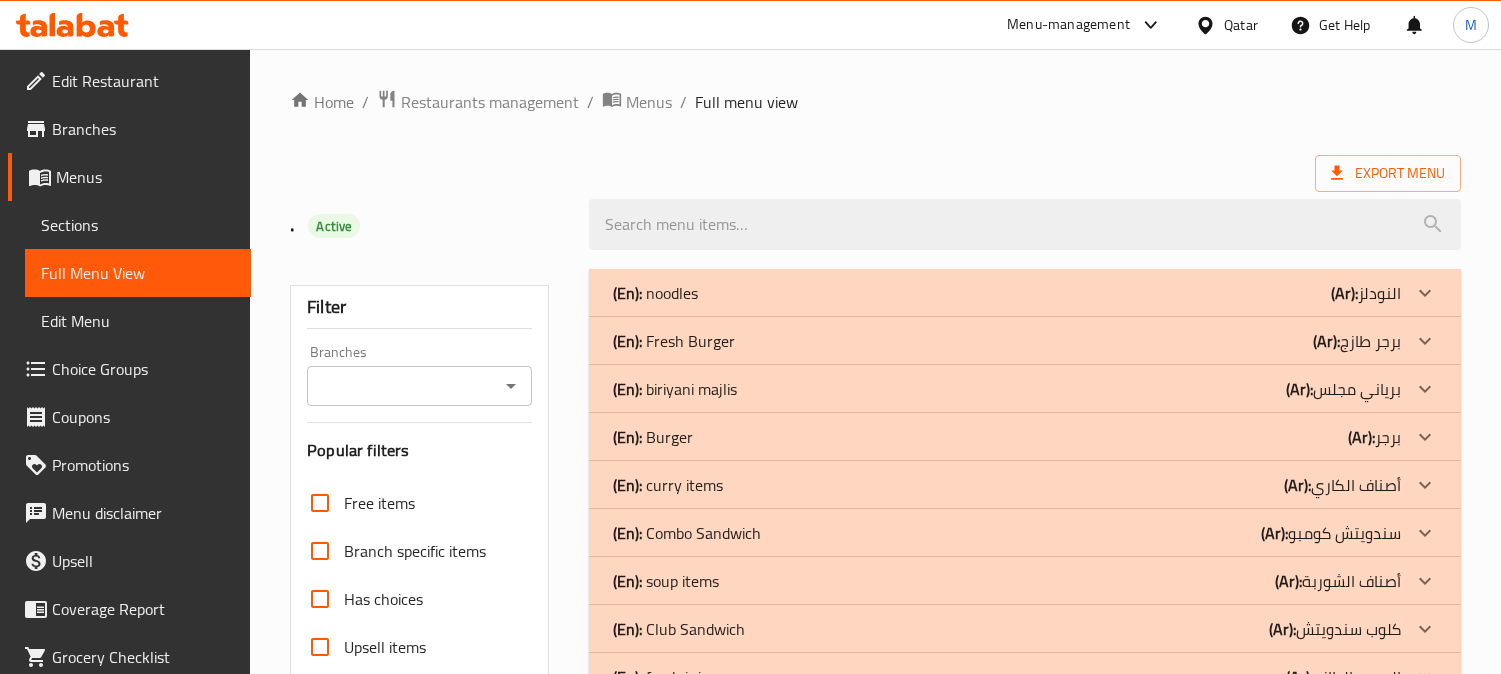 scroll, scrollTop: 153, scrollLeft: 0, axis: vertical 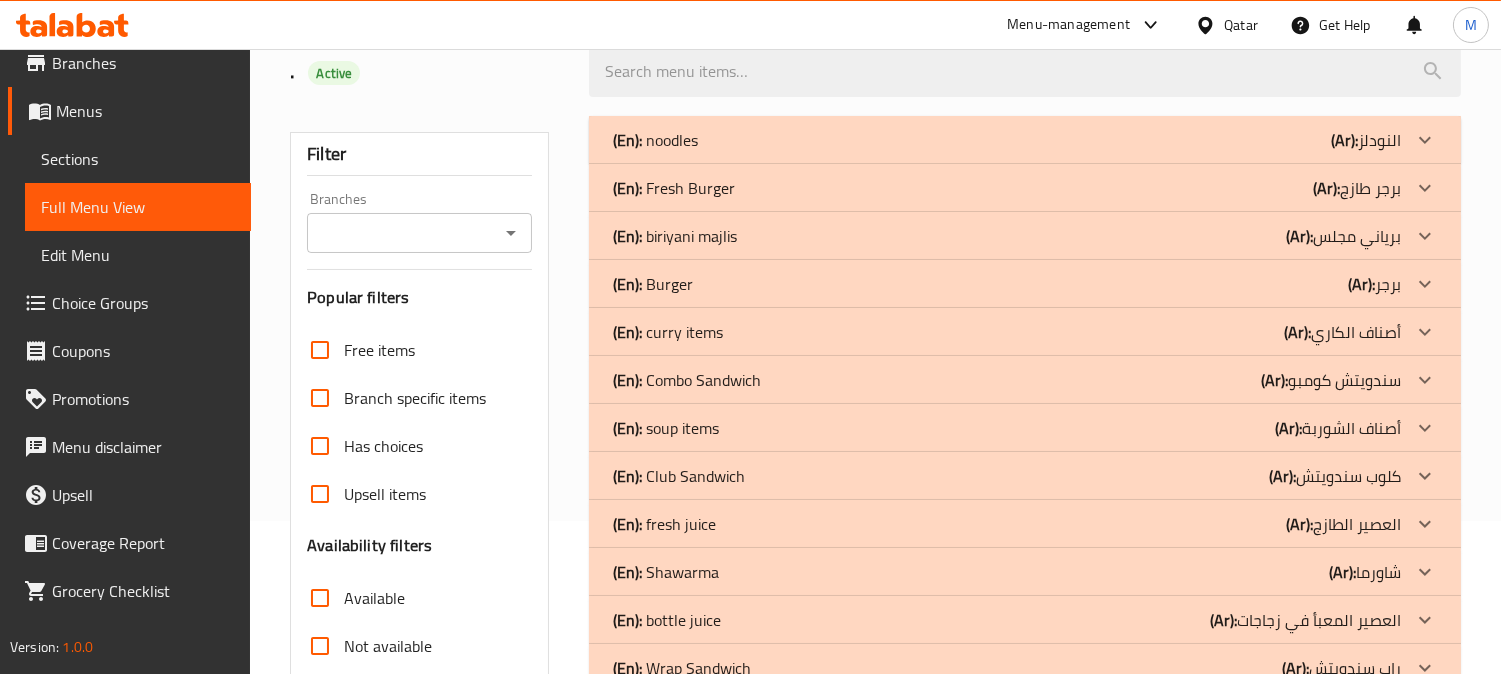 click on "(Ar): برجر طازج" at bounding box center [1366, 140] 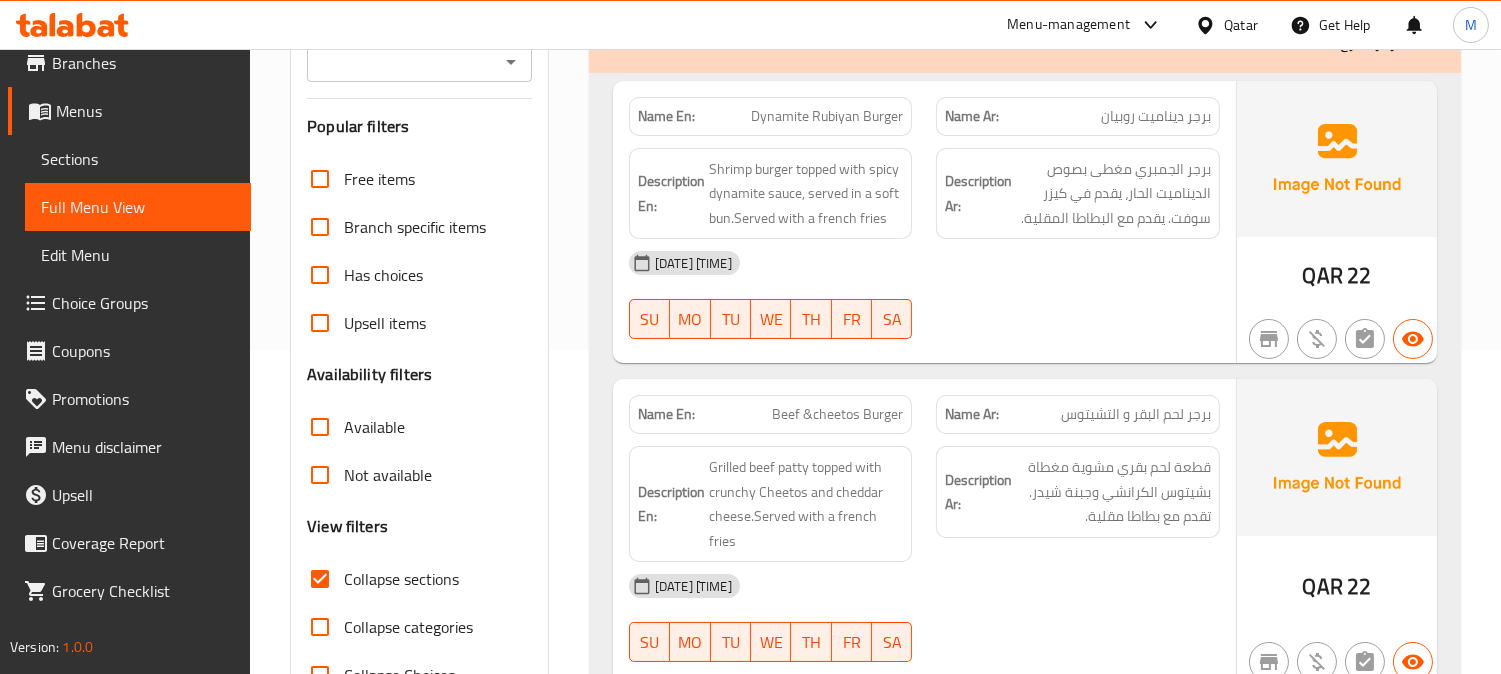 scroll, scrollTop: 375, scrollLeft: 0, axis: vertical 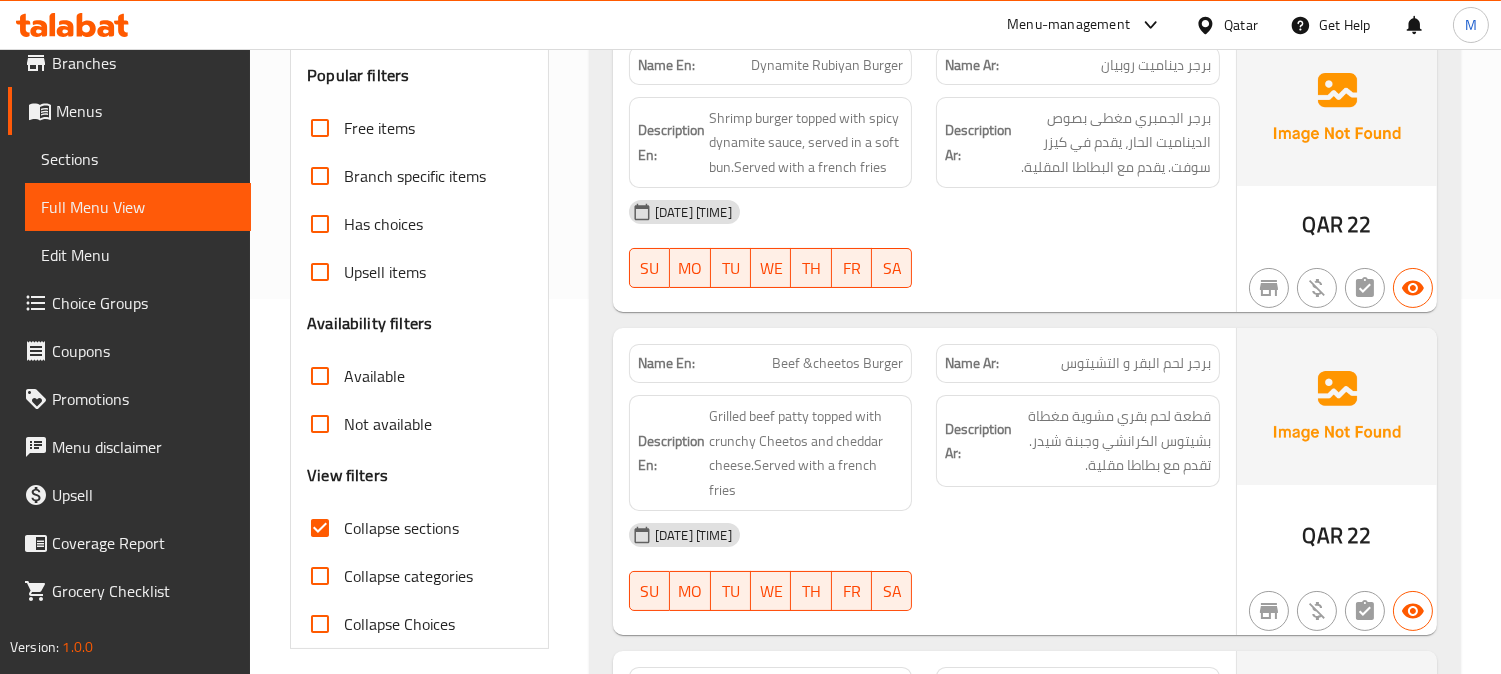 click on "برجر لحم البقر و التشيتوس" at bounding box center [1136, 363] 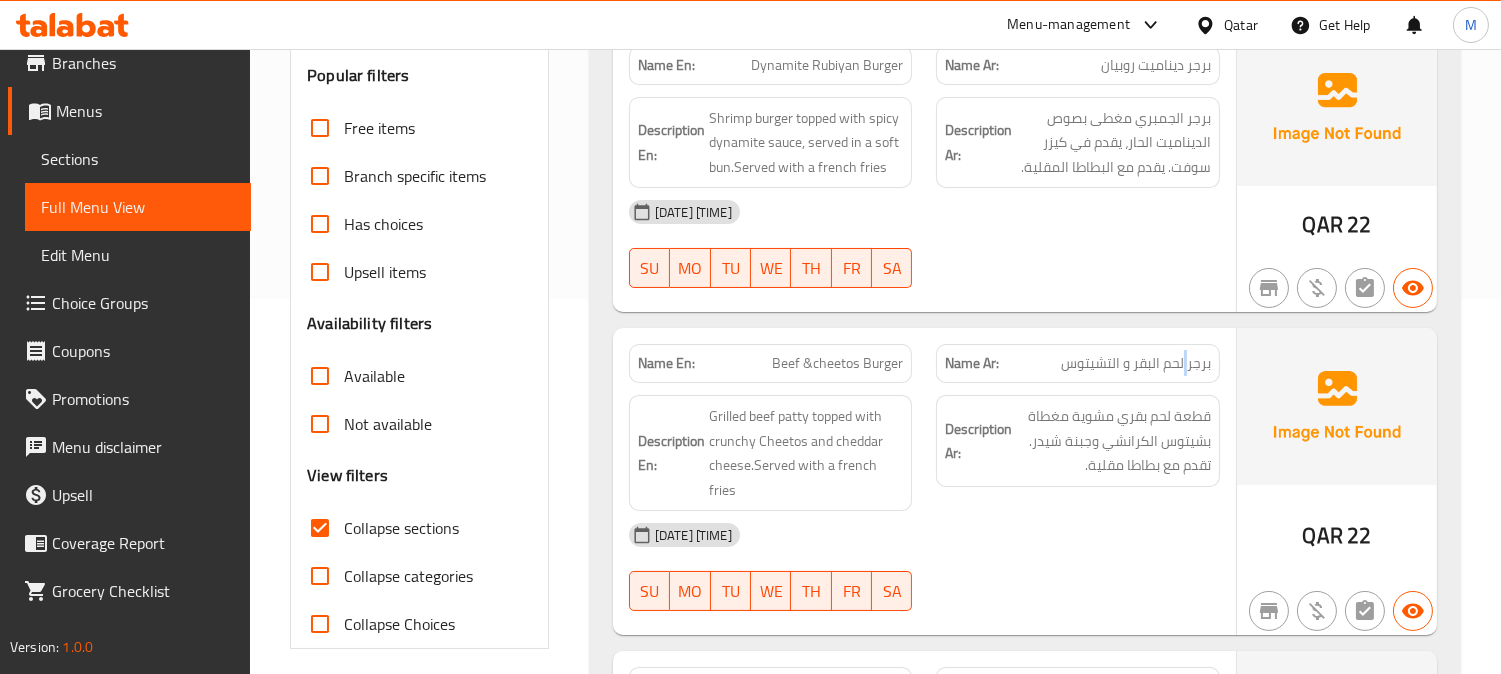 click on "برجر لحم البقر و التشيتوس" at bounding box center (1136, 363) 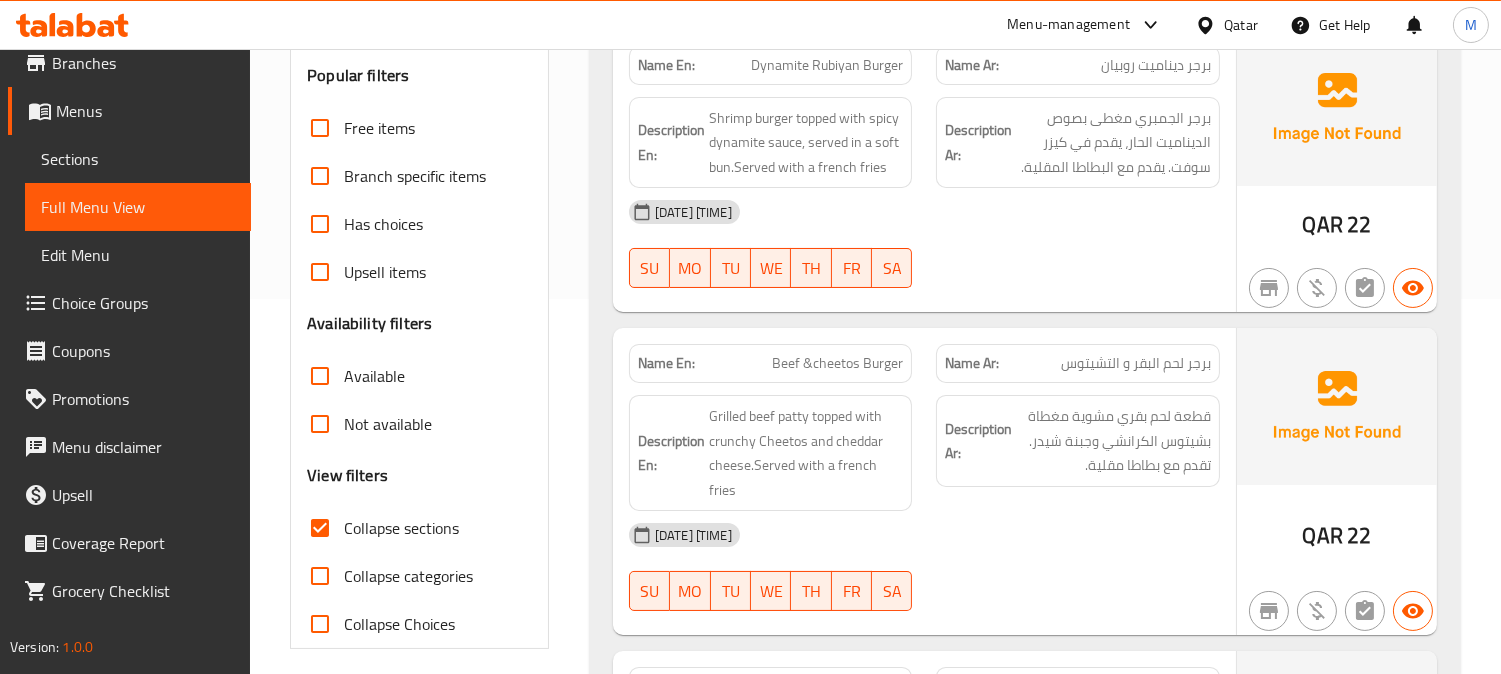 drag, startPoint x: 1186, startPoint y: 355, endPoint x: 1096, endPoint y: 260, distance: 130.86252 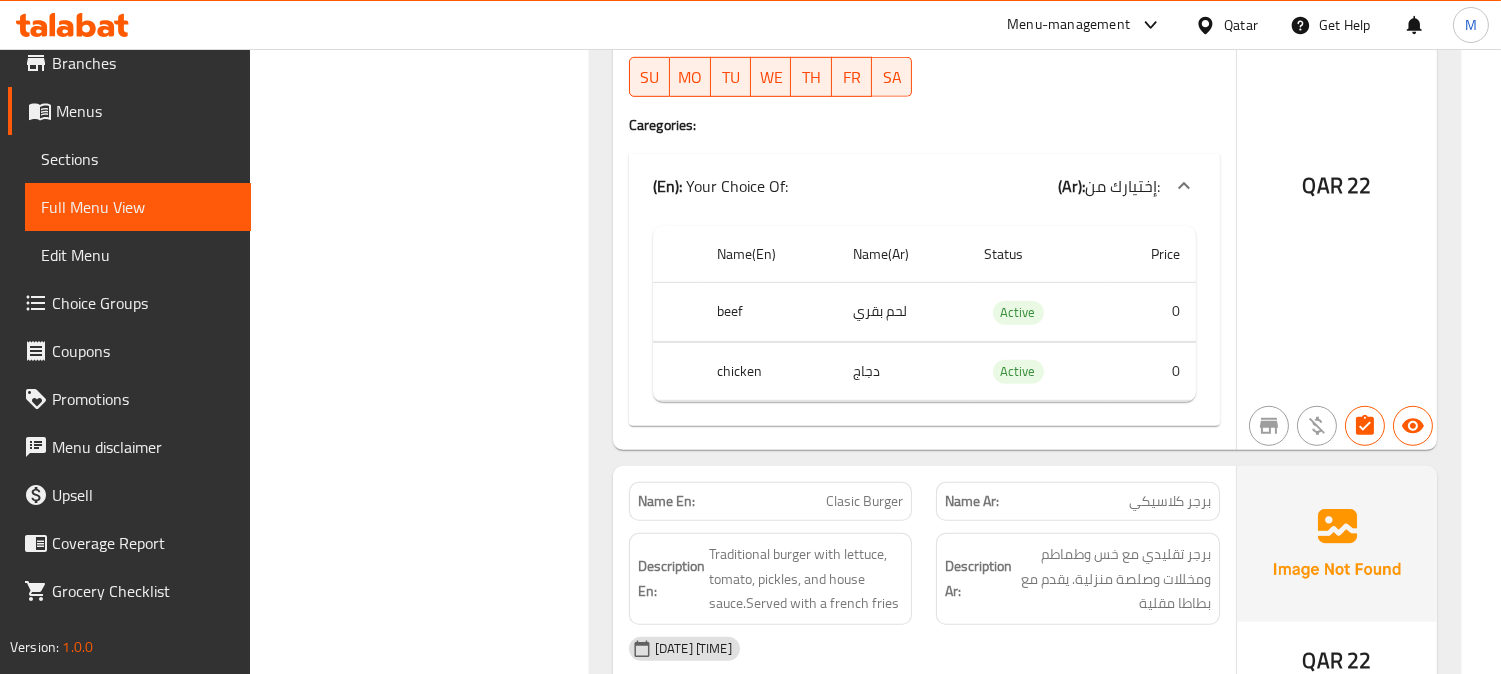 scroll, scrollTop: 2264, scrollLeft: 0, axis: vertical 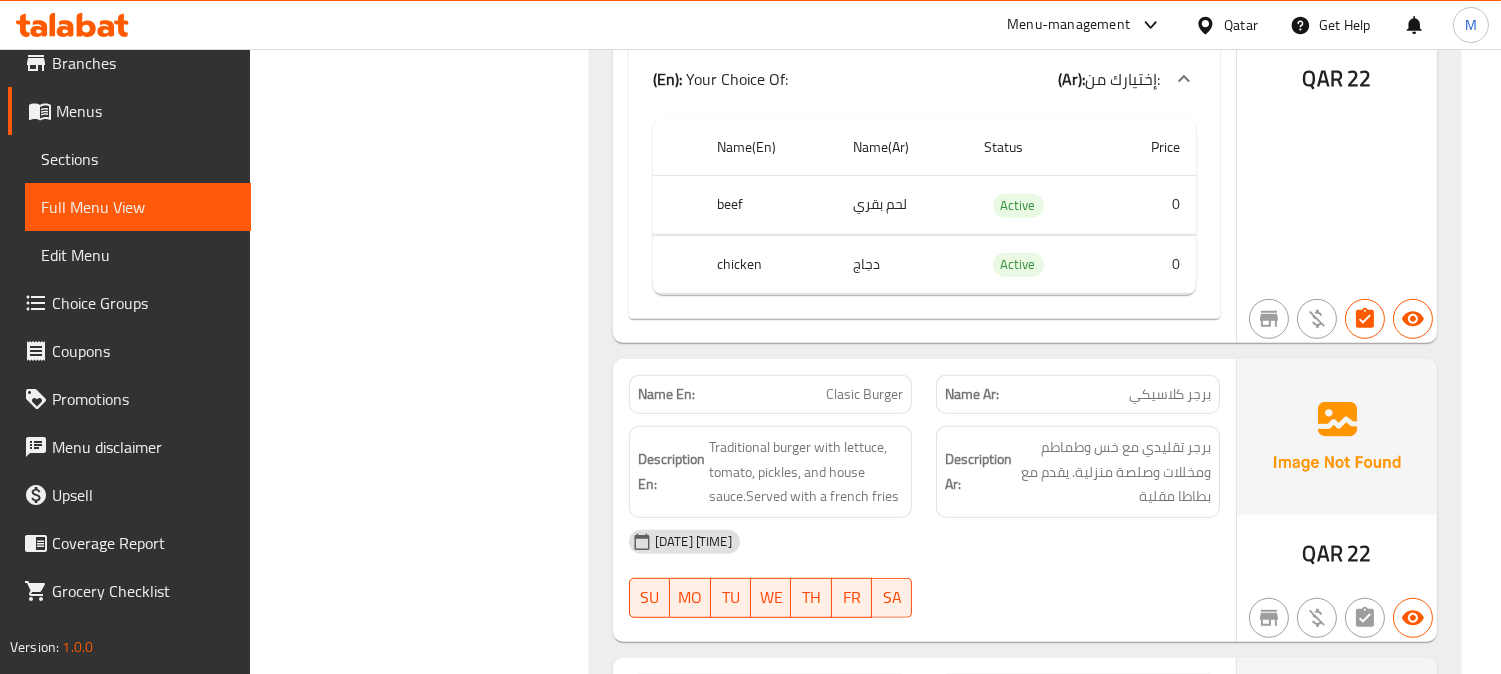 click on "Clasic Burger" at bounding box center [864, 394] 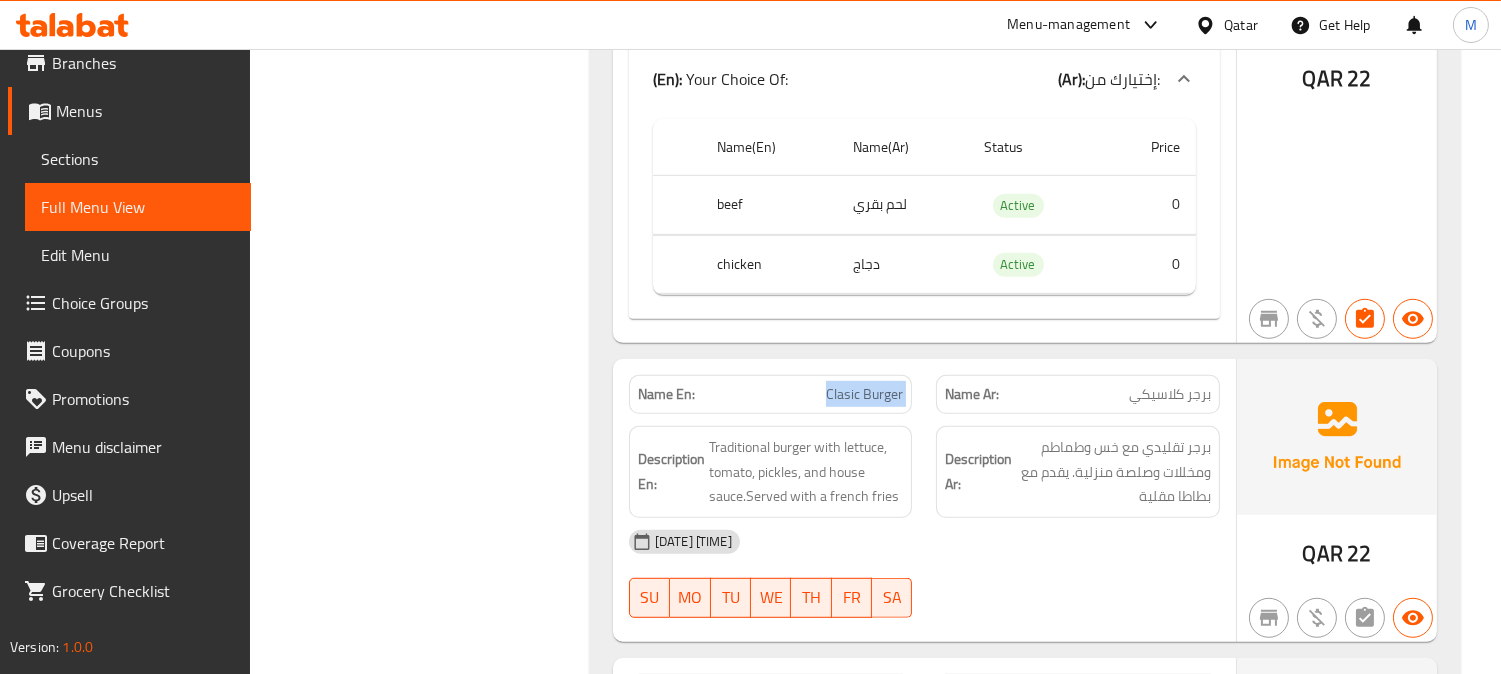 click on "Clasic Burger" at bounding box center (864, 394) 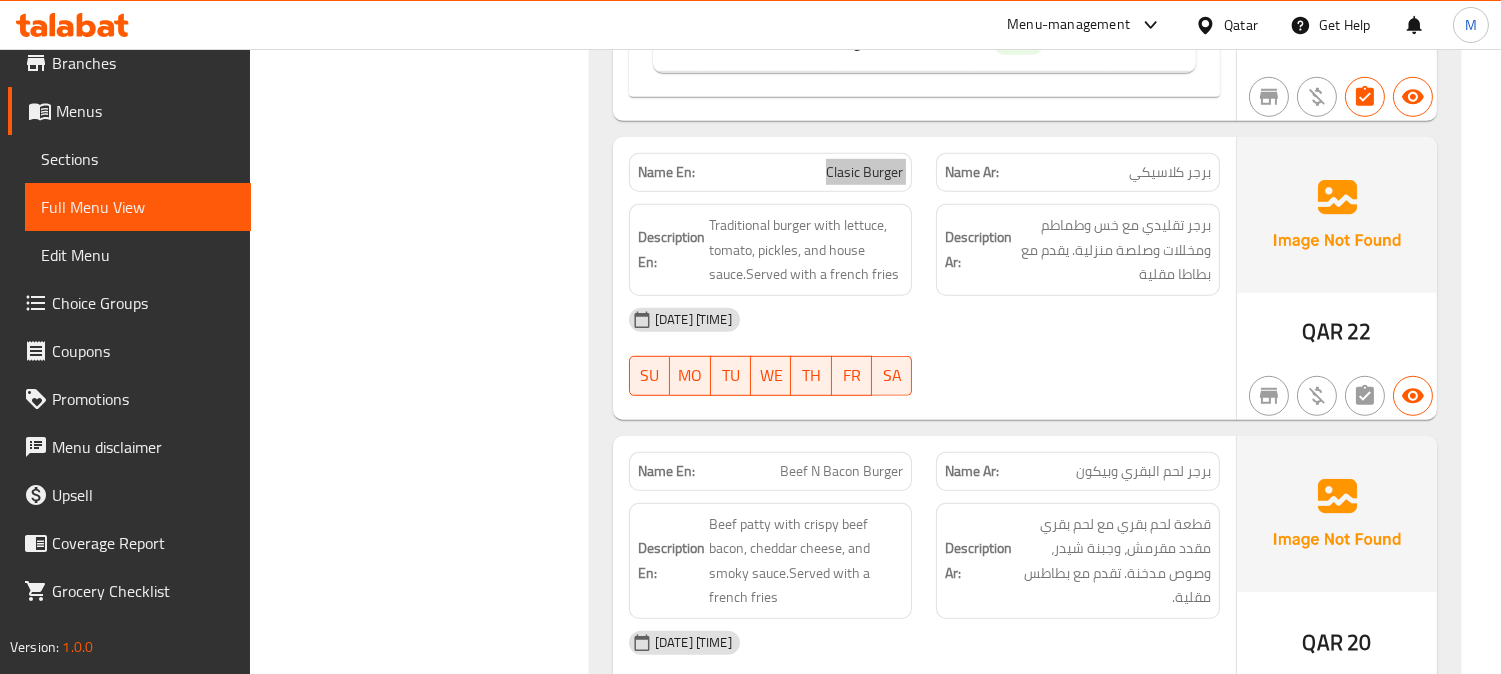 scroll, scrollTop: 2597, scrollLeft: 0, axis: vertical 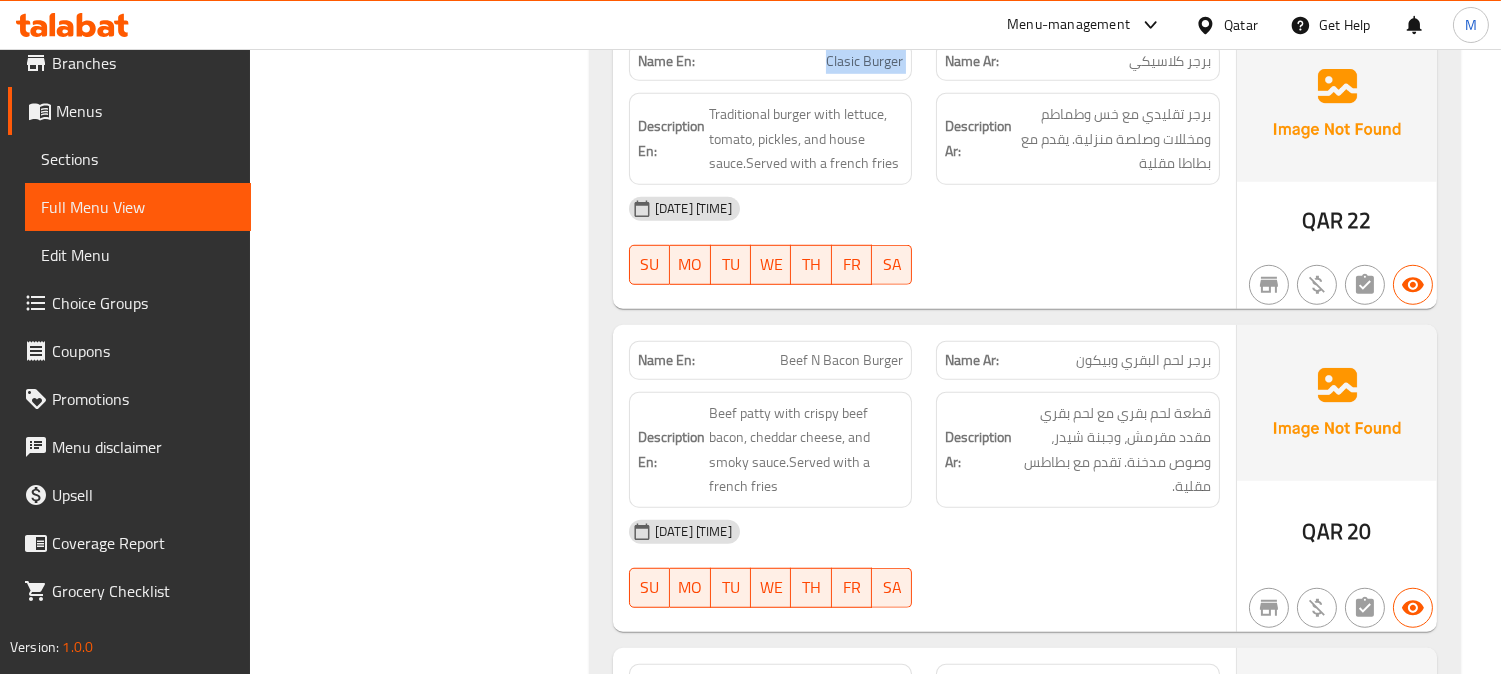 click on "Beef N Bacon Burger" at bounding box center (841, 360) 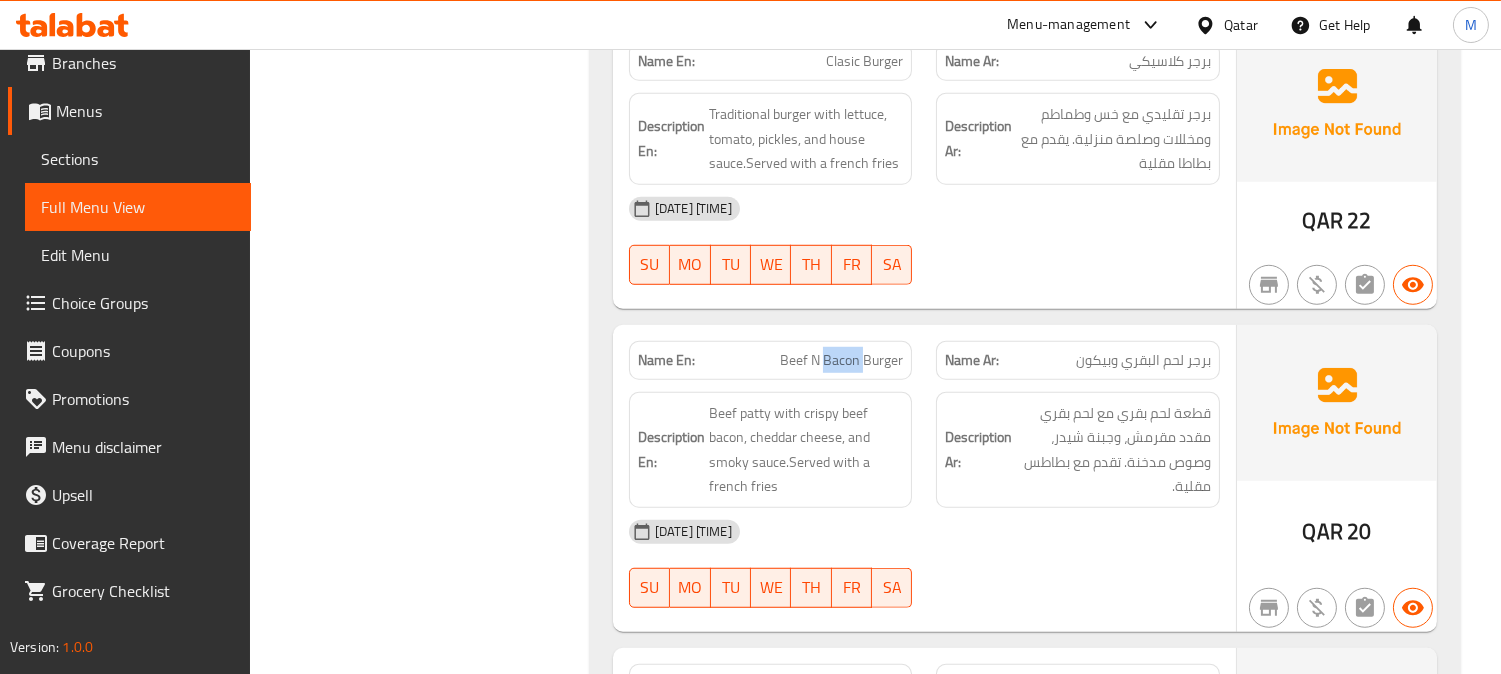 click on "Beef N Bacon Burger" at bounding box center [841, 360] 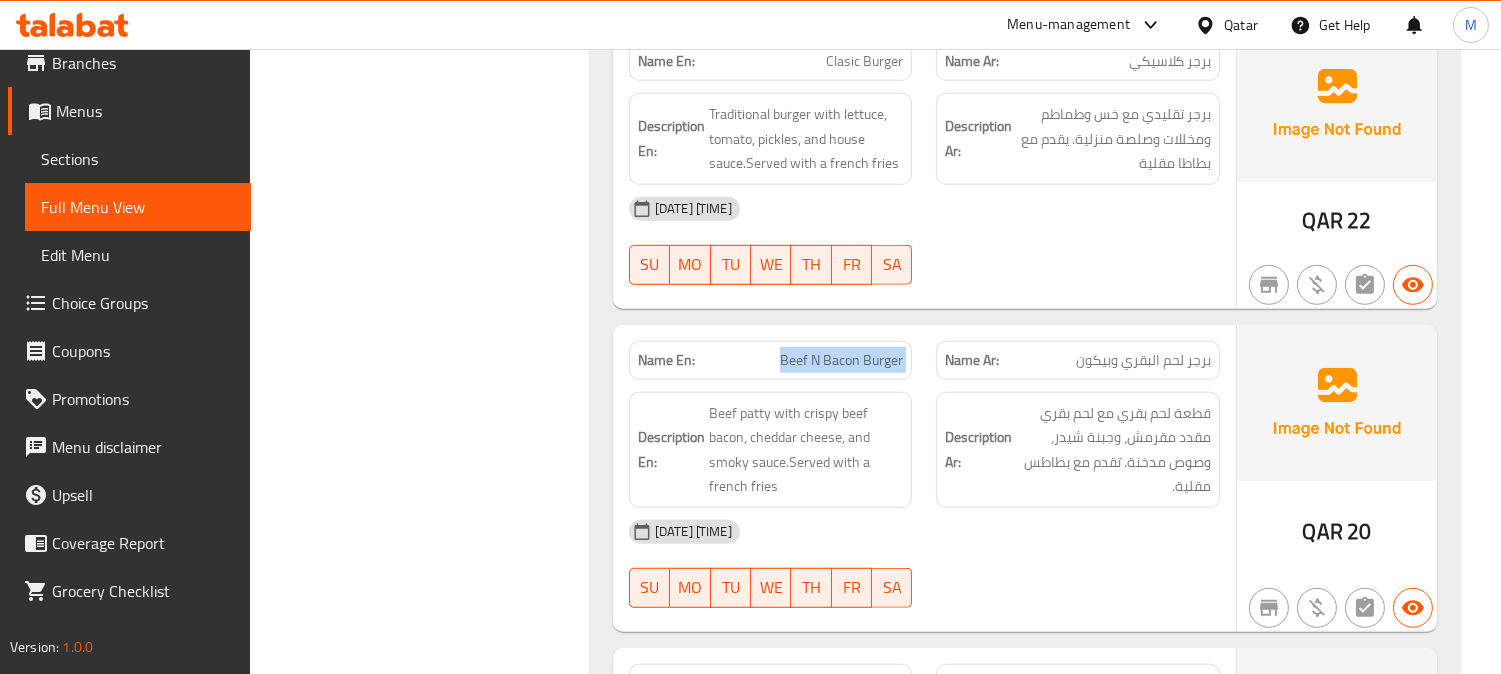 click on "Beef N Bacon Burger" at bounding box center (841, 360) 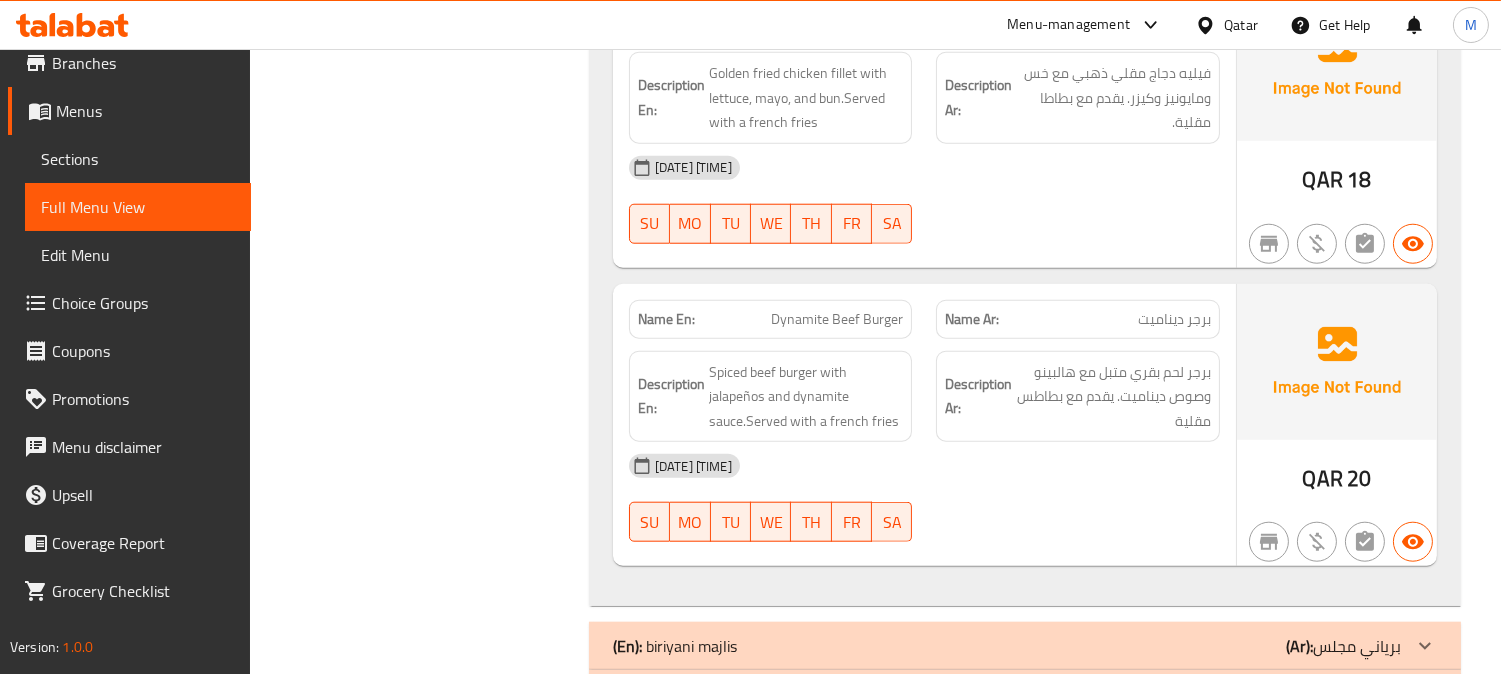scroll, scrollTop: 3597, scrollLeft: 0, axis: vertical 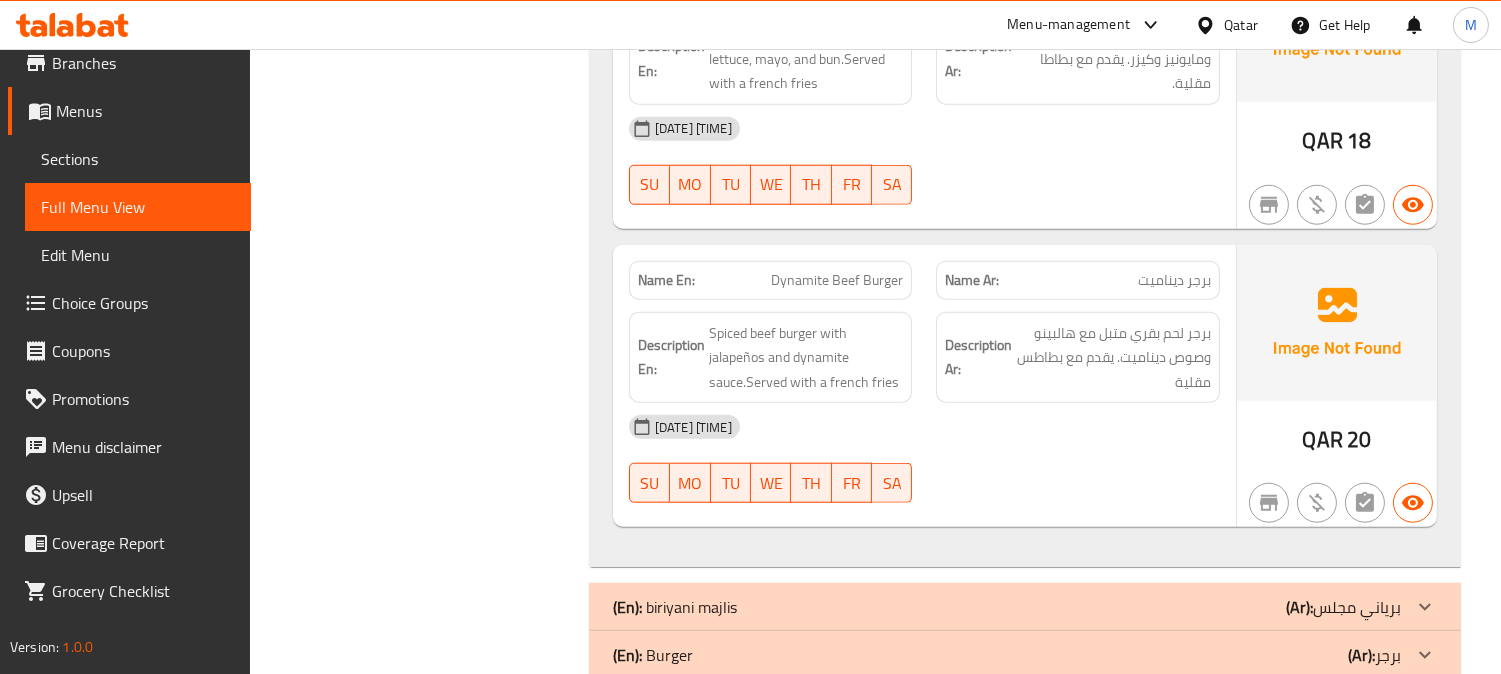 click on "Dynamite Beef Burger" at bounding box center [837, 280] 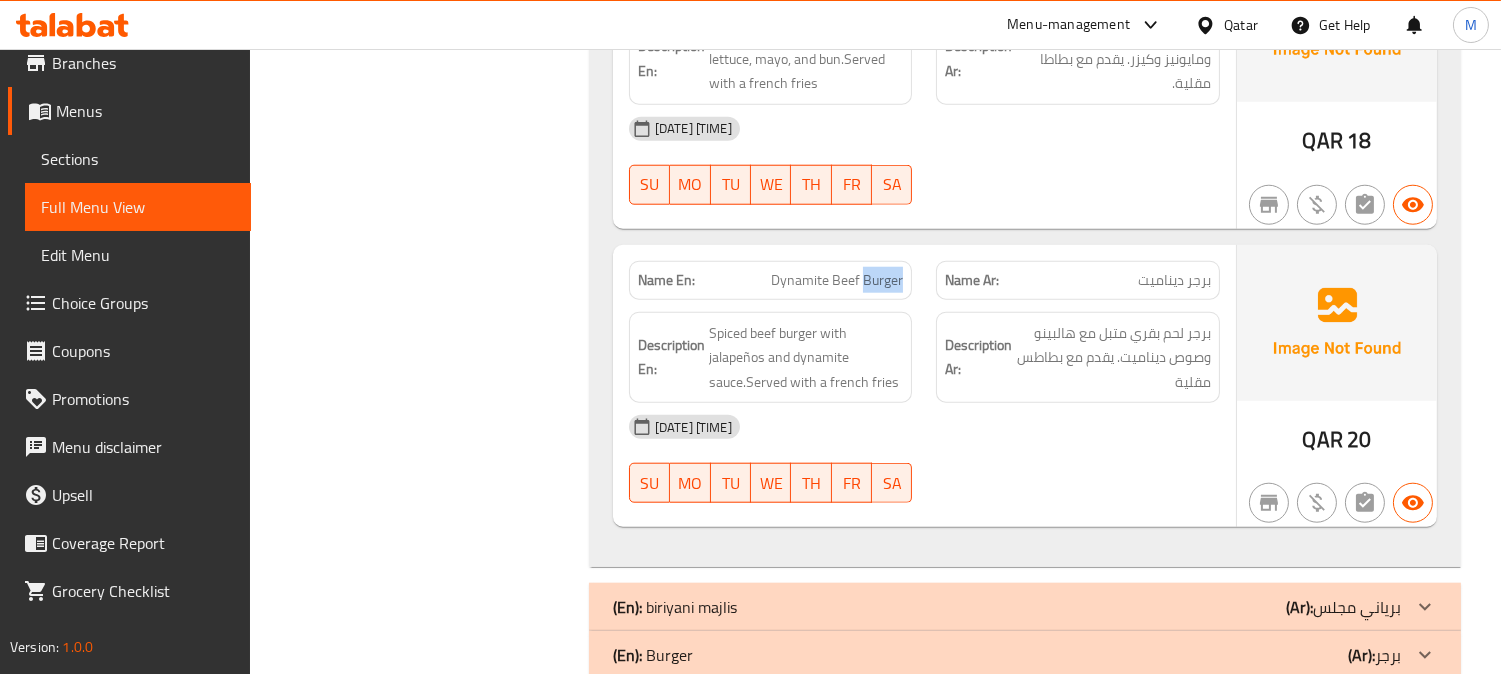 click on "Dynamite Beef Burger" at bounding box center (837, 280) 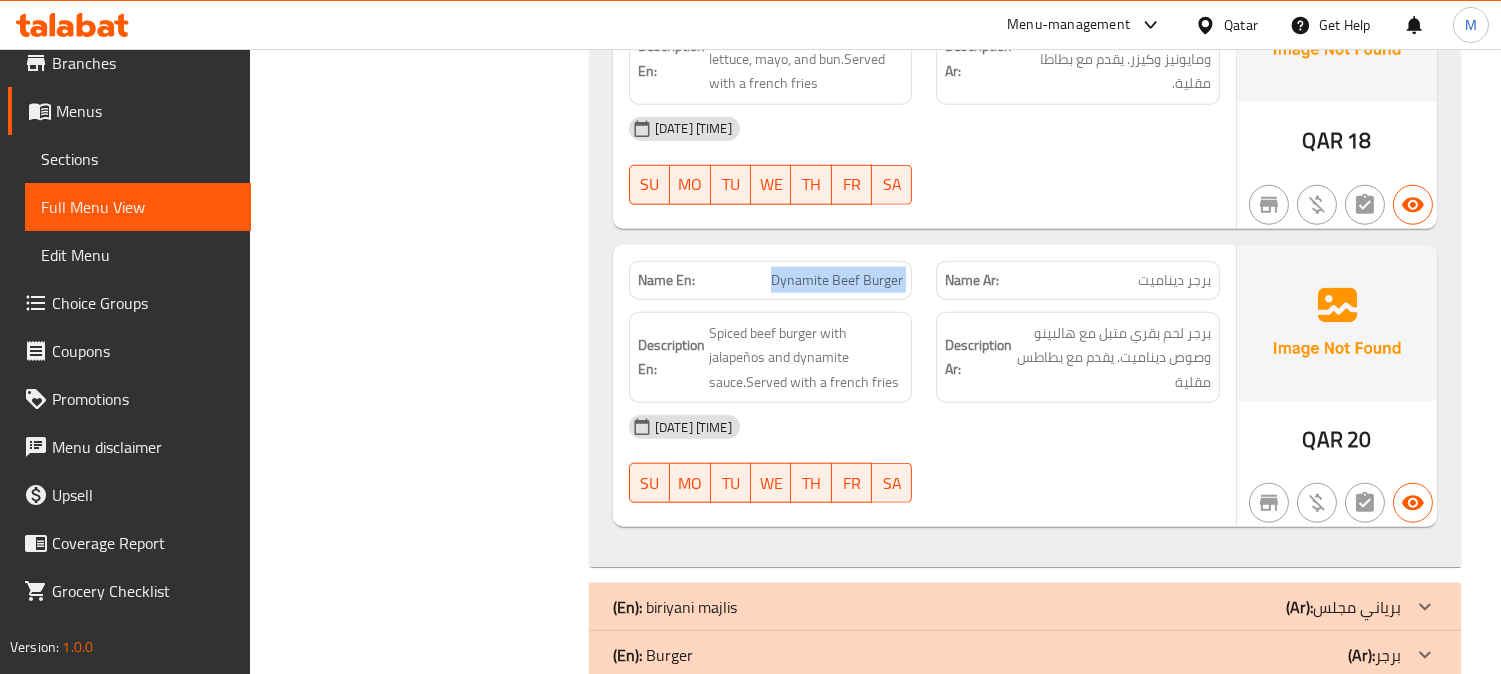 click on "Dynamite Beef Burger" at bounding box center [837, 280] 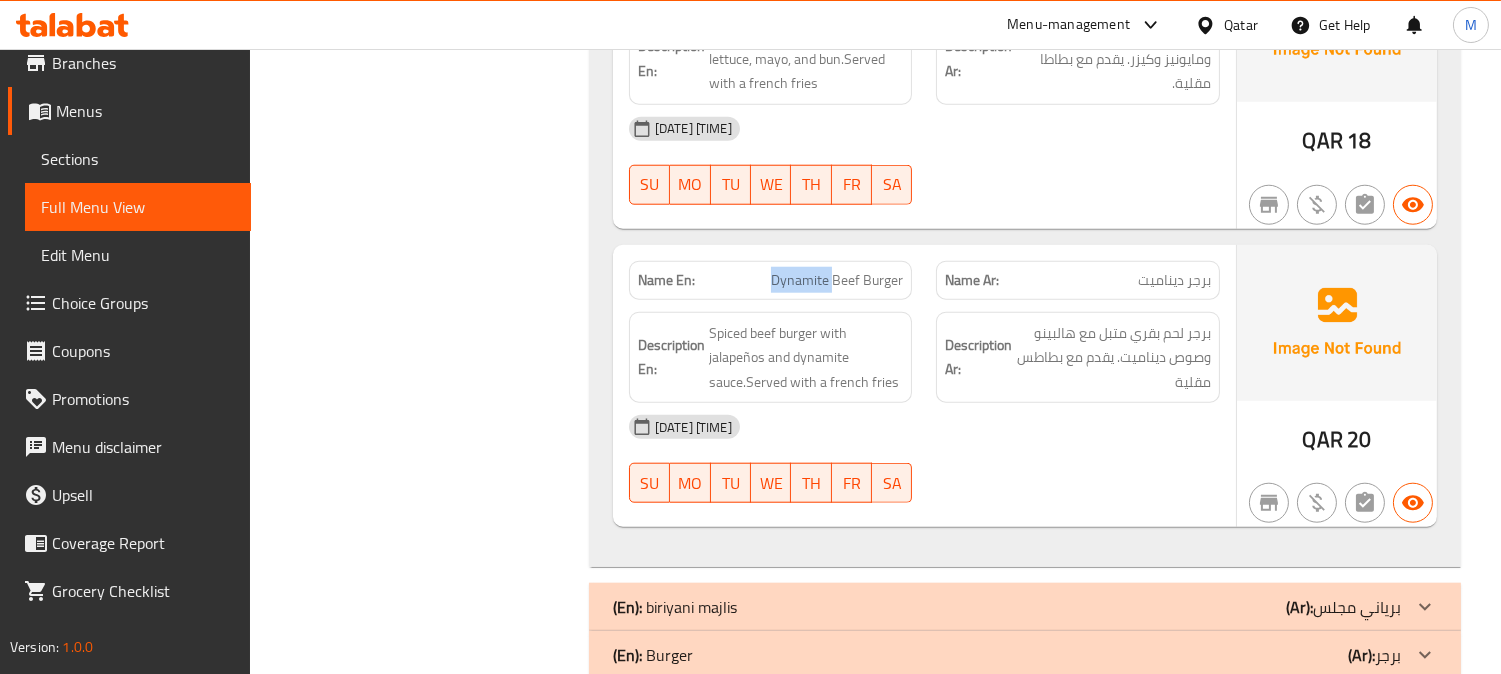 click on "Dynamite Beef Burger" at bounding box center [837, 280] 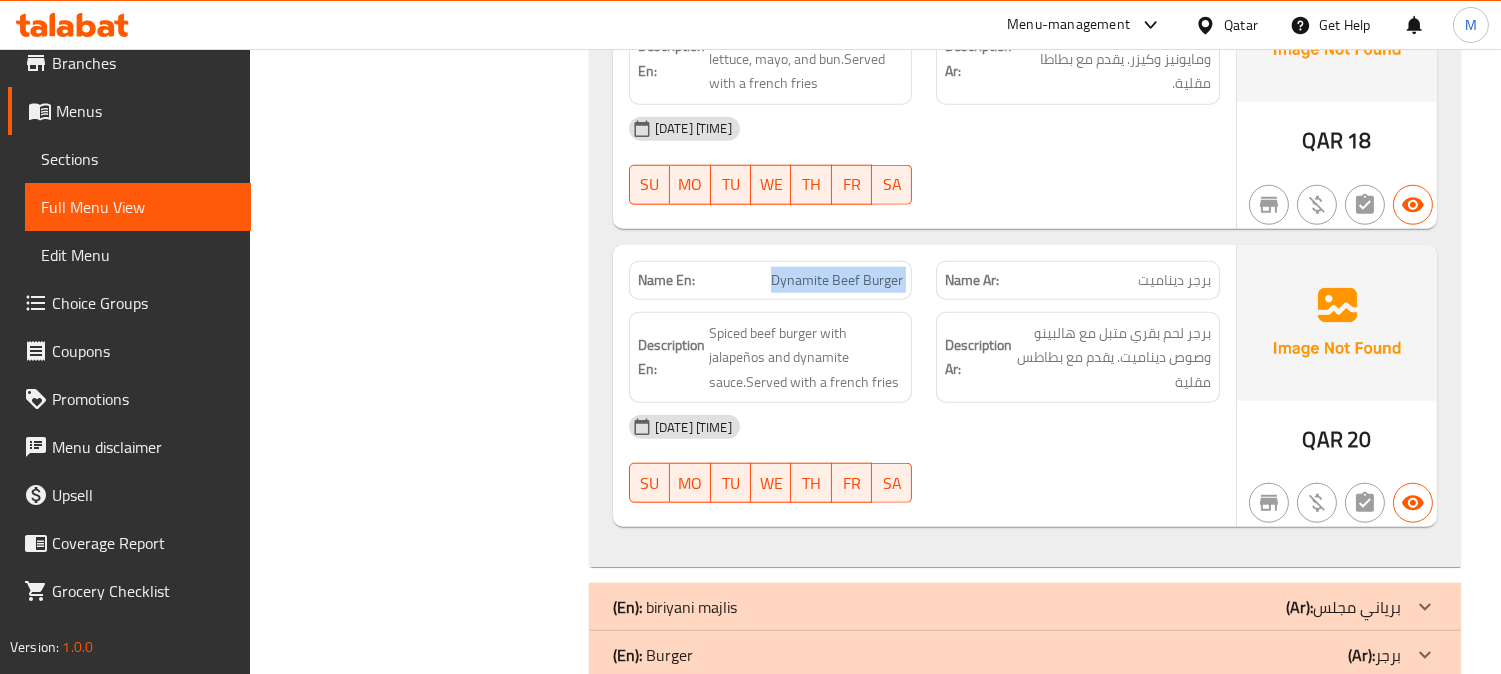 click on "Dynamite Beef Burger" at bounding box center (837, 280) 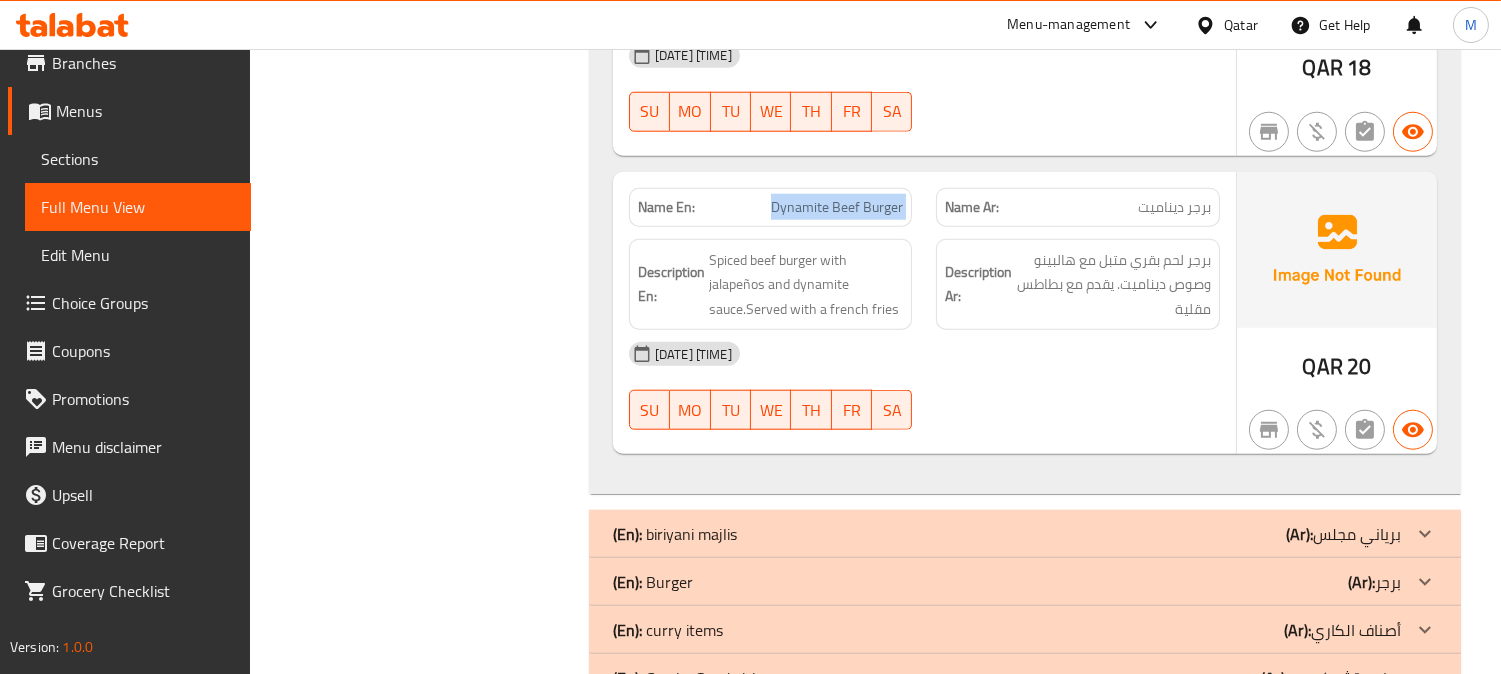 scroll, scrollTop: 3708, scrollLeft: 0, axis: vertical 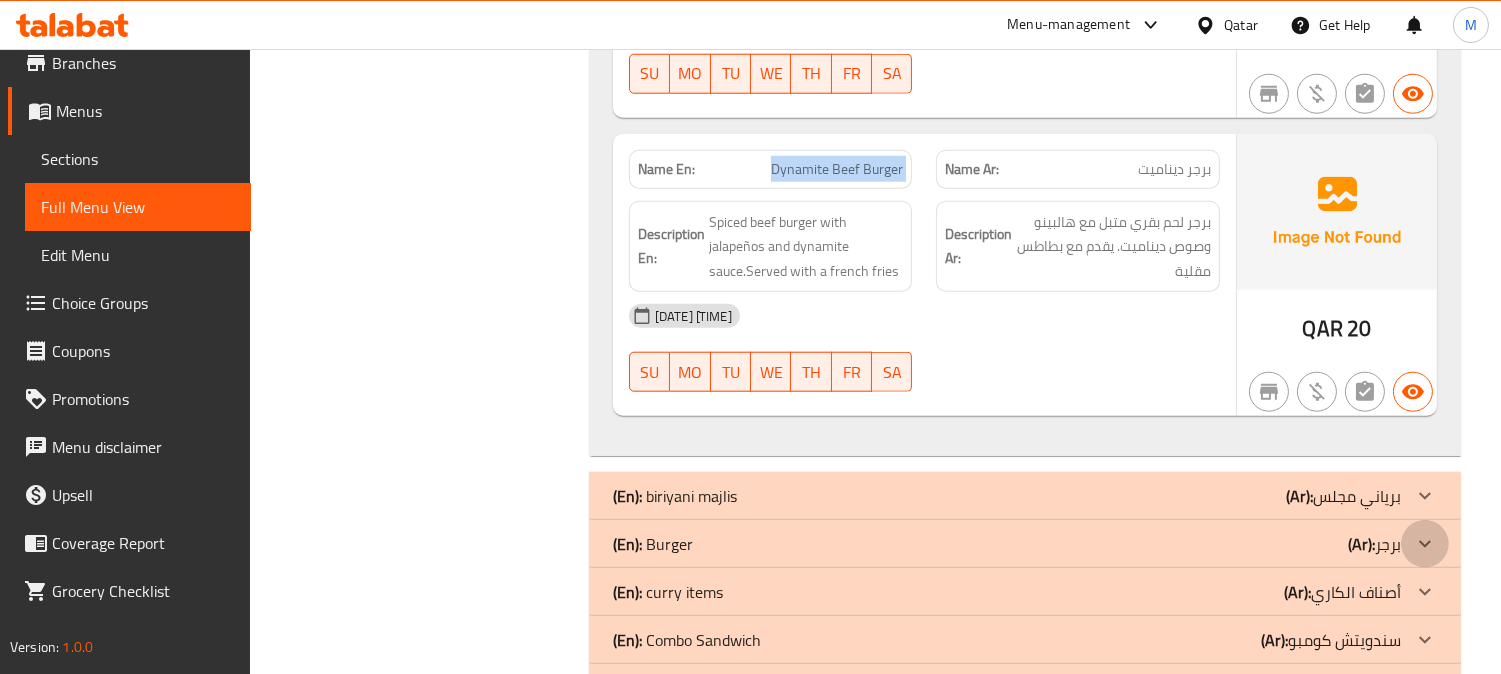 click 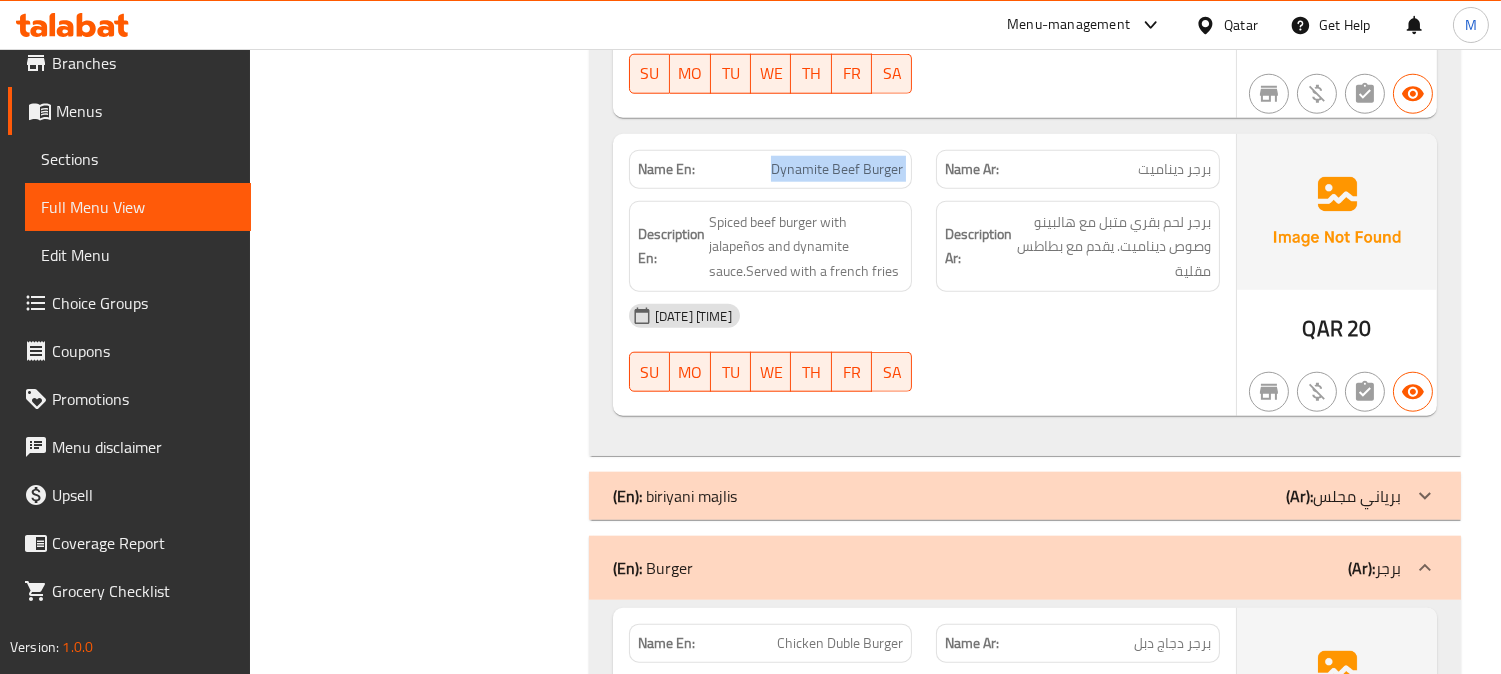 scroll, scrollTop: 4042, scrollLeft: 0, axis: vertical 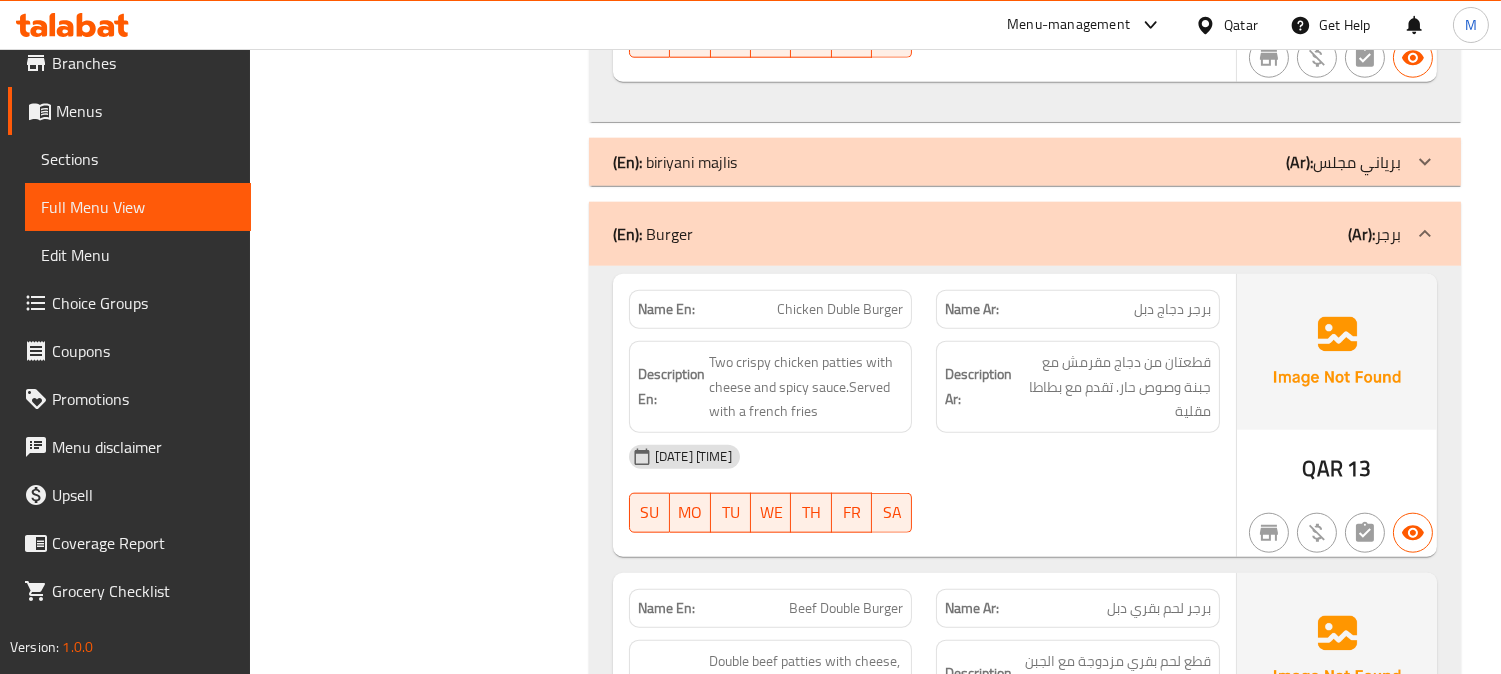 click on "Chicken Duble Burger" at bounding box center (827, -3602) 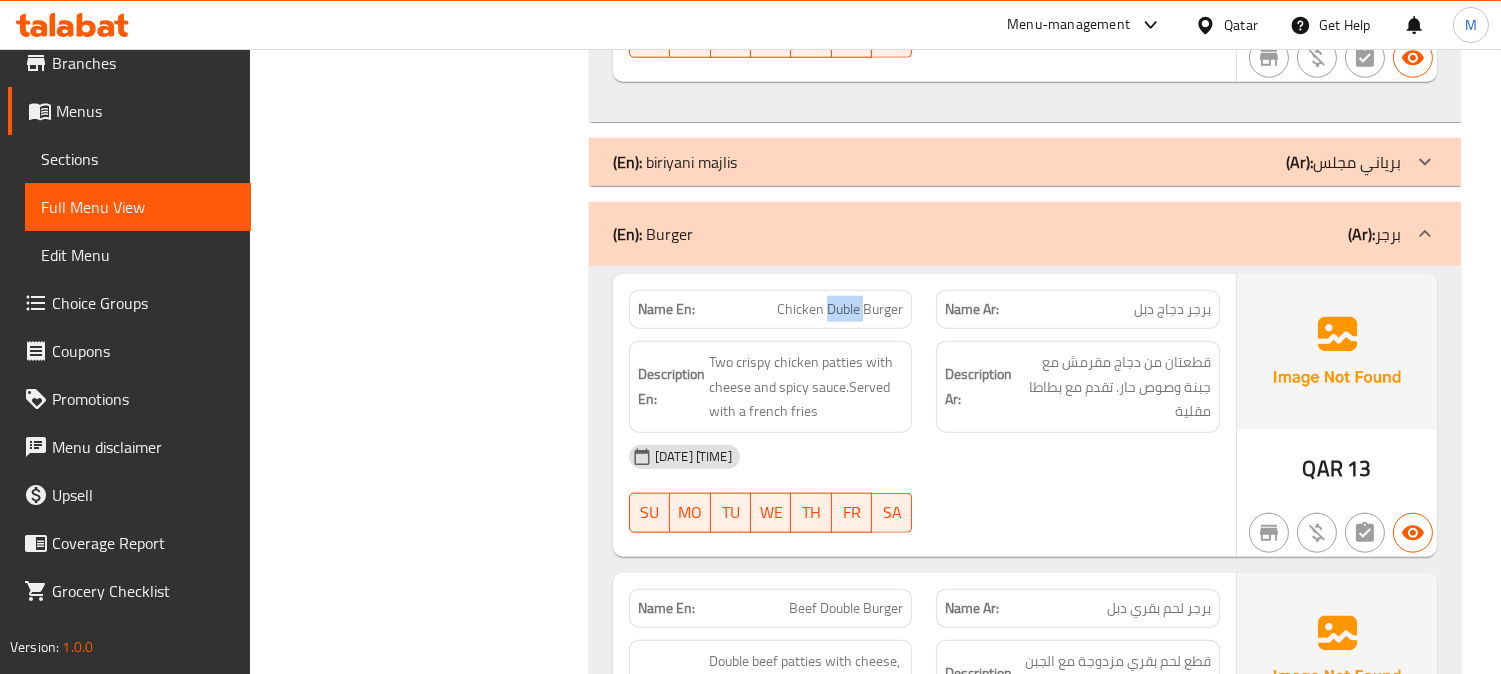 click on "Chicken Duble Burger" at bounding box center (827, -3602) 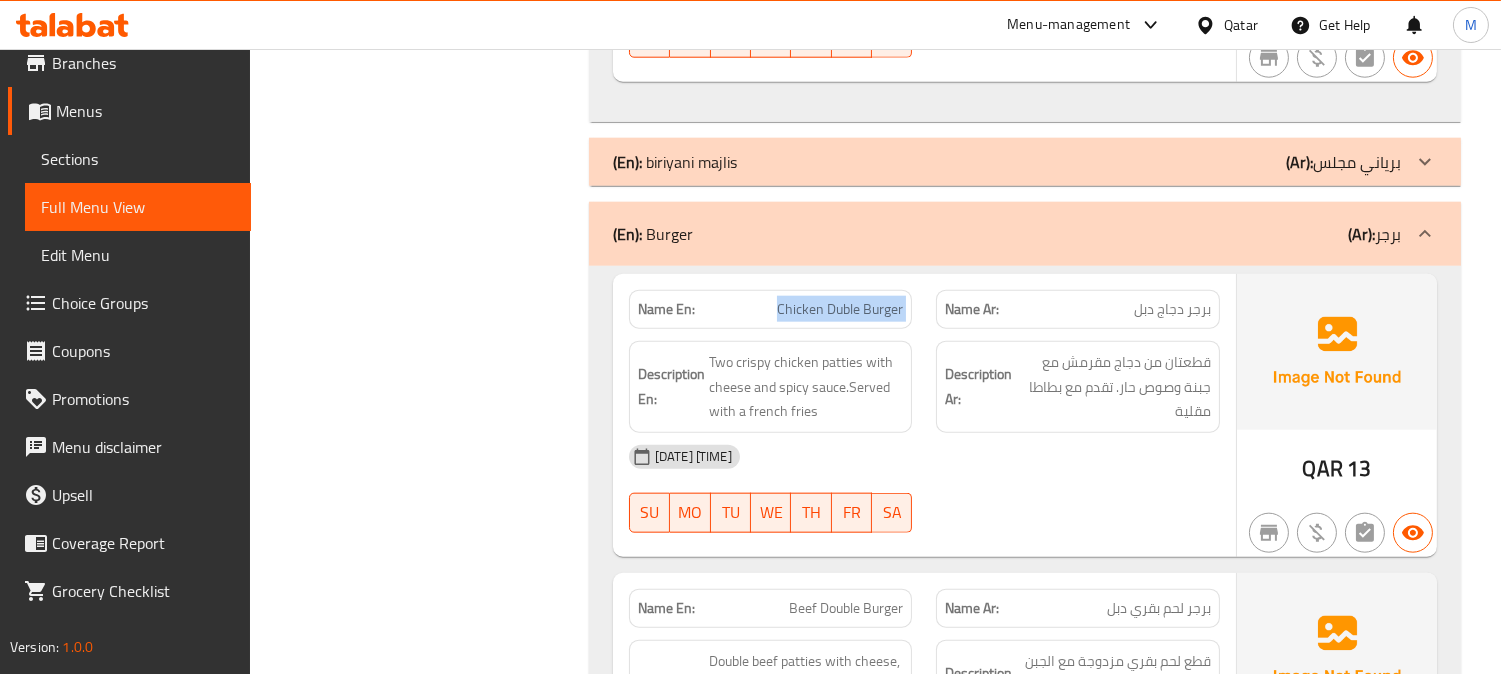 click on "Chicken Duble Burger" at bounding box center (827, -3602) 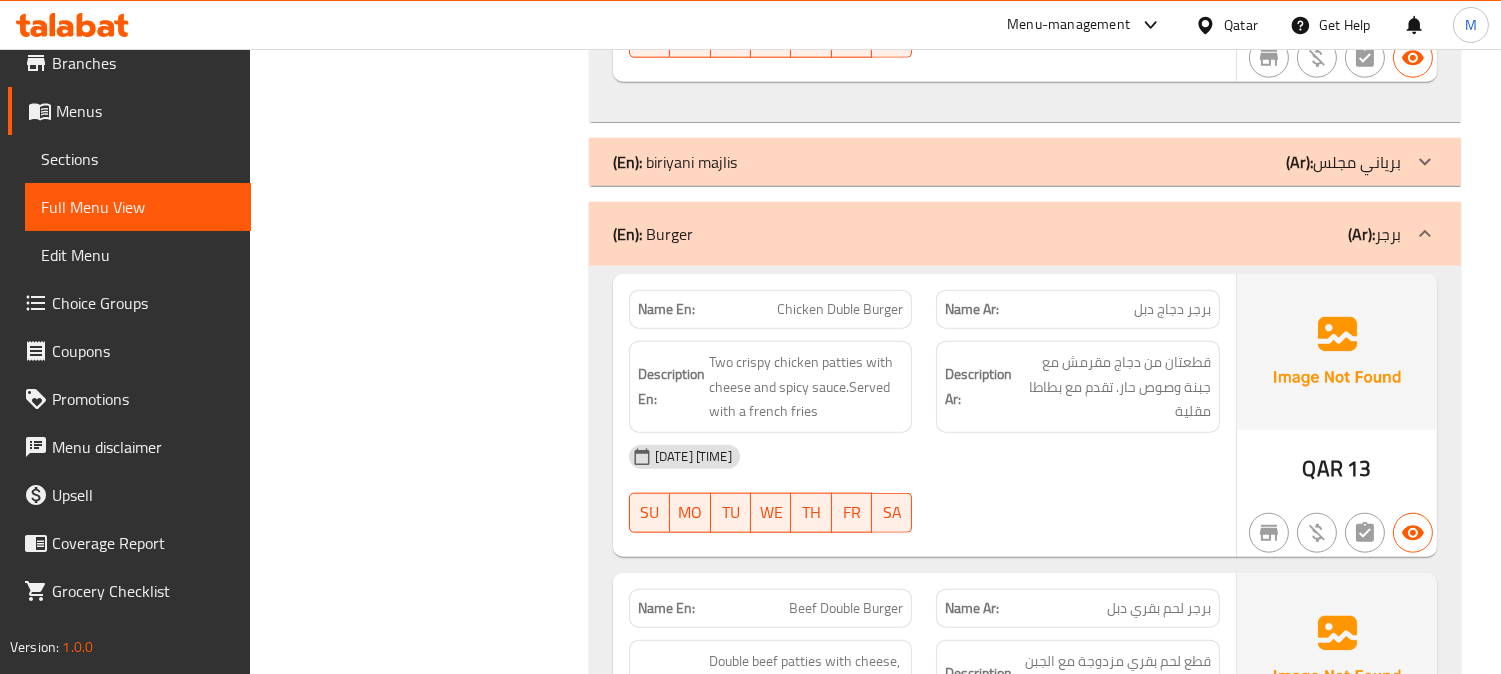 click on "Chicken Duble Burger" at bounding box center (827, -3602) 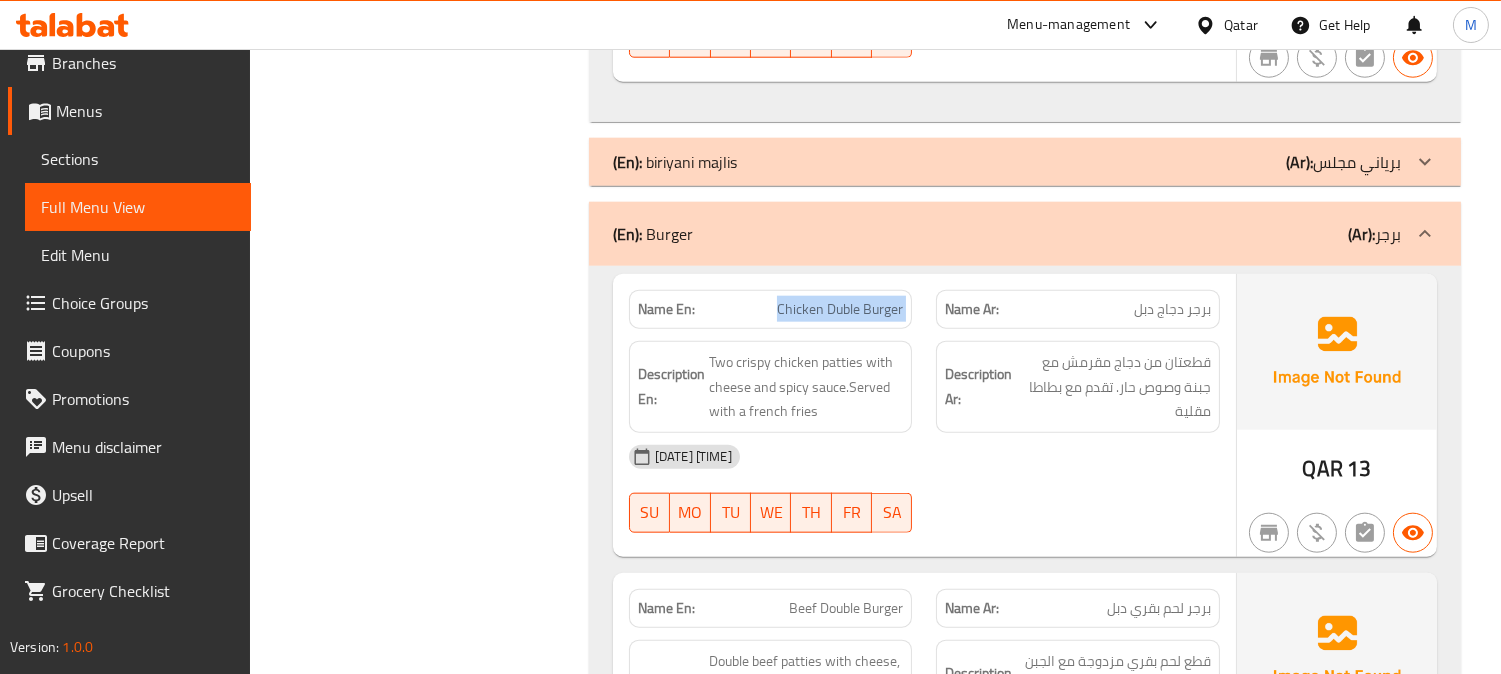 click on "Chicken Duble Burger" at bounding box center [827, -3602] 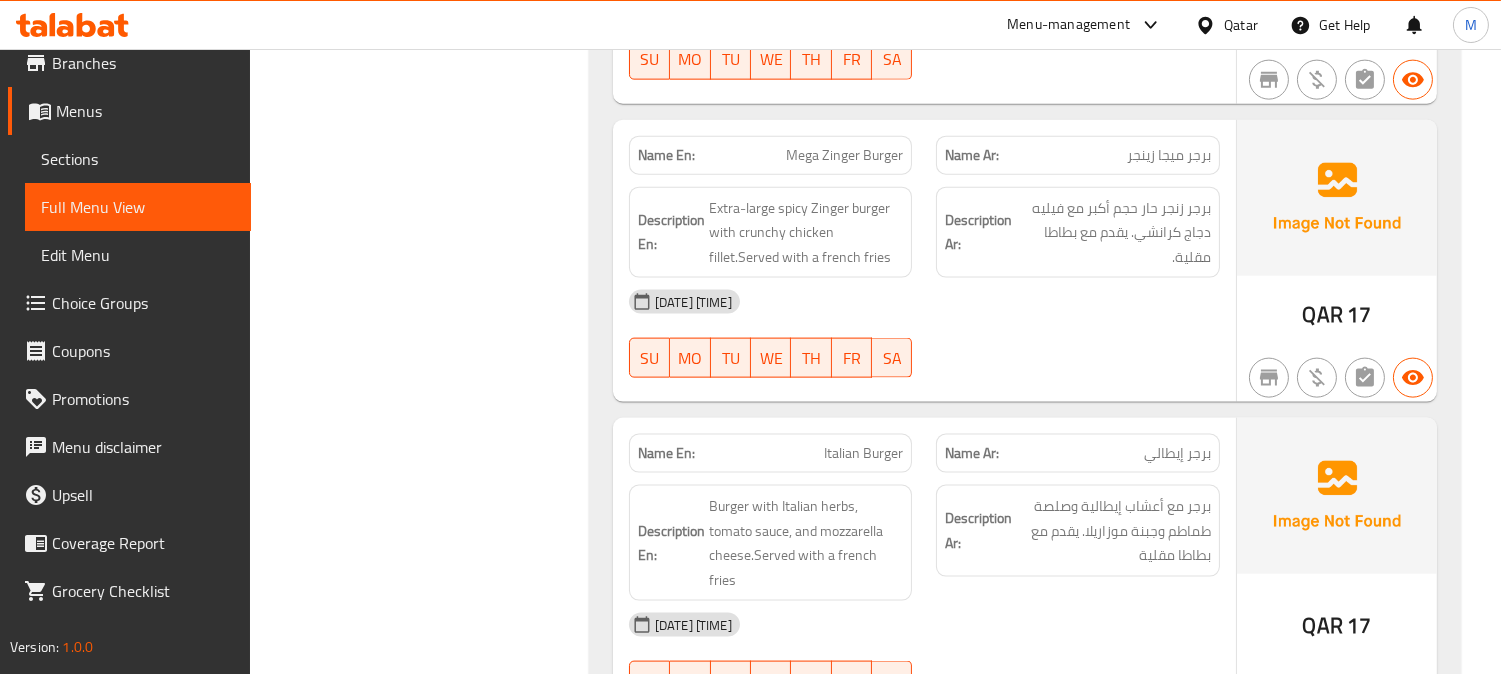 scroll, scrollTop: 4820, scrollLeft: 0, axis: vertical 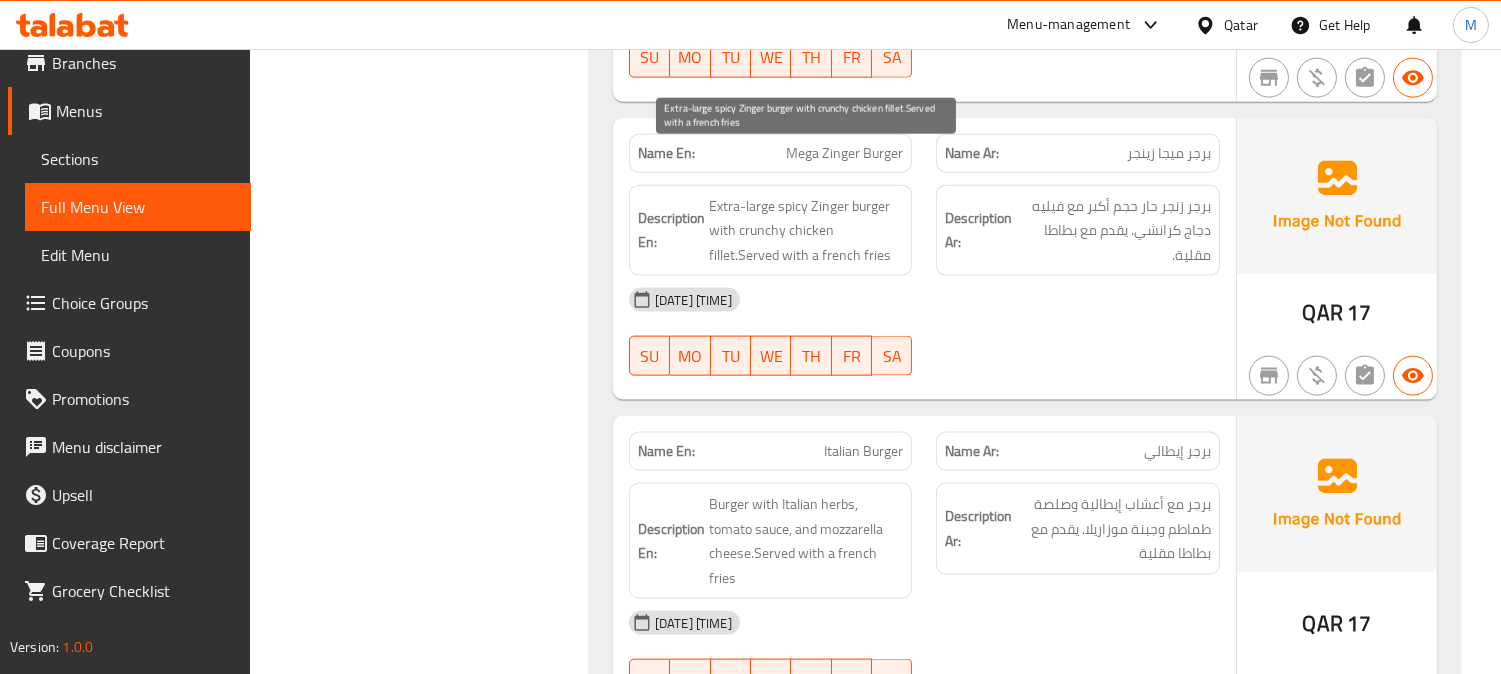 click on "Extra-large spicy Zinger burger with crunchy chicken fillet.Served with a french fries" at bounding box center (806, 231) 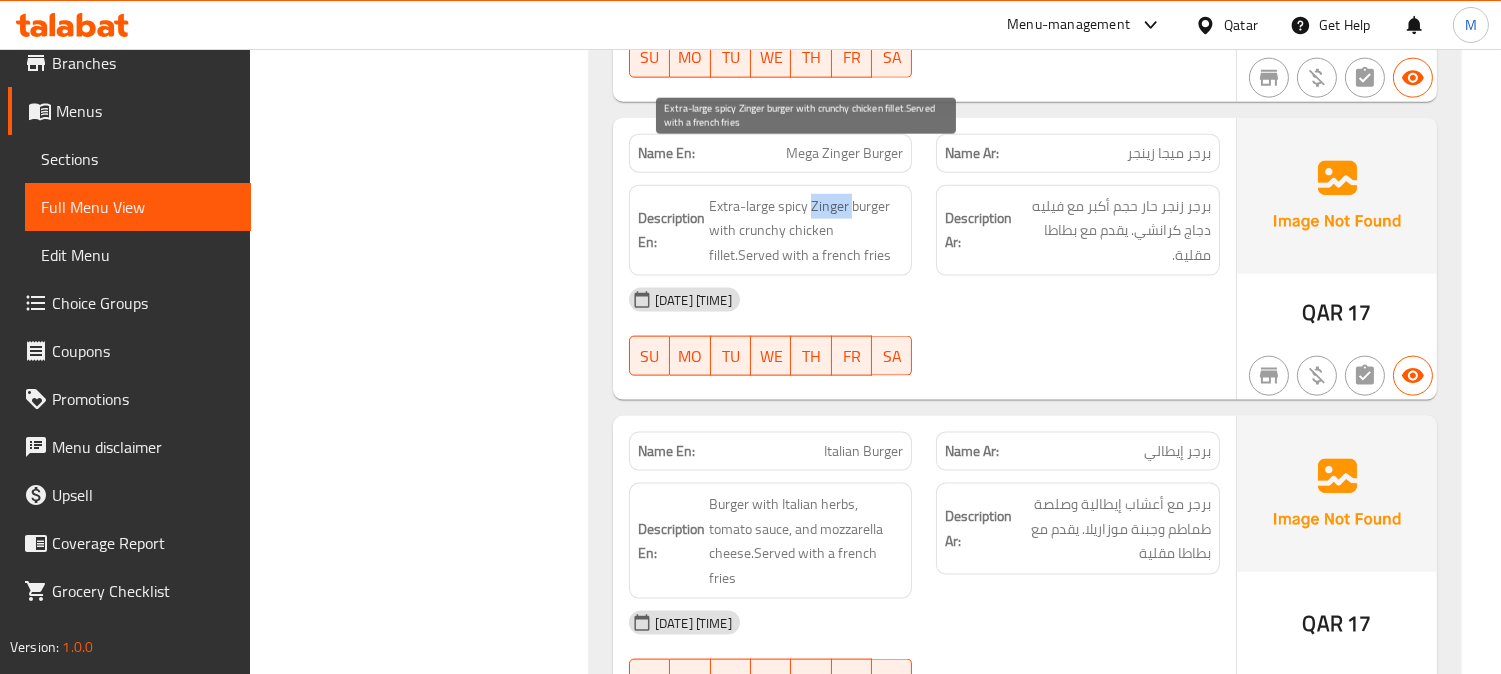 click on "Extra-large spicy Zinger burger with crunchy chicken fillet.Served with a french fries" at bounding box center [806, 231] 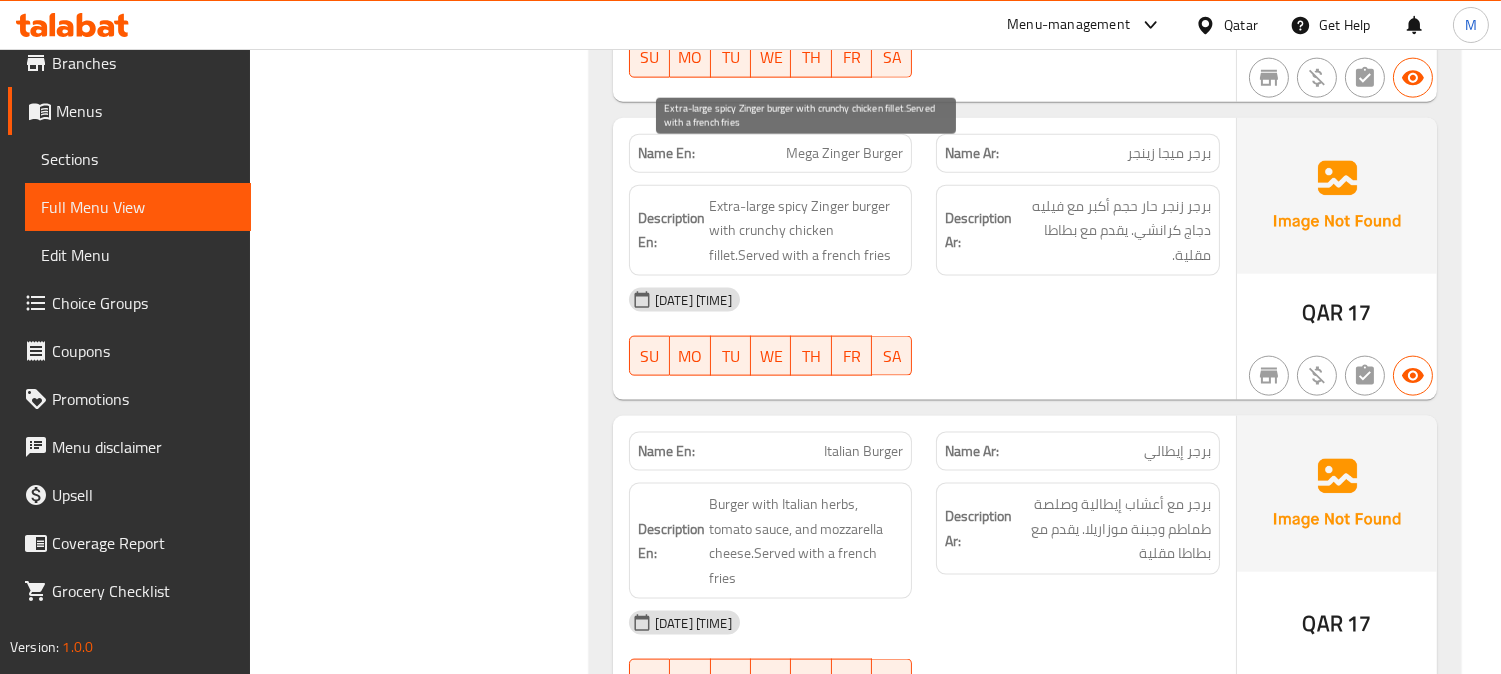 click on "Extra-large spicy Zinger burger with crunchy chicken fillet.Served with a french fries" at bounding box center [806, 231] 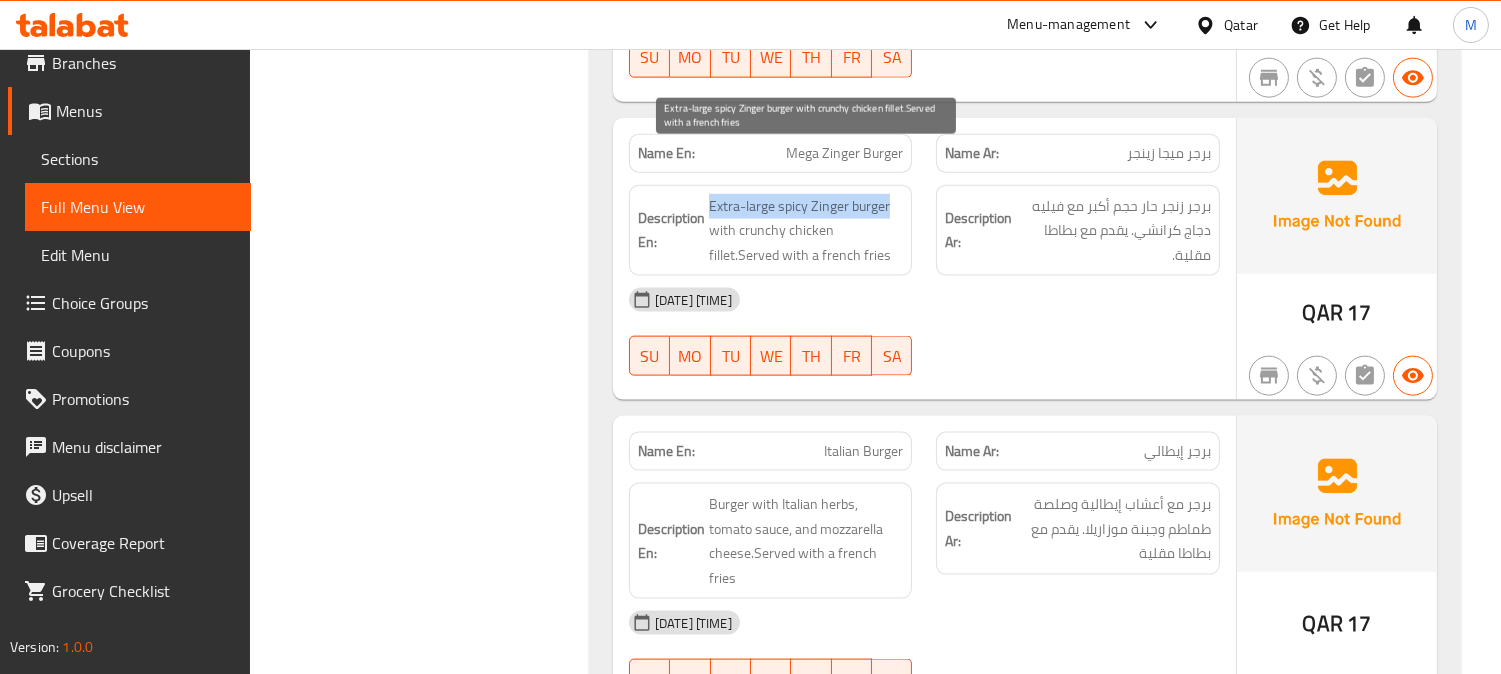 copy on "Extra-large spicy Zinger burger" 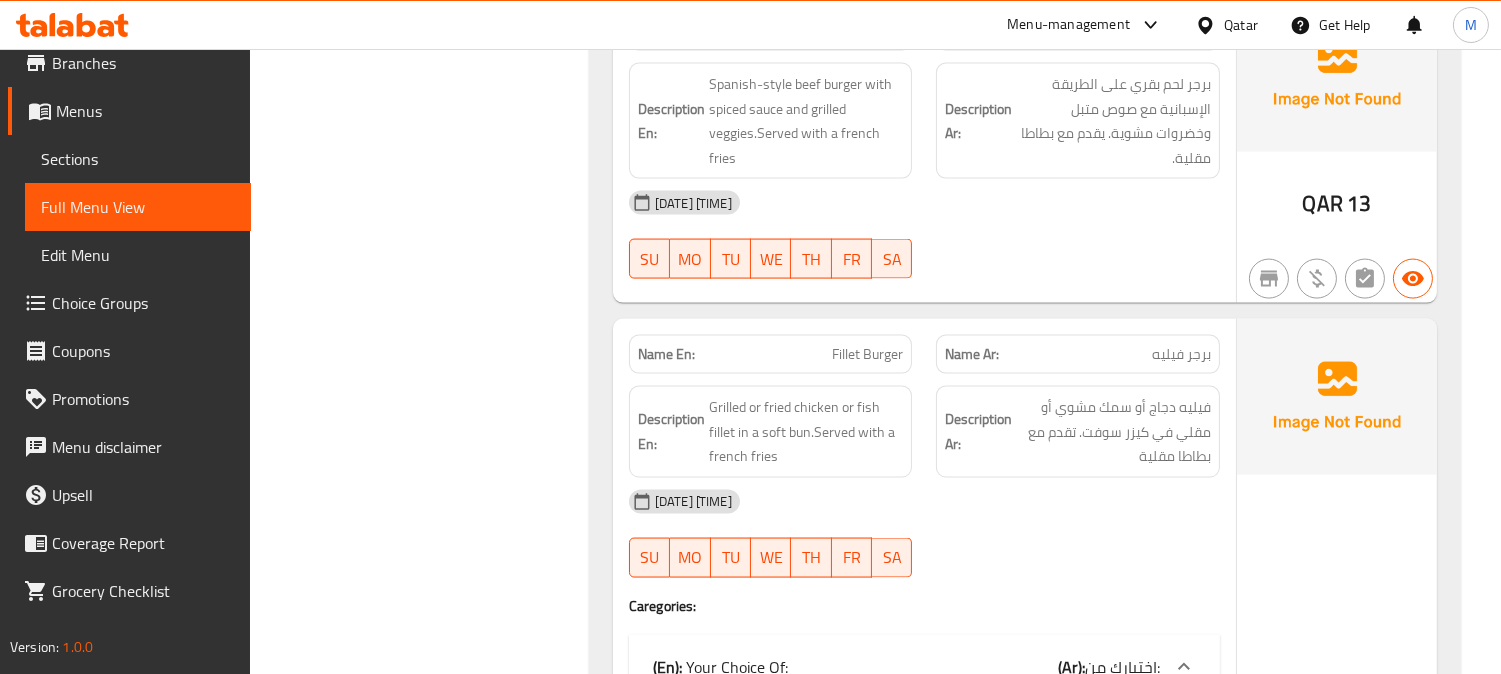 scroll, scrollTop: 5486, scrollLeft: 0, axis: vertical 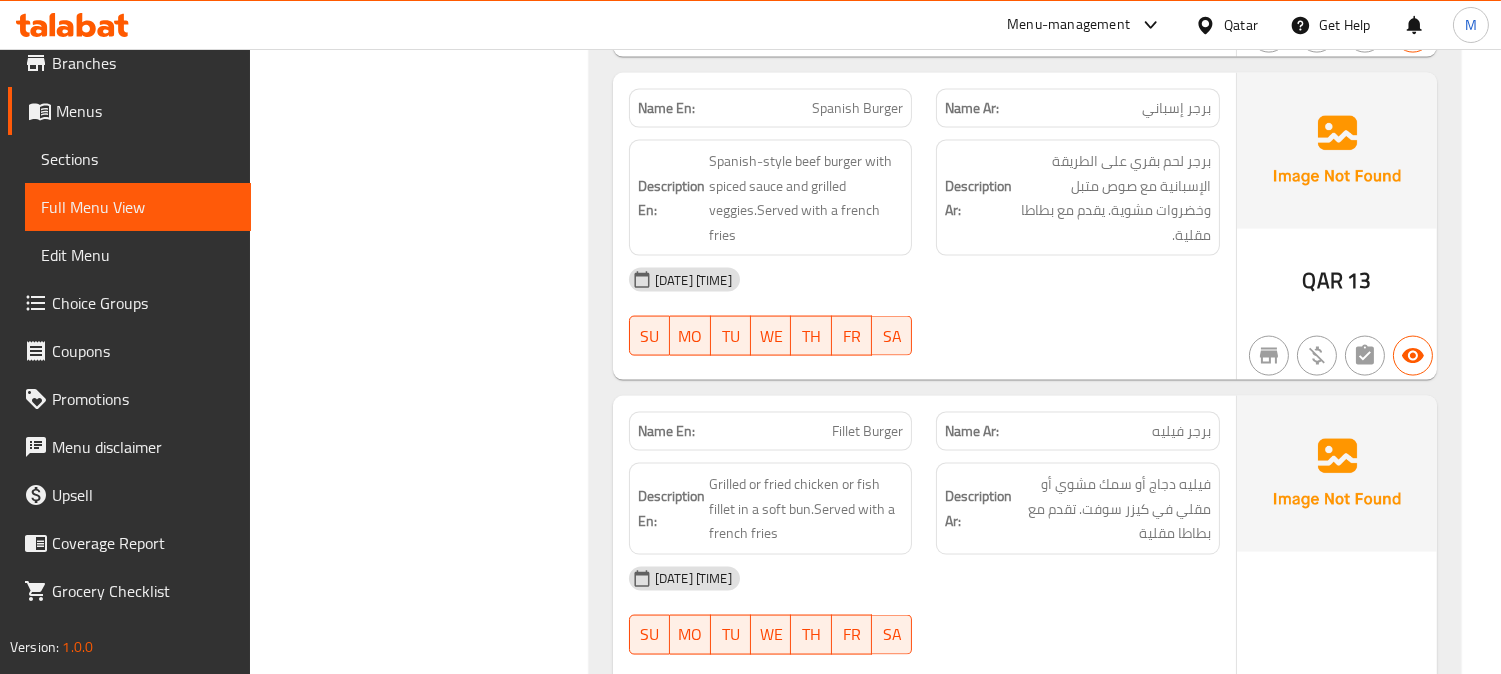 click on "Name En: Fillet Burger" at bounding box center [771, -3480] 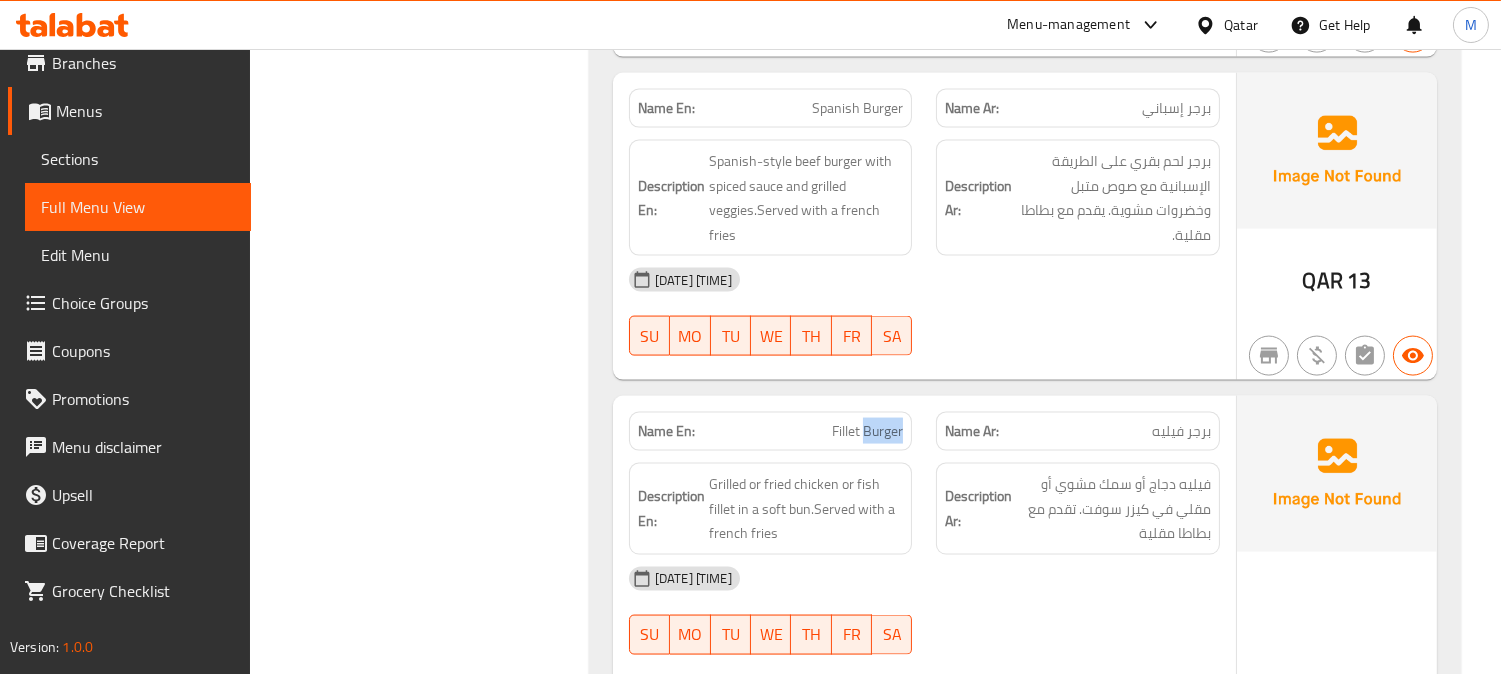 click on "Name En: Fillet Burger" at bounding box center (771, -3480) 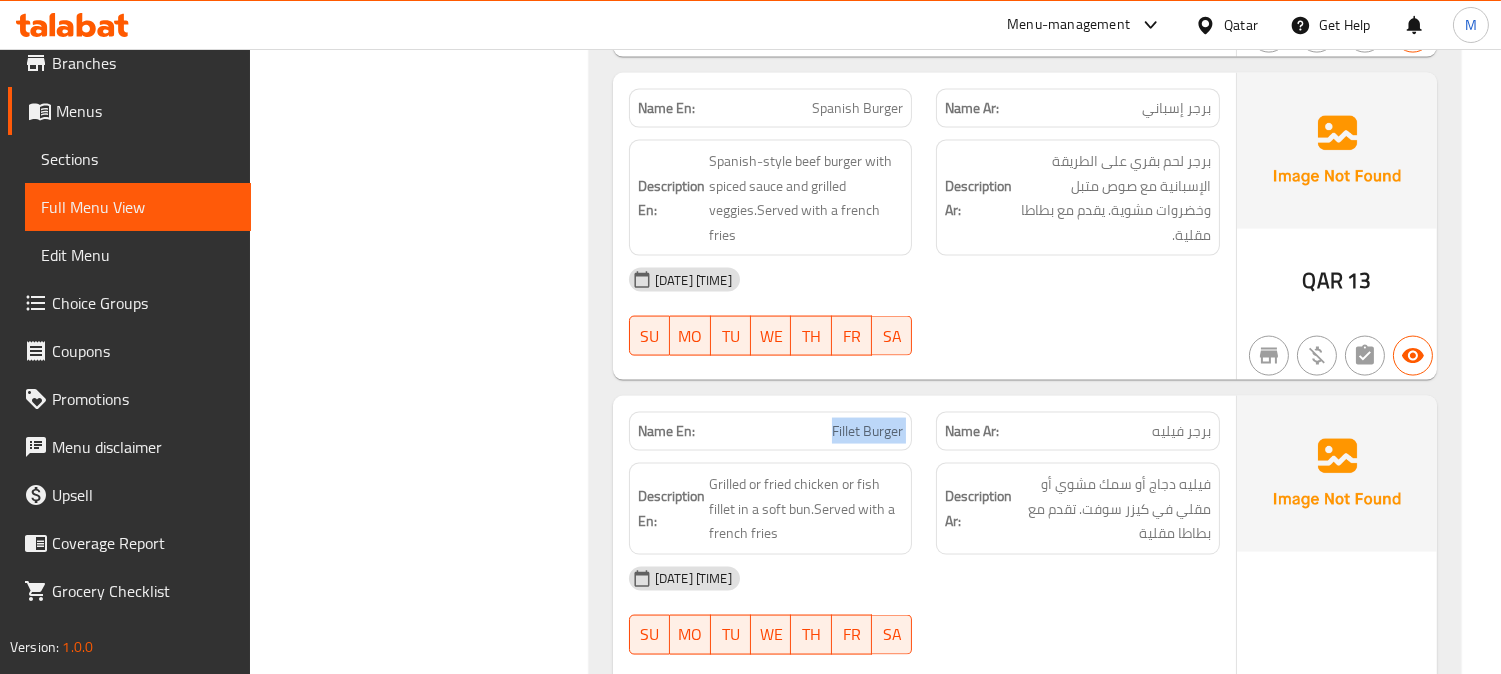 click on "Name En: Fillet Burger" at bounding box center (771, -3480) 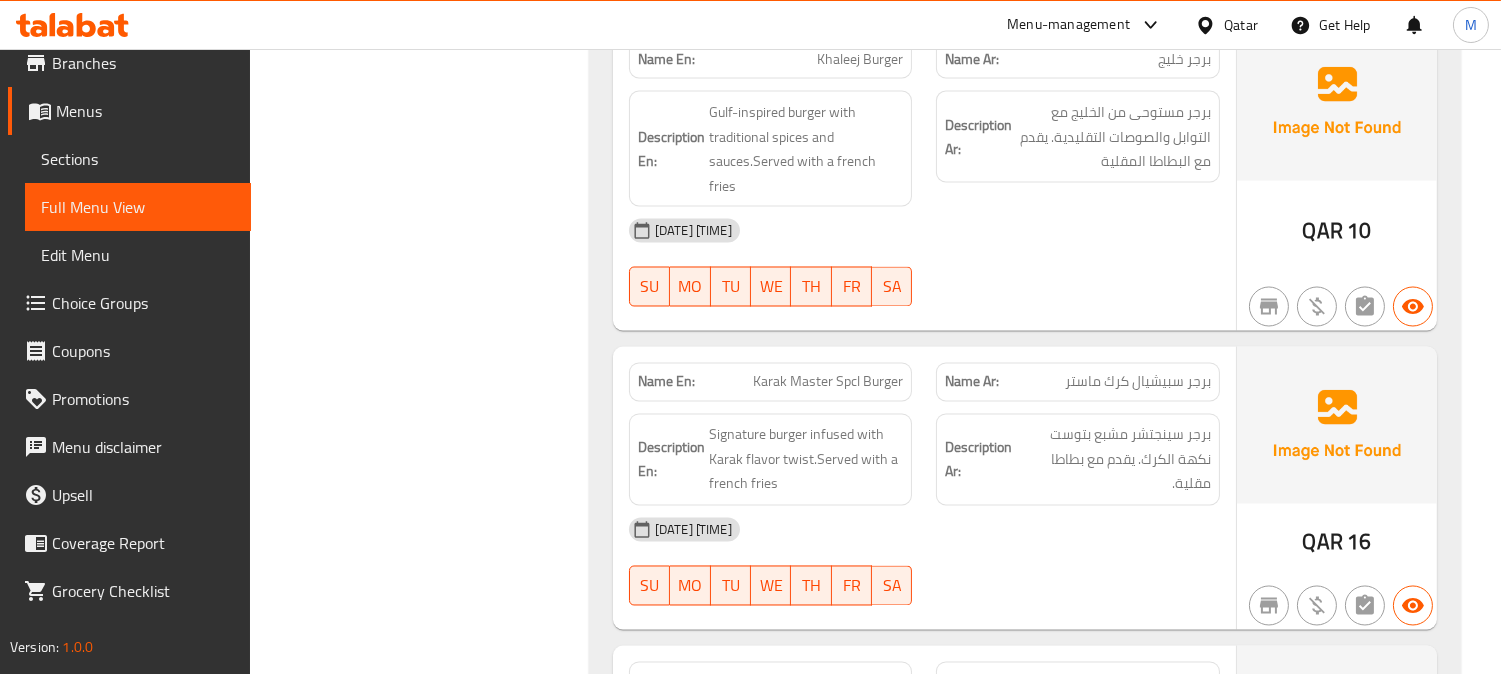 scroll, scrollTop: 6597, scrollLeft: 0, axis: vertical 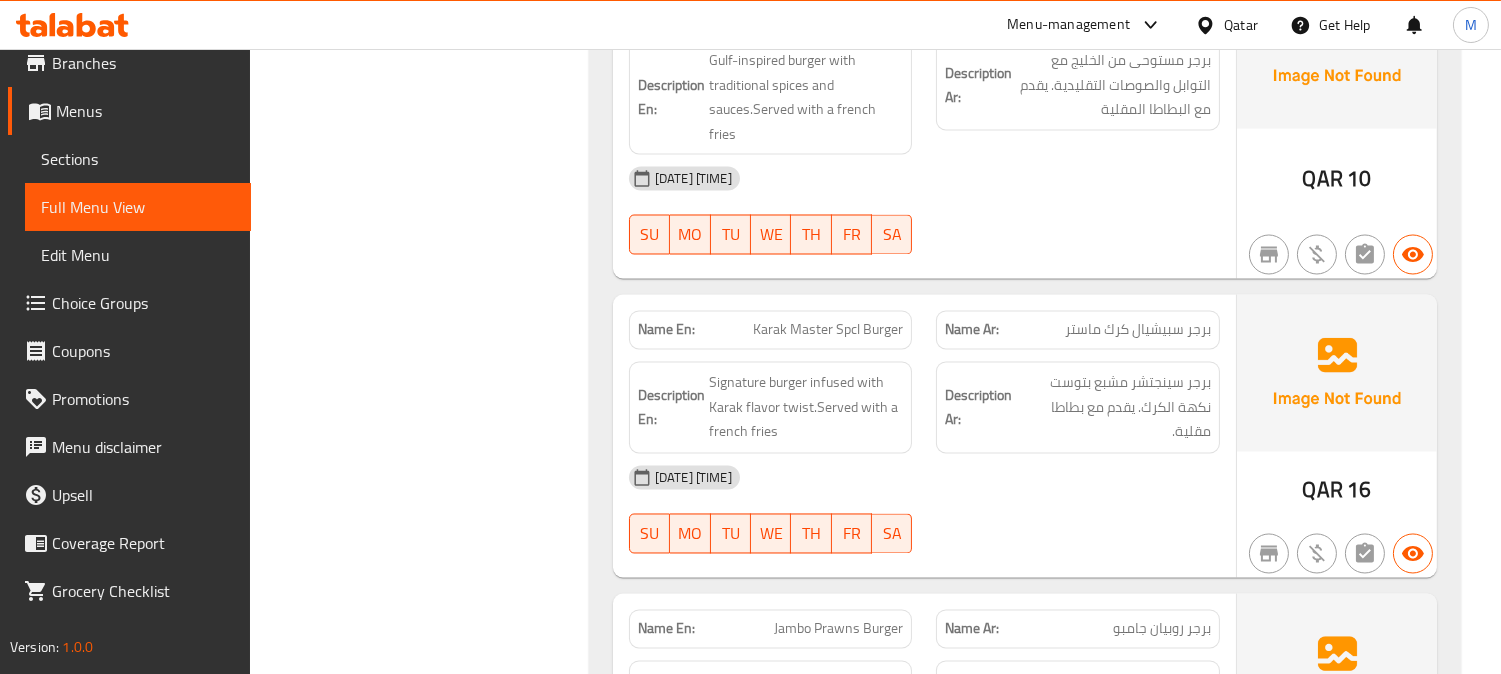 click on "Karak Master Spcl Burger" at bounding box center [841, -3640] 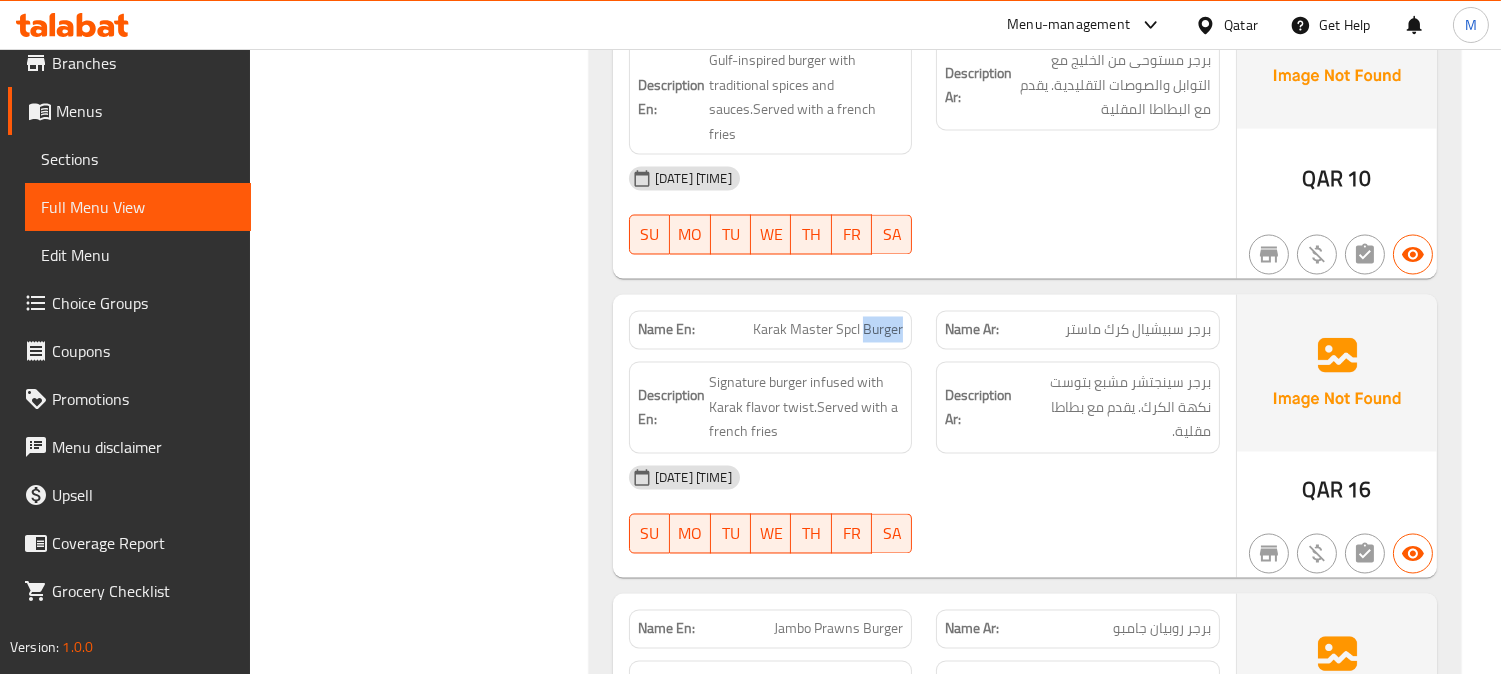 click on "Karak Master Spcl Burger" at bounding box center [841, -3640] 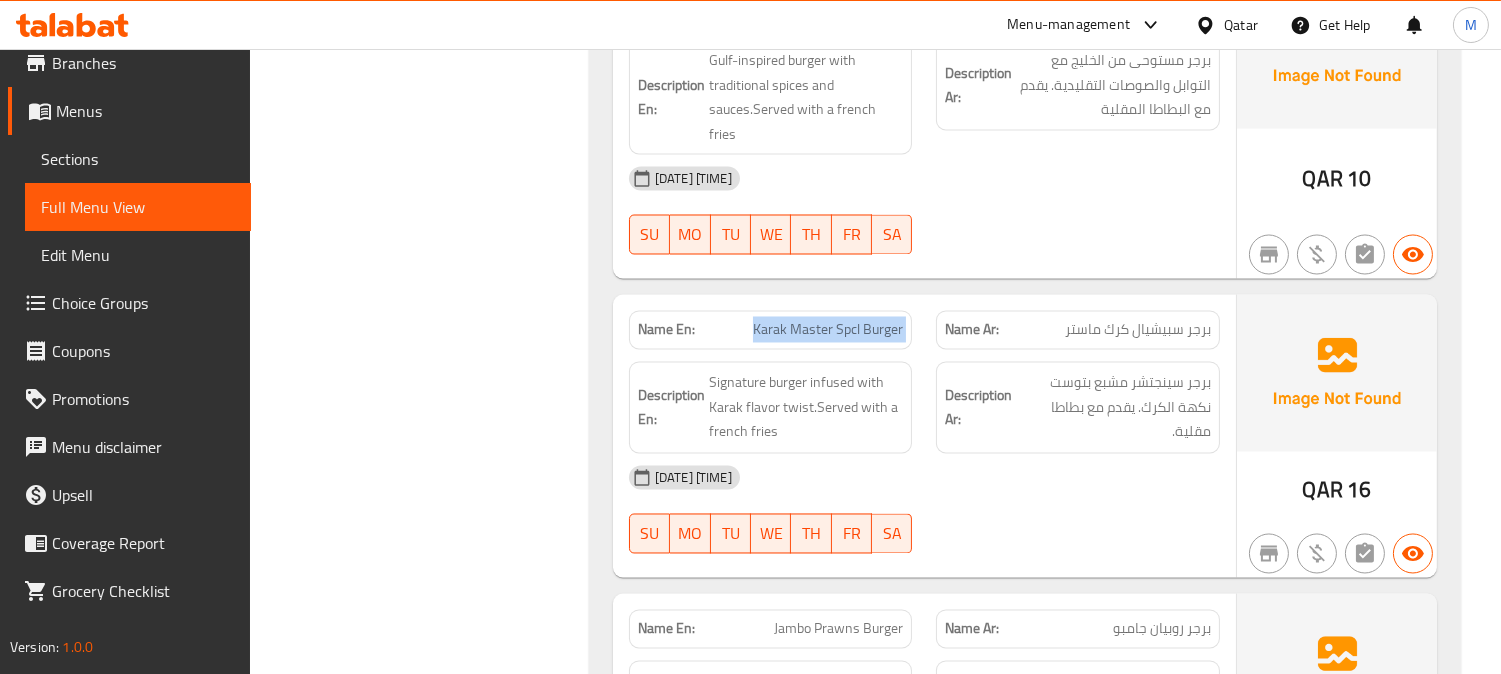 click on "Karak Master Spcl Burger" at bounding box center [841, -3640] 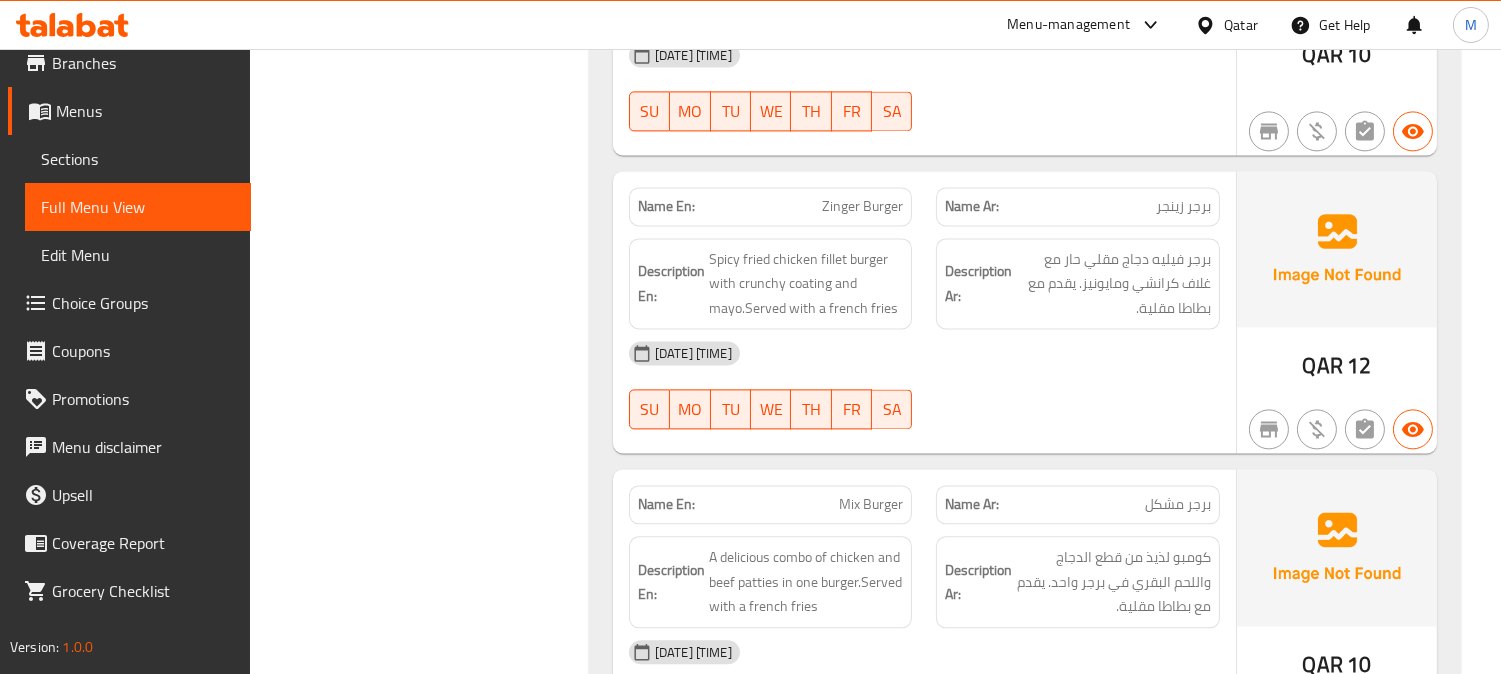 scroll, scrollTop: 7931, scrollLeft: 0, axis: vertical 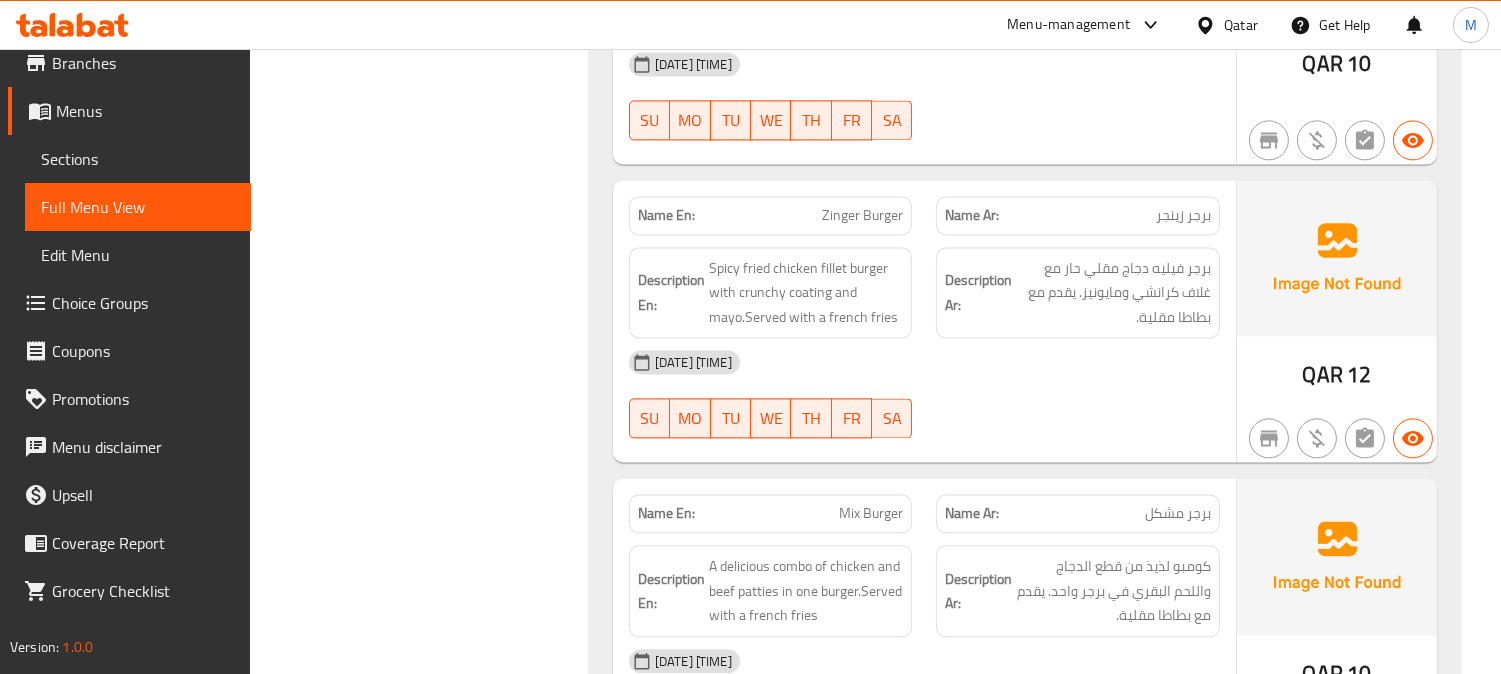 click on "Name En: Zinger Burger" at bounding box center (771, 215) 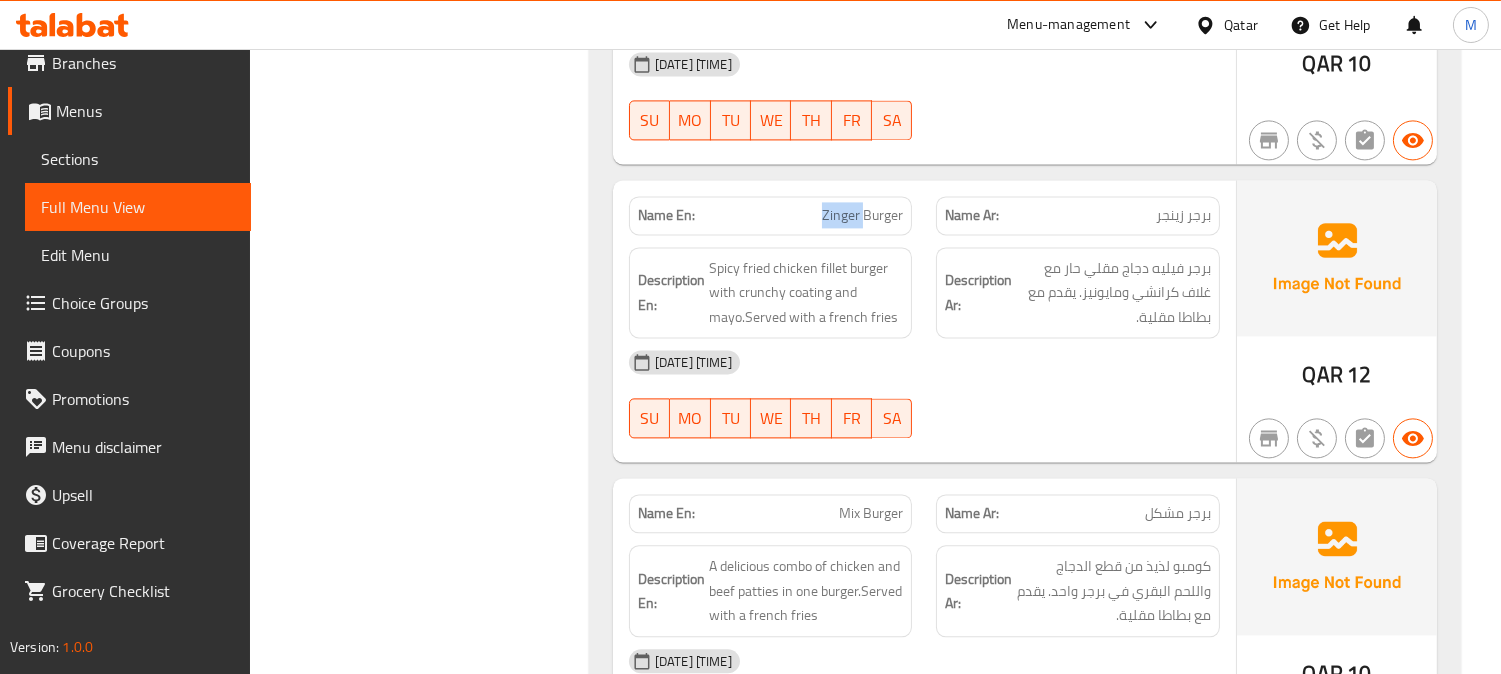 click on "Name En: Zinger Burger" at bounding box center [771, 215] 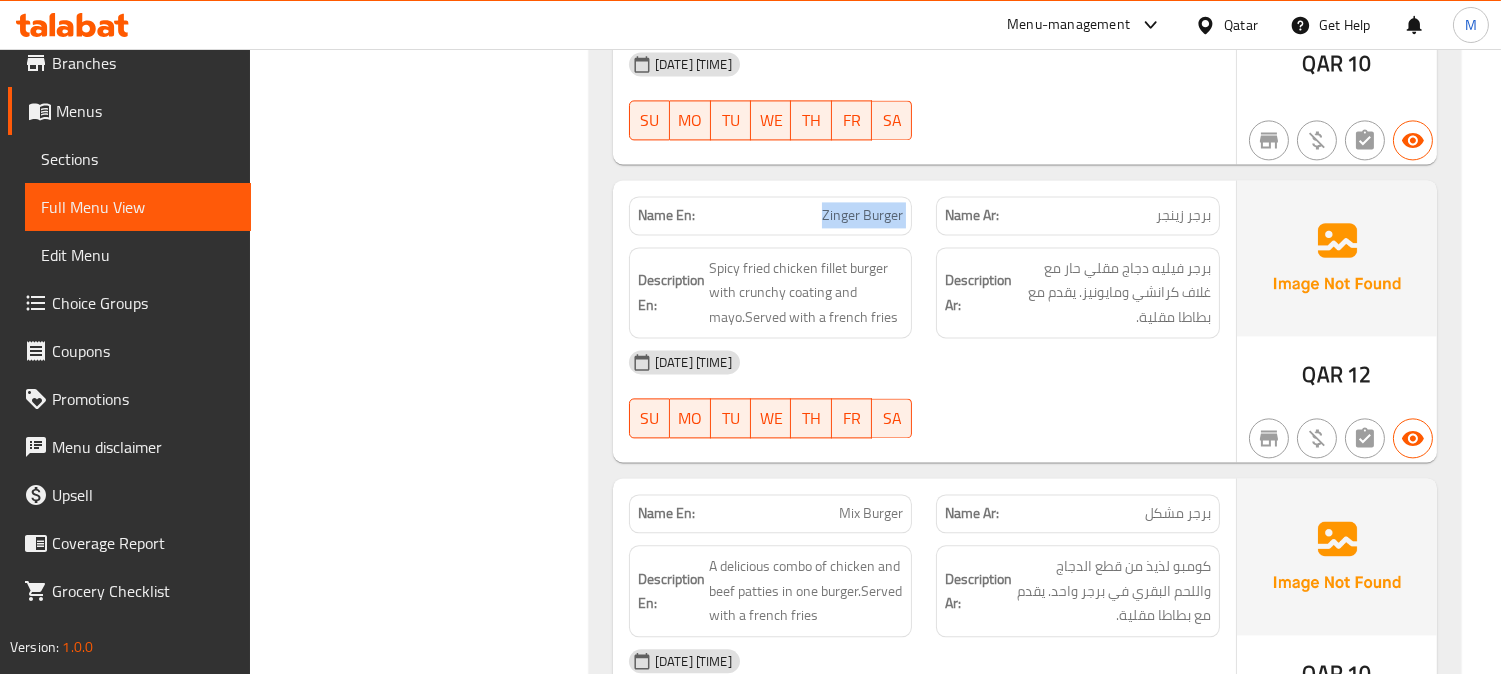 click on "Name En: Zinger Burger" at bounding box center [771, 215] 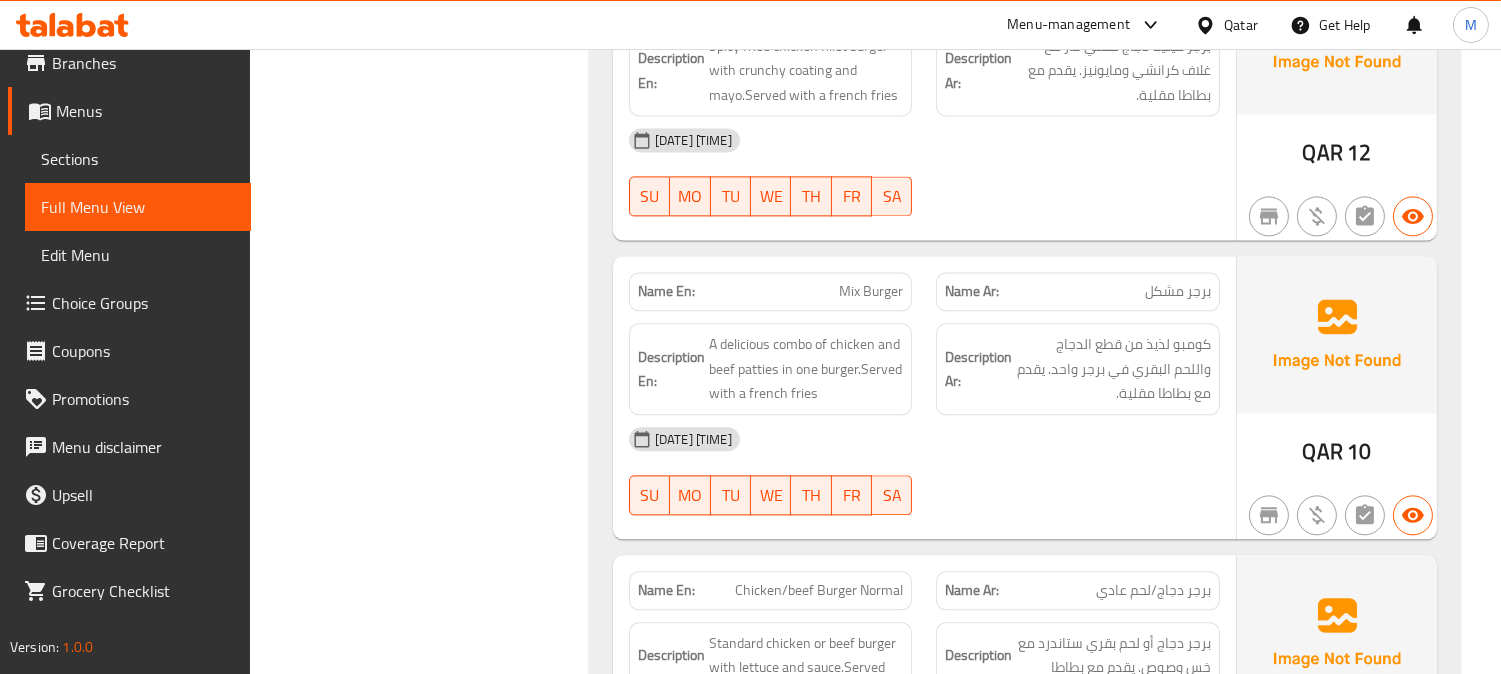 scroll, scrollTop: 8375, scrollLeft: 0, axis: vertical 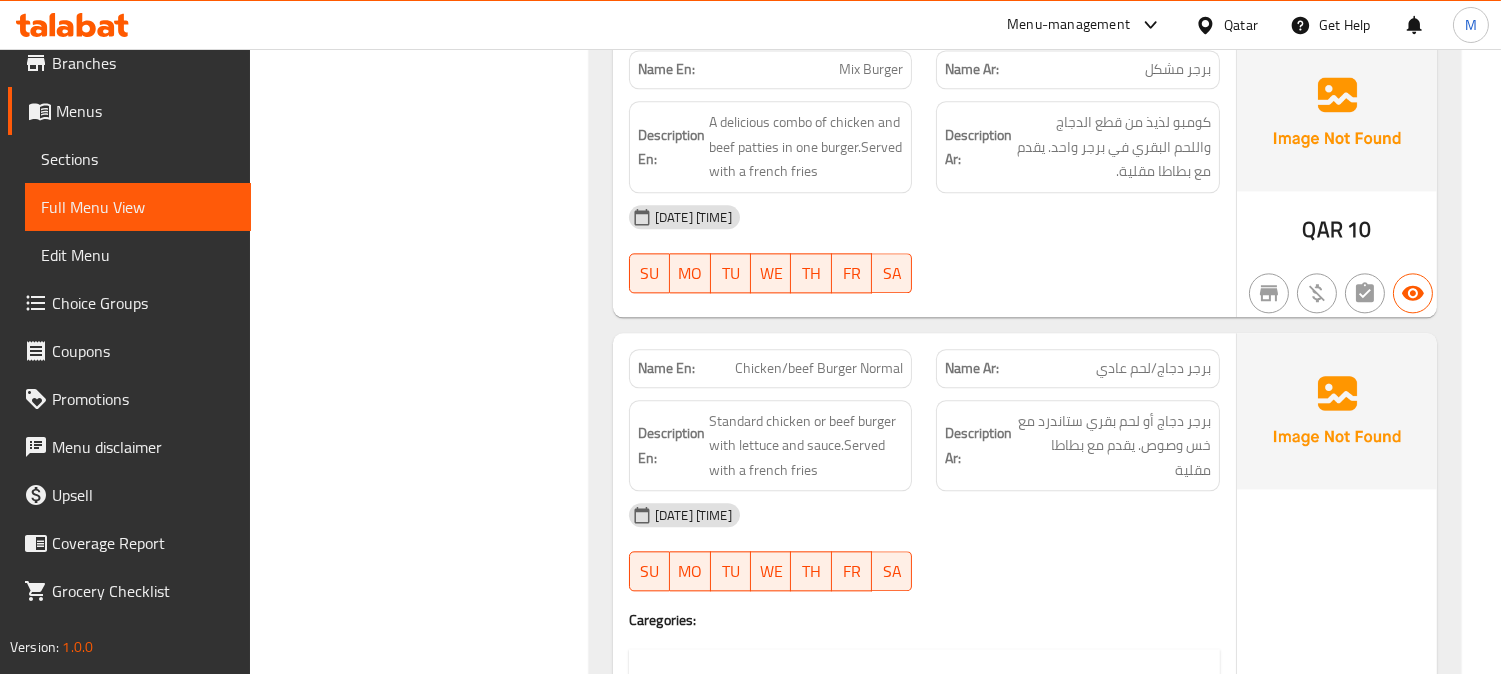 click on "Chicken/beef Burger Normal" at bounding box center (819, 368) 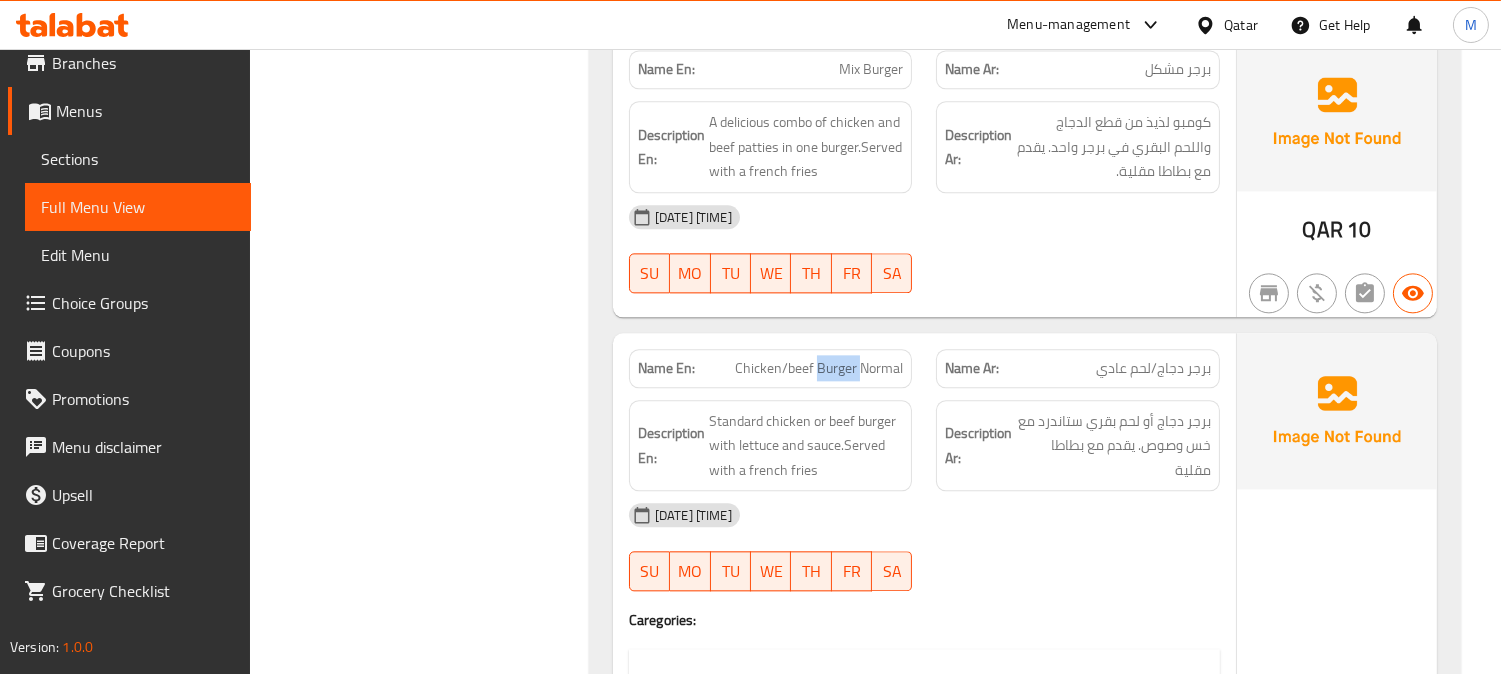 click on "Chicken/beef Burger Normal" at bounding box center [819, 368] 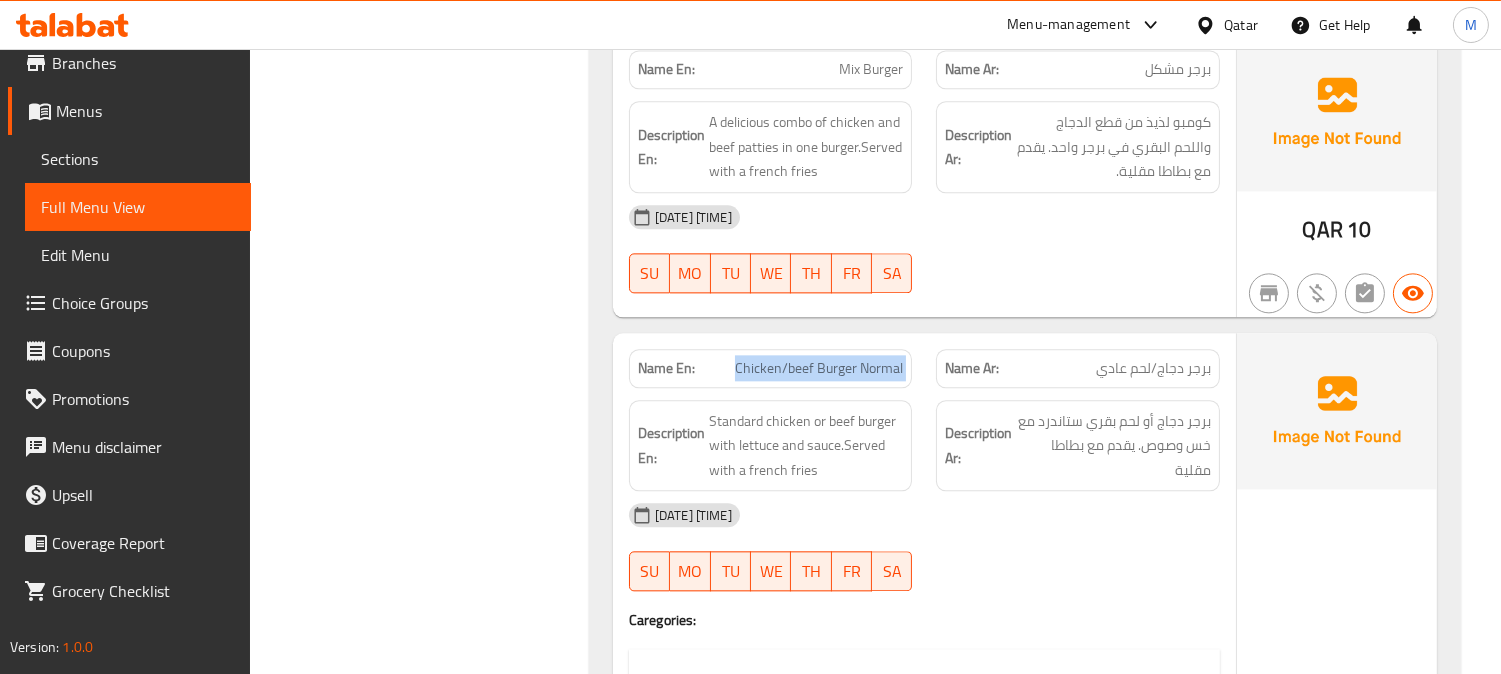 click on "Chicken/beef Burger Normal" at bounding box center (819, 368) 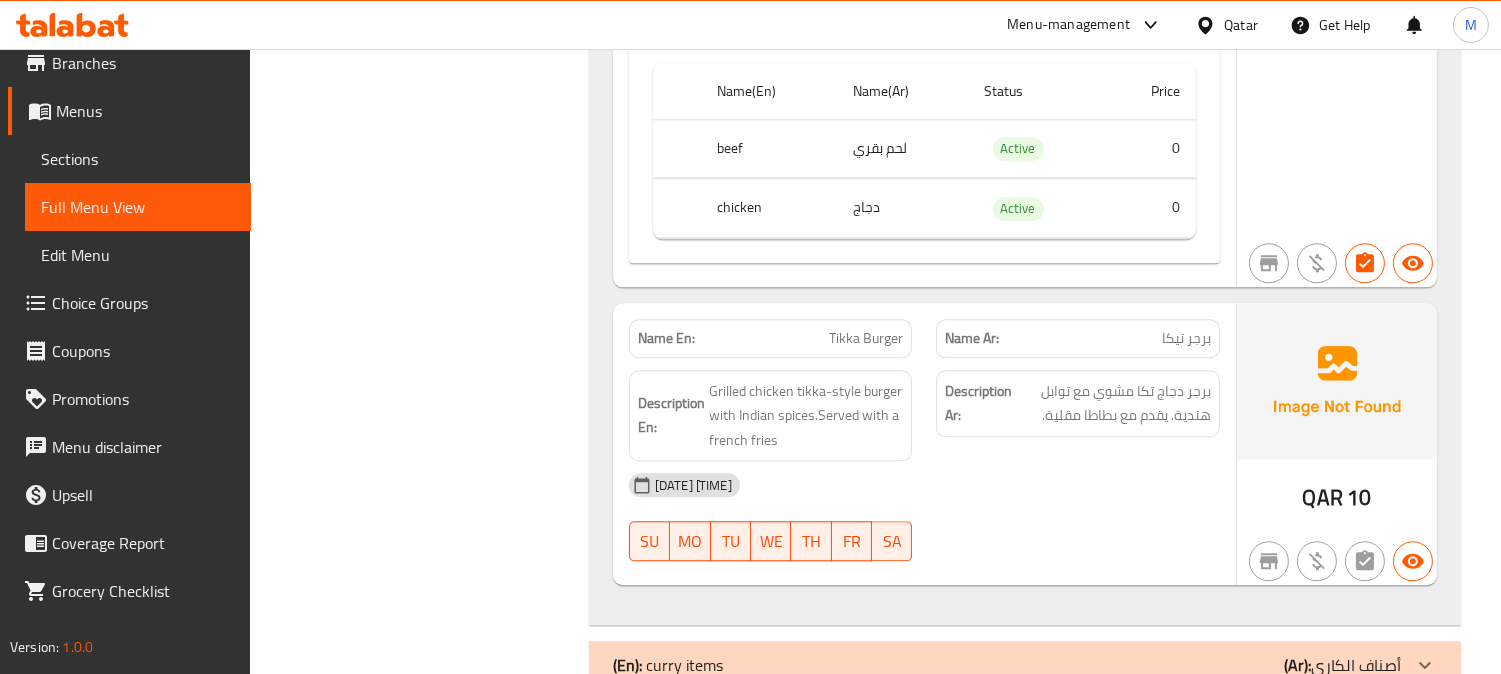 scroll, scrollTop: 9042, scrollLeft: 0, axis: vertical 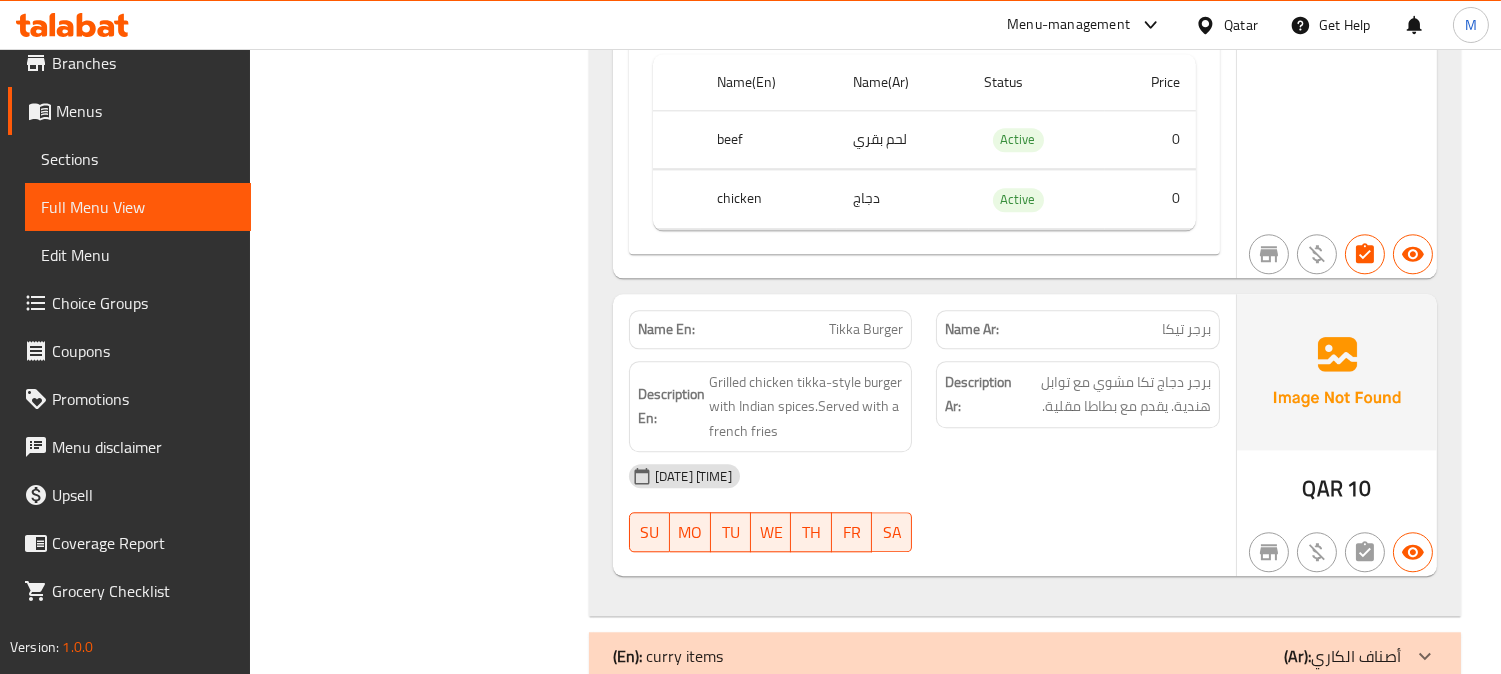 click on "Tikka Burger" at bounding box center (866, 329) 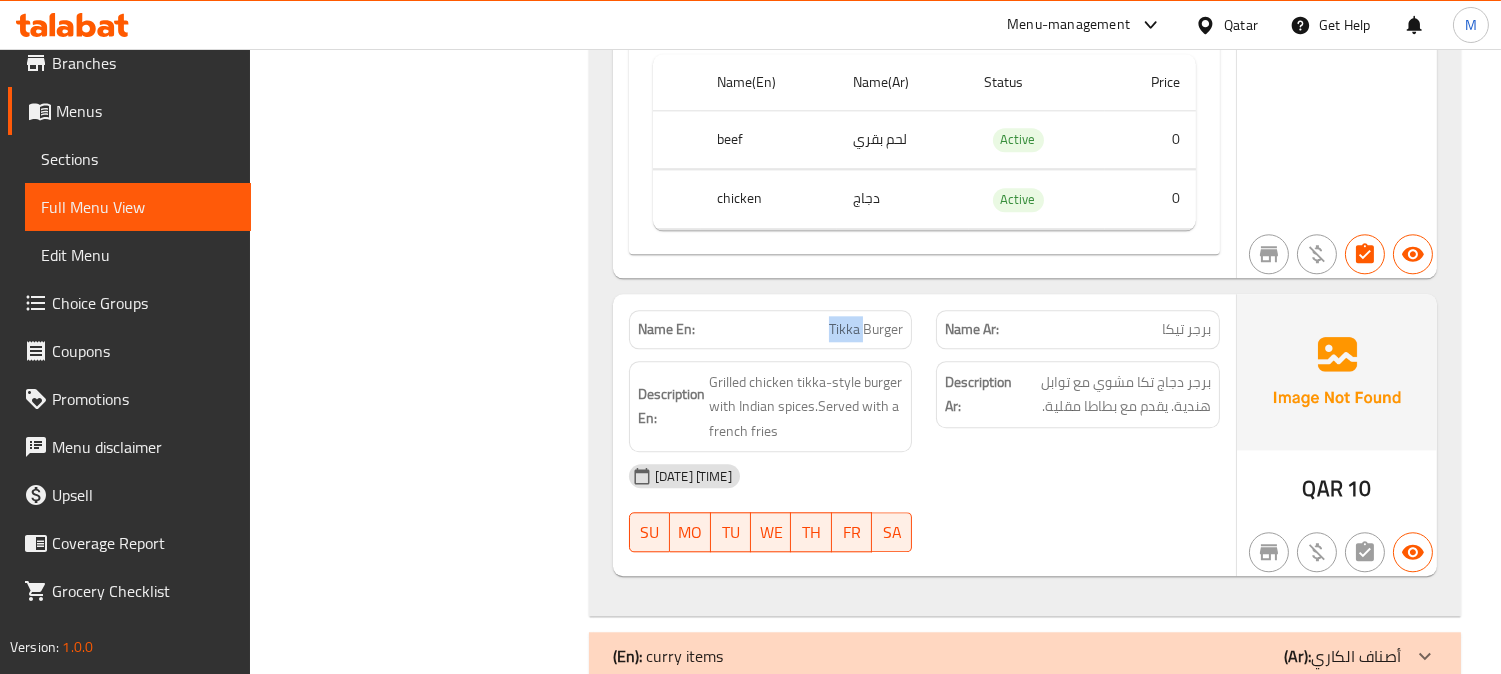 click on "Tikka Burger" at bounding box center [866, 329] 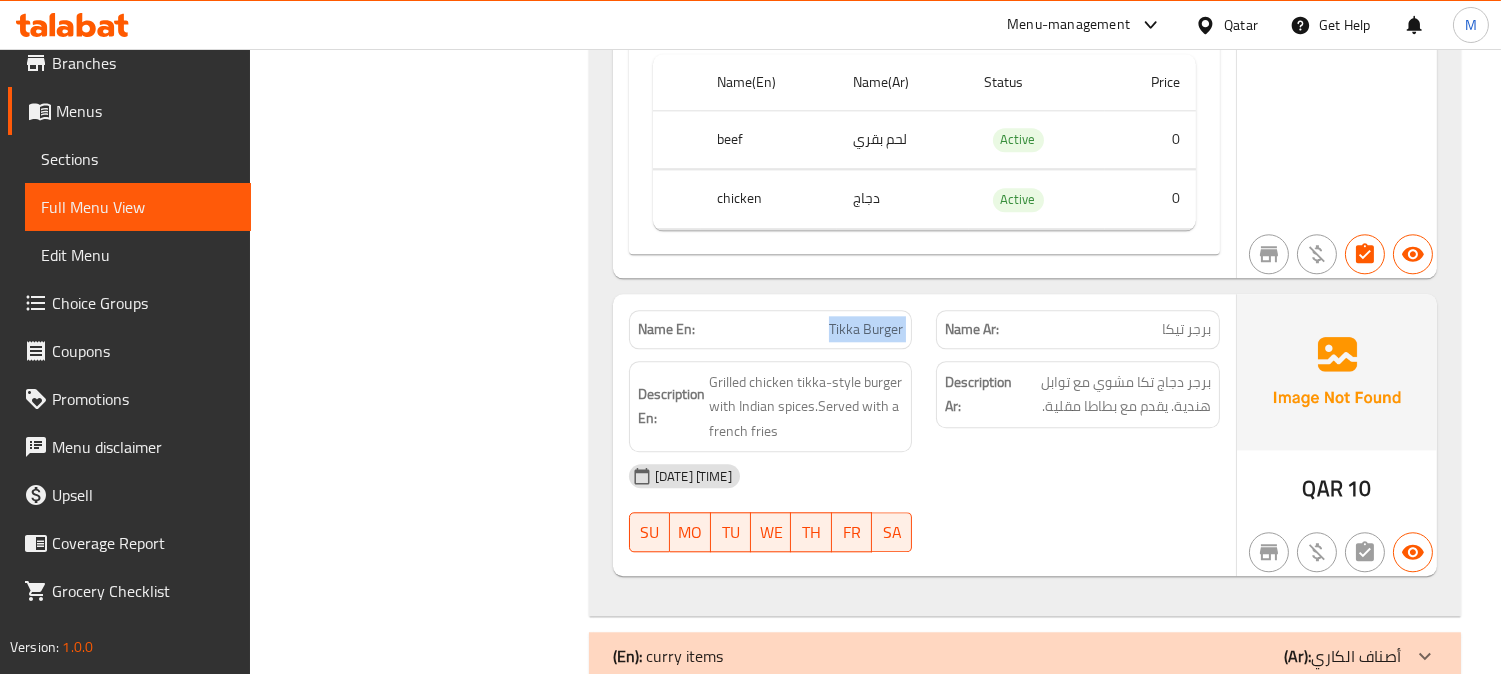 click on "Tikka Burger" at bounding box center (866, 329) 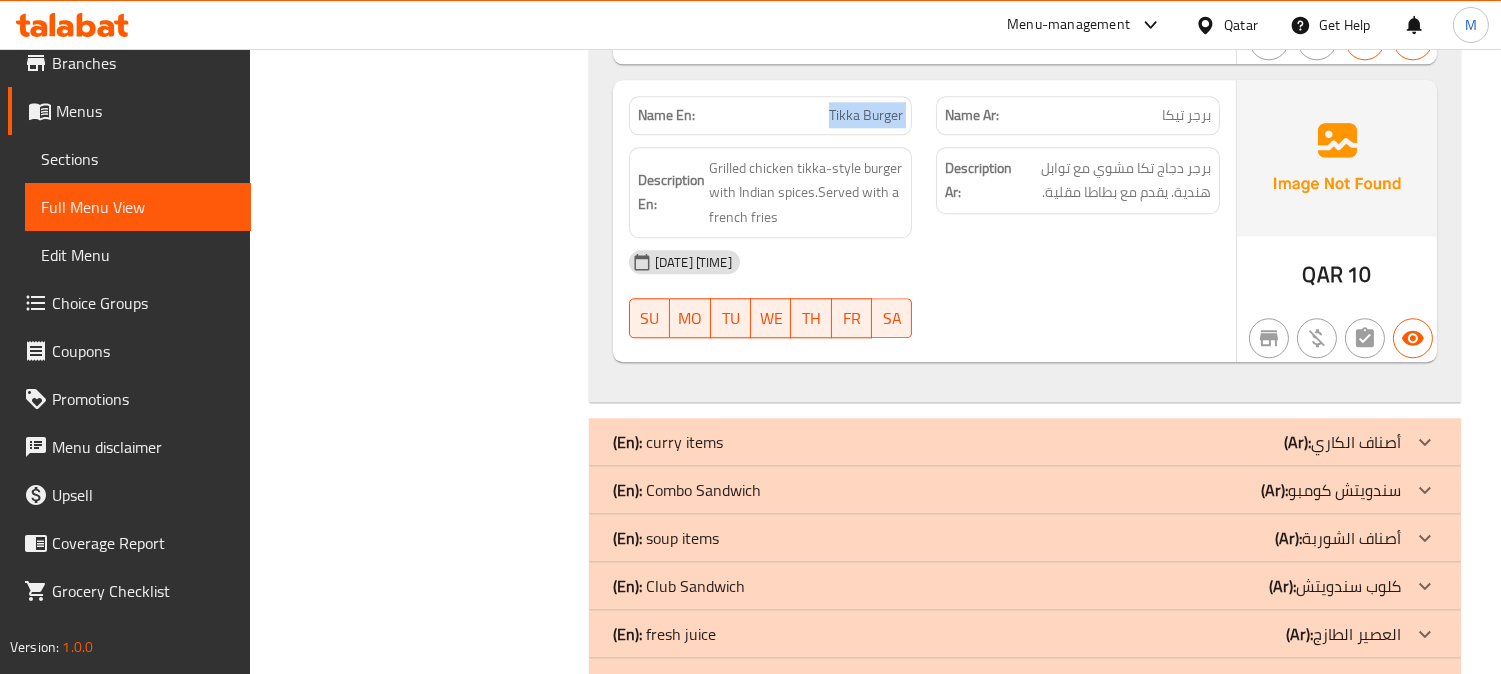 scroll, scrollTop: 9264, scrollLeft: 0, axis: vertical 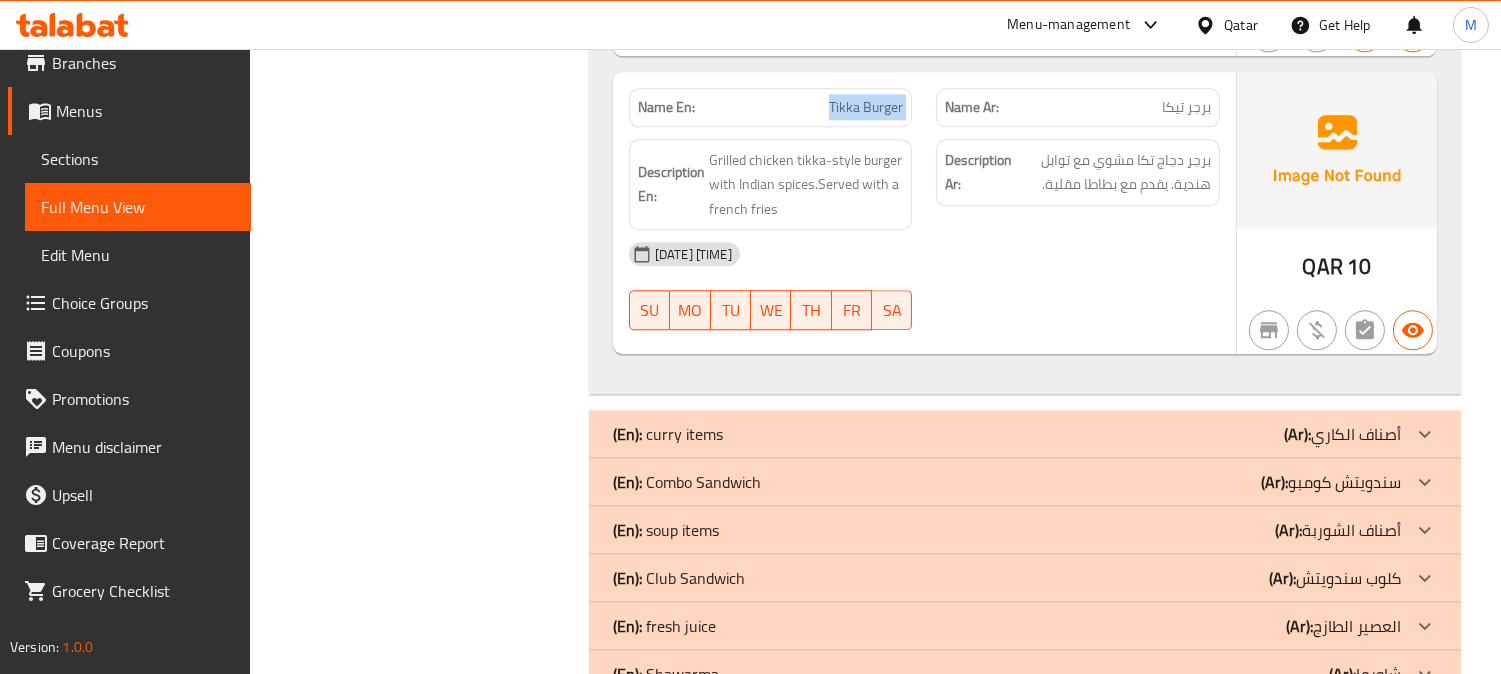 click on "(Ar): سندويتش كومبو" at bounding box center [1366, -8971] 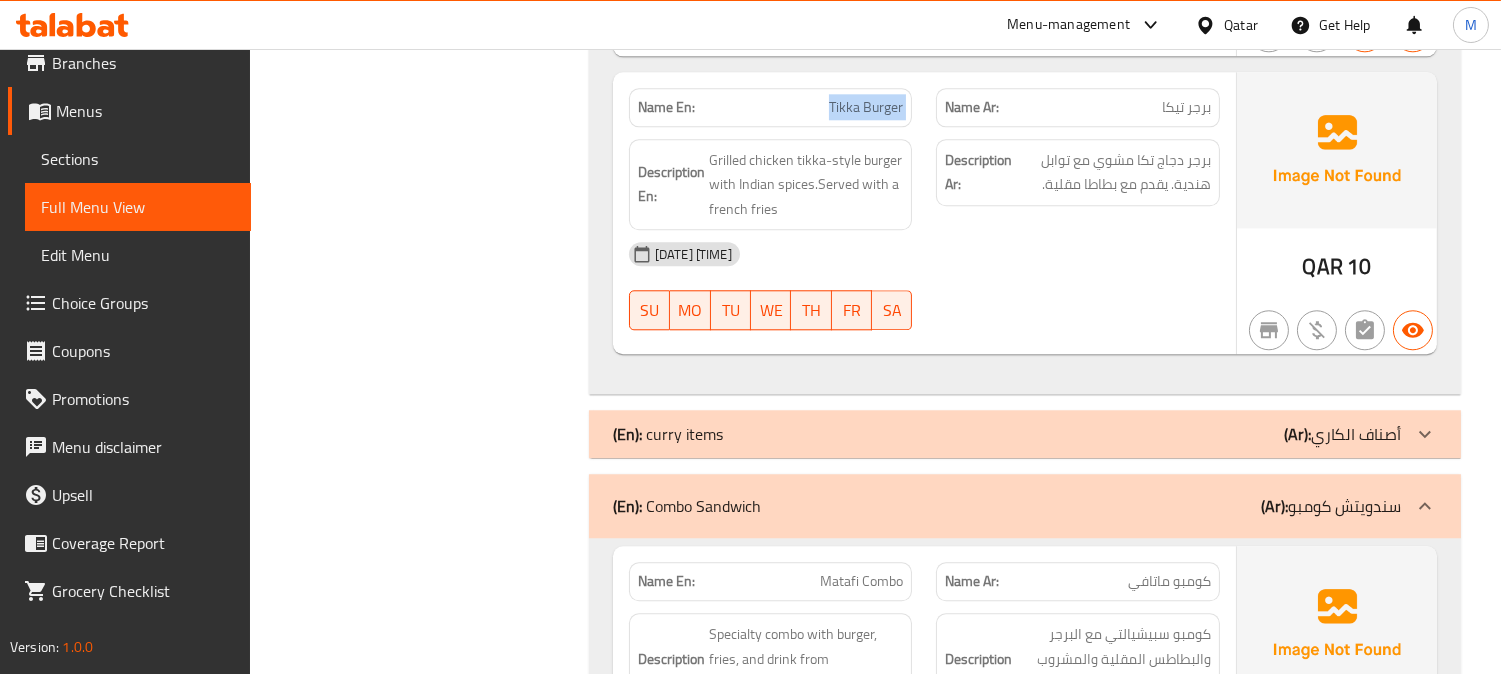 scroll, scrollTop: 9597, scrollLeft: 0, axis: vertical 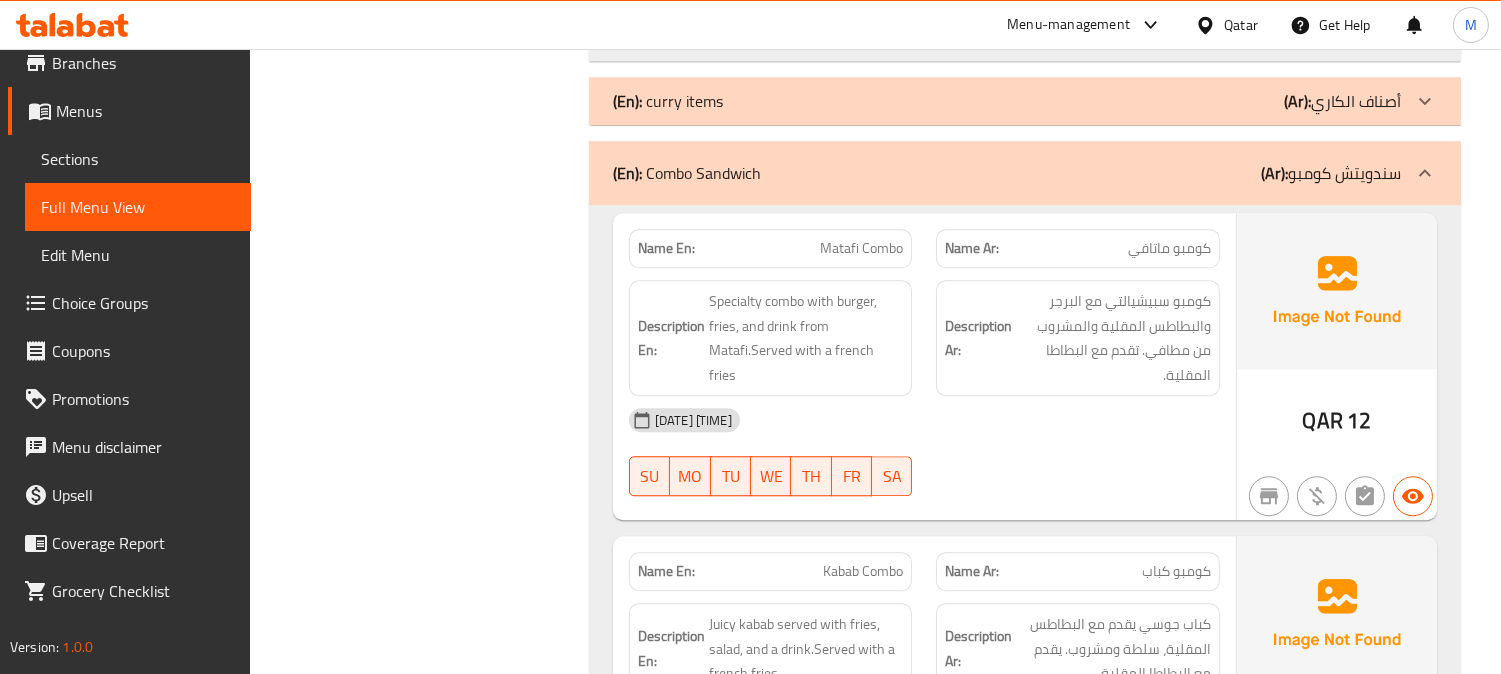 click on "Matafi Combo" at bounding box center [827, -9157] 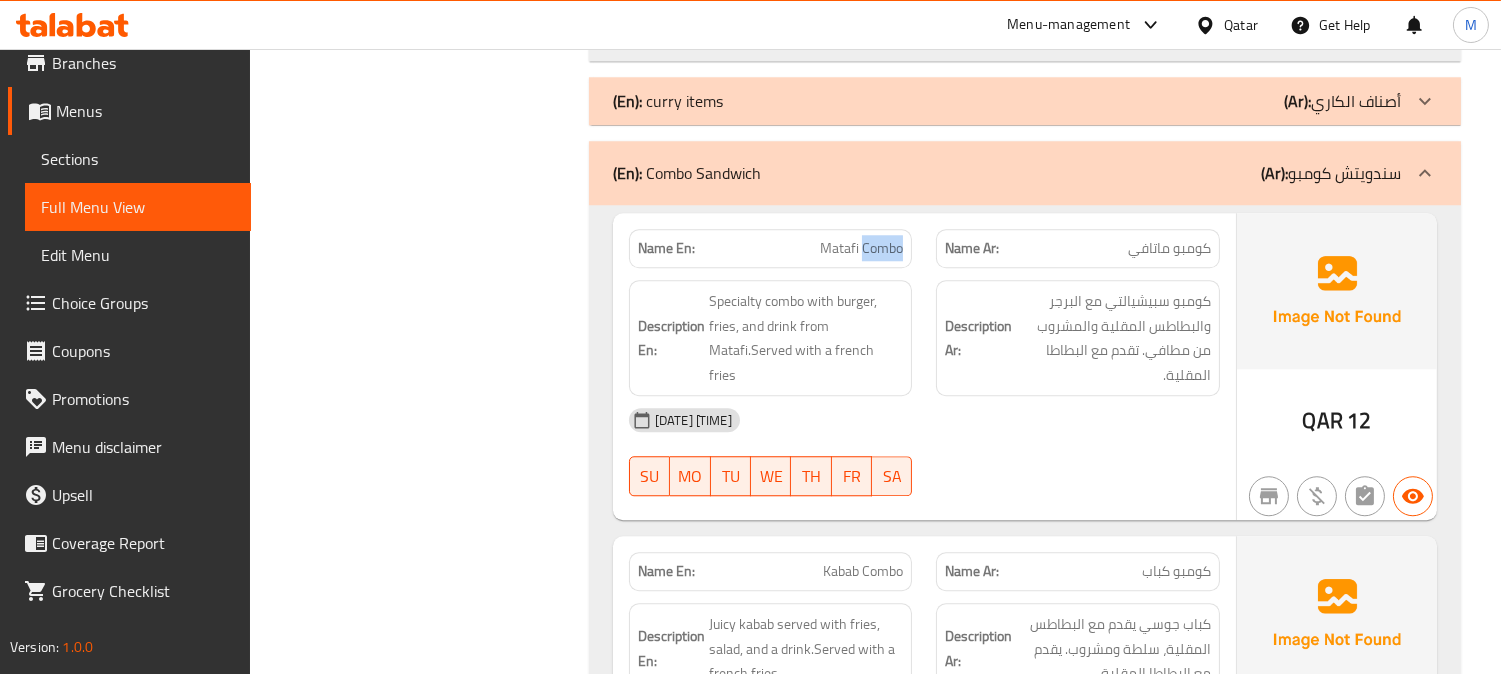 click on "Matafi Combo" at bounding box center [827, -9157] 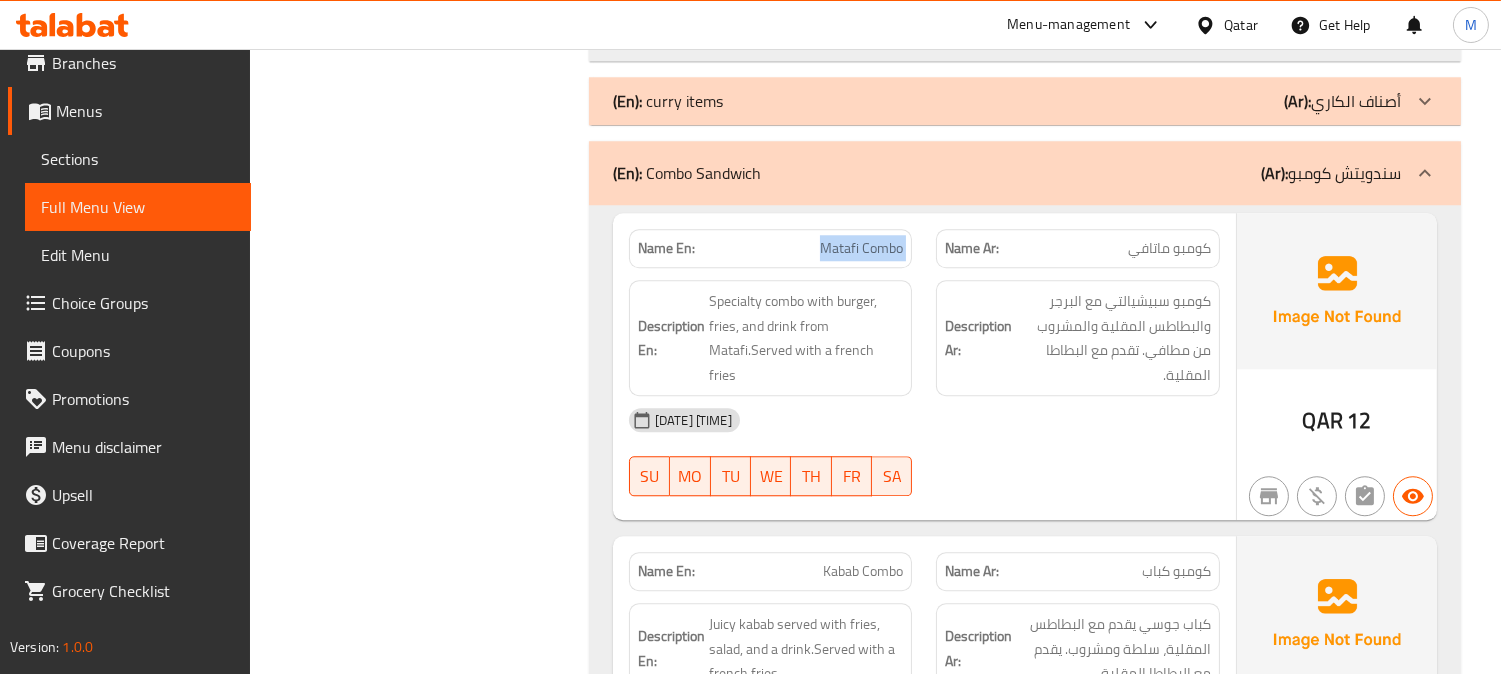 click on "Matafi Combo" at bounding box center [827, -9157] 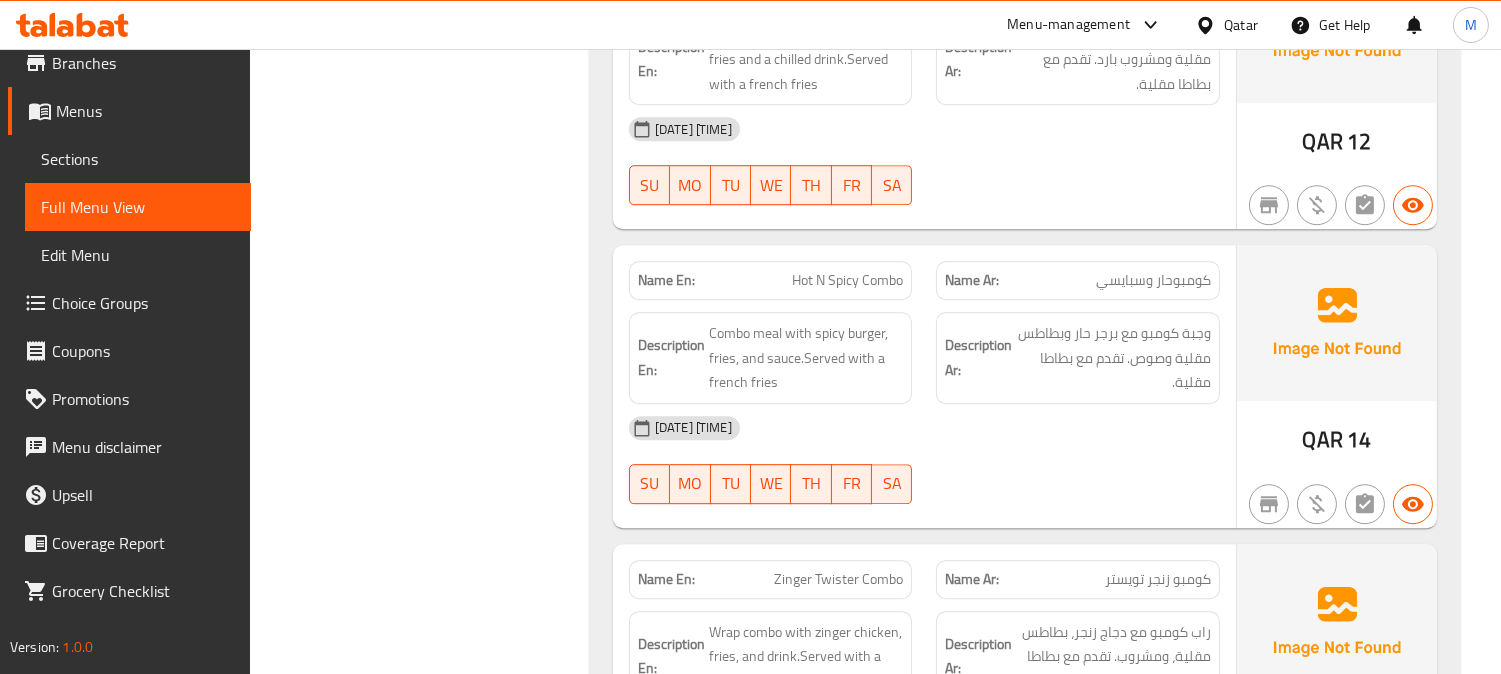 scroll, scrollTop: 10486, scrollLeft: 0, axis: vertical 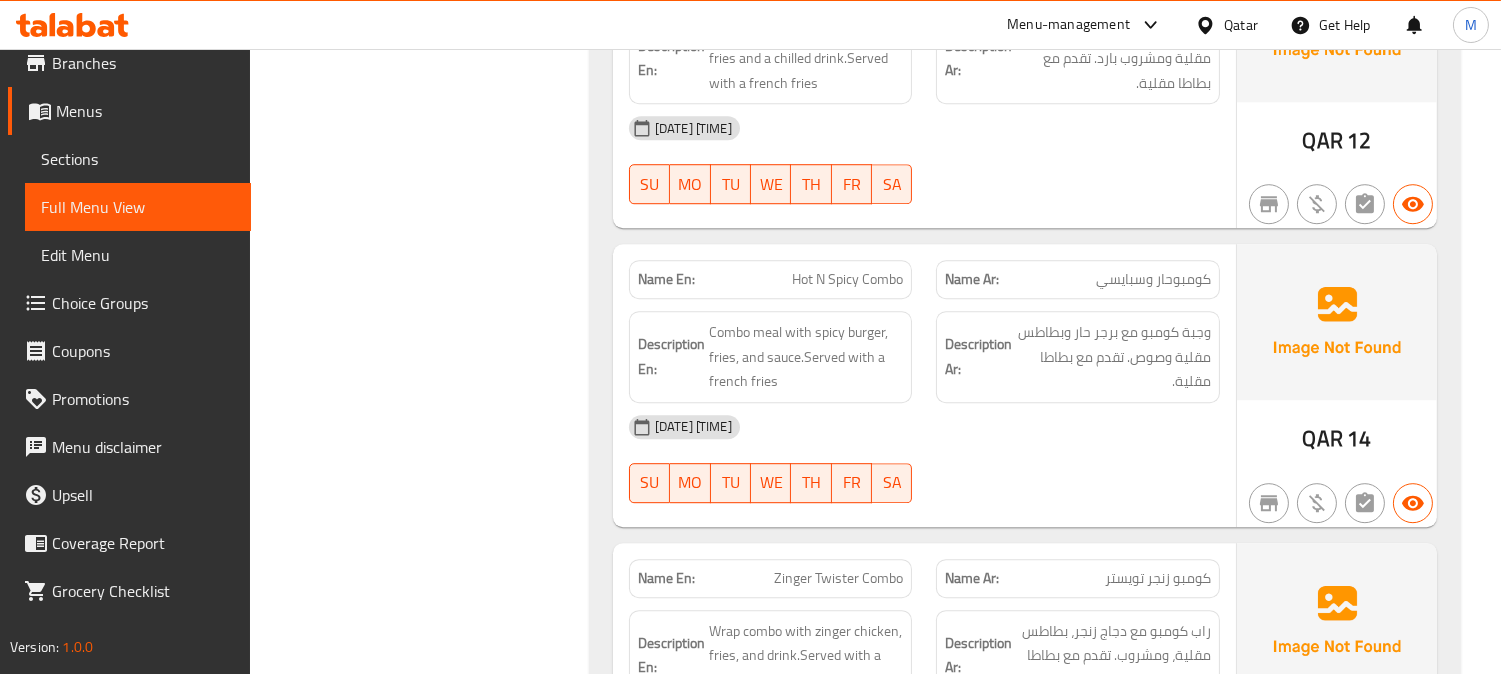 click on "Hot N Spicy Combo" at bounding box center (833, -9102) 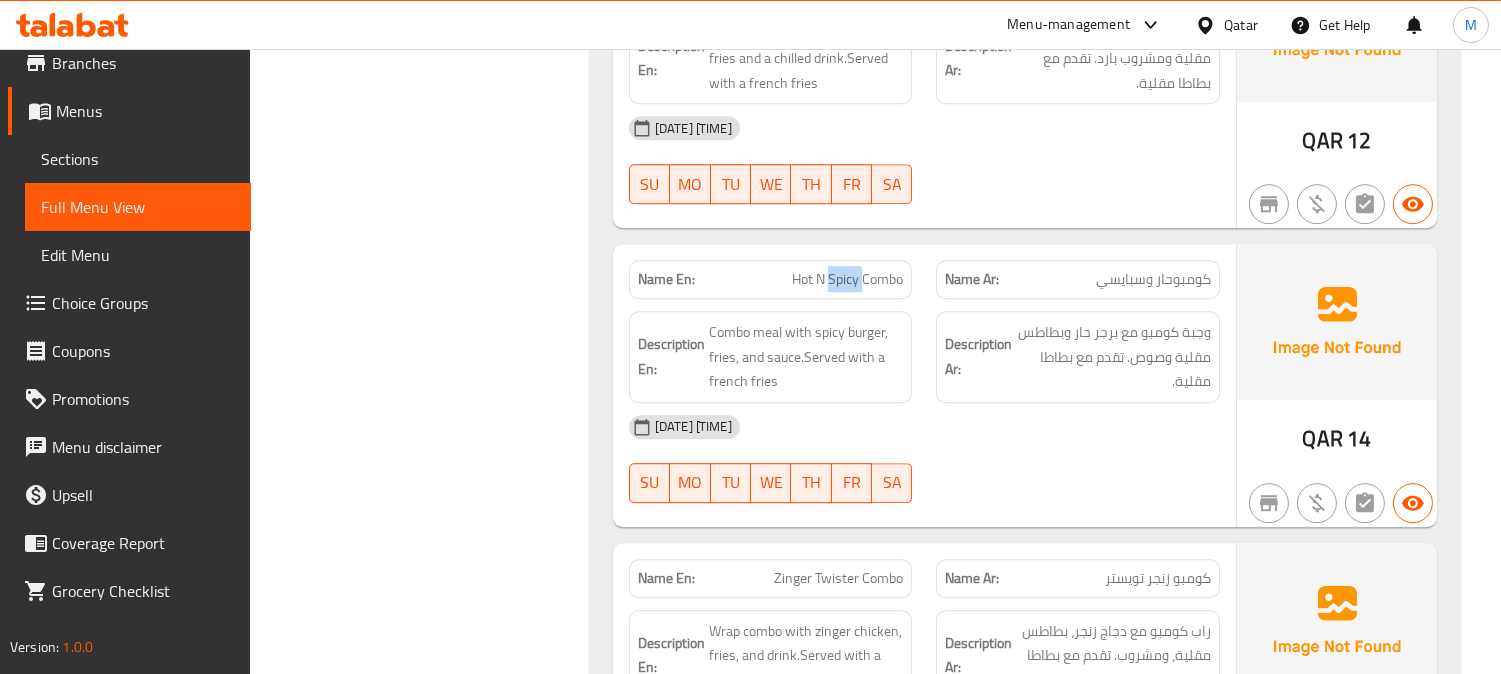 click on "Hot N Spicy Combo" at bounding box center [833, -9102] 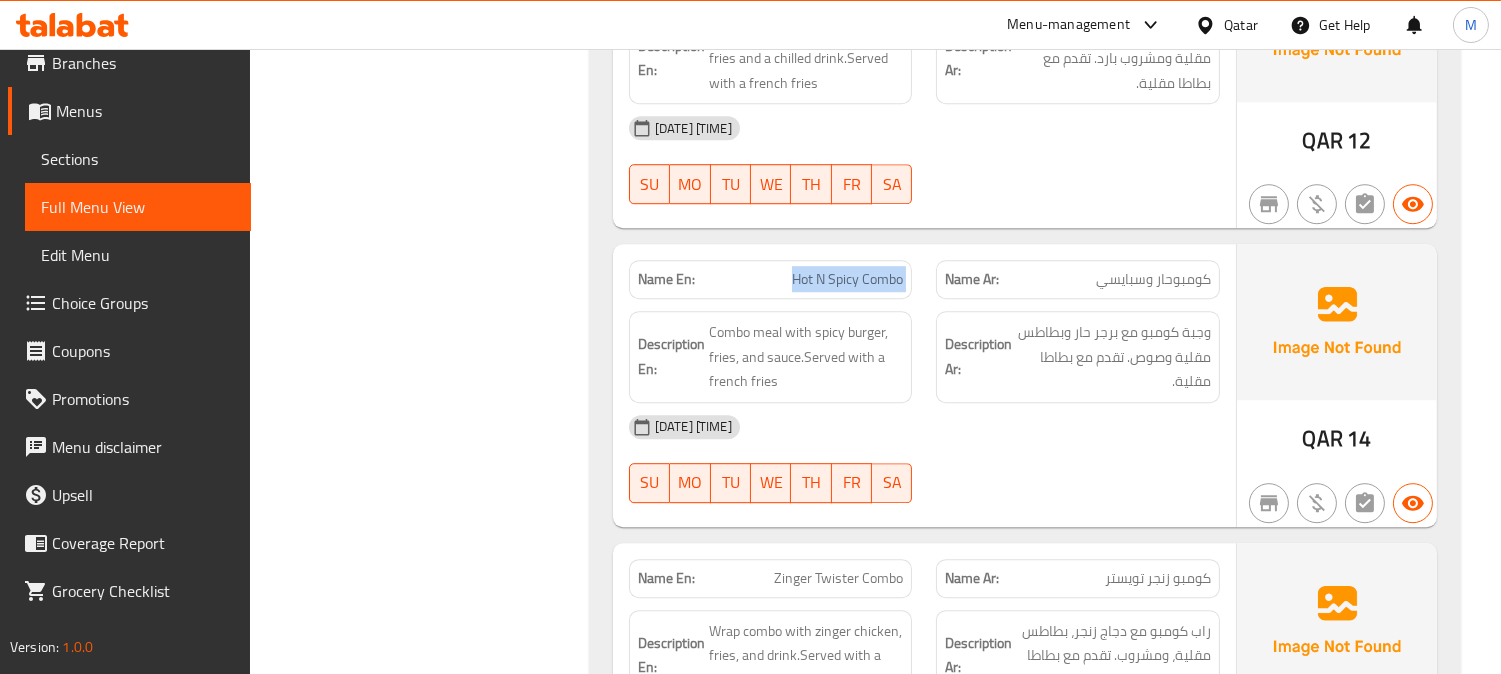 click on "Hot N Spicy Combo" at bounding box center [833, -9102] 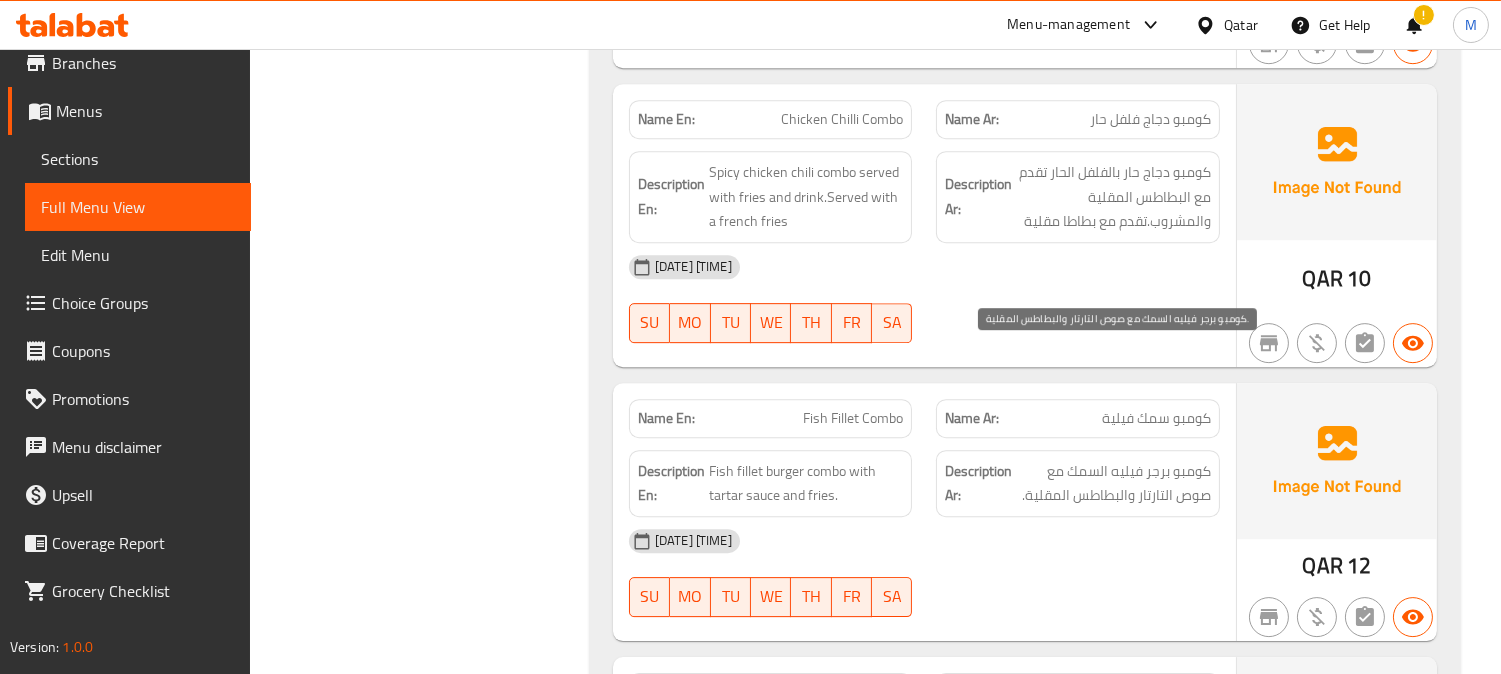scroll, scrollTop: 11264, scrollLeft: 0, axis: vertical 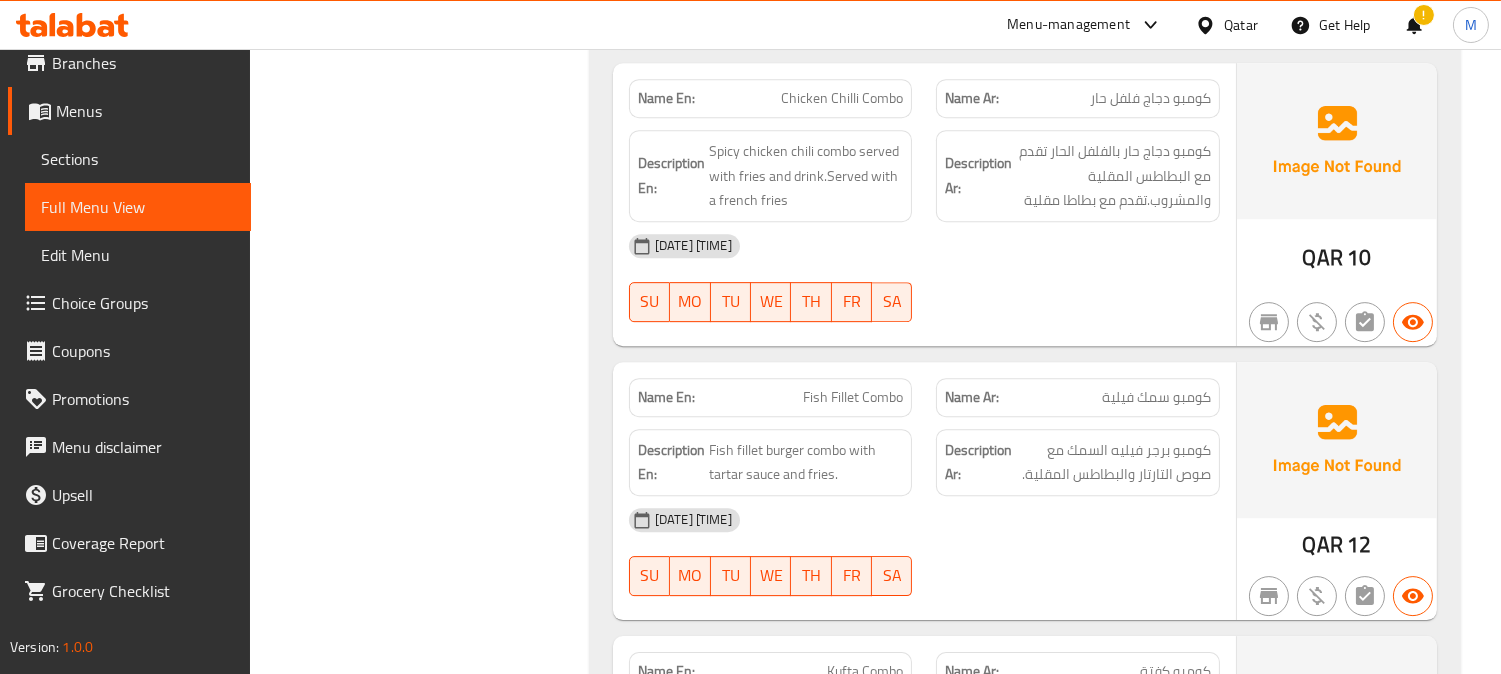 click on "كومبو سمك فيلية" at bounding box center [1170, -8606] 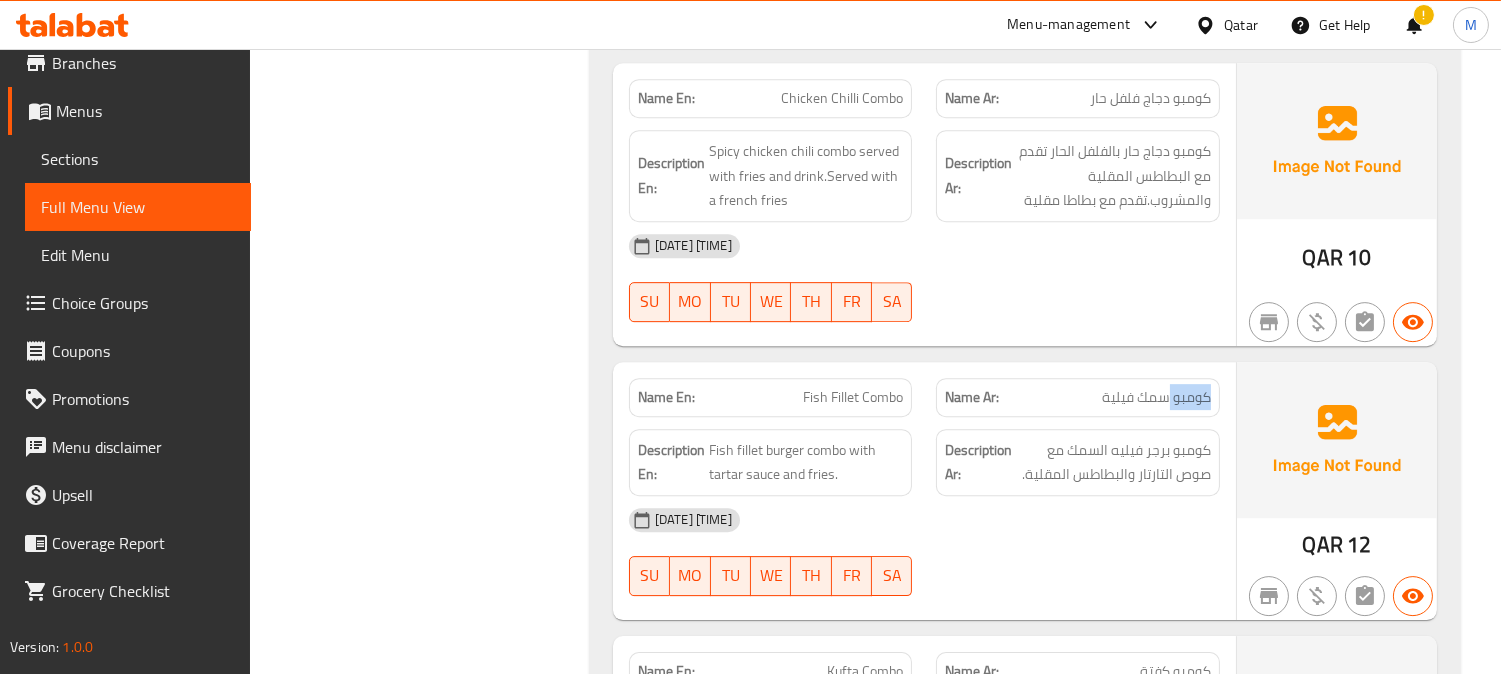 click on "كومبو سمك فيلية" at bounding box center (1170, -8606) 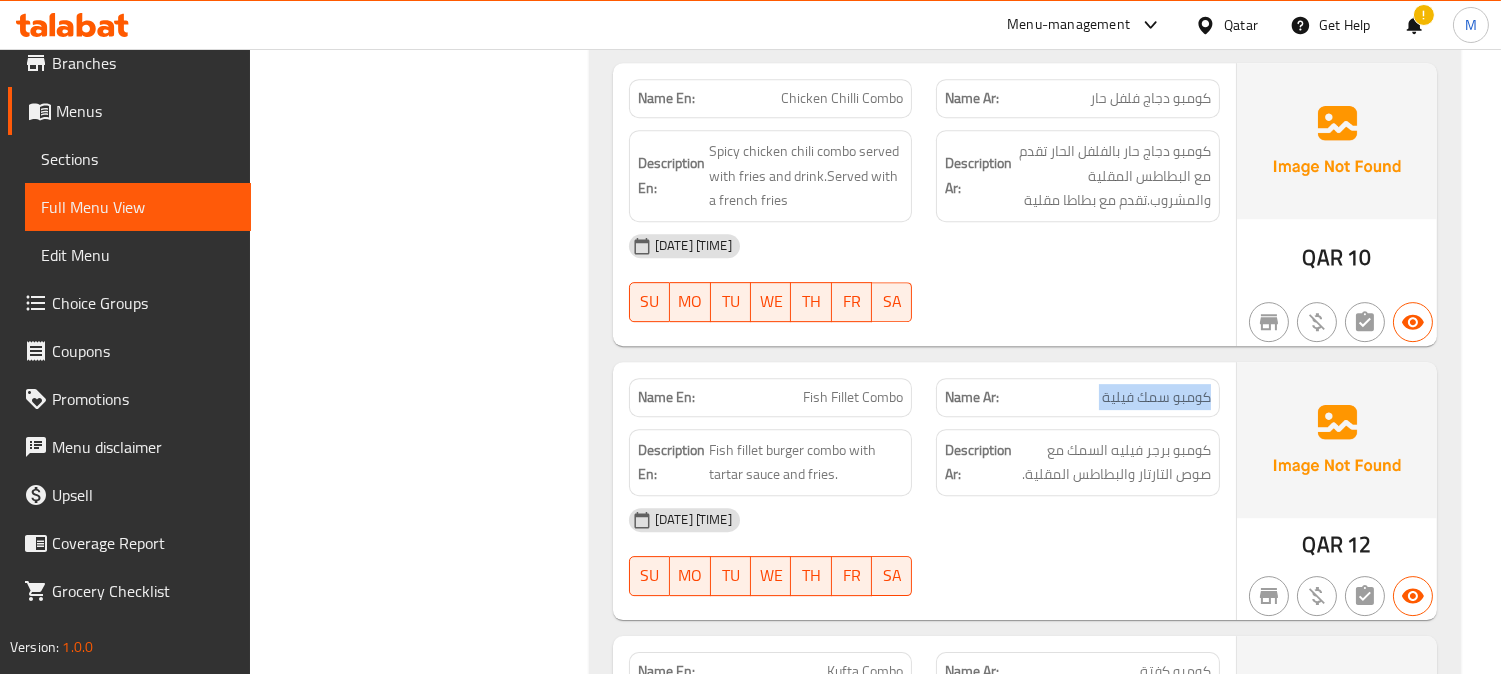 click on "كومبو سمك فيلية" at bounding box center [1170, -8606] 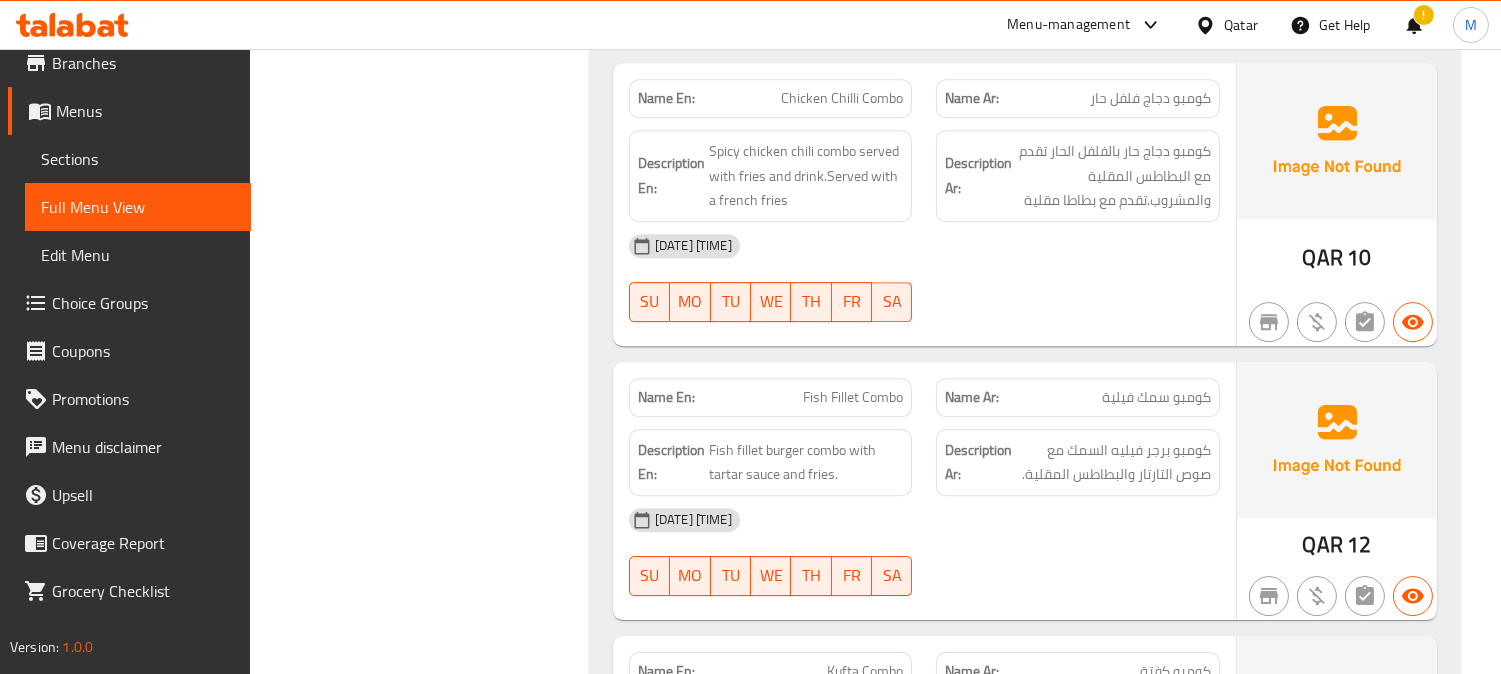 click on "Fish Fillet Combo" at bounding box center [864, -8606] 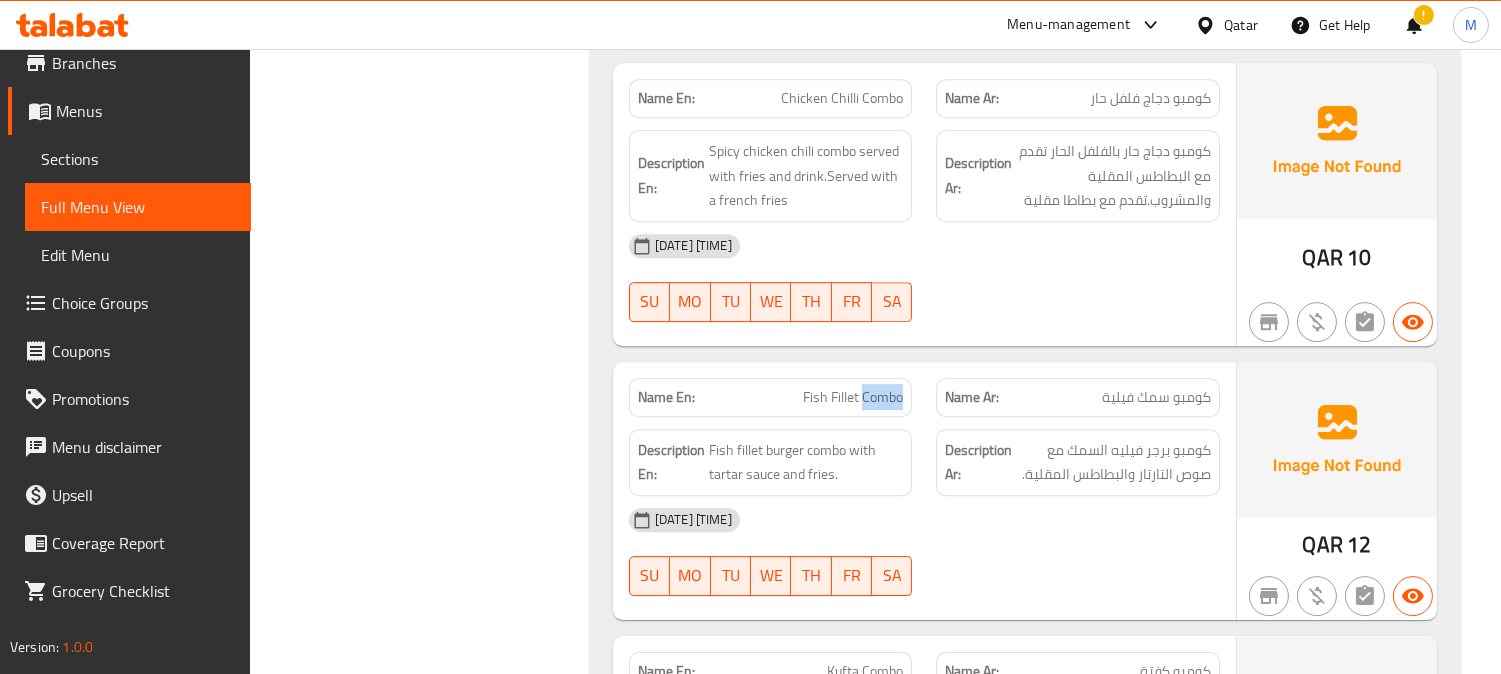 click on "Fish Fillet Combo" at bounding box center [864, -8606] 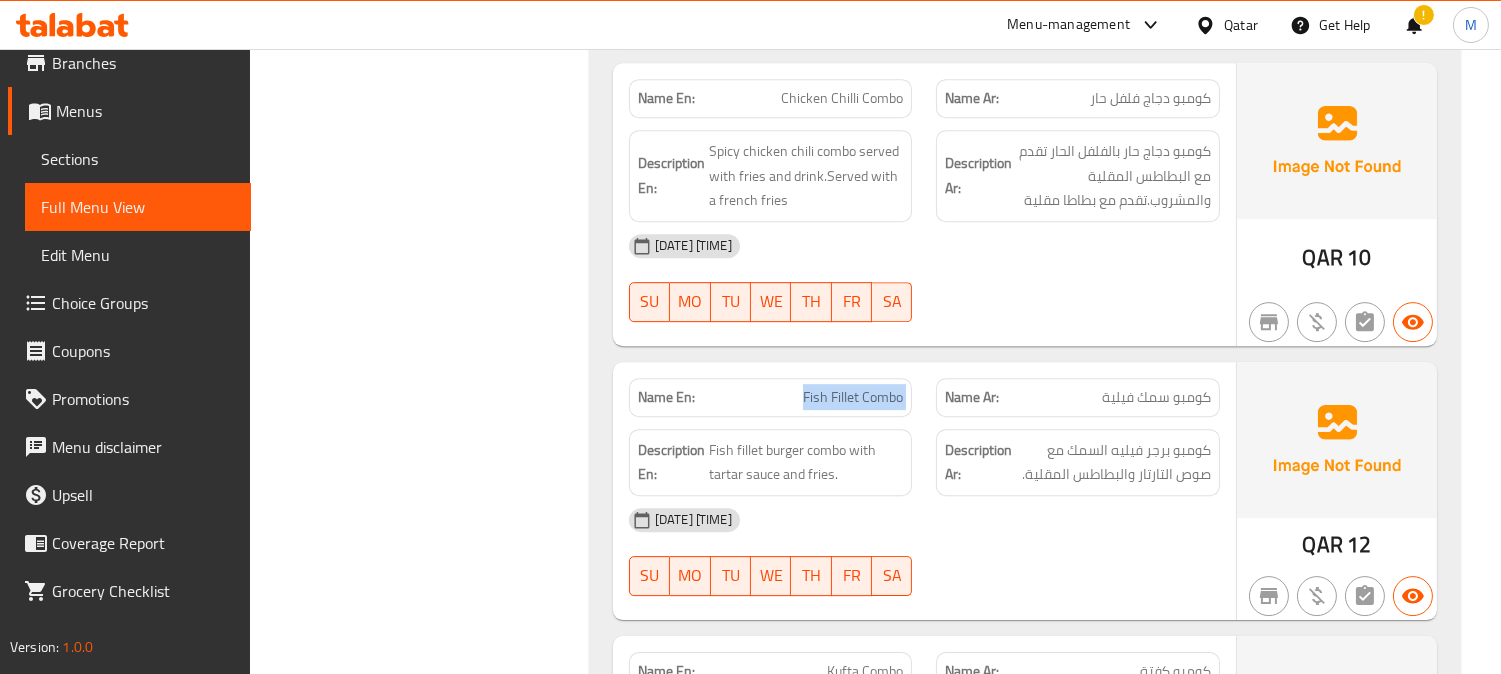 click on "Fish Fillet Combo" at bounding box center [864, -8606] 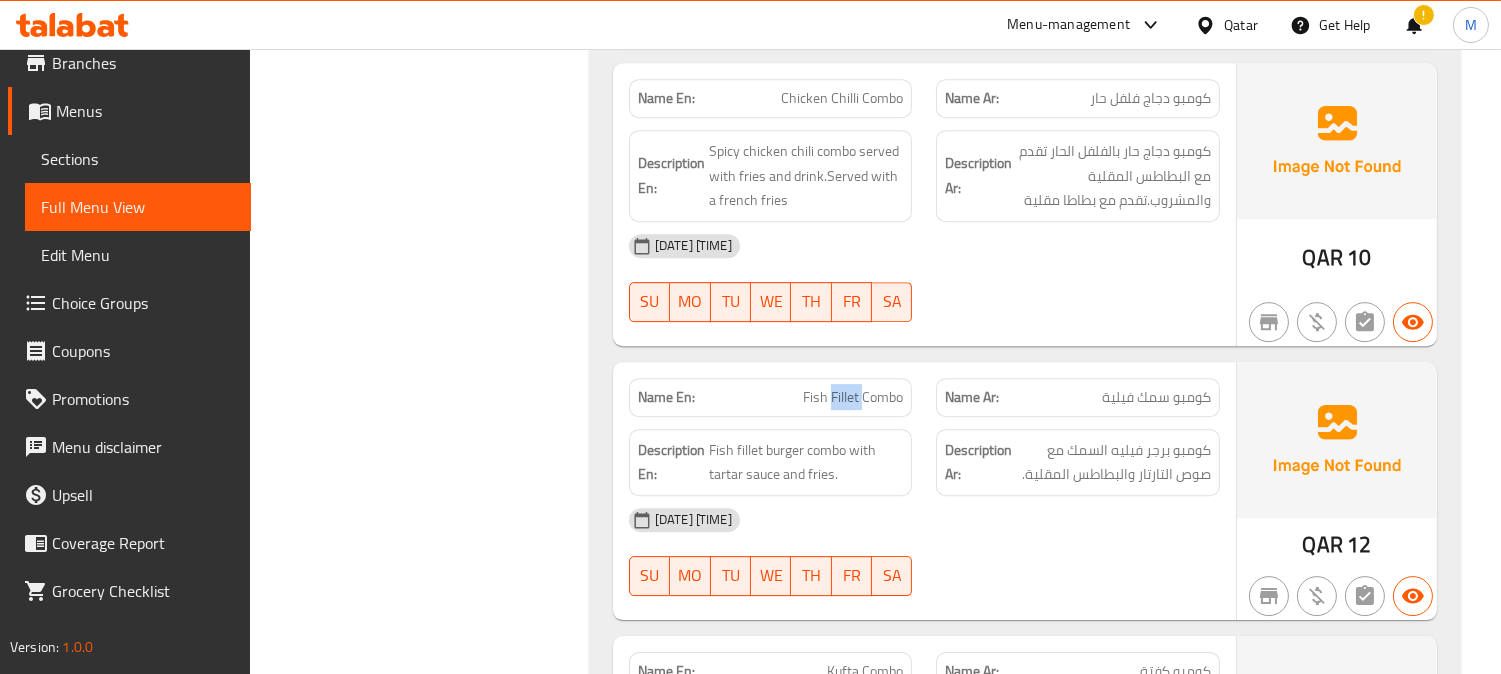 click on "Fish Fillet Combo" at bounding box center [864, -8606] 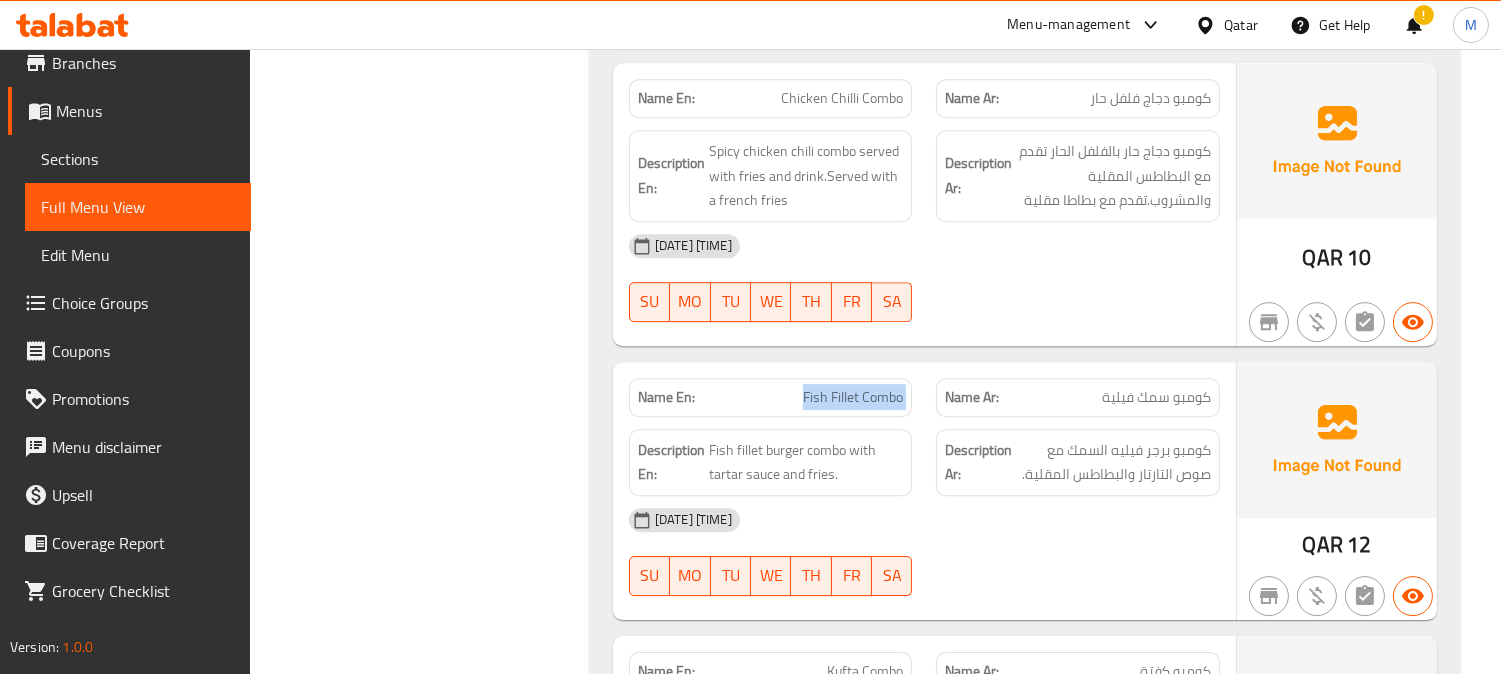 click on "Fish Fillet Combo" at bounding box center (864, -8606) 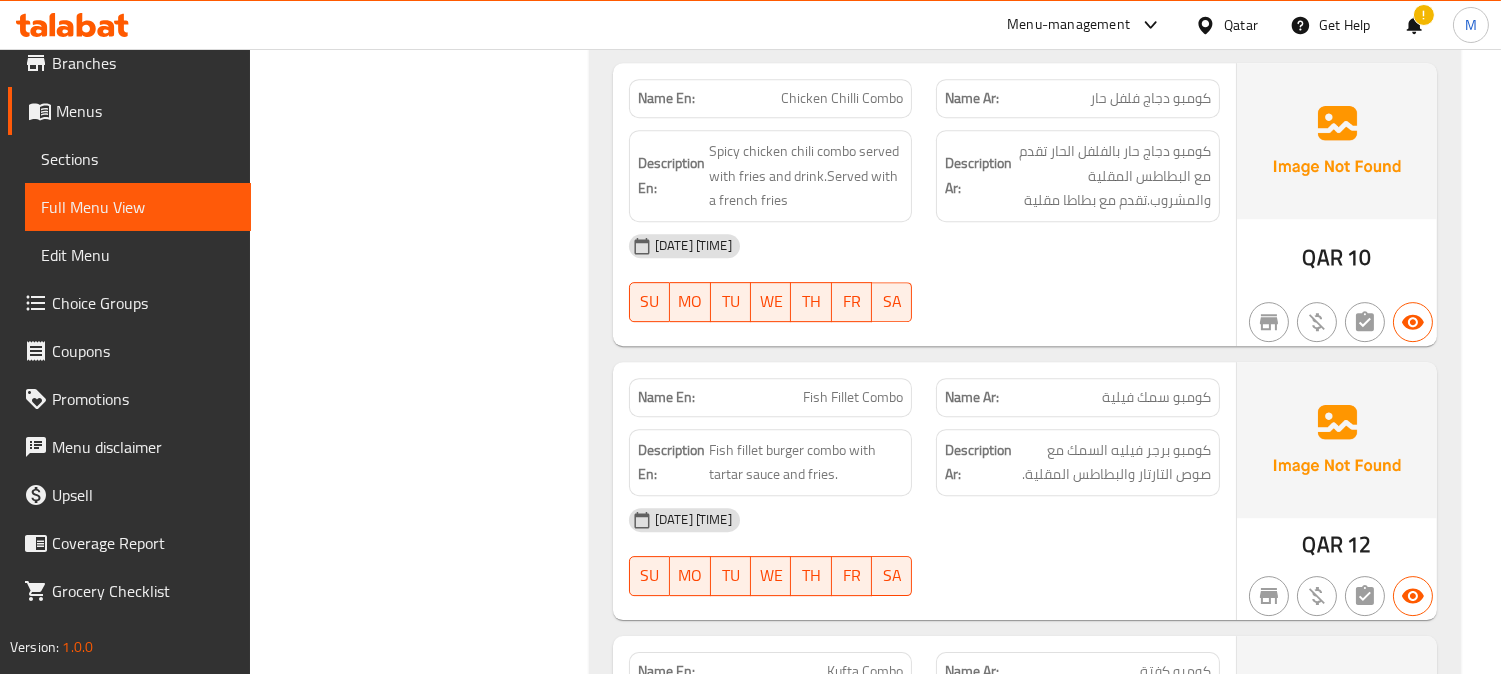 click on "كومبو سمك فيلية" at bounding box center [1170, -8606] 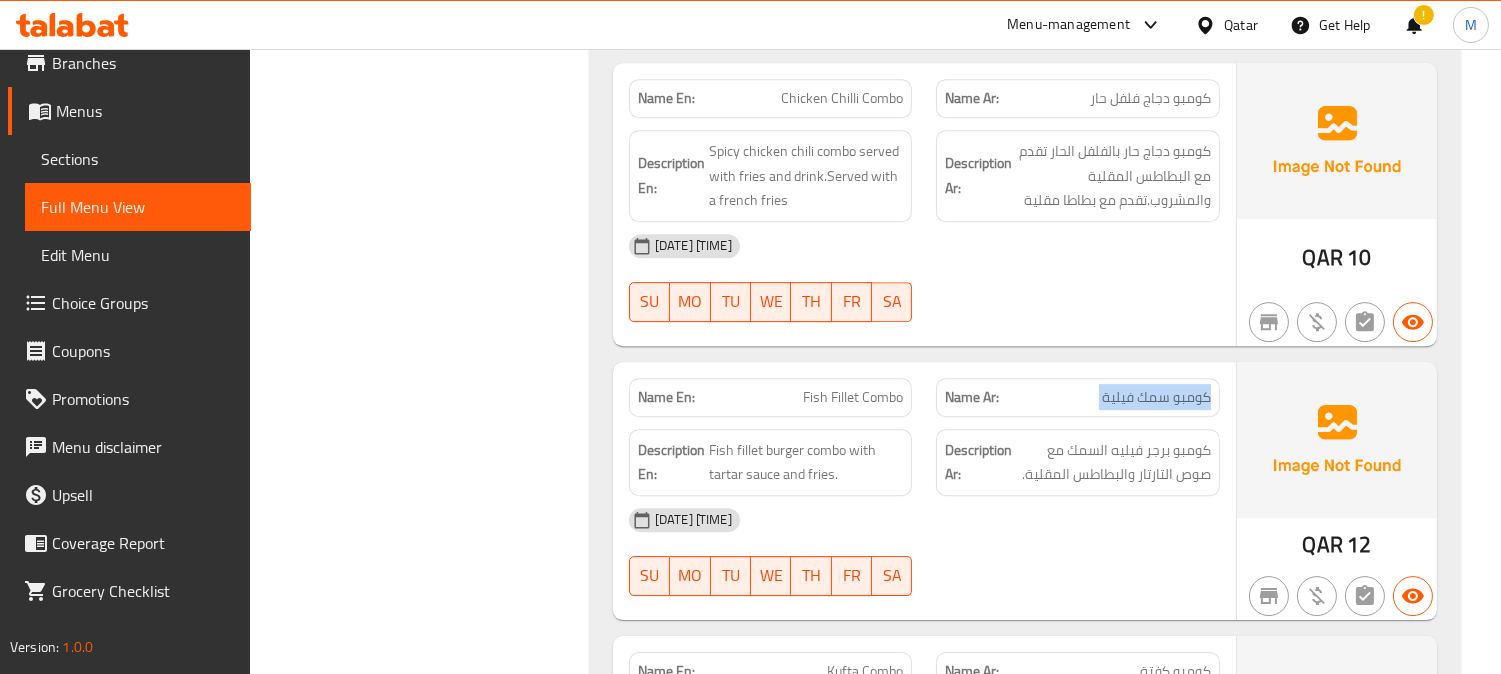 click on "كومبو سمك فيلية" at bounding box center [1170, -8606] 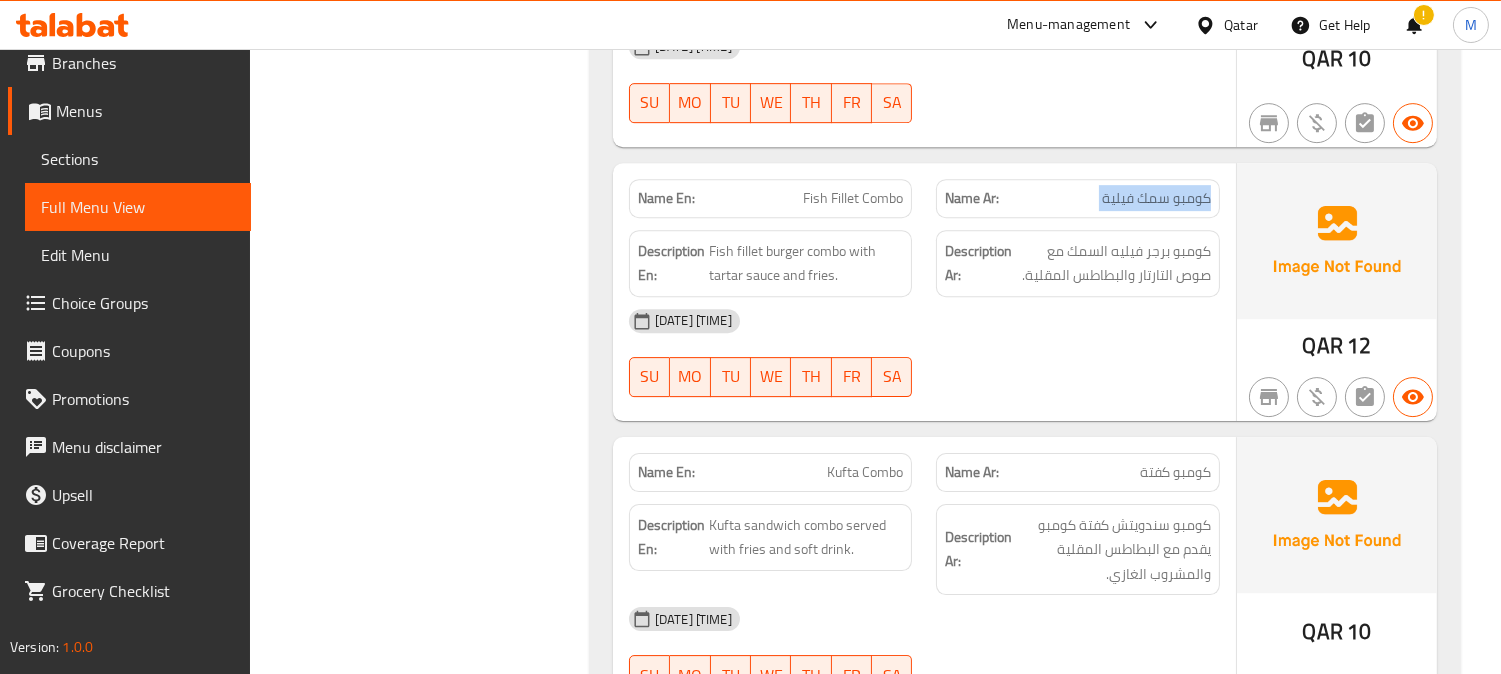 scroll, scrollTop: 11597, scrollLeft: 0, axis: vertical 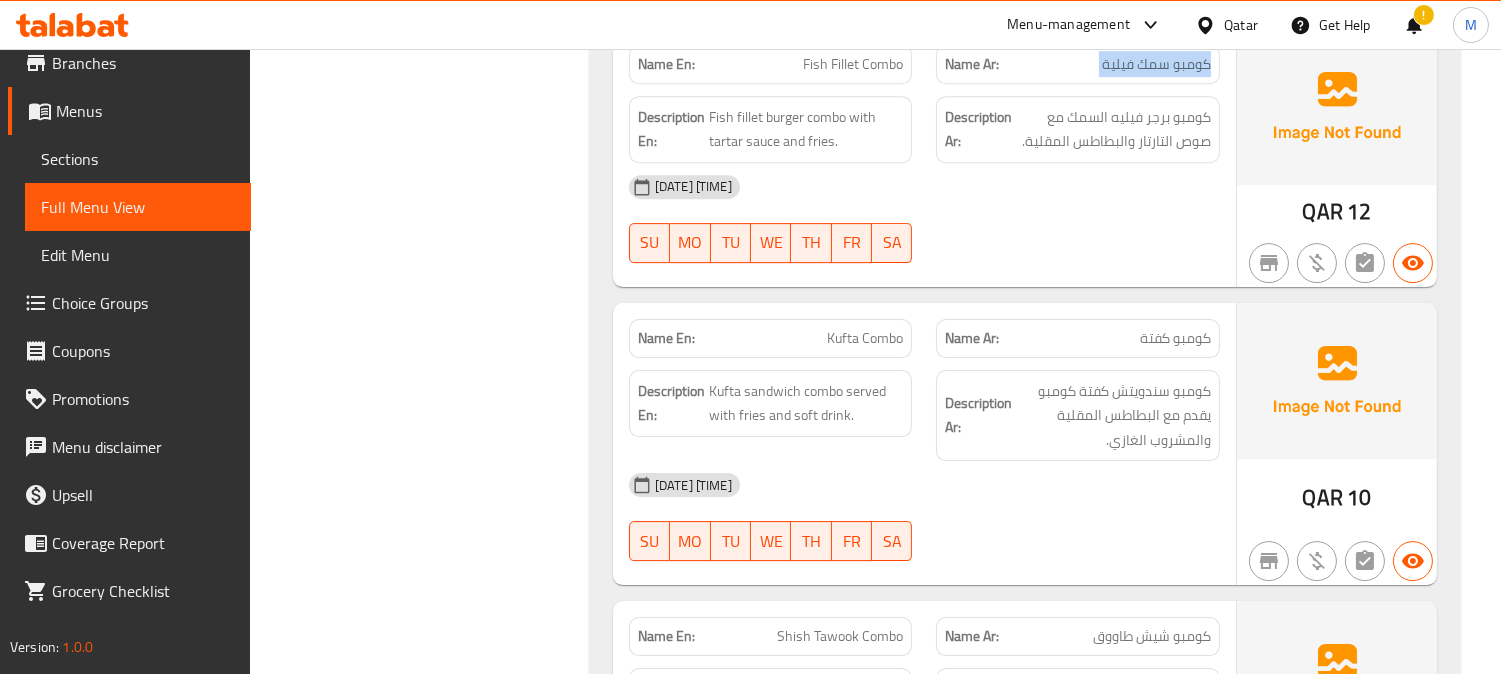 click on "Kufta Combo" at bounding box center (841, -8640) 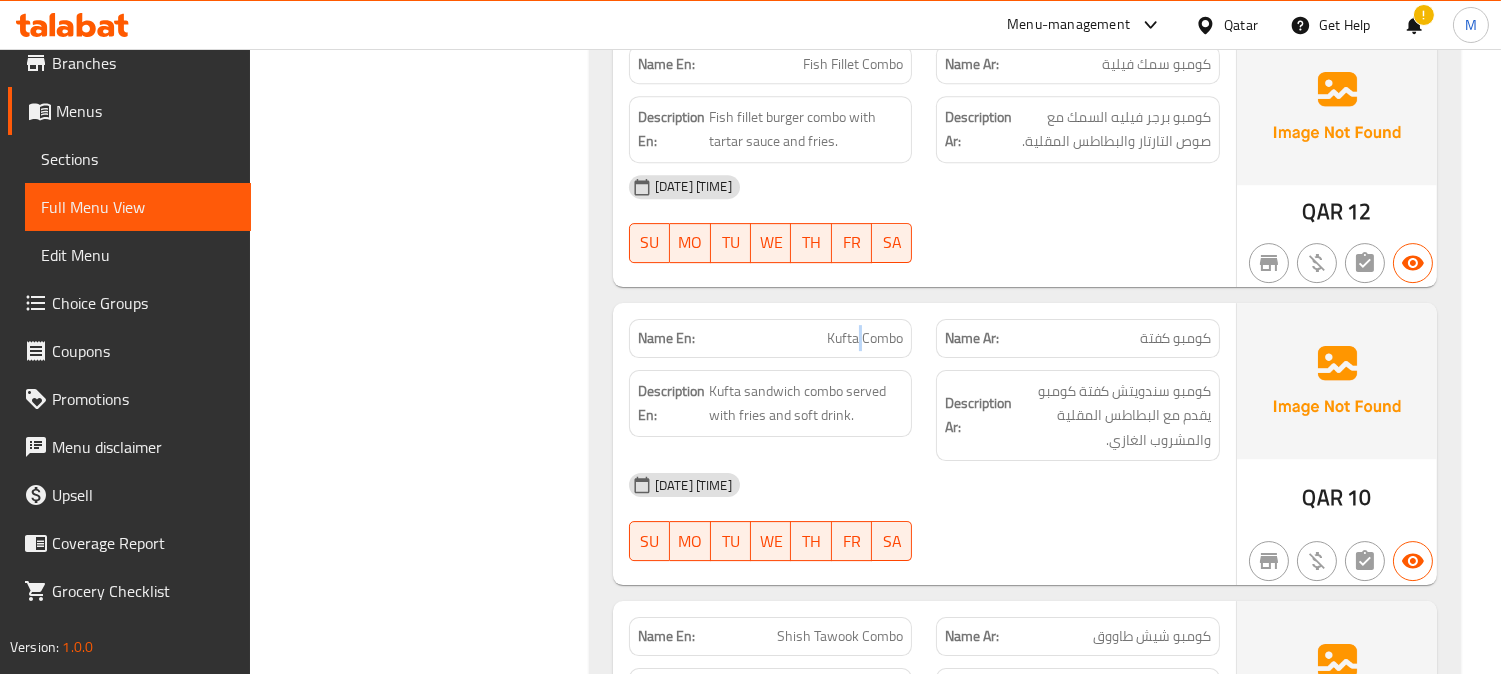 click on "Kufta Combo" at bounding box center [841, -8640] 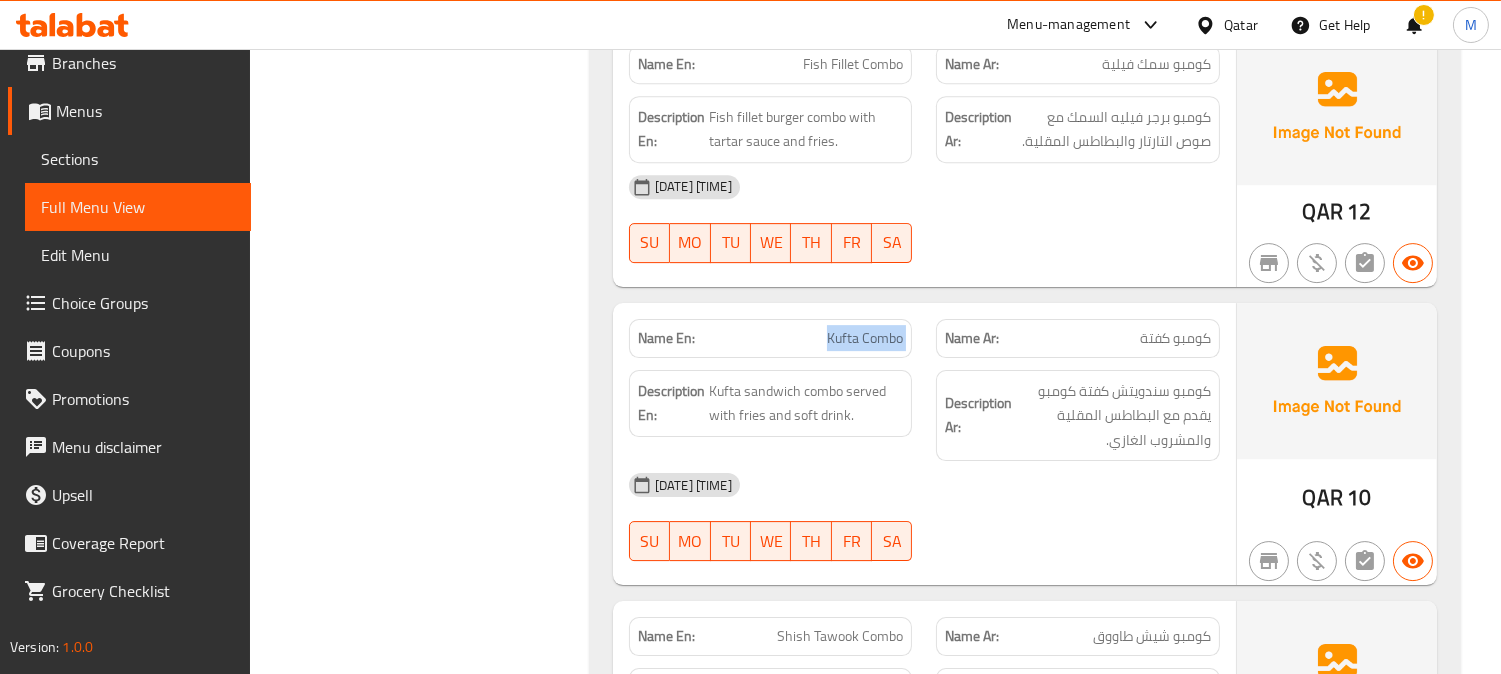 click on "Kufta Combo" at bounding box center (841, -8640) 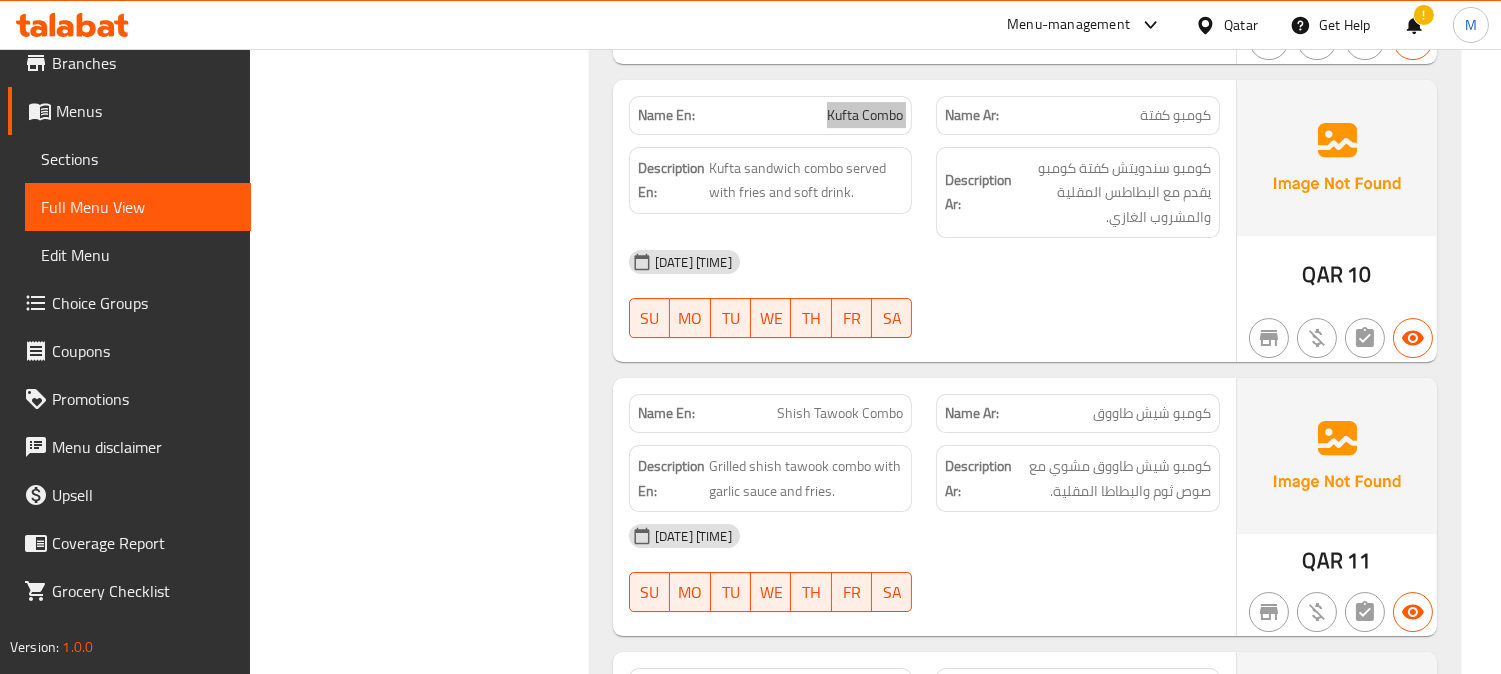 scroll, scrollTop: 12042, scrollLeft: 0, axis: vertical 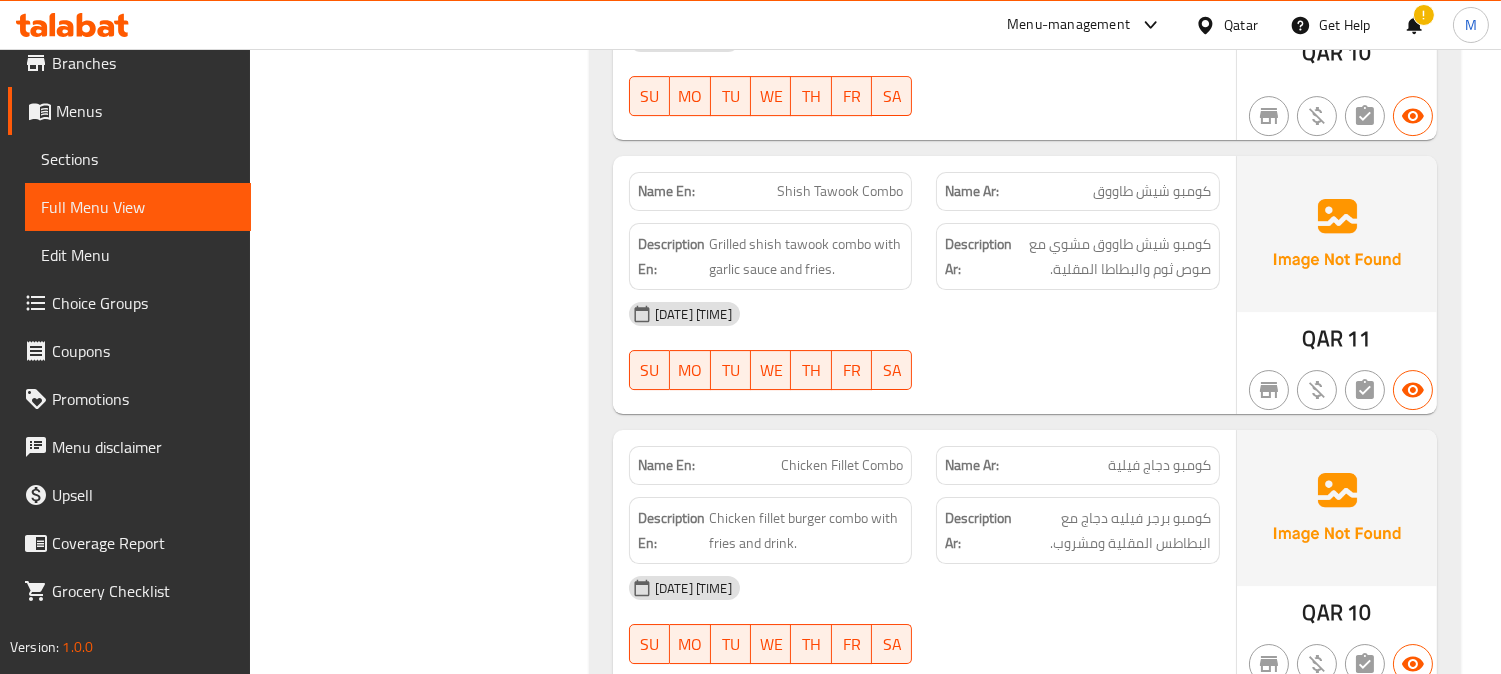 click on "كومبو دجاج فيلية" at bounding box center [1158, -8464] 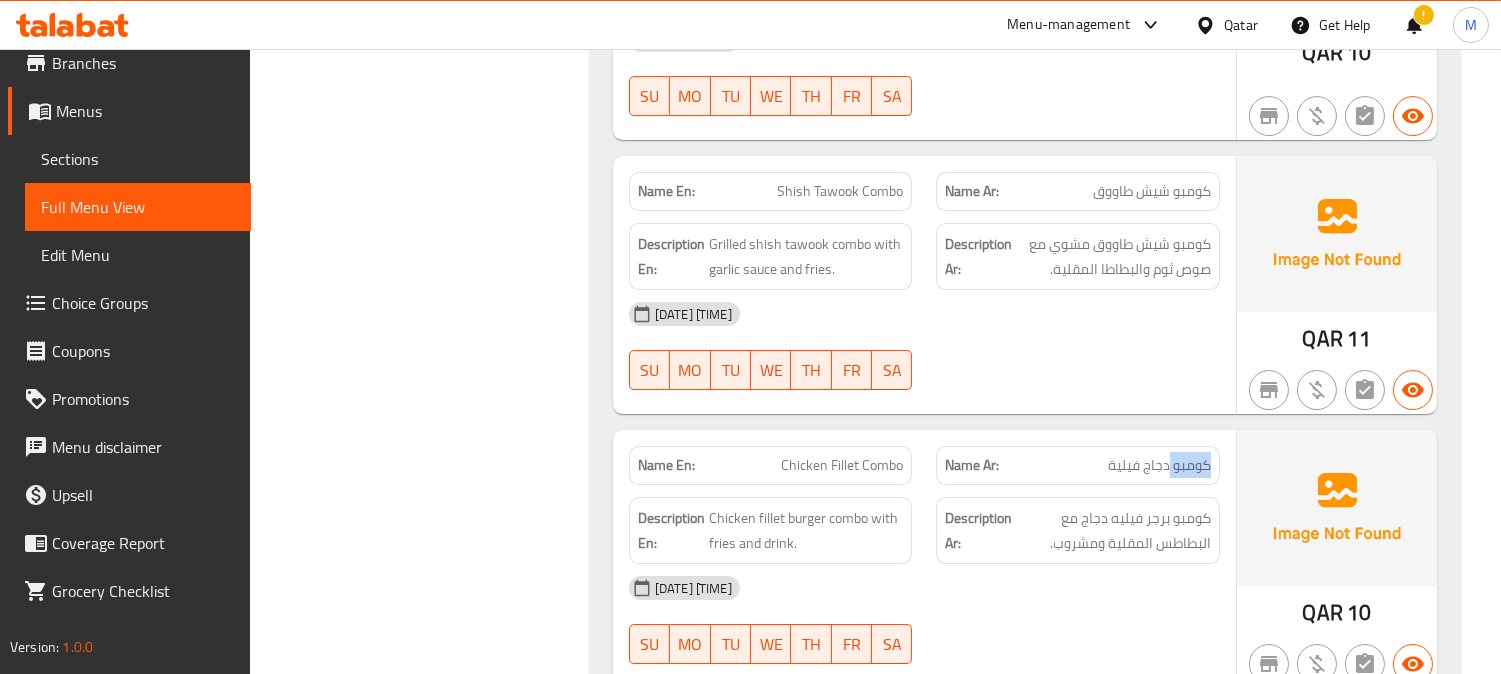click on "كومبو دجاج فيلية" at bounding box center [1158, -8464] 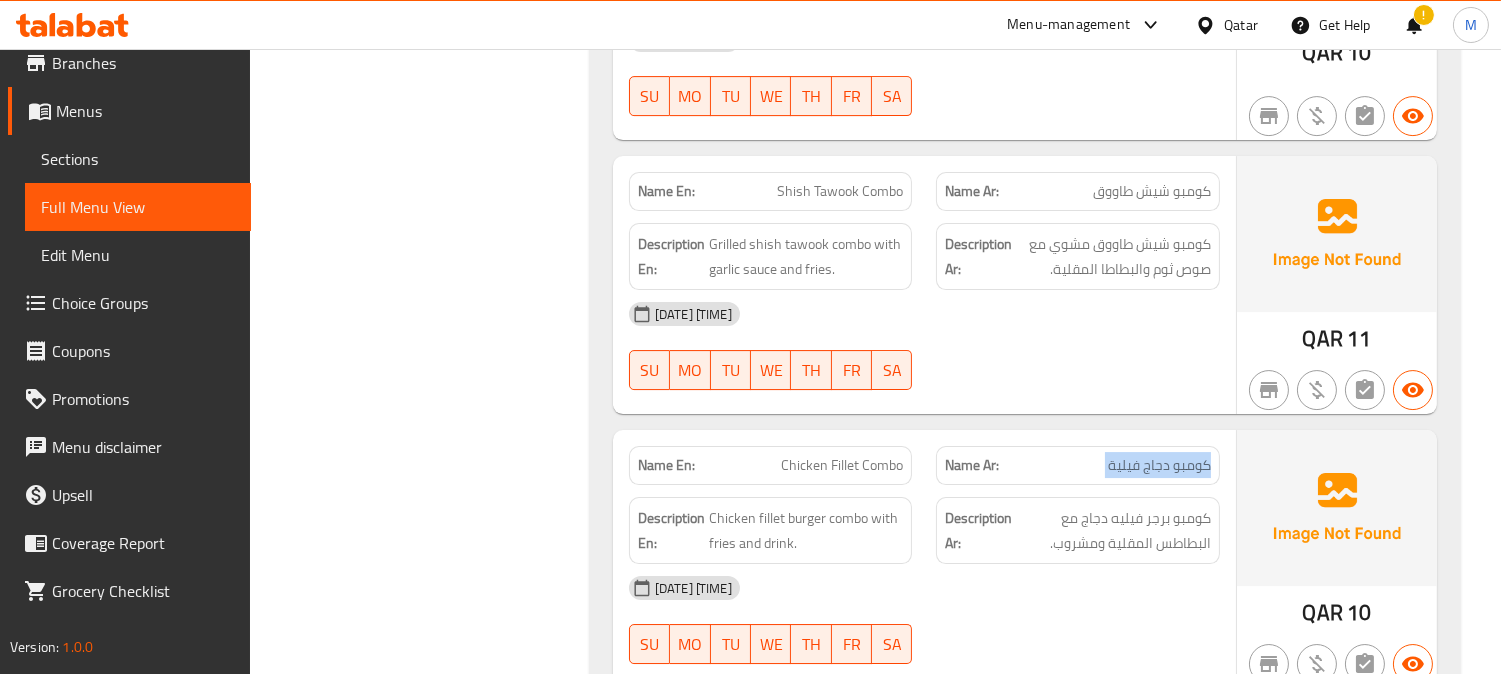 click on "كومبو دجاج فيلية" at bounding box center (1158, -8464) 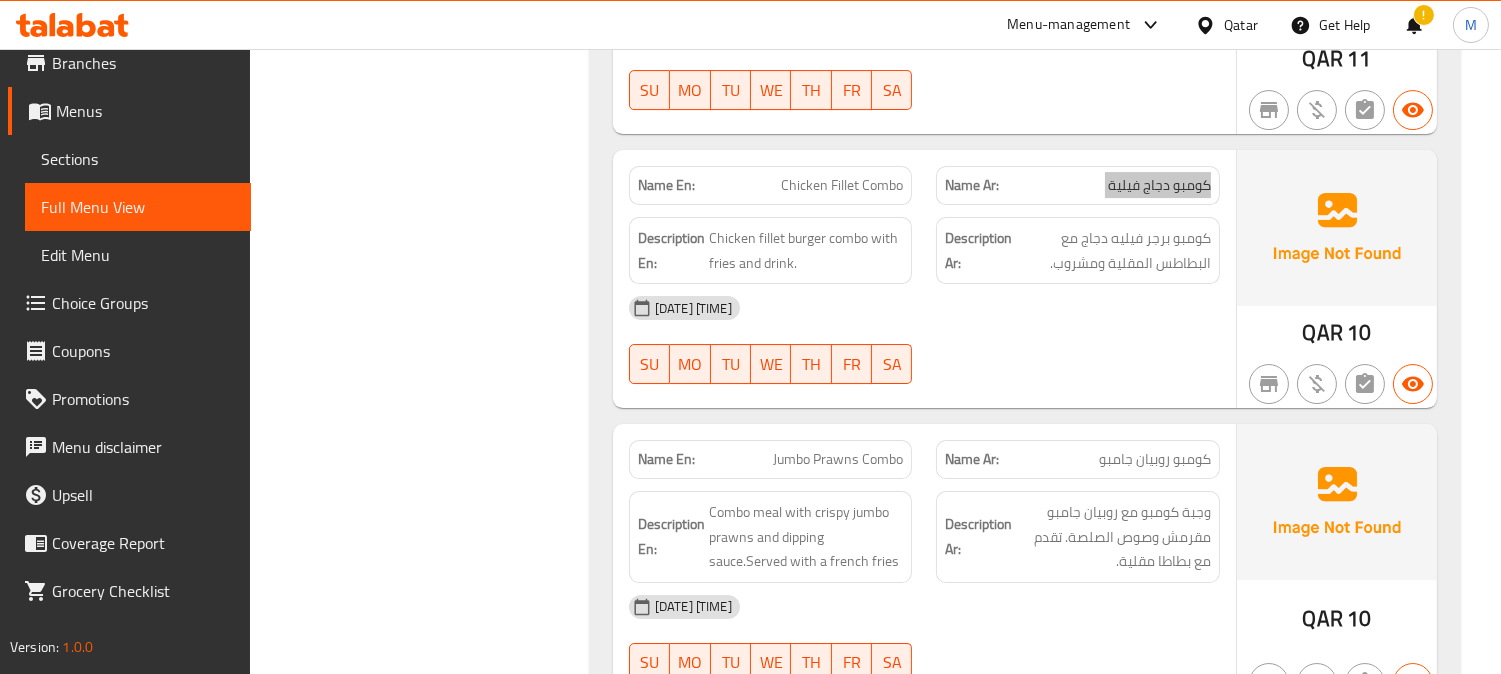 scroll, scrollTop: 12375, scrollLeft: 0, axis: vertical 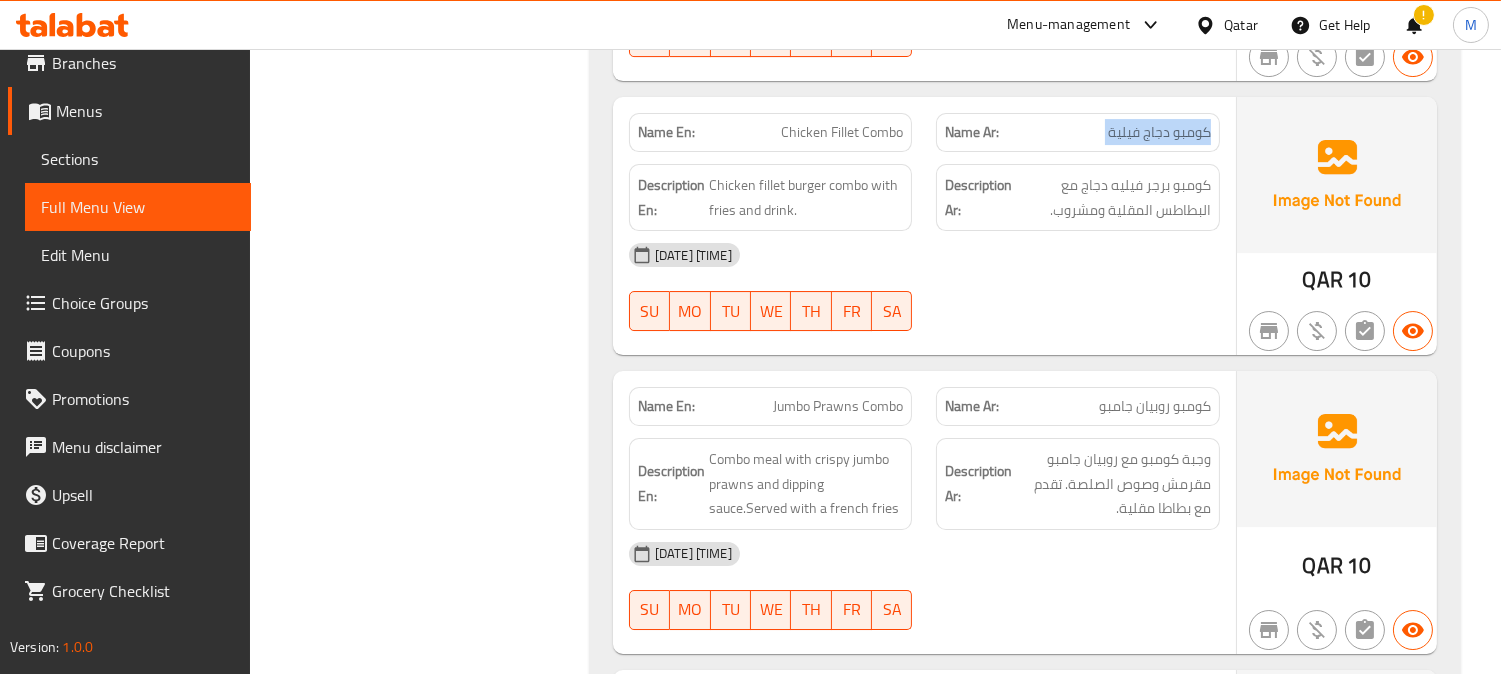click on "Name En: Jumbo Prawns Combo" at bounding box center (771, -8498) 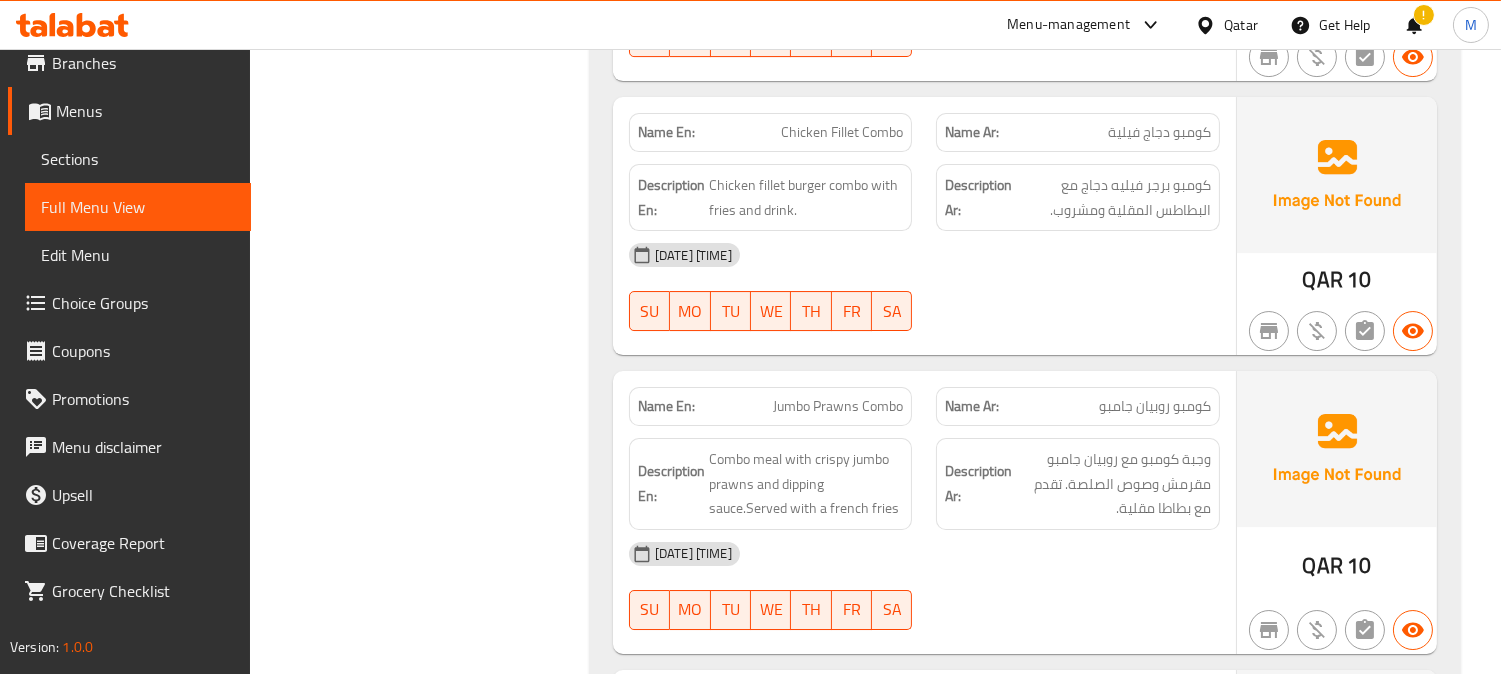 click on "Jumbo Prawns Combo" at bounding box center (837, -8498) 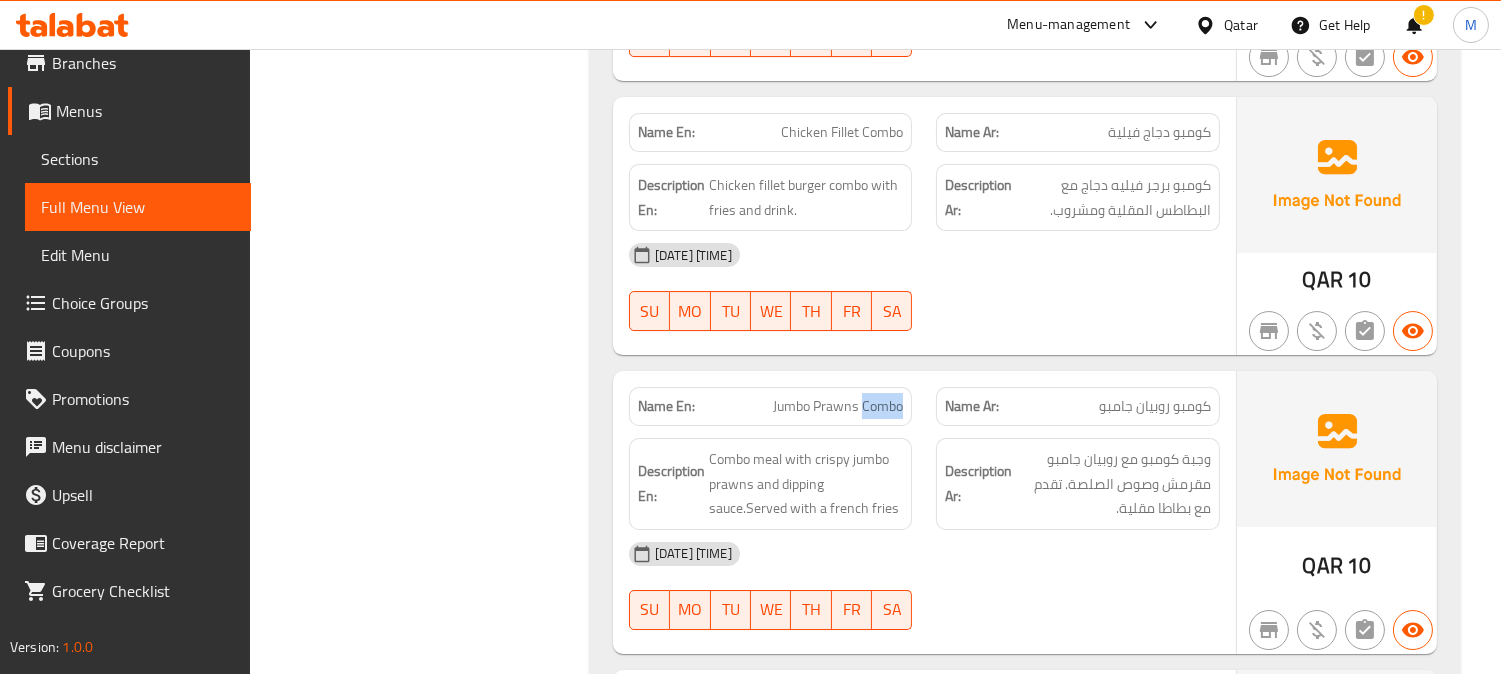 click on "Jumbo Prawns Combo" at bounding box center (837, -8498) 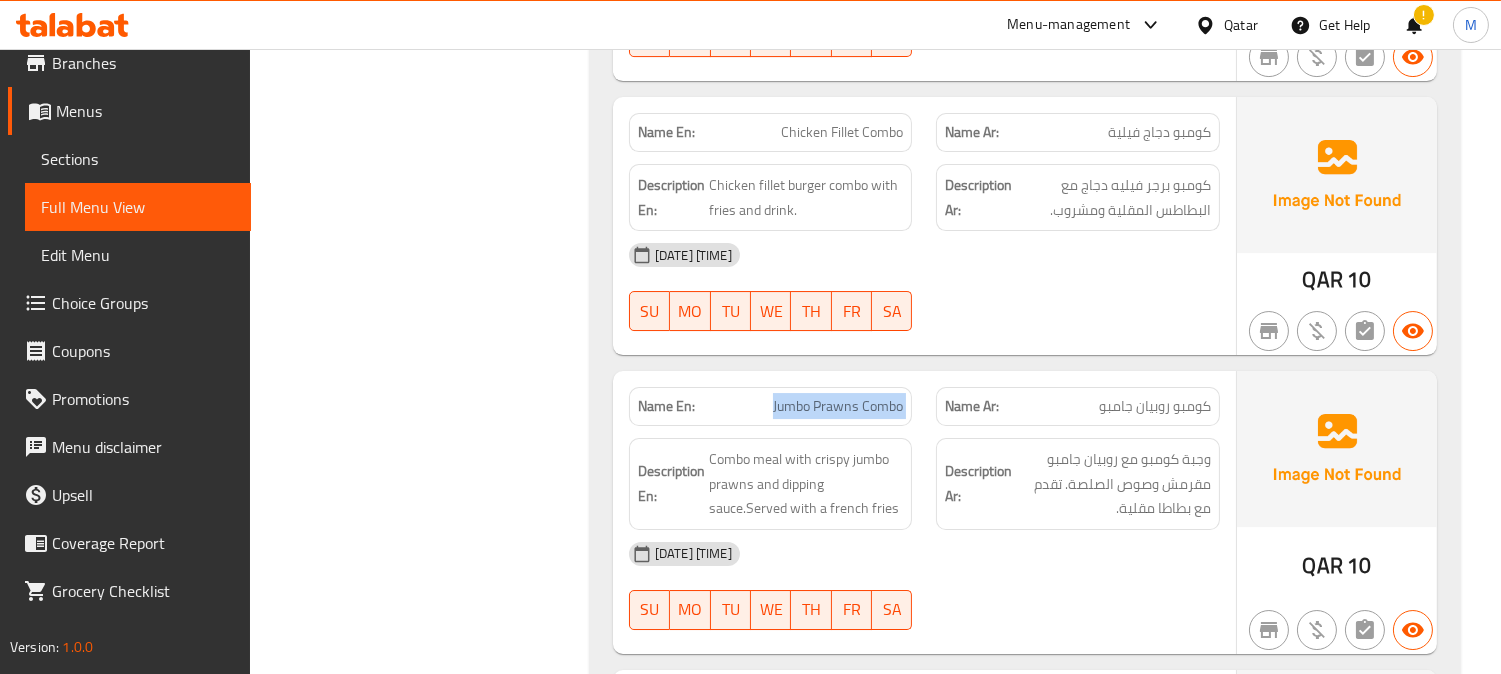 click on "Jumbo Prawns Combo" at bounding box center [837, -8498] 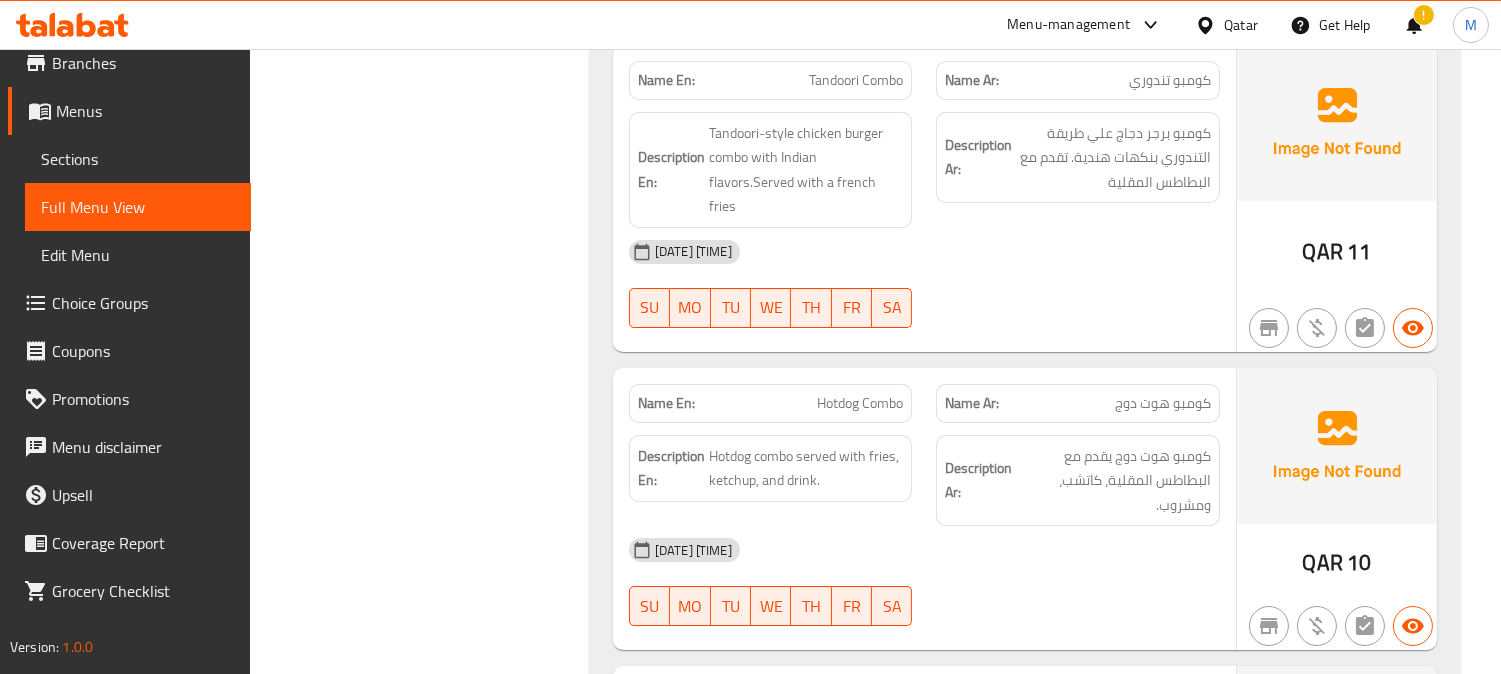 scroll, scrollTop: 13042, scrollLeft: 0, axis: vertical 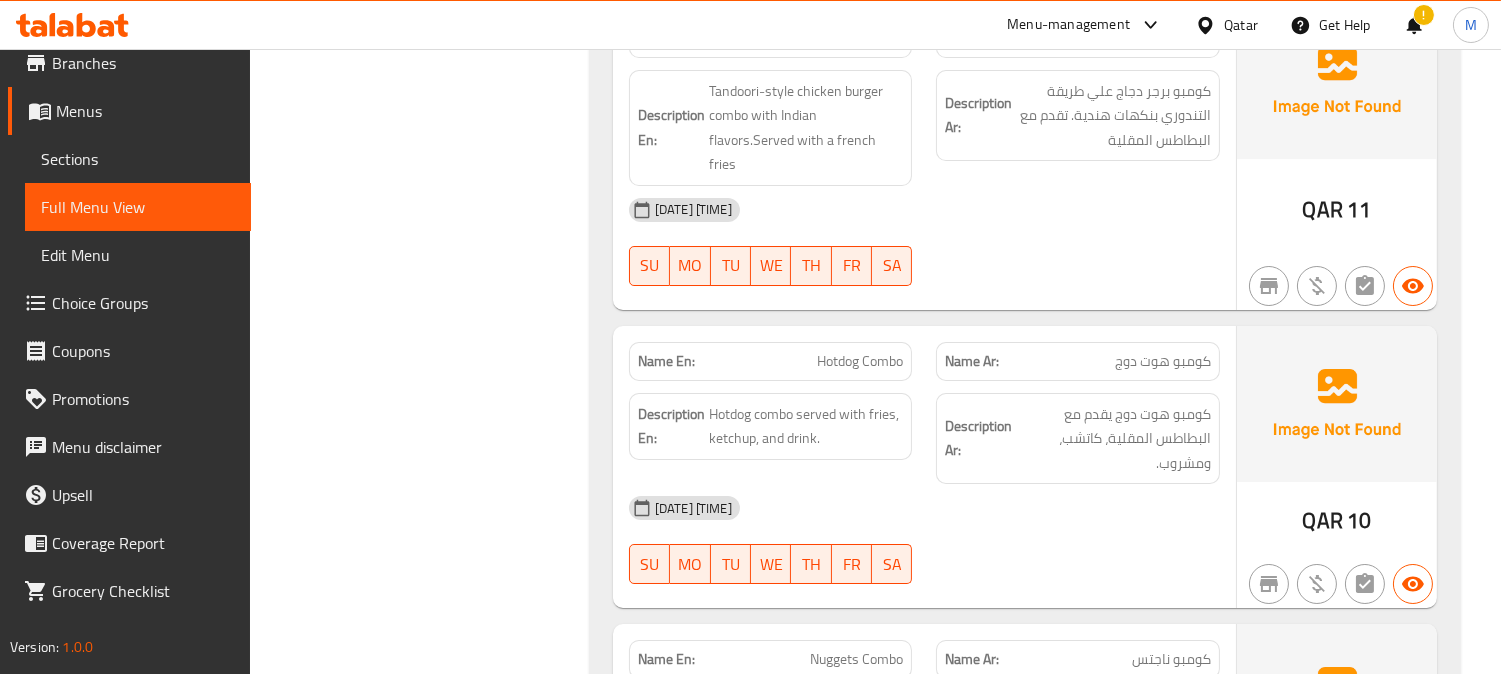click on "Hotdog Combo" at bounding box center (871, -4598) 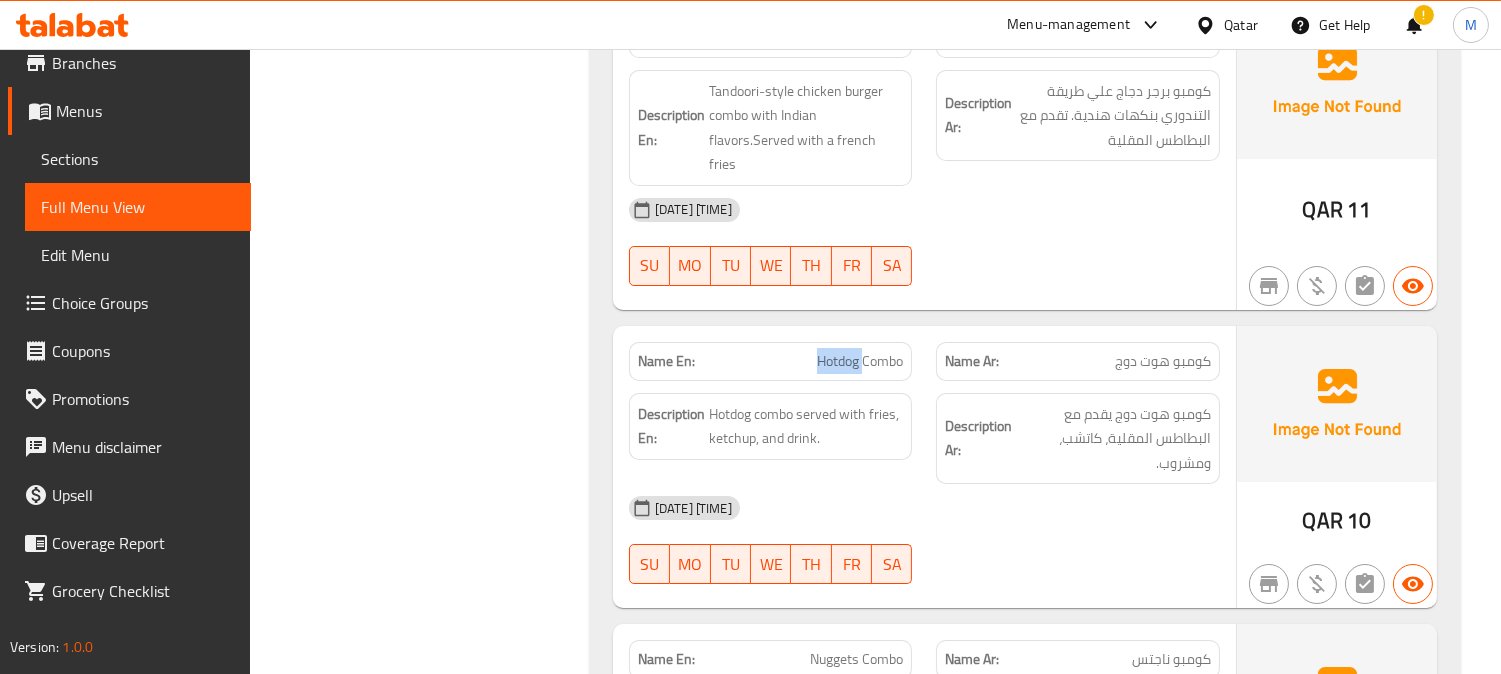 click on "Hotdog Combo" at bounding box center (871, -4598) 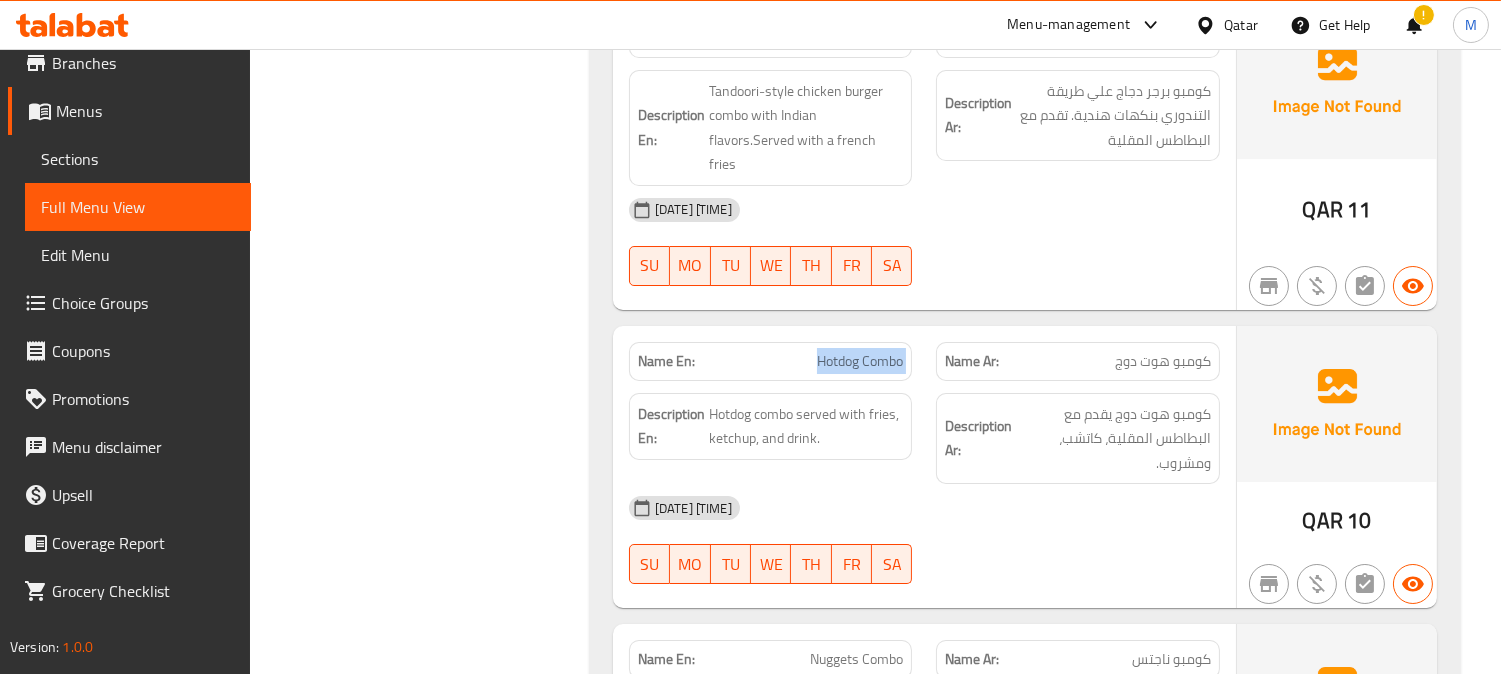 click on "Hotdog Combo" at bounding box center [871, -4598] 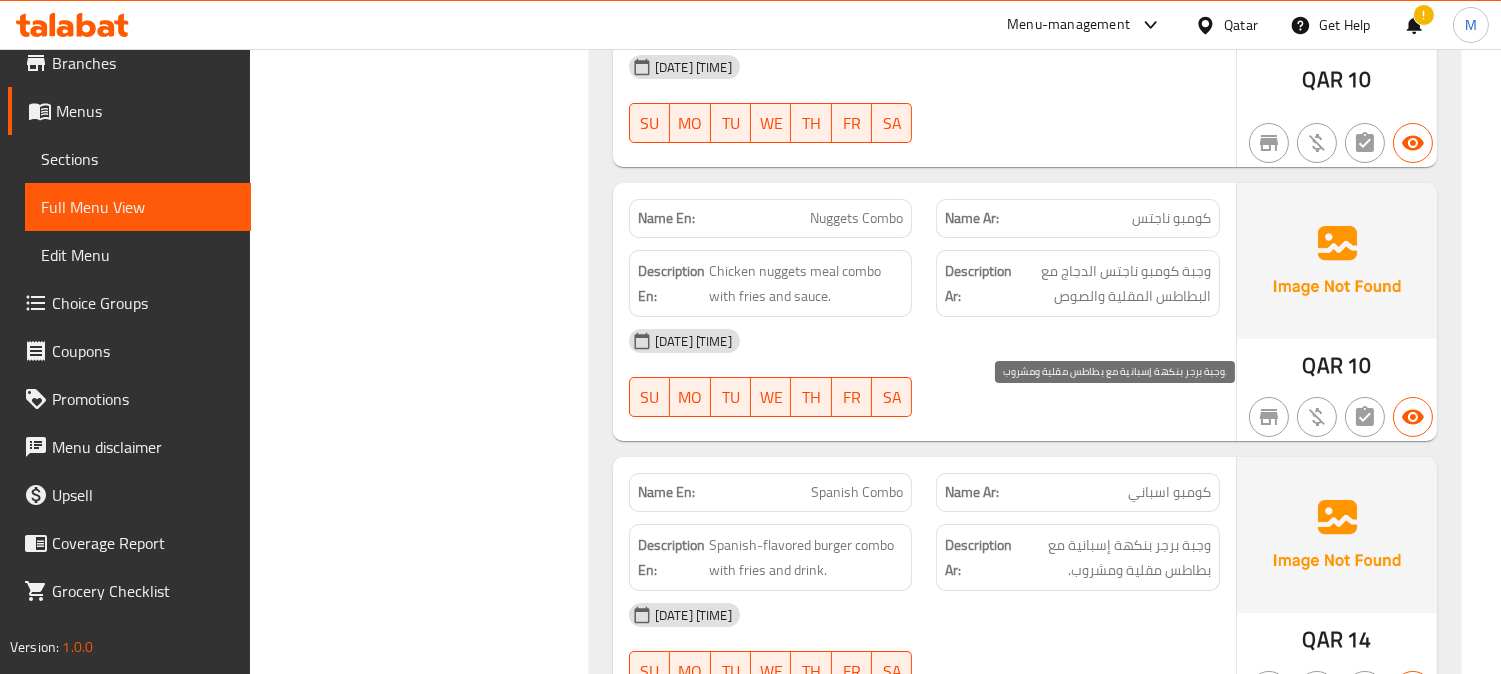 scroll, scrollTop: 13486, scrollLeft: 0, axis: vertical 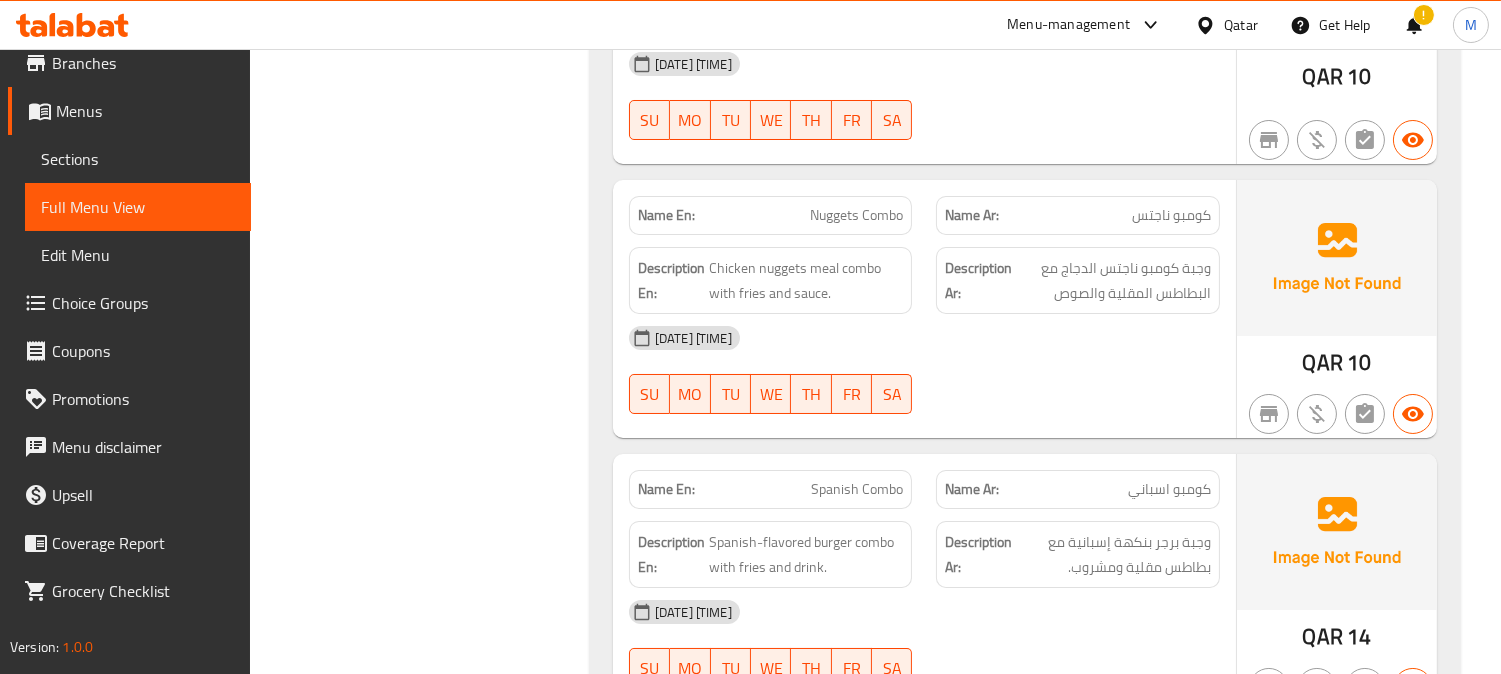 click on "Spanish Combo" at bounding box center [866, -4115] 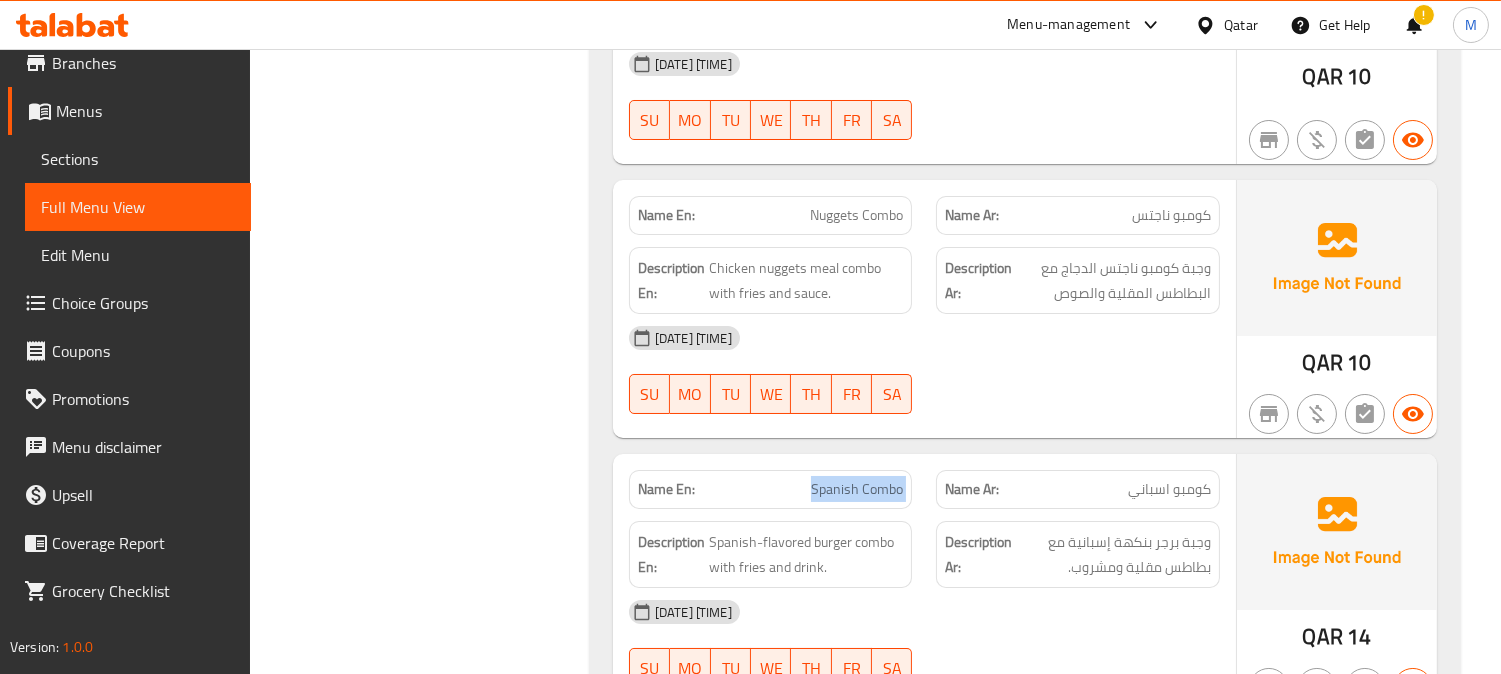 click on "Spanish Combo" at bounding box center [866, -4115] 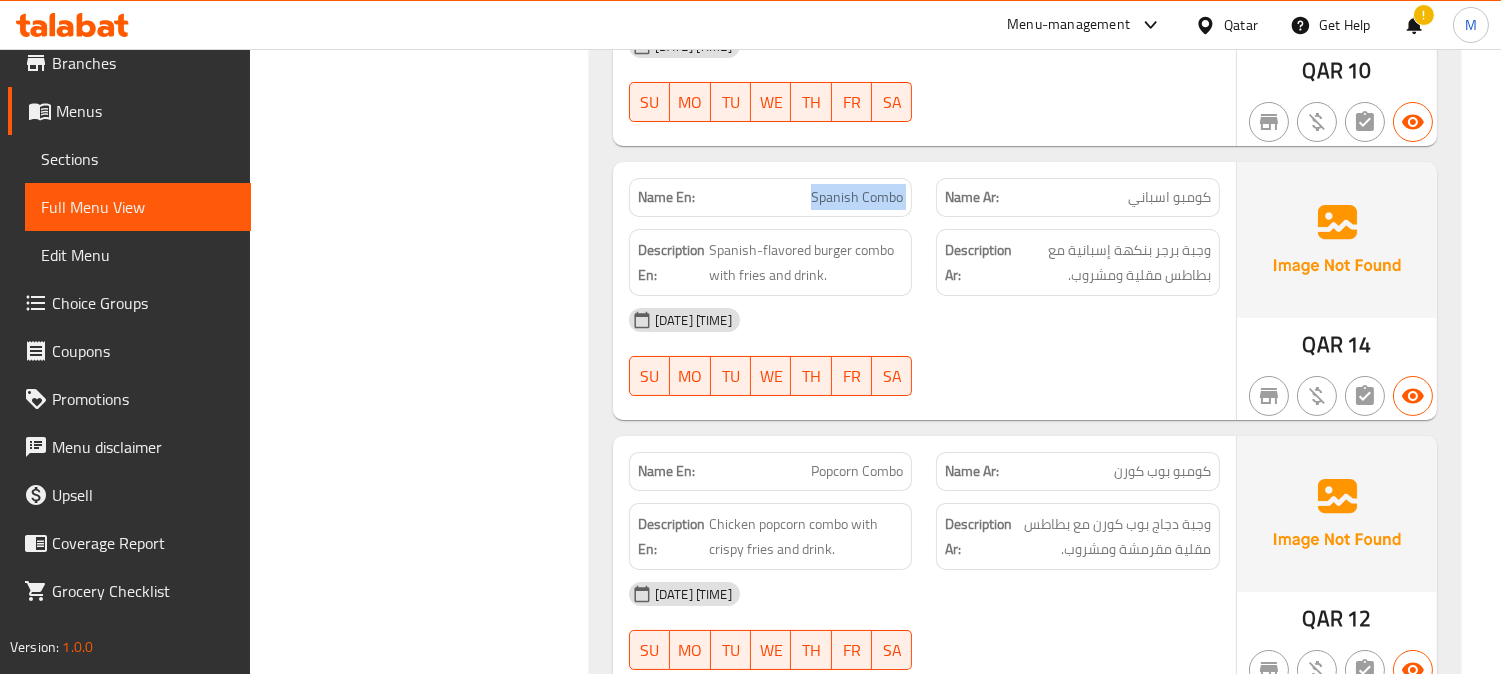 scroll, scrollTop: 13820, scrollLeft: 0, axis: vertical 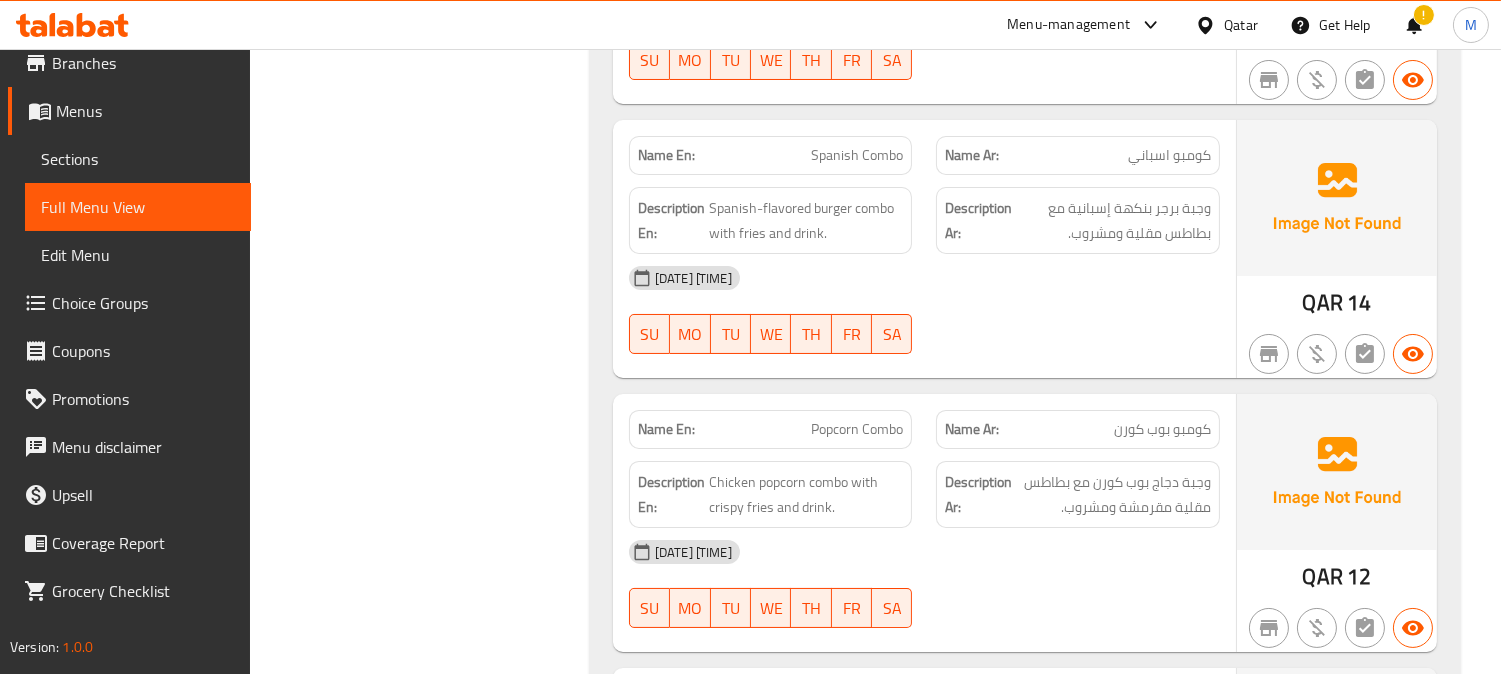click on "Popcorn Combo" at bounding box center (857, 429) 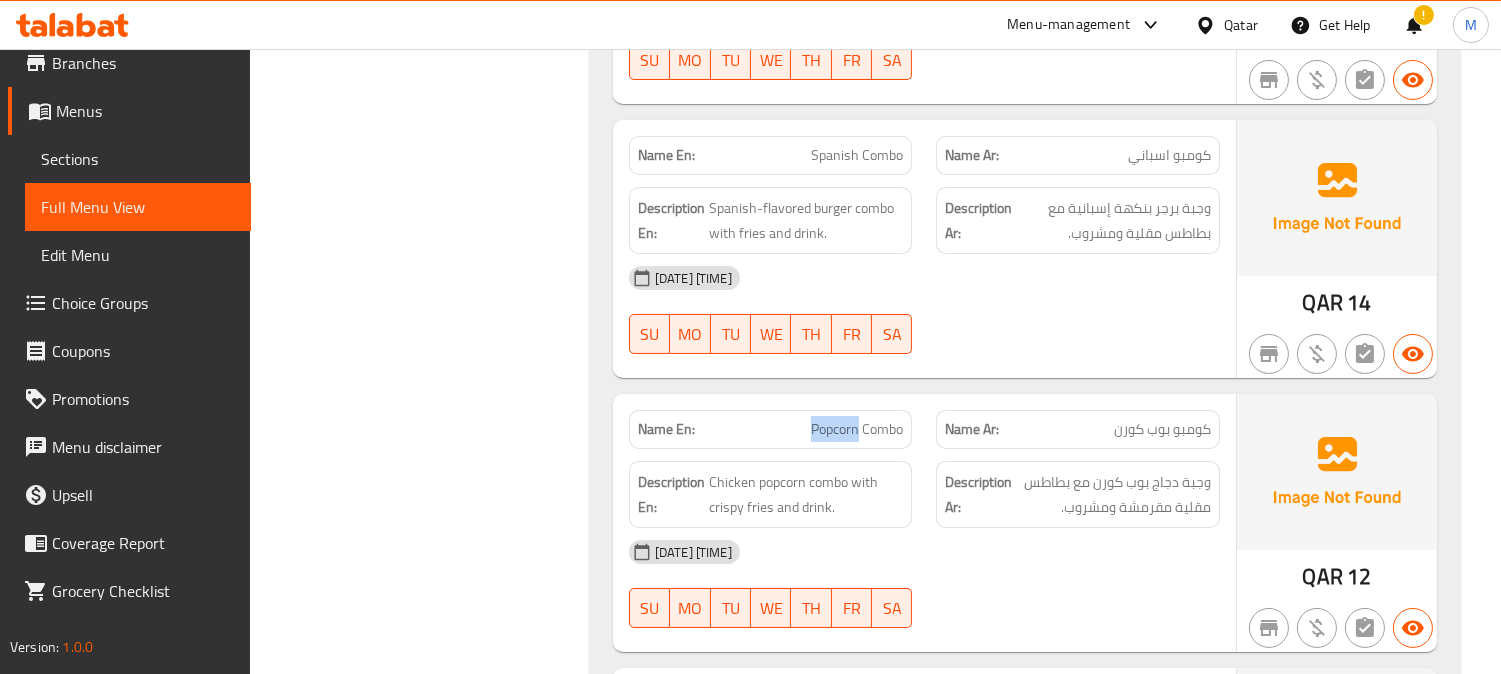 click on "Popcorn Combo" at bounding box center [857, 429] 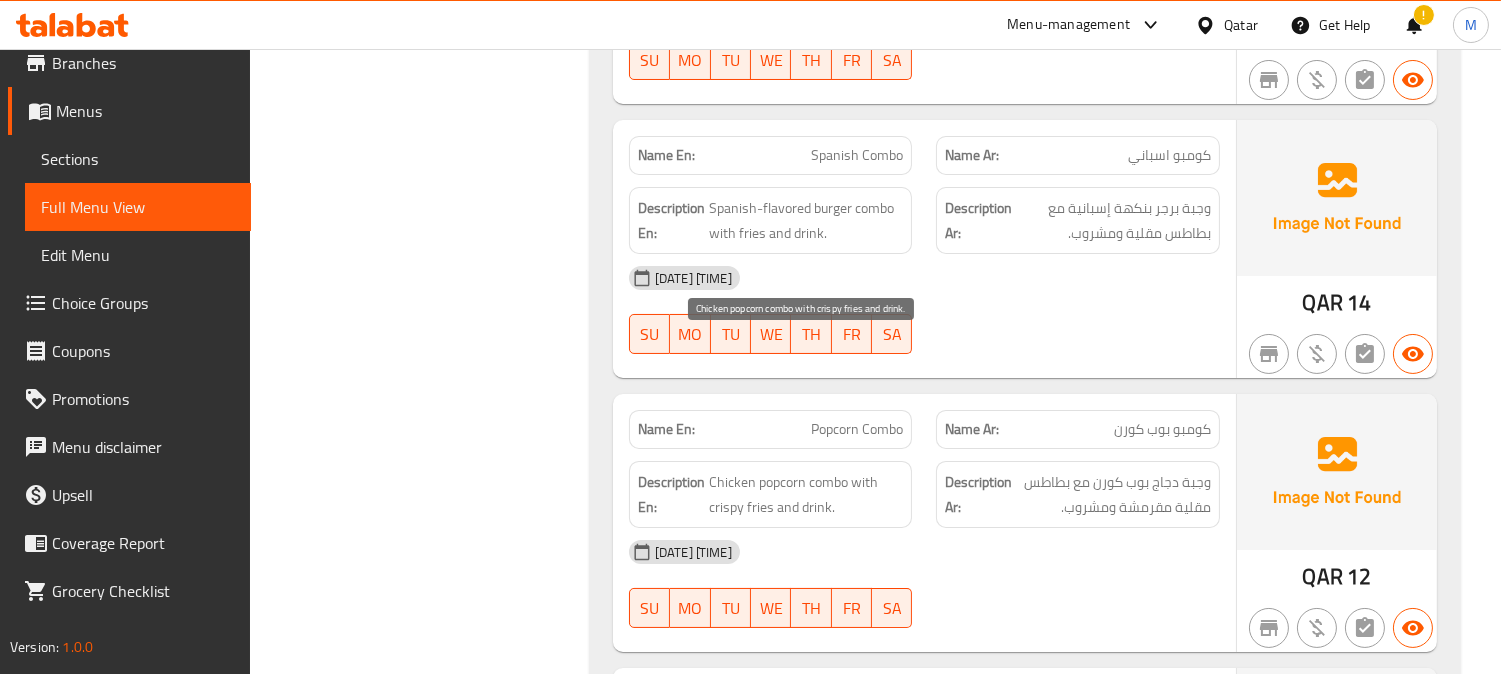 click on "Chicken popcorn combo with crispy fries and drink." at bounding box center [806, 494] 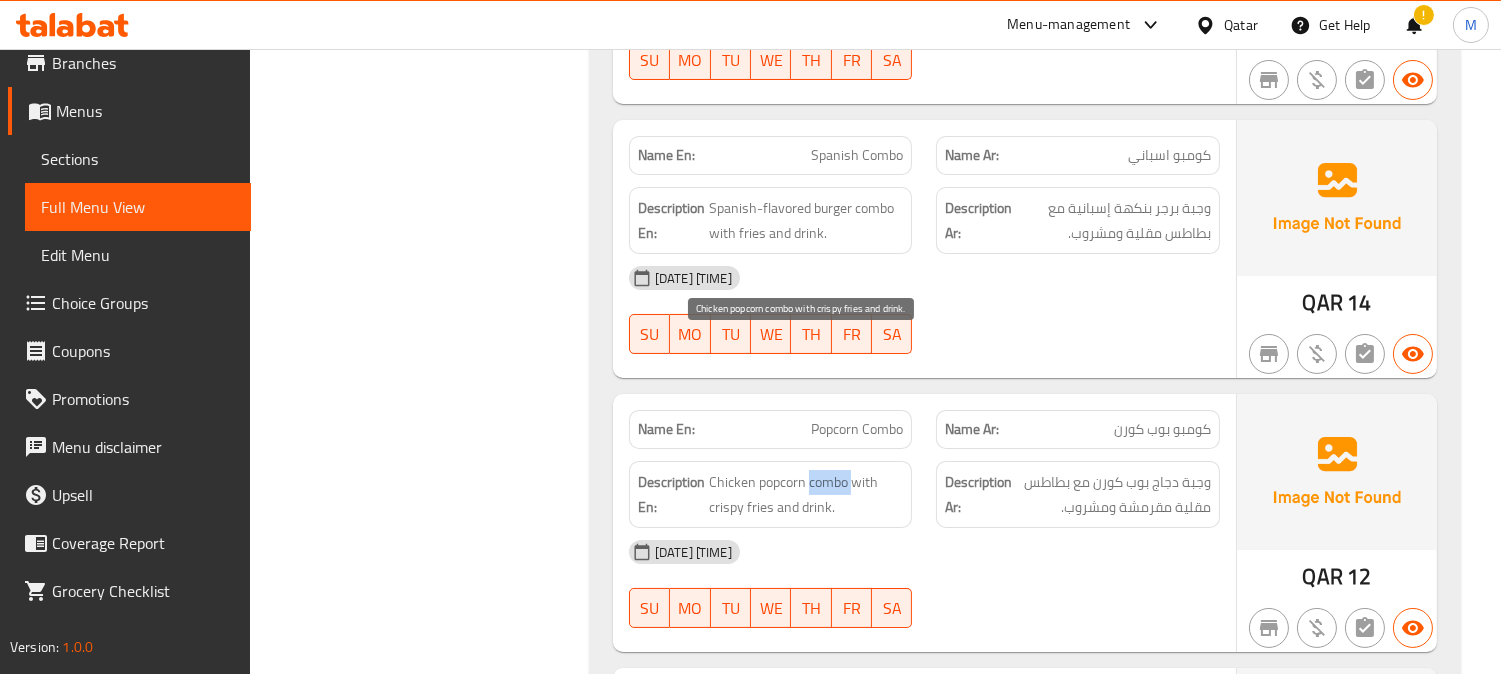 click on "Chicken popcorn combo with crispy fries and drink." at bounding box center (806, 494) 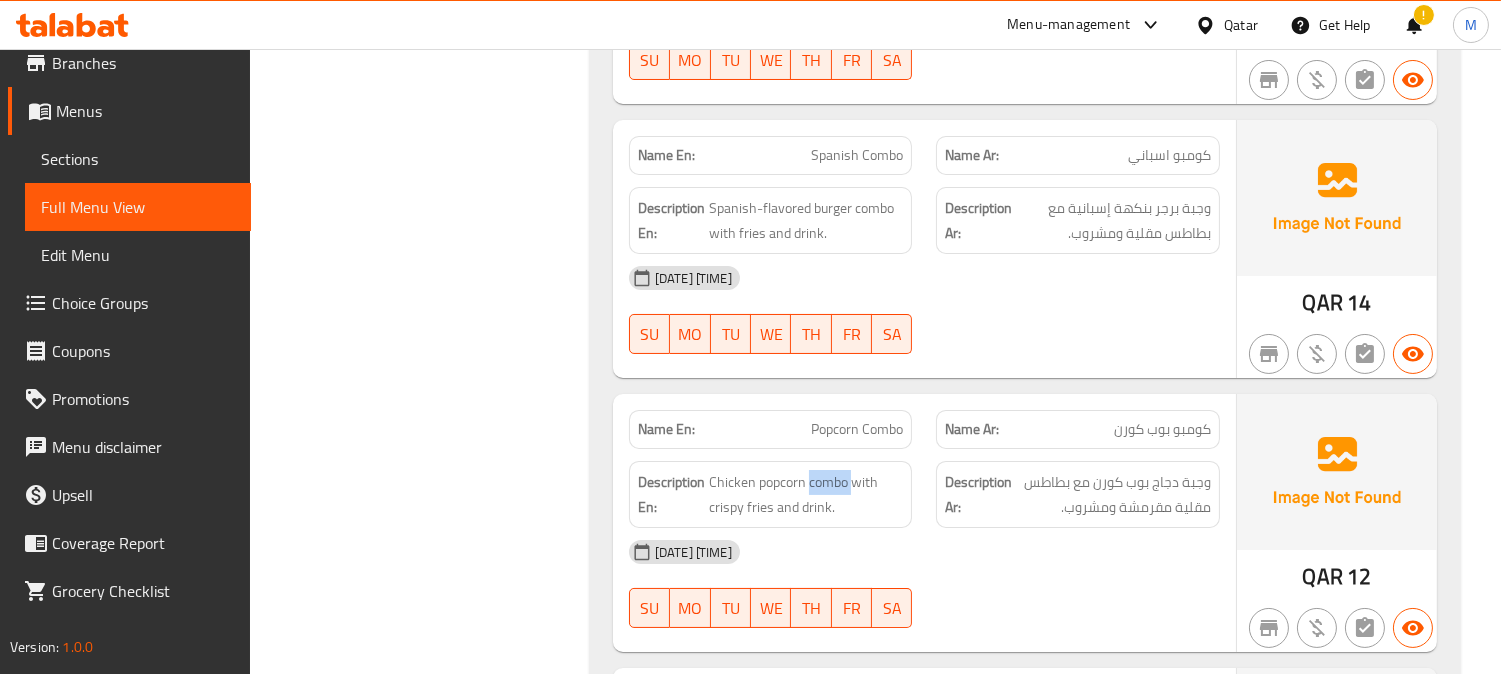 click on "Popcorn Combo" at bounding box center (857, 429) 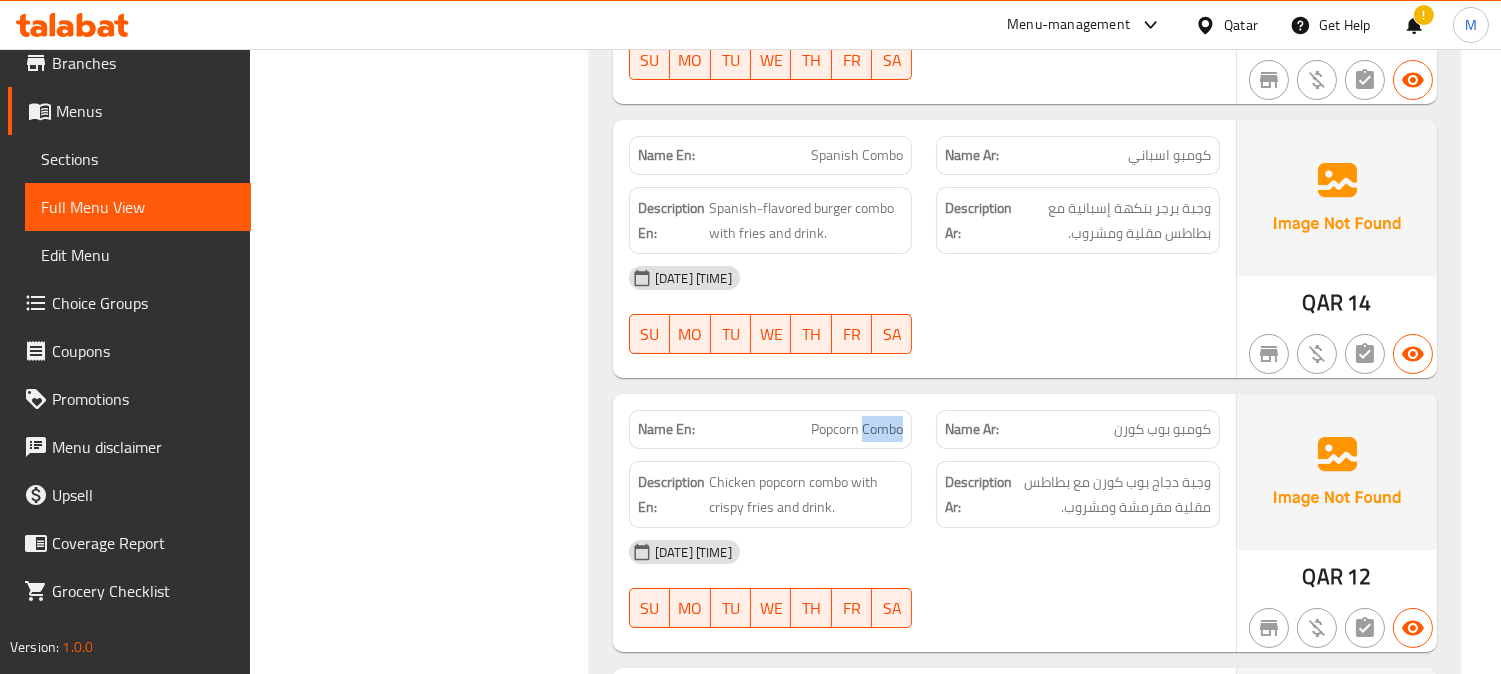 click on "Popcorn Combo" at bounding box center (857, 429) 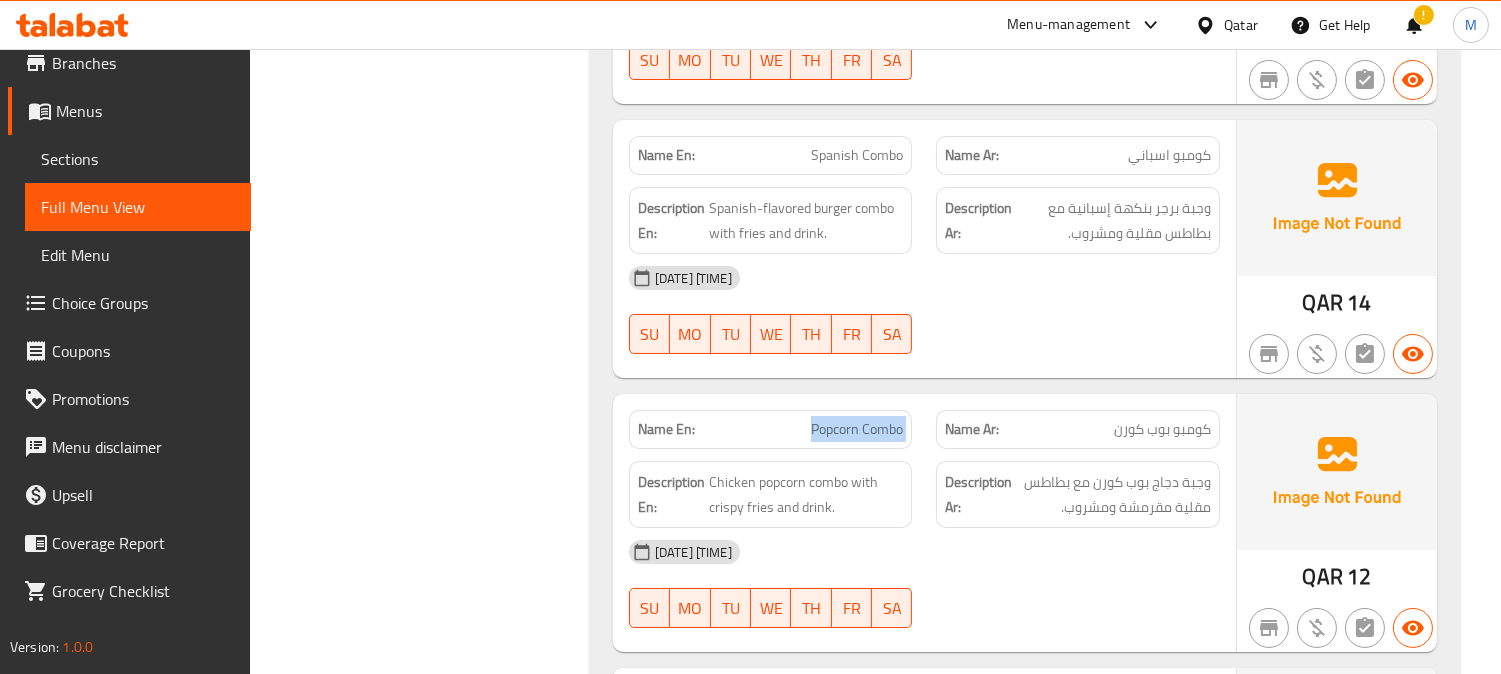 click on "Popcorn Combo" at bounding box center (857, 429) 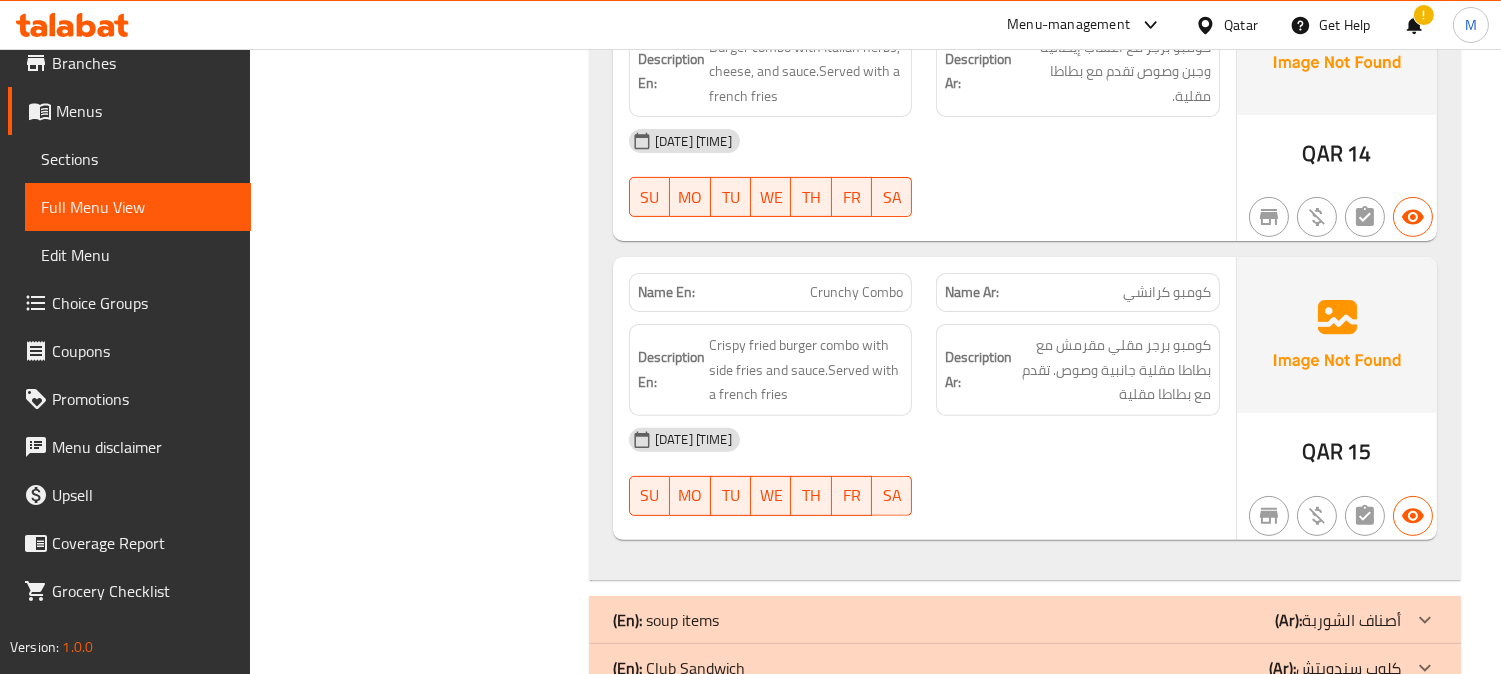 scroll, scrollTop: 15042, scrollLeft: 0, axis: vertical 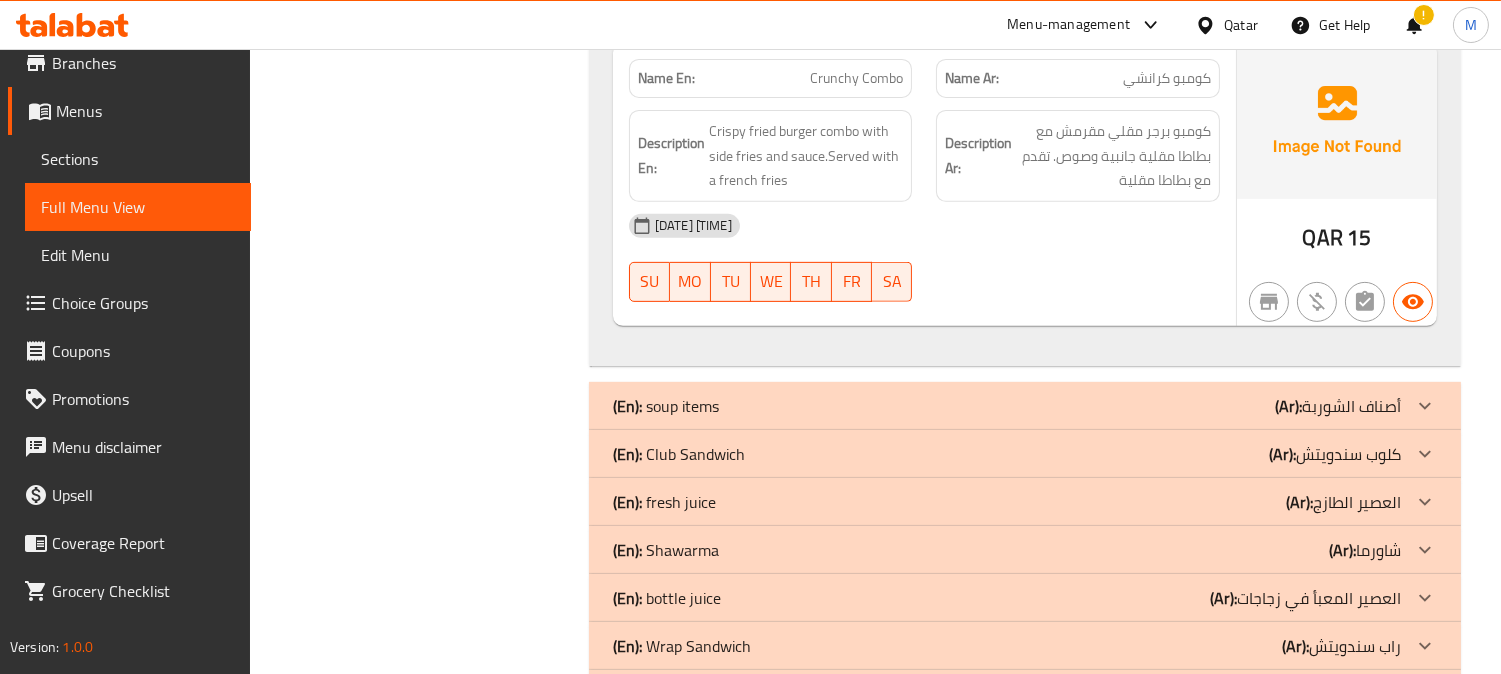 click on "(Ar): كلوب سندويتش" at bounding box center [1366, -14749] 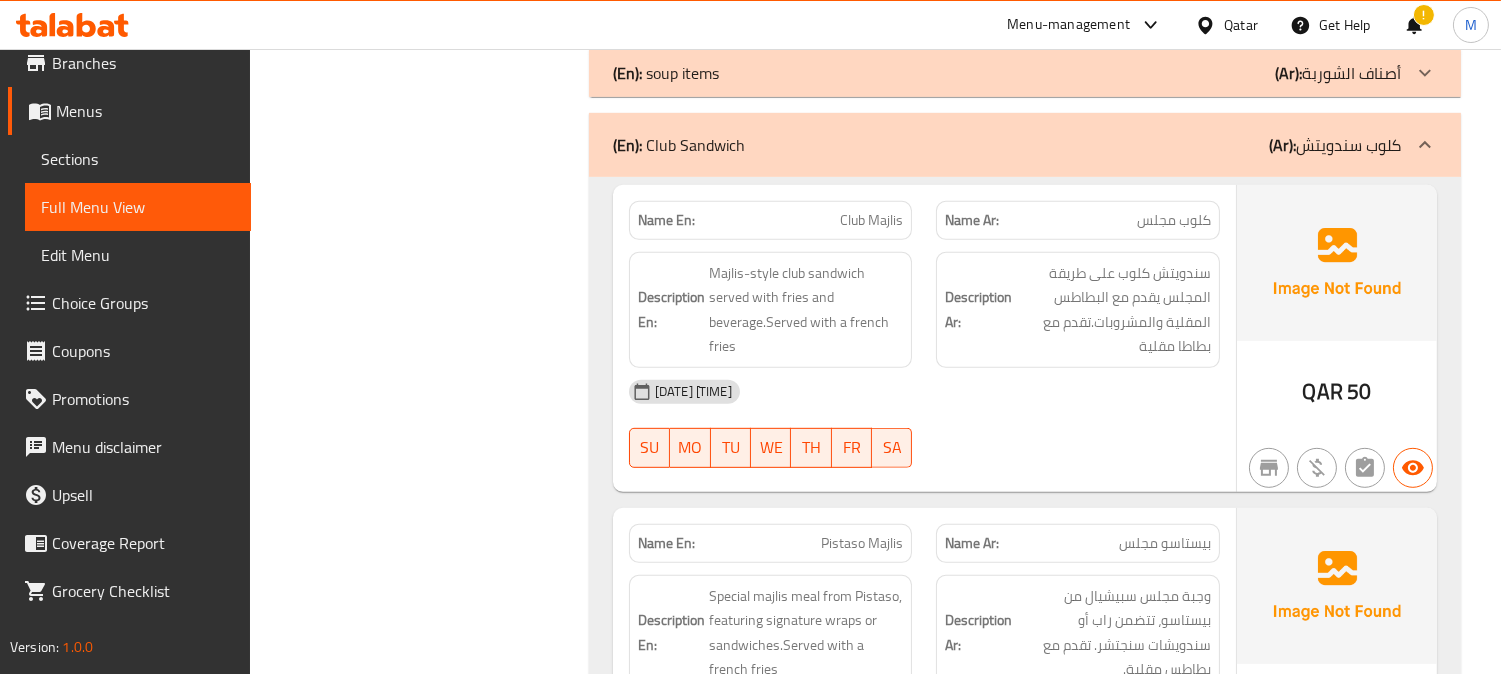 scroll, scrollTop: 15486, scrollLeft: 0, axis: vertical 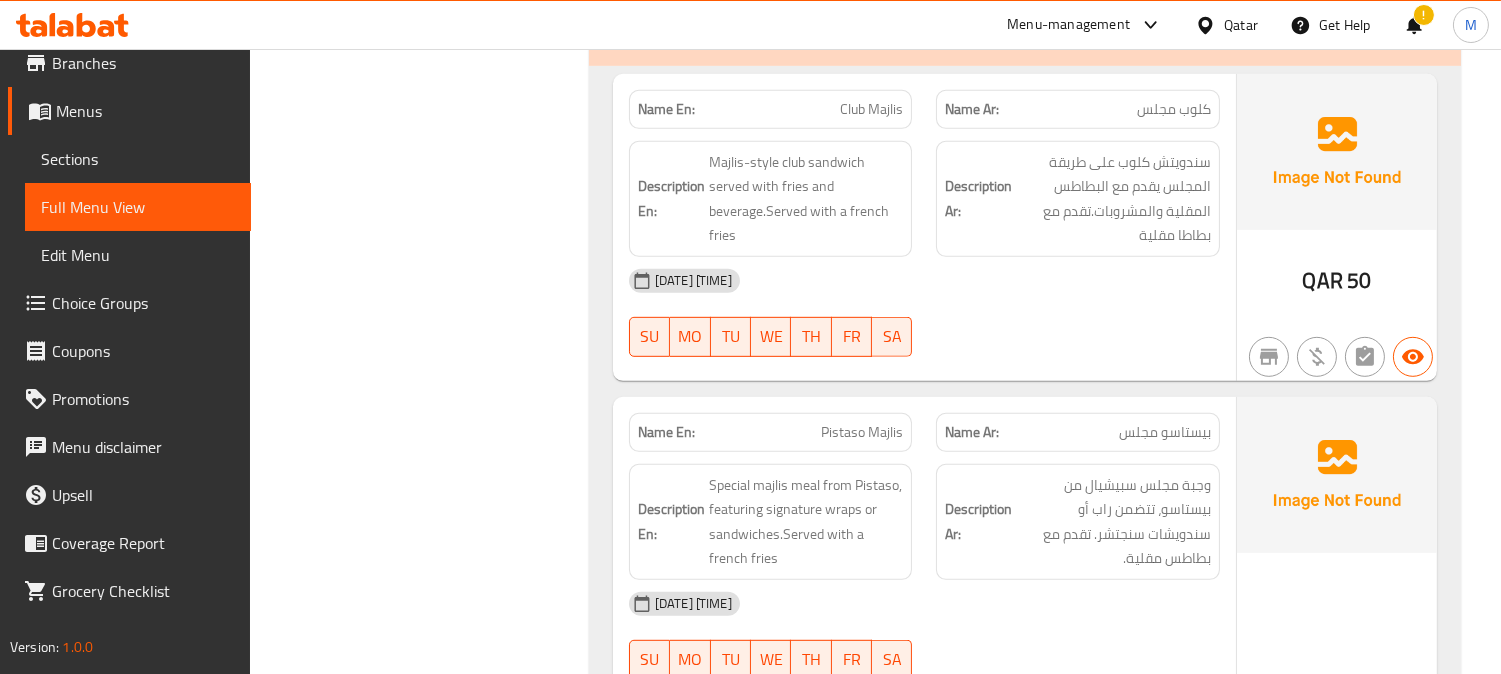drag, startPoint x: 842, startPoint y: 277, endPoint x: 843, endPoint y: 297, distance: 20.024984 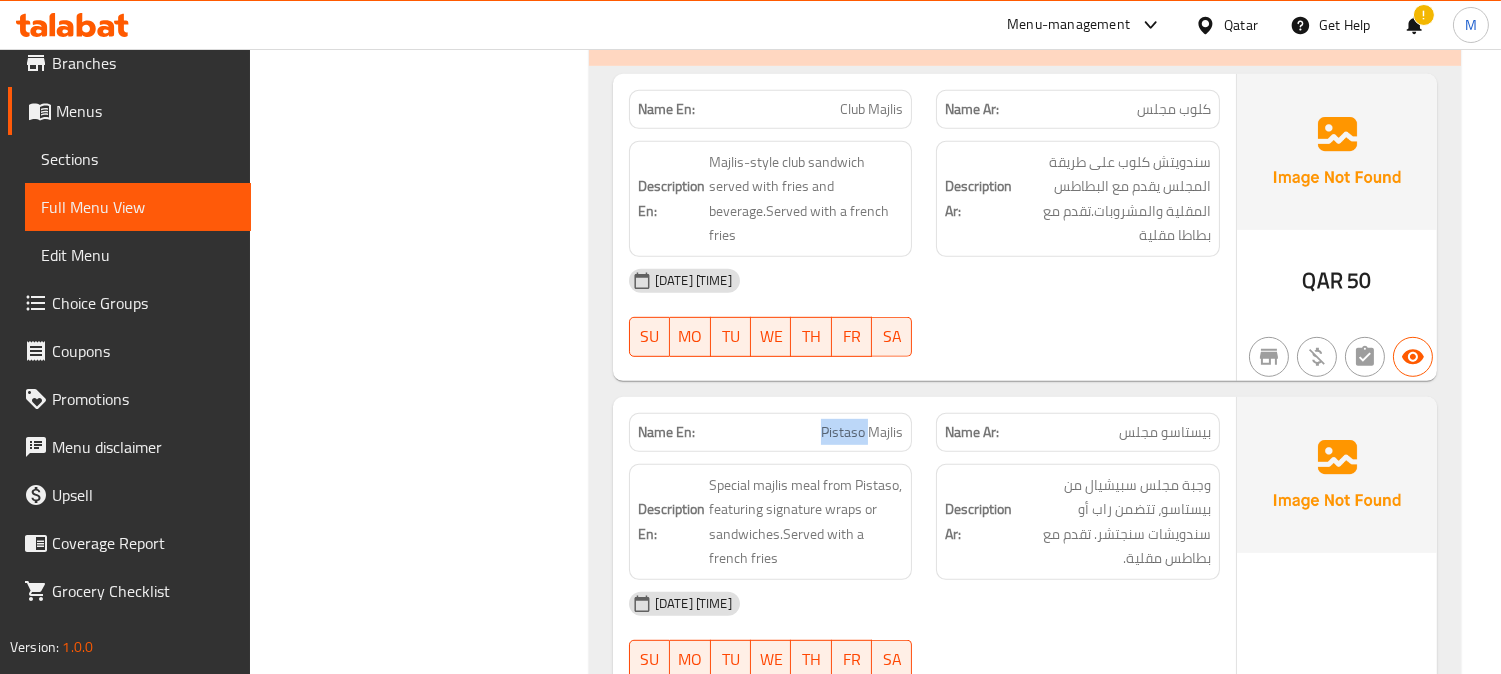 click on "Pistaso Majlis" at bounding box center [837, -14748] 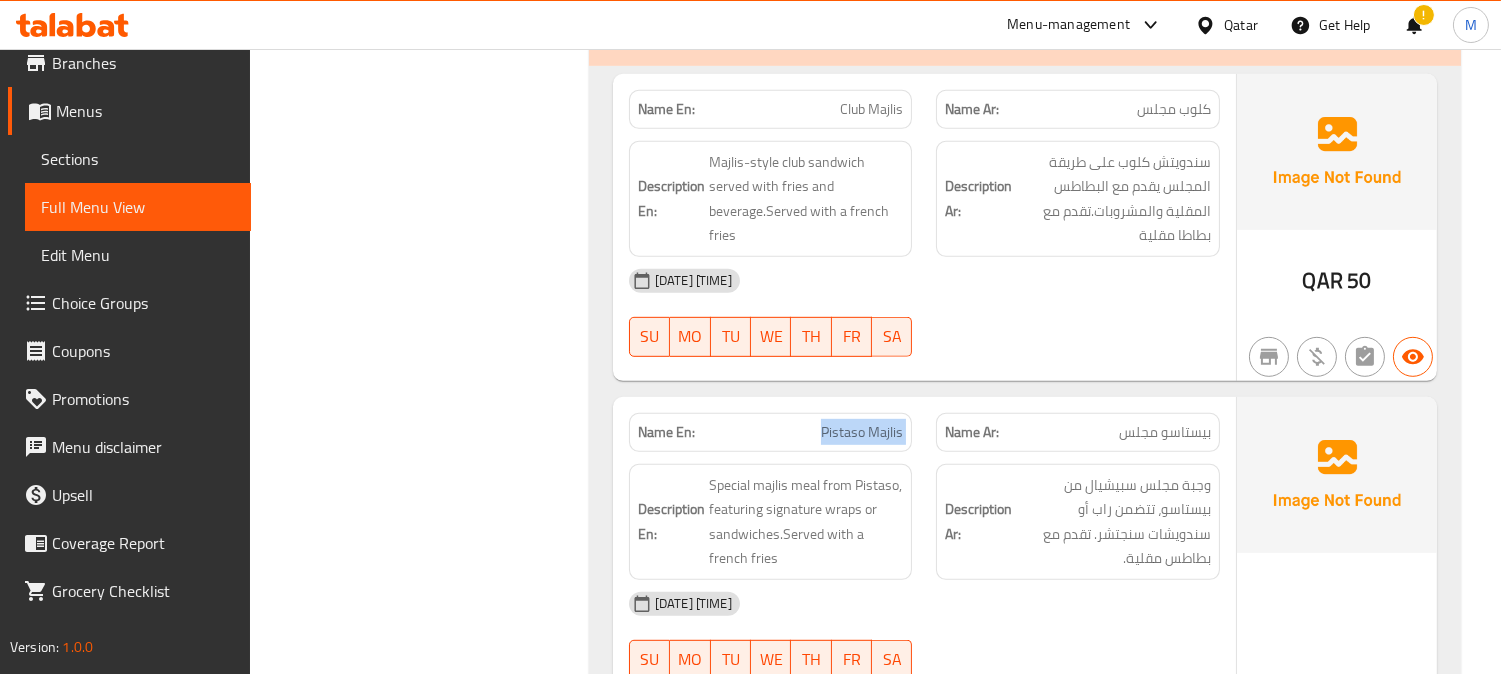 click on "Pistaso Majlis" at bounding box center (837, -14748) 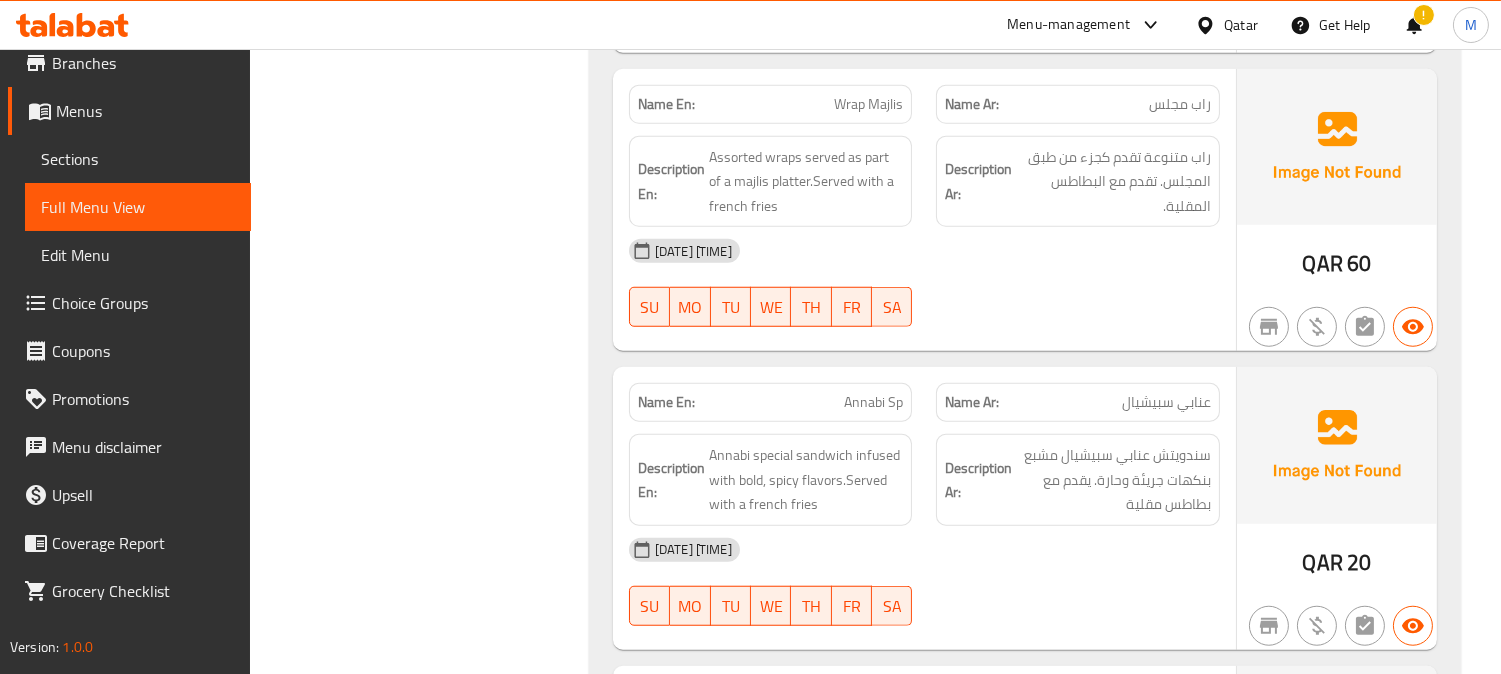scroll, scrollTop: 16486, scrollLeft: 0, axis: vertical 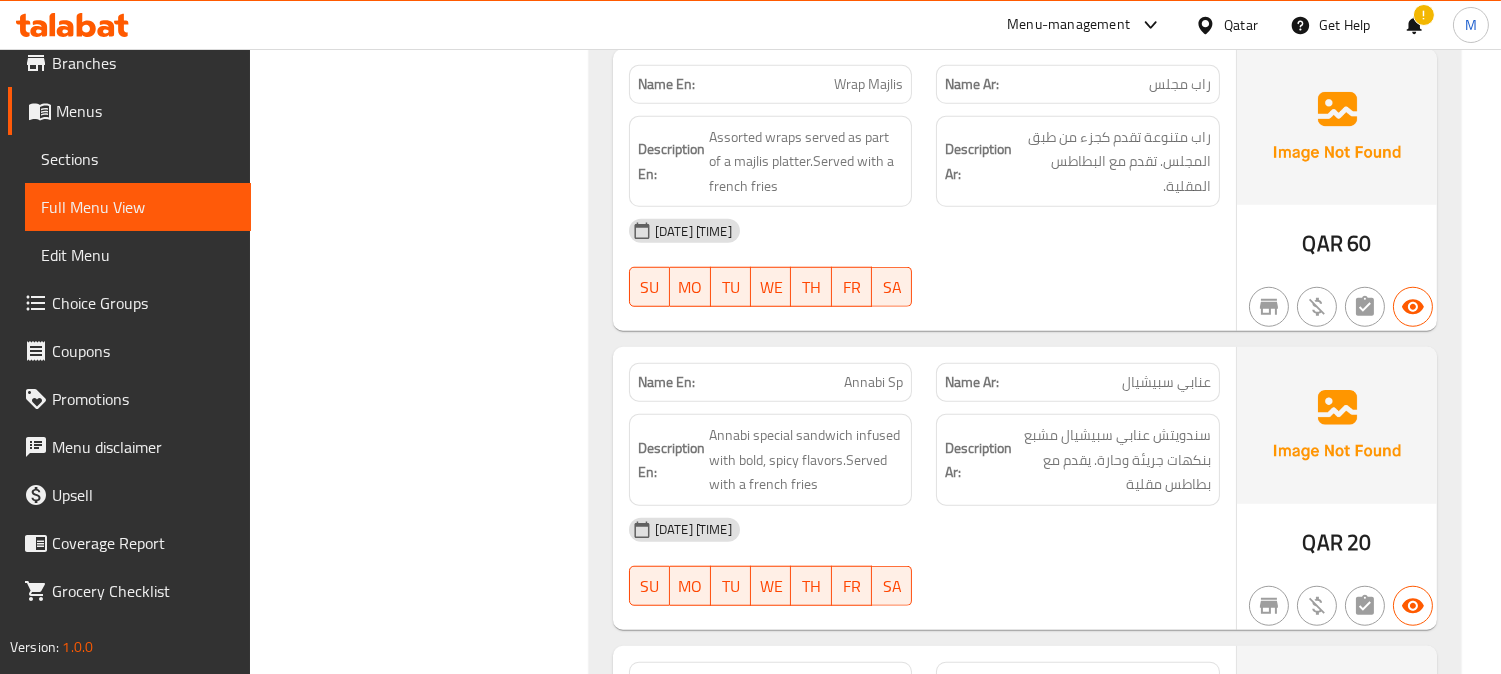 click on "Name Ar: عنابي سبيشيال" at bounding box center (1078, -15102) 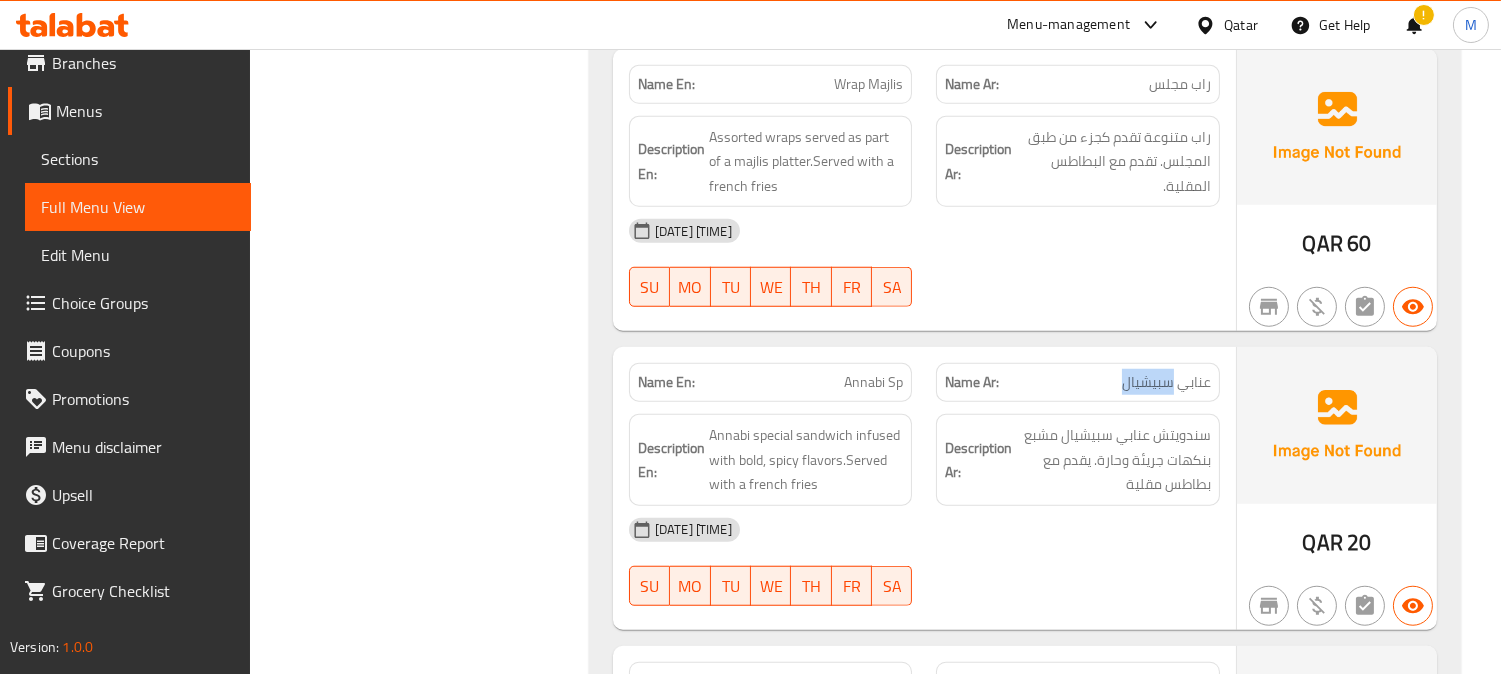 click on "عنابي سبيشيال" at bounding box center [1138, -15102] 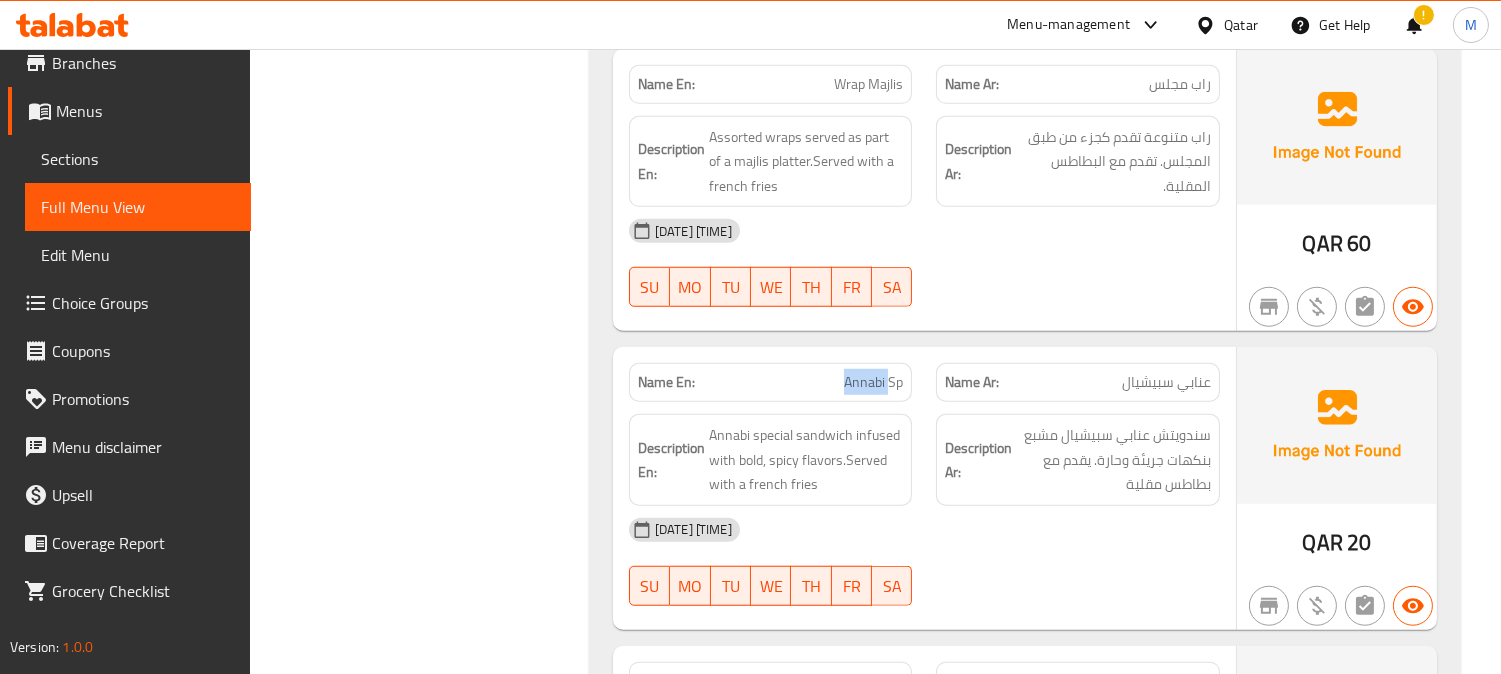 click on "Name En: Annabi Sp" at bounding box center (771, -15102) 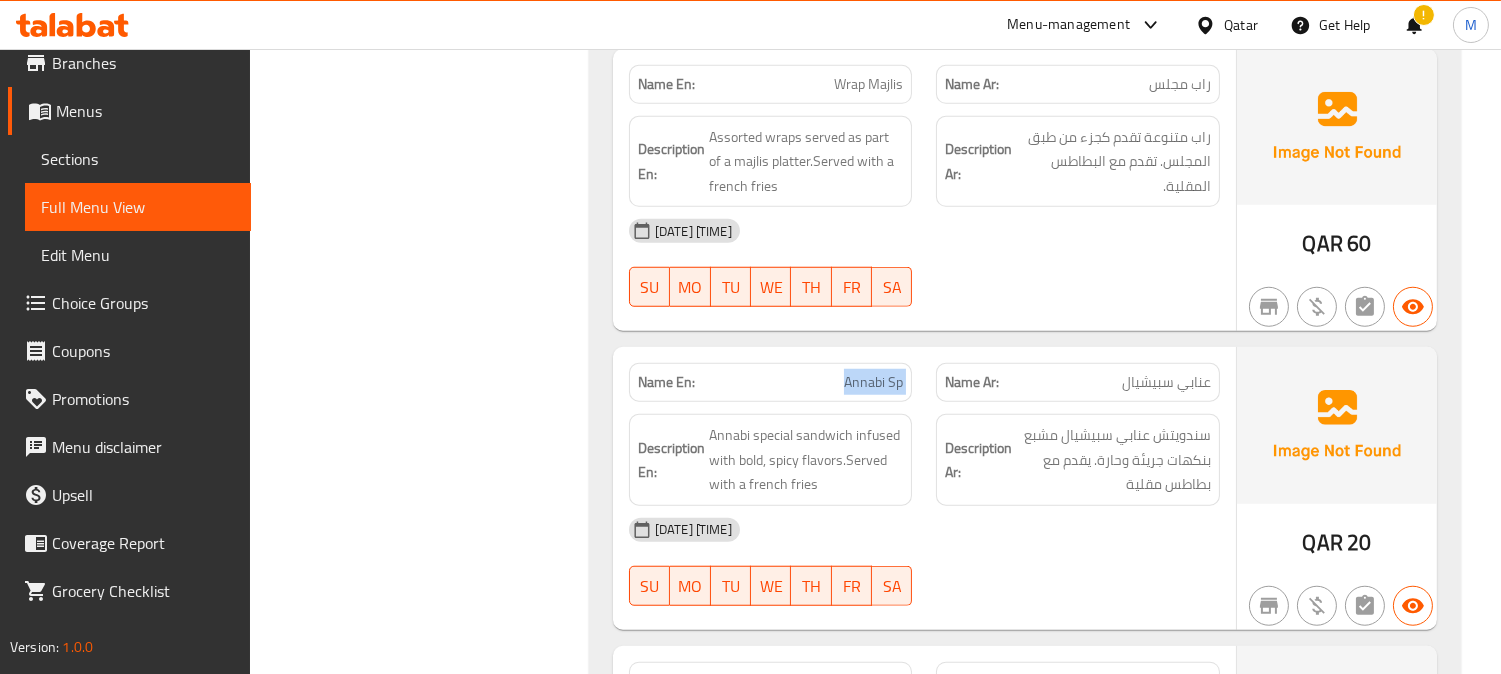 click on "Name En: Annabi Sp" at bounding box center [771, -15102] 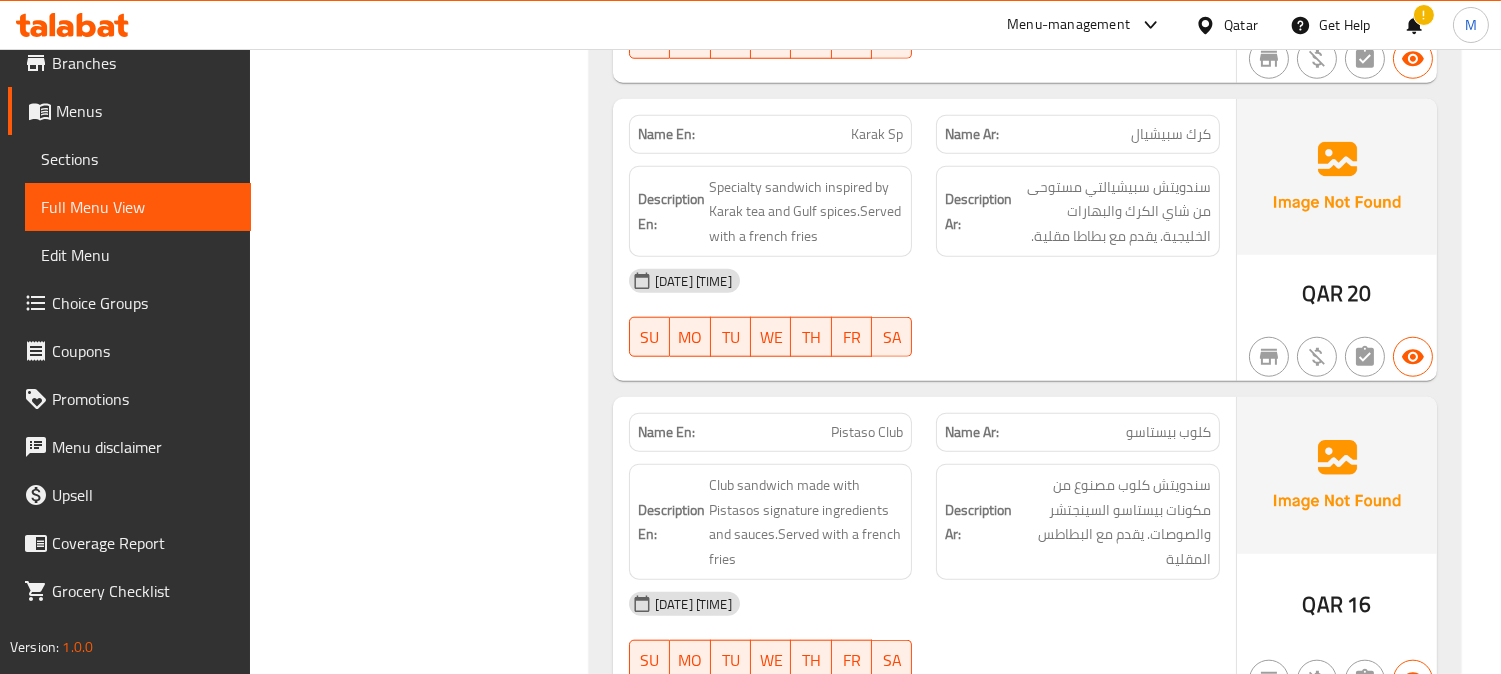 scroll, scrollTop: 17042, scrollLeft: 0, axis: vertical 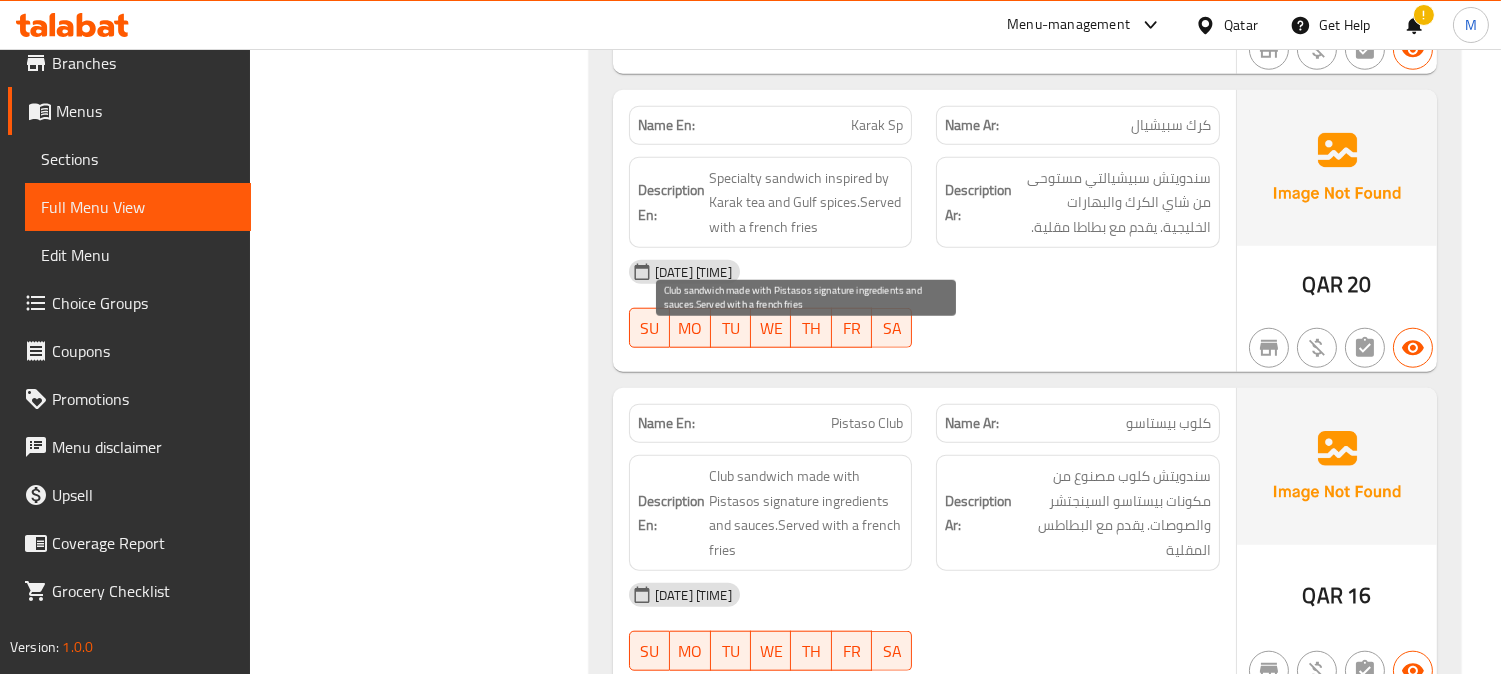click on "Pistaso Club" at bounding box center [836, -15036] 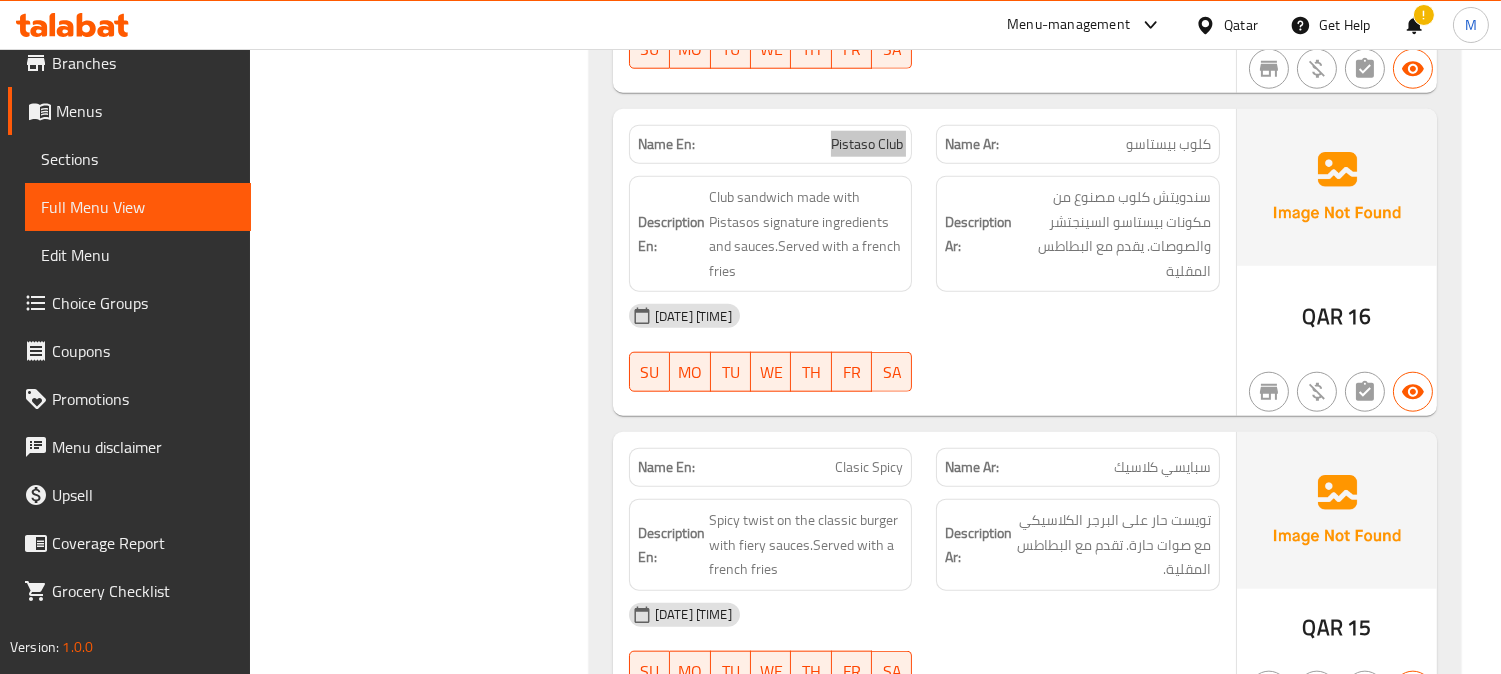 scroll, scrollTop: 17375, scrollLeft: 0, axis: vertical 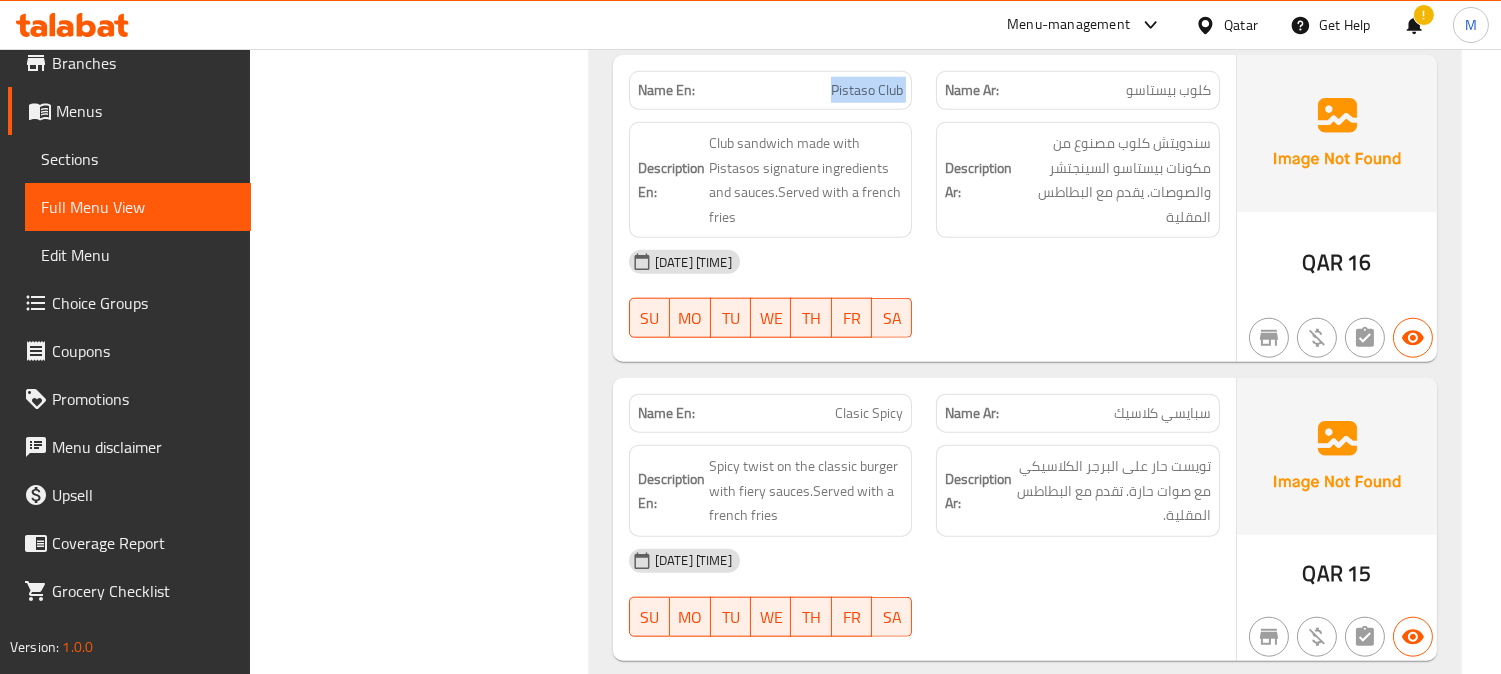 click on "Name En: Clasic Spicy" at bounding box center [771, -14717] 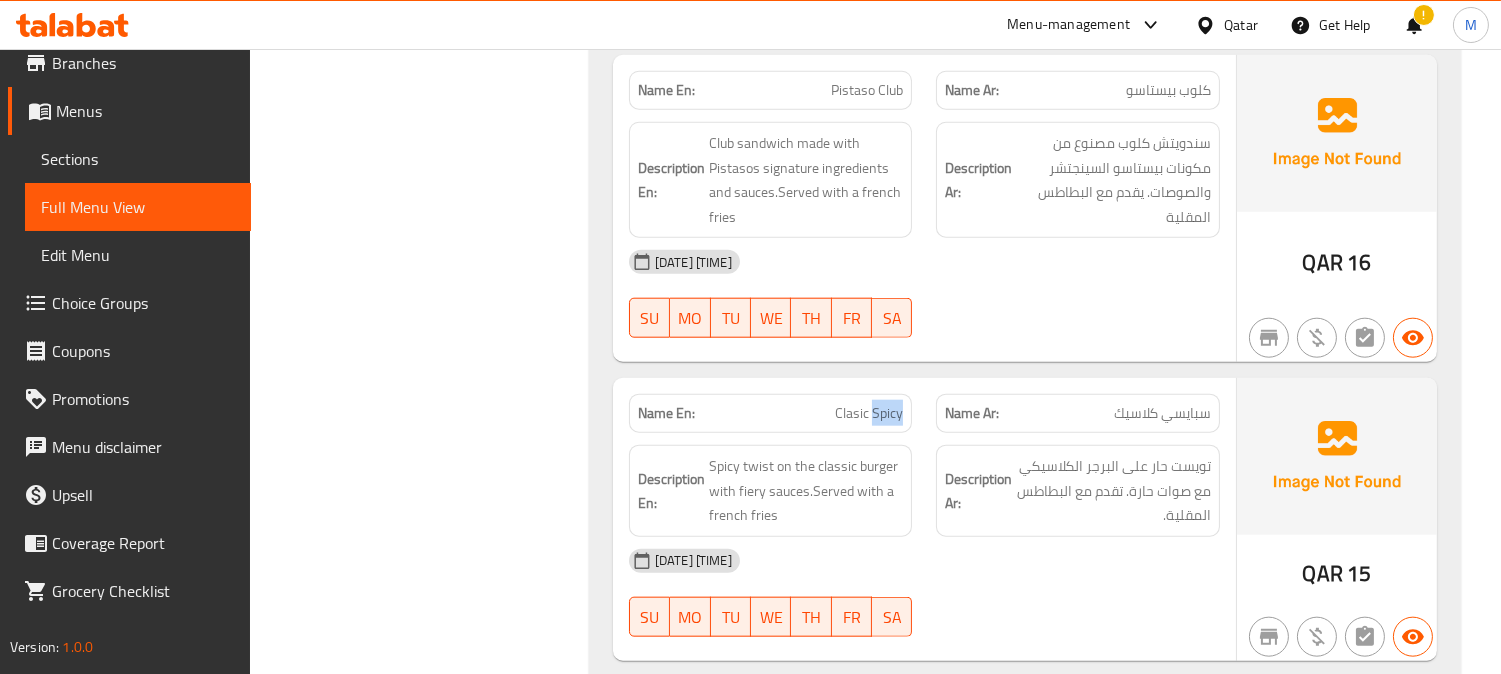 click on "Clasic Spicy" at bounding box center [864, -14717] 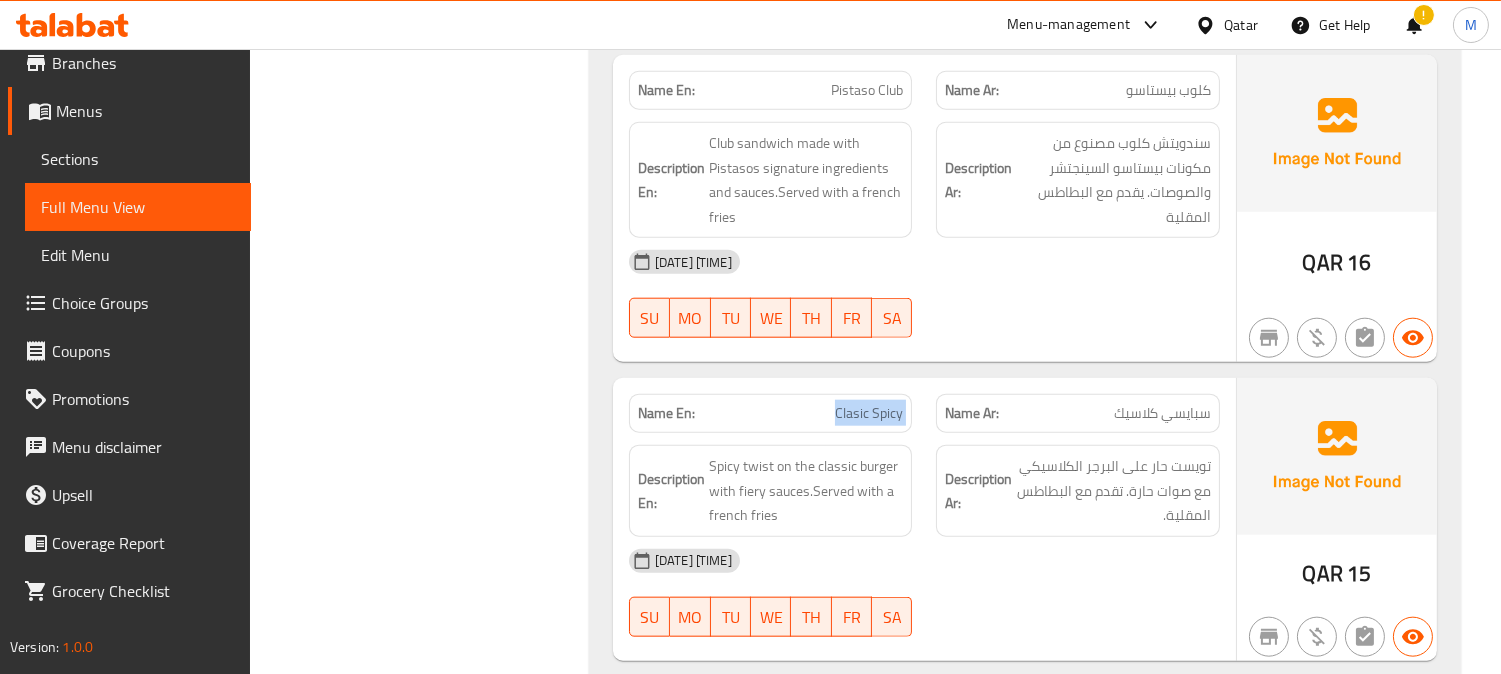 click on "Clasic Spicy" at bounding box center (864, -14717) 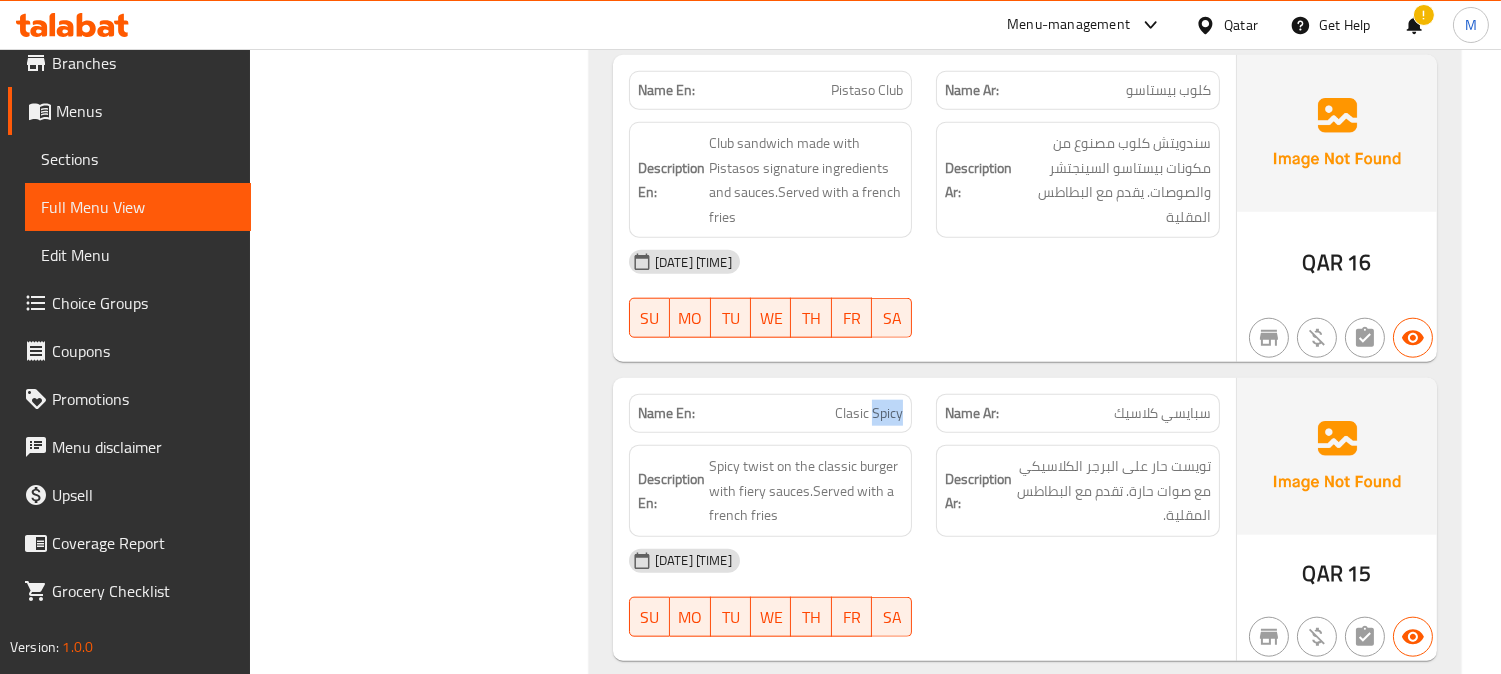 click on "Clasic Spicy" at bounding box center [864, -14717] 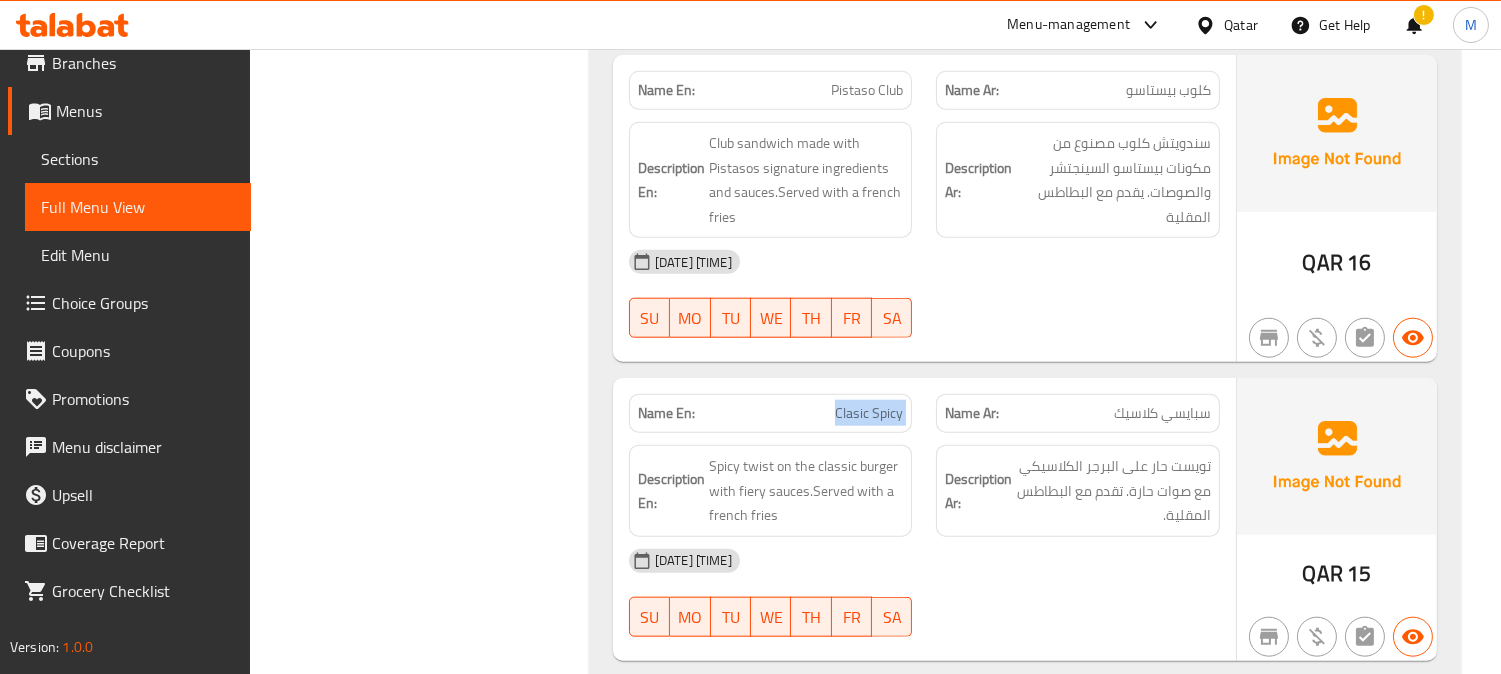 click on "Clasic Spicy" at bounding box center (864, -14717) 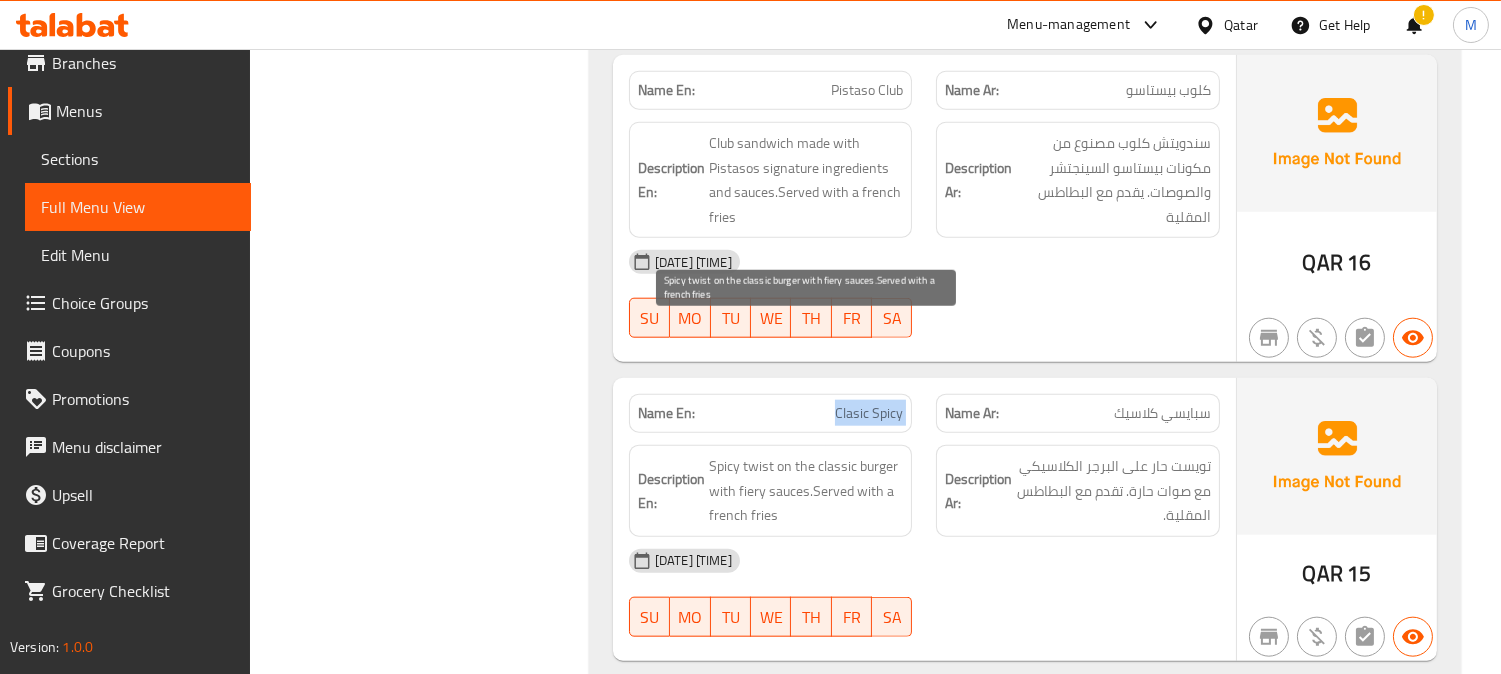click on "Spicy twist on the classic burger with fiery sauces.Served with a french fries" at bounding box center (806, 491) 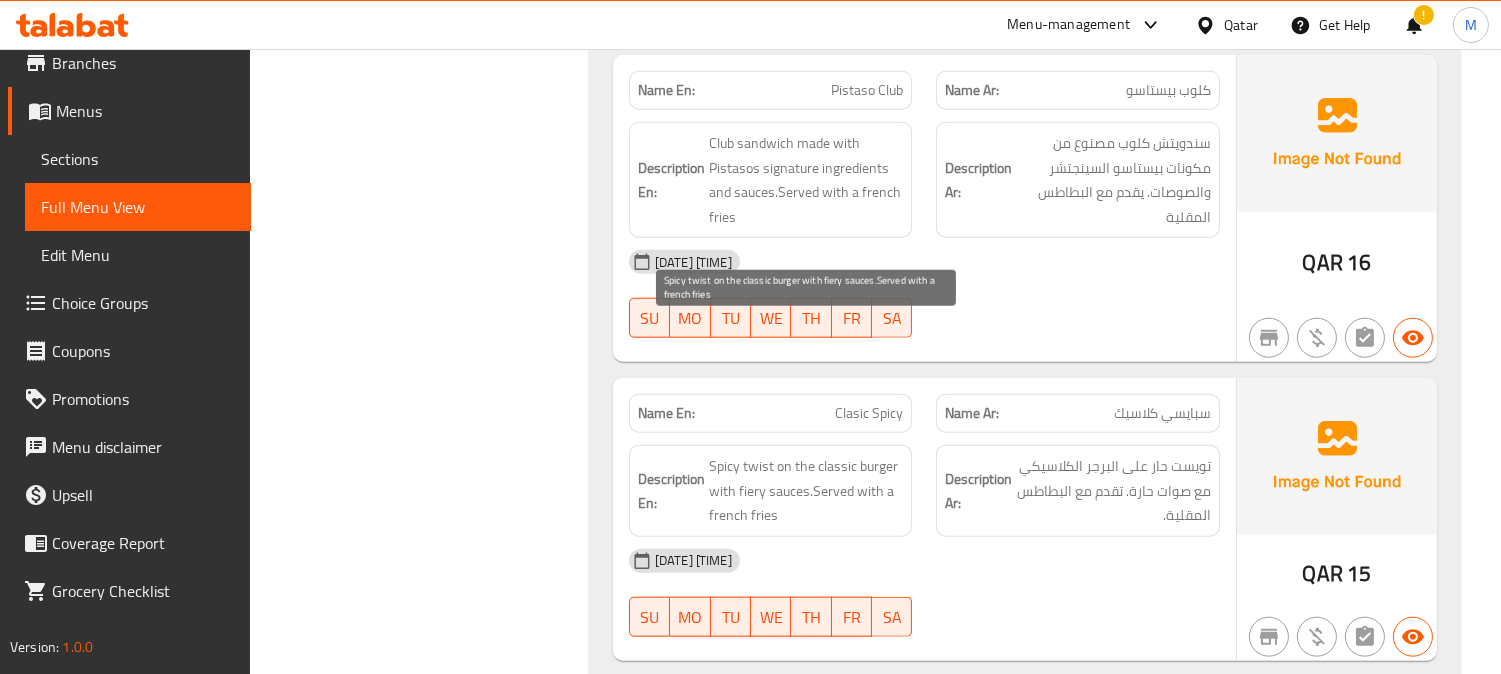 click on "Spicy twist on the classic burger with fiery sauces.Served with a french fries" at bounding box center (806, 491) 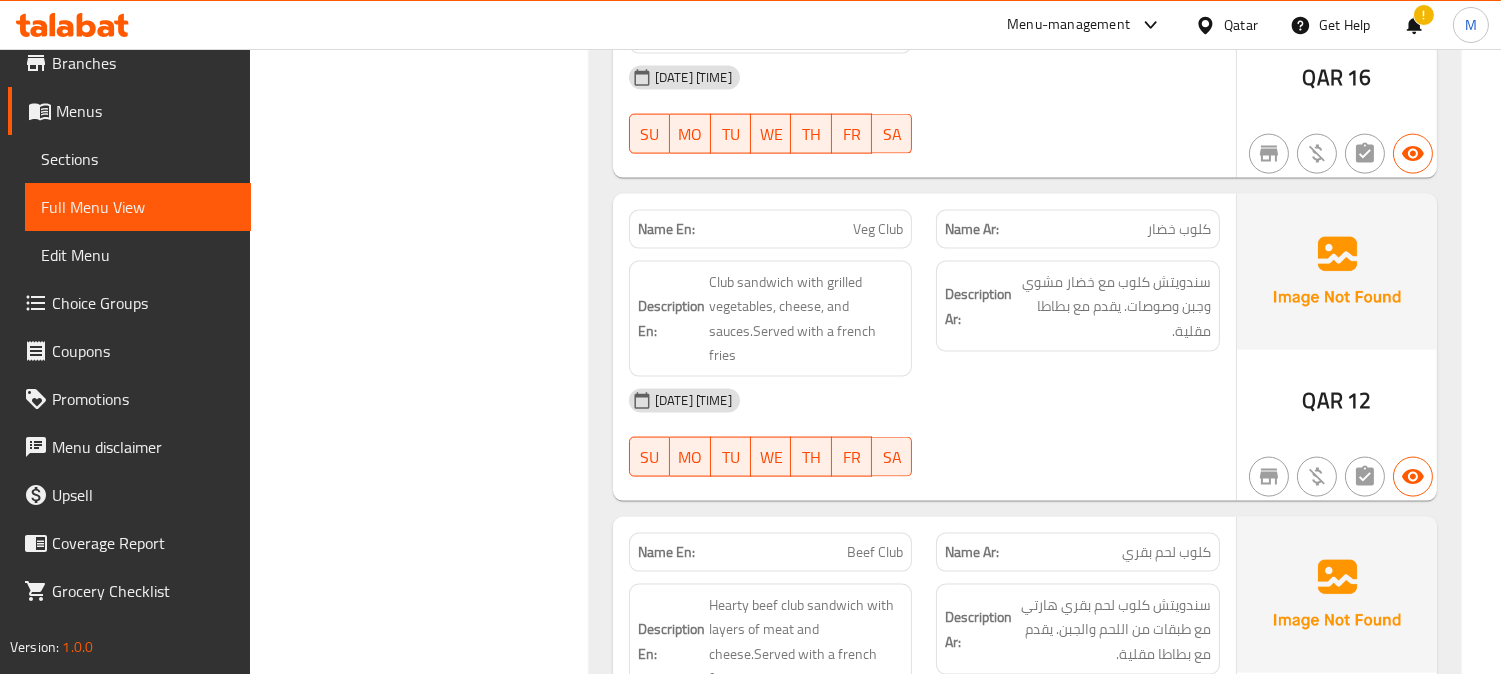 scroll, scrollTop: 18820, scrollLeft: 0, axis: vertical 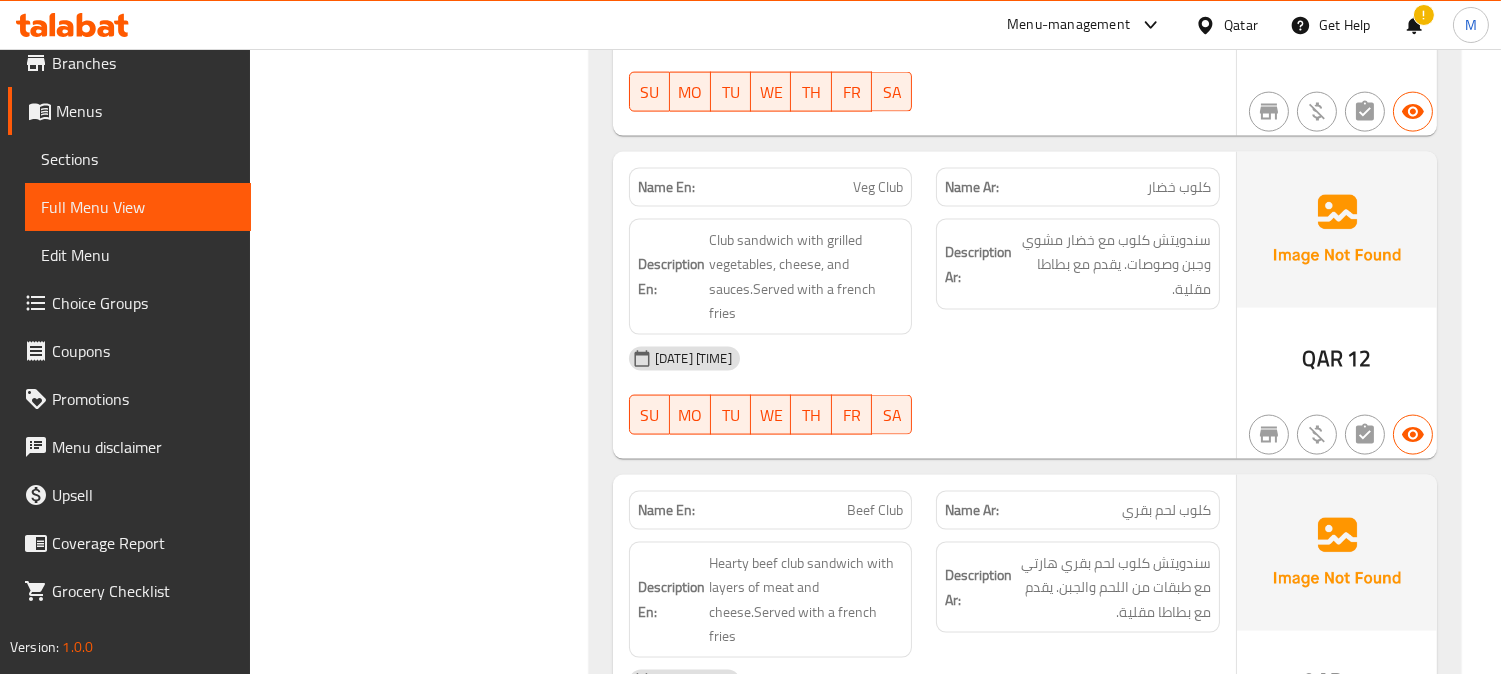 click on "Beef Club" at bounding box center [862, -10674] 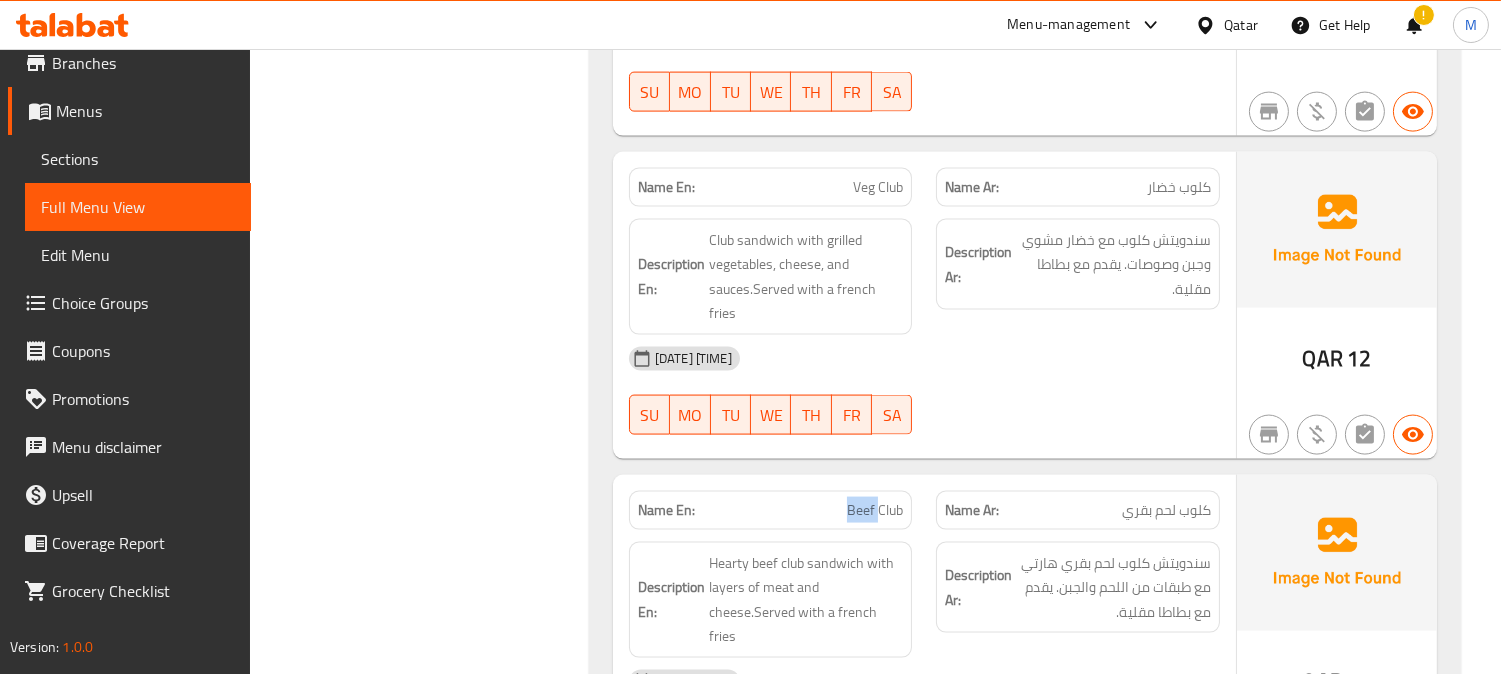 click on "Beef Club" at bounding box center [862, -10674] 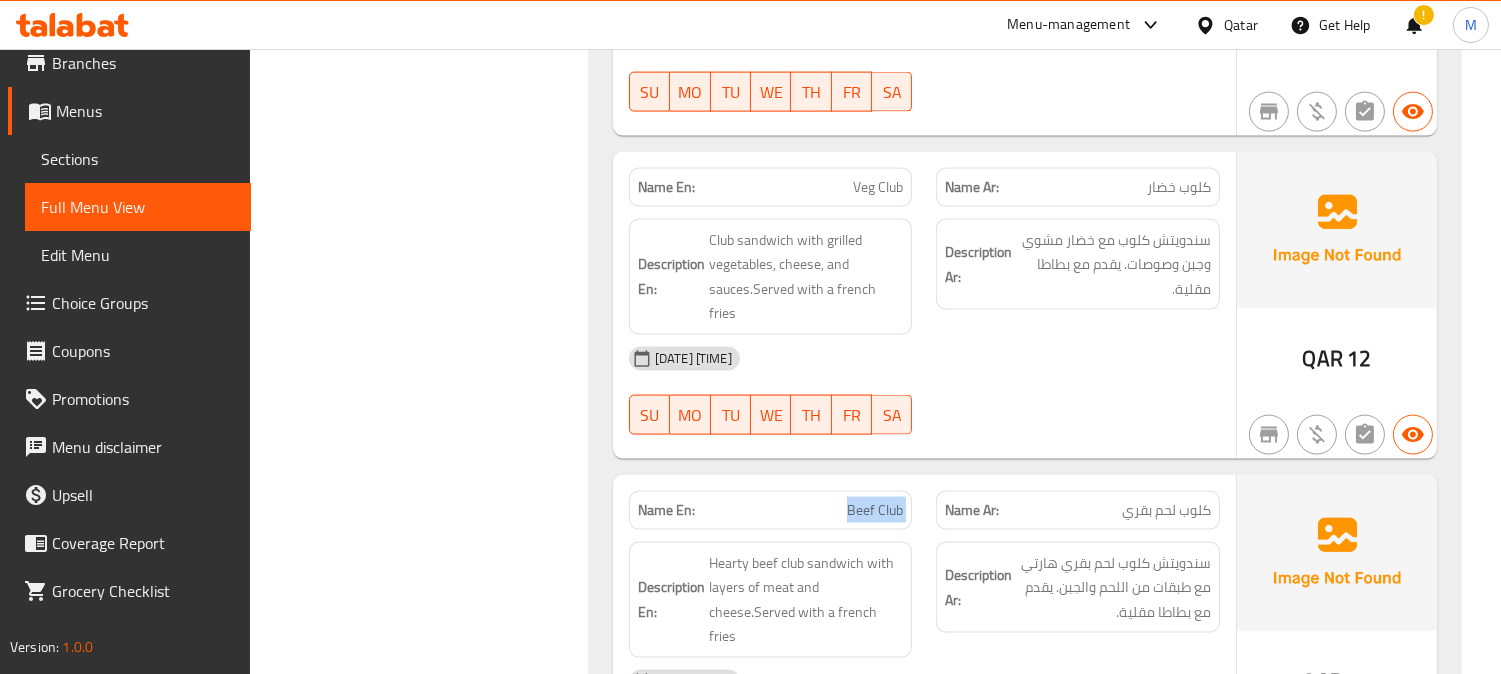 click on "Beef Club" at bounding box center (862, -10674) 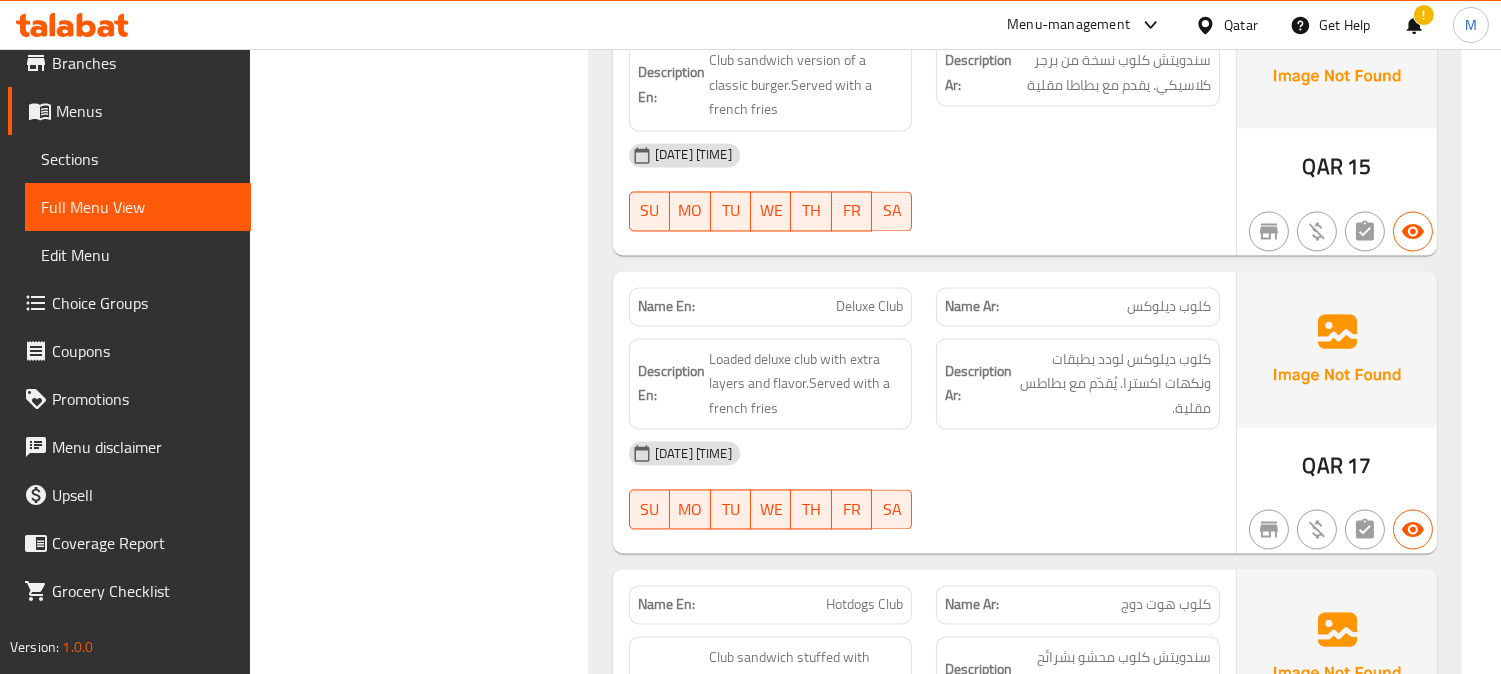 scroll, scrollTop: 20597, scrollLeft: 0, axis: vertical 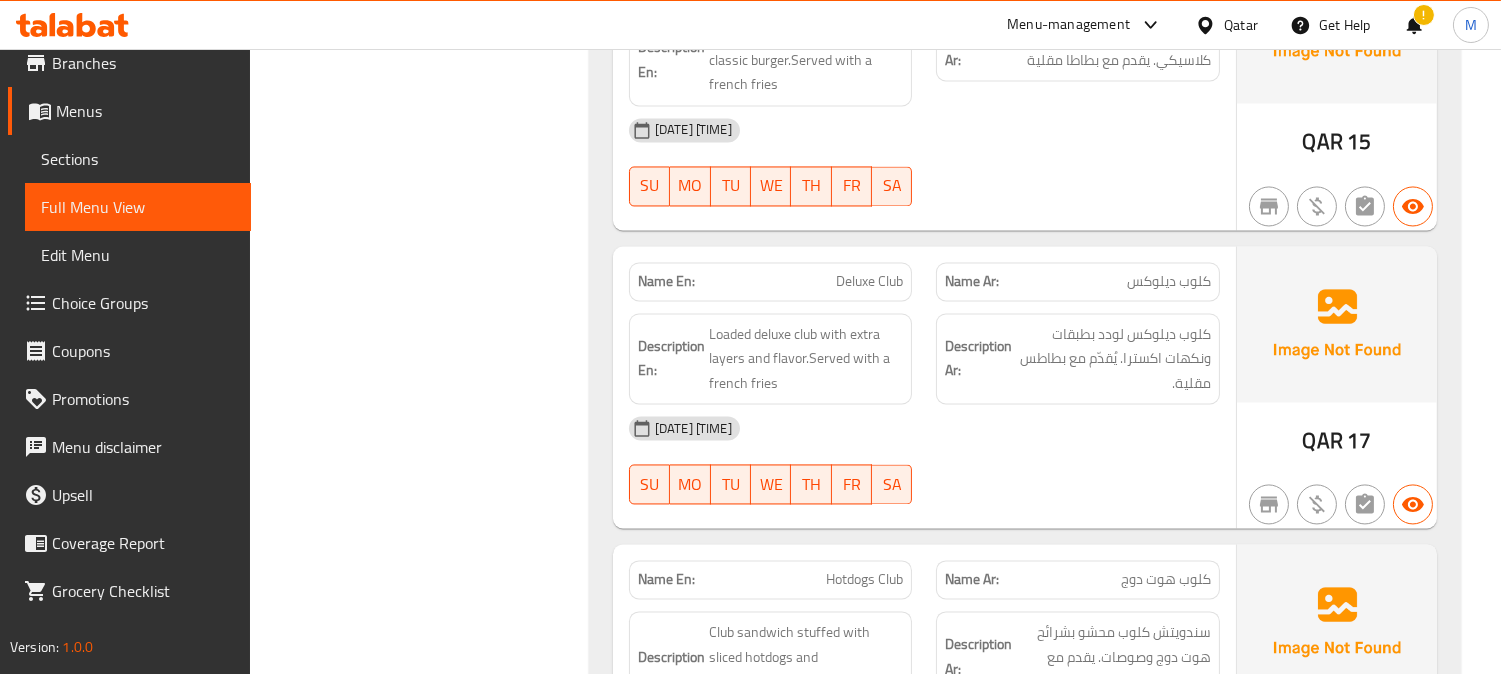 click on "Hotdogs Club" at bounding box center (835, -6074) 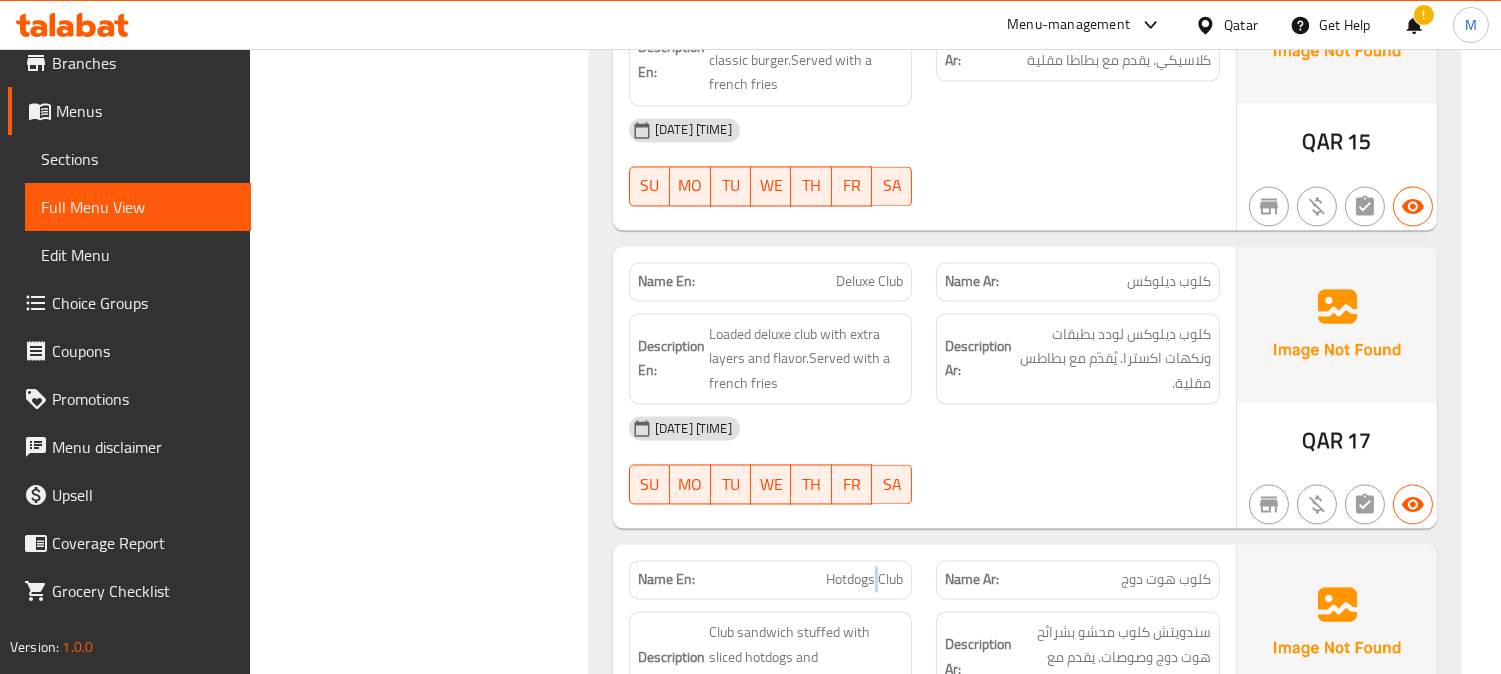 click on "Hotdogs Club" at bounding box center (835, -6074) 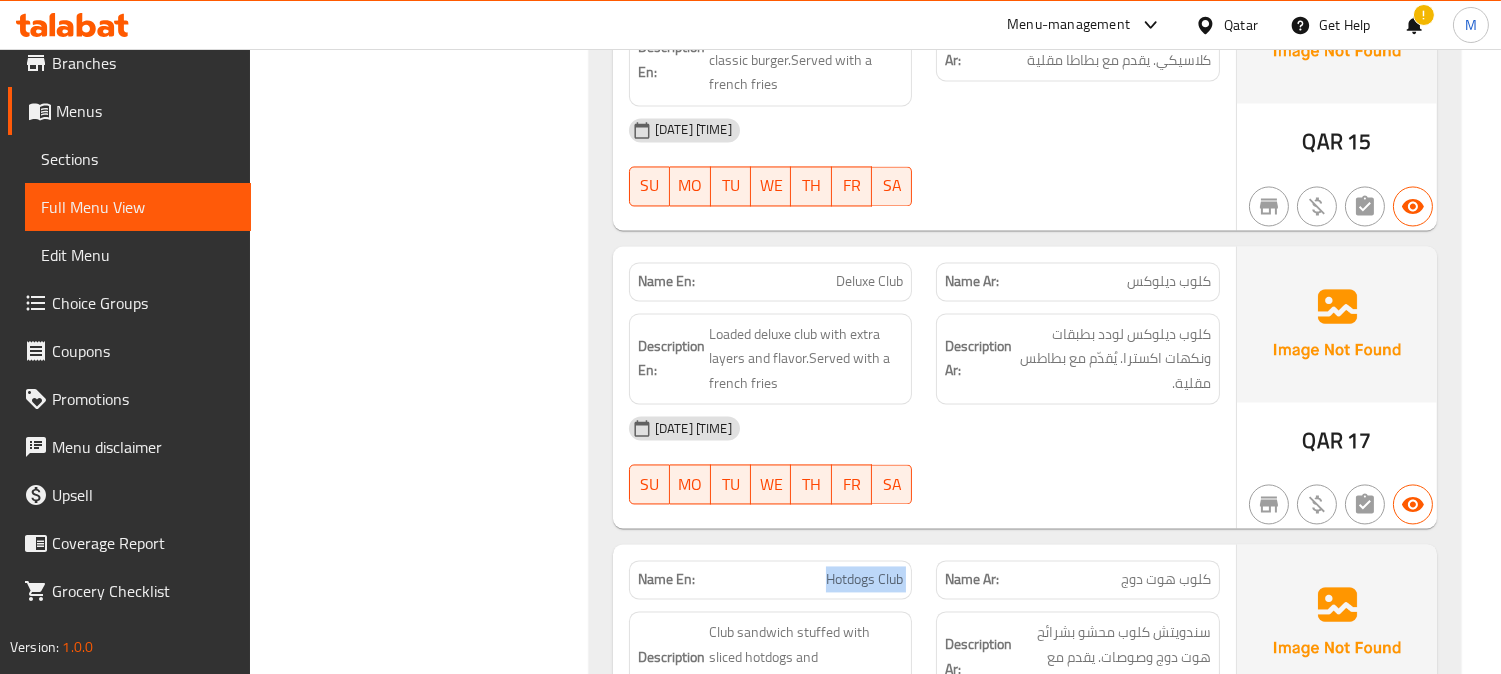 click on "Hotdogs Club" at bounding box center [835, -6074] 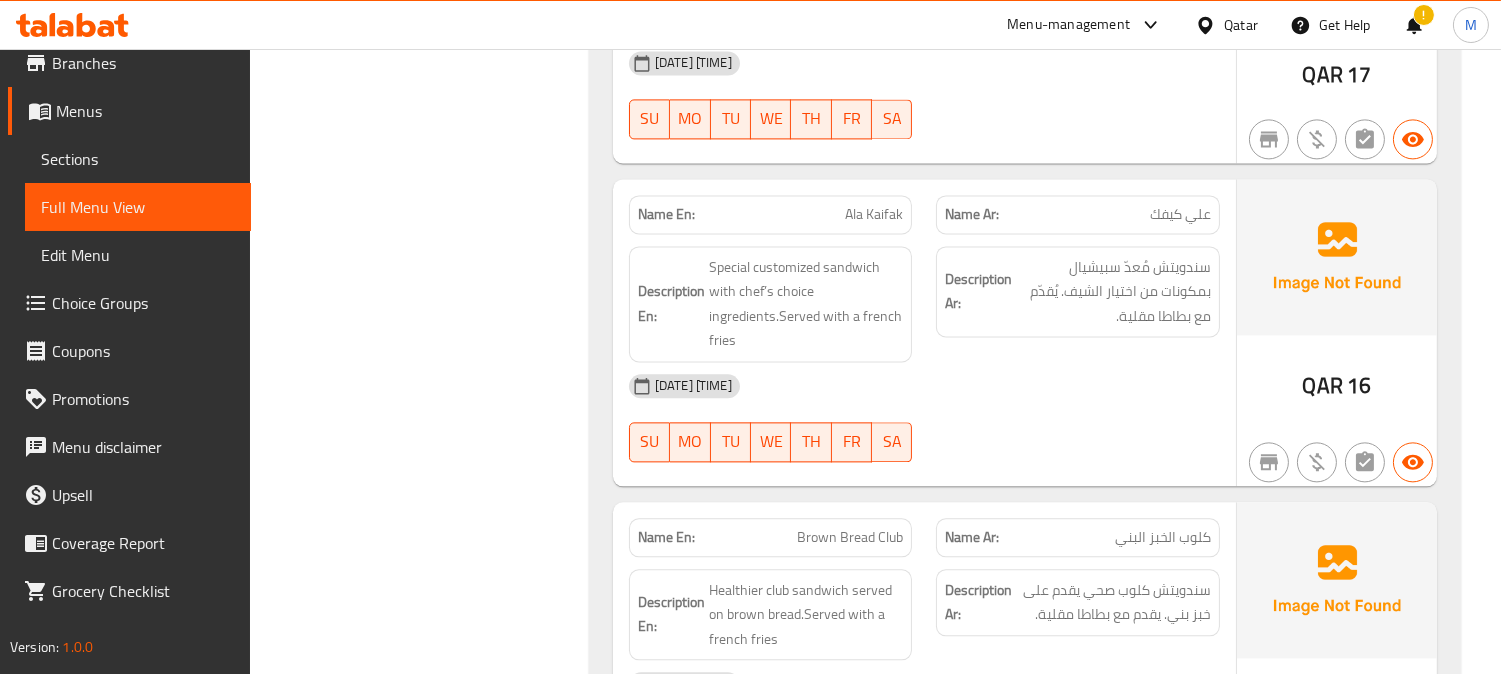 scroll, scrollTop: 21597, scrollLeft: 0, axis: vertical 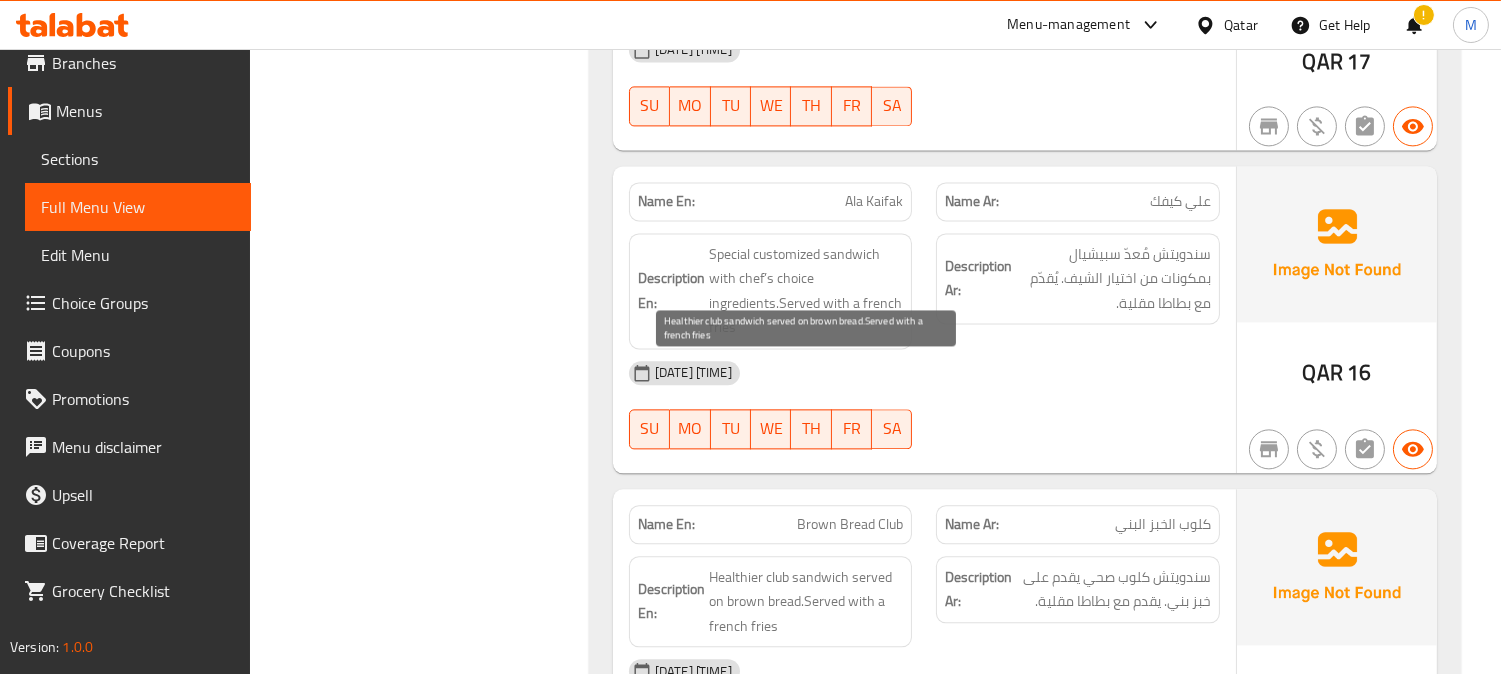 click on "Healthier club sandwich served on brown bread.Served with a french fries" at bounding box center [806, 602] 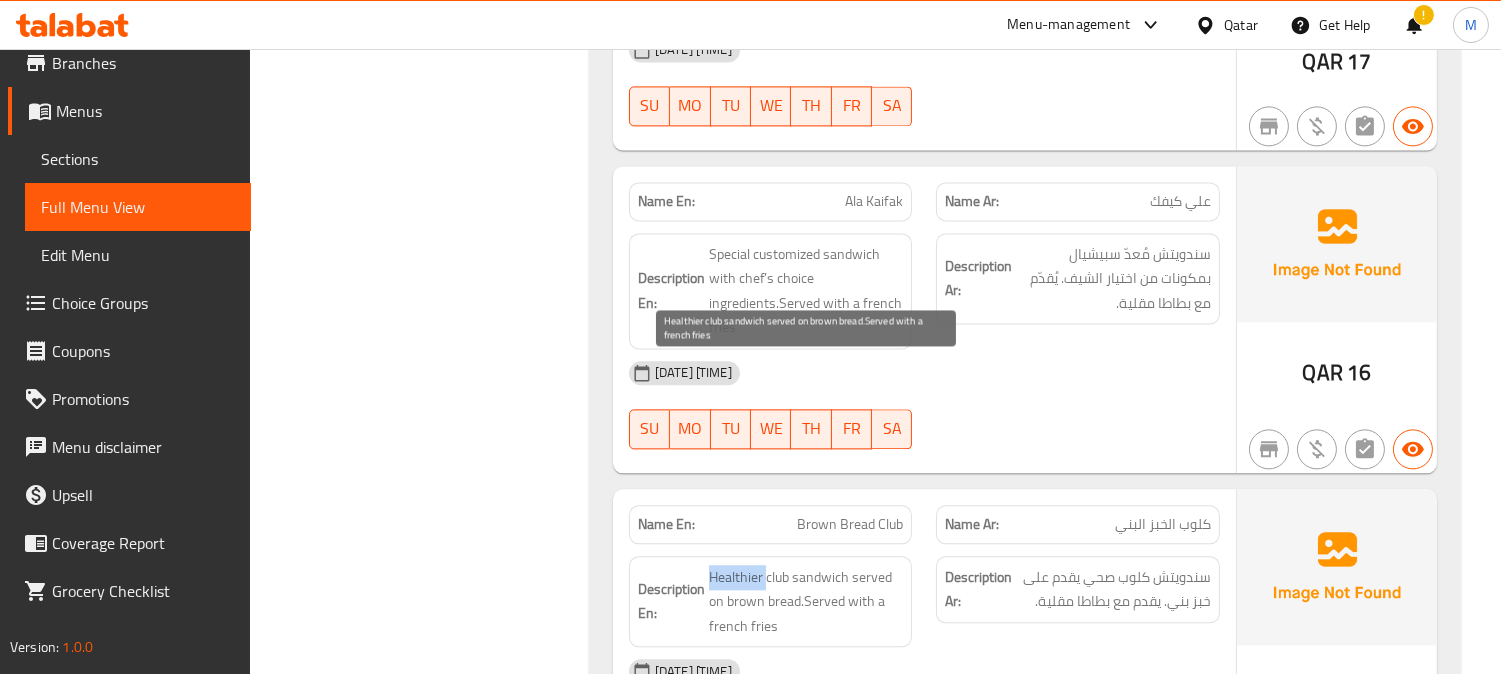 click on "Healthier club sandwich served on brown bread.Served with a french fries" at bounding box center [806, 602] 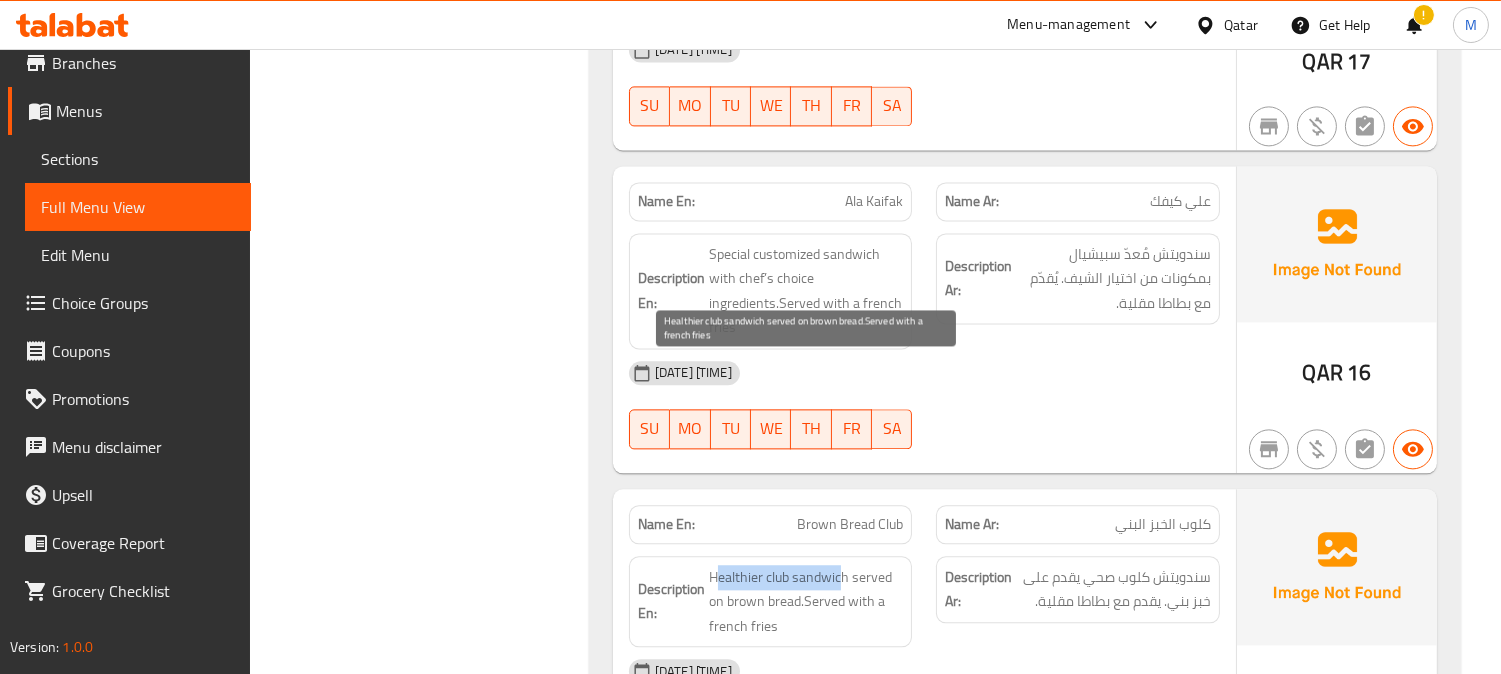 drag, startPoint x: 844, startPoint y: 374, endPoint x: 733, endPoint y: 375, distance: 111.0045 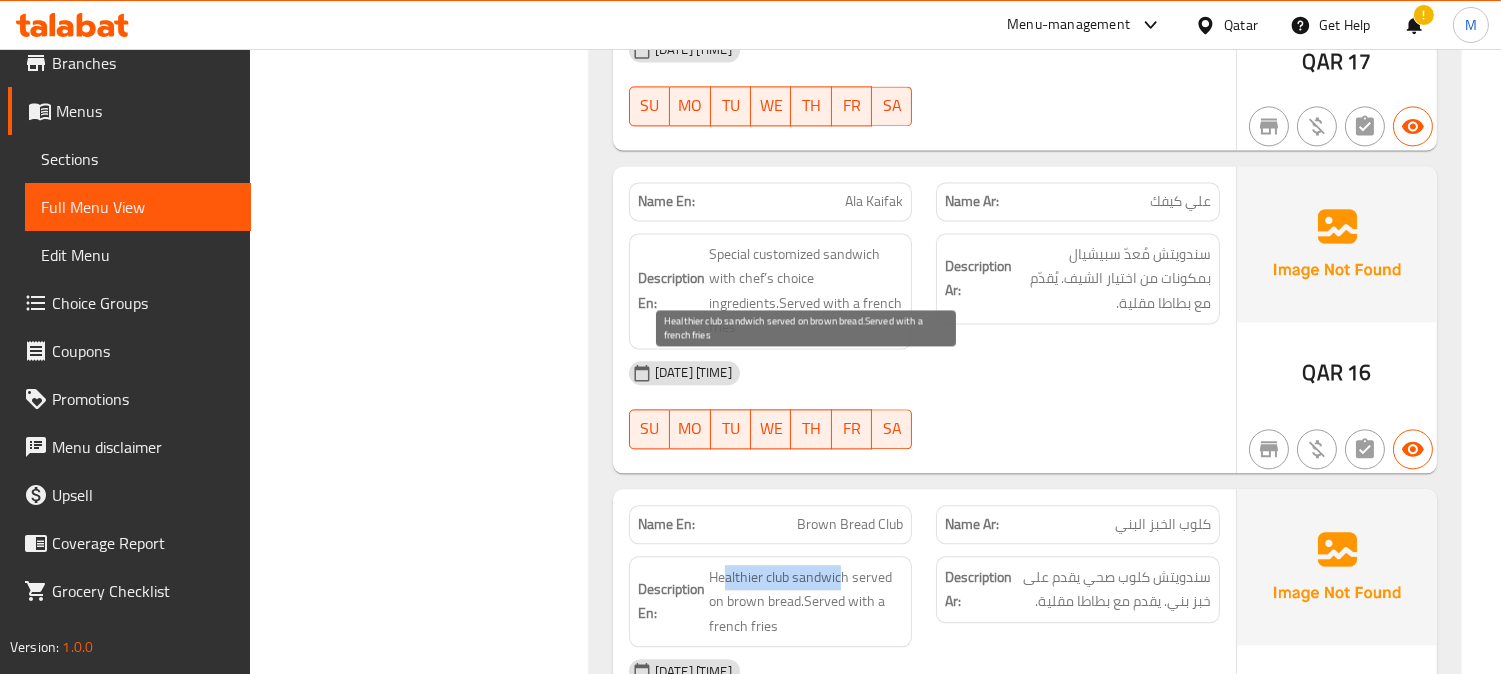 click on "Healthier club sandwich served on brown bread.Served with a french fries" at bounding box center (806, 602) 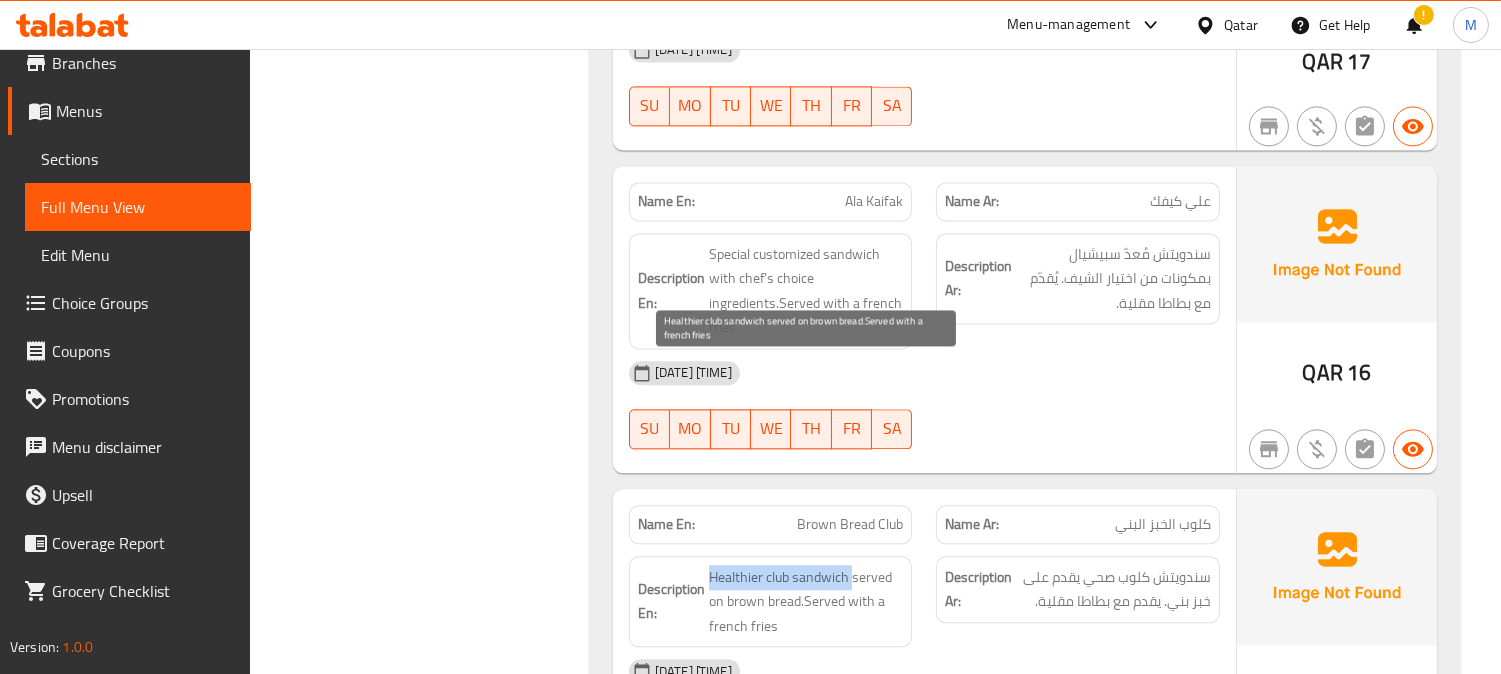 drag, startPoint x: 850, startPoint y: 373, endPoint x: 792, endPoint y: 273, distance: 115.60277 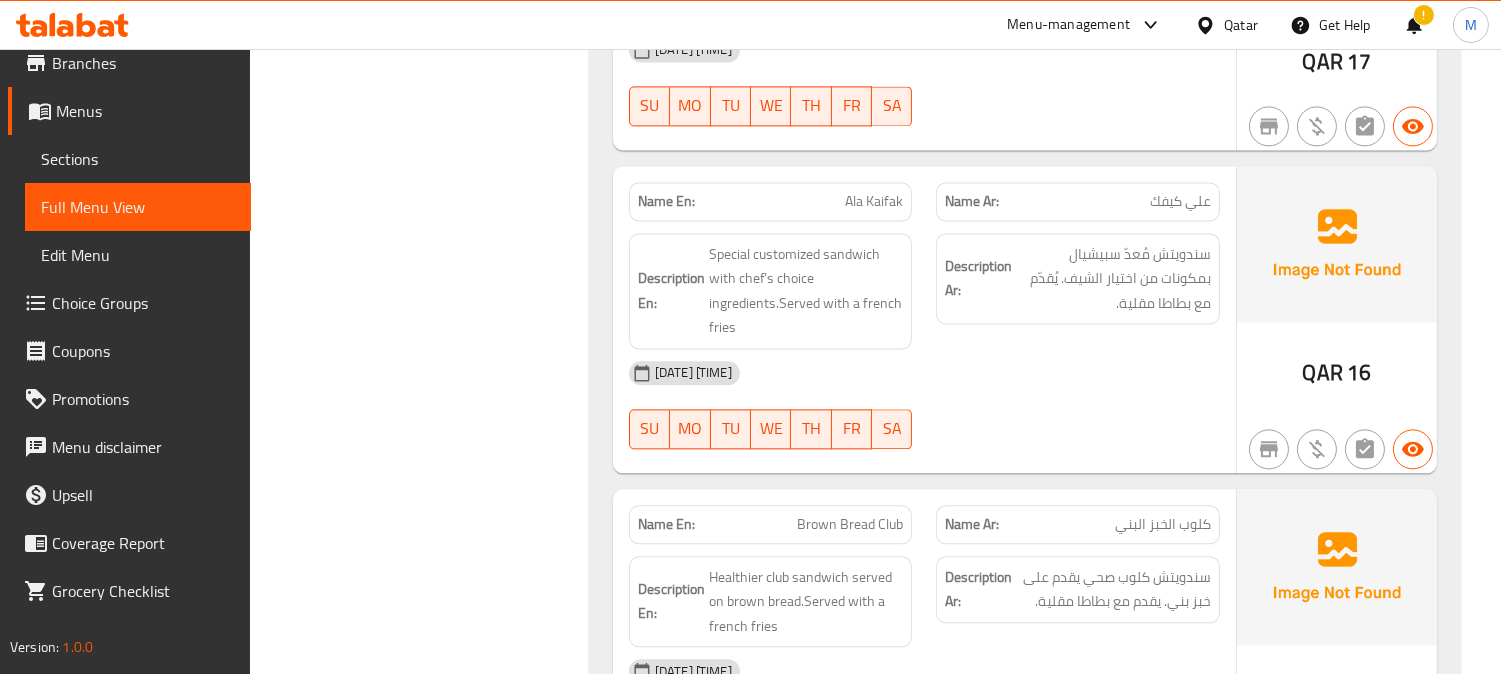 click on "Brown Bread Club" at bounding box center [850, 524] 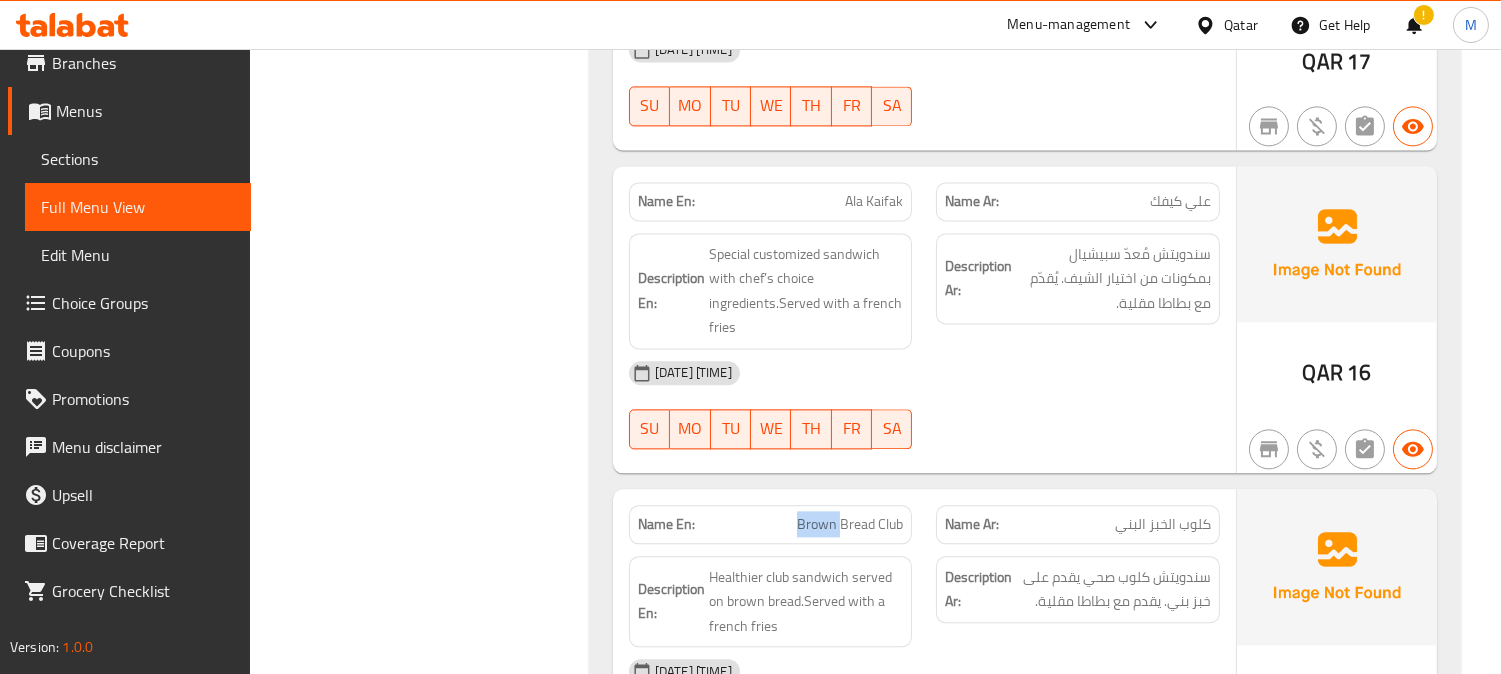 click on "Brown Bread Club" at bounding box center (850, 524) 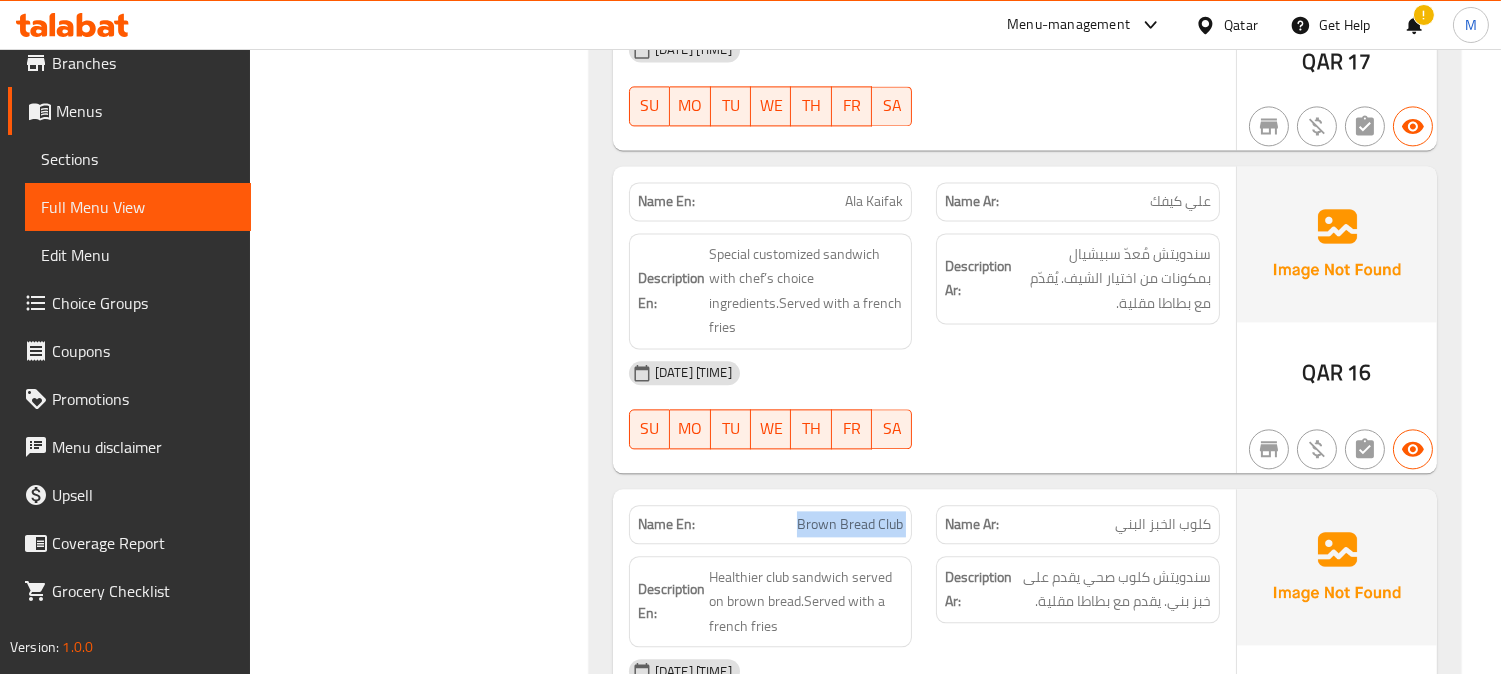 click on "Brown Bread Club" at bounding box center [850, 524] 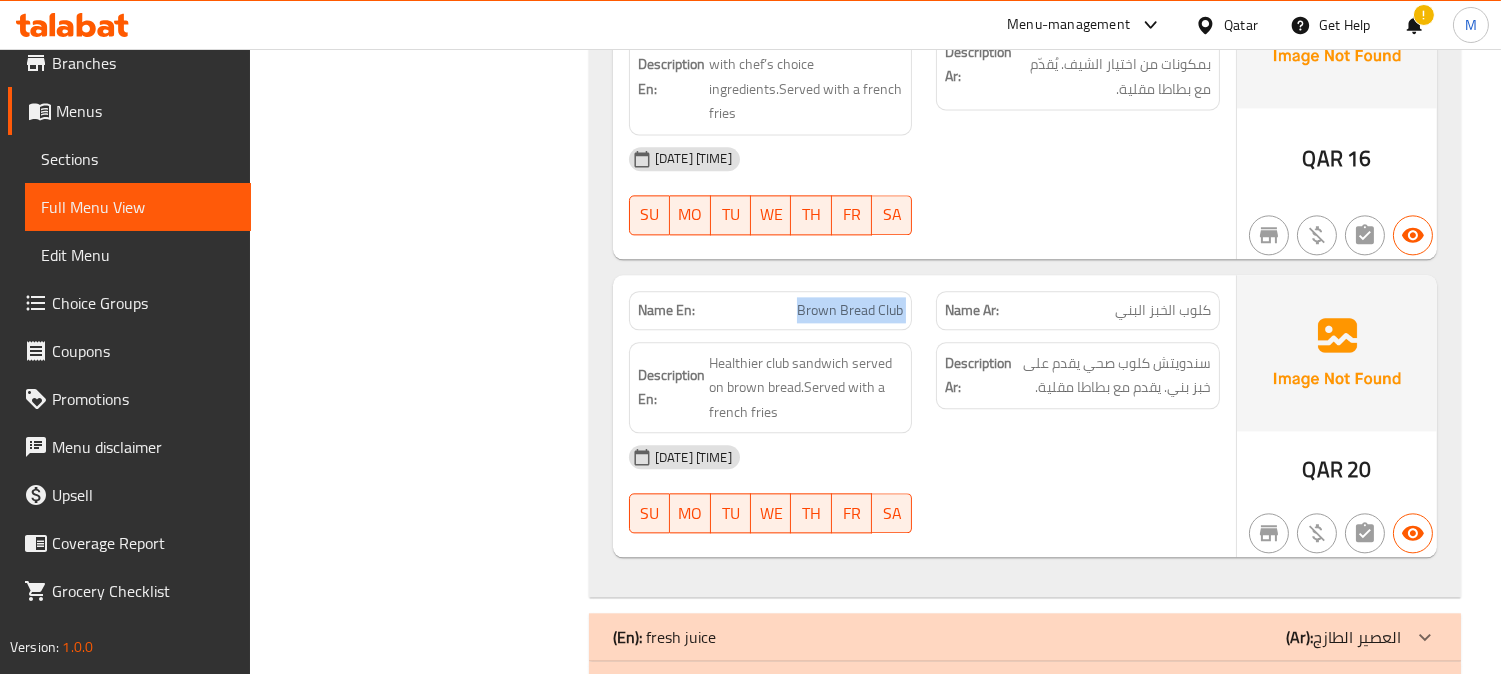scroll, scrollTop: 21820, scrollLeft: 0, axis: vertical 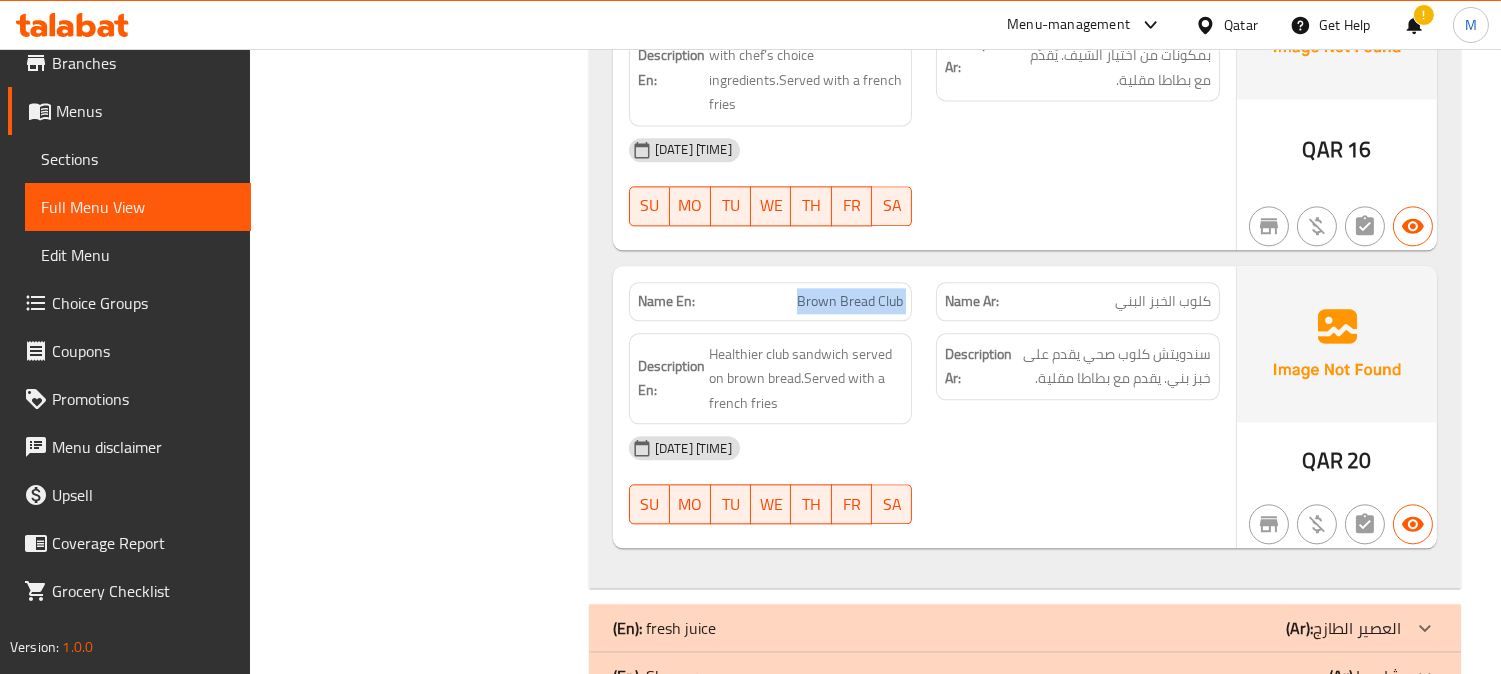 click on "(Ar): شاورما" at bounding box center [1366, -21527] 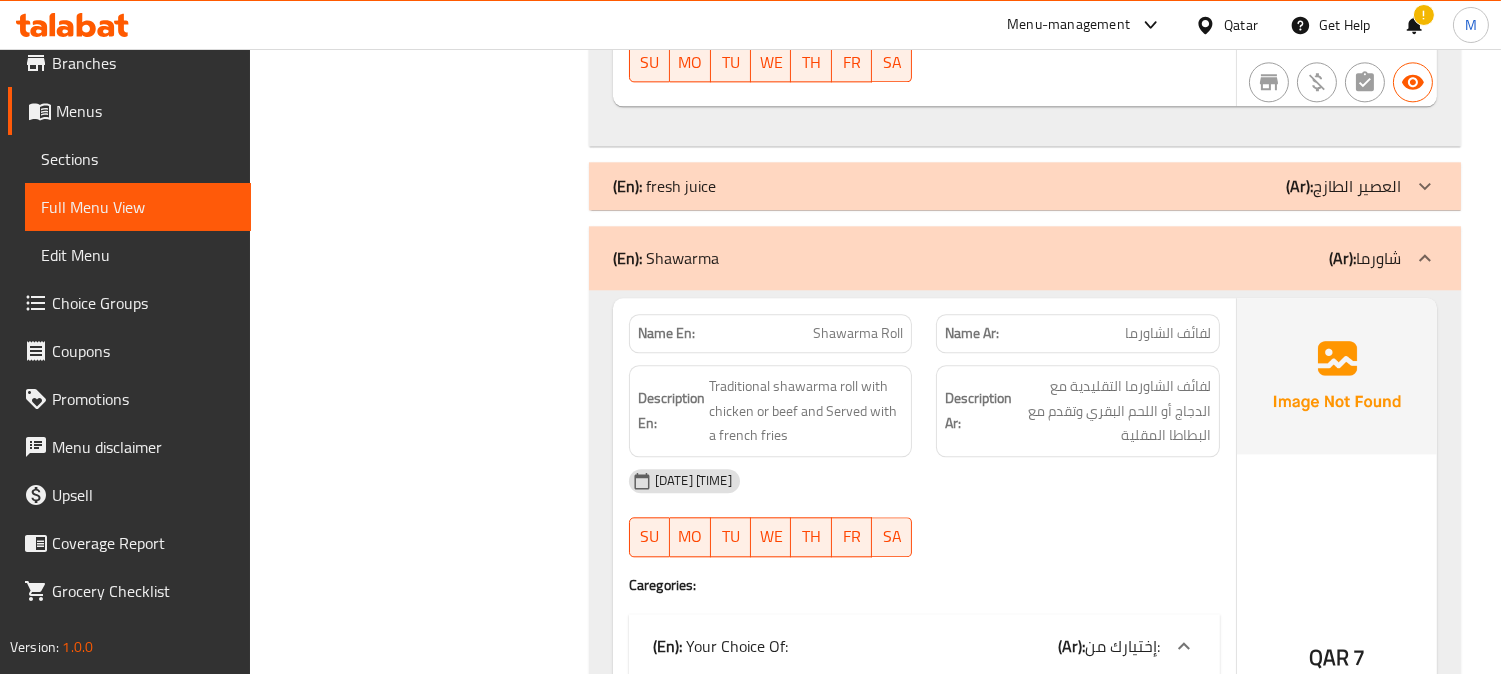 scroll, scrollTop: 22264, scrollLeft: 0, axis: vertical 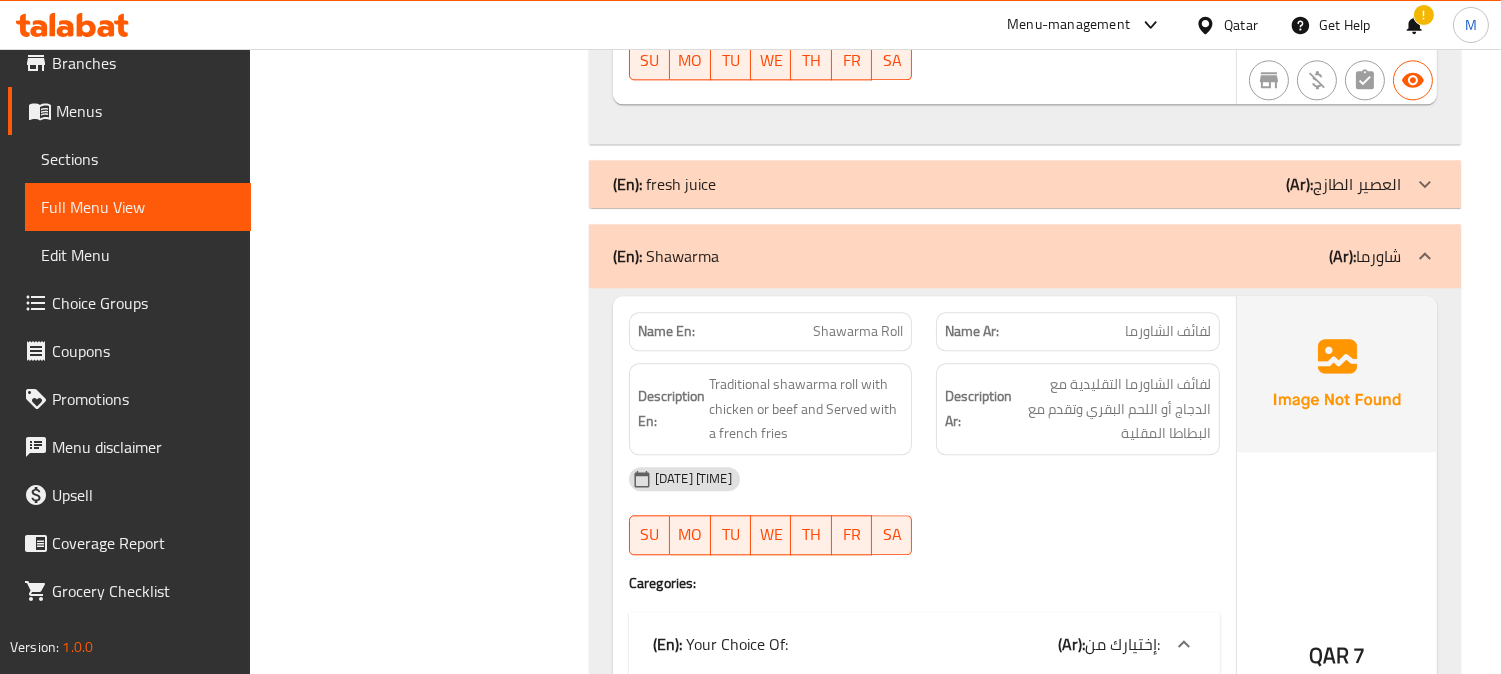 click on "Name En: Shawarma Roll" at bounding box center [771, -21824] 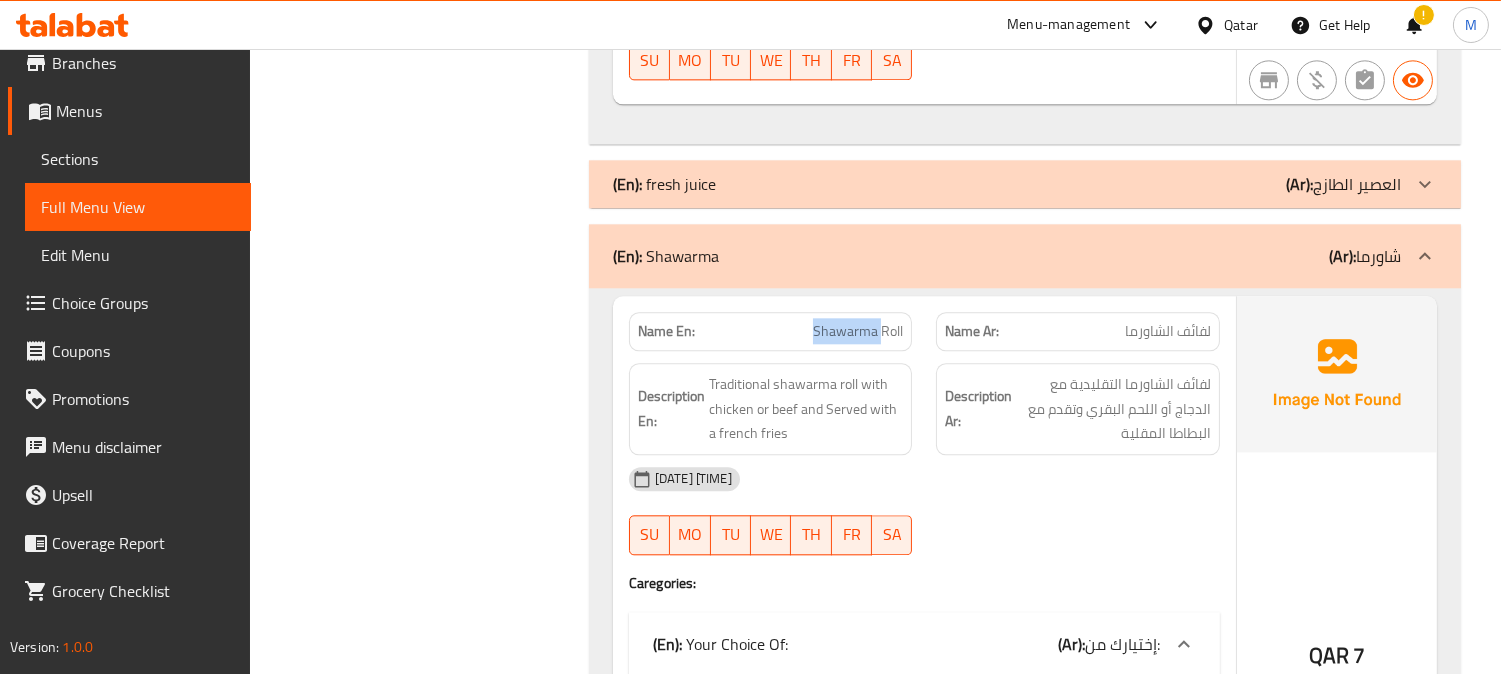 click on "Shawarma Roll" at bounding box center [827, -21824] 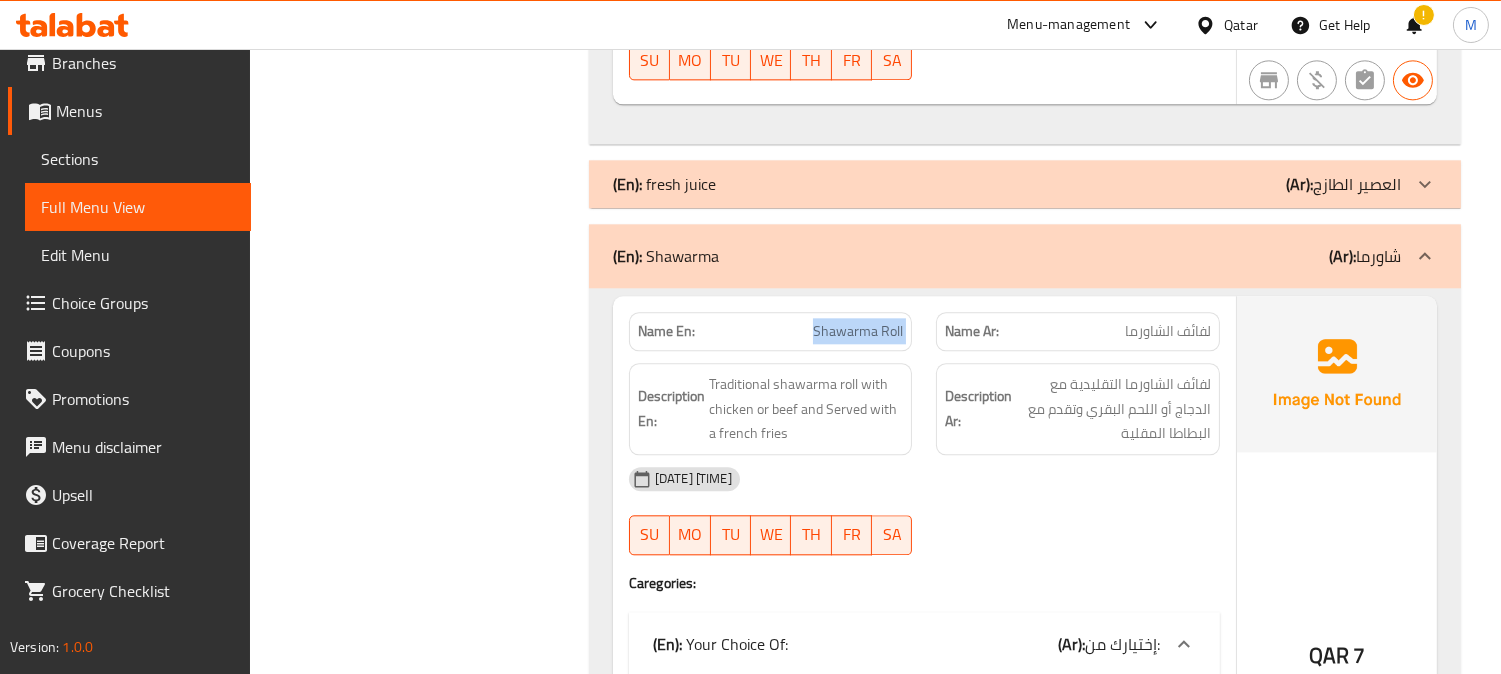 click on "Shawarma Roll" at bounding box center (827, -21824) 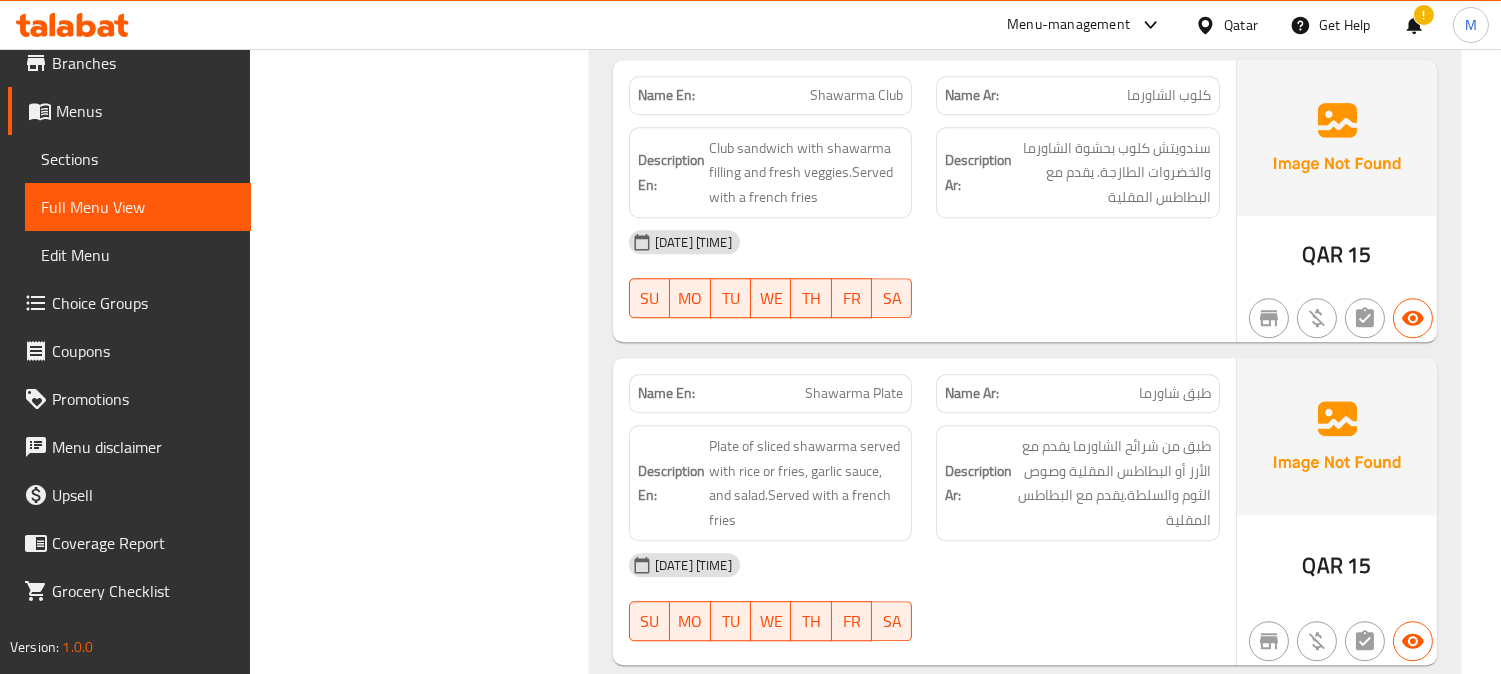 scroll, scrollTop: 23153, scrollLeft: 0, axis: vertical 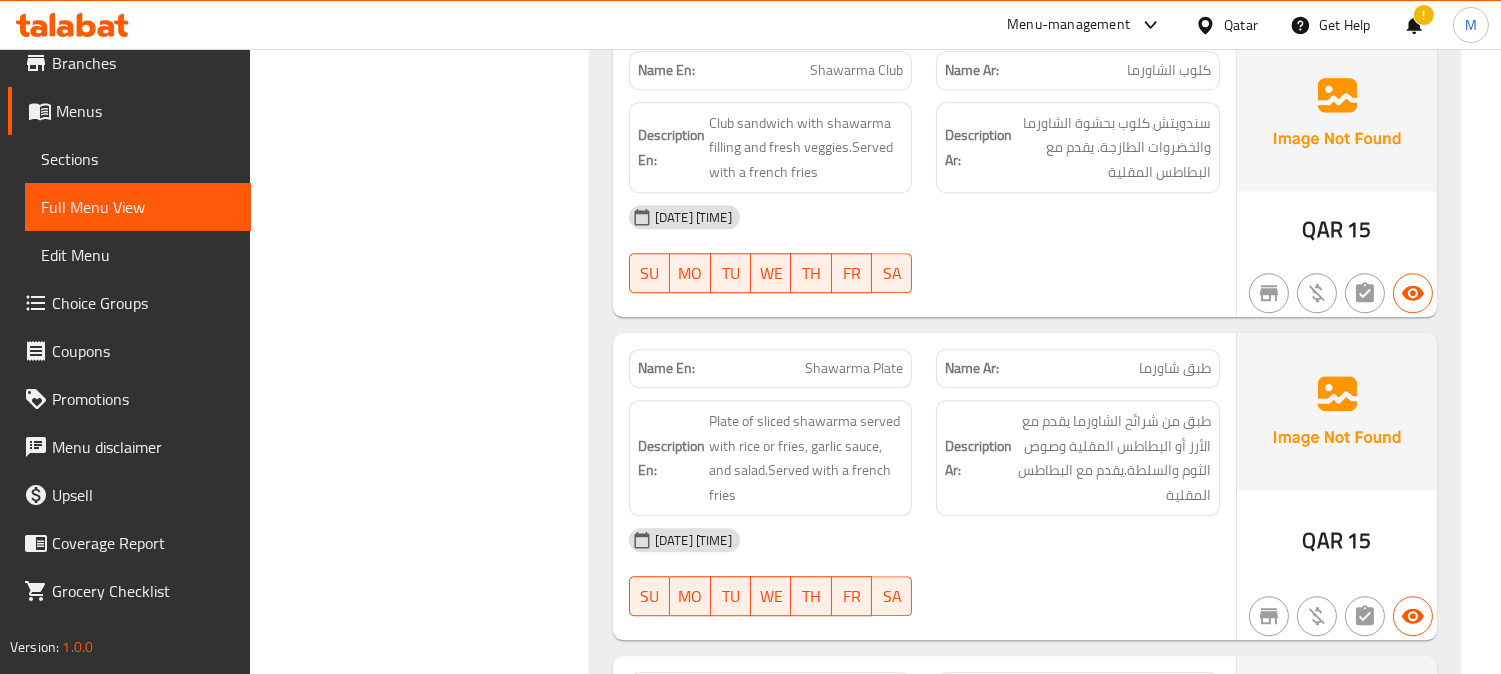 click on "Shawarma Plate" at bounding box center [859, -22092] 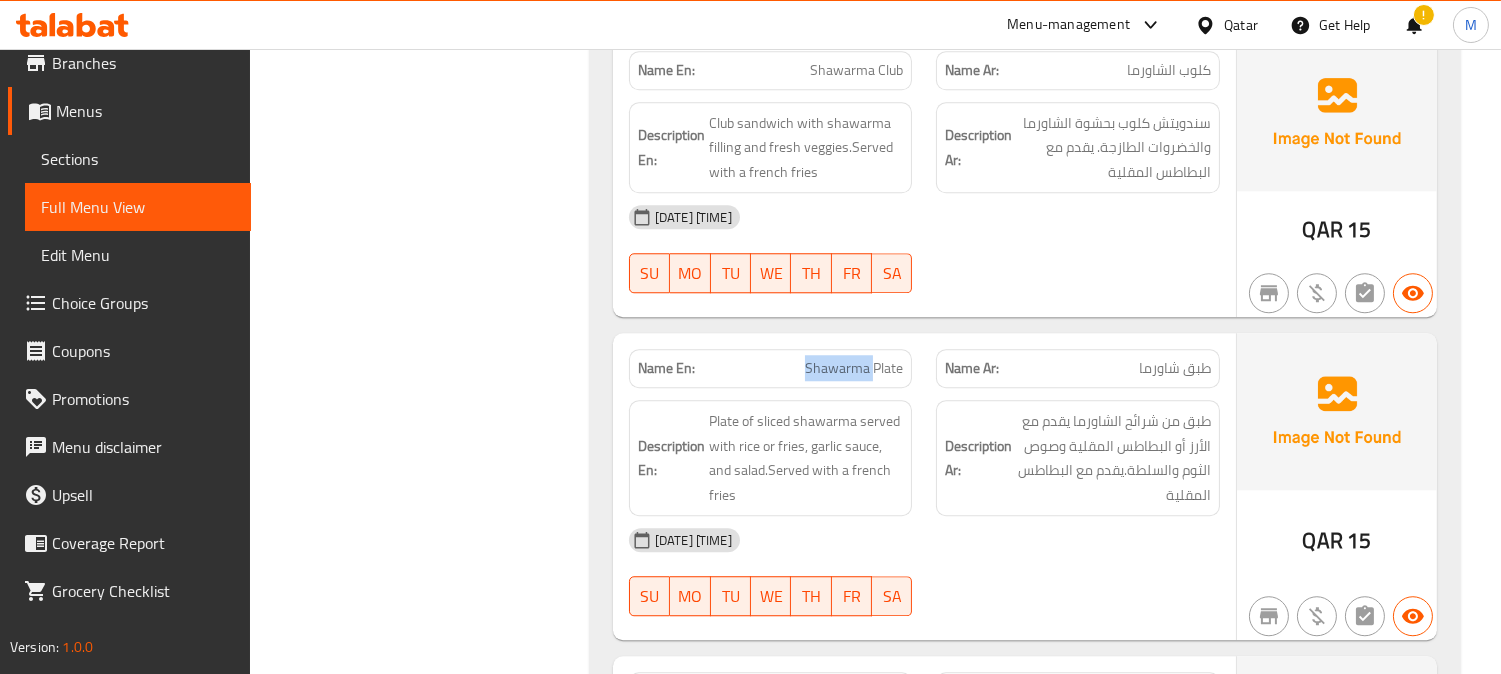 click on "Shawarma Plate" at bounding box center [859, -22092] 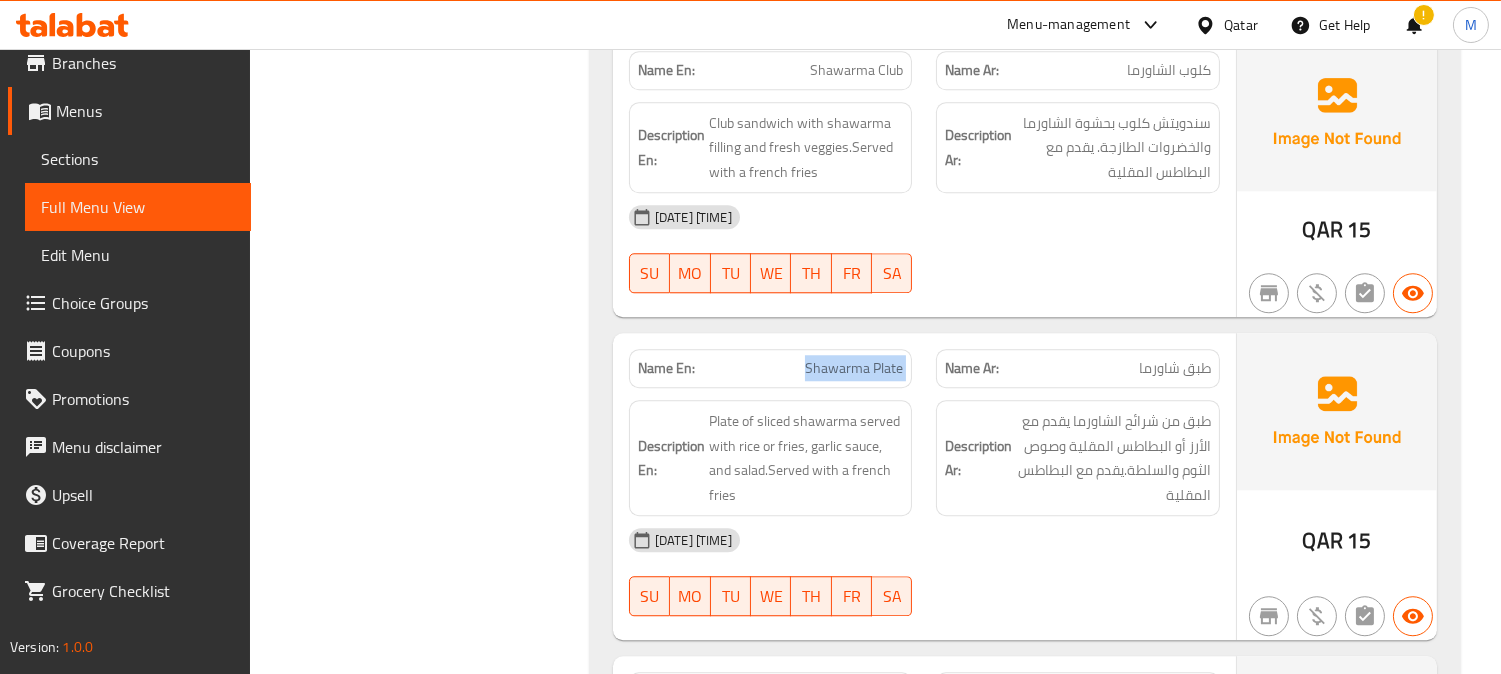 click on "Shawarma Plate" at bounding box center (859, -22092) 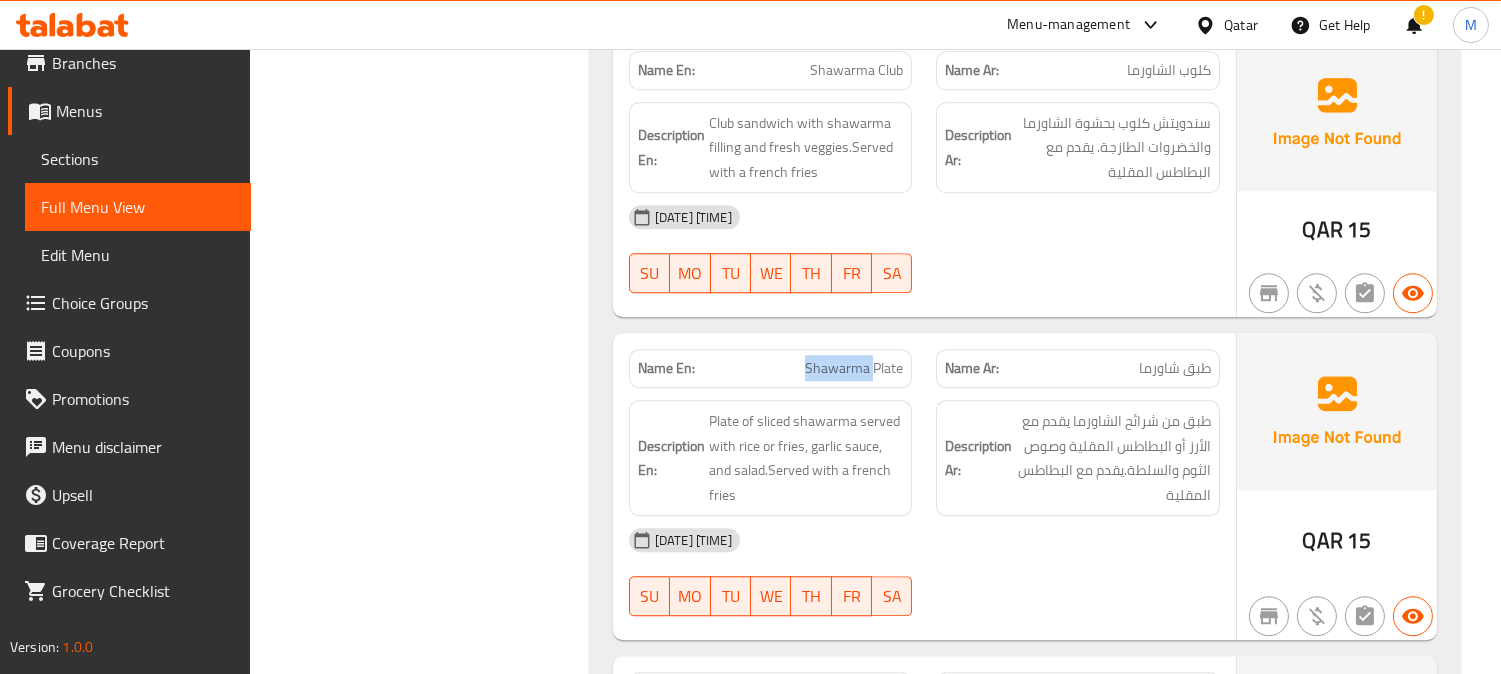 click on "Shawarma Plate" at bounding box center [859, -22092] 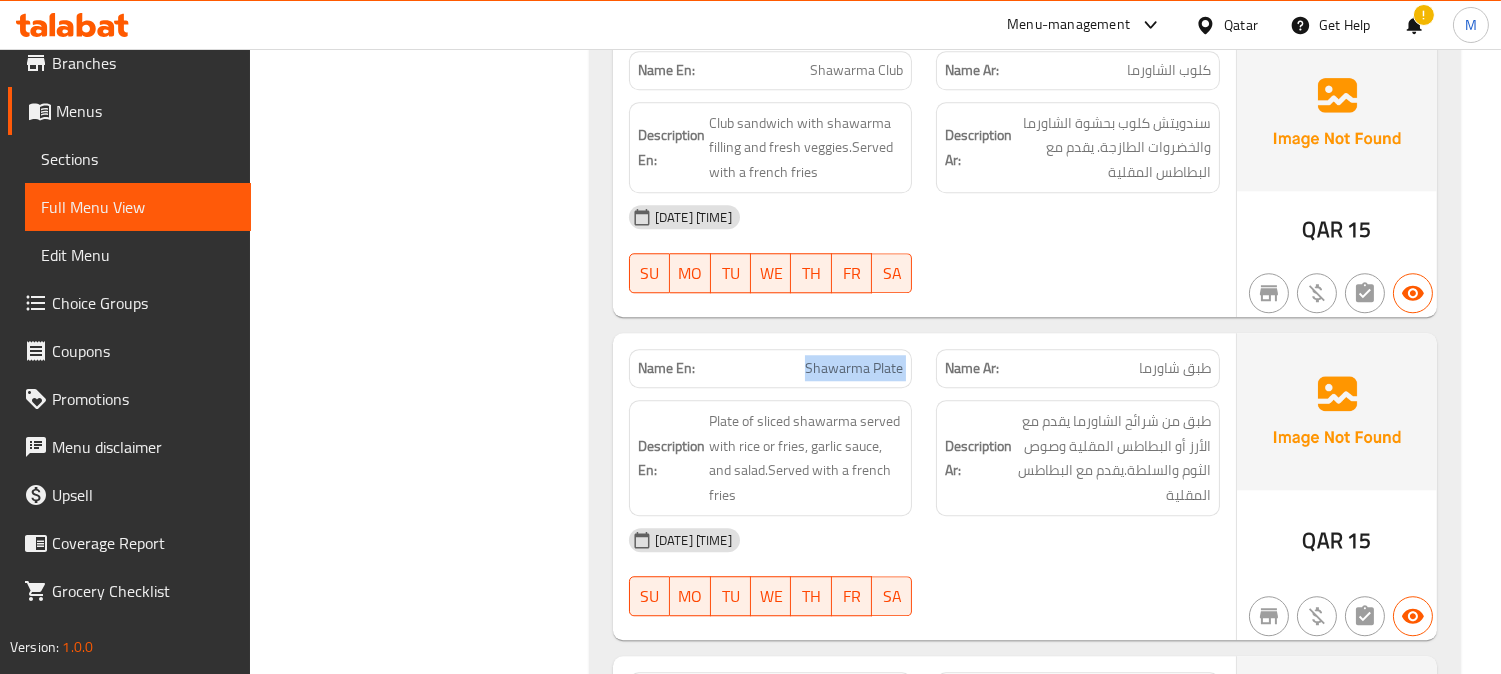 click on "Shawarma Plate" at bounding box center (859, -22092) 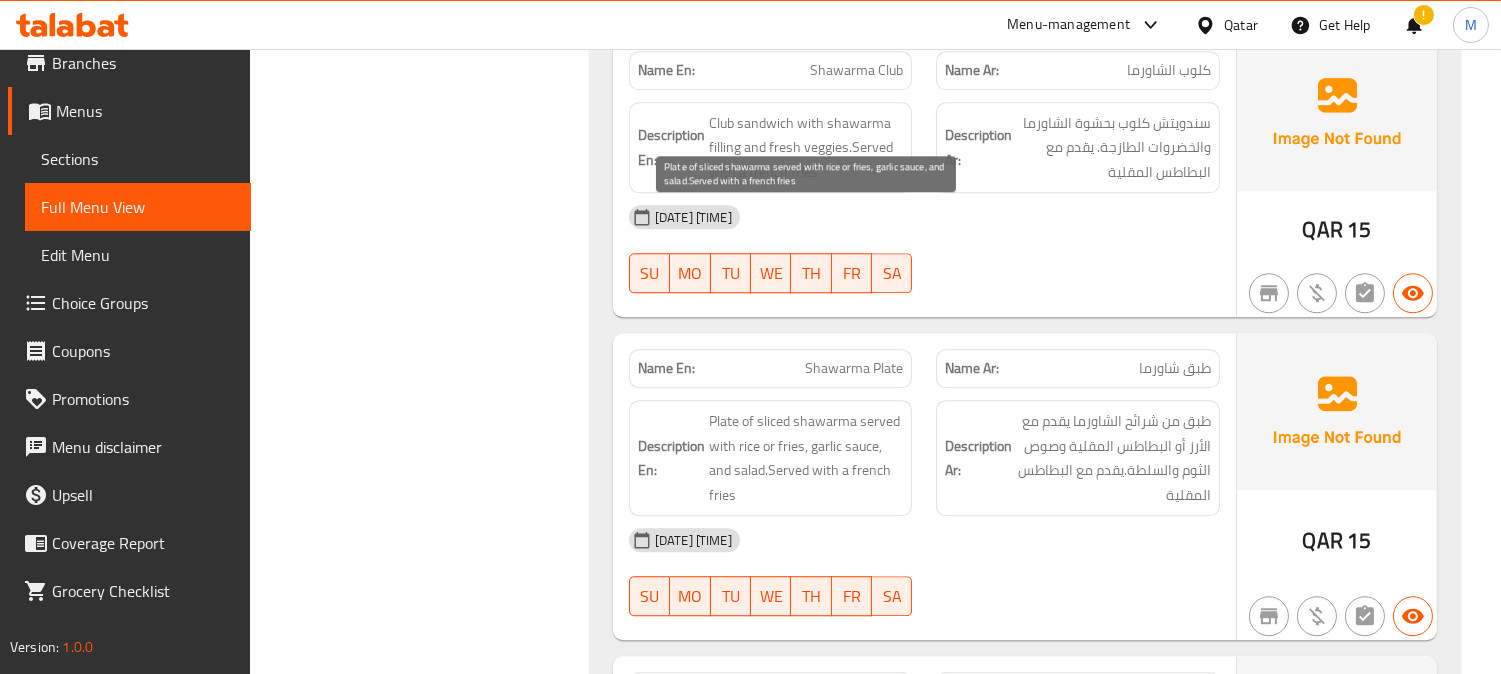 drag, startPoint x: 746, startPoint y: 241, endPoint x: 735, endPoint y: 241, distance: 11 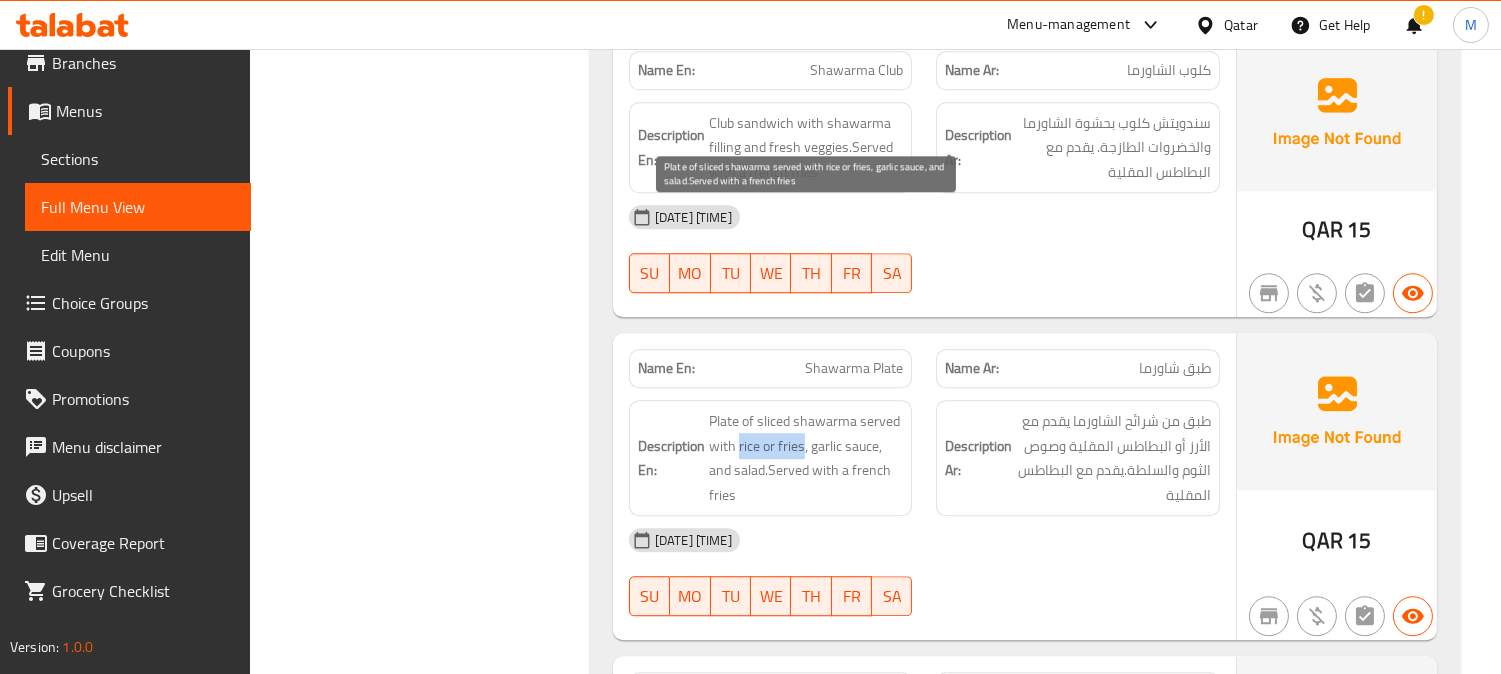 drag, startPoint x: 740, startPoint y: 240, endPoint x: 801, endPoint y: 238, distance: 61.03278 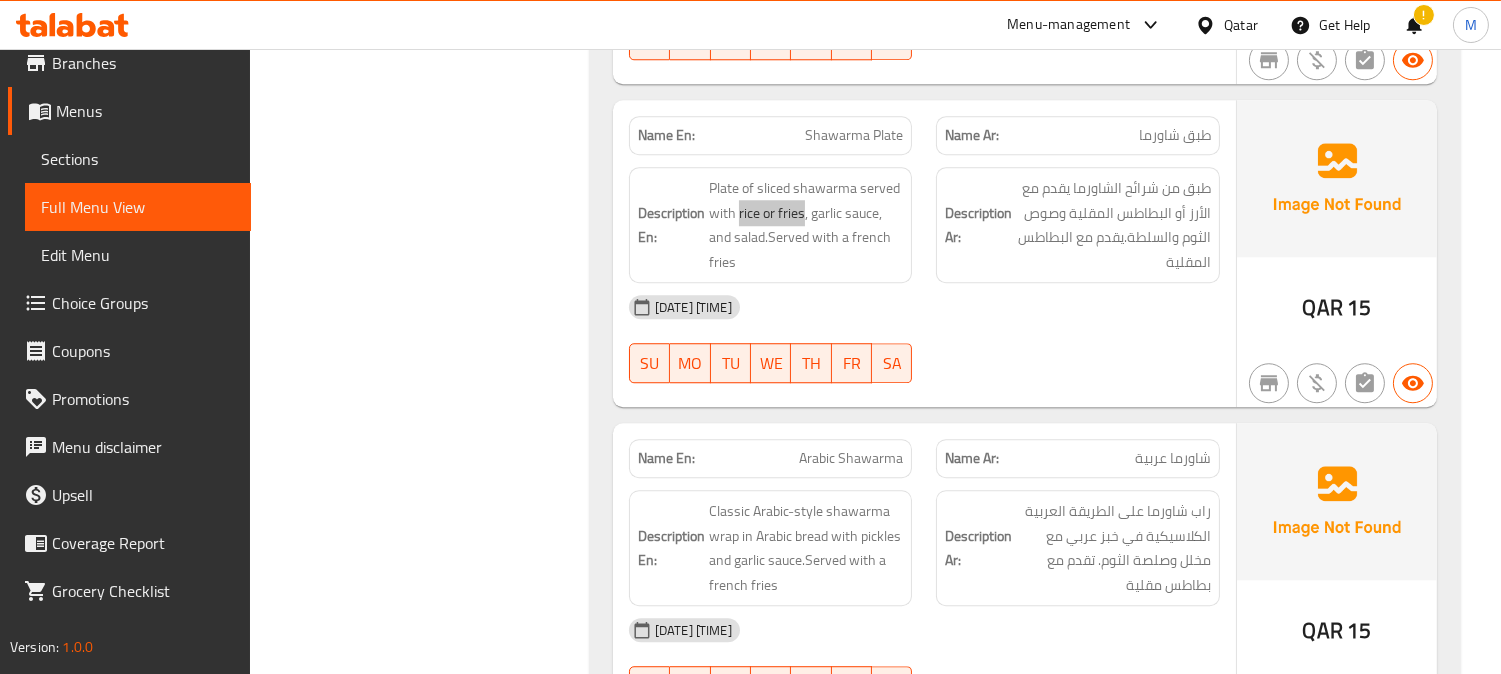 scroll, scrollTop: 23486, scrollLeft: 0, axis: vertical 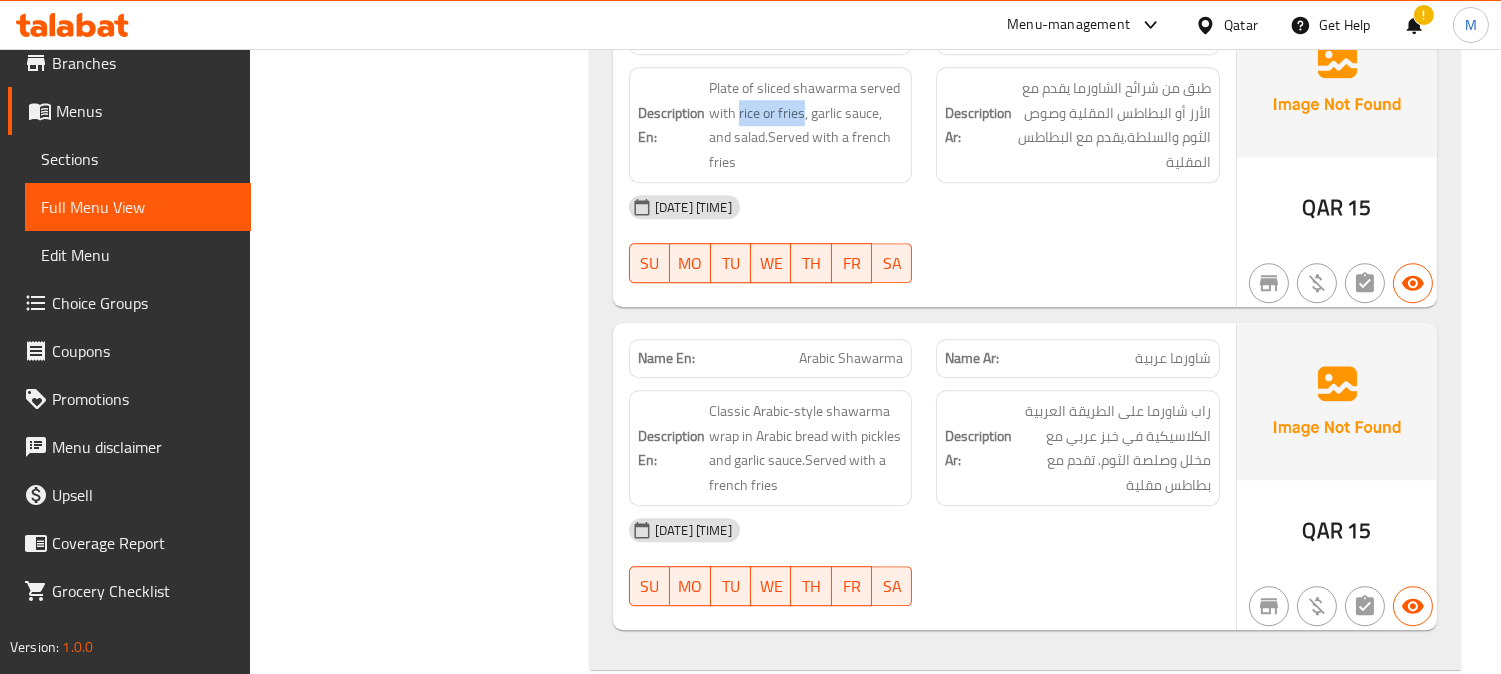 click on "(Ar): راب سندويتش" at bounding box center [1366, -23193] 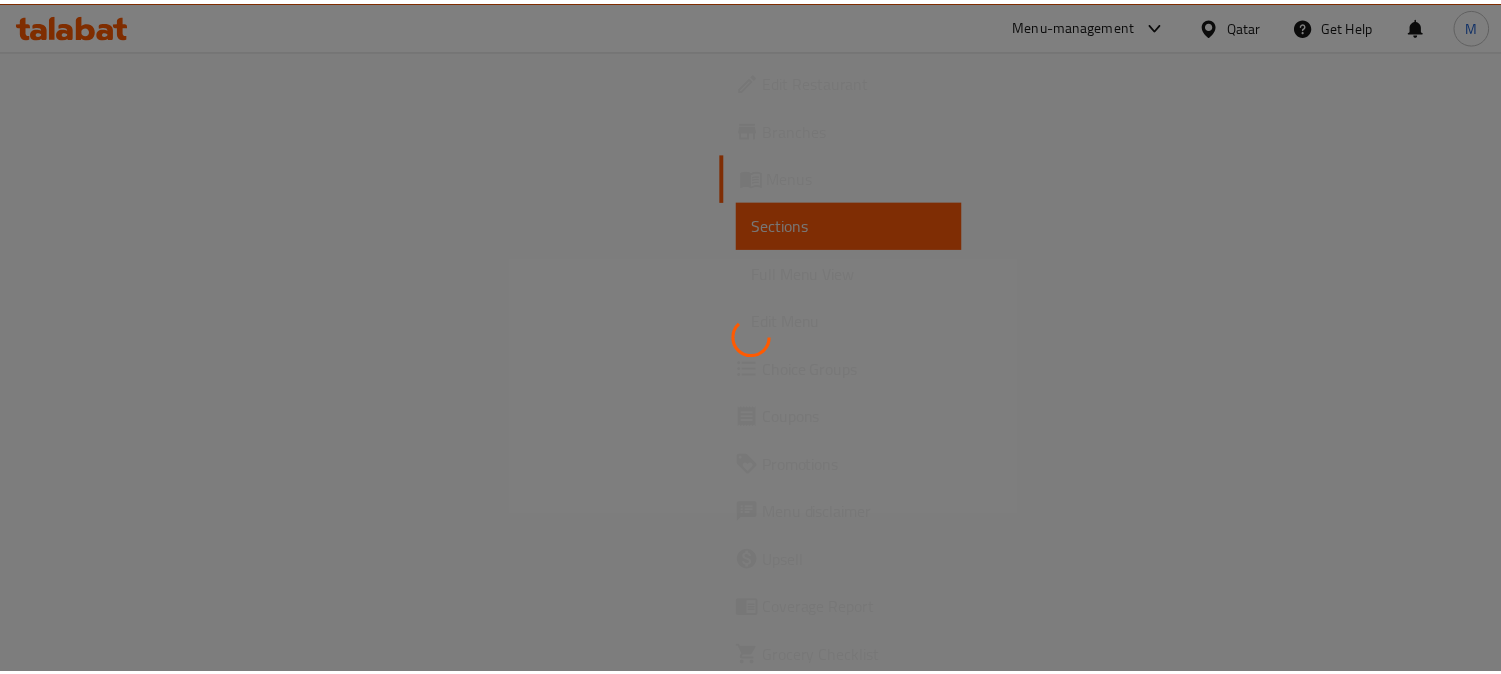 scroll, scrollTop: 0, scrollLeft: 0, axis: both 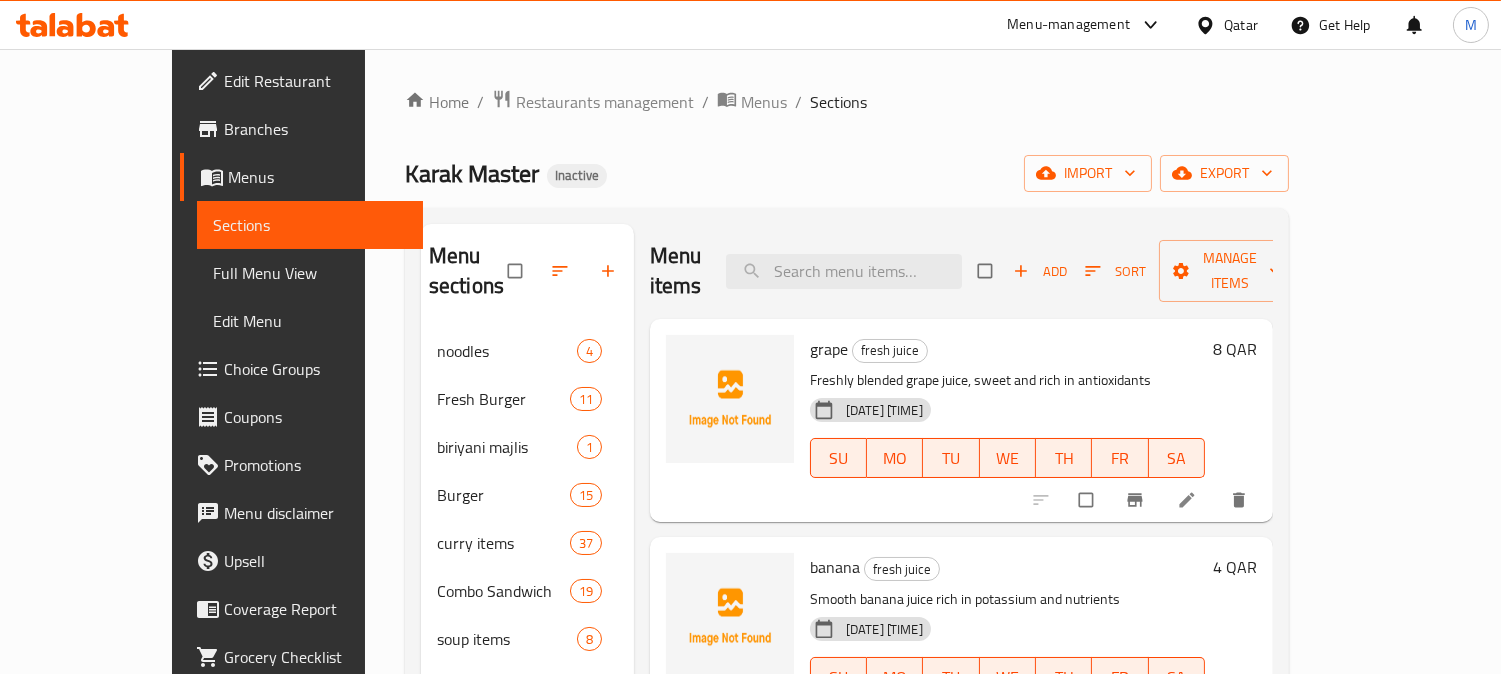 click on "Menu items Add Sort Manage items" at bounding box center (961, 271) 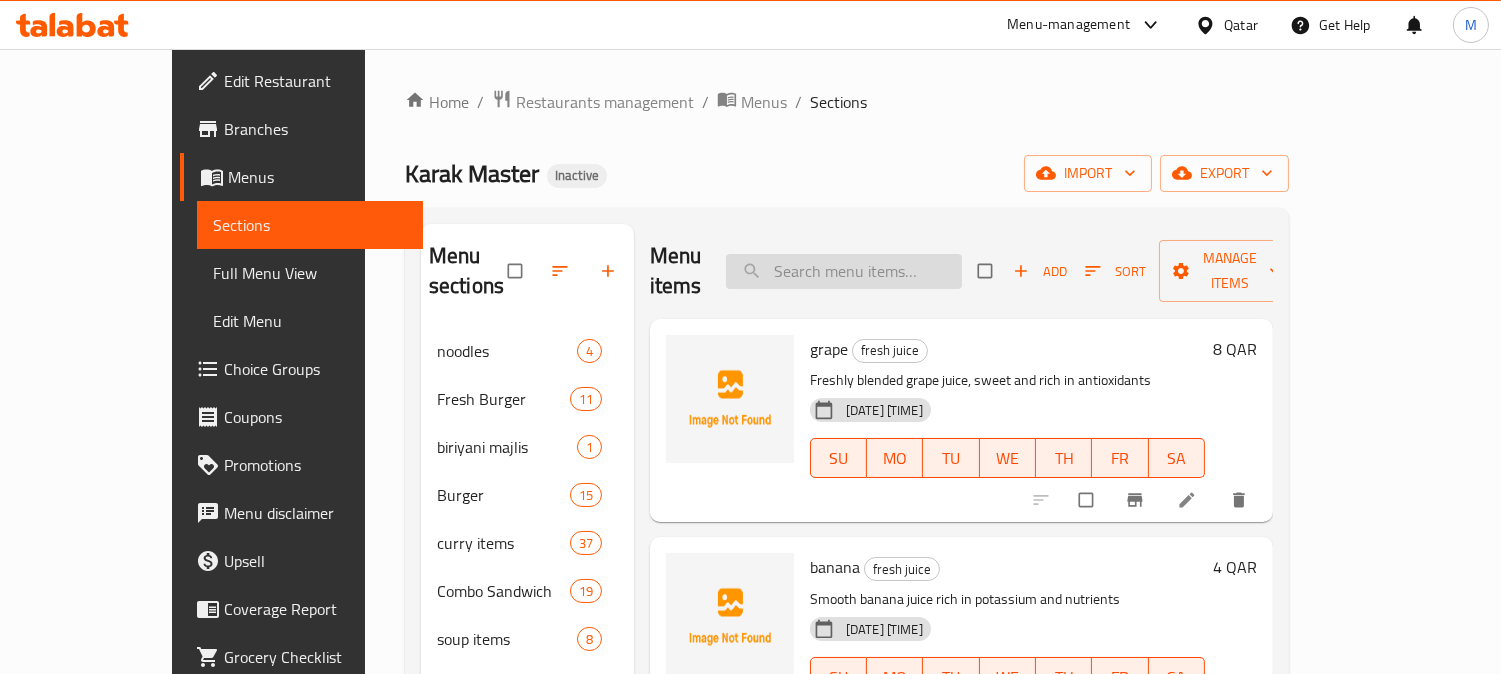 click at bounding box center (844, 271) 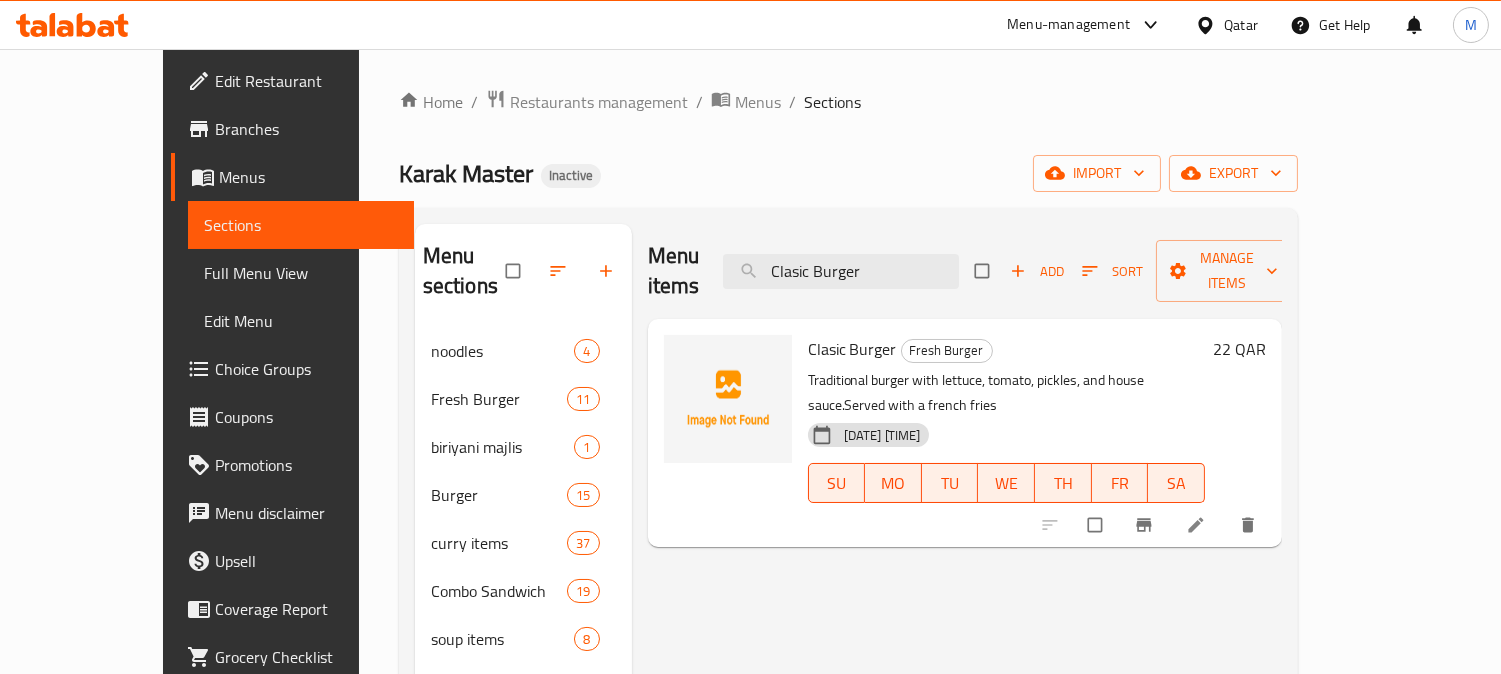 type on "Clasic Burger" 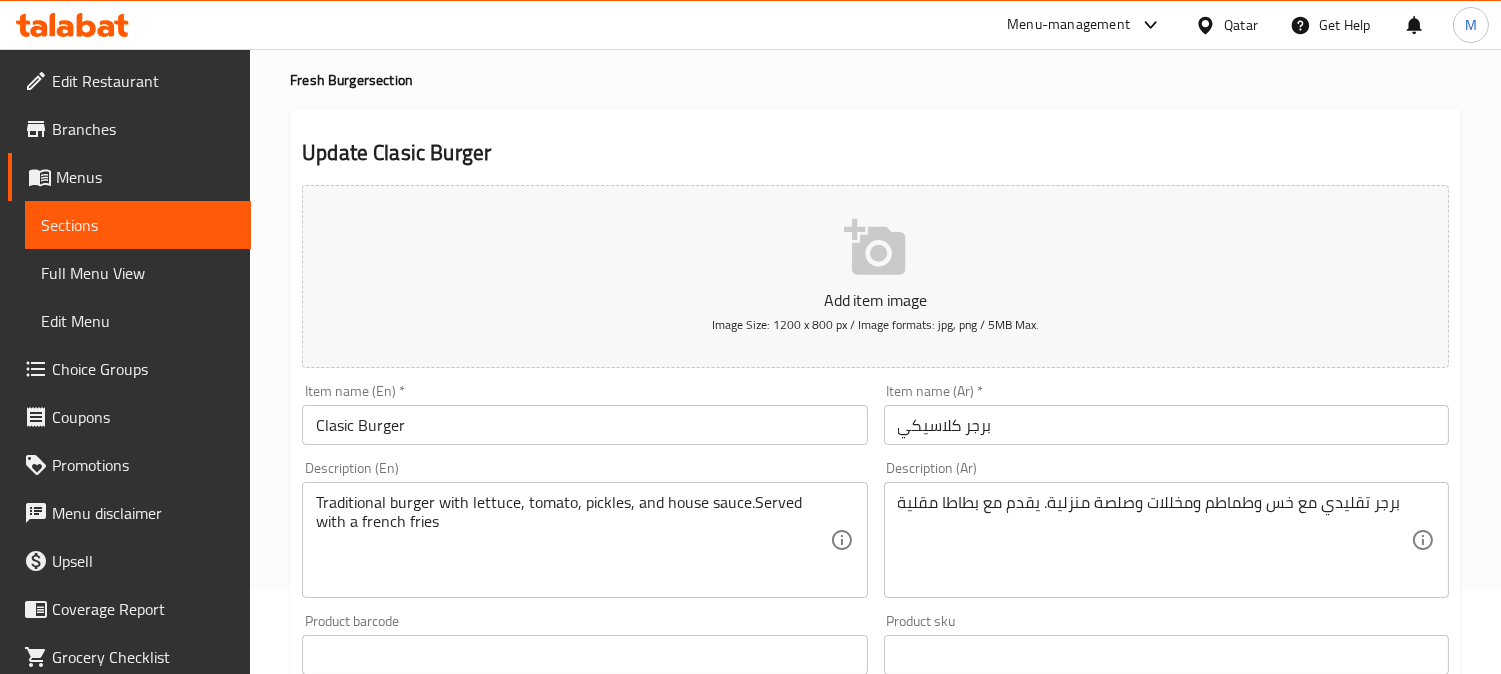 scroll, scrollTop: 111, scrollLeft: 0, axis: vertical 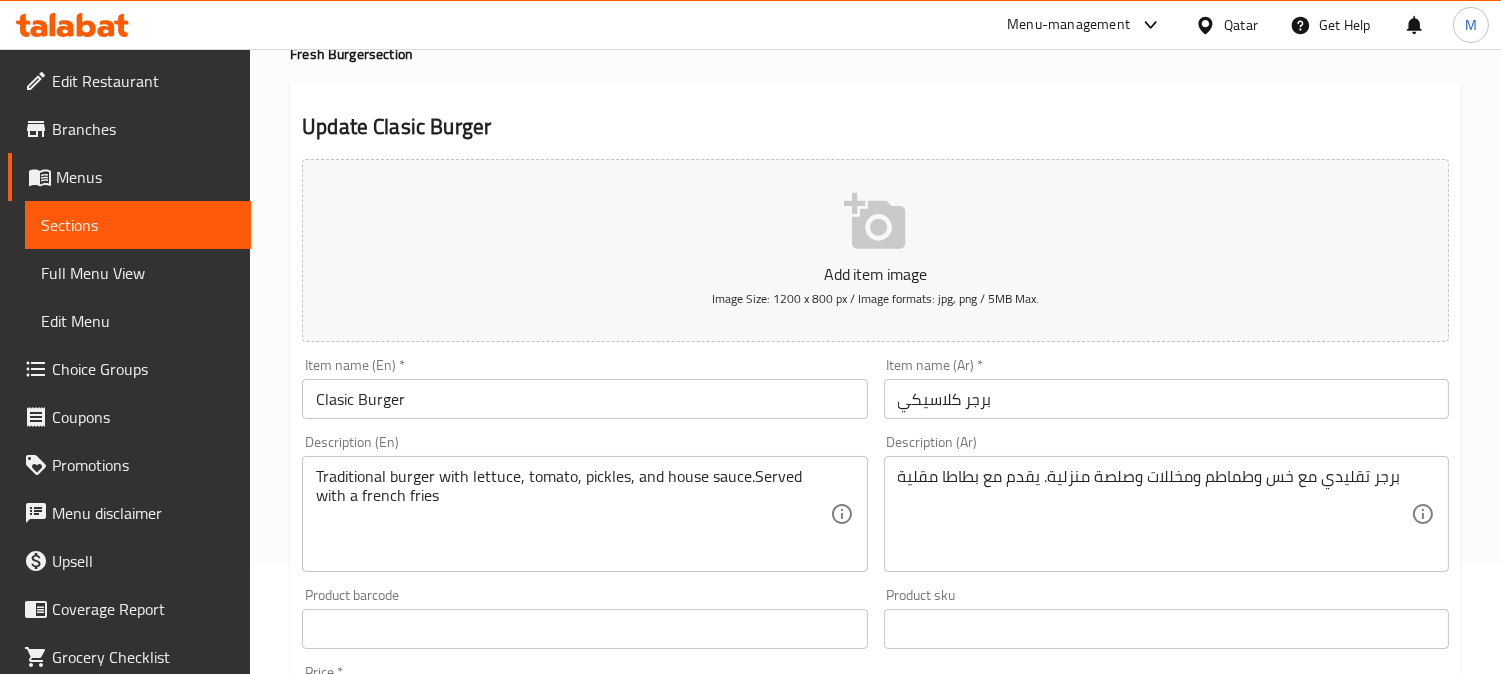 click on "Clasic Burger" at bounding box center (584, 399) 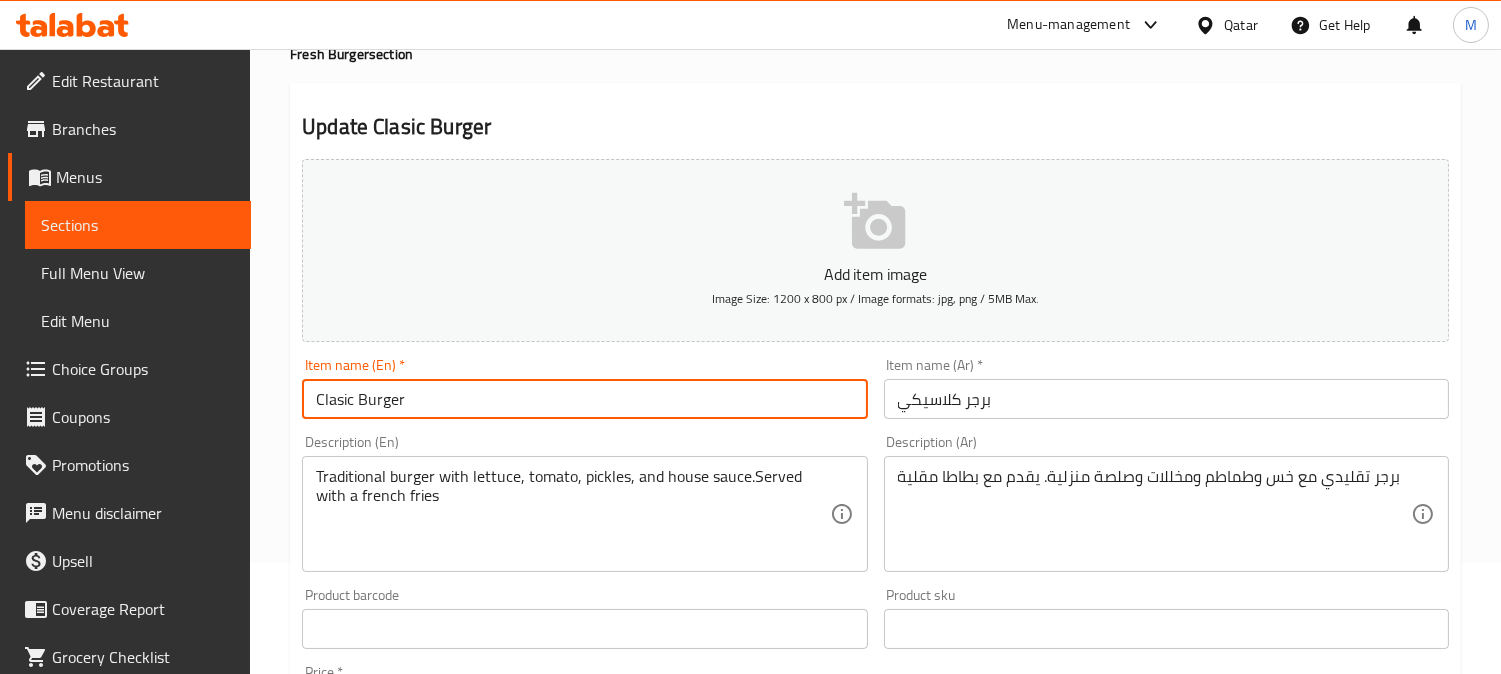 click on "Clasic Burger" at bounding box center [584, 399] 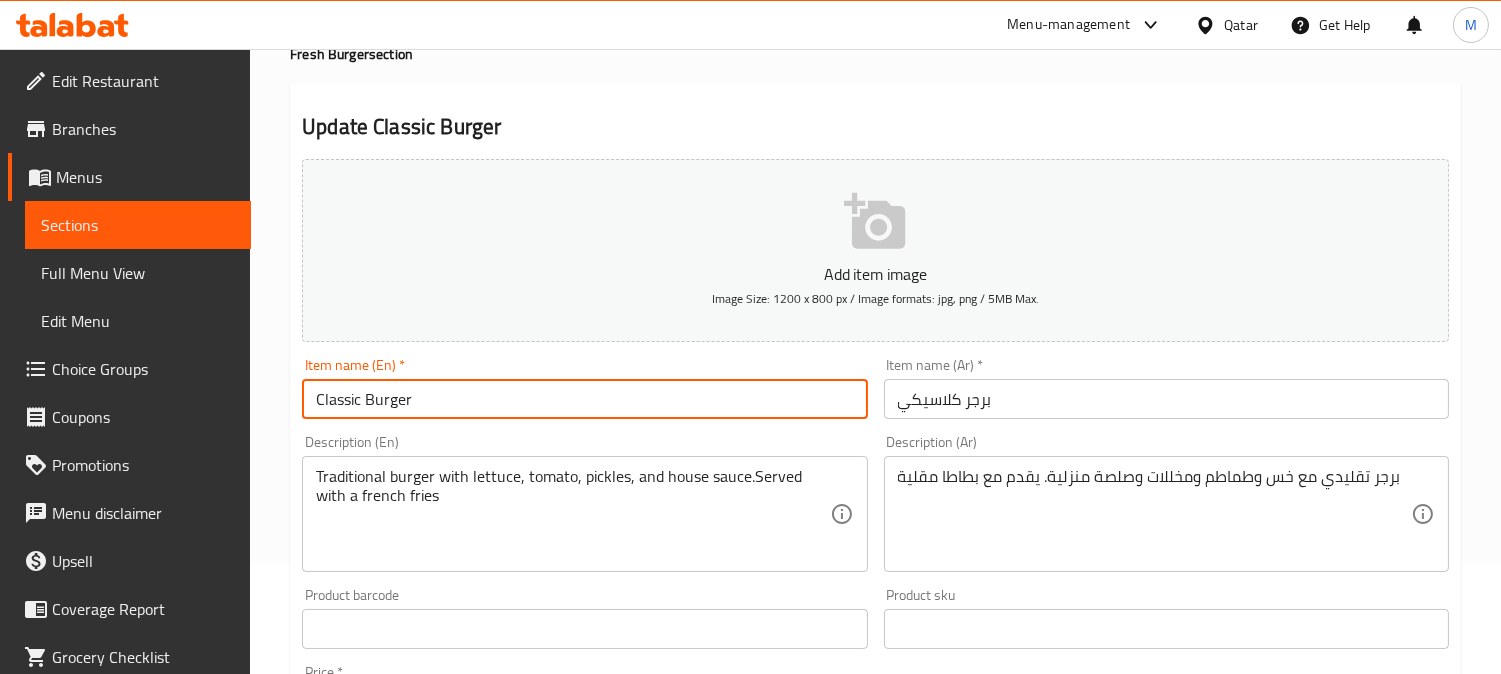 type on "Classic Burger" 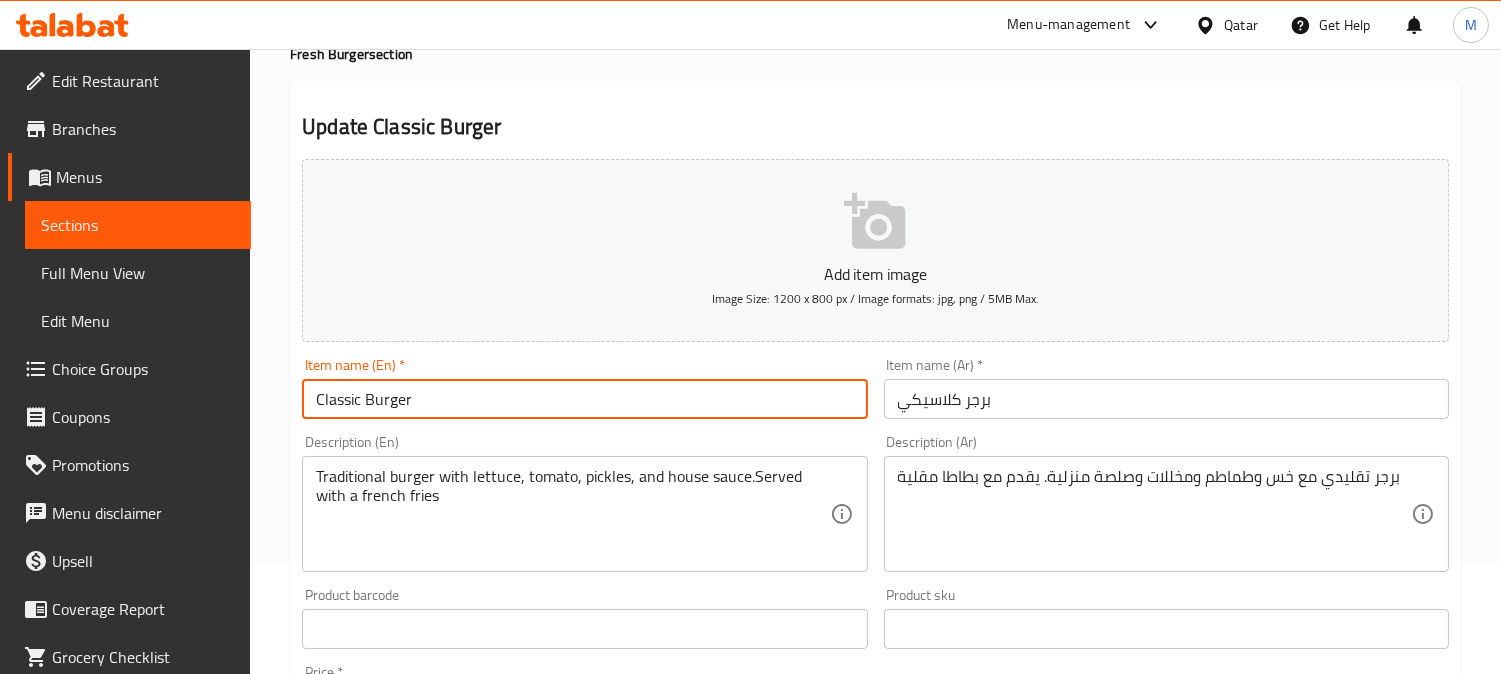 click on "Update" at bounding box center [439, 1215] 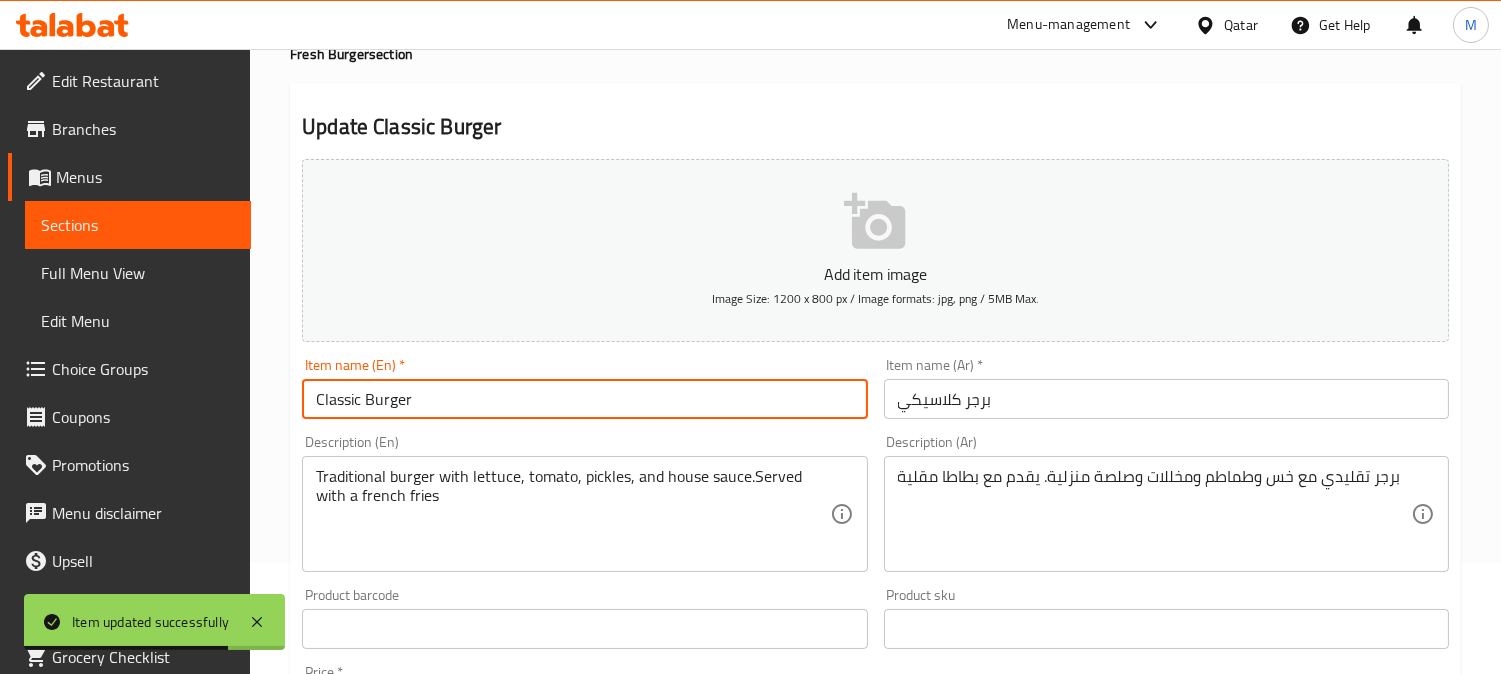 scroll, scrollTop: 0, scrollLeft: 0, axis: both 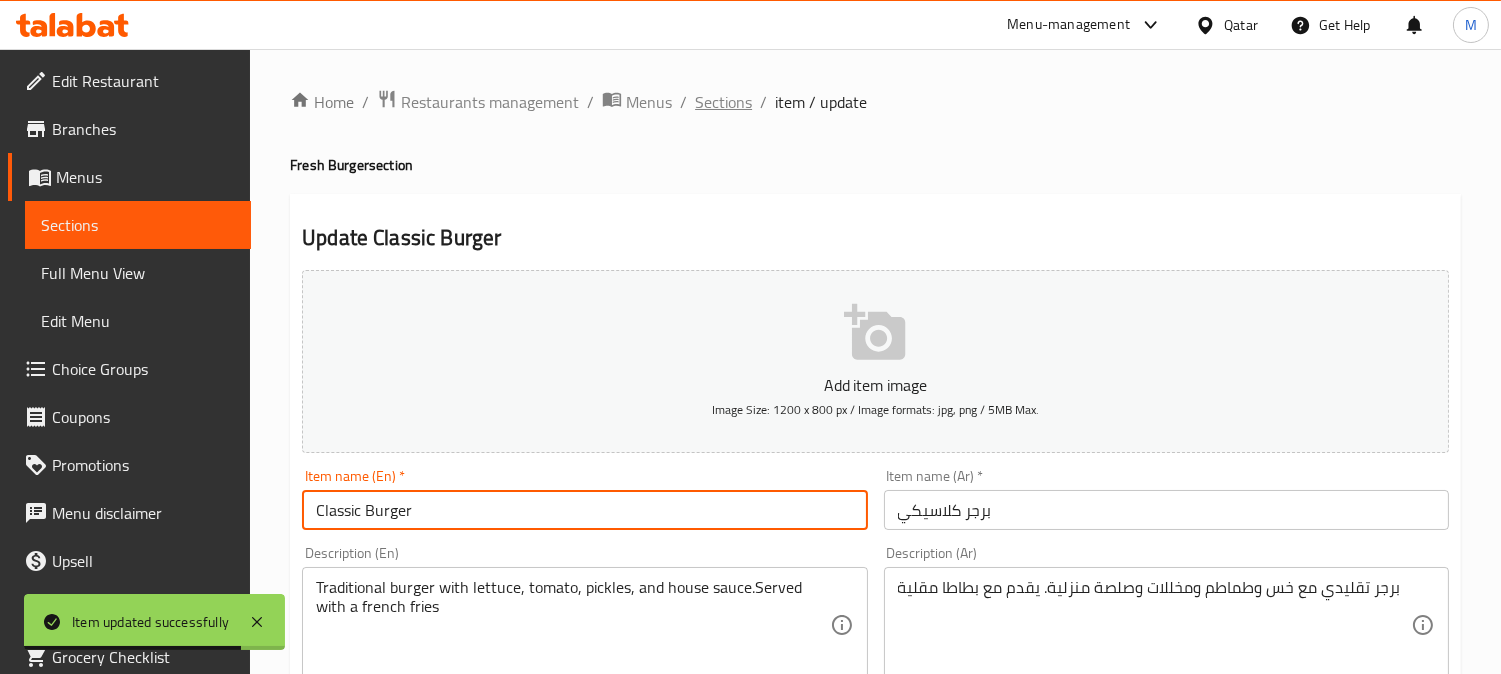 click on "Sections" at bounding box center [723, 102] 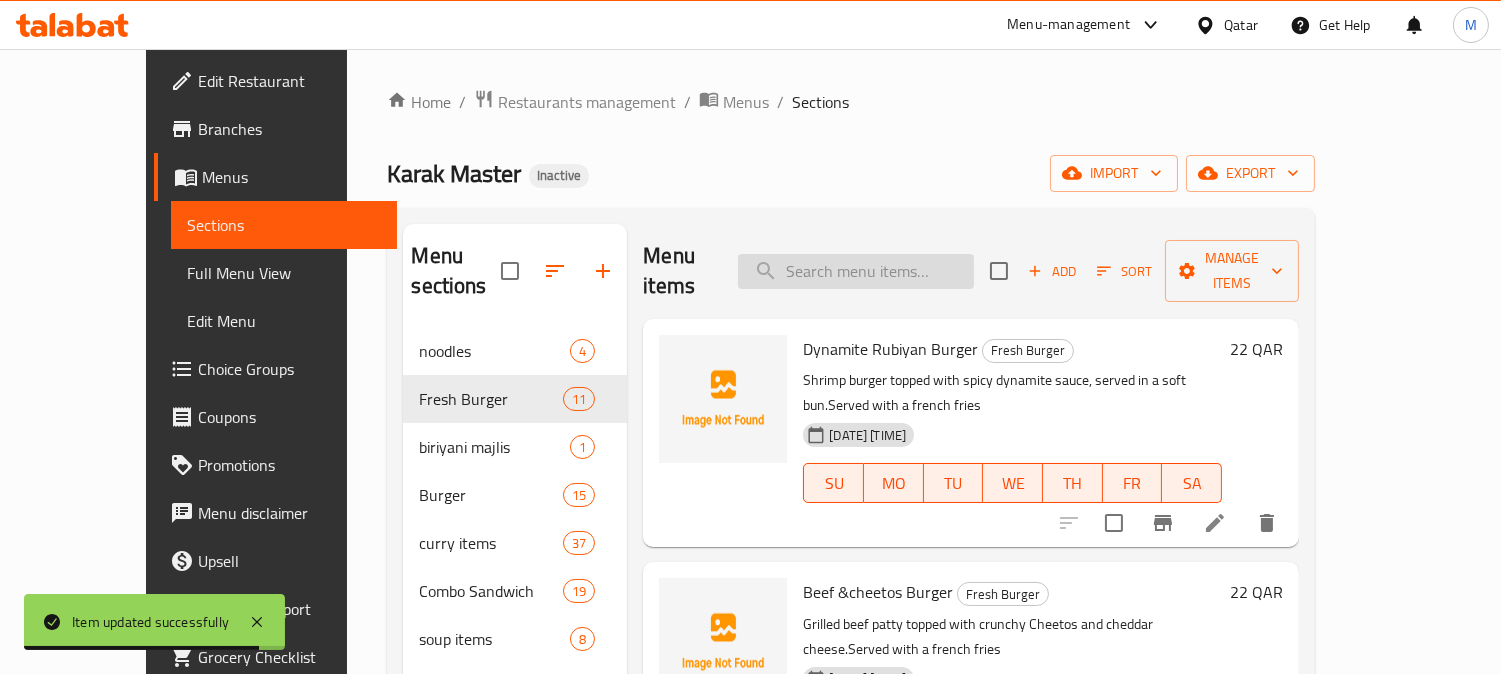 click at bounding box center [856, 271] 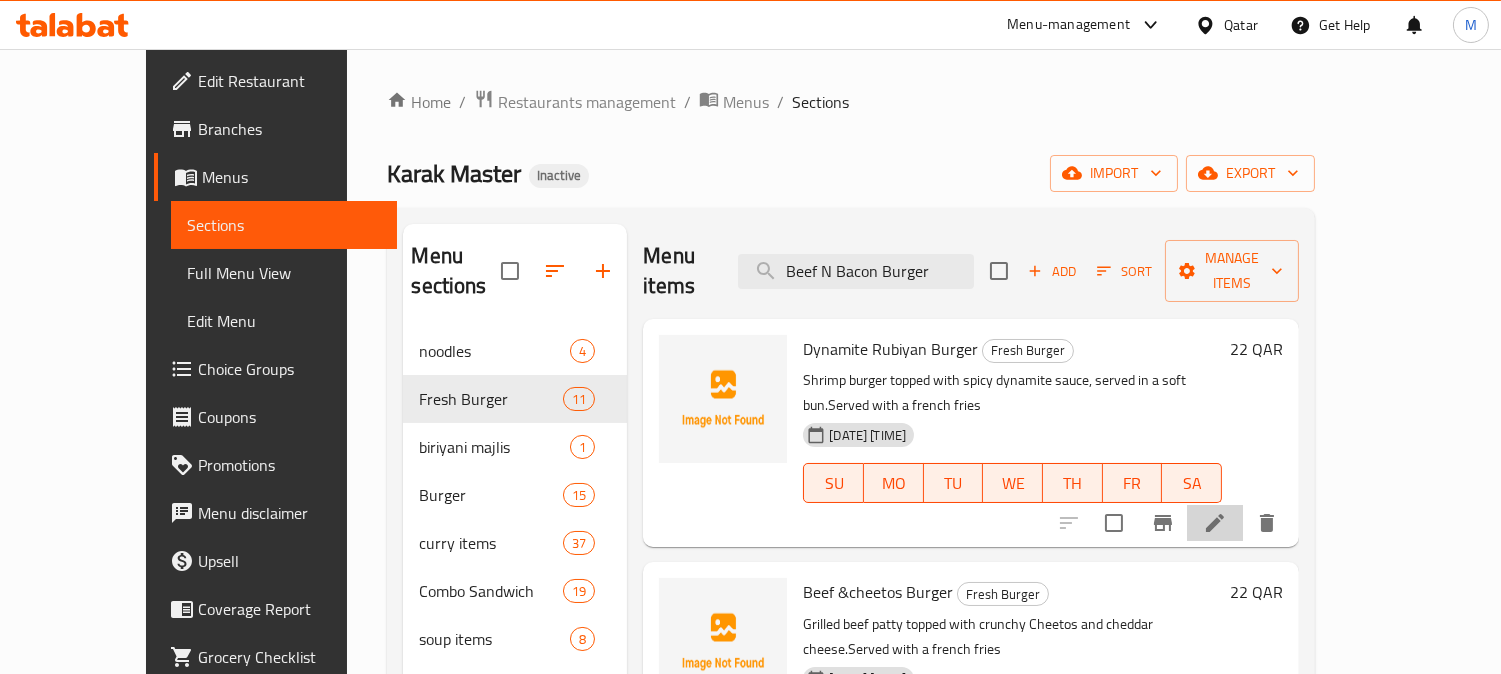 click at bounding box center [1215, 523] 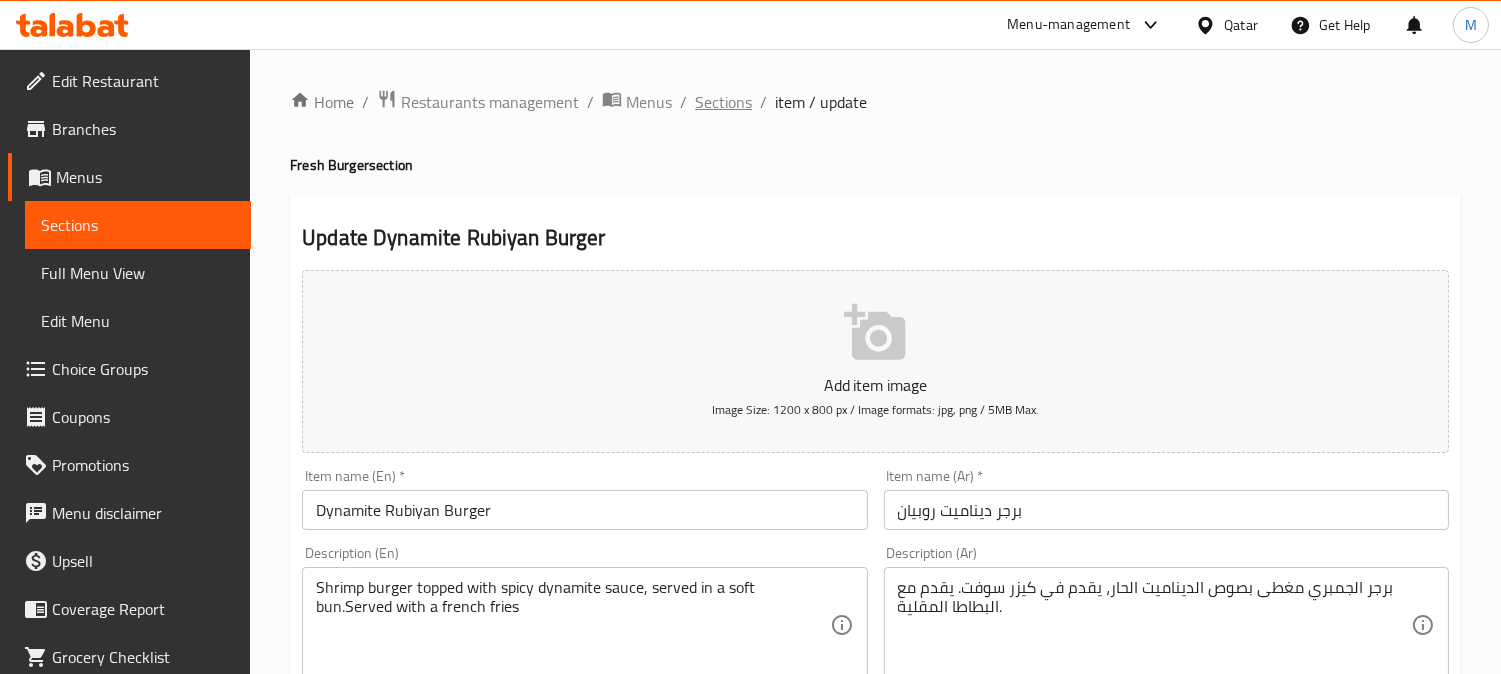 click on "Sections" at bounding box center [723, 102] 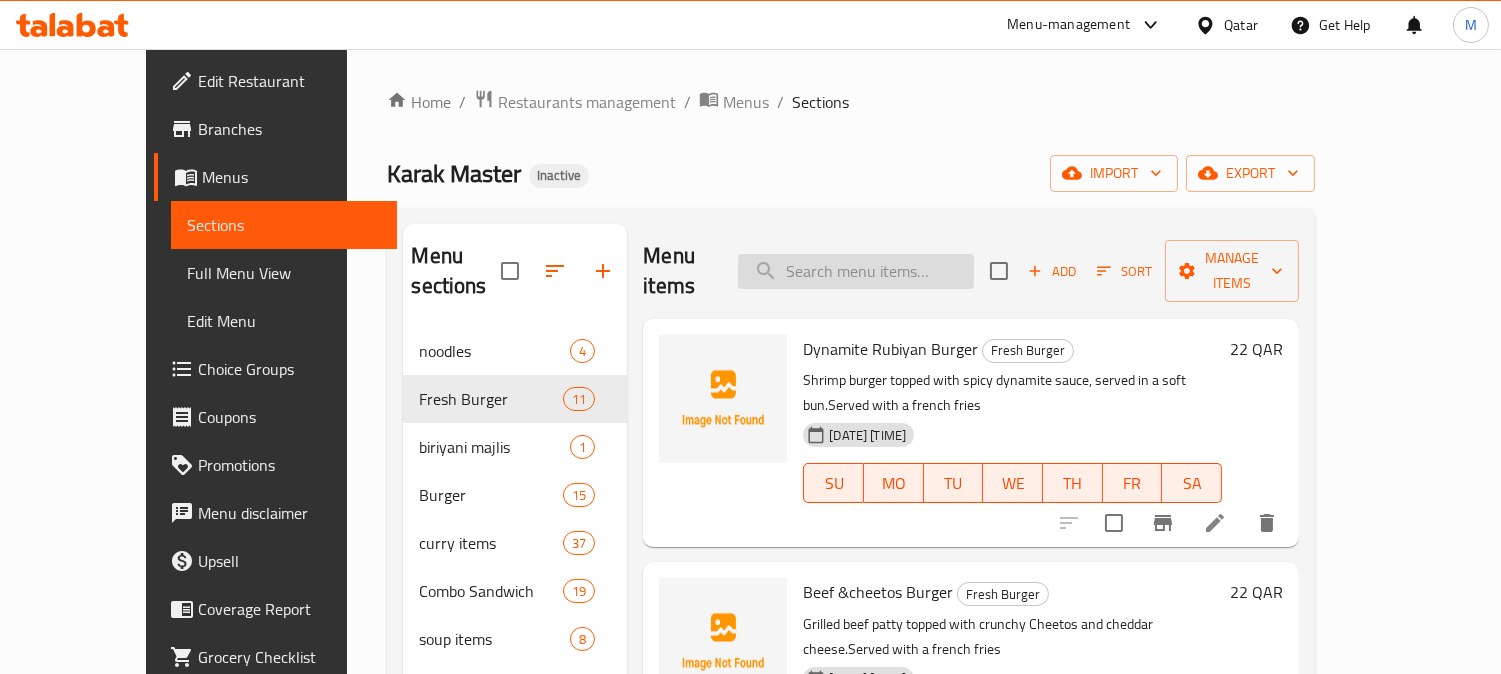 click at bounding box center (856, 271) 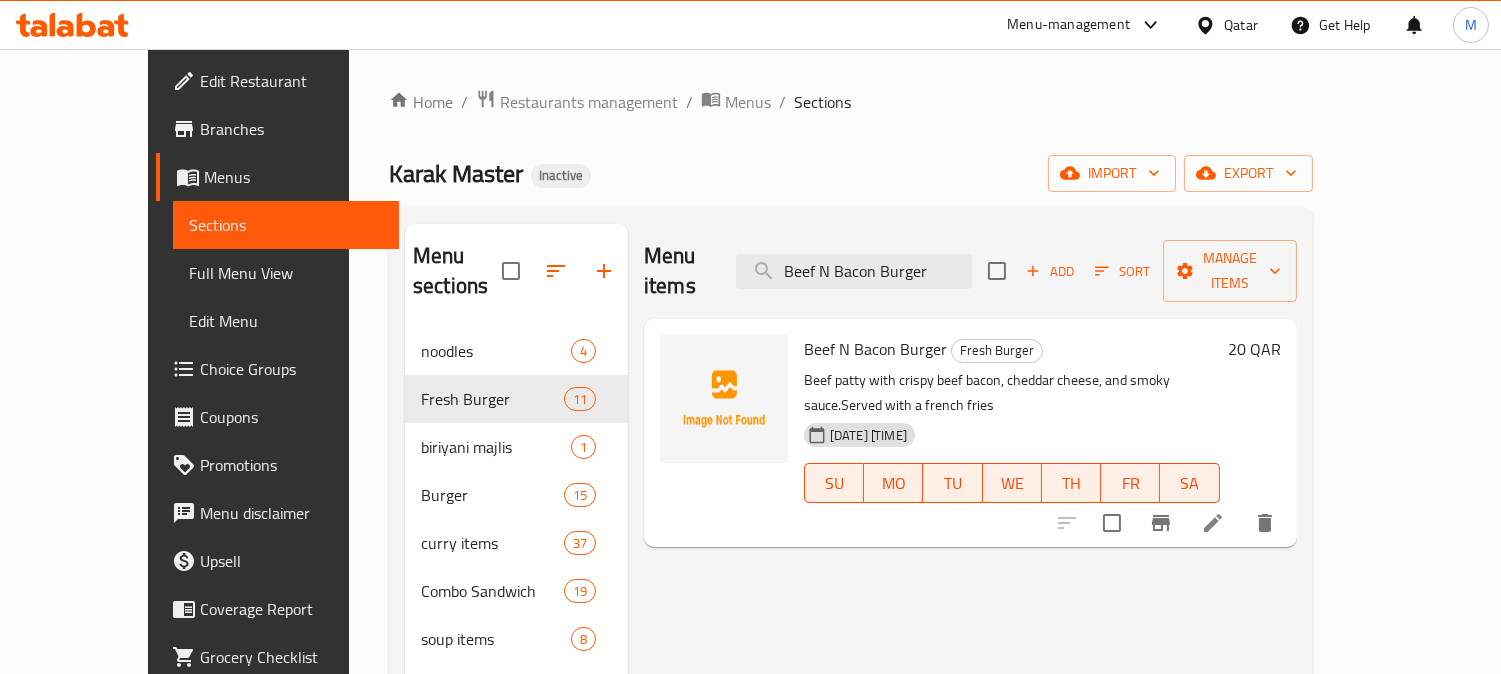 type on "Beef N Bacon Burger" 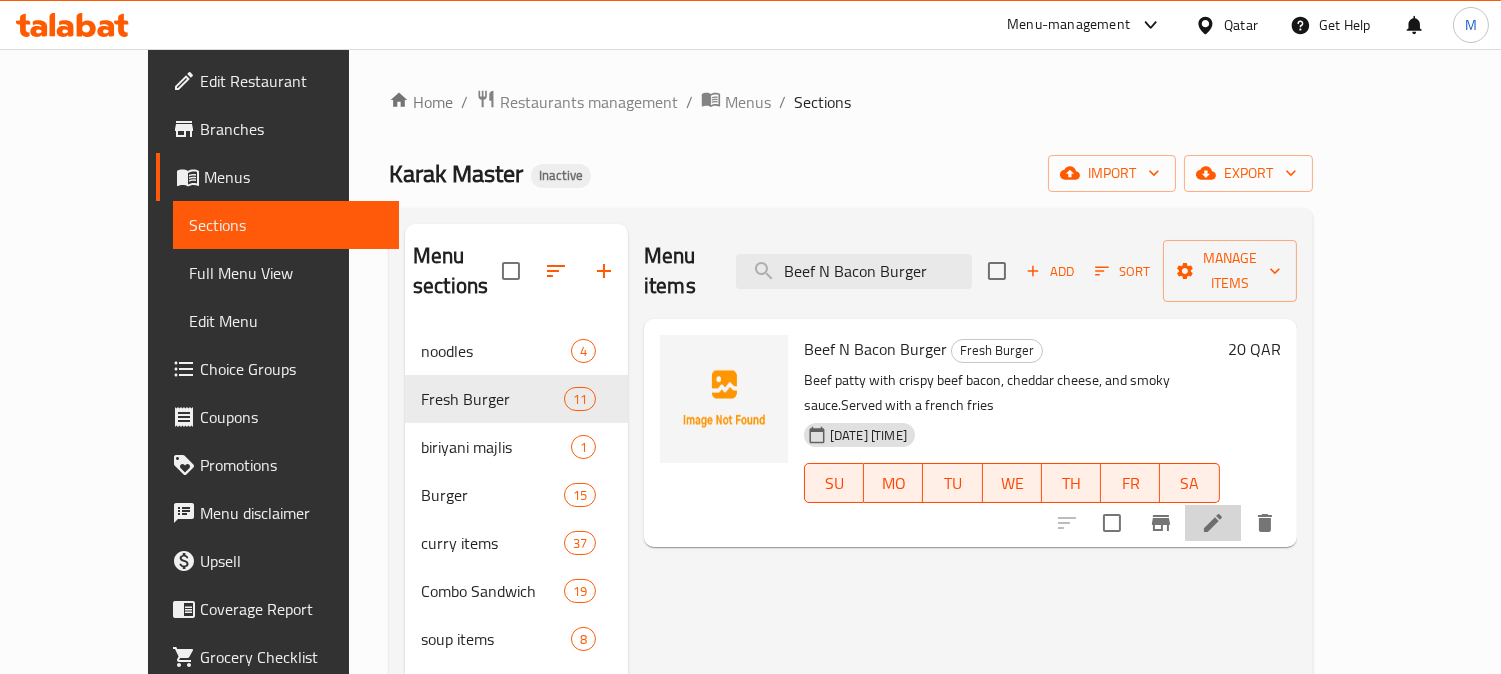 click at bounding box center (1213, 523) 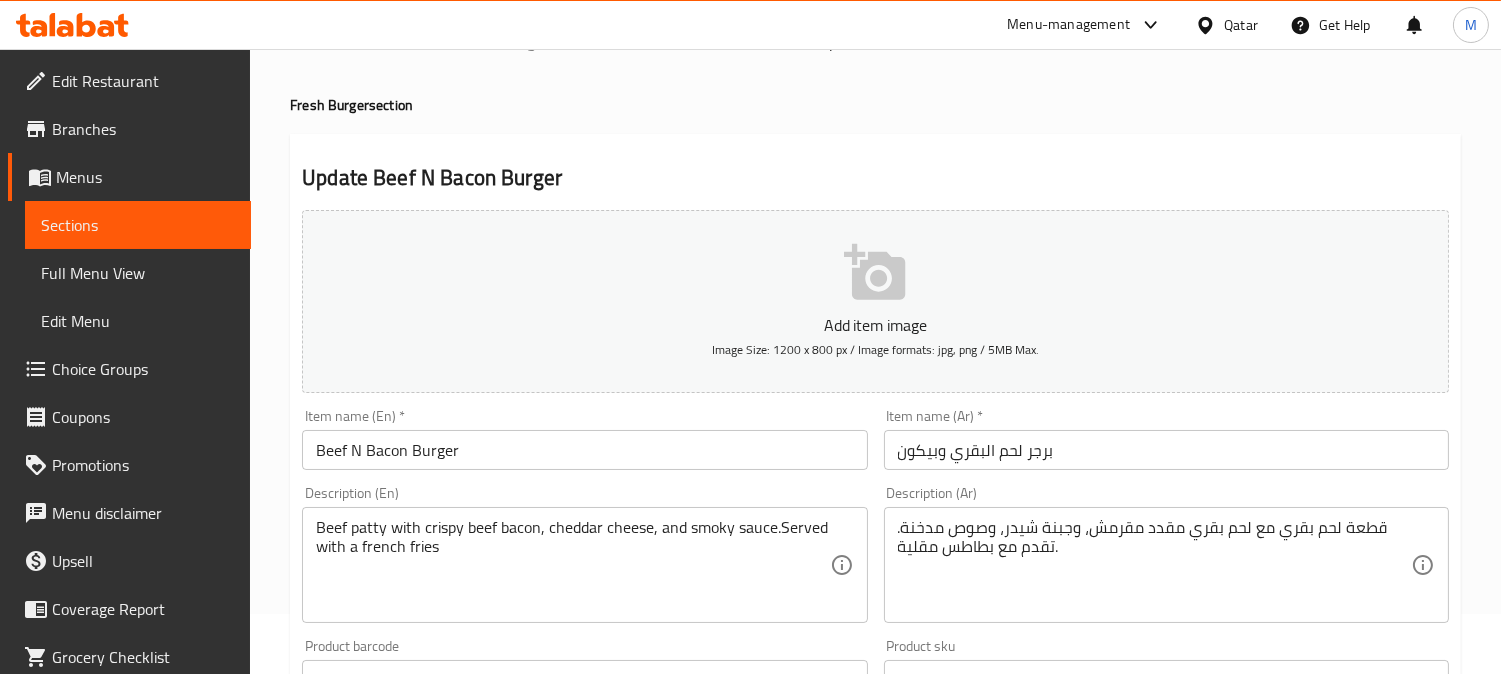 scroll, scrollTop: 111, scrollLeft: 0, axis: vertical 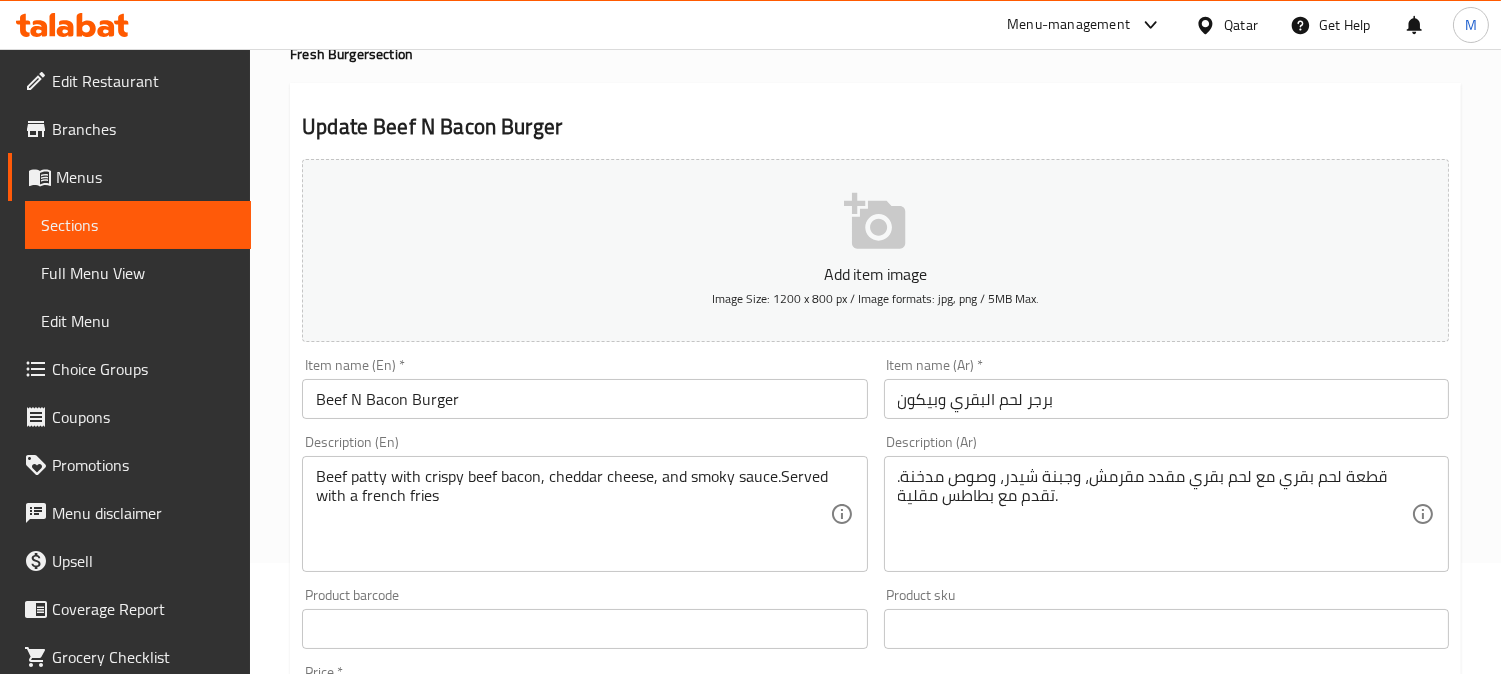 click on "Beef N Bacon Burger" at bounding box center [584, 399] 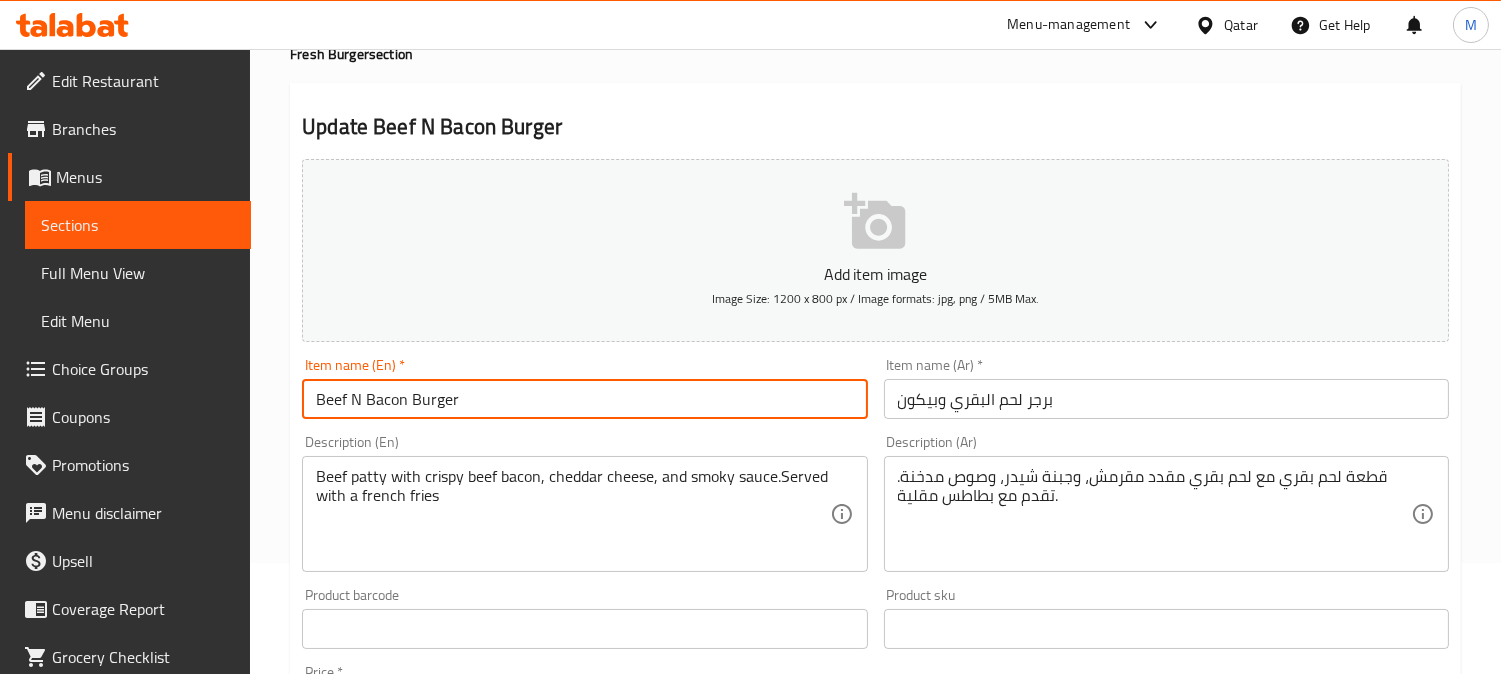 click on "Beef N Bacon Burger" at bounding box center (584, 399) 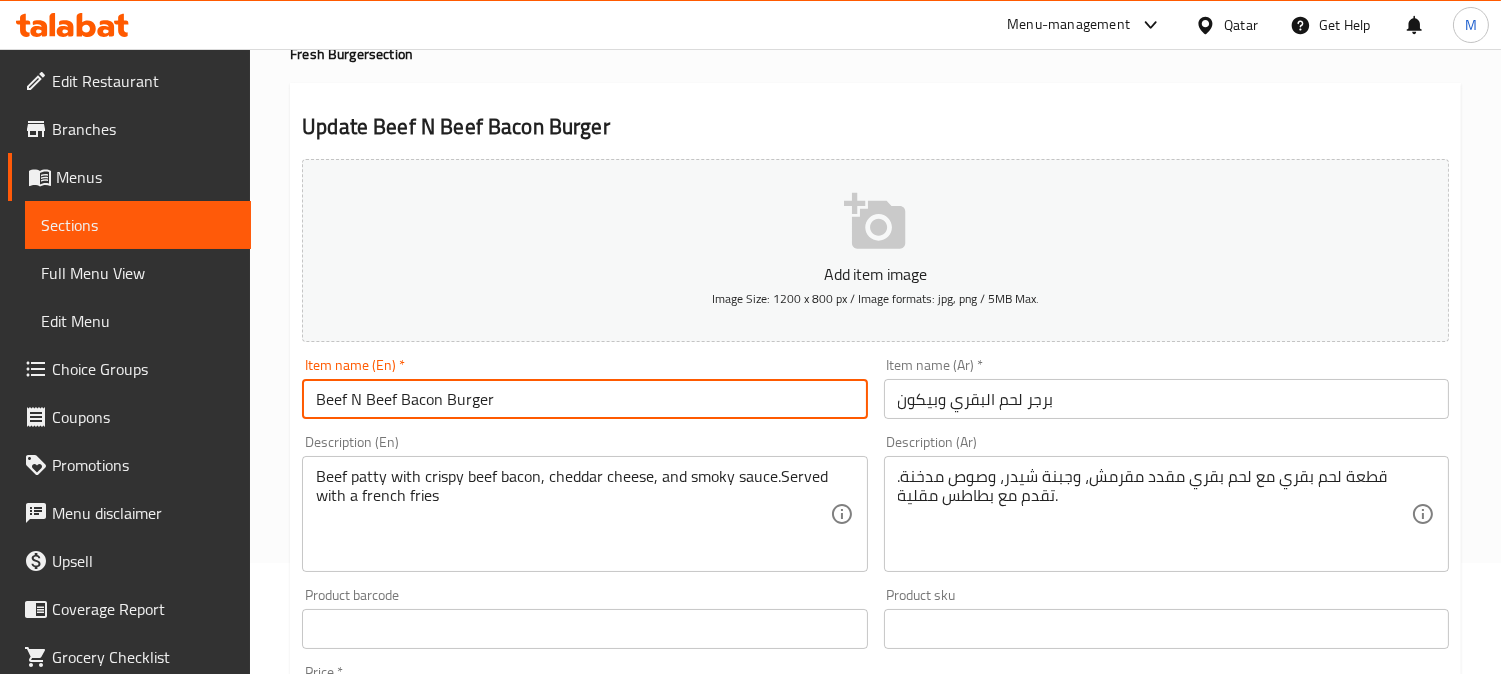 scroll, scrollTop: 222, scrollLeft: 0, axis: vertical 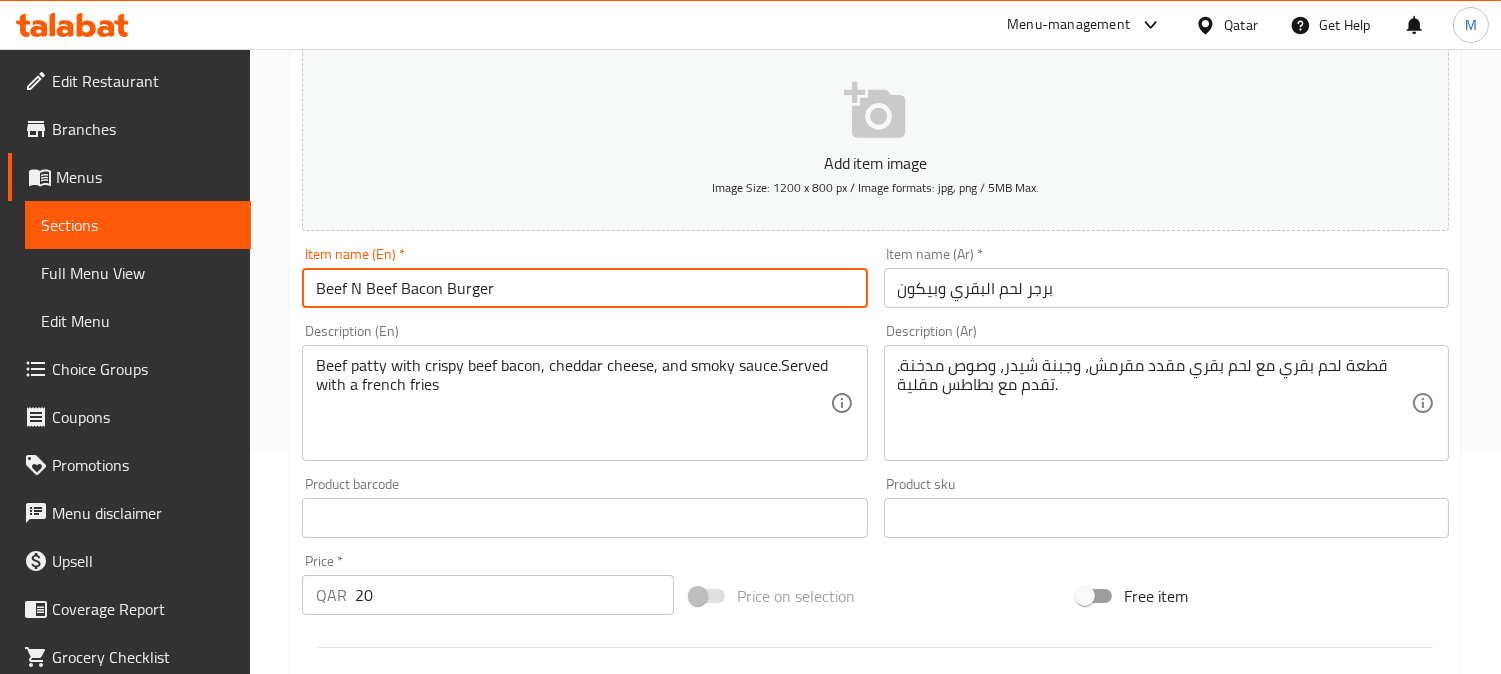 type on "Beef N Beef Bacon Burger" 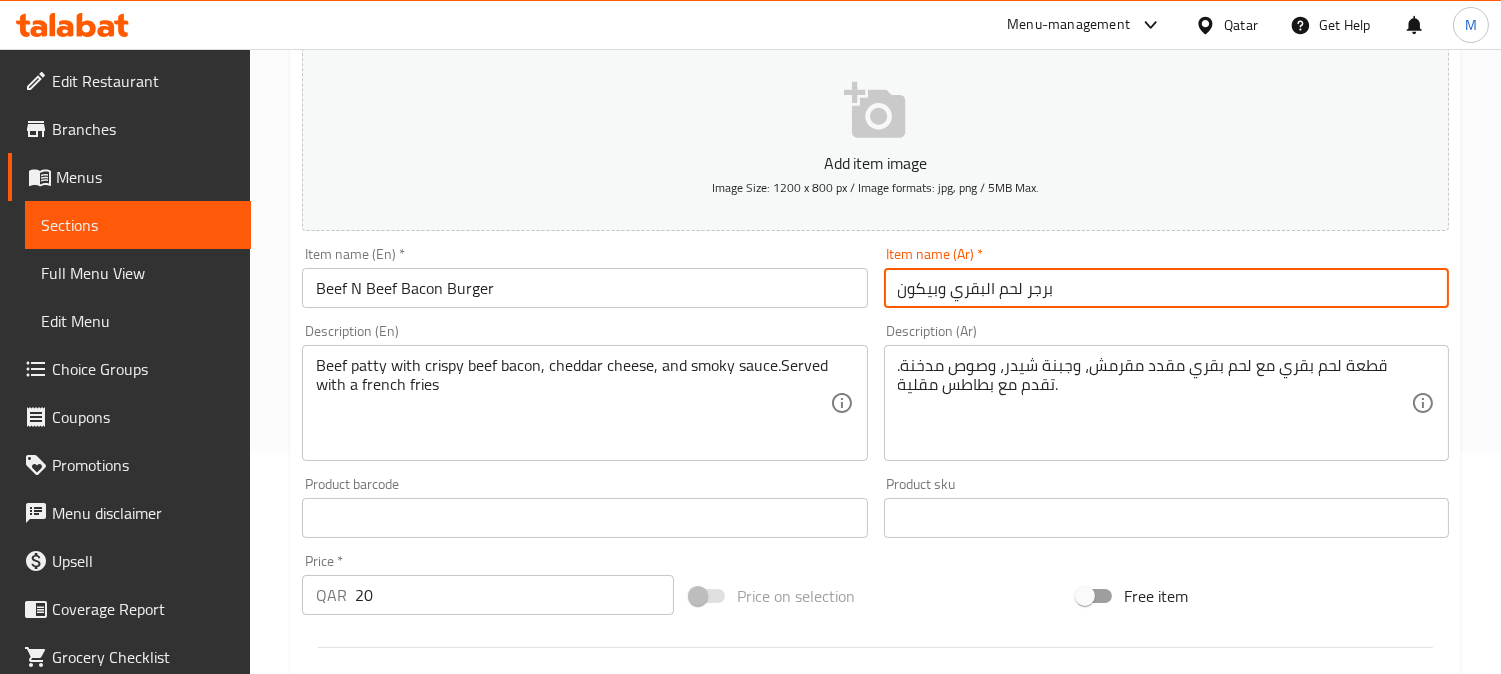 click on "برجر لحم البقري وبيكون" at bounding box center [1166, 288] 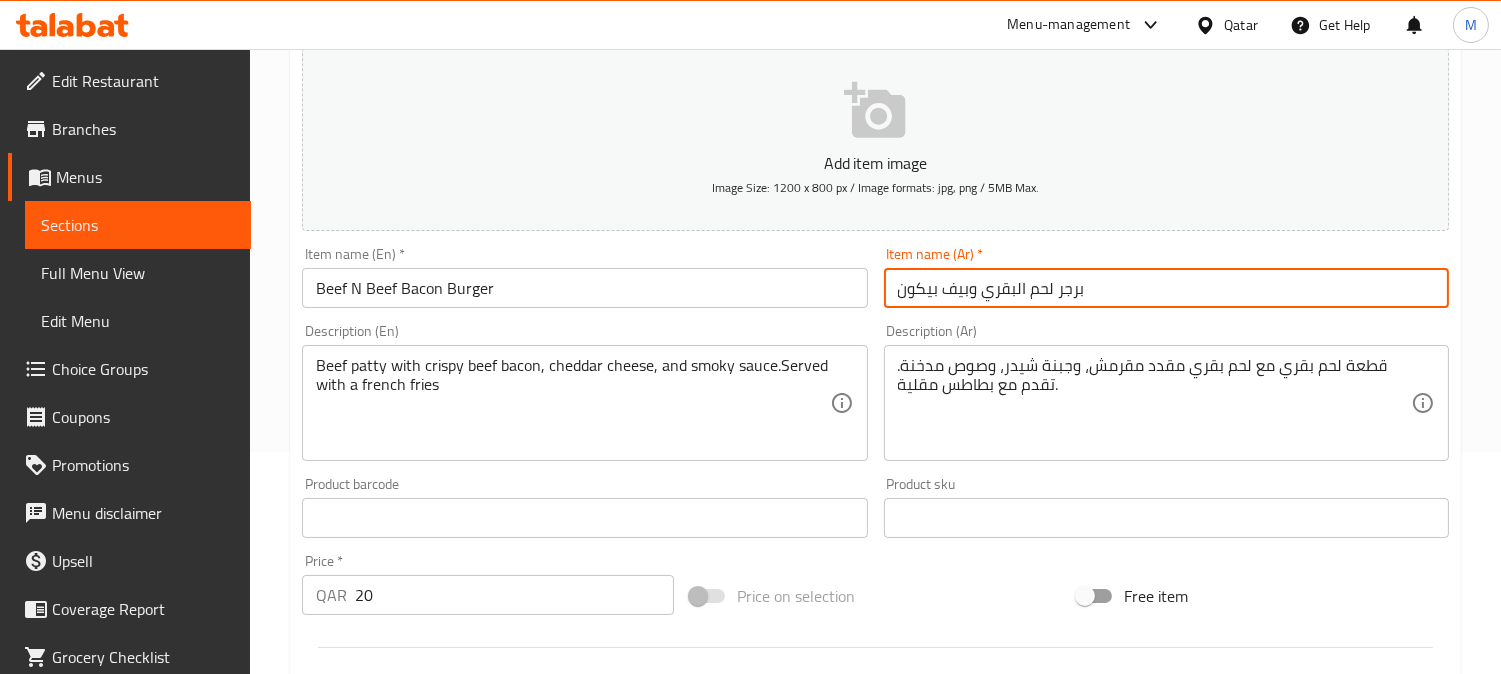 type on "برجر لحم البقري وبيف بيكون" 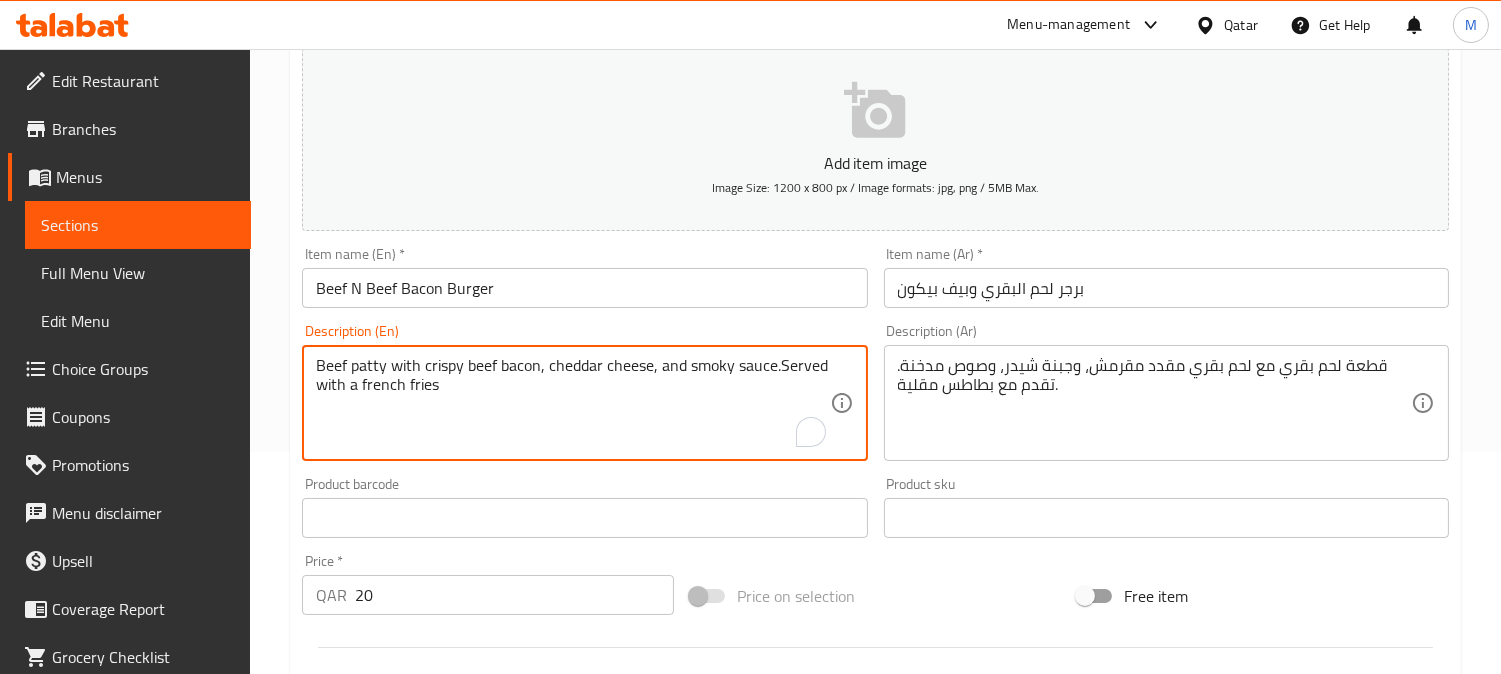 drag, startPoint x: 430, startPoint y: 370, endPoint x: 415, endPoint y: 367, distance: 15.297058 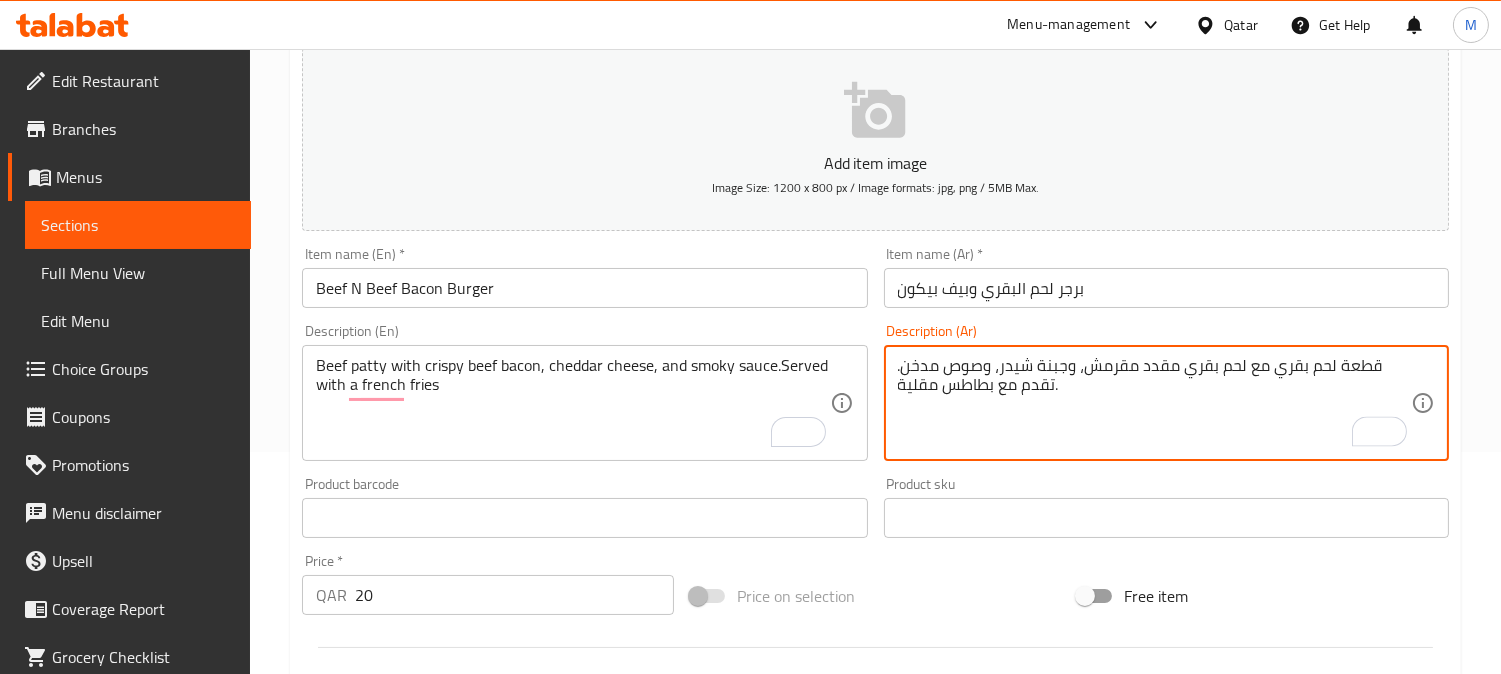 type on "قطعة لحم بقري مع لحم بقري مقدد مقرمش، وجبنة شيدر، وصوص مدخن. تقدم مع بطاطس مقلية." 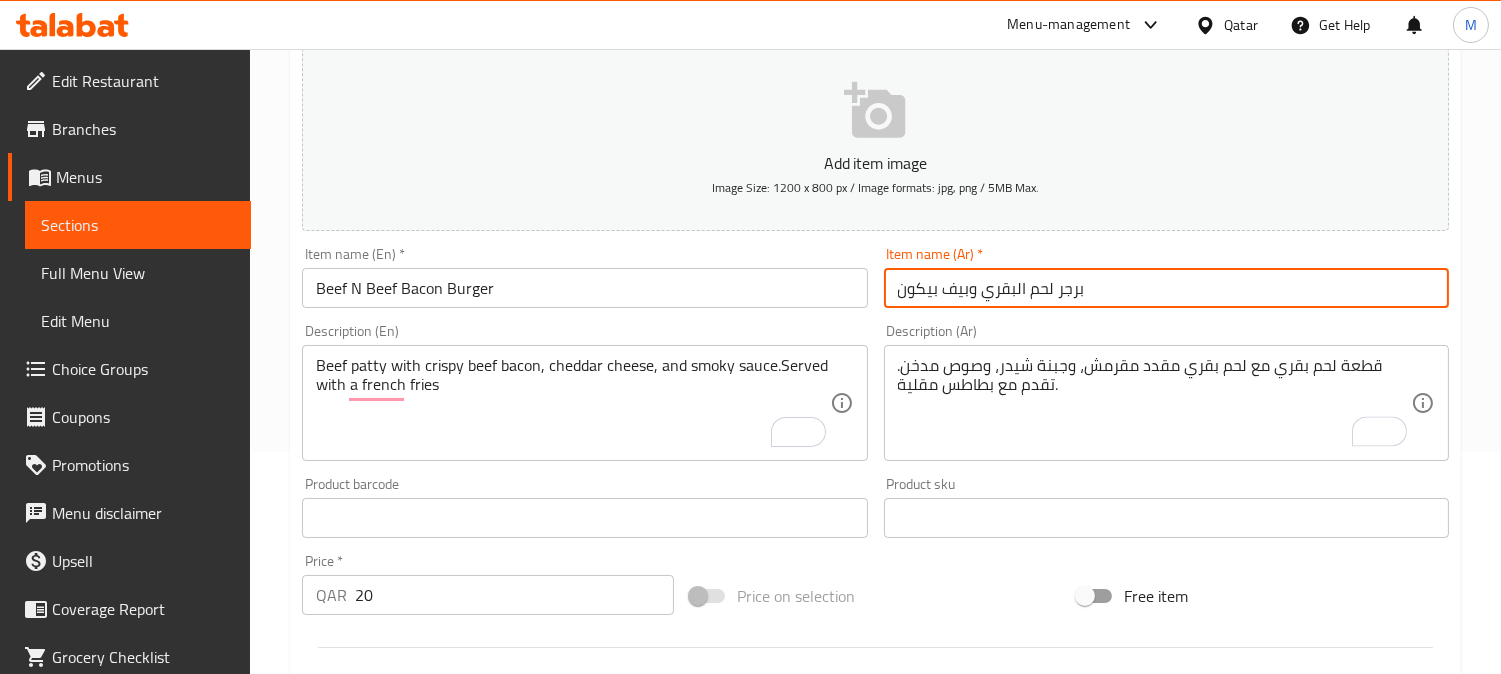 click on "Update" at bounding box center [439, 1104] 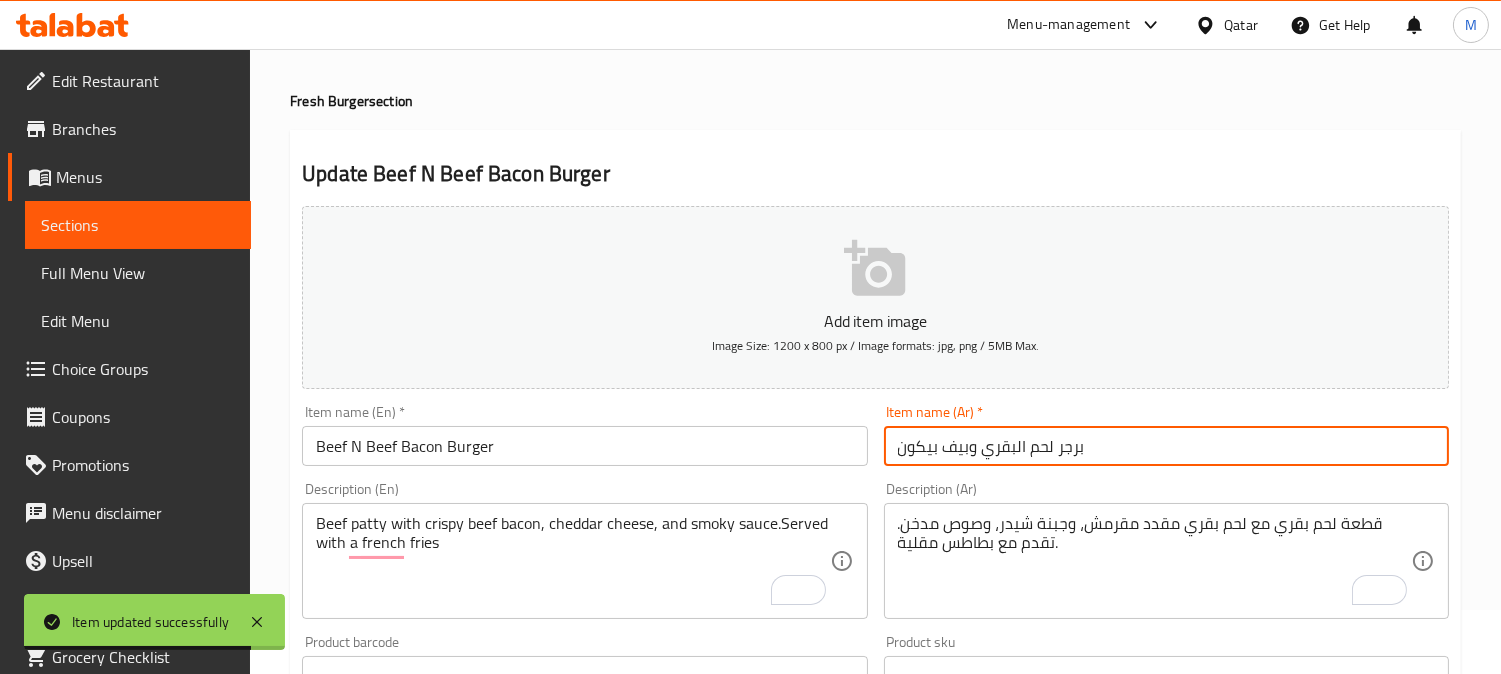 scroll, scrollTop: 0, scrollLeft: 0, axis: both 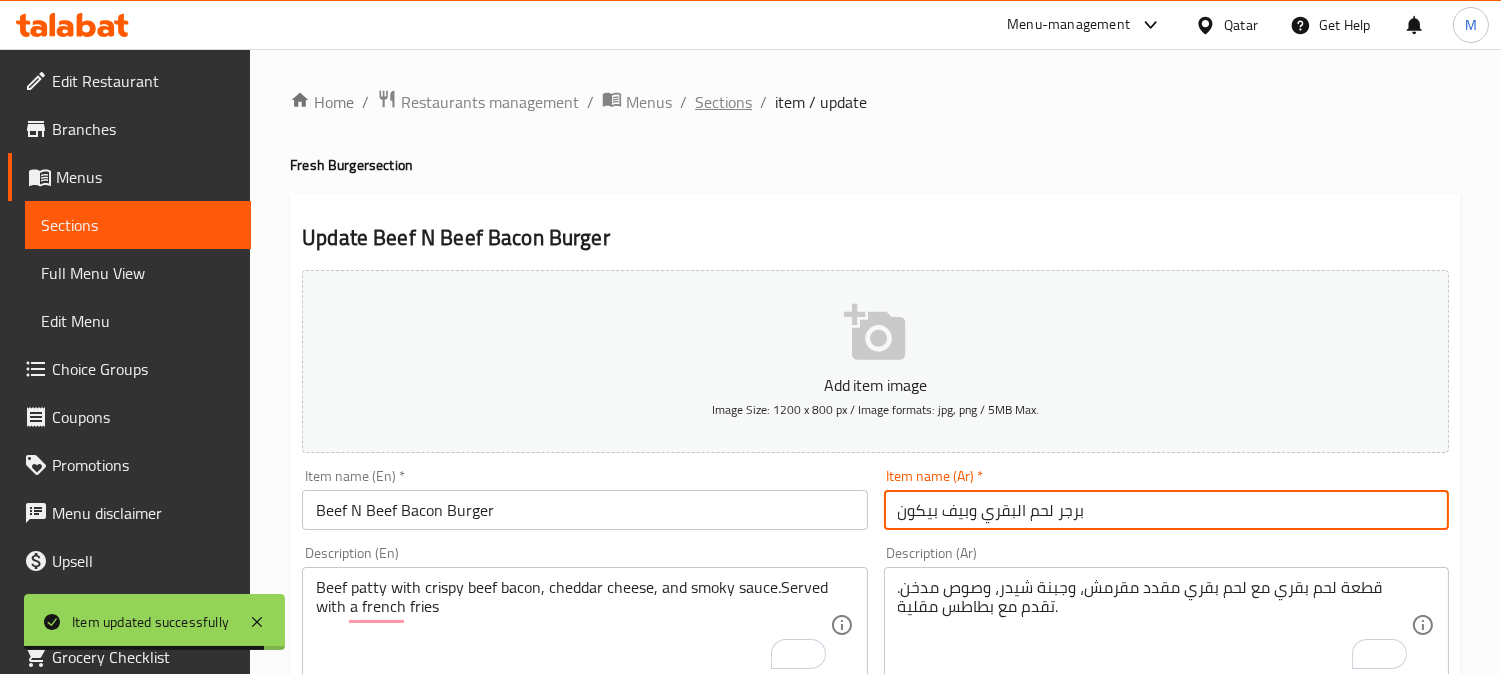 click on "Sections" at bounding box center [723, 102] 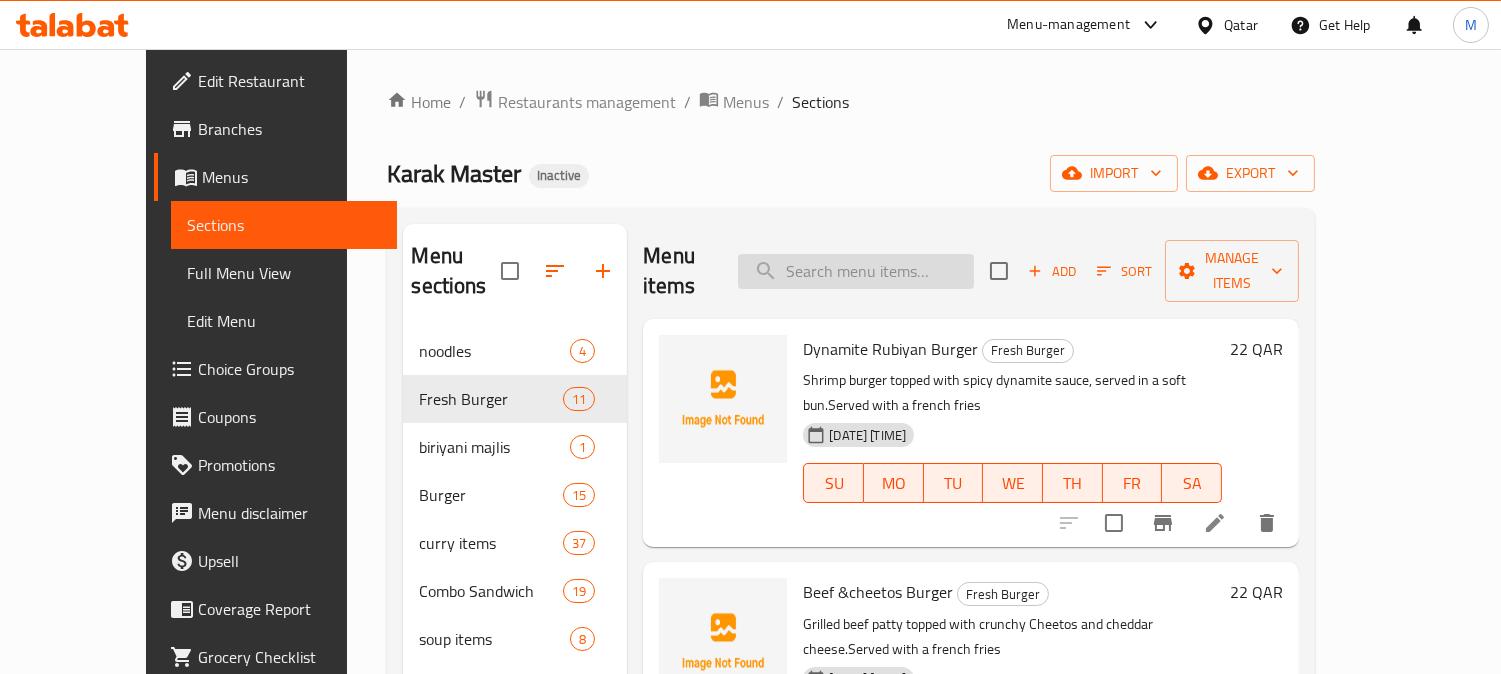 paste on "Dynamite Beef Burger" 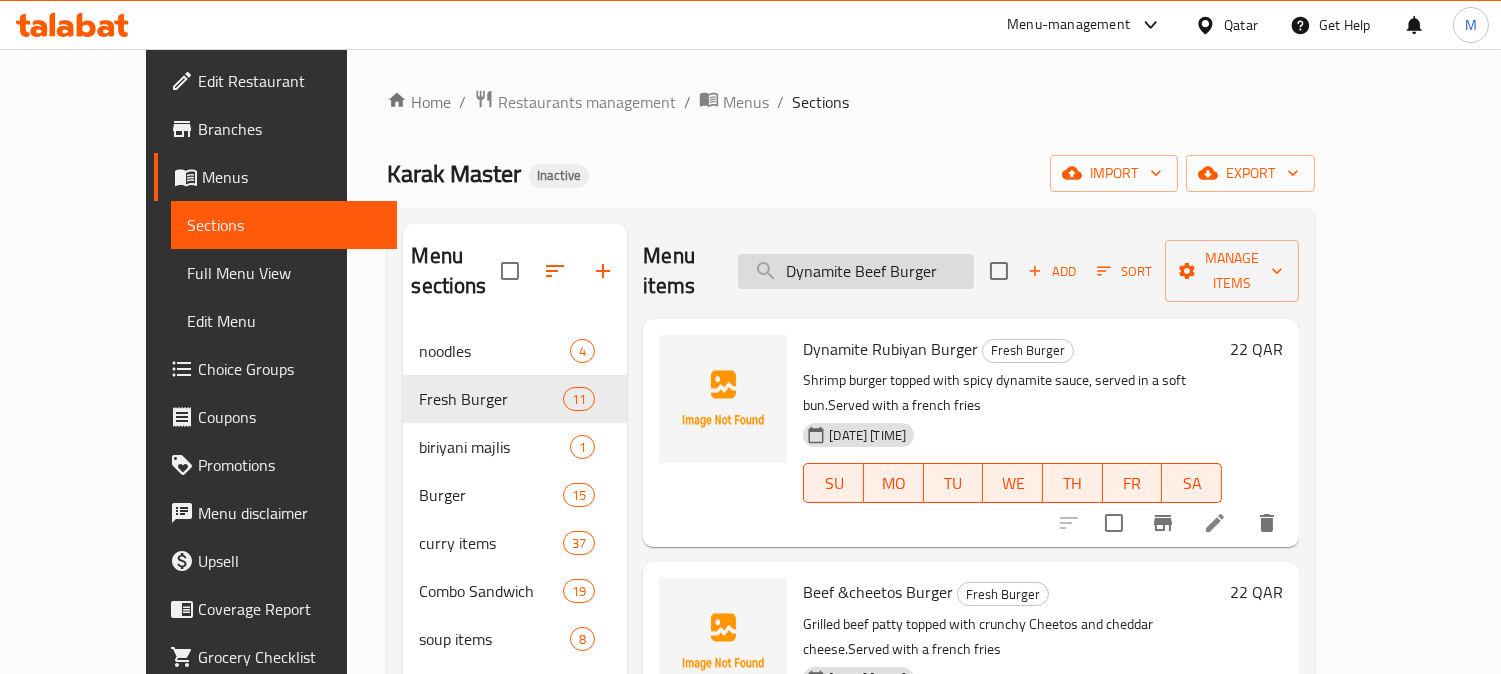 click on "Dynamite Beef Burger" at bounding box center [856, 271] 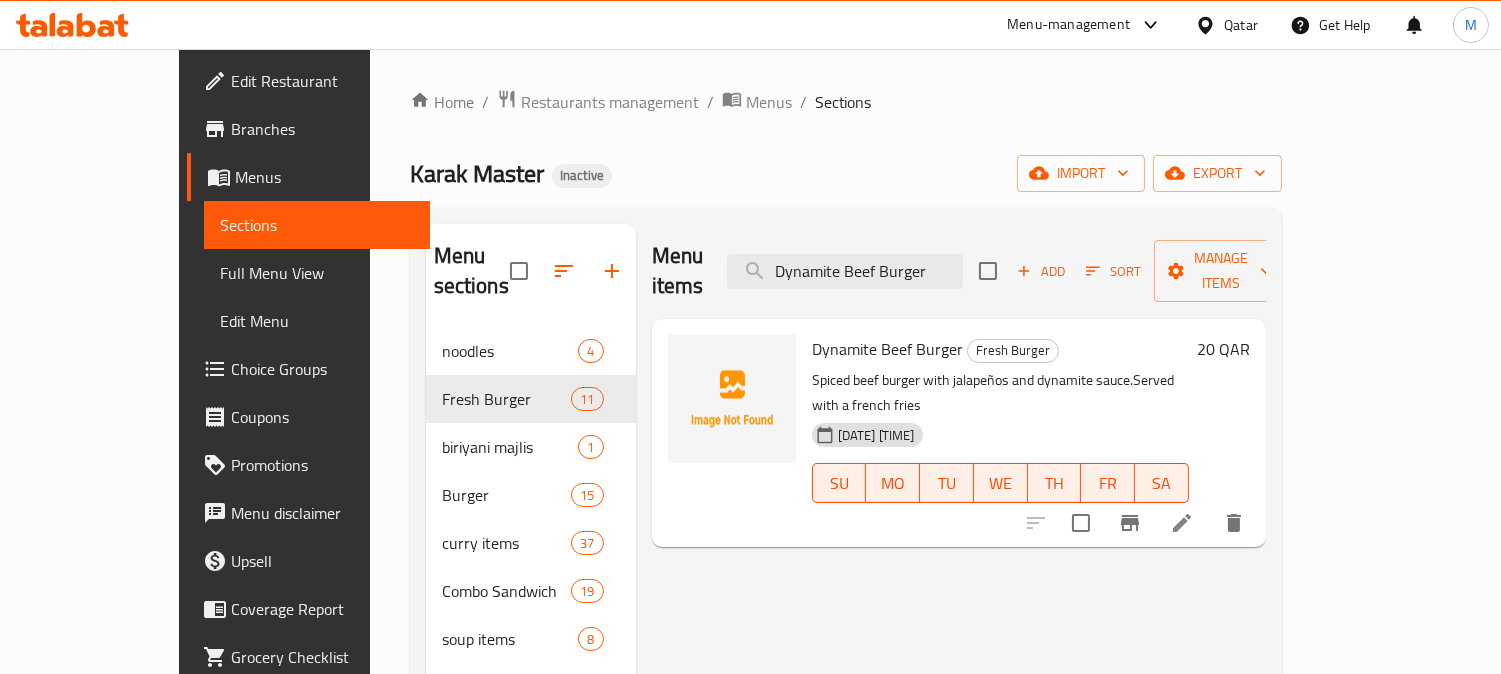 type on "Dynamite Beef Burger" 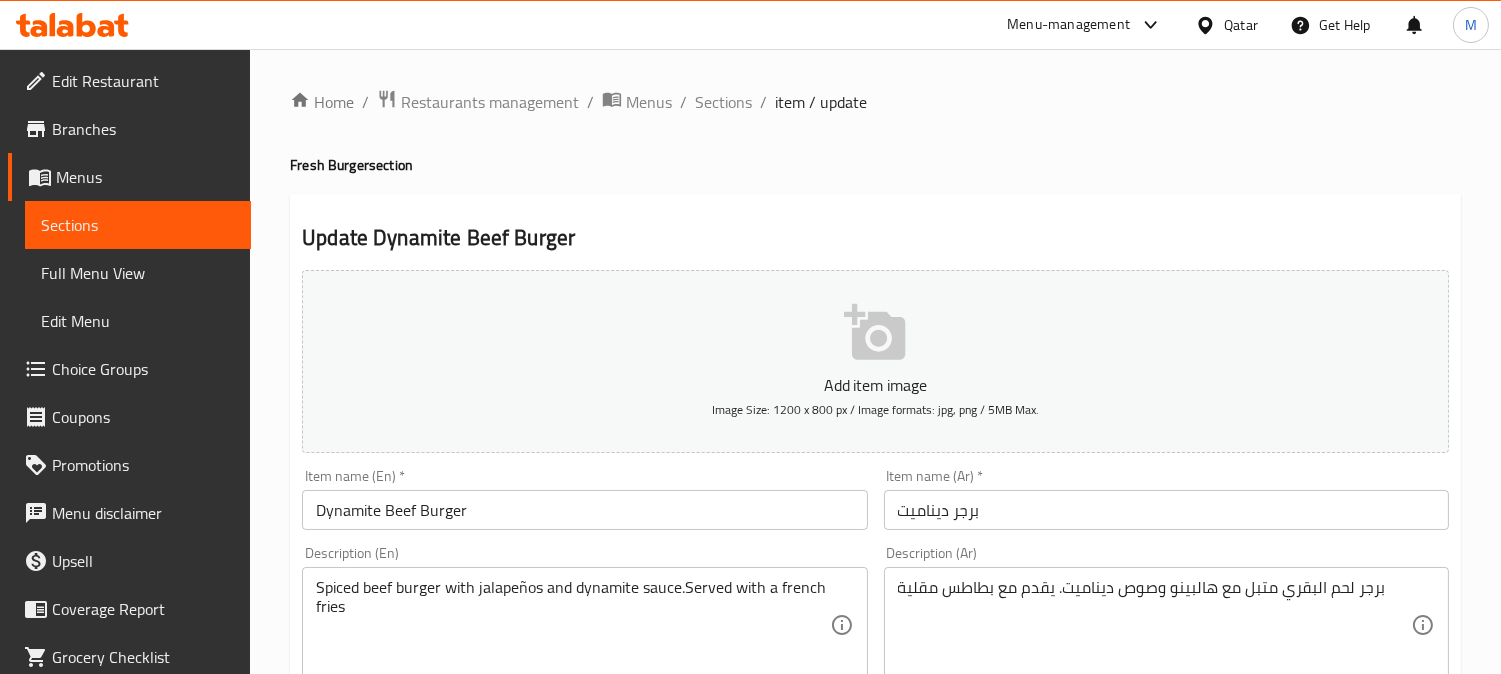 scroll, scrollTop: 333, scrollLeft: 0, axis: vertical 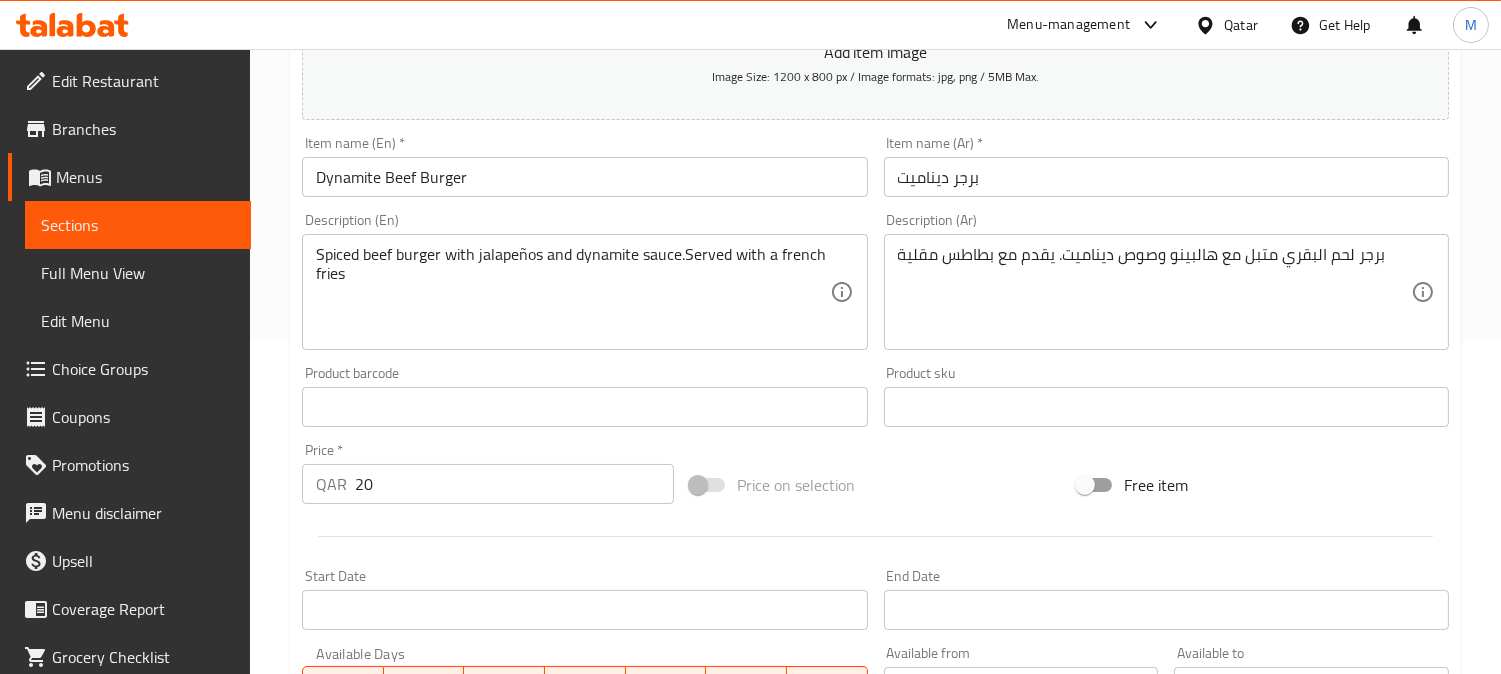 click on "برجر ديناميت" at bounding box center [1166, 177] 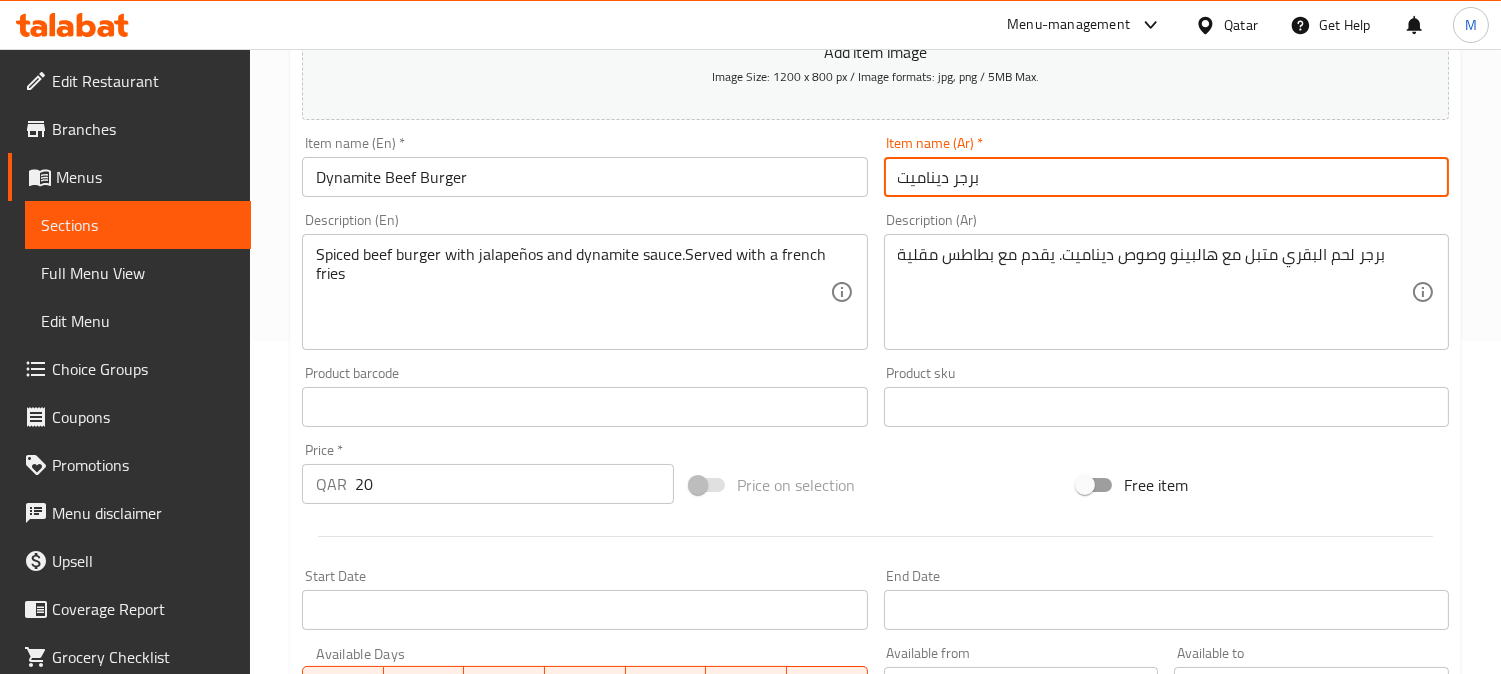 click on "برجر ديناميت" at bounding box center [1166, 177] 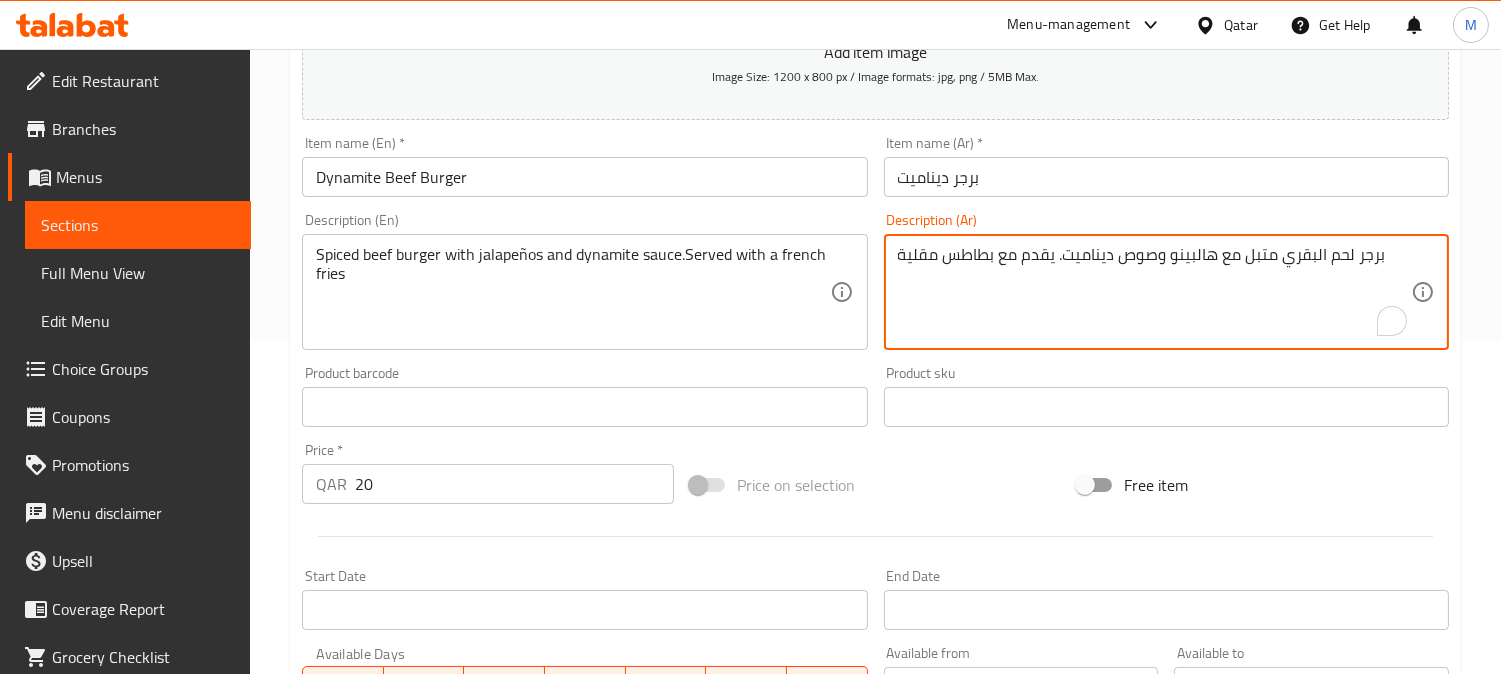 drag, startPoint x: 1324, startPoint y: 253, endPoint x: 1281, endPoint y: 260, distance: 43.56604 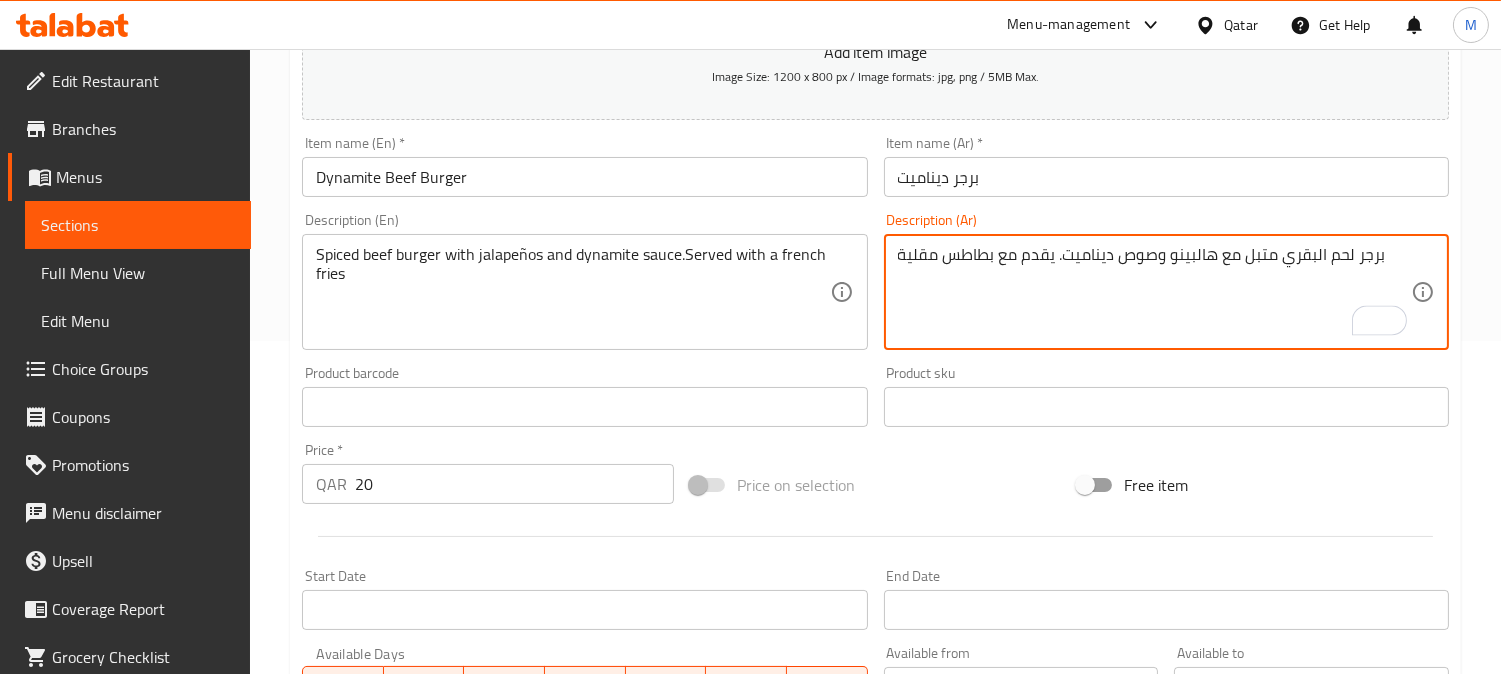 click on "Item name (Ar)   * برجر ديناميت Item name (Ar)  *" at bounding box center (1166, 166) 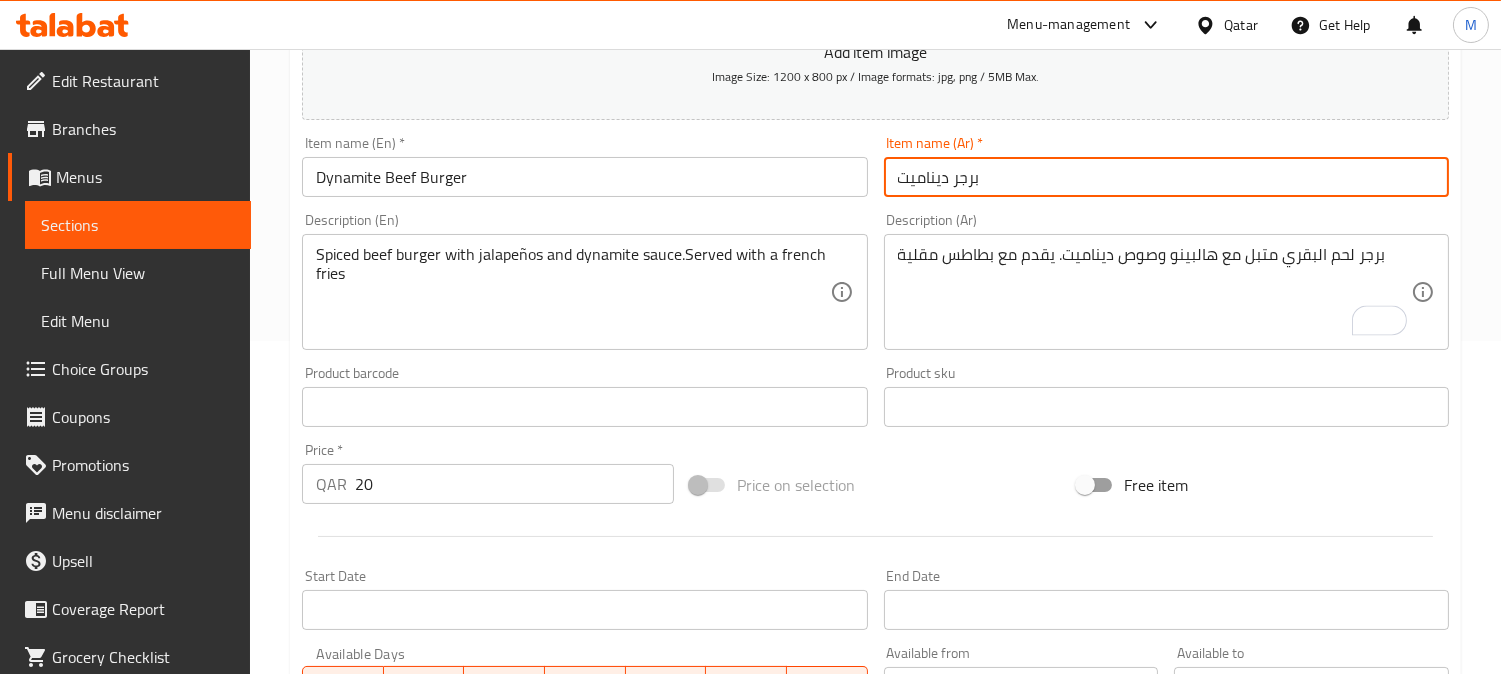 click on "برجر ديناميت" at bounding box center (1166, 177) 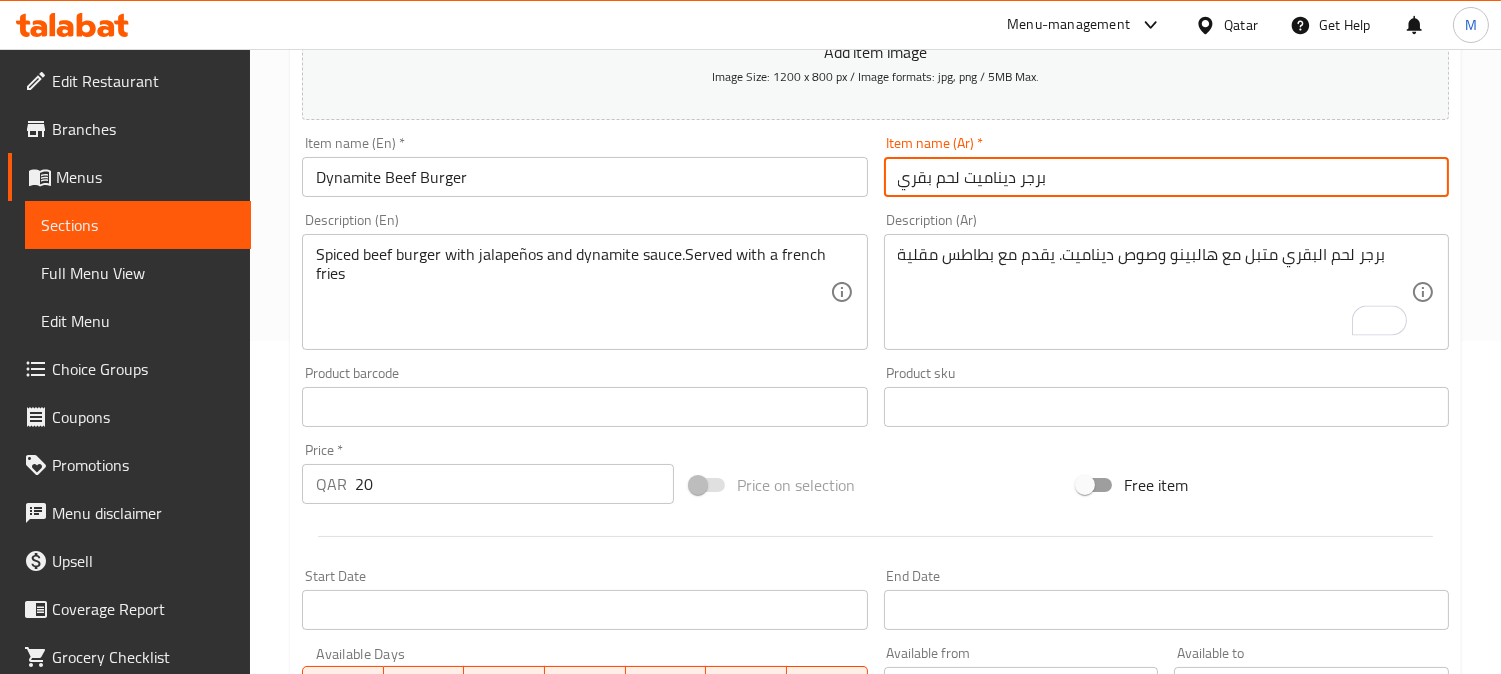 type on "برجر ديناميت لحم بقري" 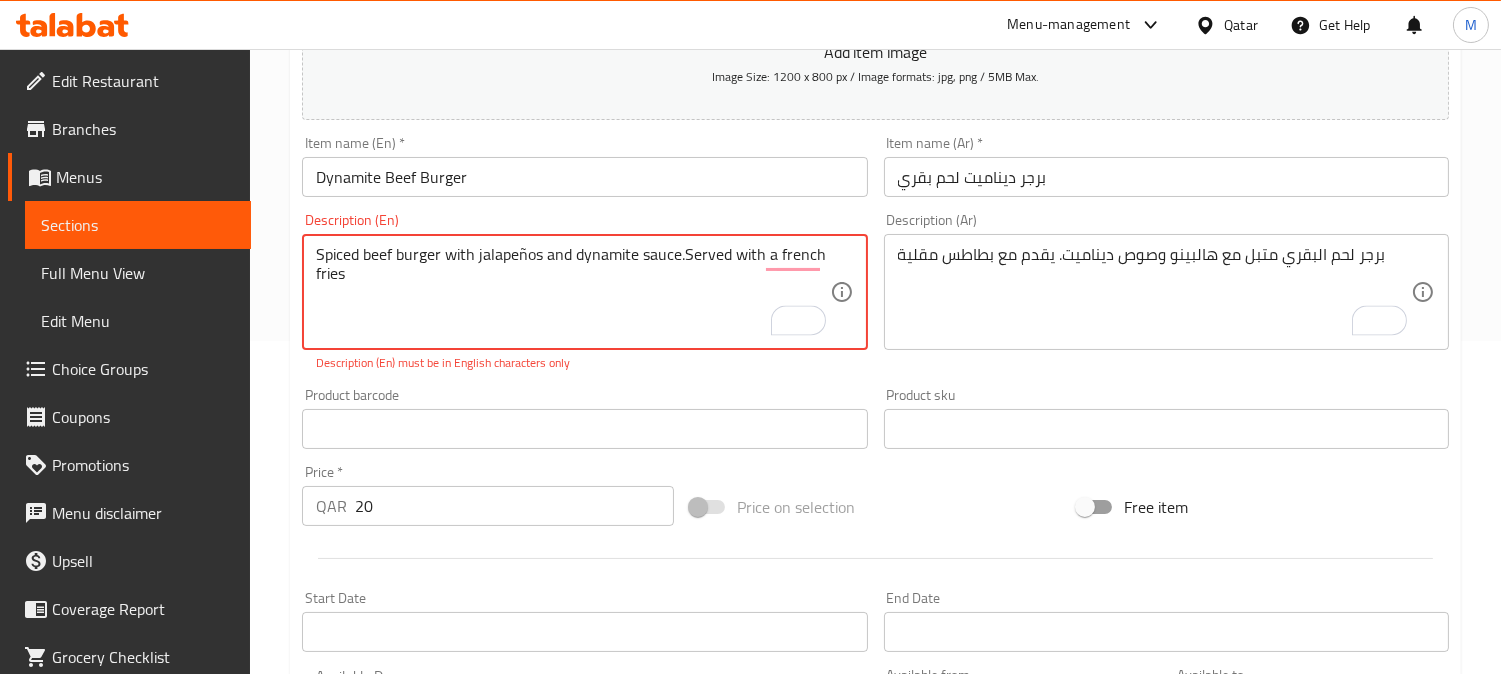 click on "Spiced beef burger with jalapeños and dynamite sauce.Served with a french fries" at bounding box center [572, 292] 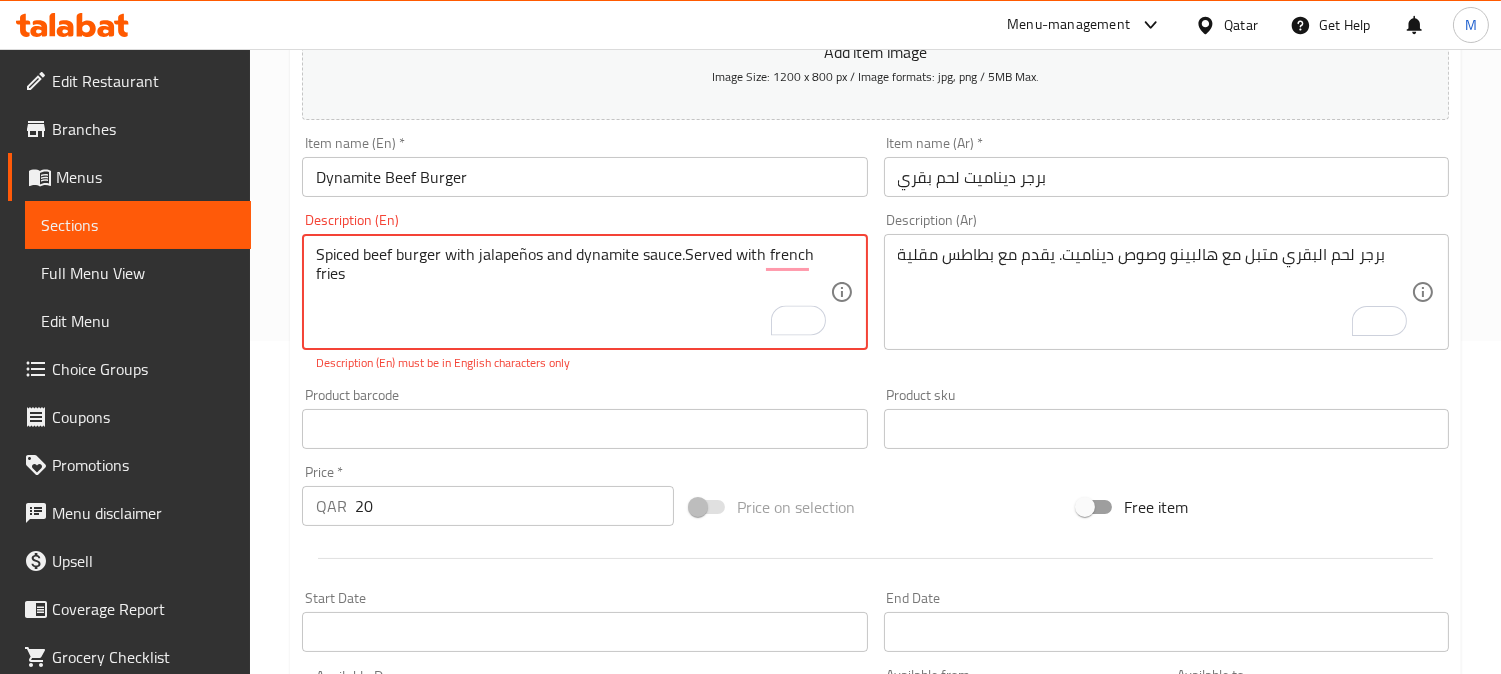 click on "Spiced beef burger with jalapeños and dynamite sauce.Served with french fries" at bounding box center [572, 292] 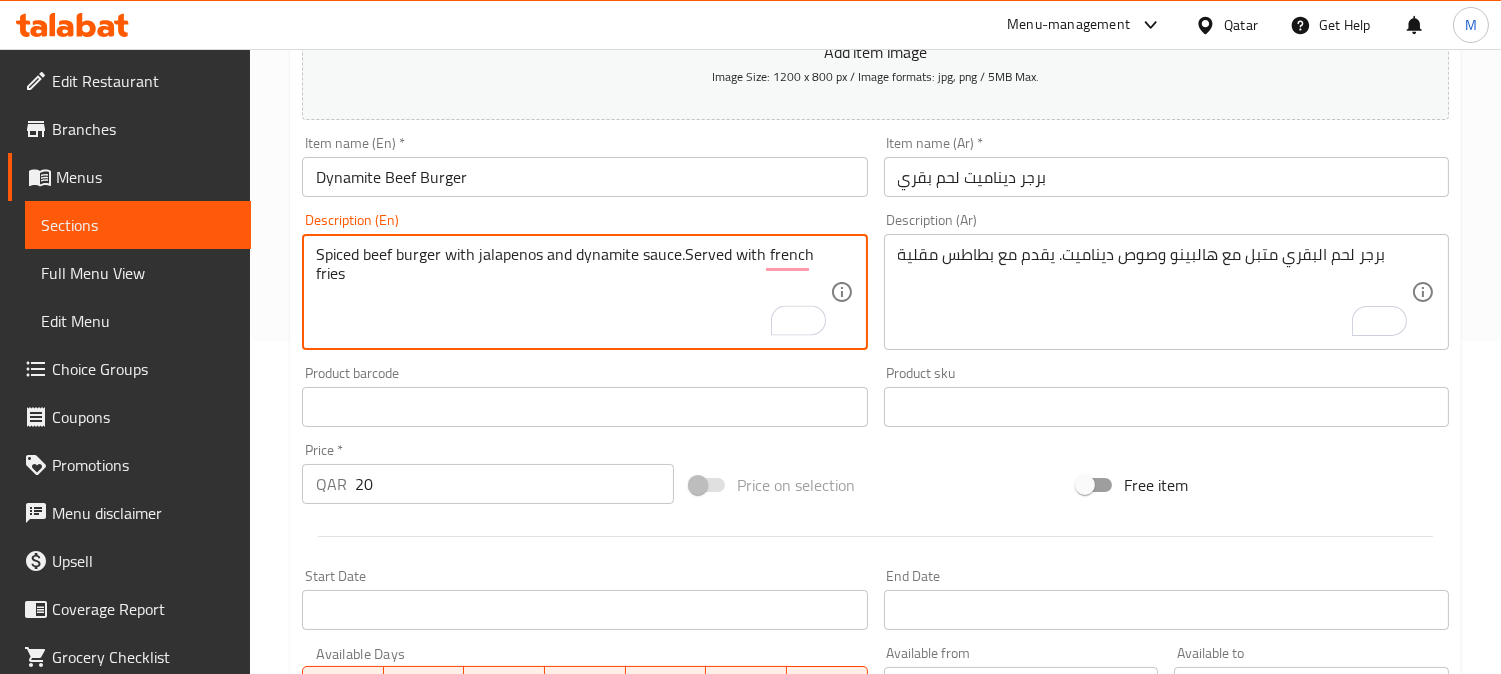 type on "Spiced beef burger with jalapenos and dynamite sauce.Served with french fries" 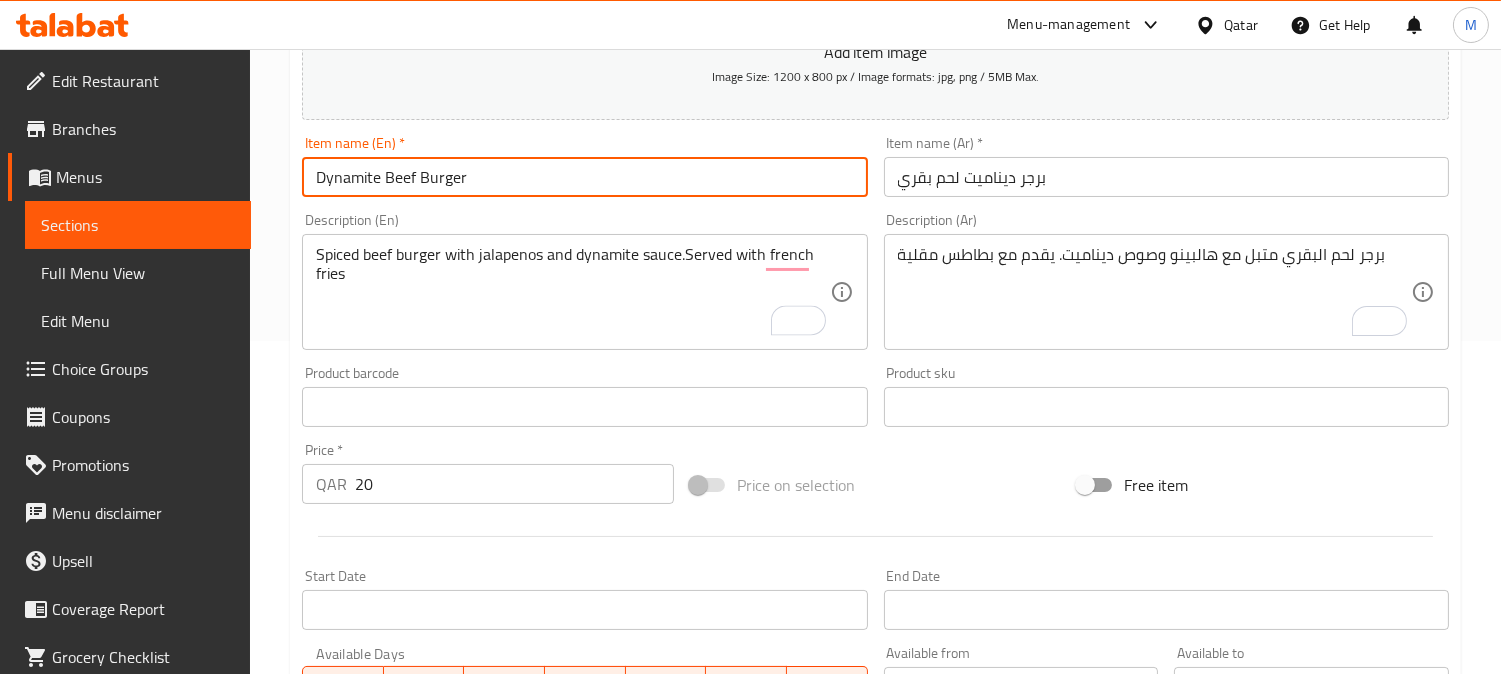 click on "Update" at bounding box center (439, 993) 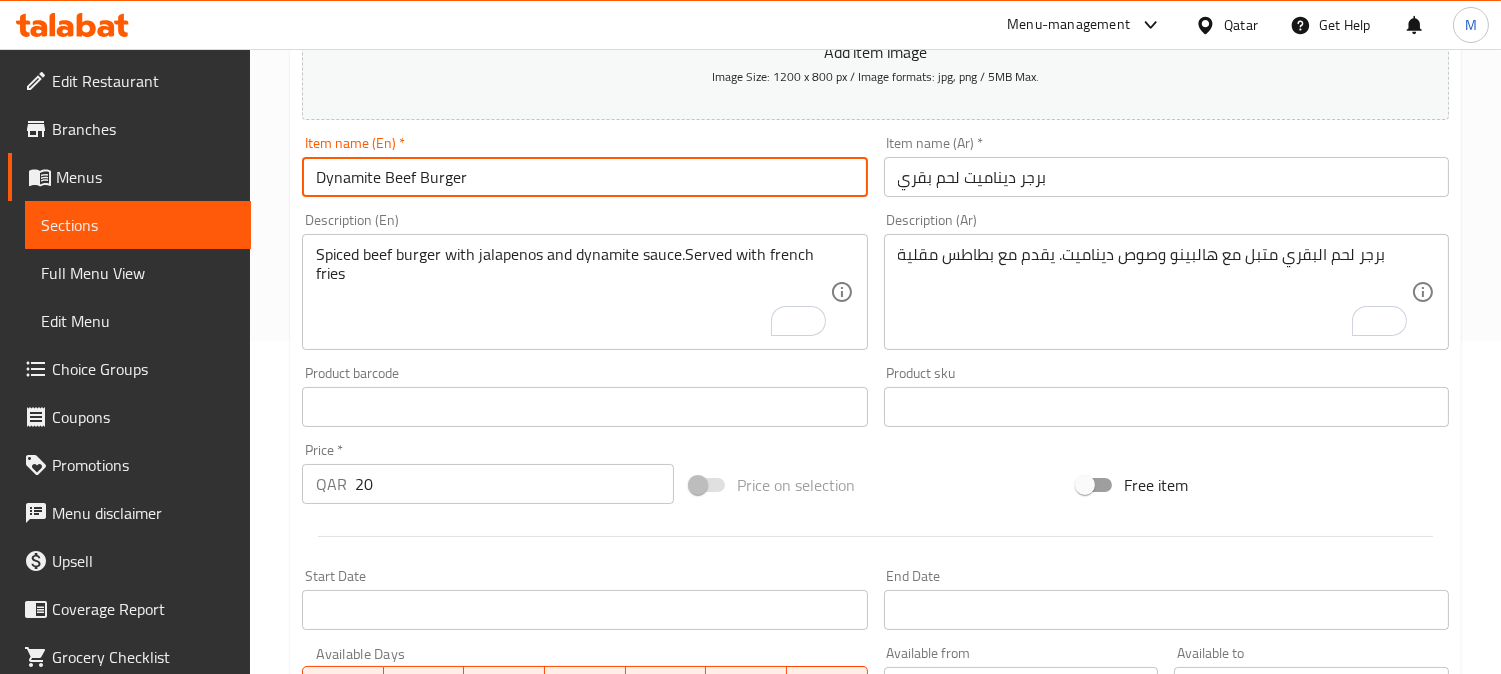 scroll, scrollTop: 0, scrollLeft: 0, axis: both 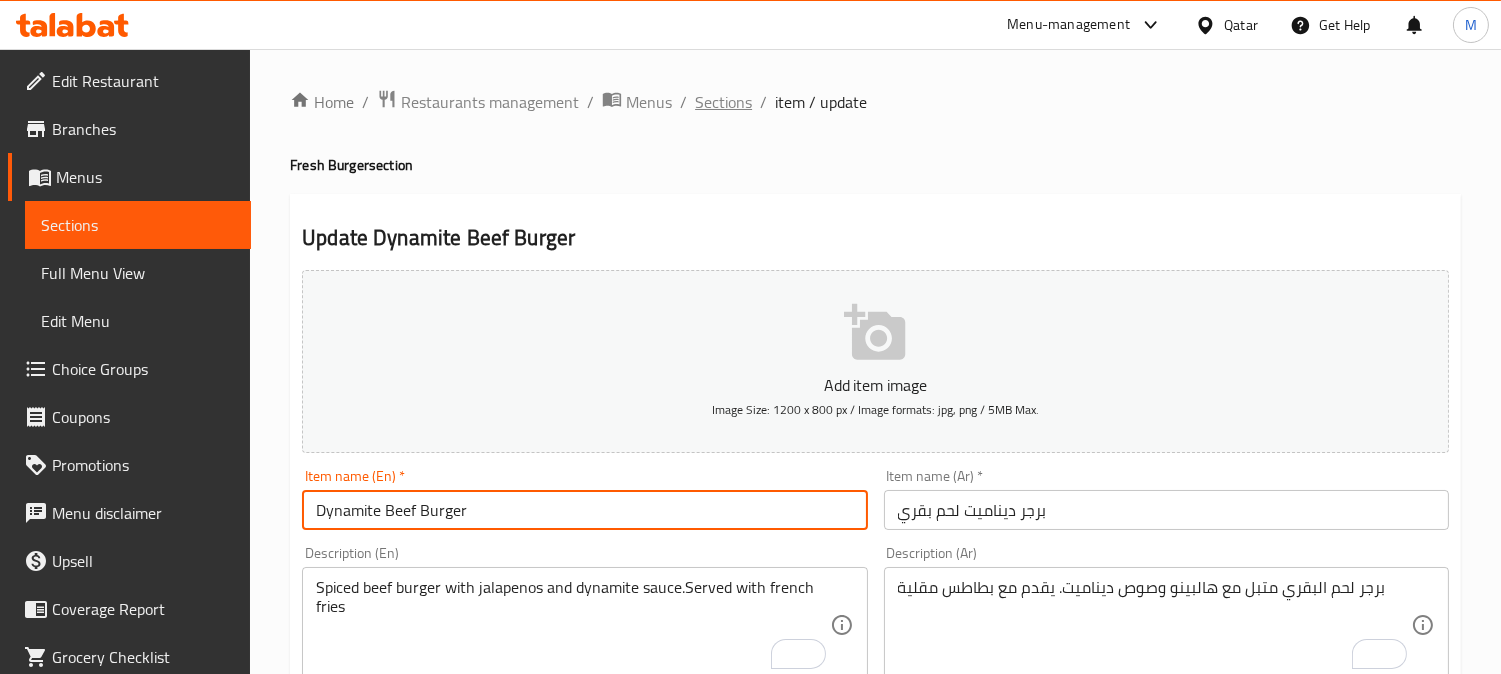 click on "Sections" at bounding box center [723, 102] 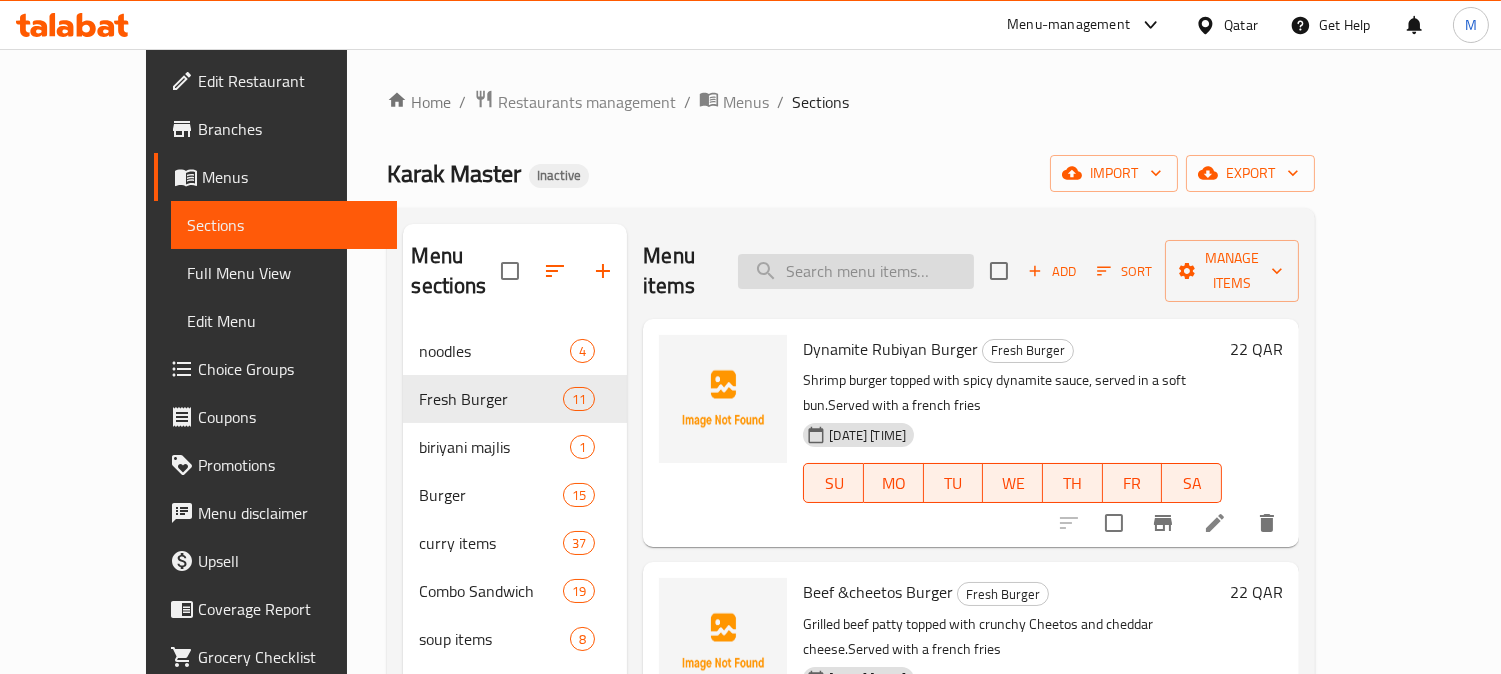 paste on "Chicken Duble Burger" 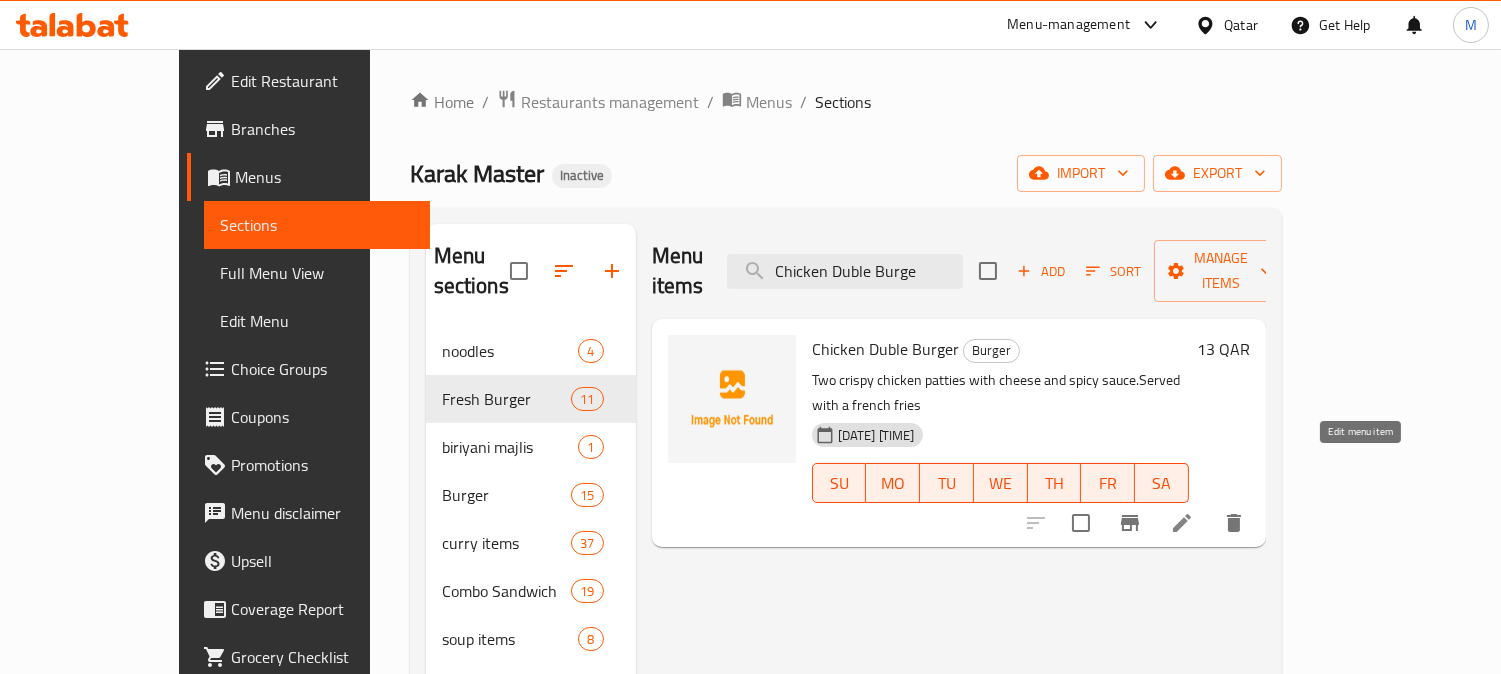 type on "Chicken Duble Burge" 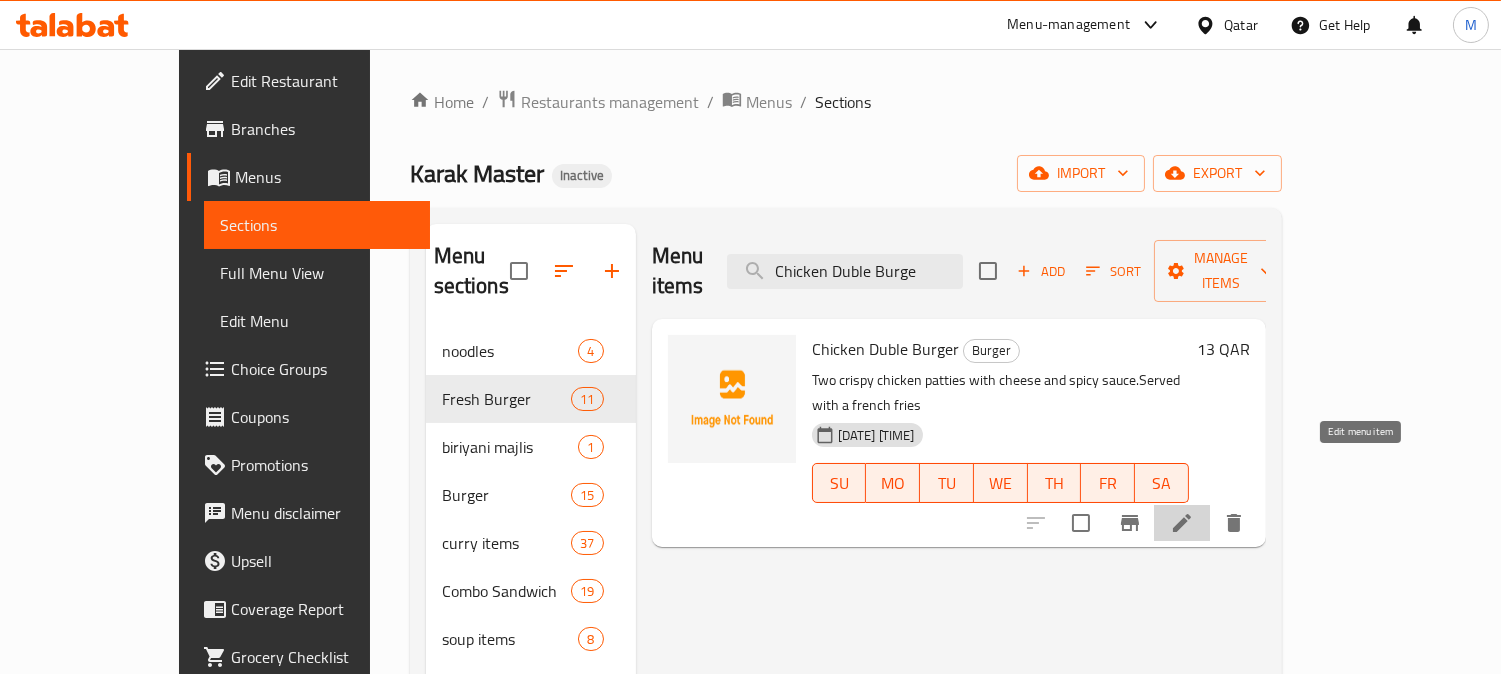 click 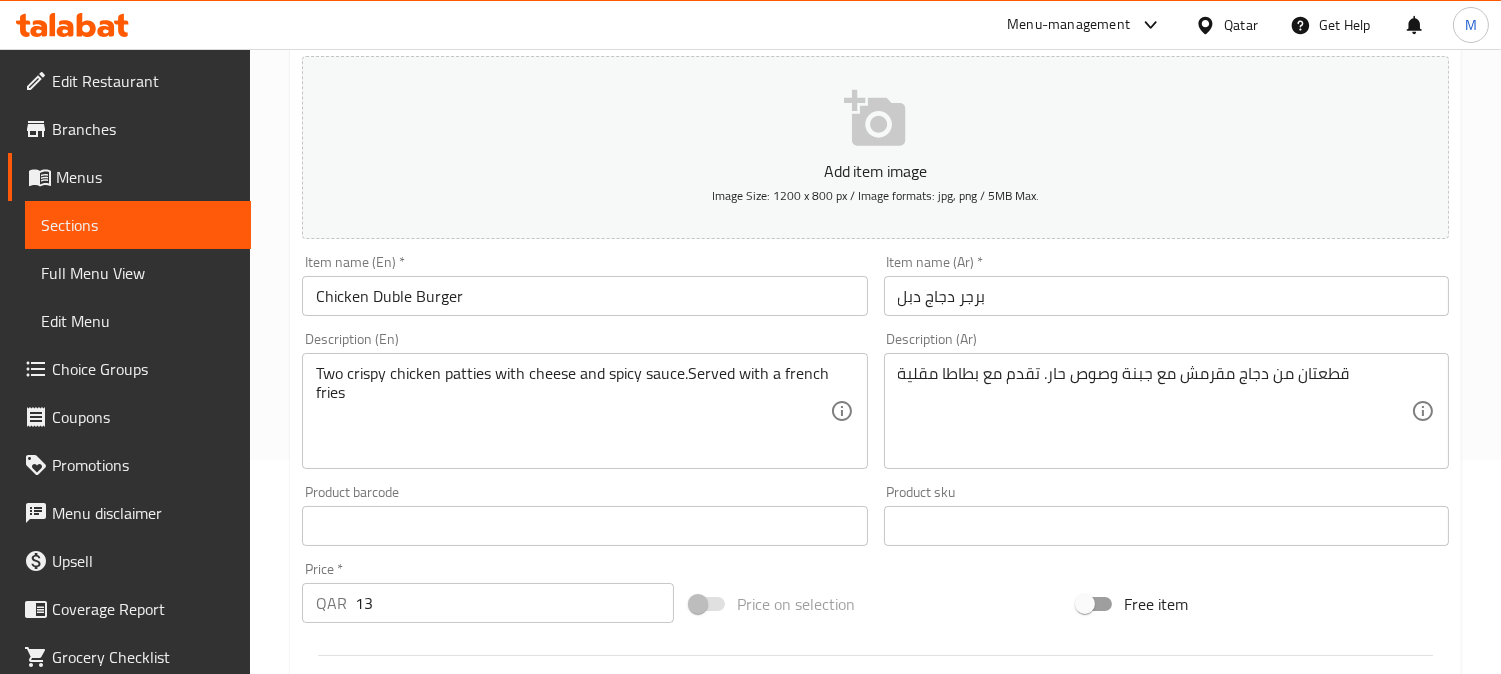 scroll, scrollTop: 222, scrollLeft: 0, axis: vertical 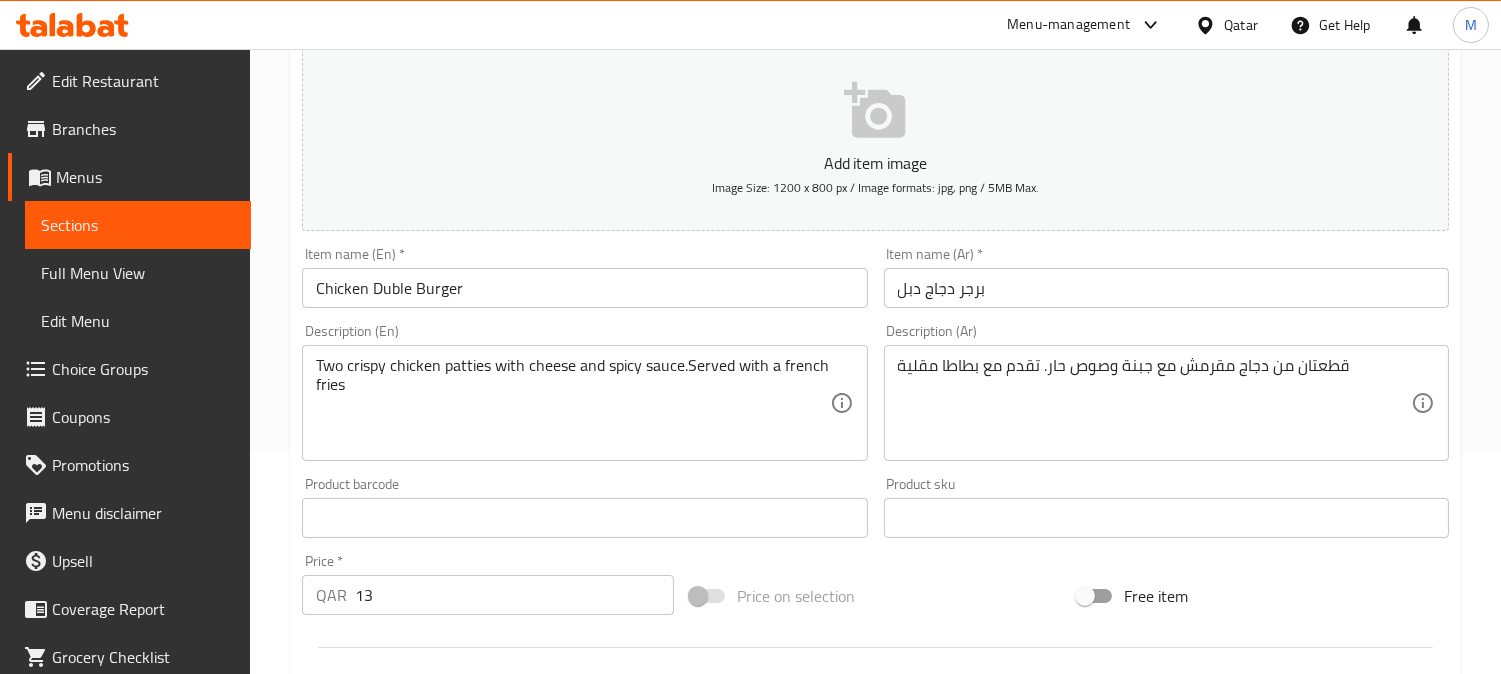 click on "Chicken Duble Burger" at bounding box center (584, 288) 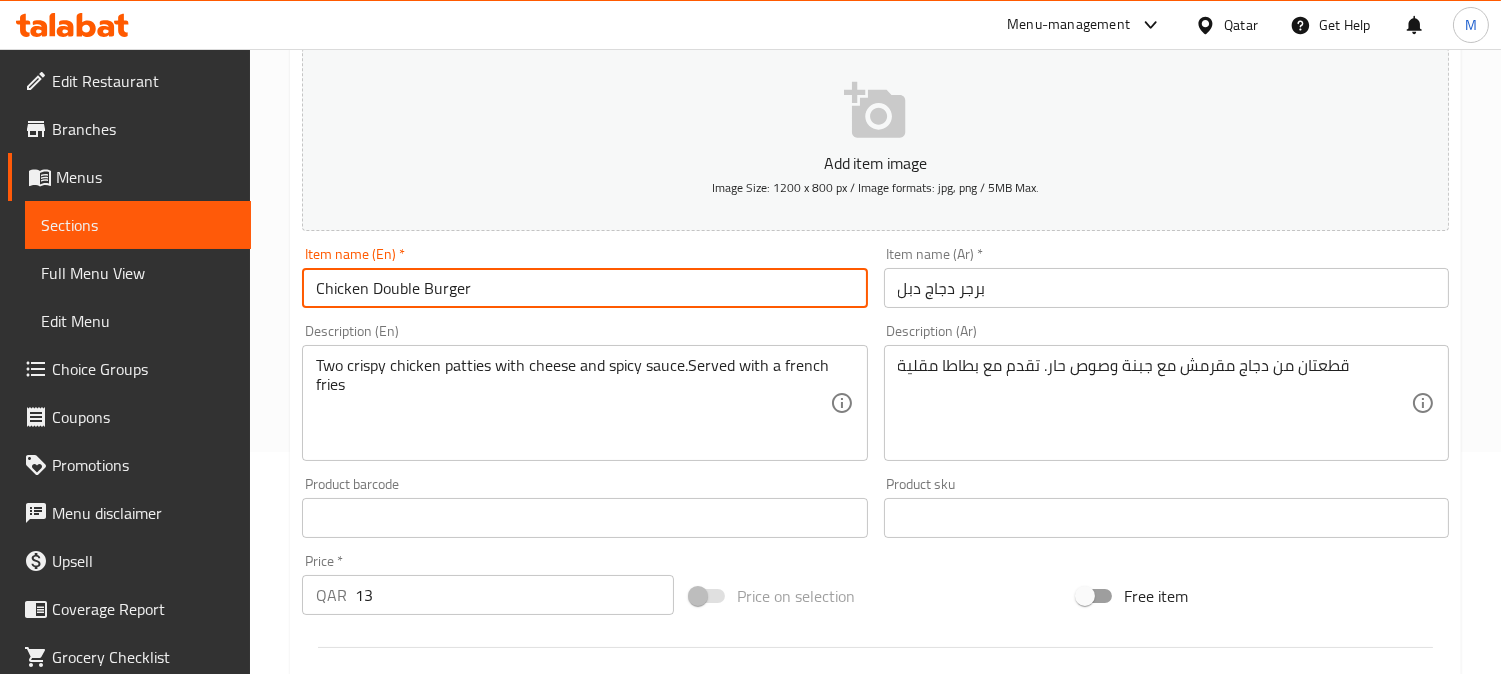 type on "Chicken Double Burger" 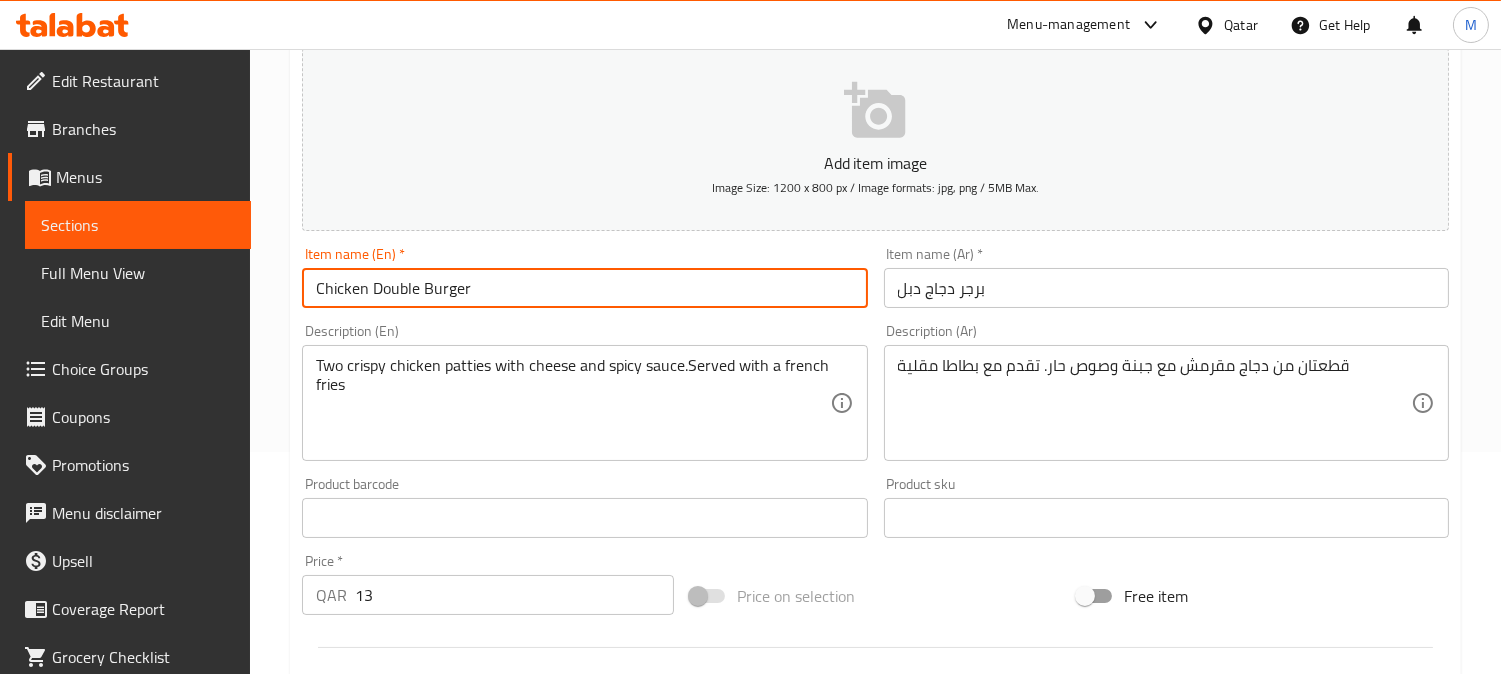 click on "Update" at bounding box center (439, 1104) 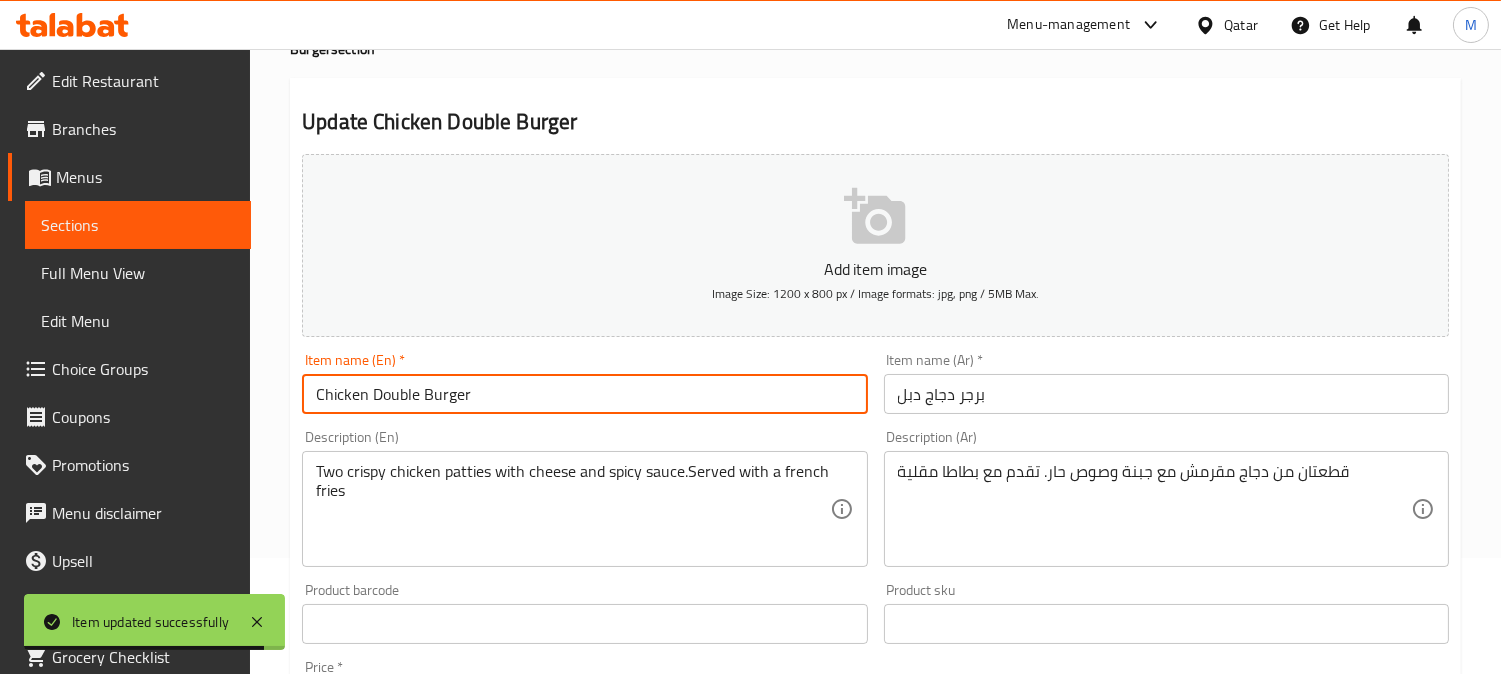 scroll, scrollTop: 0, scrollLeft: 0, axis: both 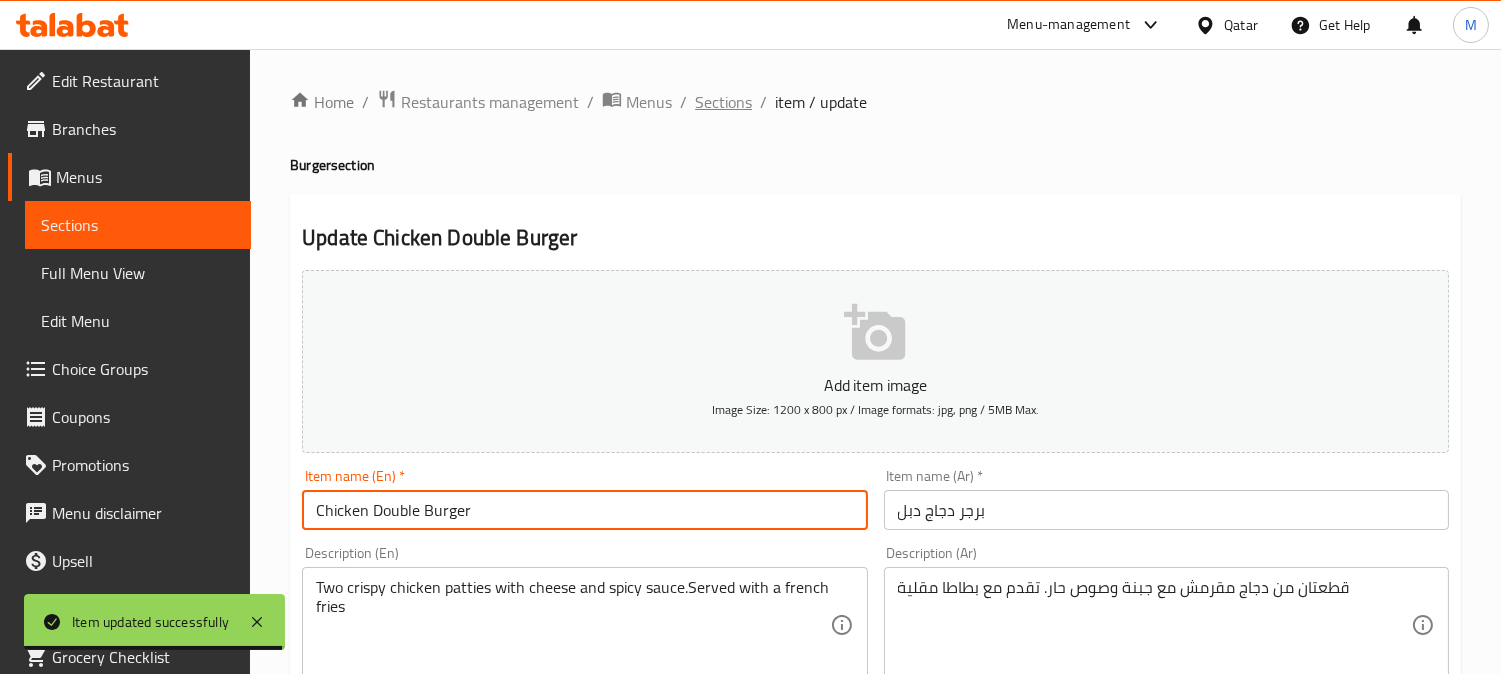 click on "Sections" at bounding box center (723, 102) 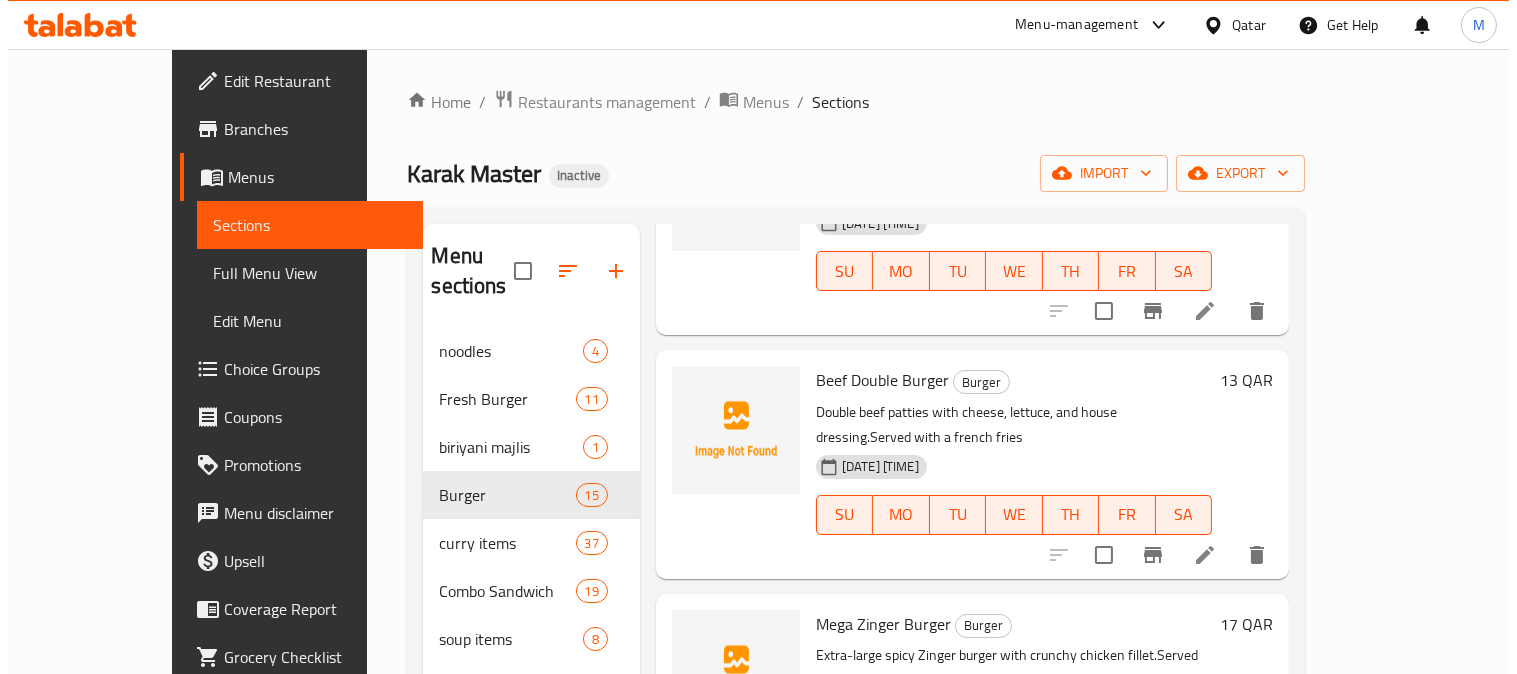 scroll, scrollTop: 222, scrollLeft: 0, axis: vertical 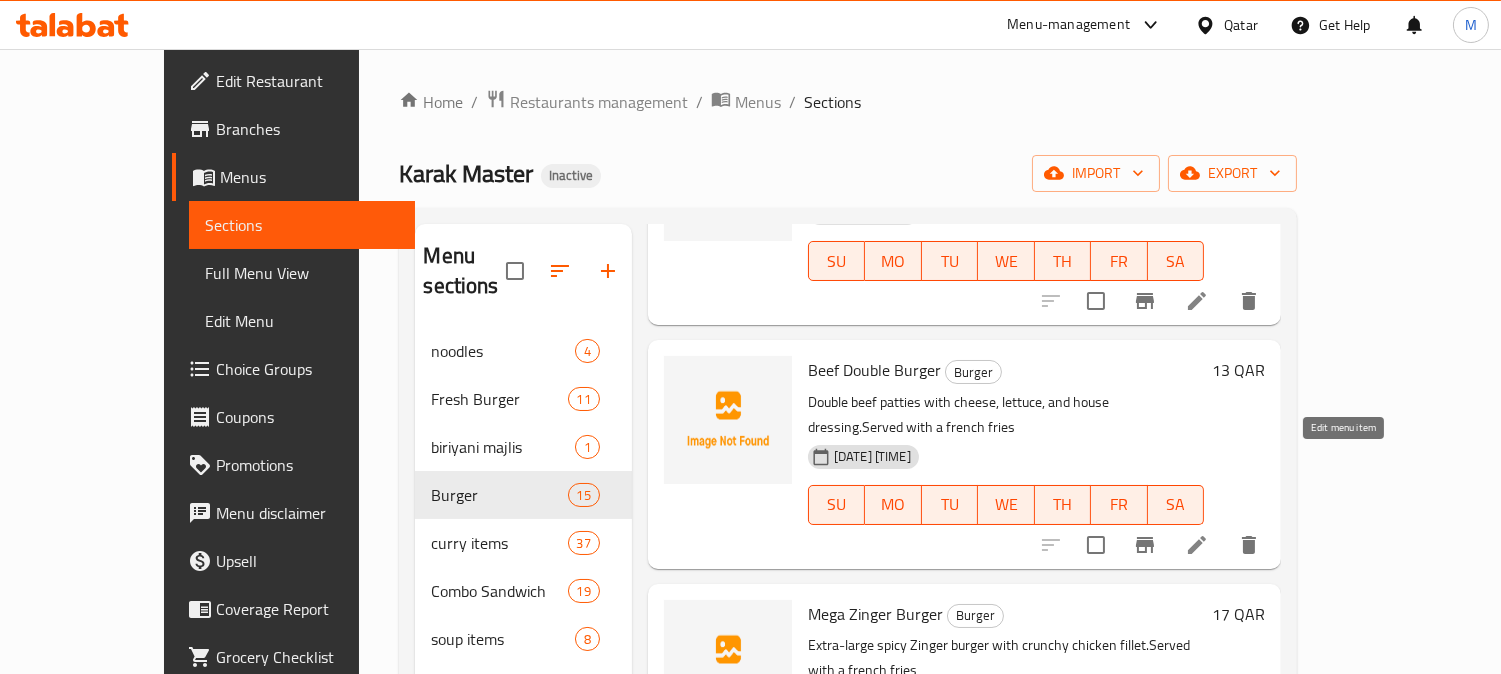 click 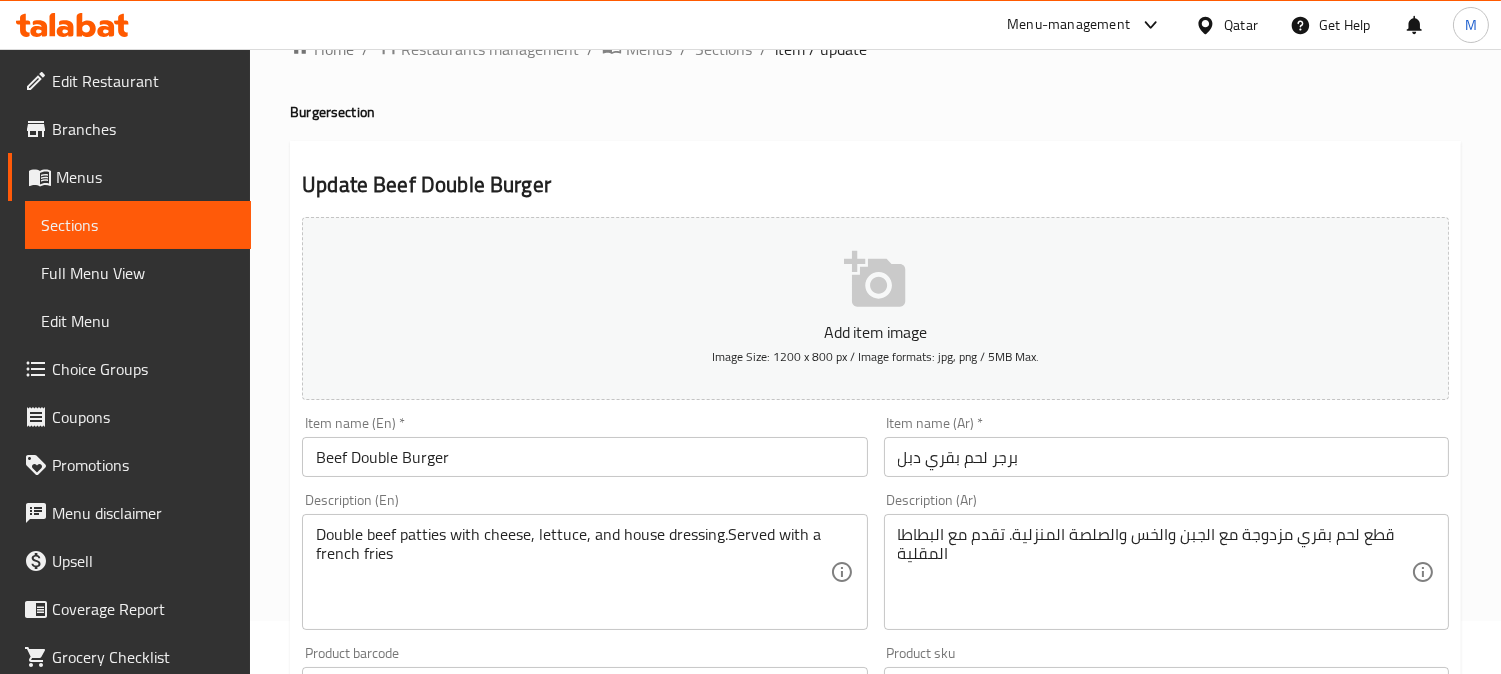 scroll, scrollTop: 0, scrollLeft: 0, axis: both 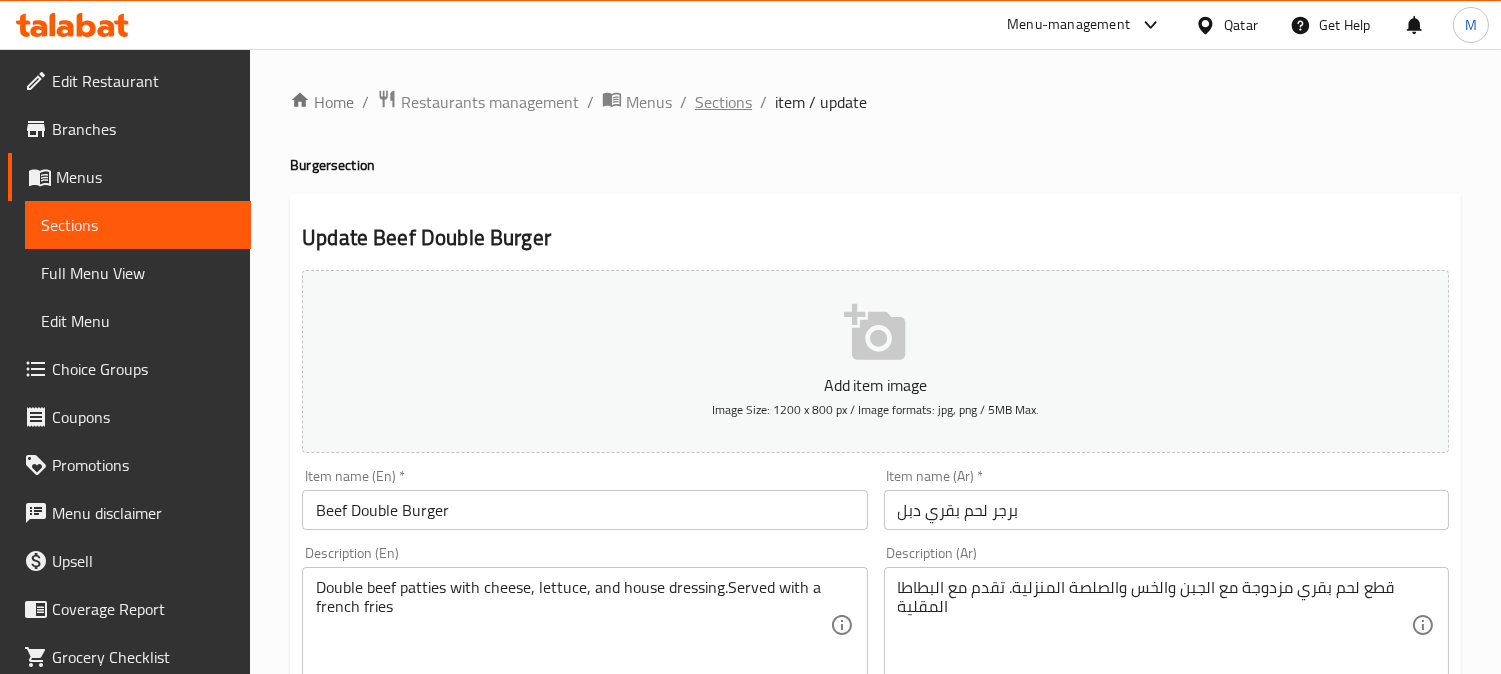 click on "Sections" at bounding box center (723, 102) 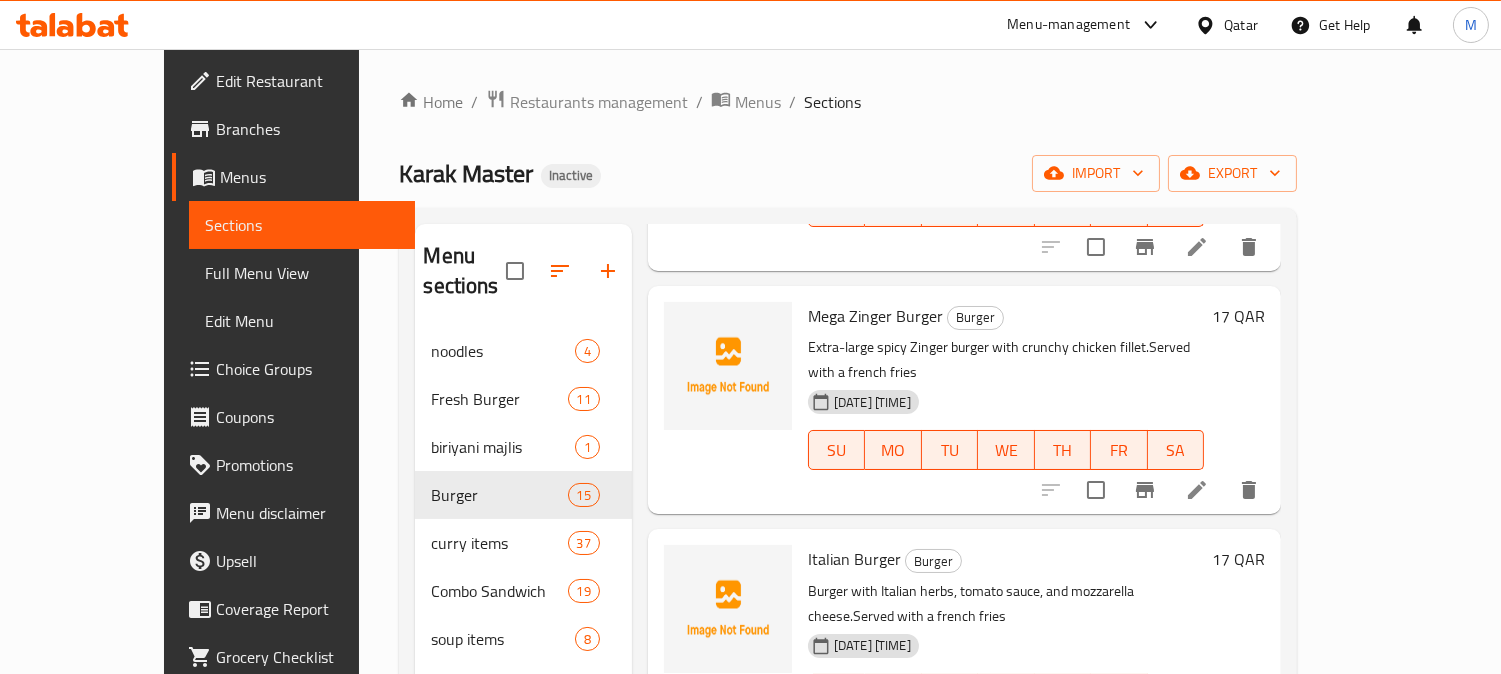 scroll, scrollTop: 555, scrollLeft: 0, axis: vertical 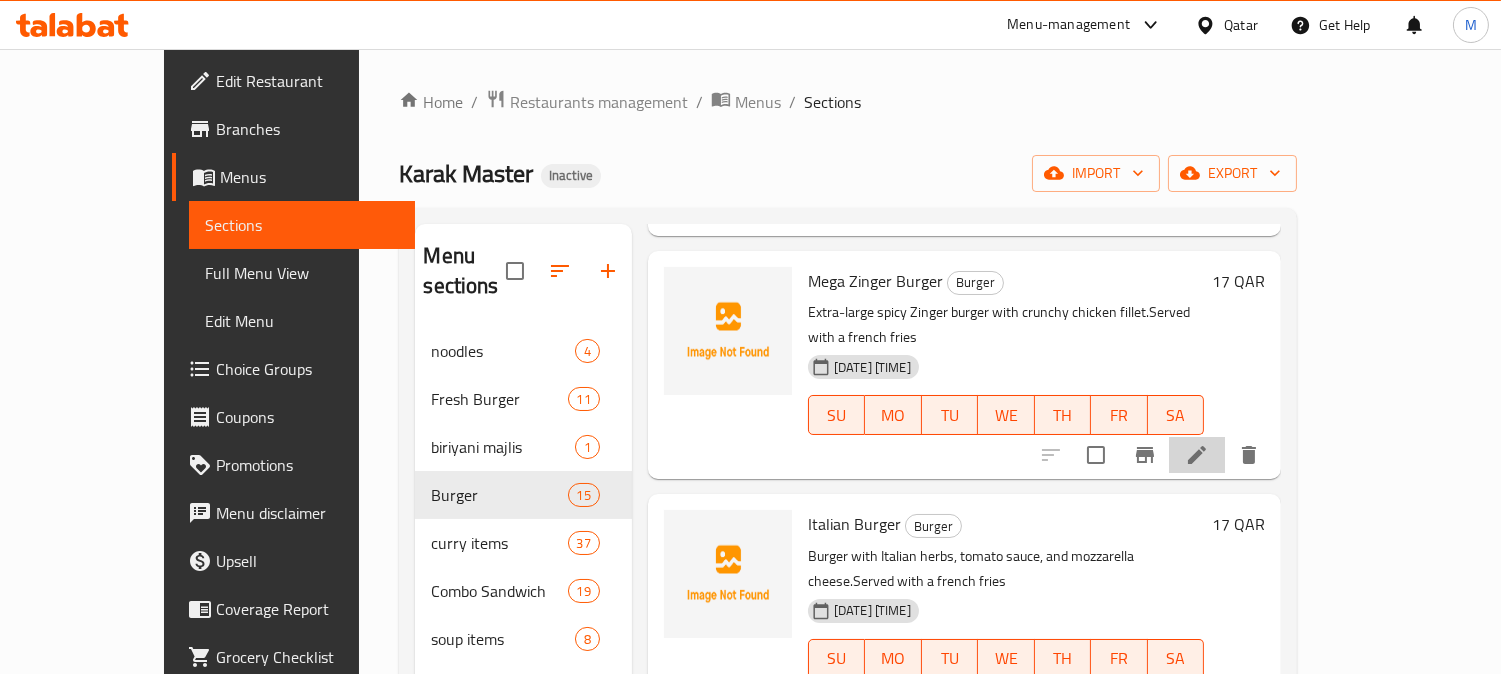 click at bounding box center [1197, 455] 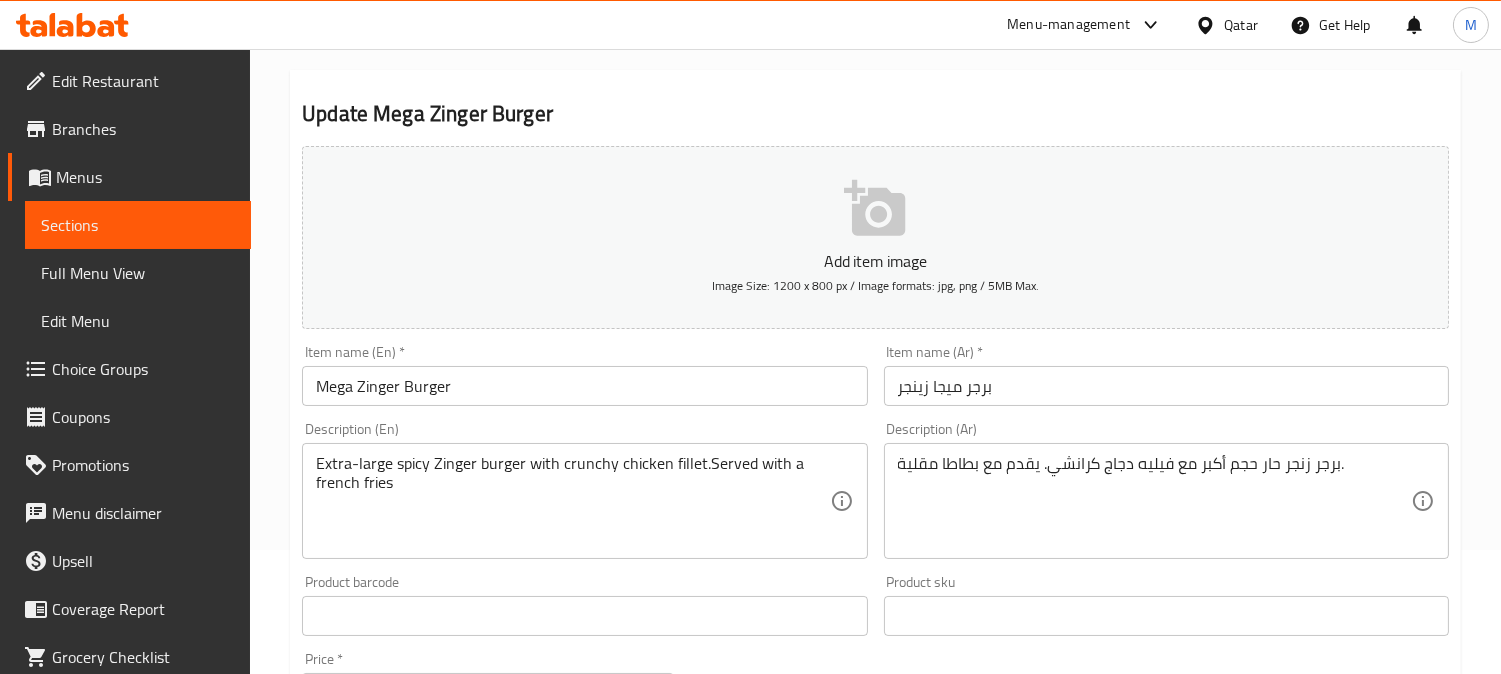 scroll, scrollTop: 222, scrollLeft: 0, axis: vertical 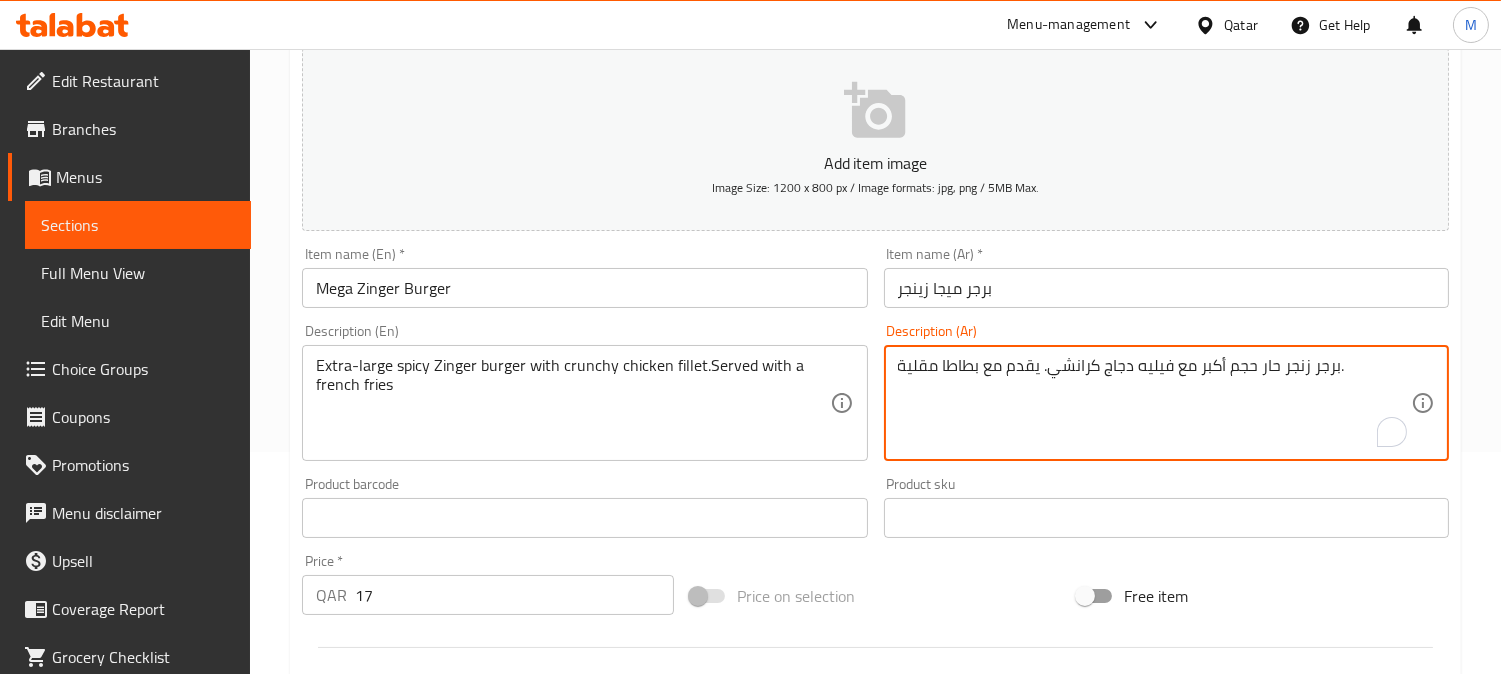 click on "برجر زنجر حار حجم أكبر مع فيليه دجاج كرانشي. يقدم مع بطاطا مقلية." at bounding box center [1154, 403] 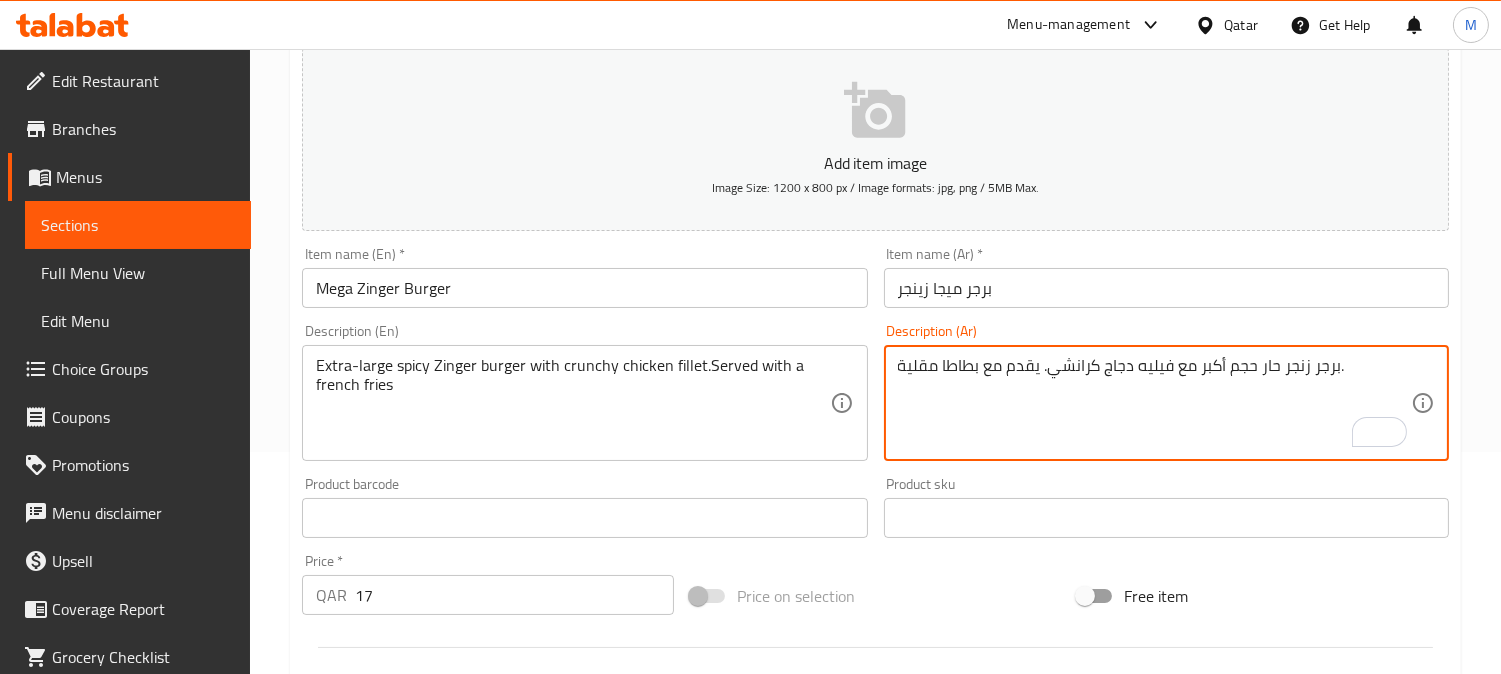 click on "برجر زنجر حار حجم أكبر مع فيليه دجاج كرانشي. يقدم مع بطاطا مقلية." at bounding box center (1154, 403) 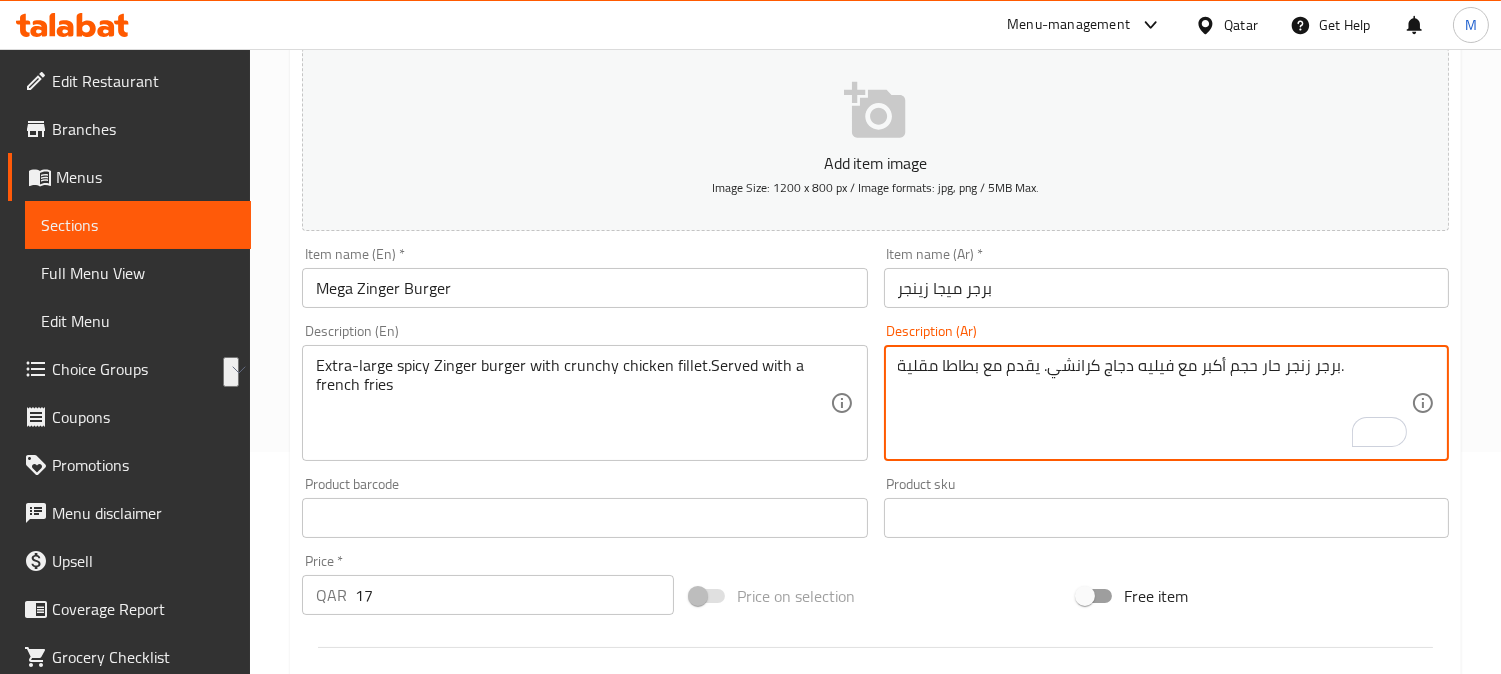 drag, startPoint x: 1230, startPoint y: 364, endPoint x: 1198, endPoint y: 362, distance: 32.06244 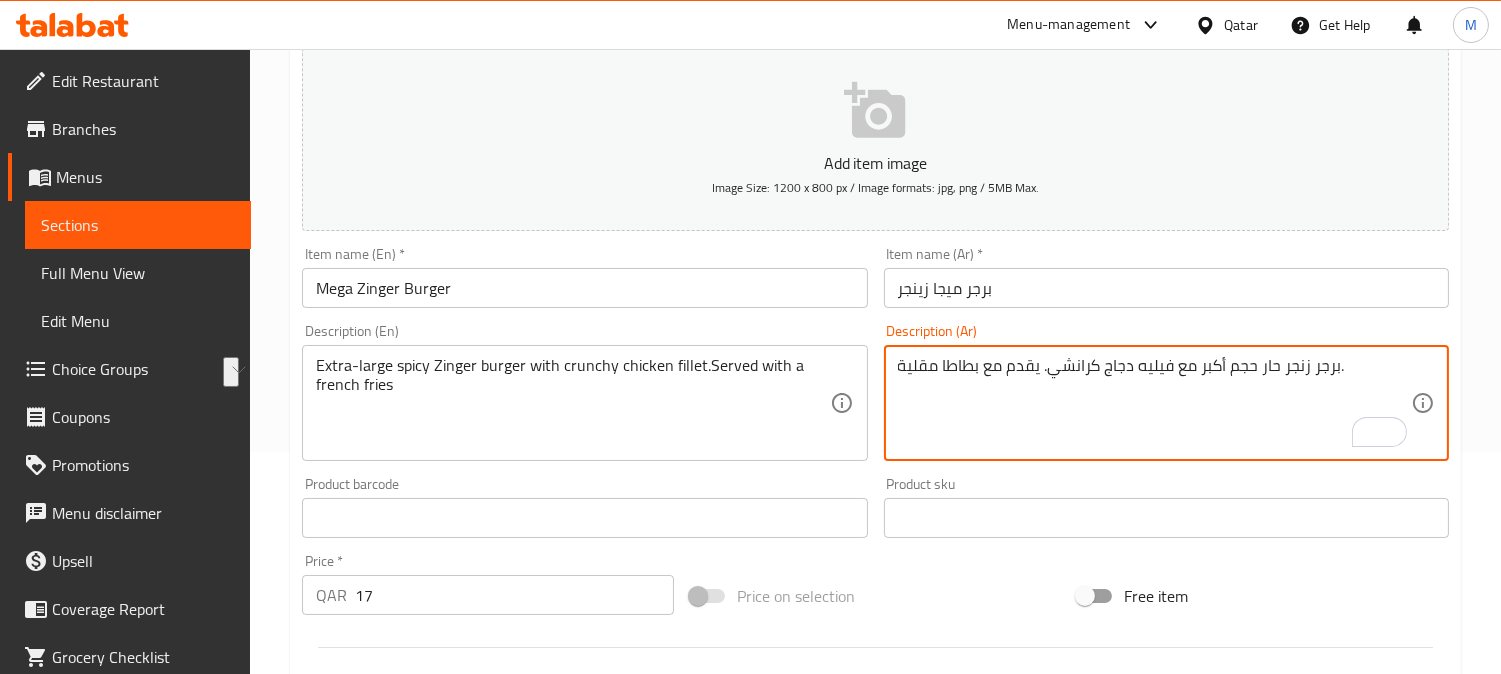 click on "برجر زنجر حار حجم أكبر مع فيليه دجاج كرانشي. يقدم مع بطاطا مقلية." at bounding box center (1154, 403) 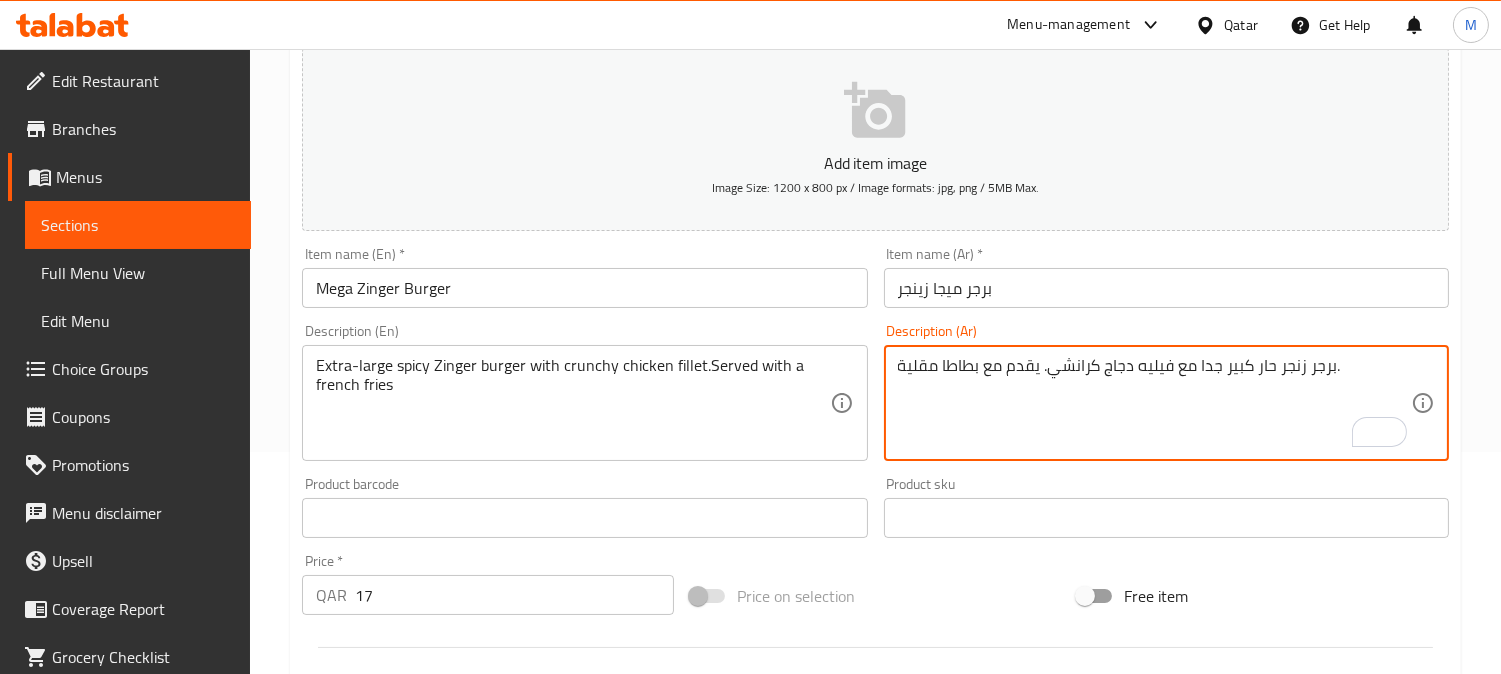 type on "برجر زنجر حار كبير جدا مع فيليه دجاج كرانشي. يقدم مع بطاطا مقلية." 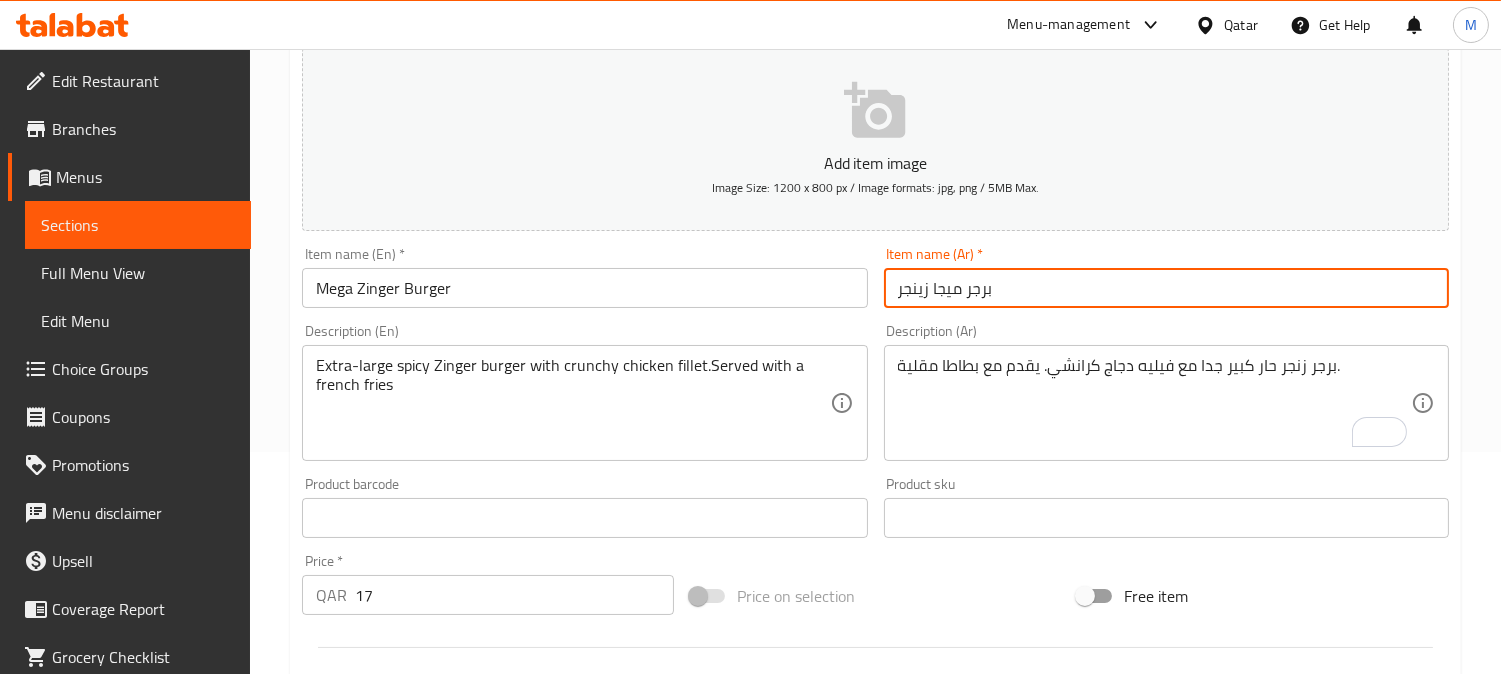 click on "برجر ميجا زينجر" at bounding box center [1166, 288] 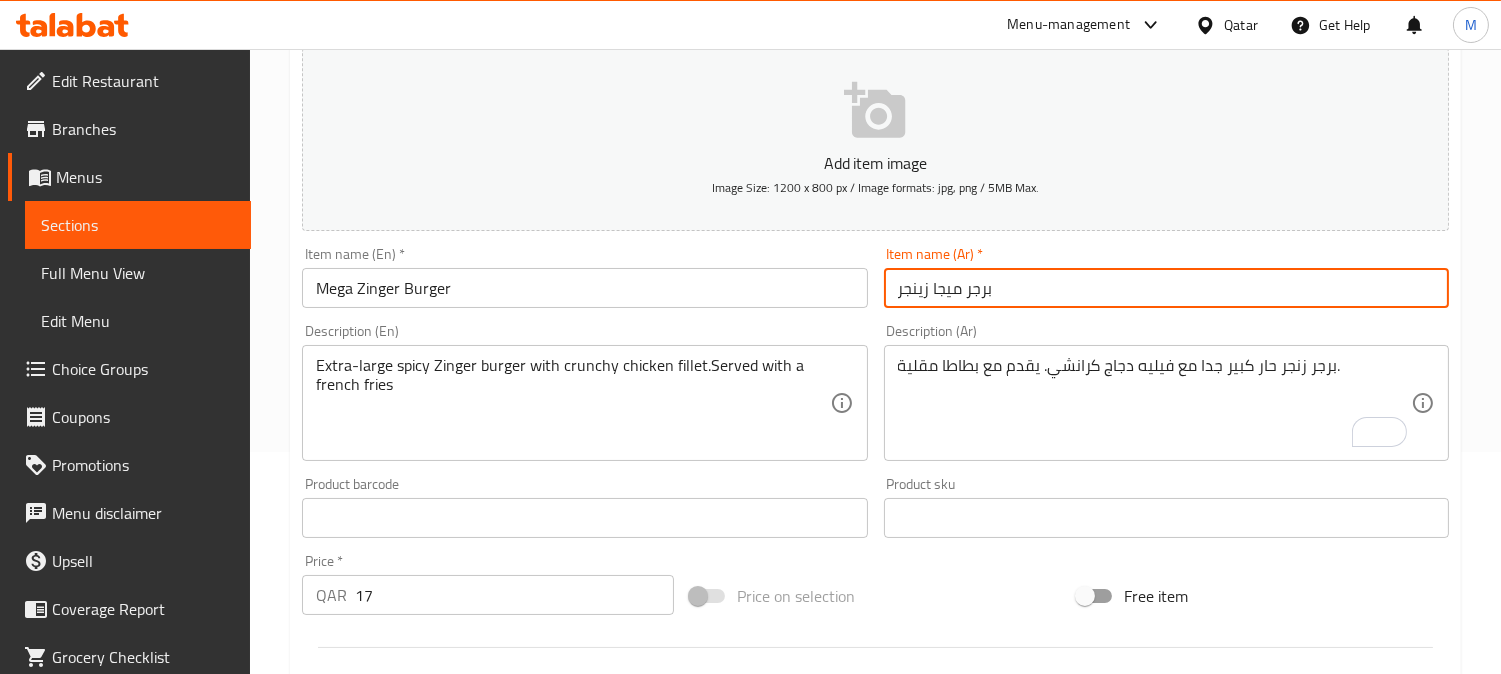 click on "Update" at bounding box center (439, 1104) 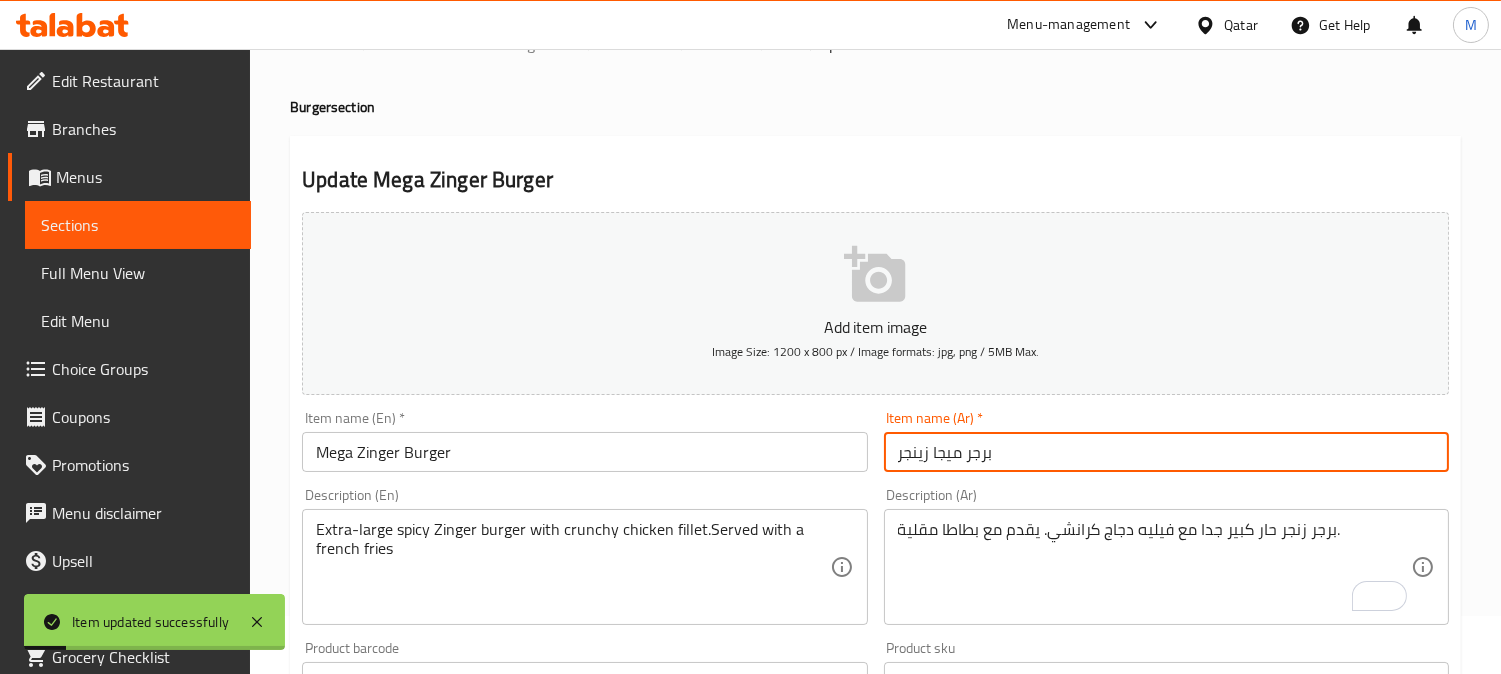scroll, scrollTop: 0, scrollLeft: 0, axis: both 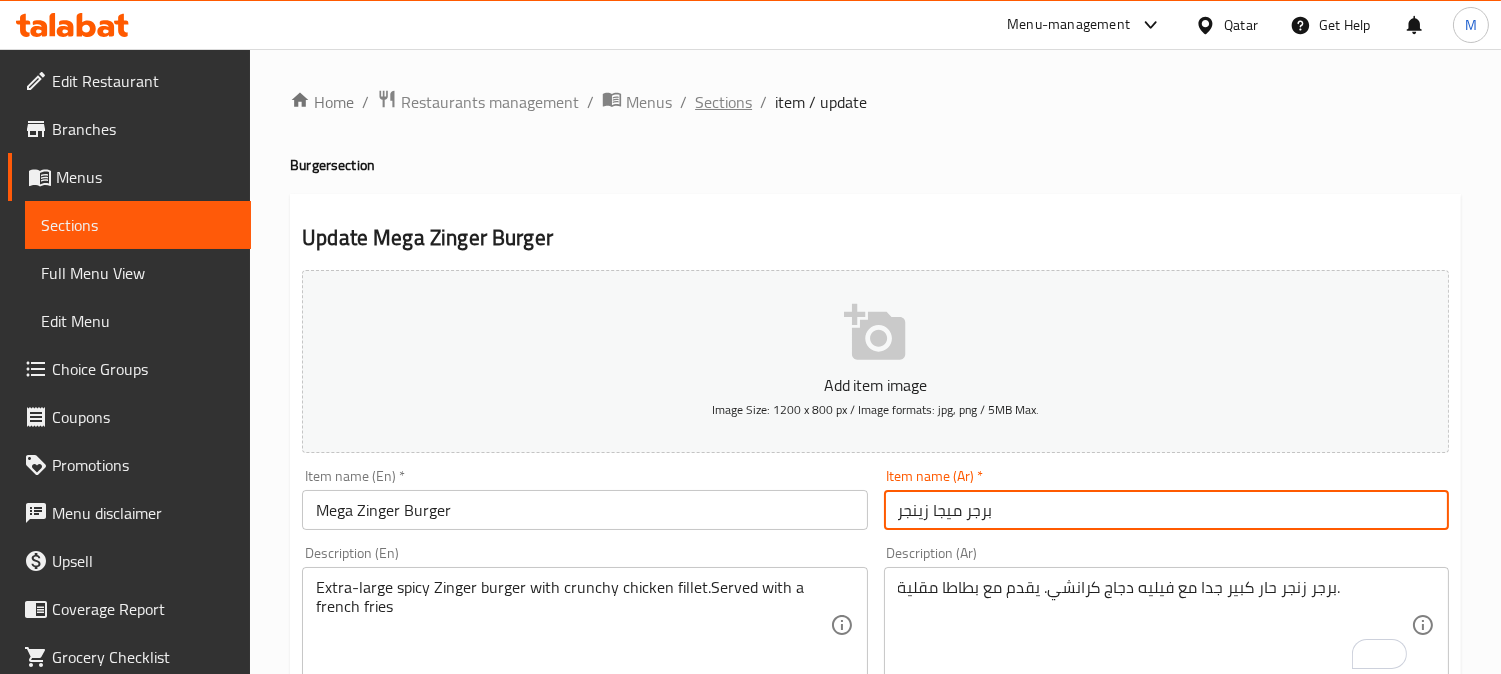 click on "Sections" at bounding box center [723, 102] 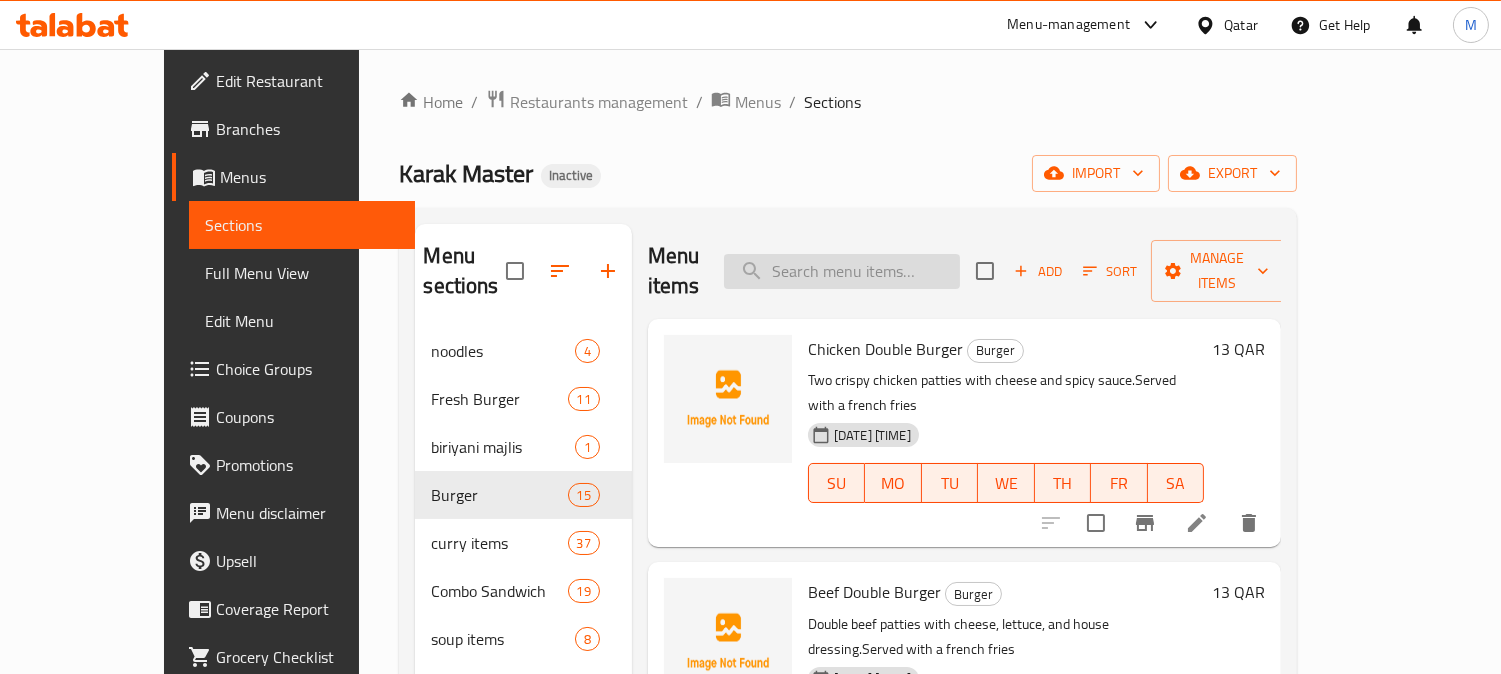 paste on "Fillet Burger" 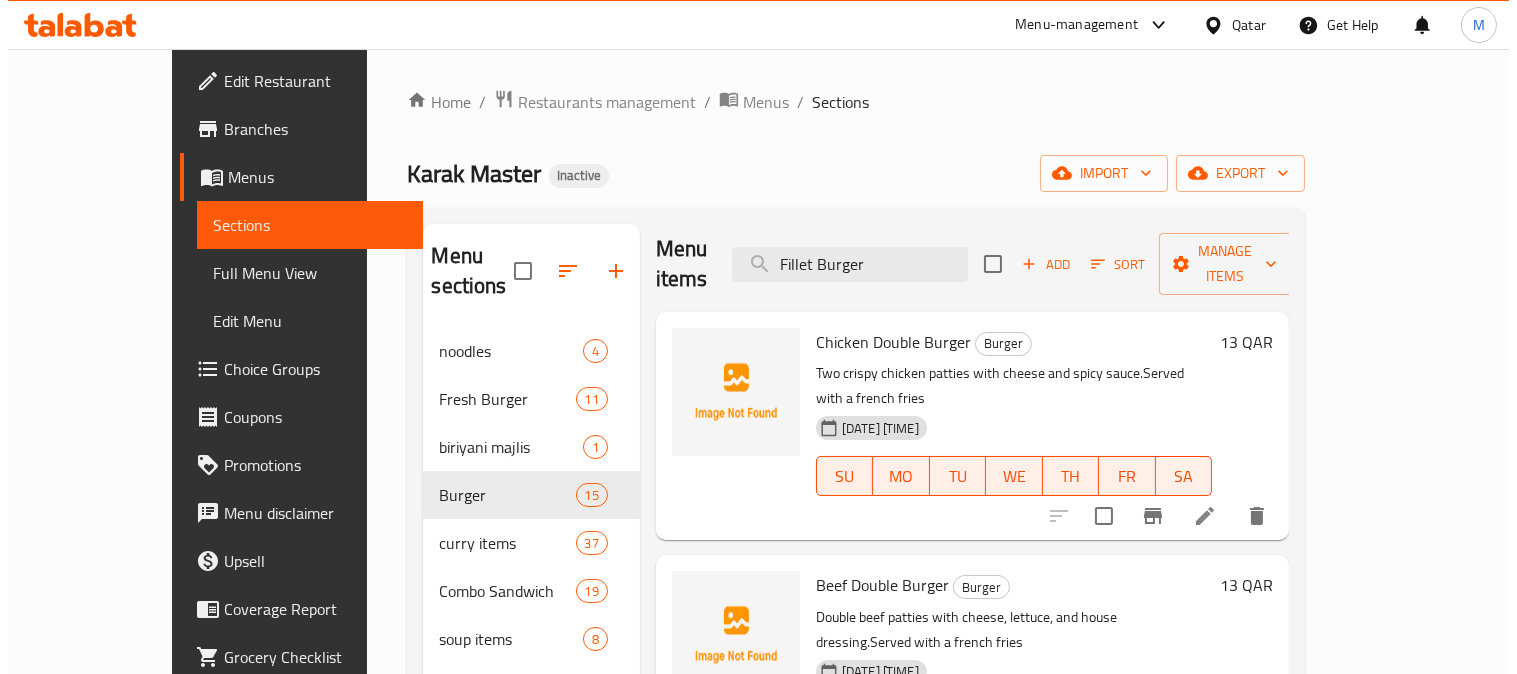 scroll, scrollTop: 0, scrollLeft: 0, axis: both 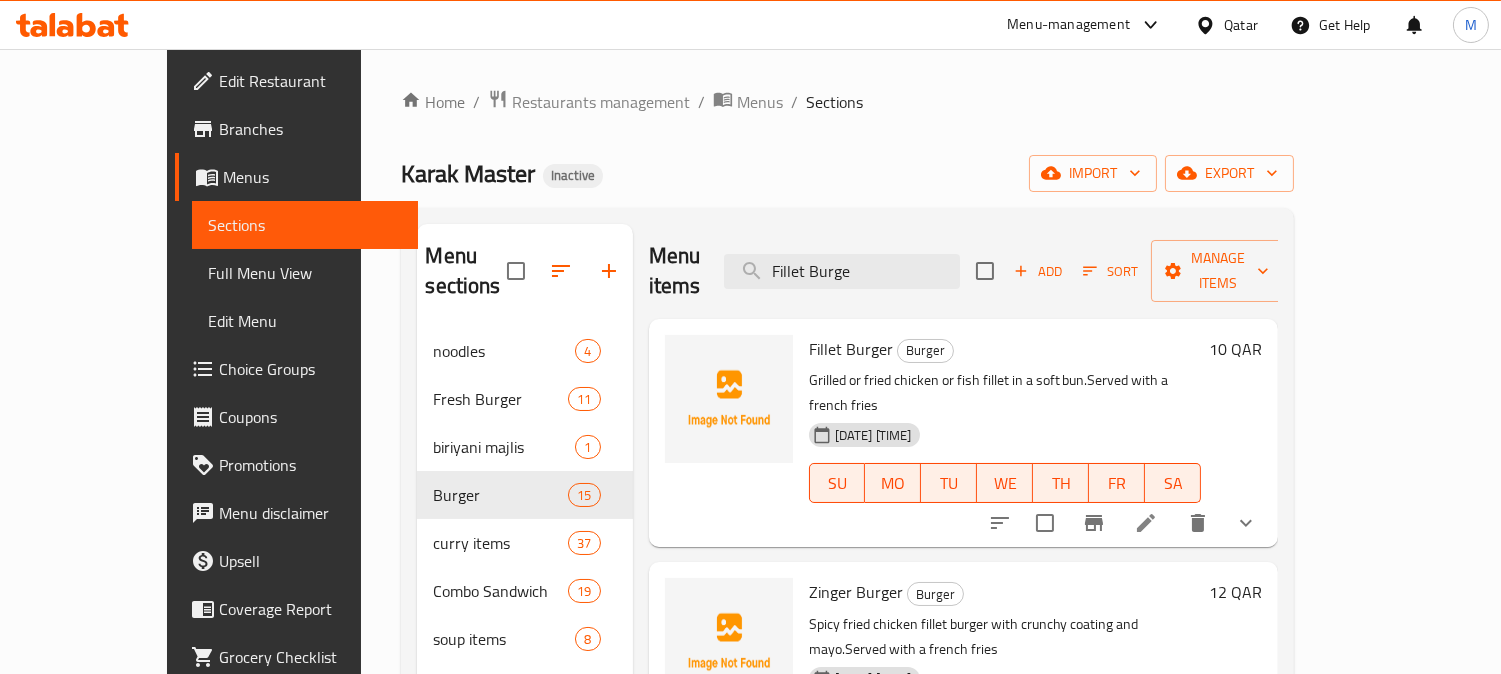 type on "Fillet Burge" 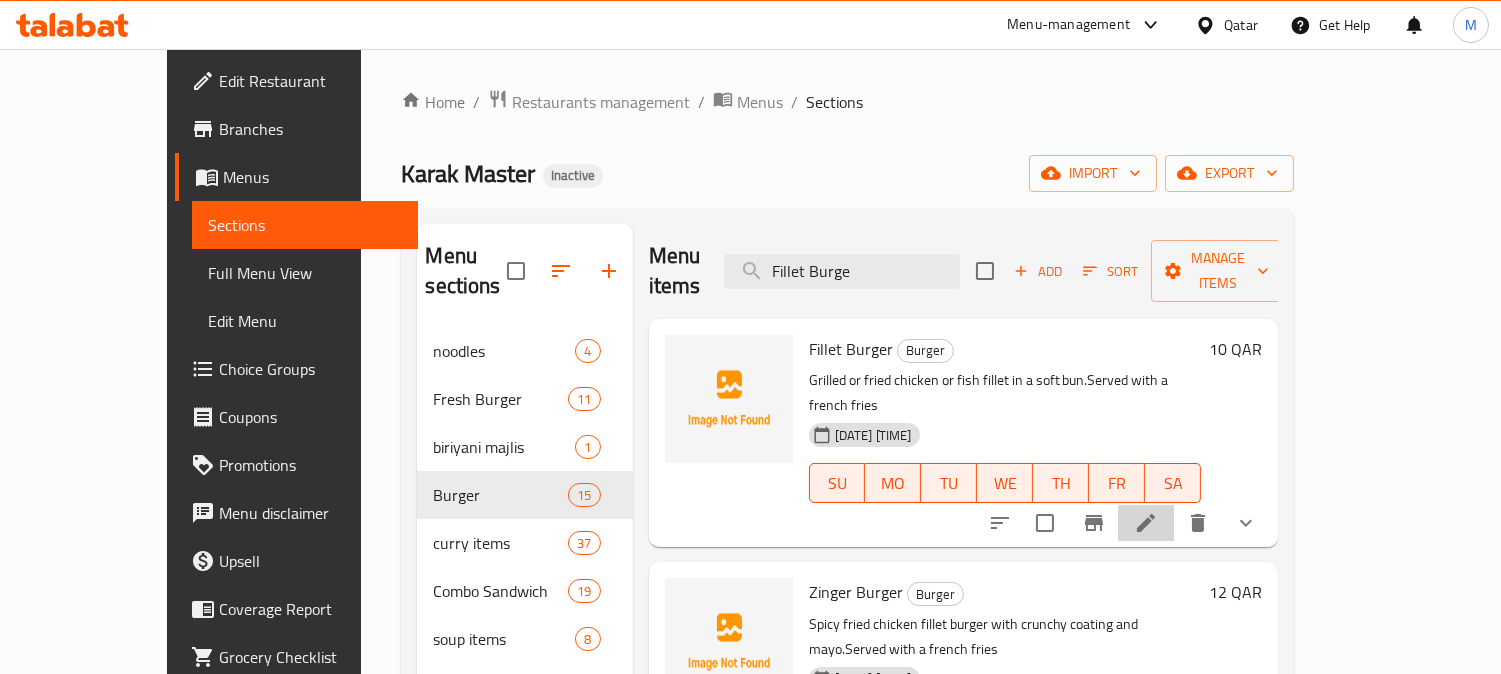 click 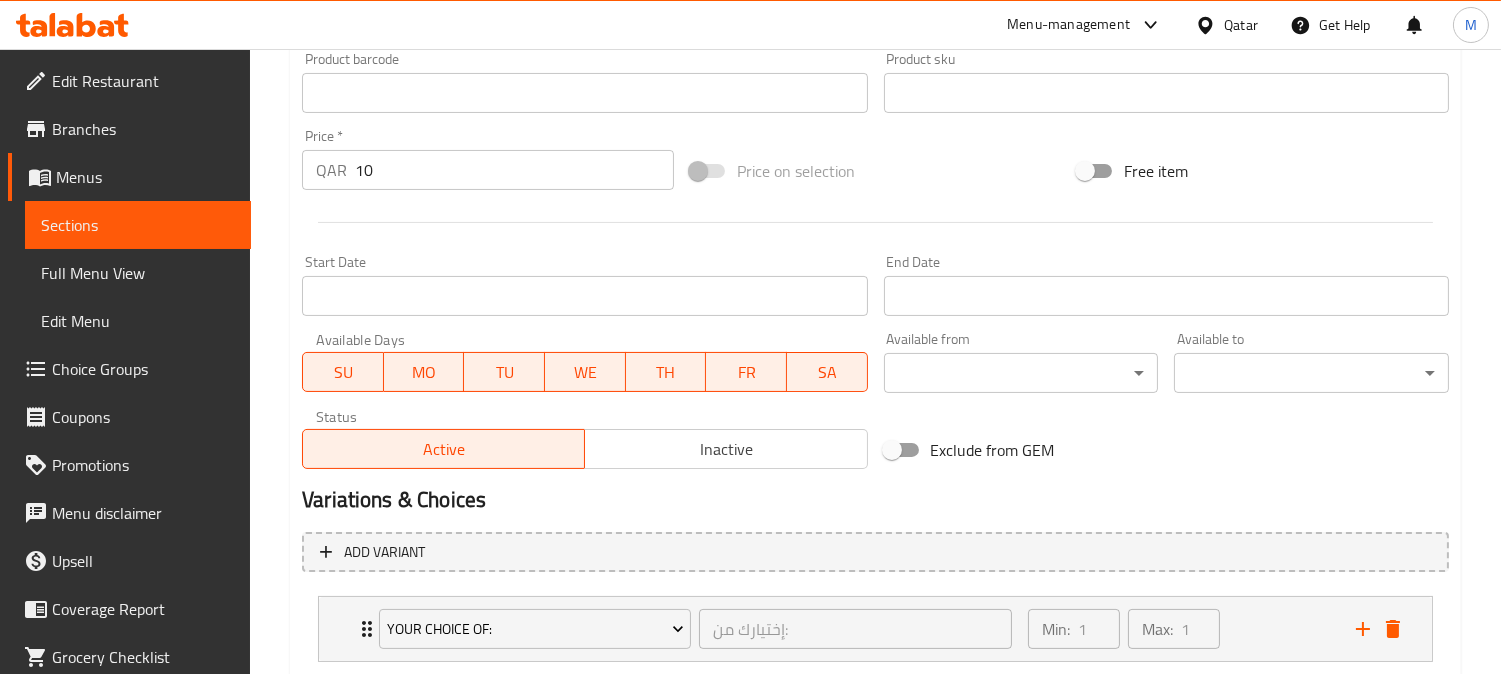 scroll, scrollTop: 770, scrollLeft: 0, axis: vertical 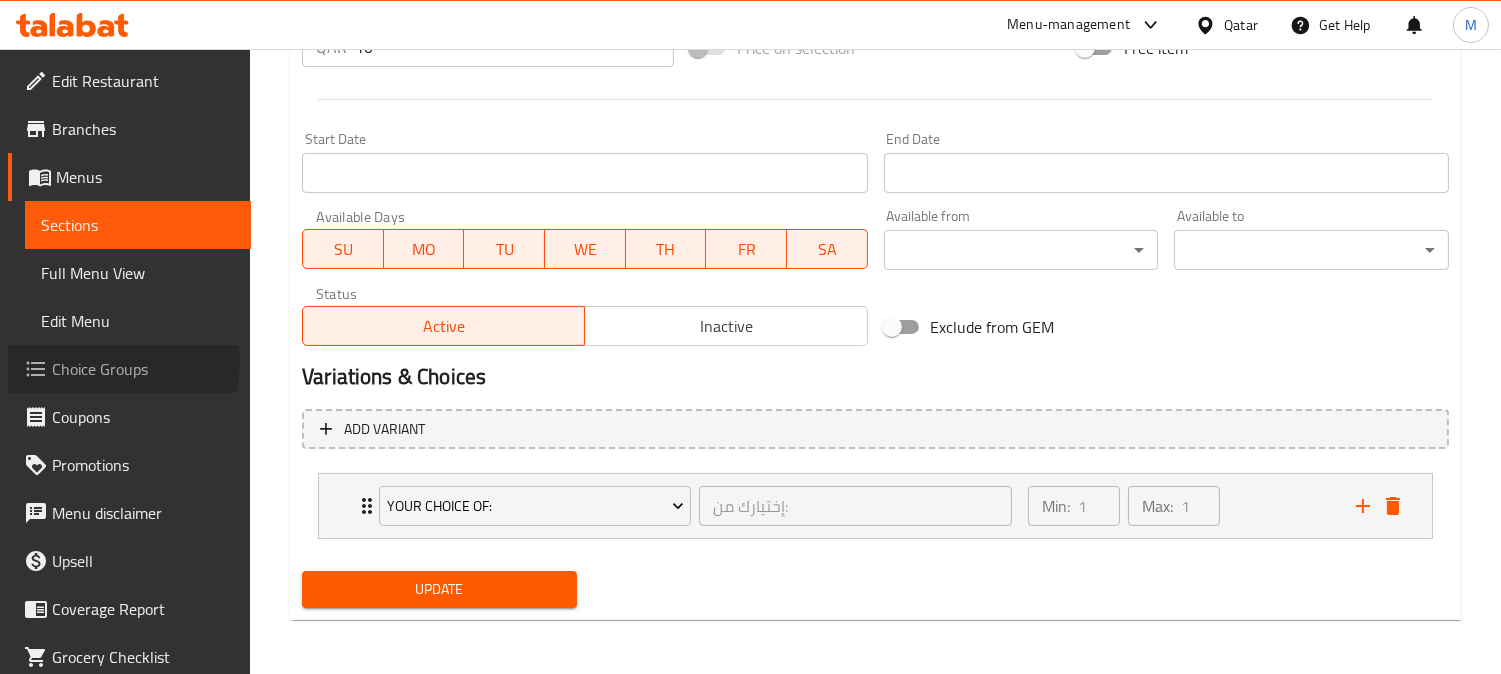 click on "Choice Groups" at bounding box center (143, 369) 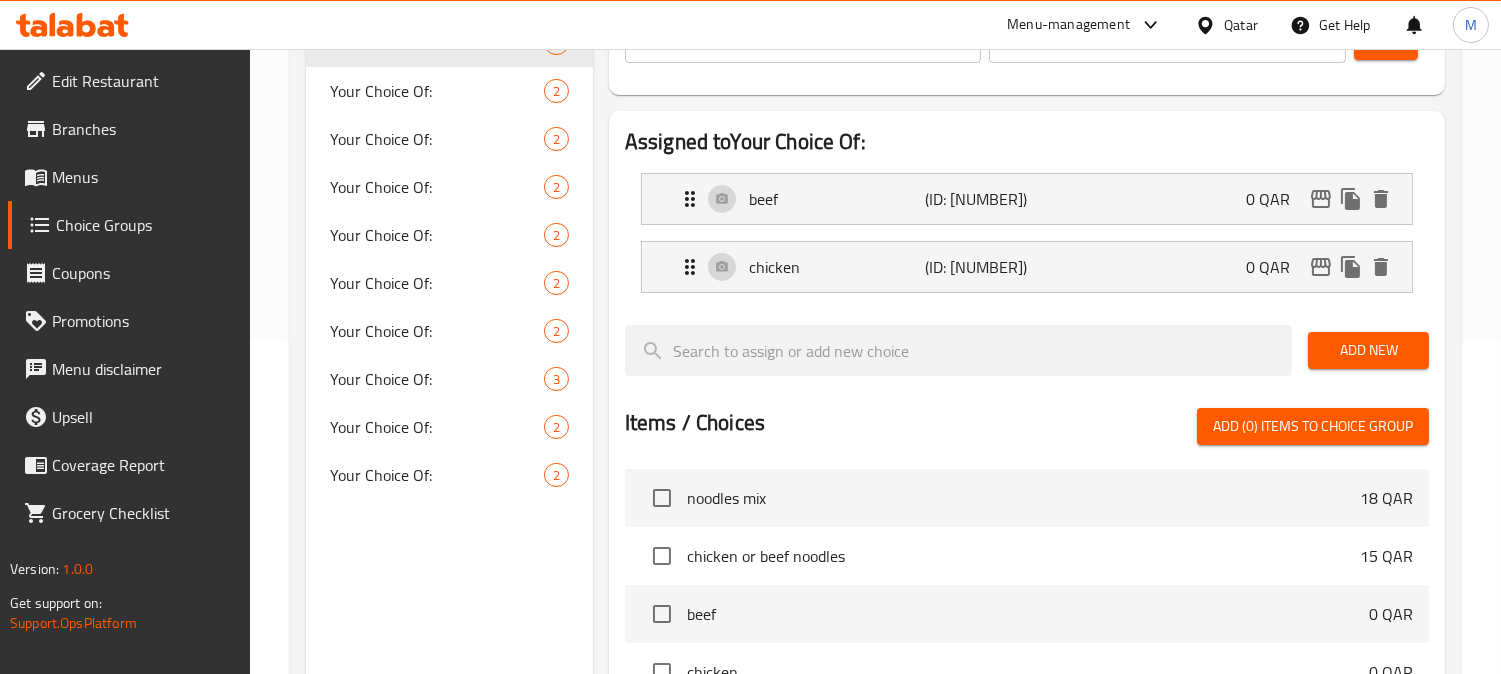 scroll, scrollTop: 333, scrollLeft: 0, axis: vertical 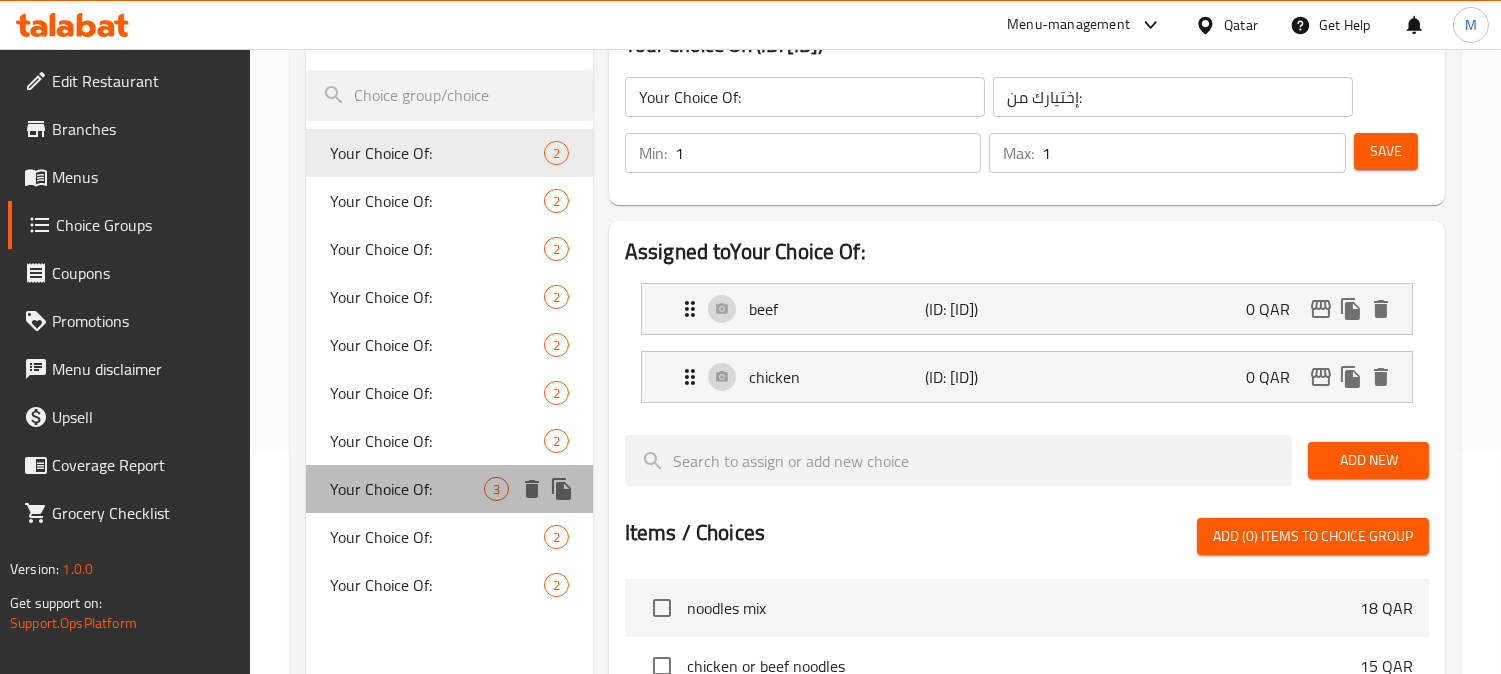 click on "Your Choice Of:" at bounding box center [407, 489] 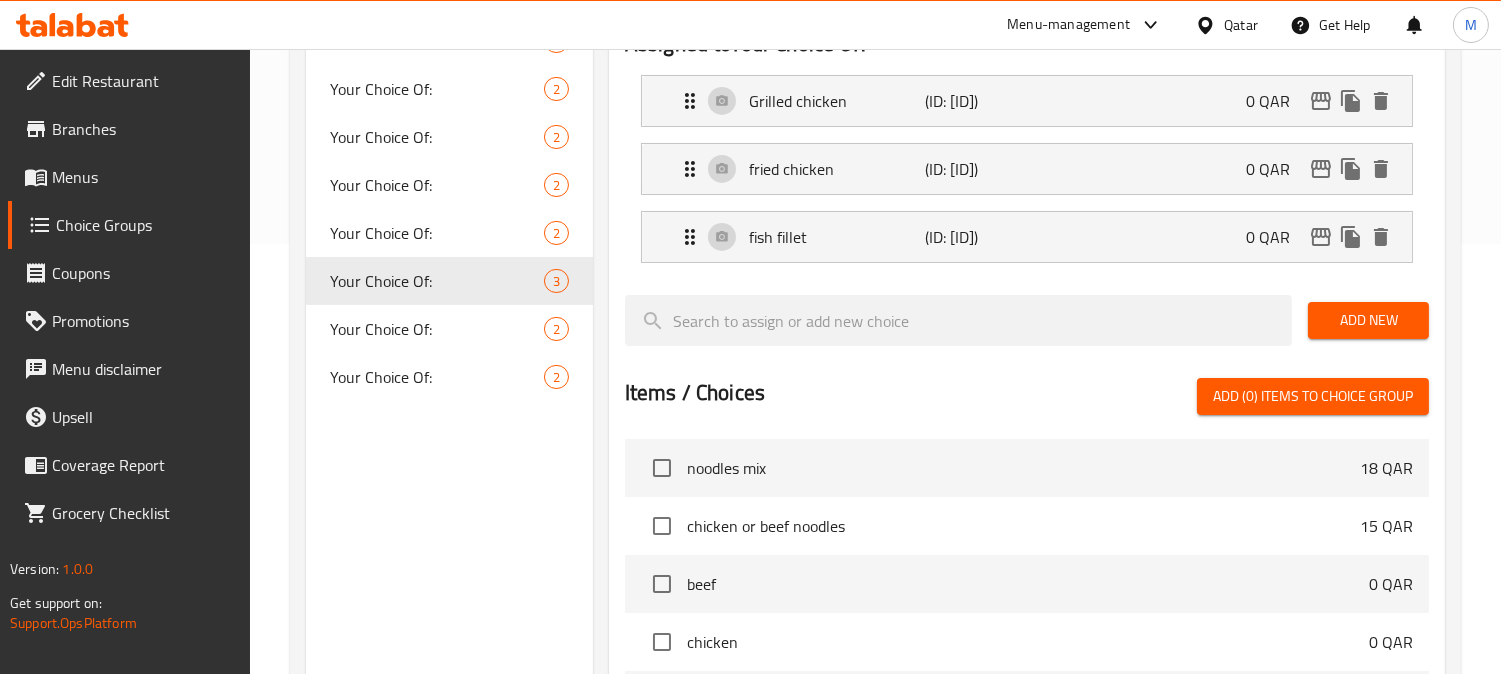 scroll, scrollTop: 444, scrollLeft: 0, axis: vertical 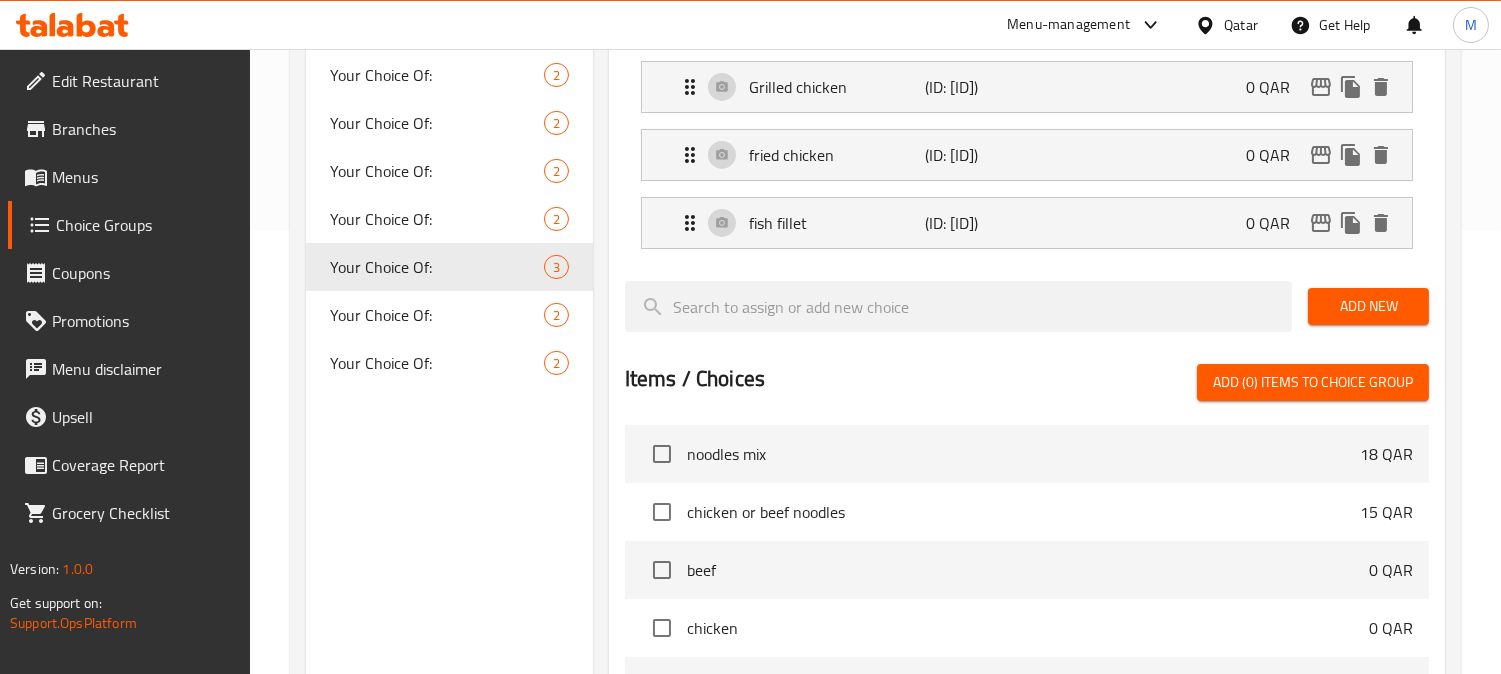 click on "Add New" at bounding box center (1368, 306) 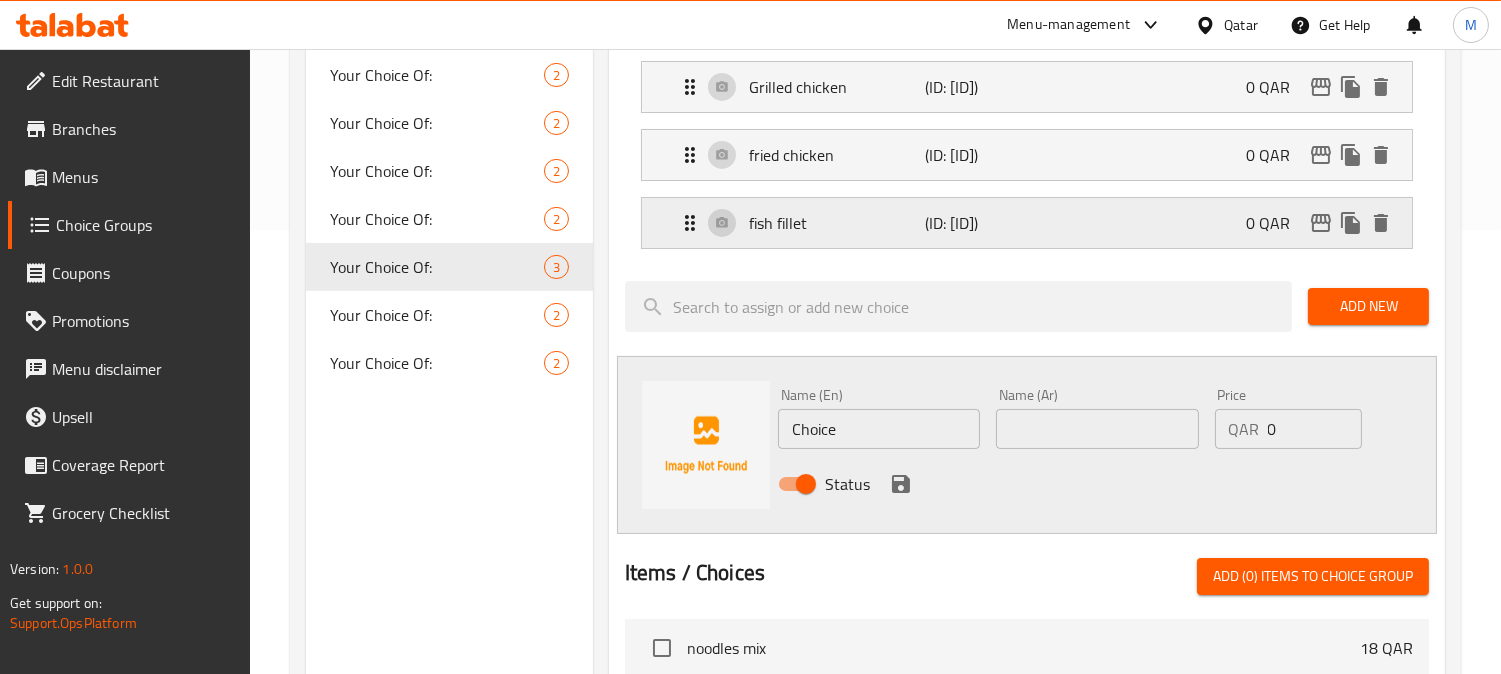 click on "fish fillet" at bounding box center (837, 223) 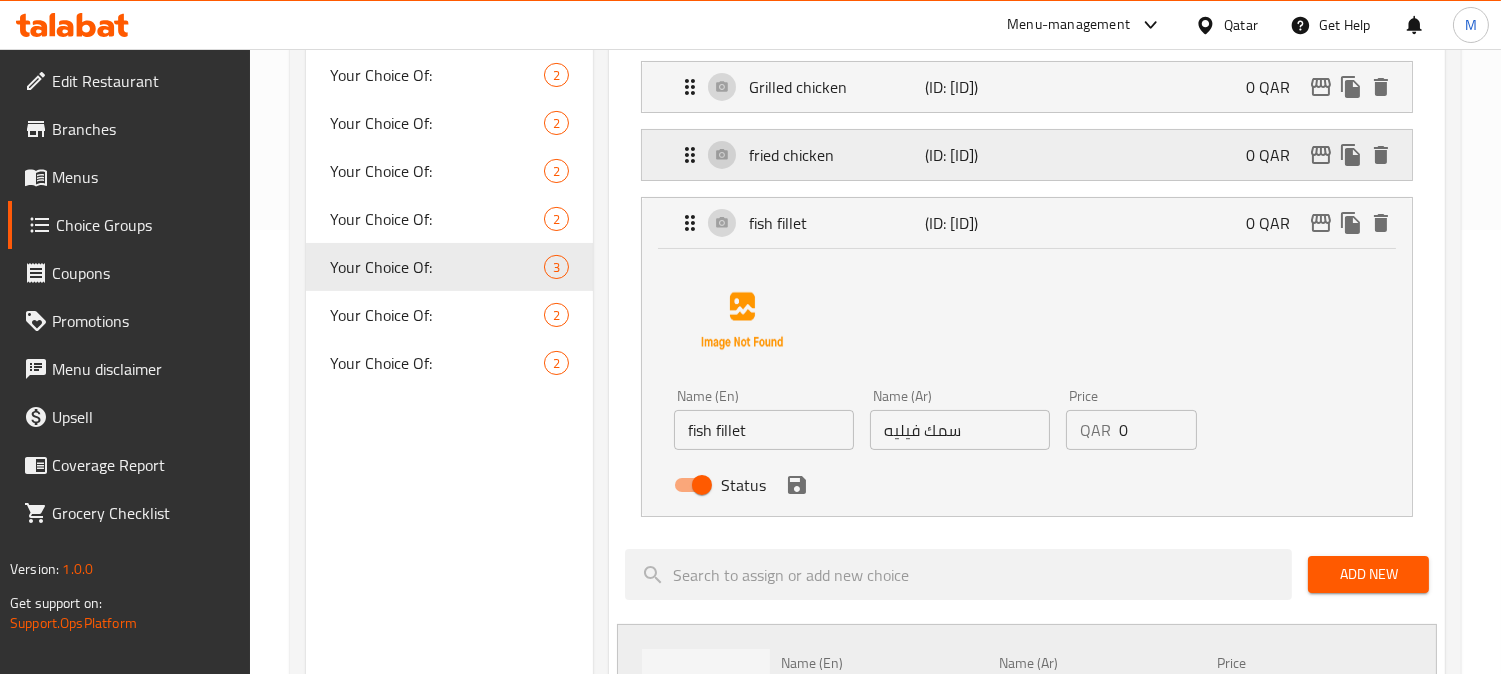 click on "fried chicken" at bounding box center [837, 155] 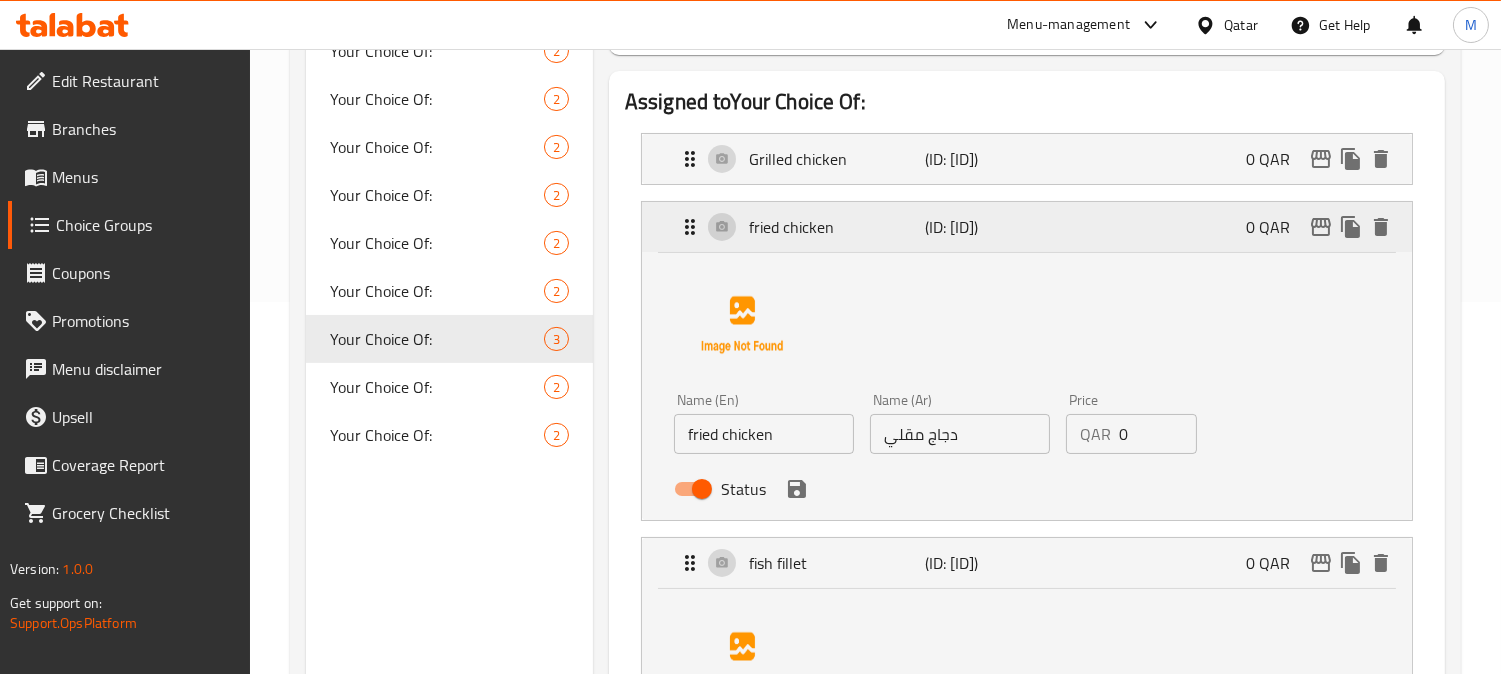 scroll, scrollTop: 333, scrollLeft: 0, axis: vertical 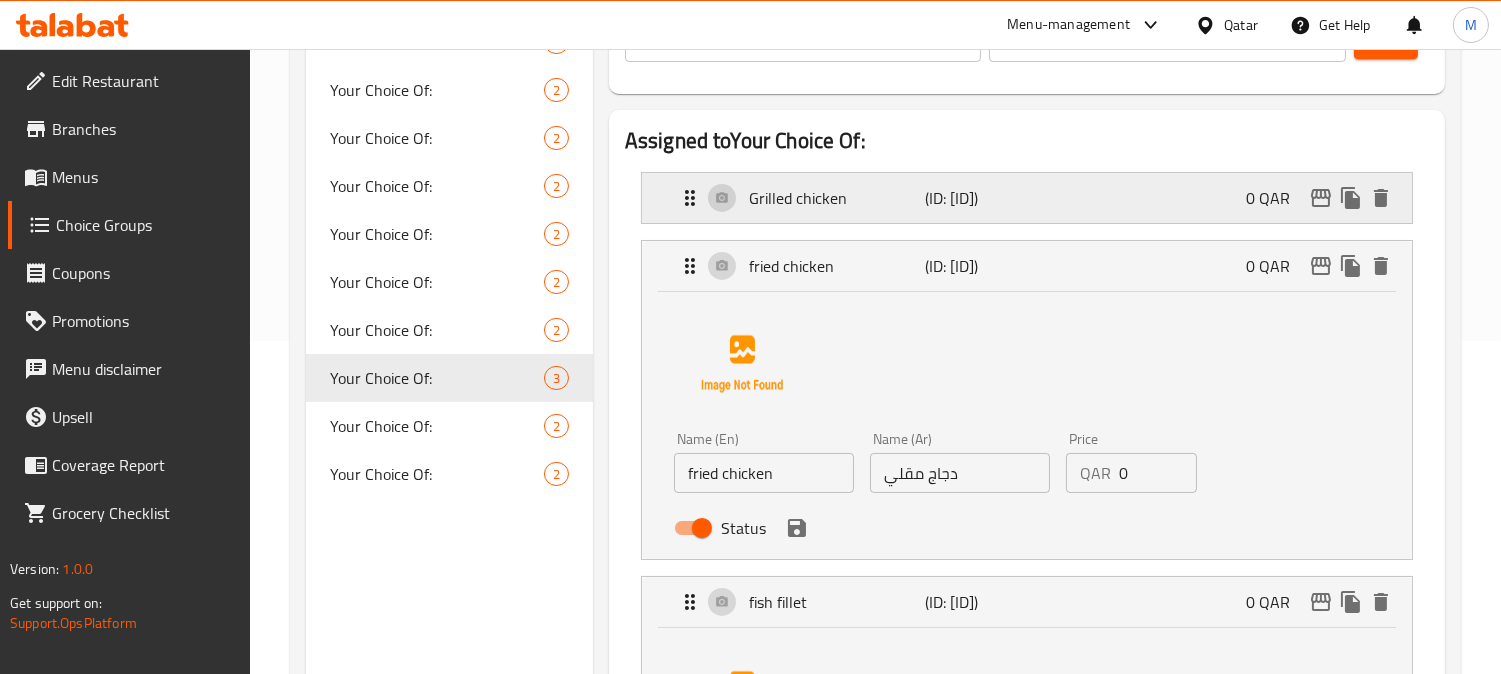 click on "Grilled chicken (ID: 2220935754) 0 QAR" at bounding box center (1033, 198) 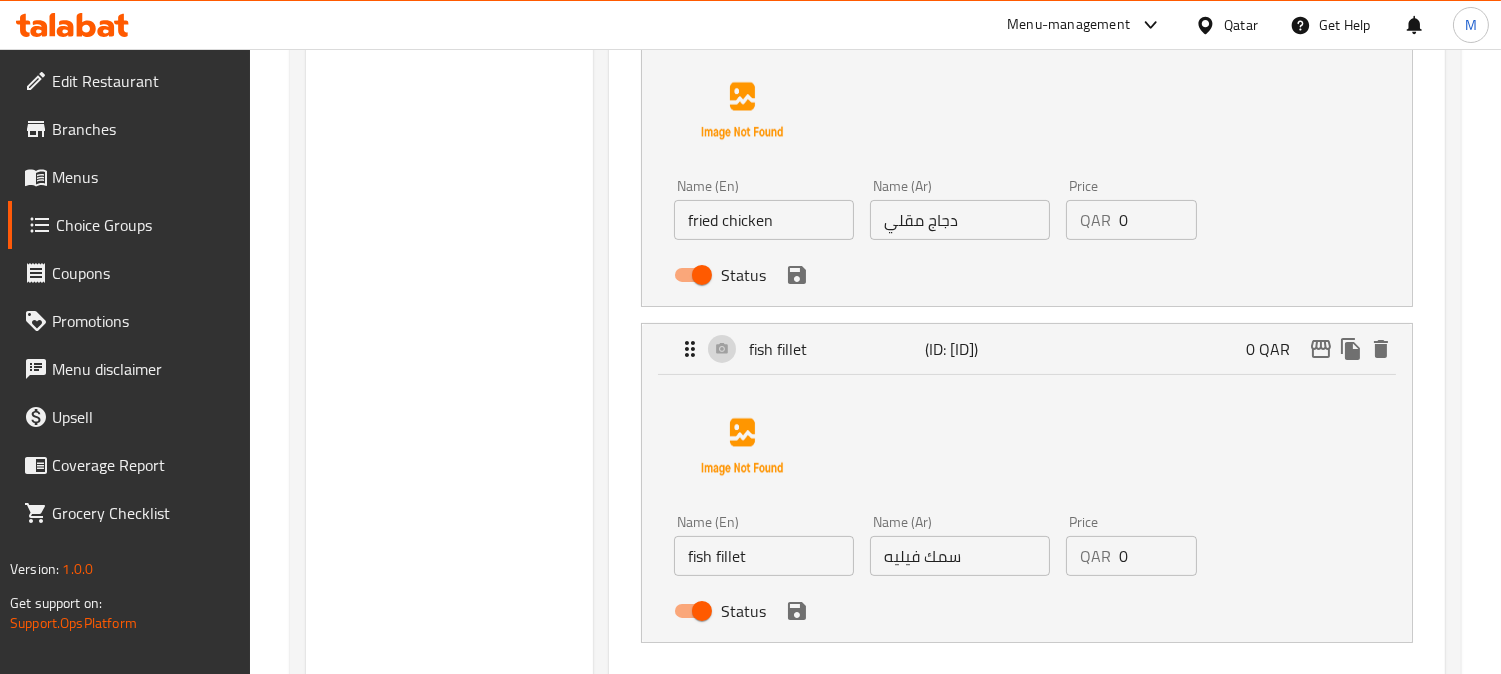 scroll, scrollTop: 888, scrollLeft: 0, axis: vertical 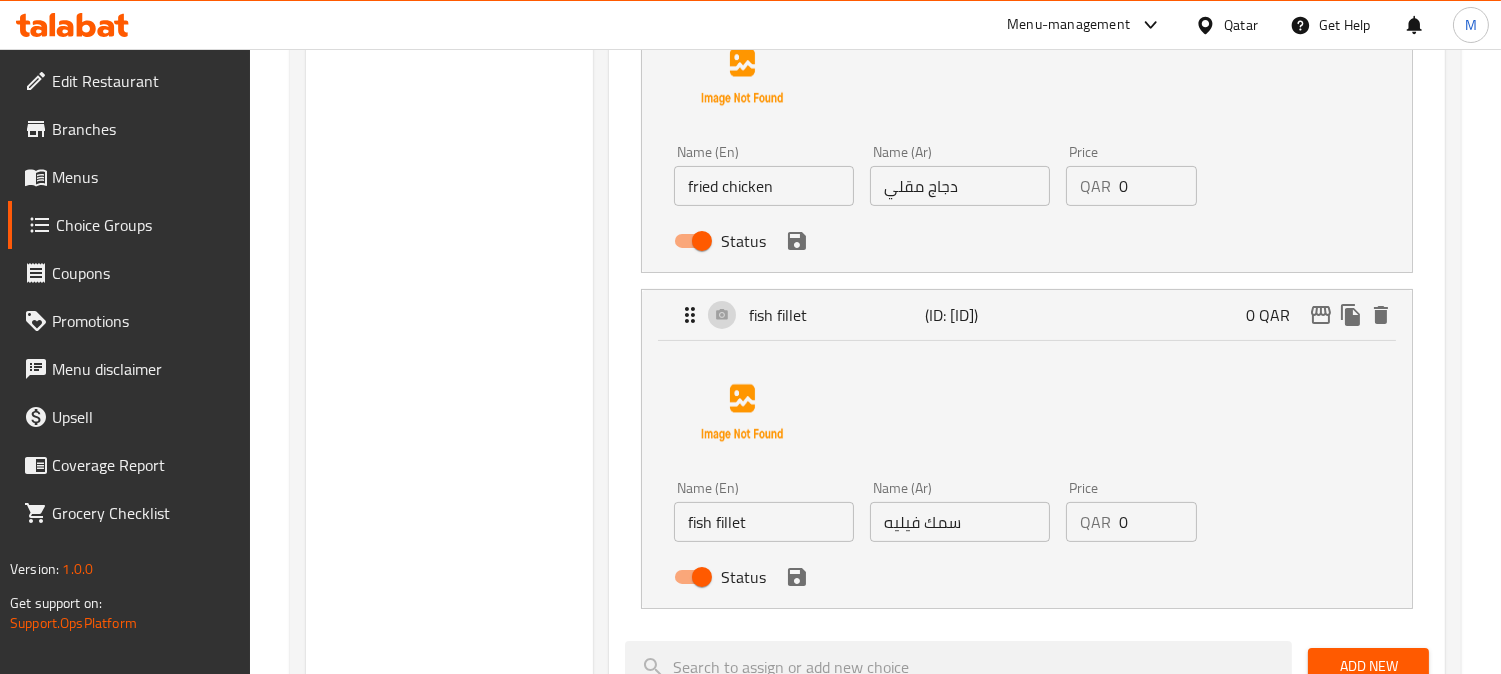click on "fried chicken" at bounding box center (764, 186) 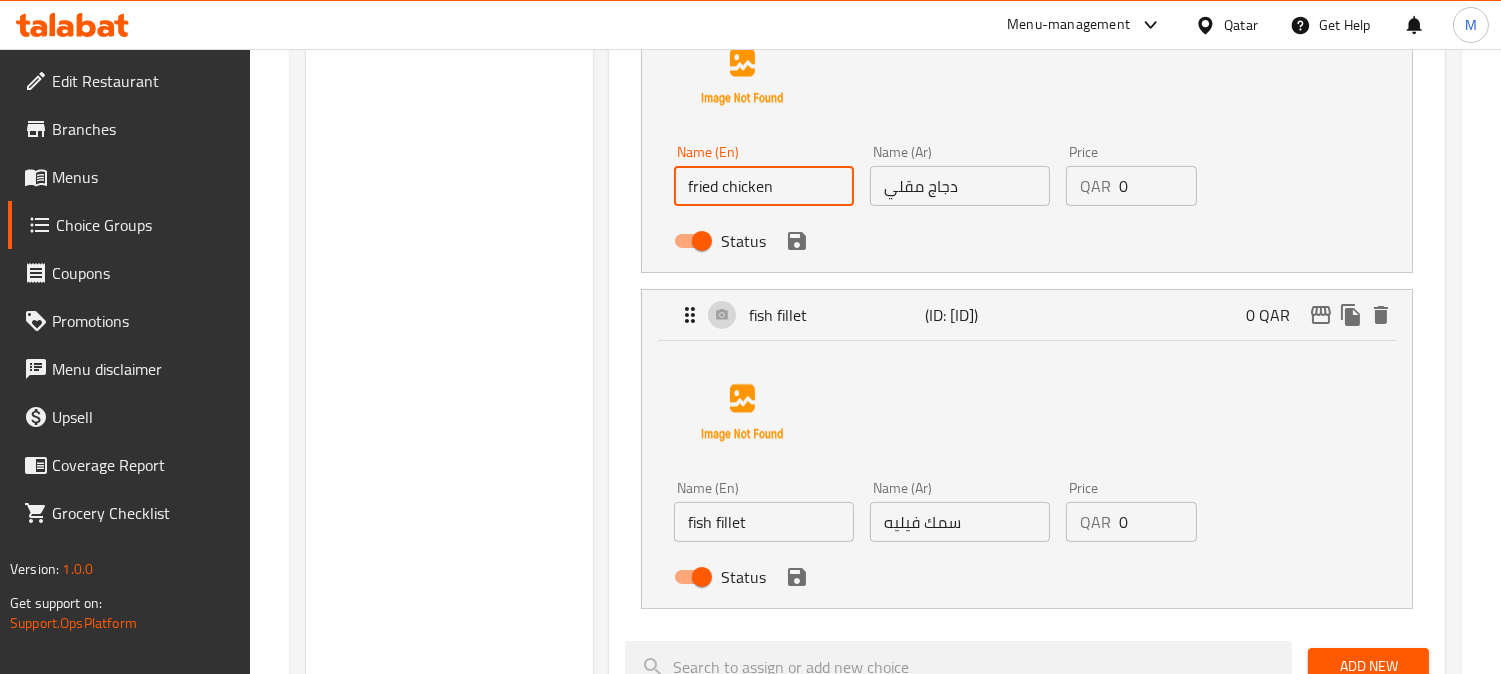 click on "fried chicken" at bounding box center [764, 186] 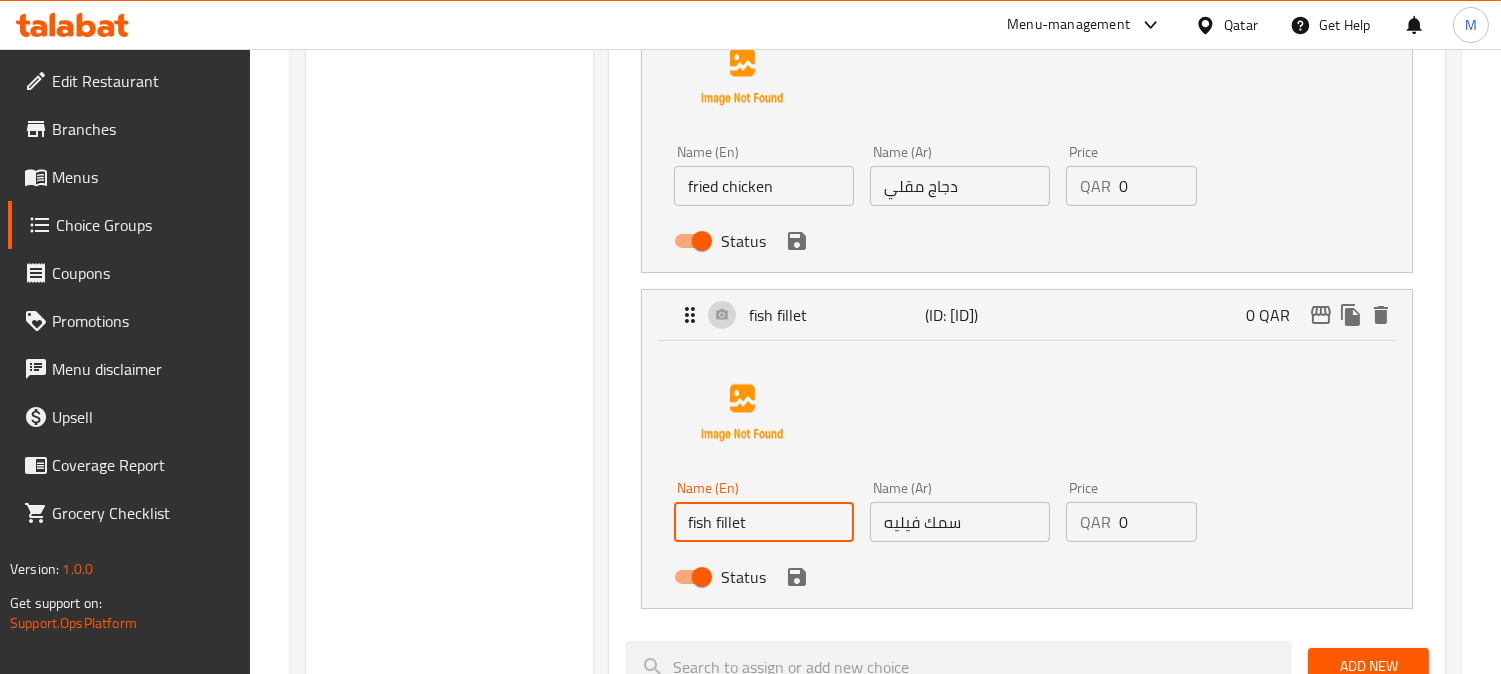 click on "fish fillet" at bounding box center [764, 522] 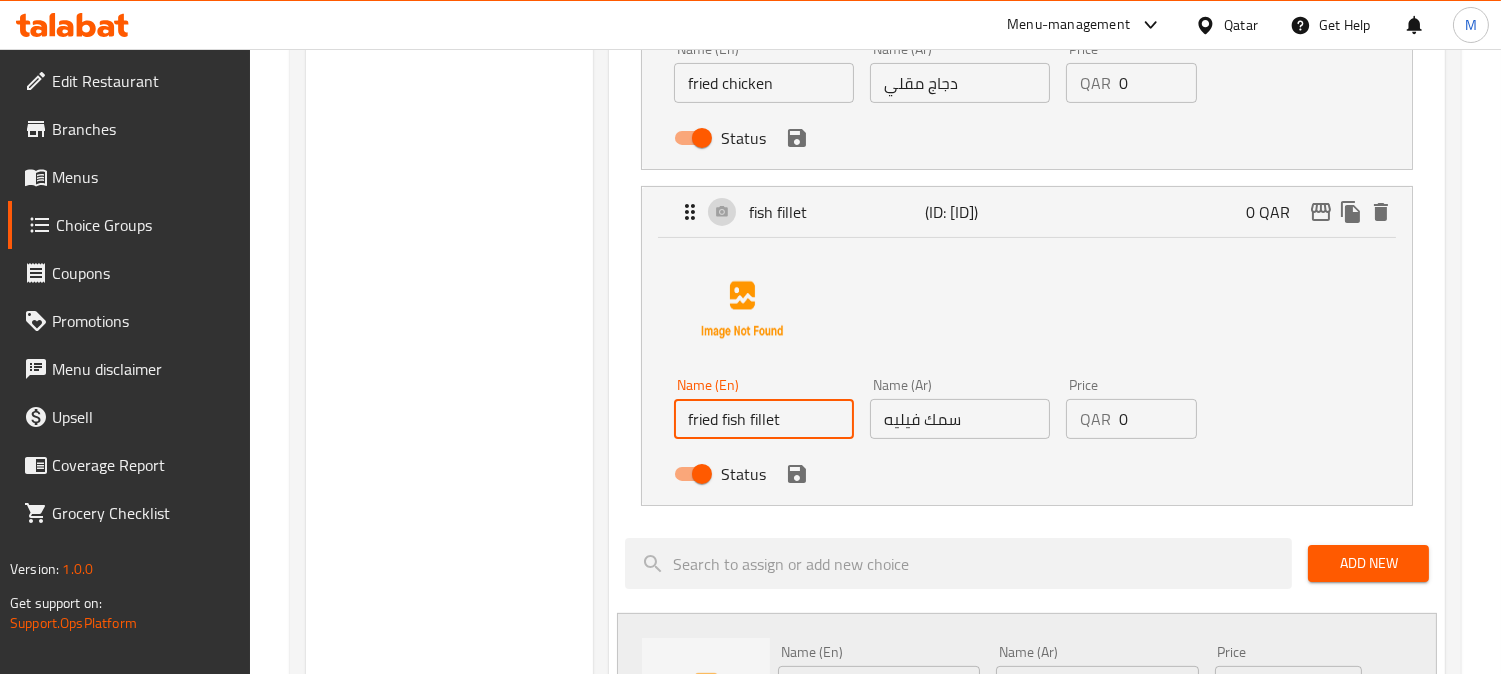 scroll, scrollTop: 1111, scrollLeft: 0, axis: vertical 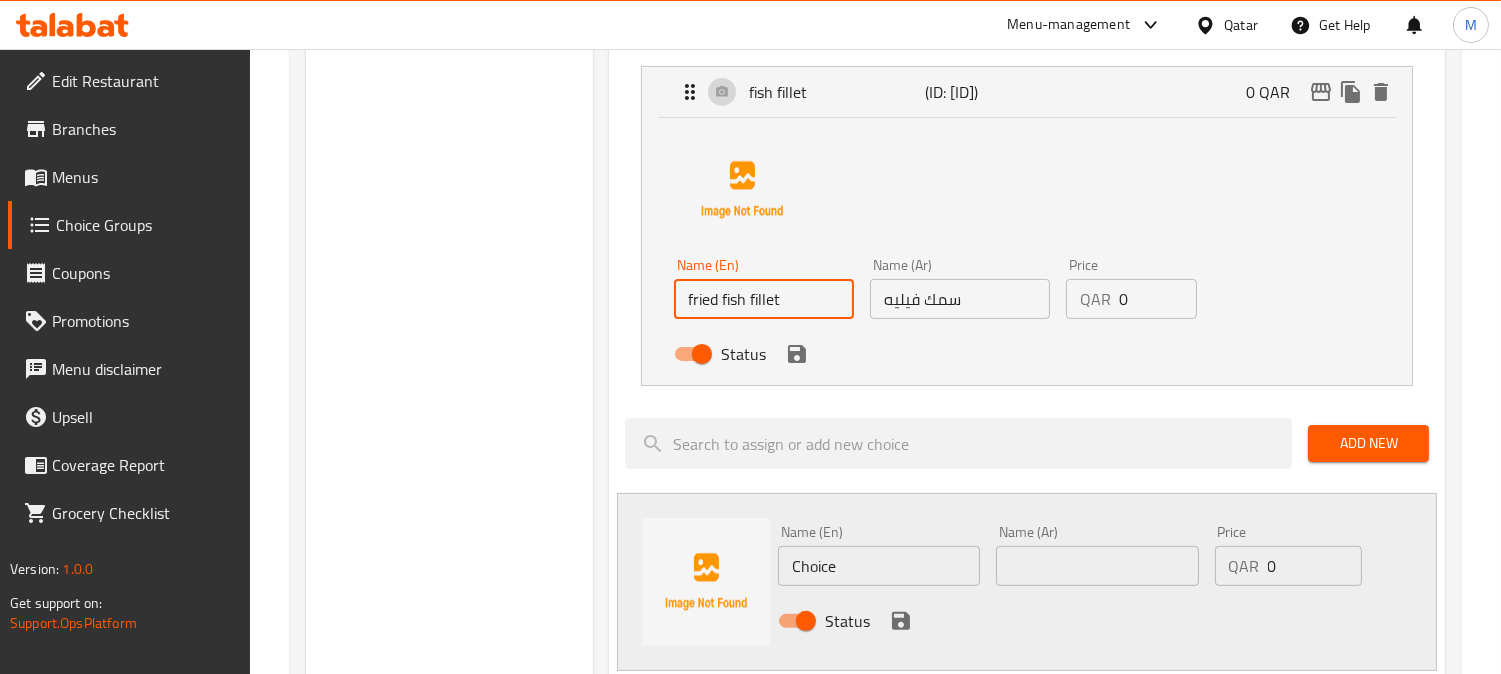type on "fried fish fillet" 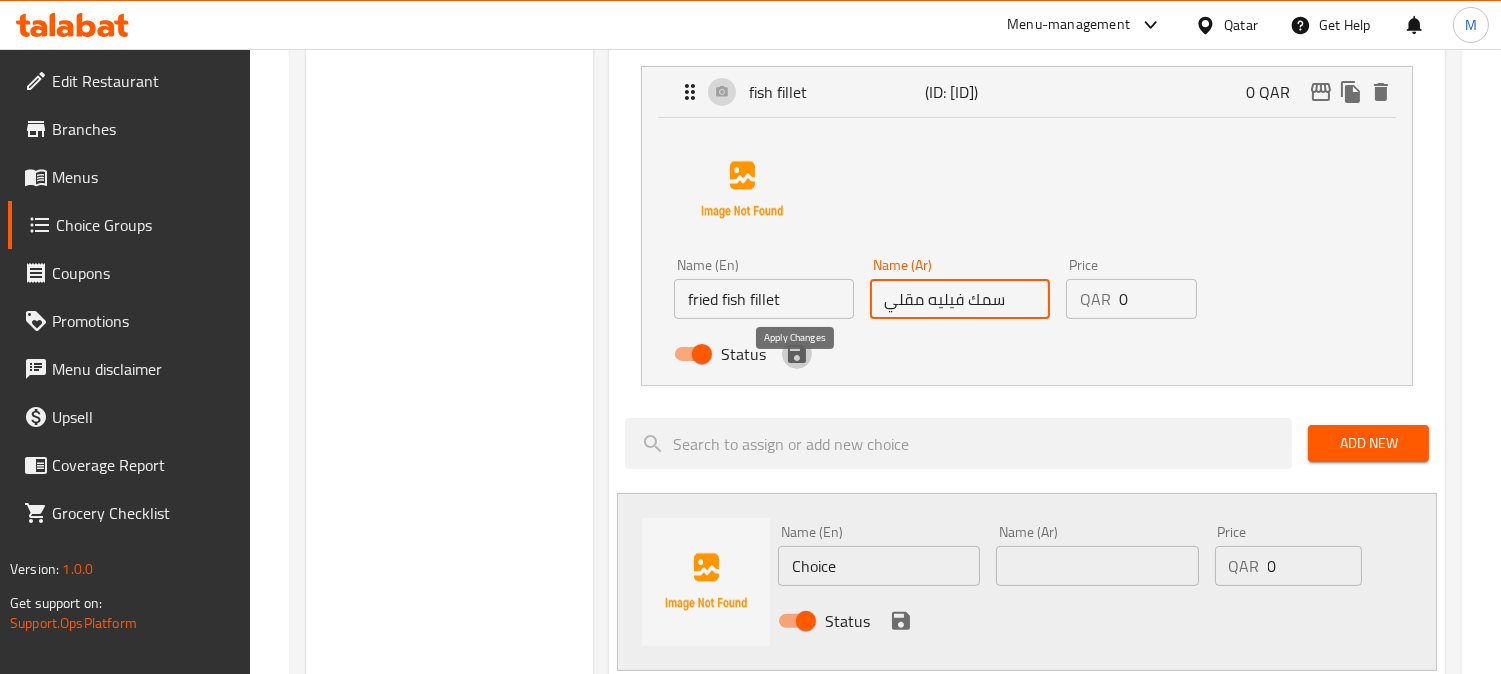 click 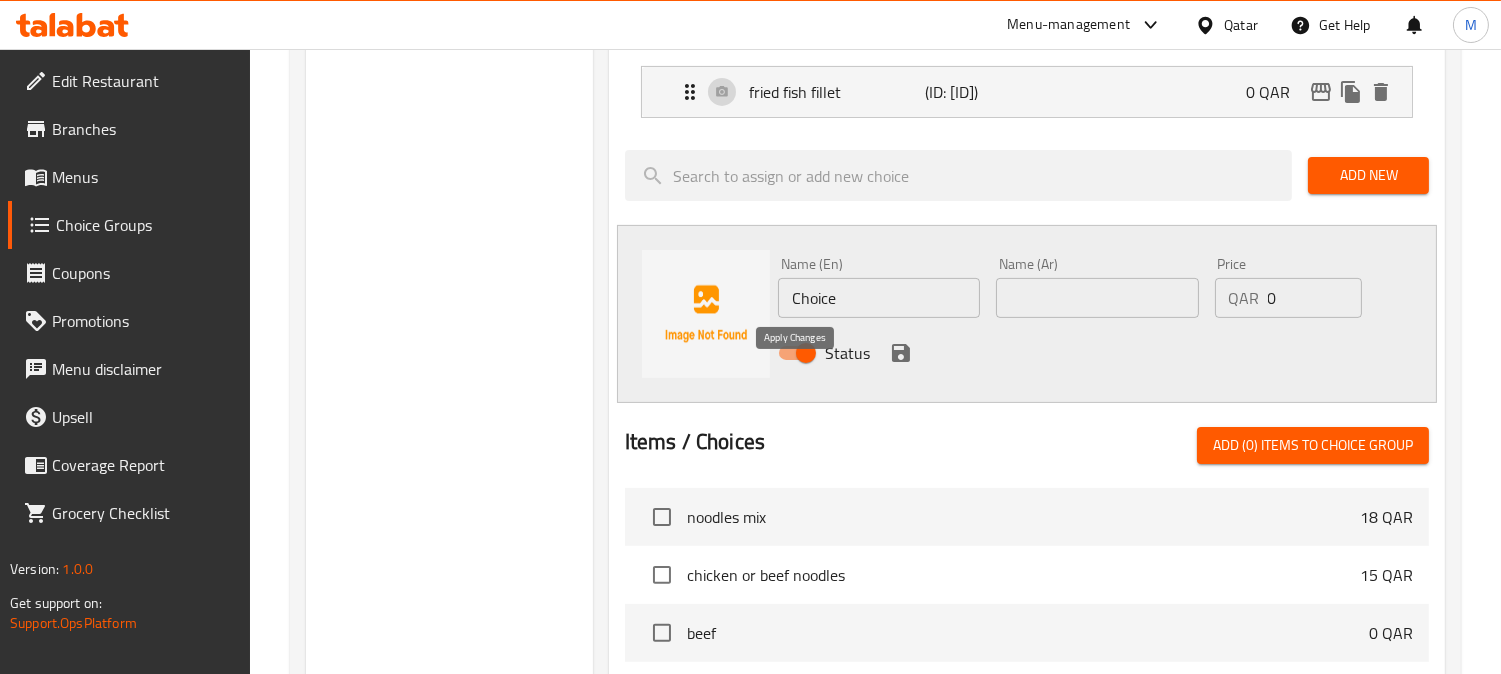 type on "سمك فيليه مقلي" 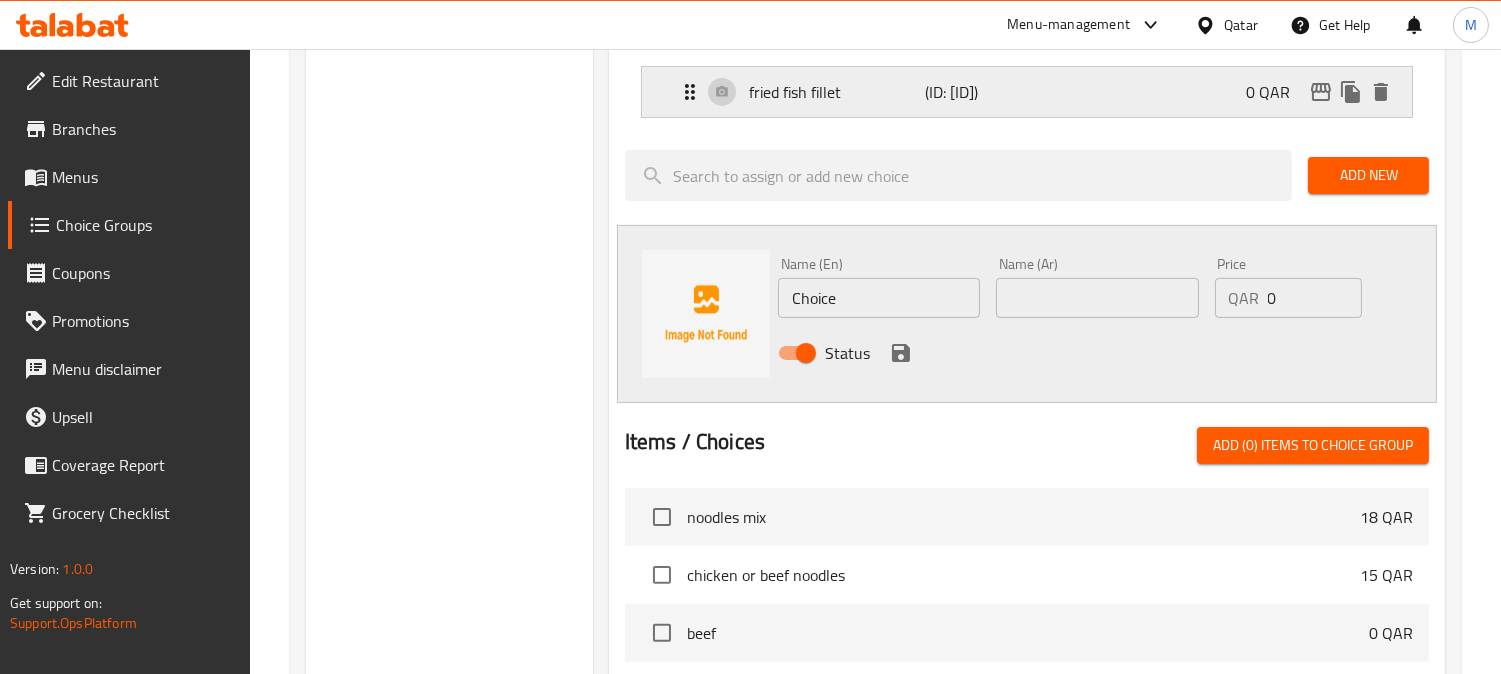 click on "fried fish fillet (ID: 2220935756) 0 QAR" at bounding box center (1033, 92) 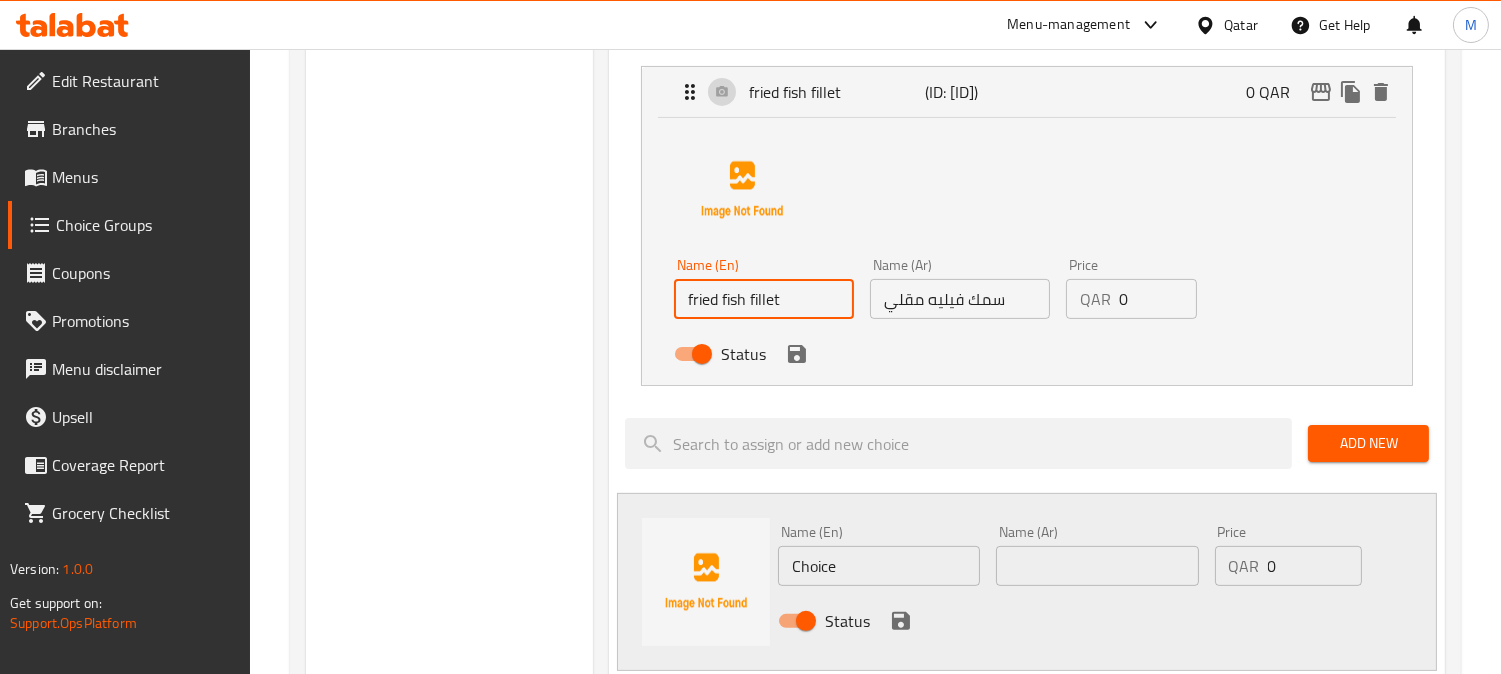 click on "fried fish fillet" at bounding box center [764, 299] 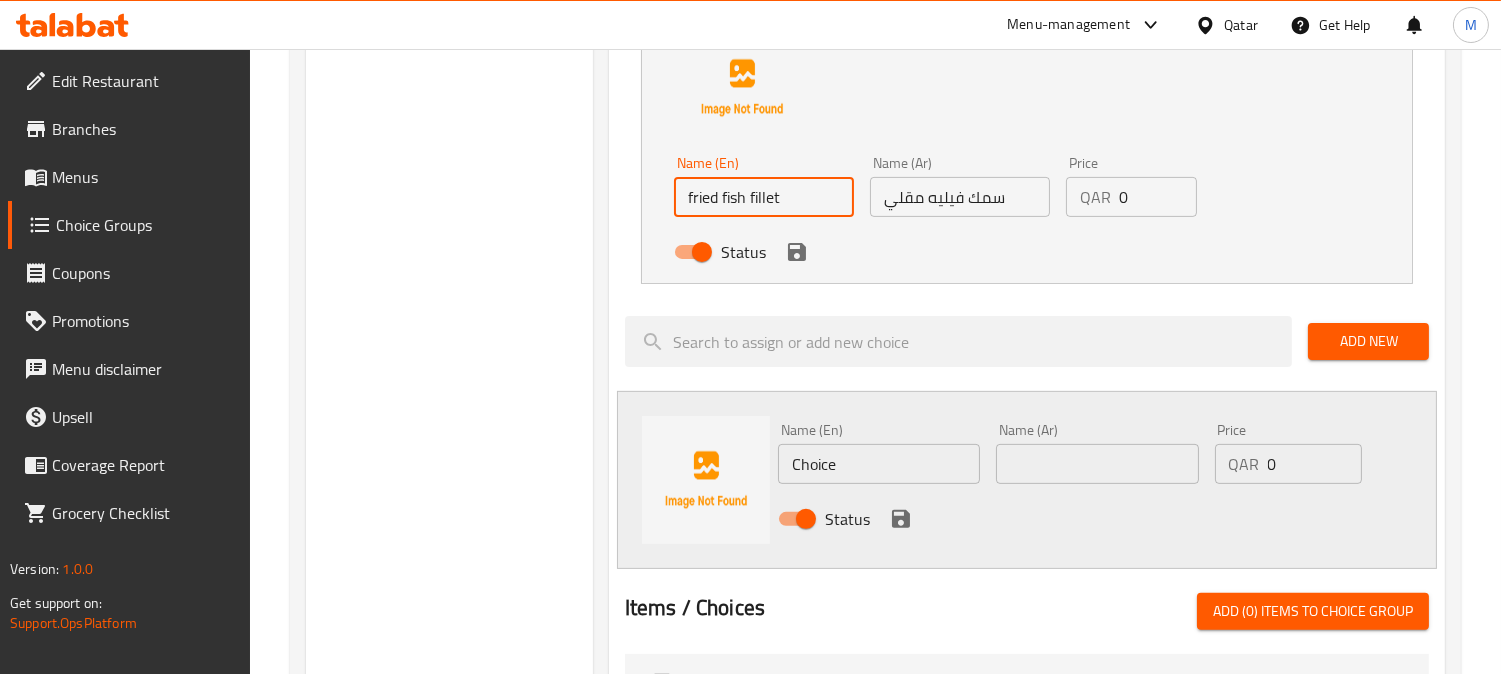 scroll, scrollTop: 1444, scrollLeft: 0, axis: vertical 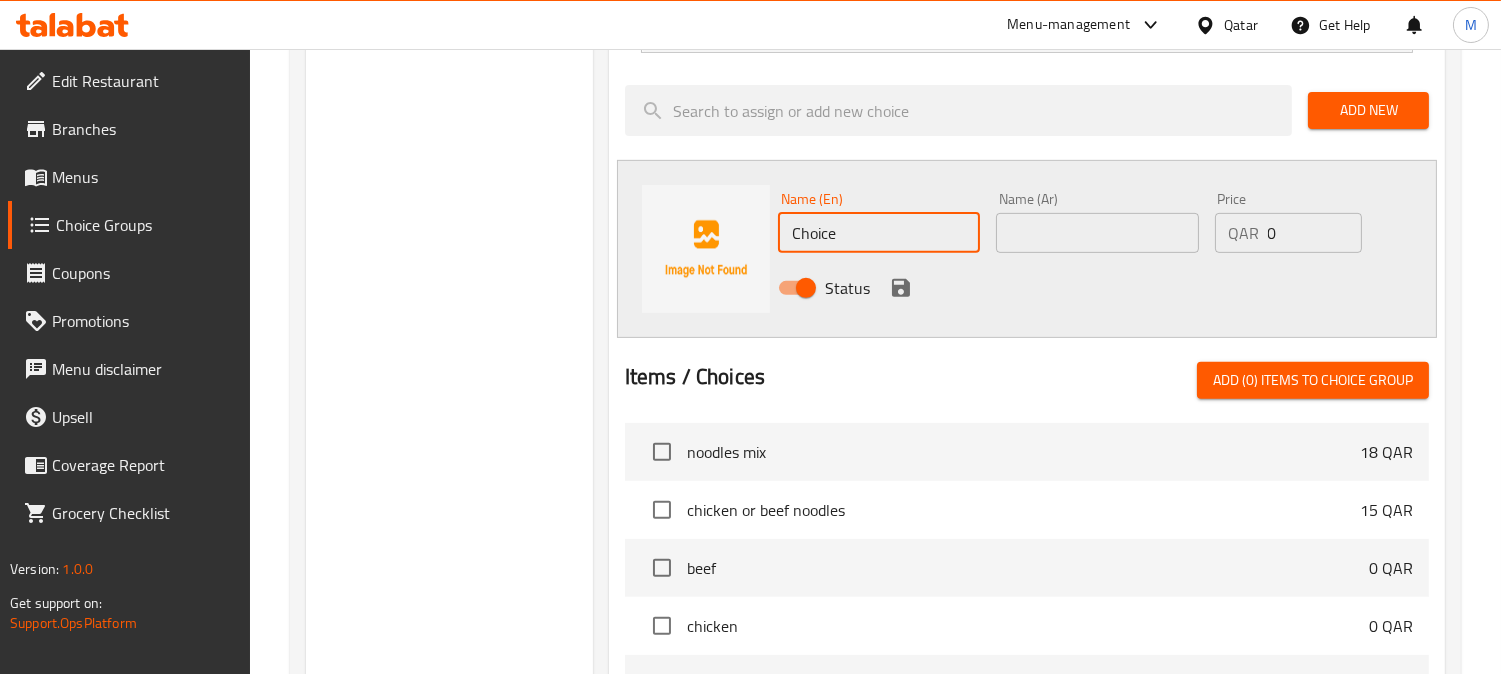 click on "Choice" at bounding box center [879, 233] 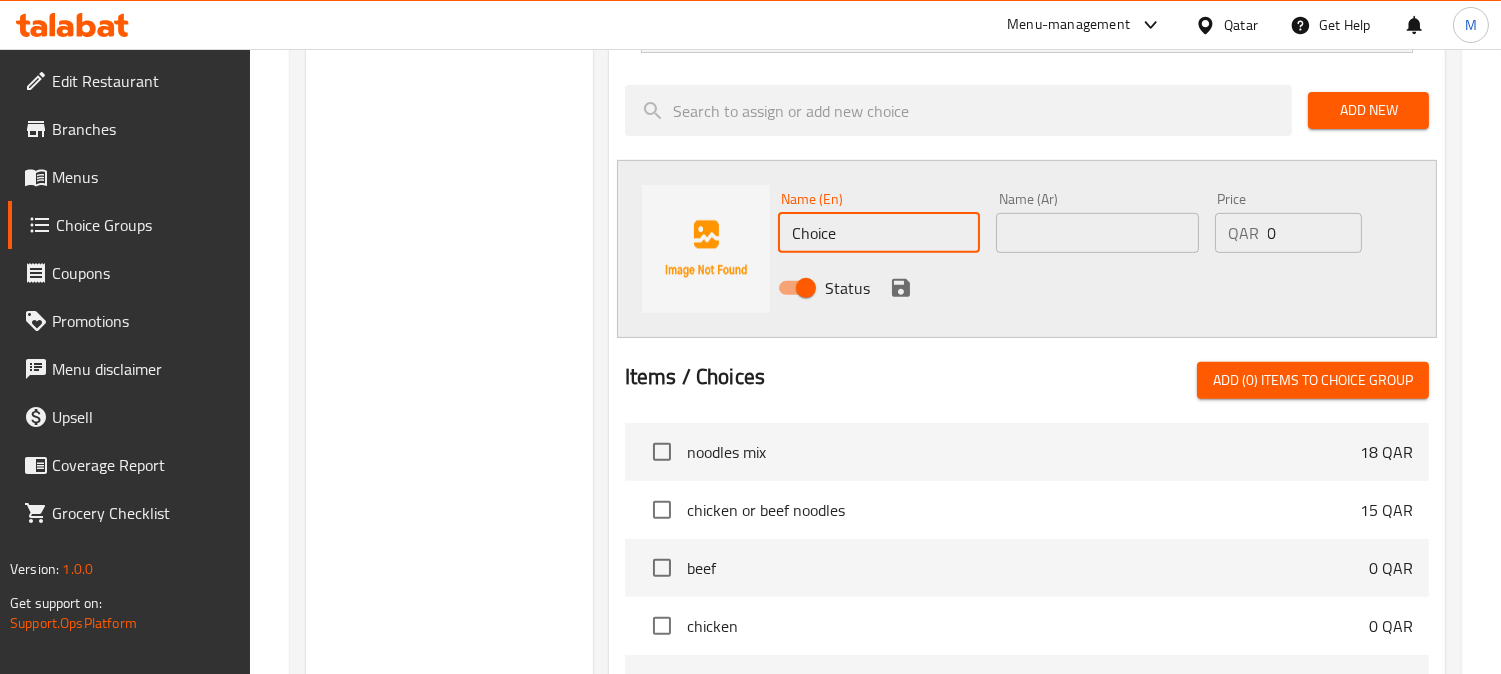 click on "Choice" at bounding box center [879, 233] 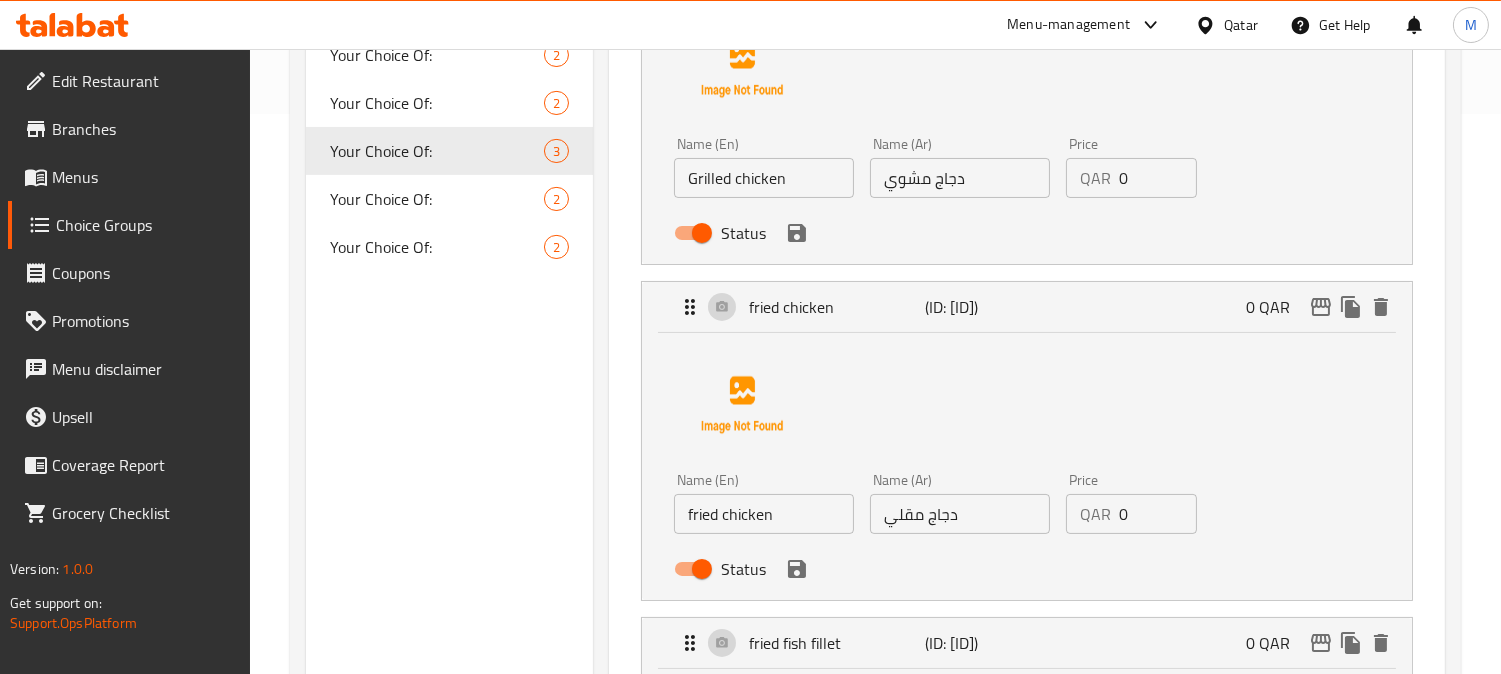 scroll, scrollTop: 555, scrollLeft: 0, axis: vertical 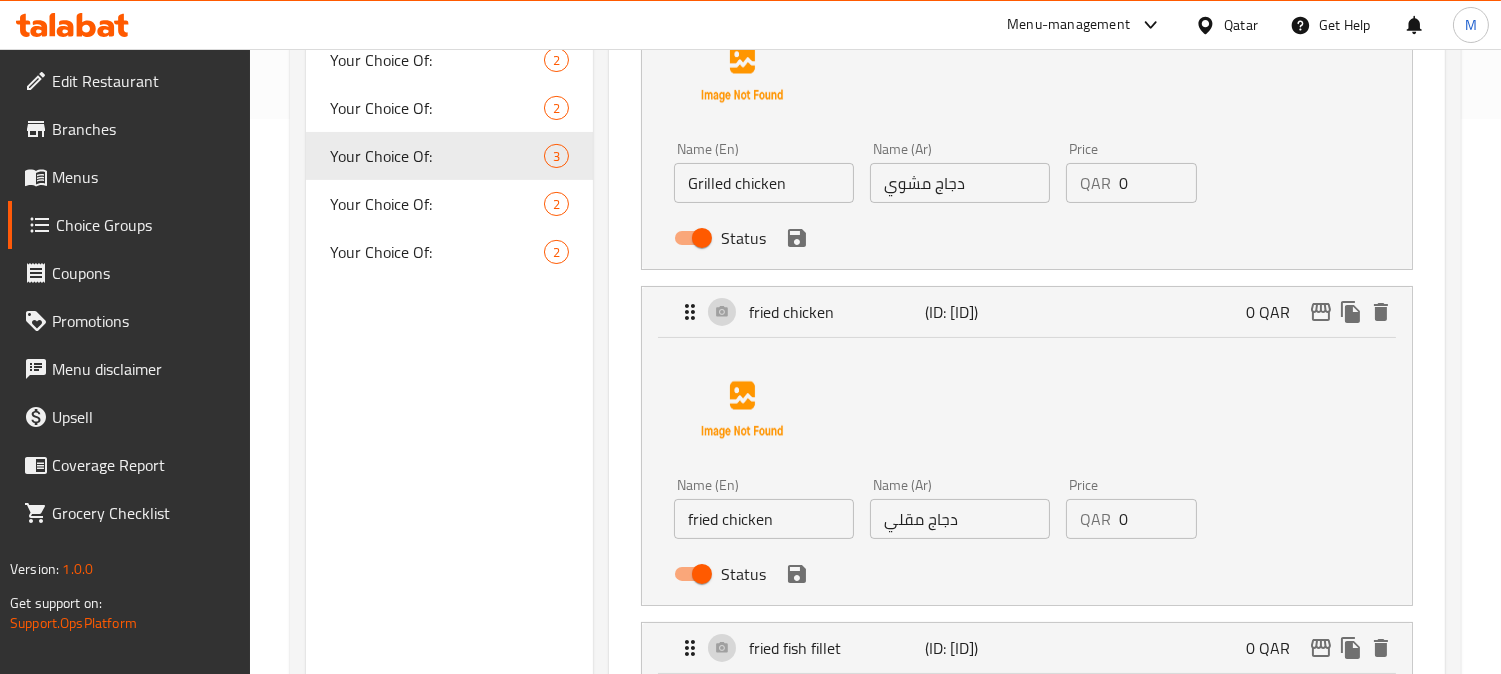 click on "Grilled chicken" at bounding box center [764, 183] 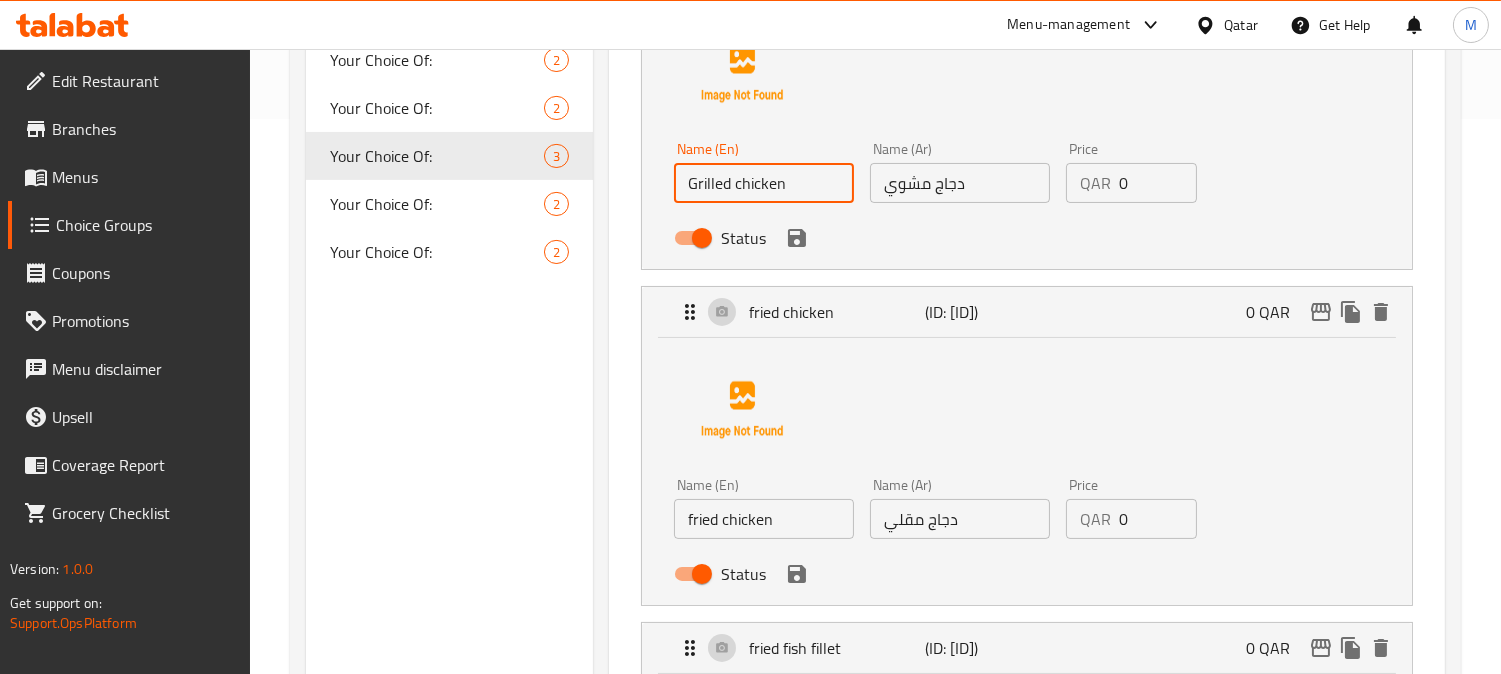 click on "Grilled chicken" at bounding box center [764, 183] 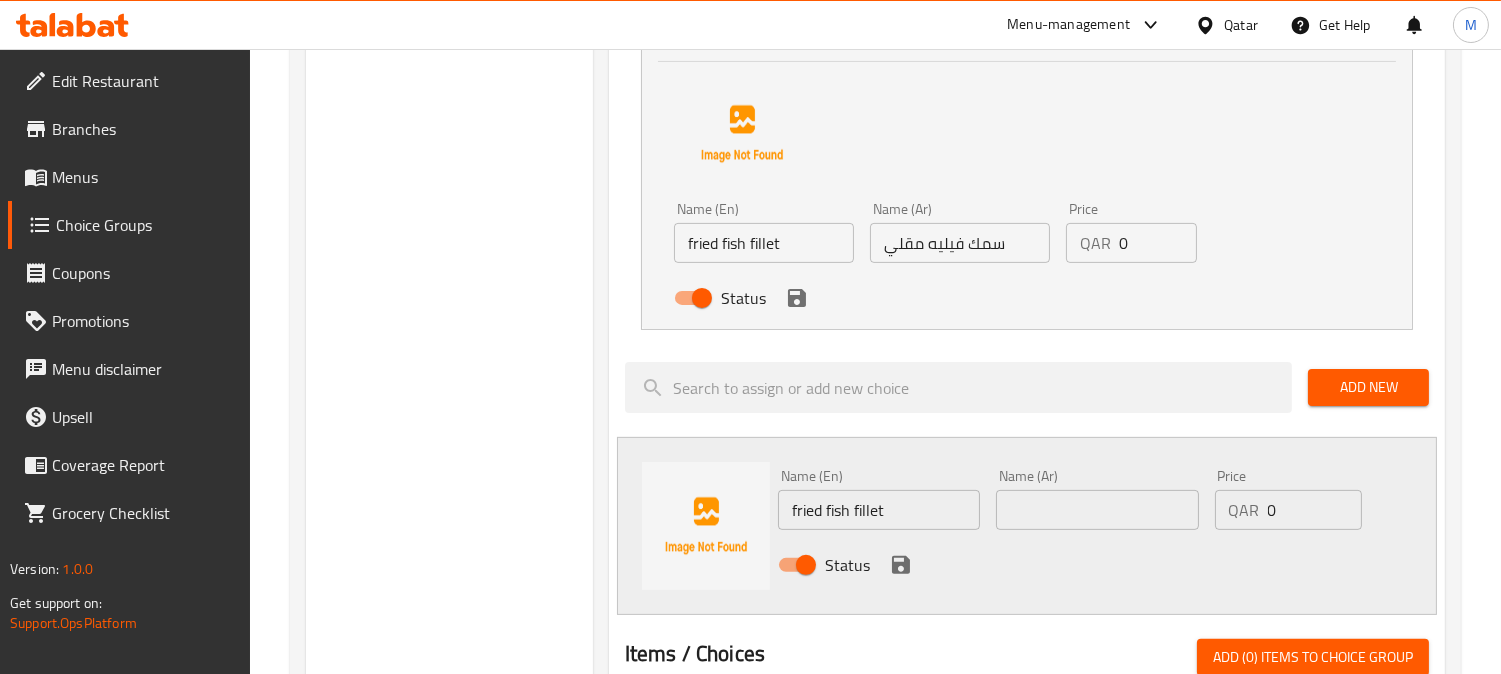 scroll, scrollTop: 1333, scrollLeft: 0, axis: vertical 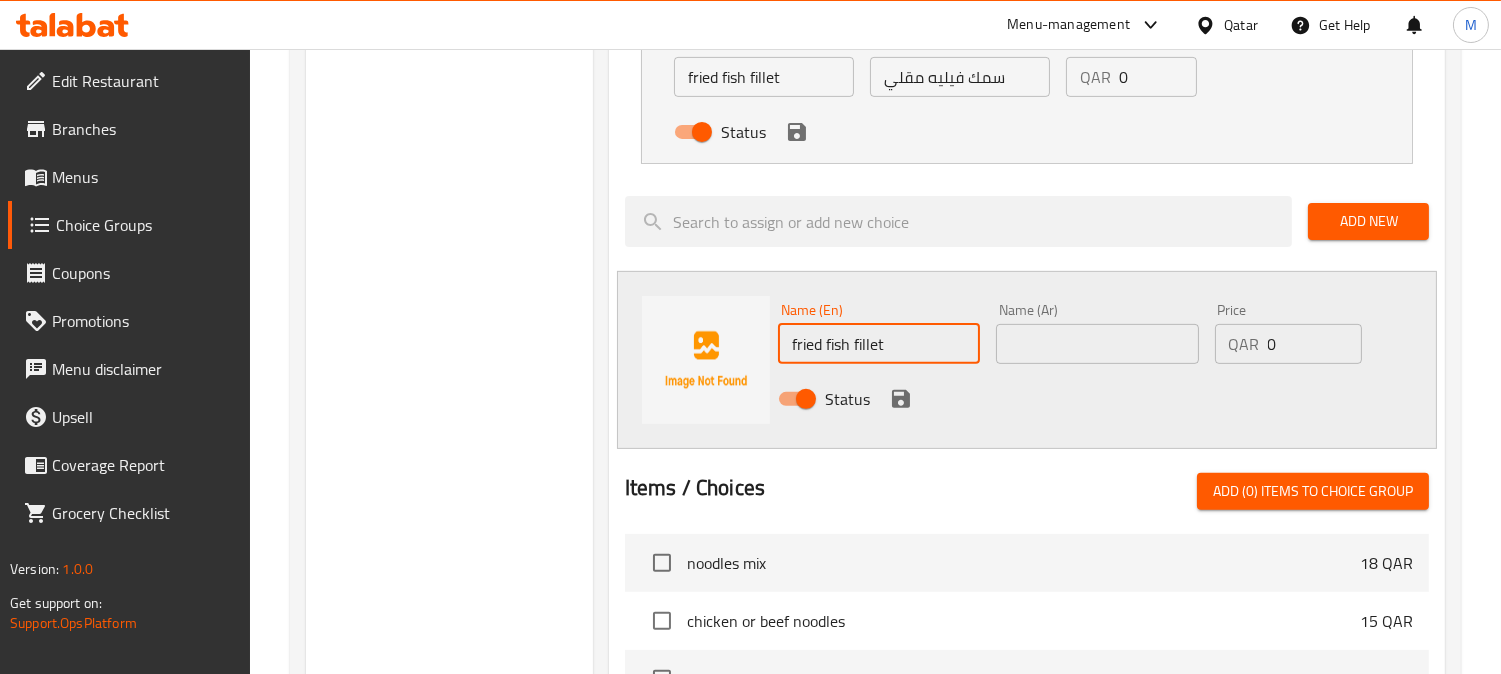 click on "fried fish fillet" at bounding box center [879, 344] 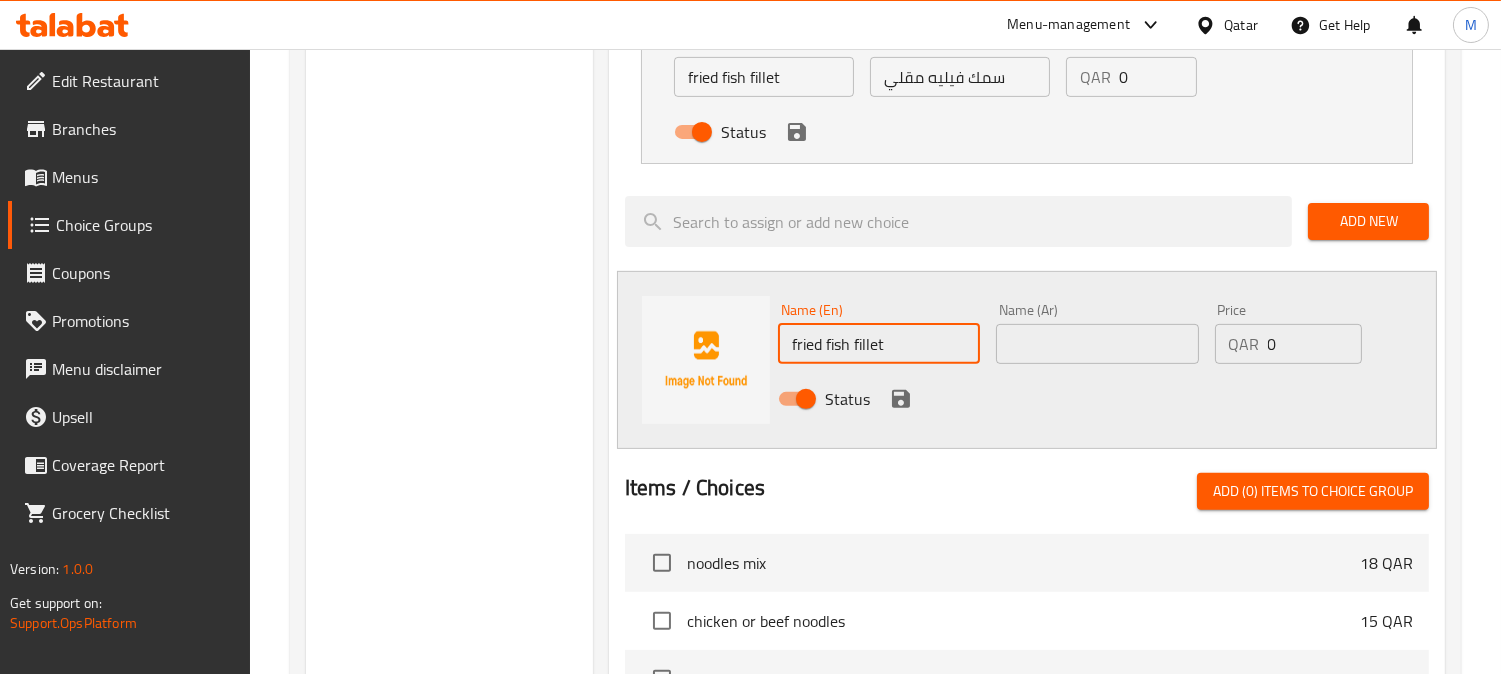 click on "fried fish fillet" at bounding box center (879, 344) 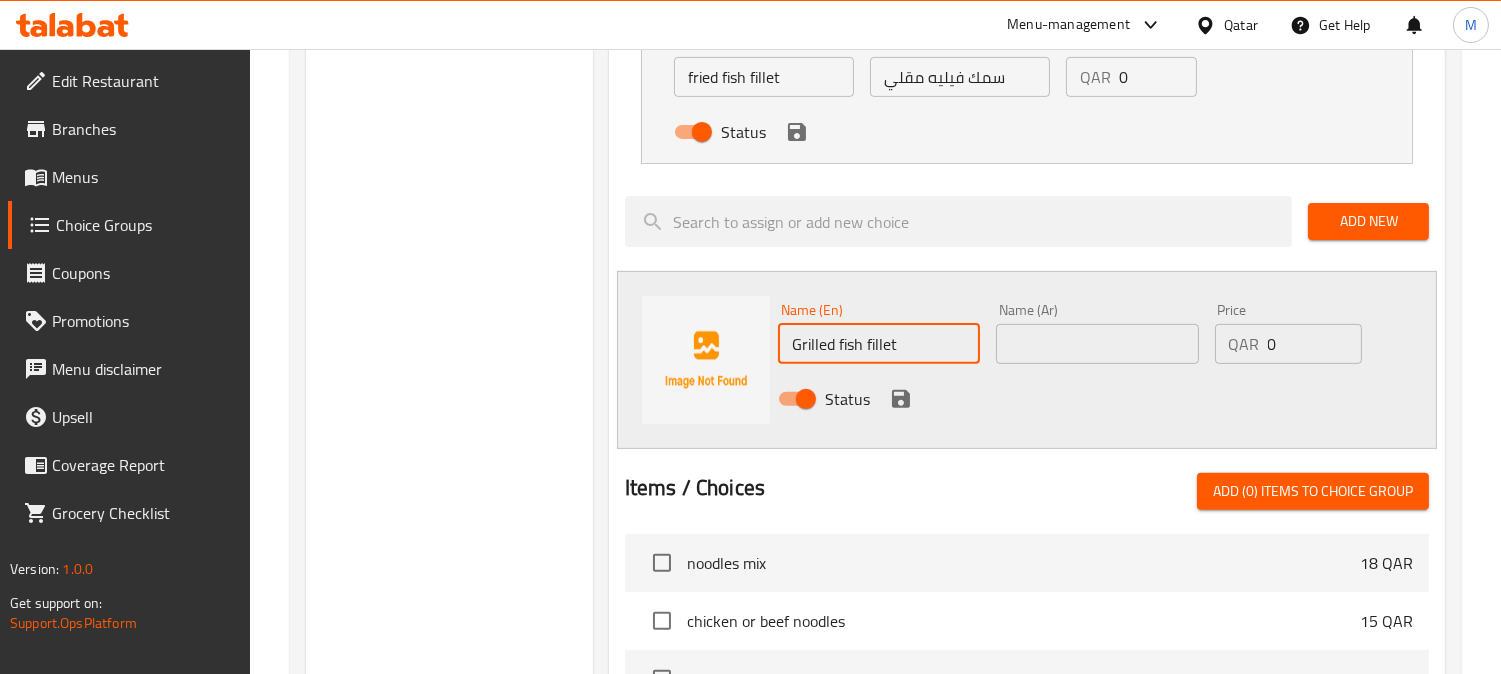 type on "Grilled fish fillet" 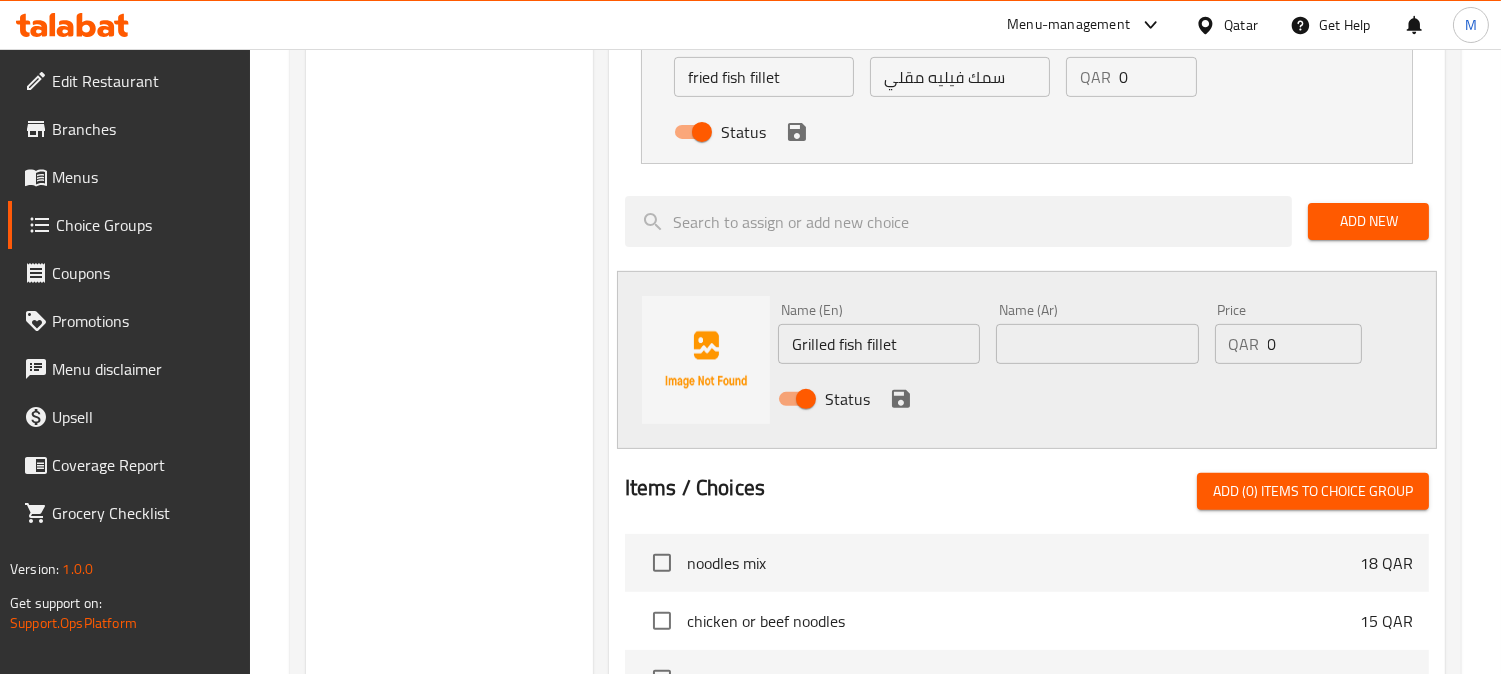 click on "Name (Ar) سمك فيليه مقلي Name (Ar)" at bounding box center (960, 66) 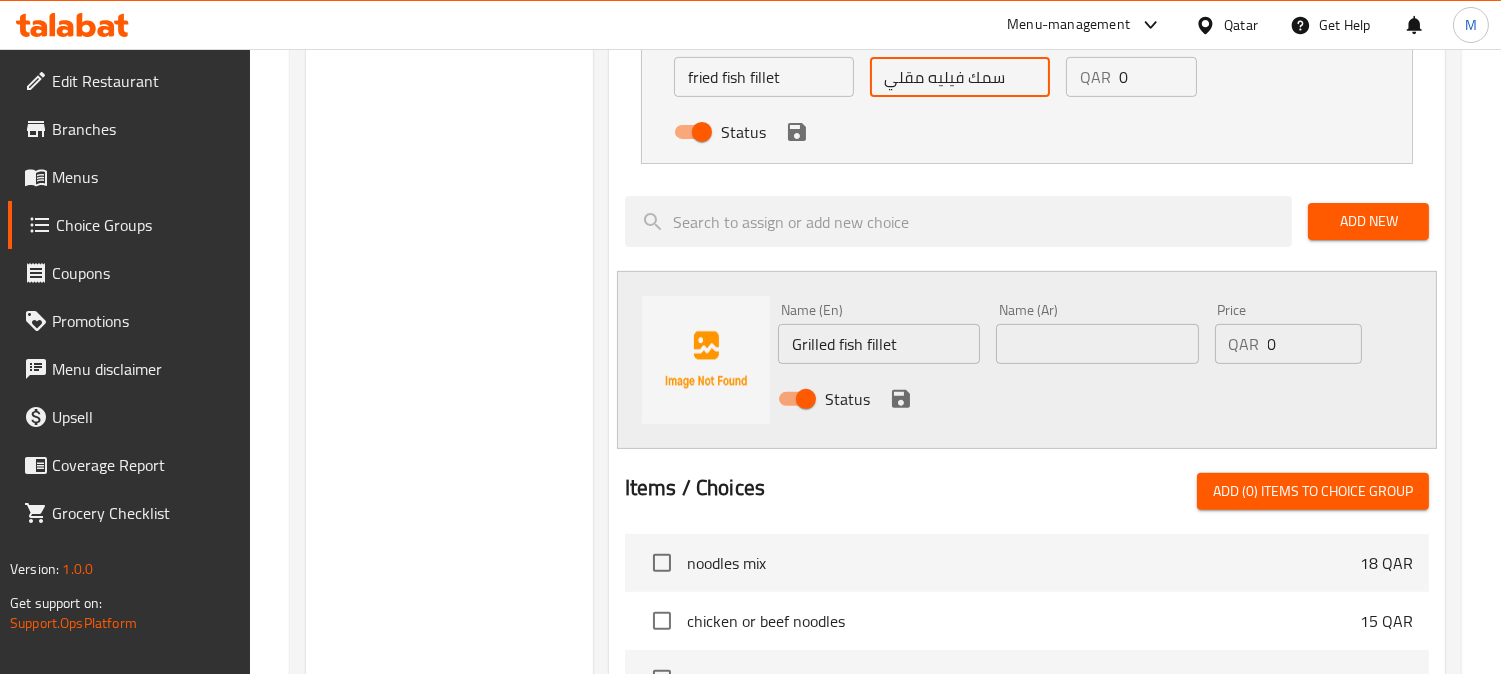 click on "سمك فيليه مقلي" at bounding box center (960, 77) 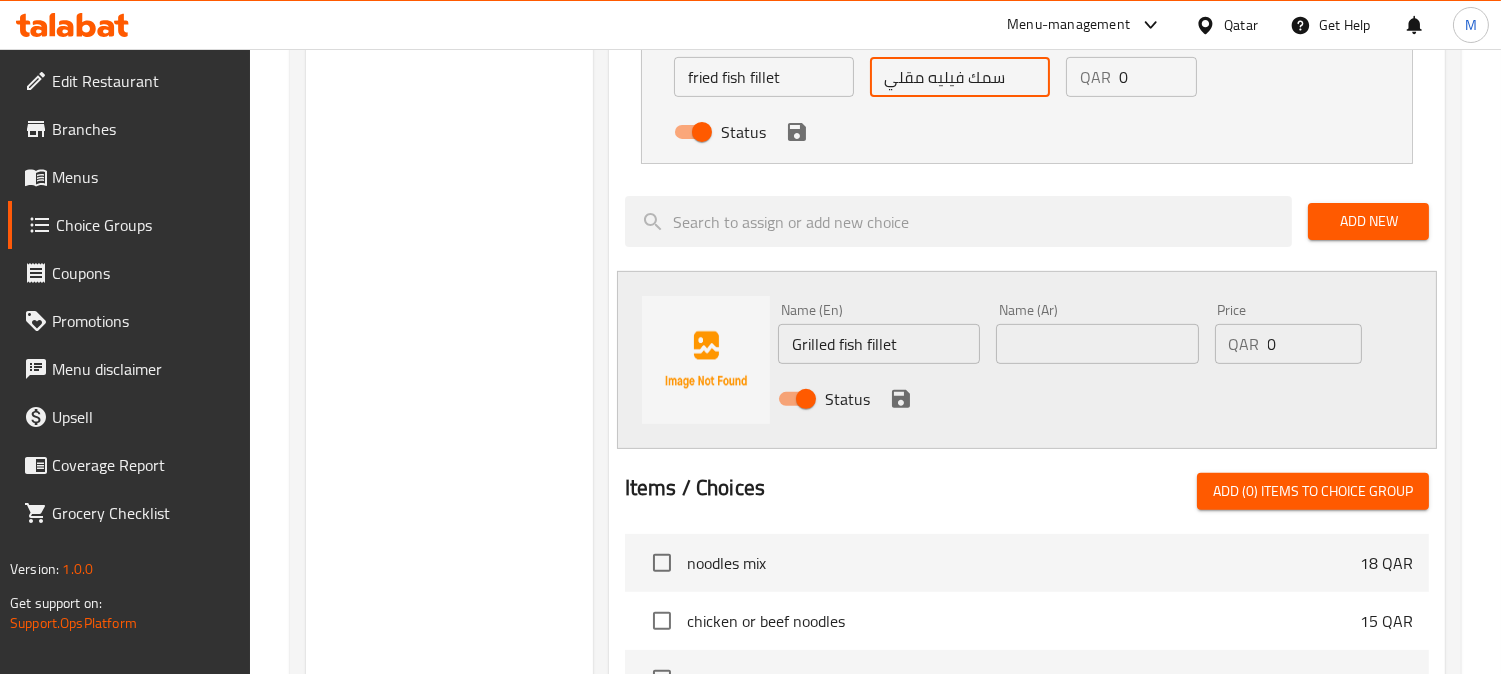 click on "سمك فيليه مقلي" at bounding box center [960, 77] 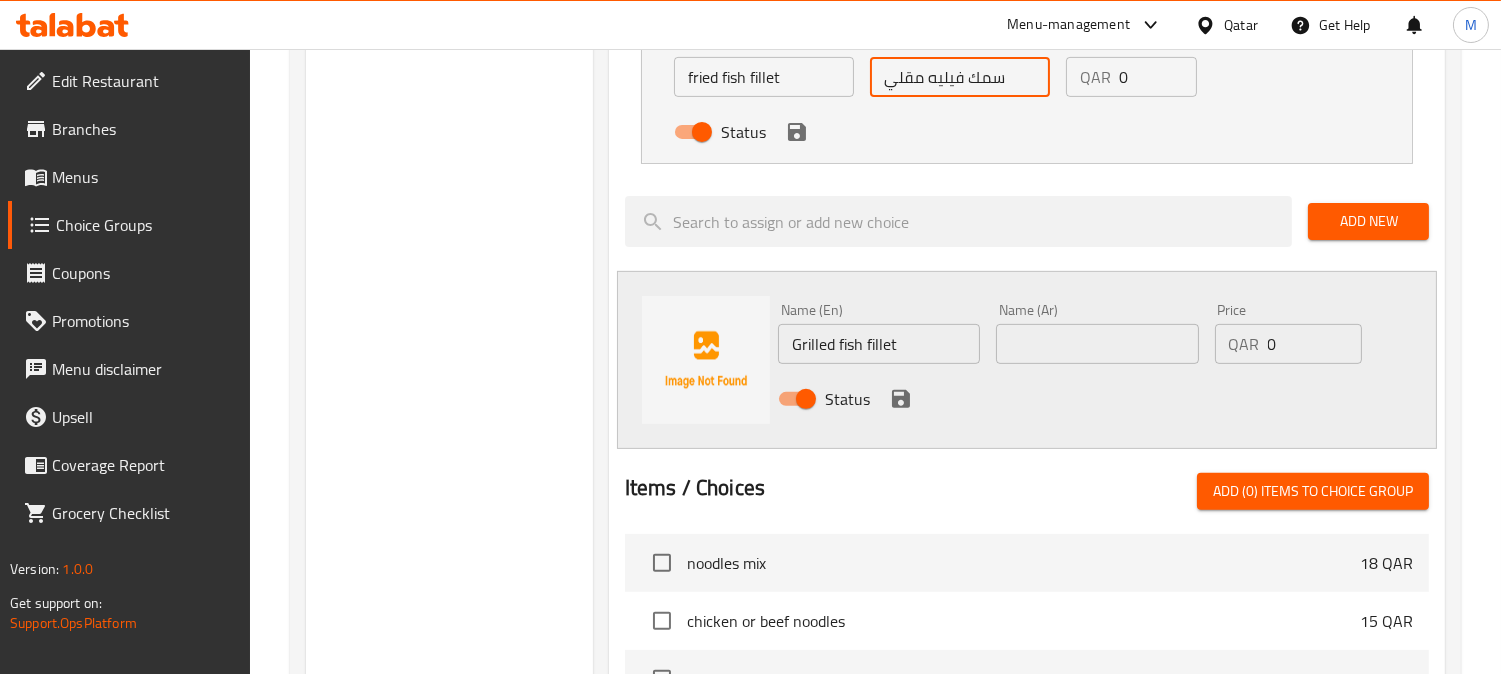 click on "سمك فيليه مقلي" at bounding box center (960, 77) 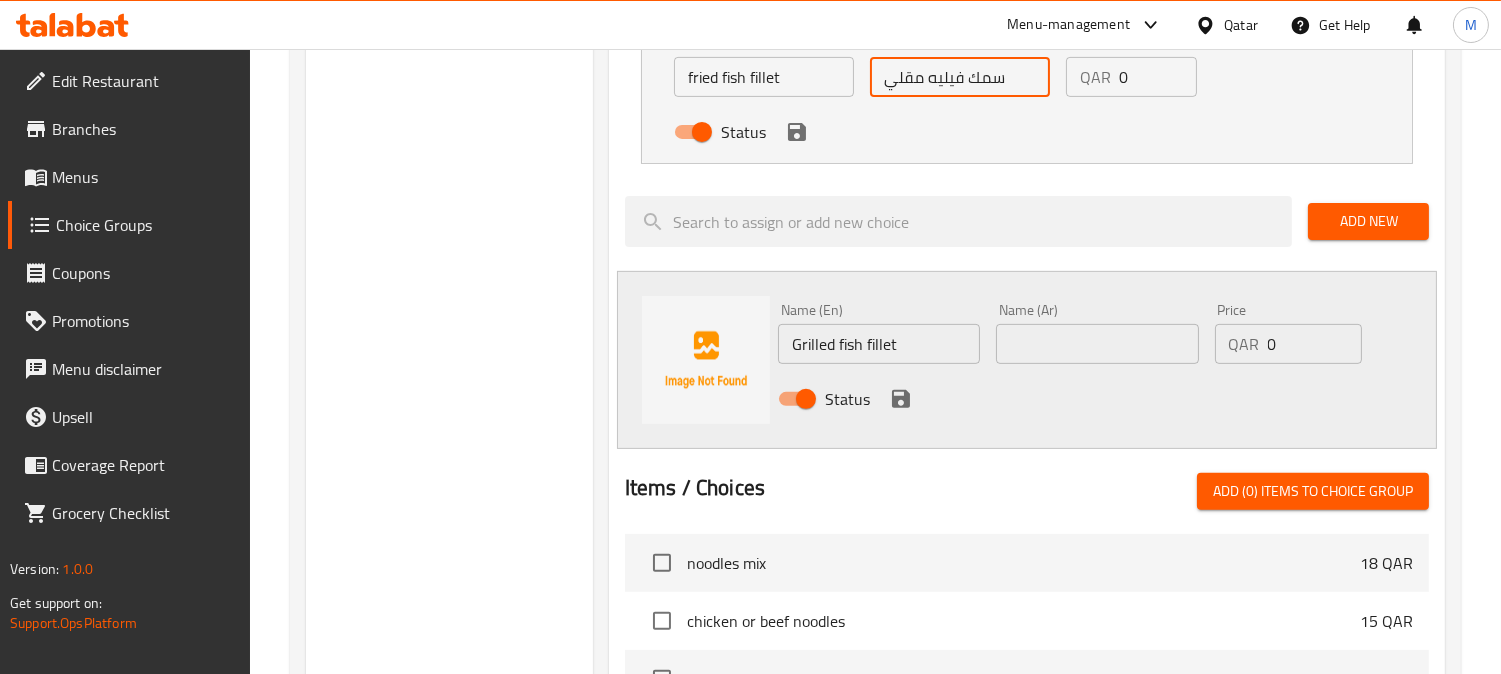 click at bounding box center (1097, 344) 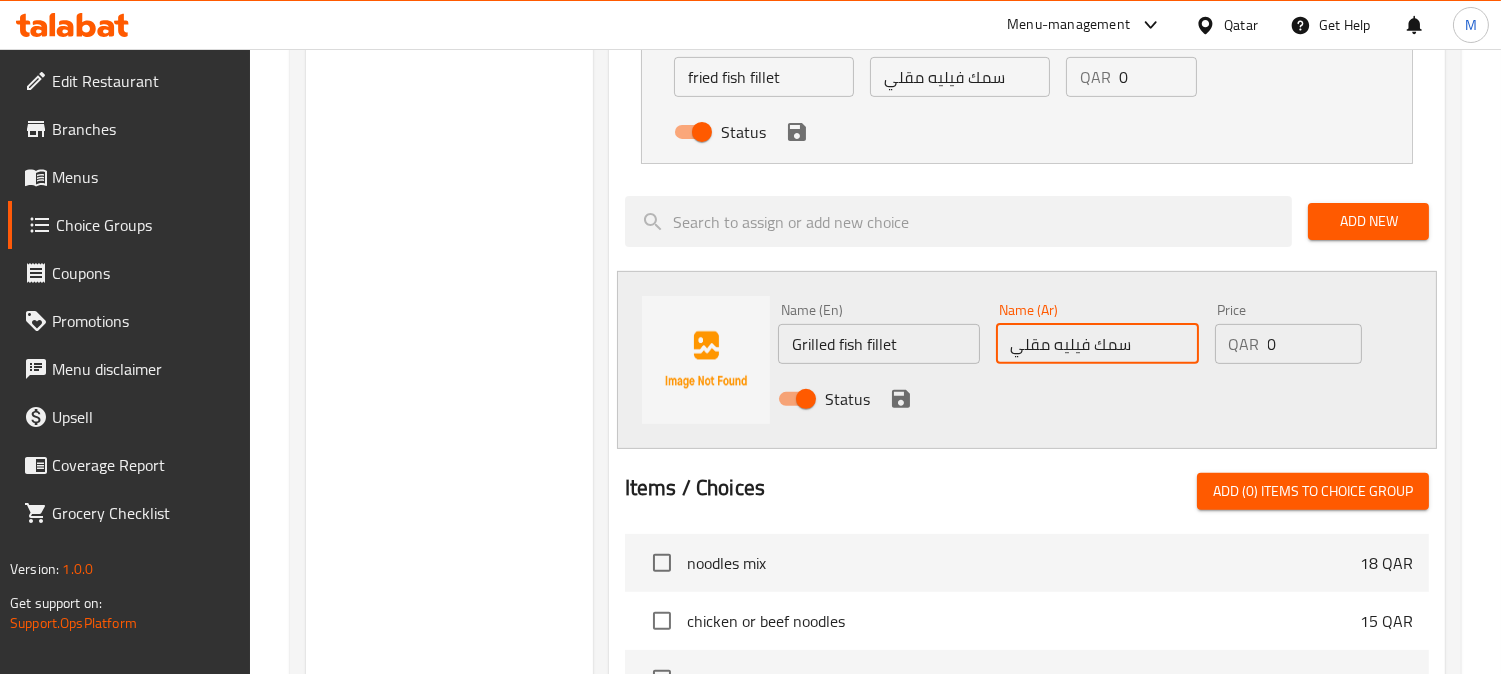 click on "سمك فيليه مقلي" at bounding box center (1097, 344) 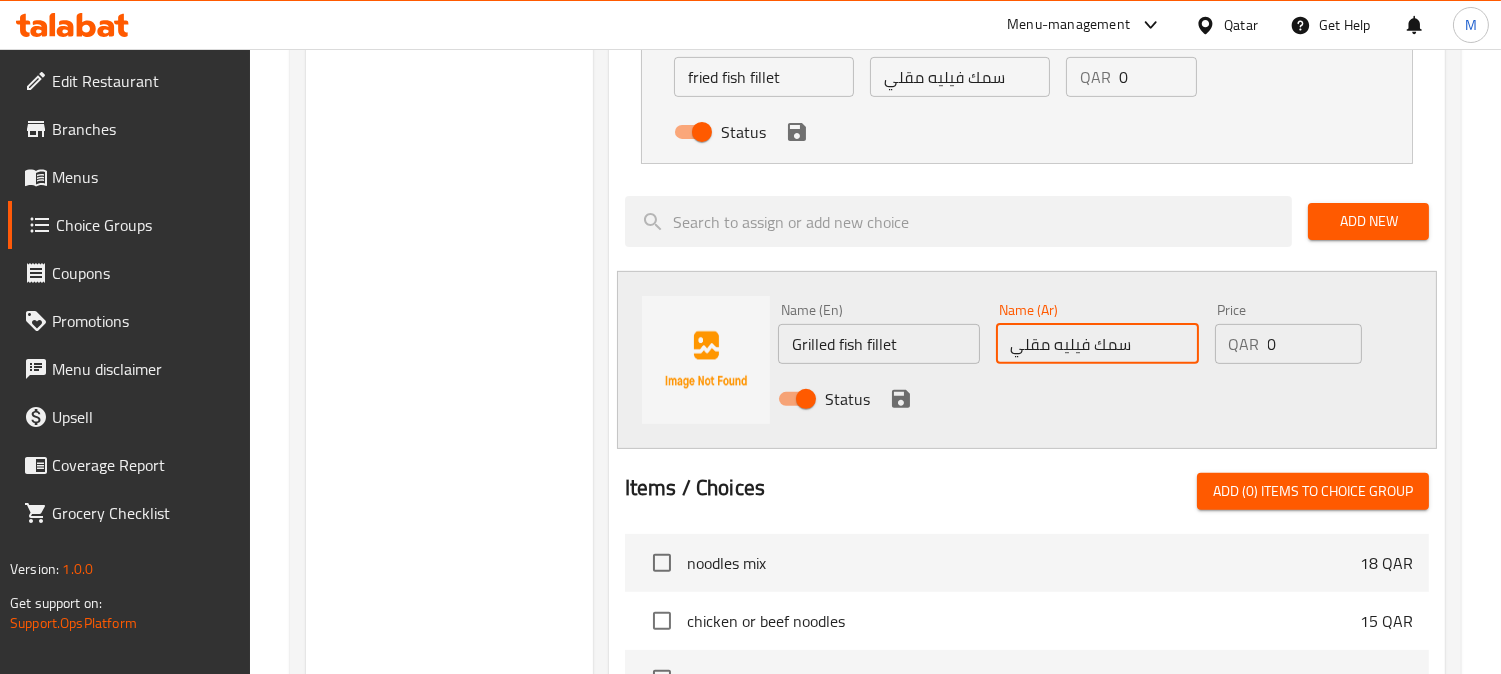 click on "سمك فيليه مقلي" at bounding box center [1097, 344] 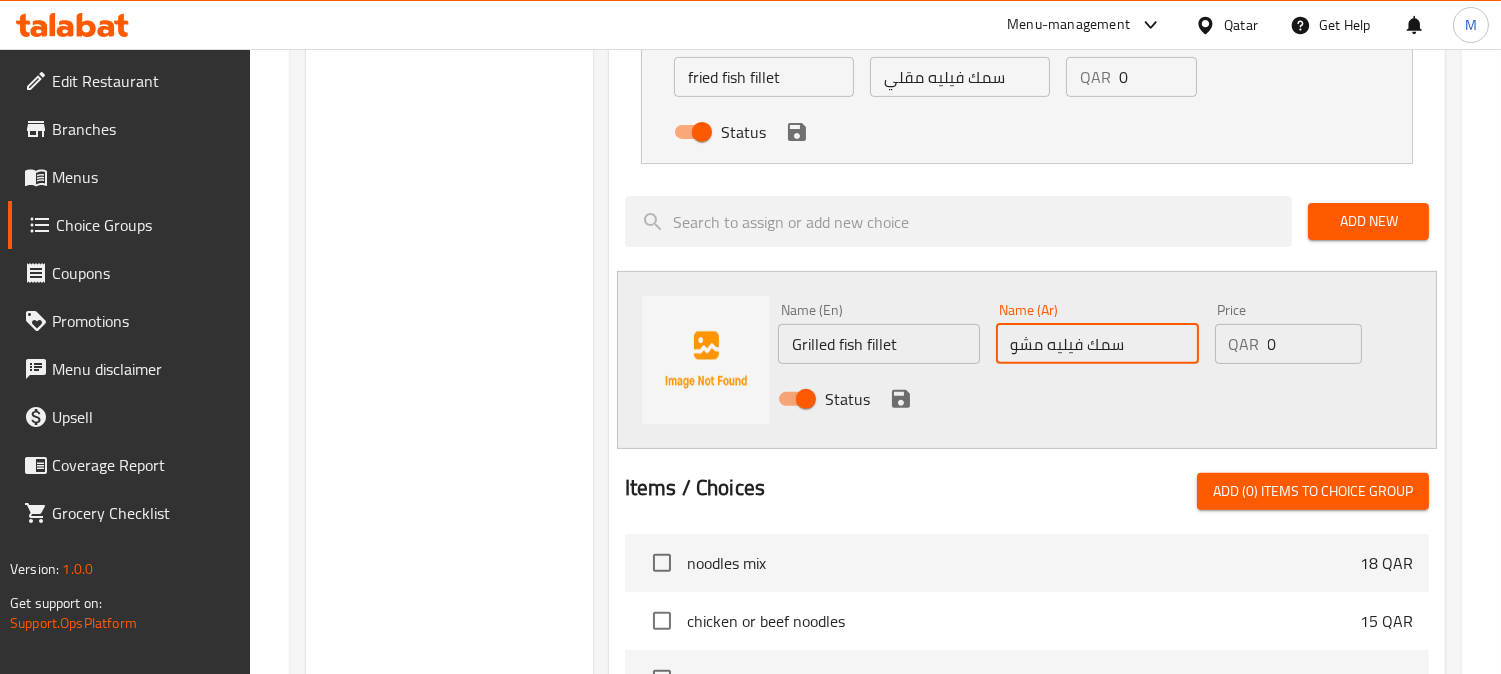 type on "سمك فيليه مشوي" 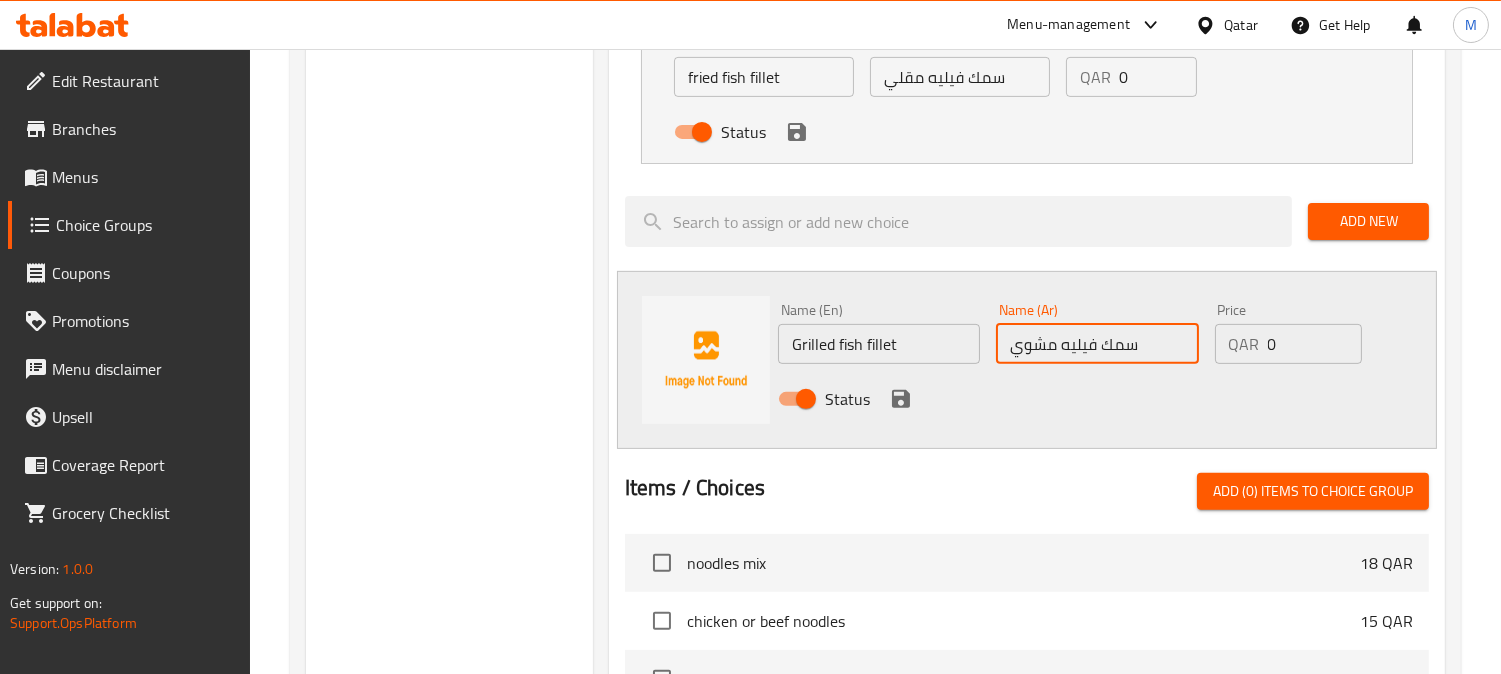 click 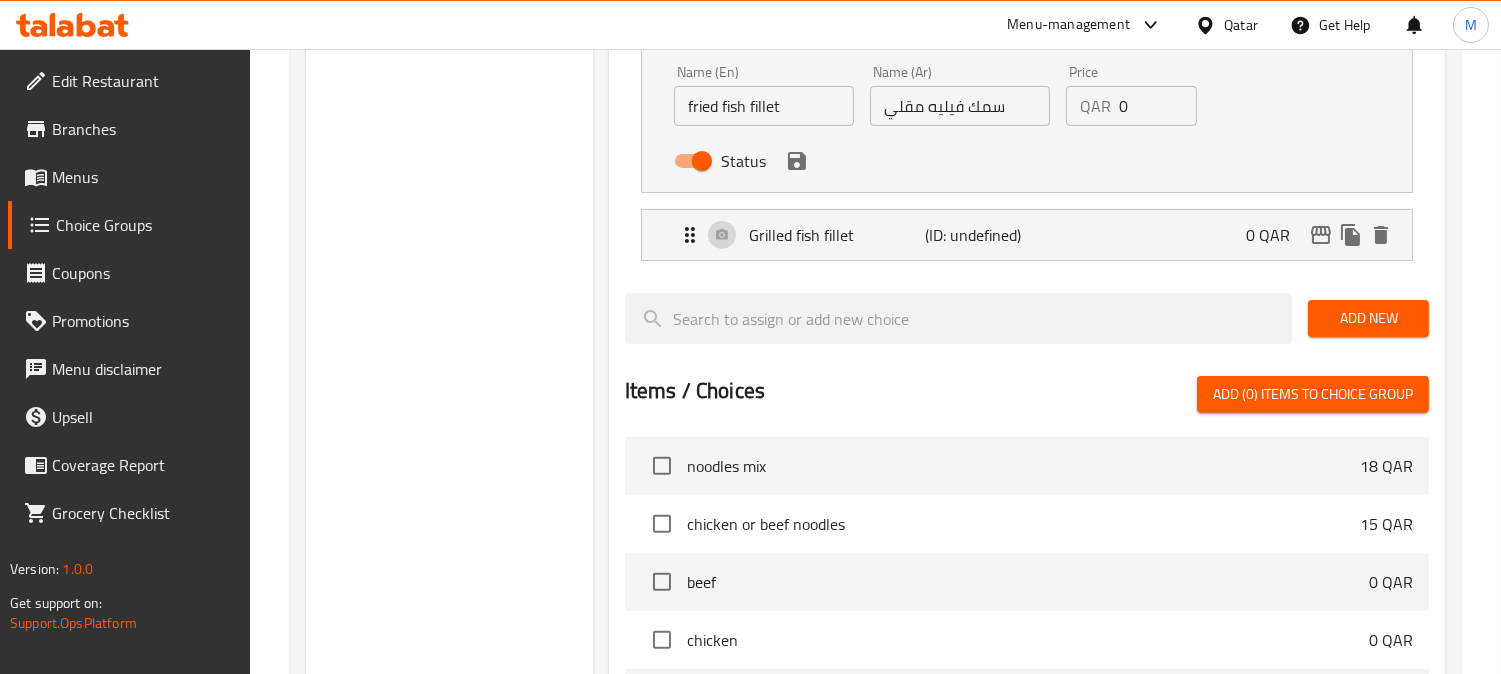 scroll, scrollTop: 1222, scrollLeft: 0, axis: vertical 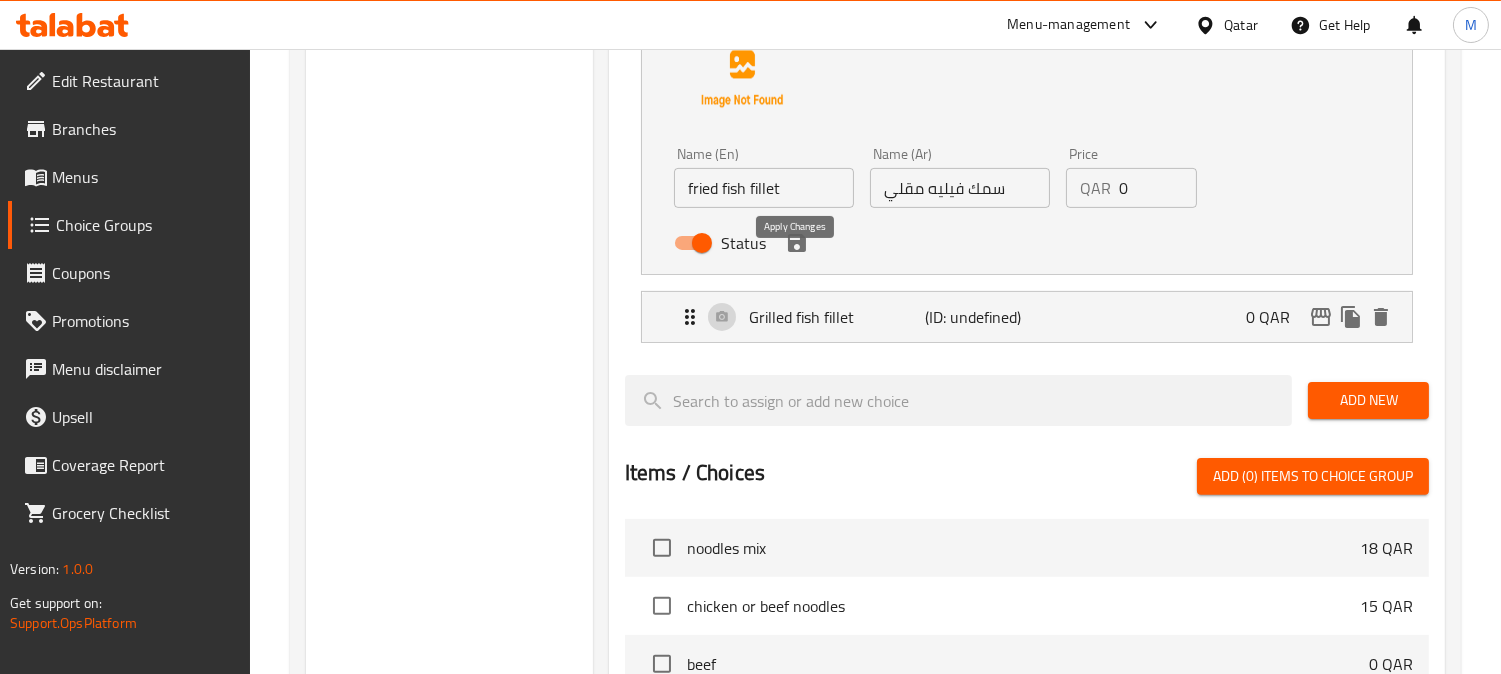drag, startPoint x: 788, startPoint y: 272, endPoint x: 913, endPoint y: 266, distance: 125.14392 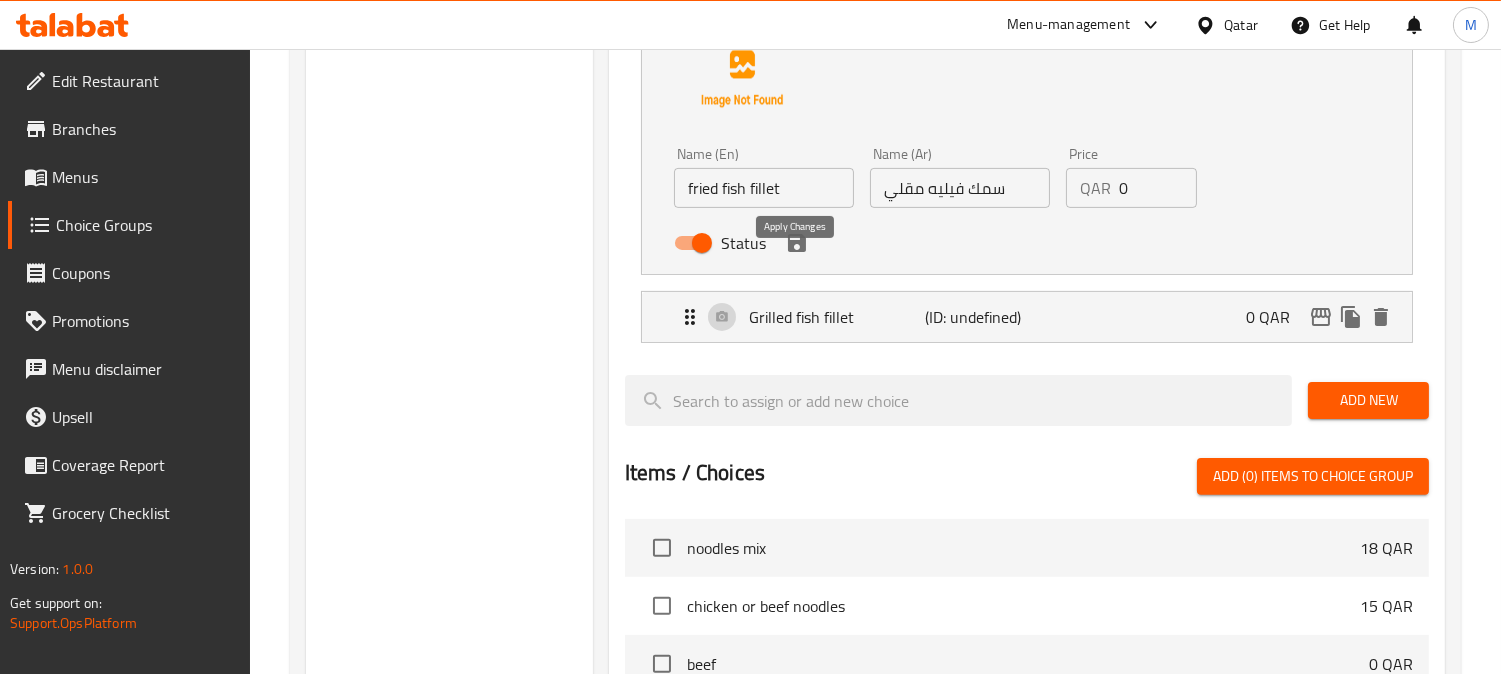 click 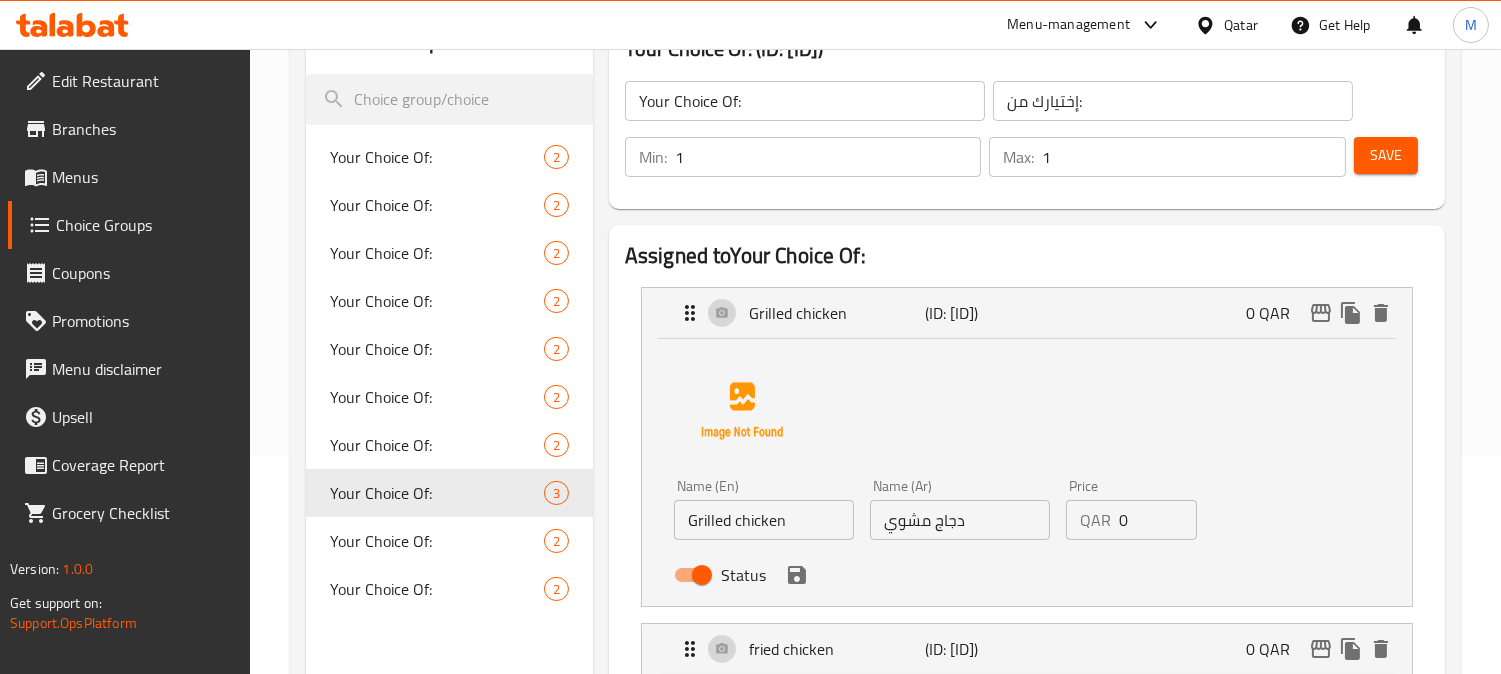 scroll, scrollTop: 111, scrollLeft: 0, axis: vertical 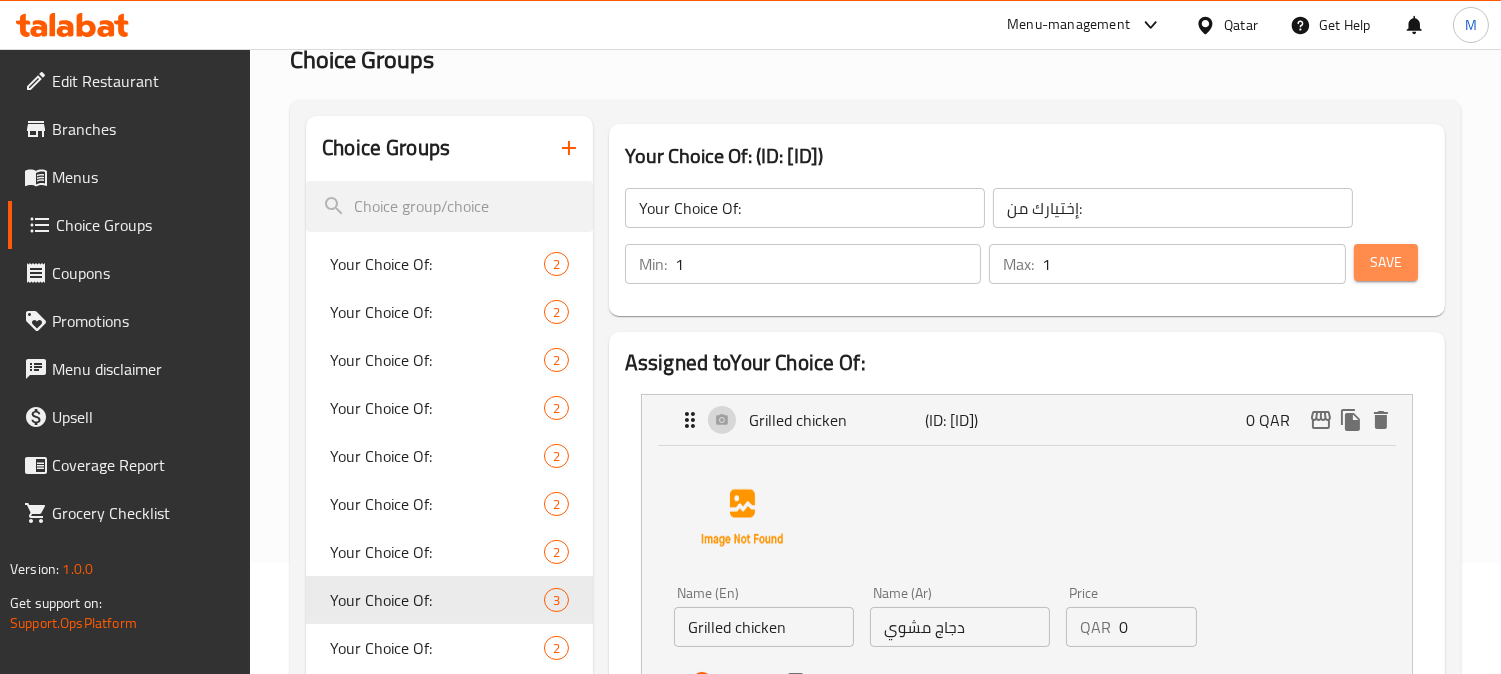 click on "Save" at bounding box center [1386, 262] 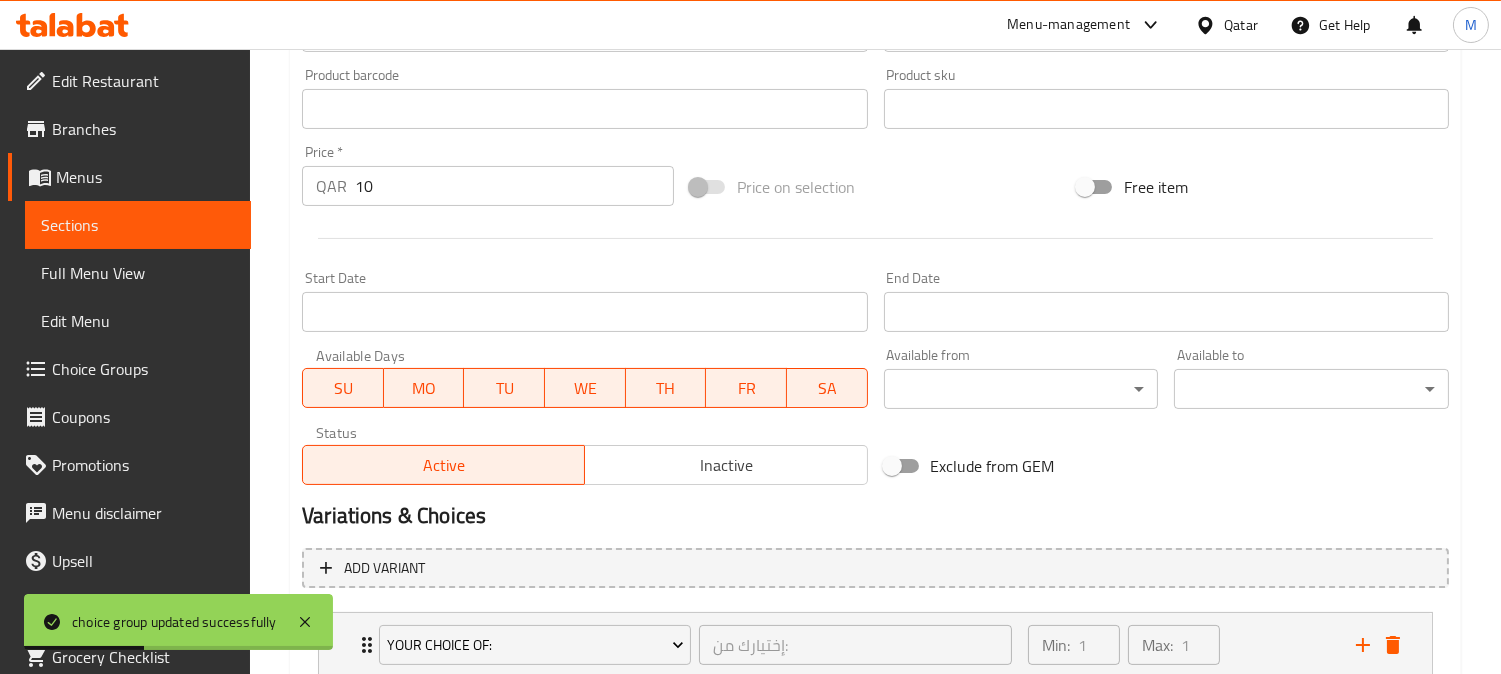 scroll, scrollTop: 770, scrollLeft: 0, axis: vertical 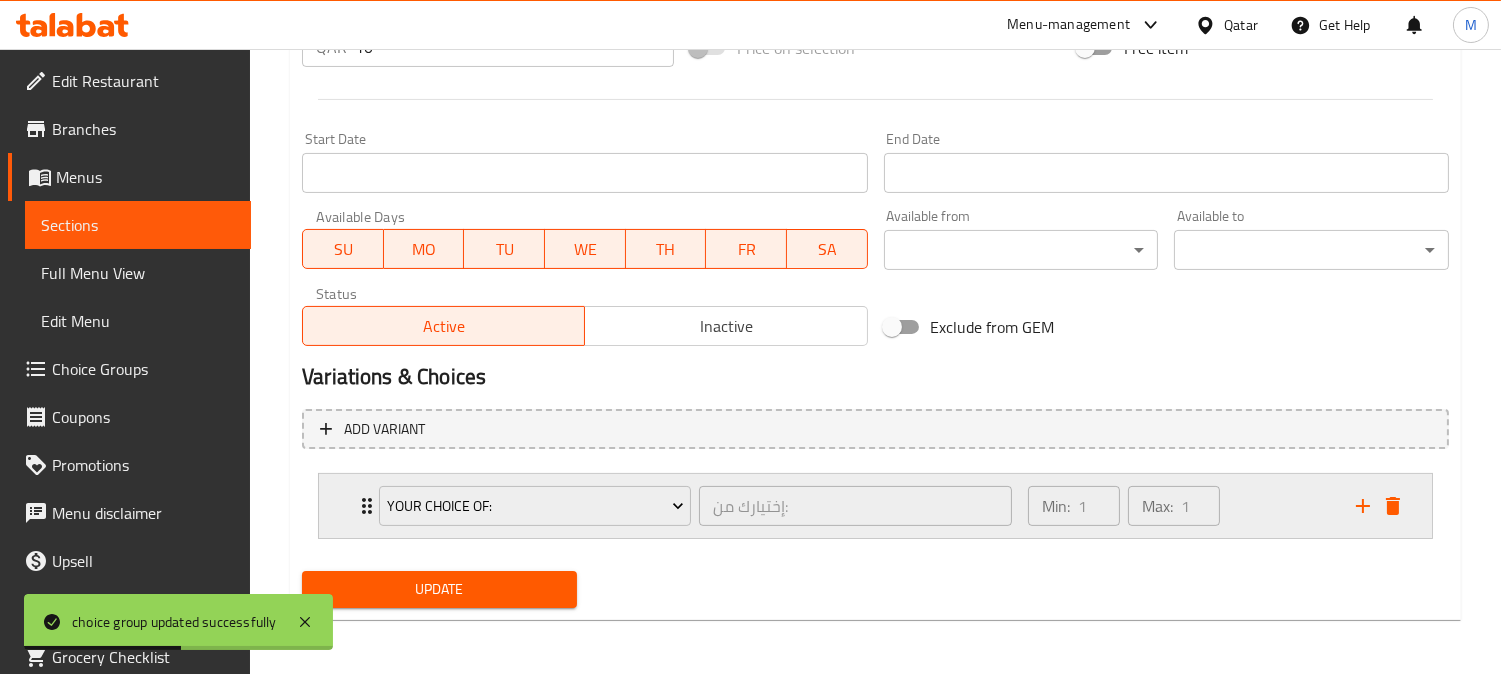 click on "Your Choice Of: إختيارك من: ​" at bounding box center (695, 506) 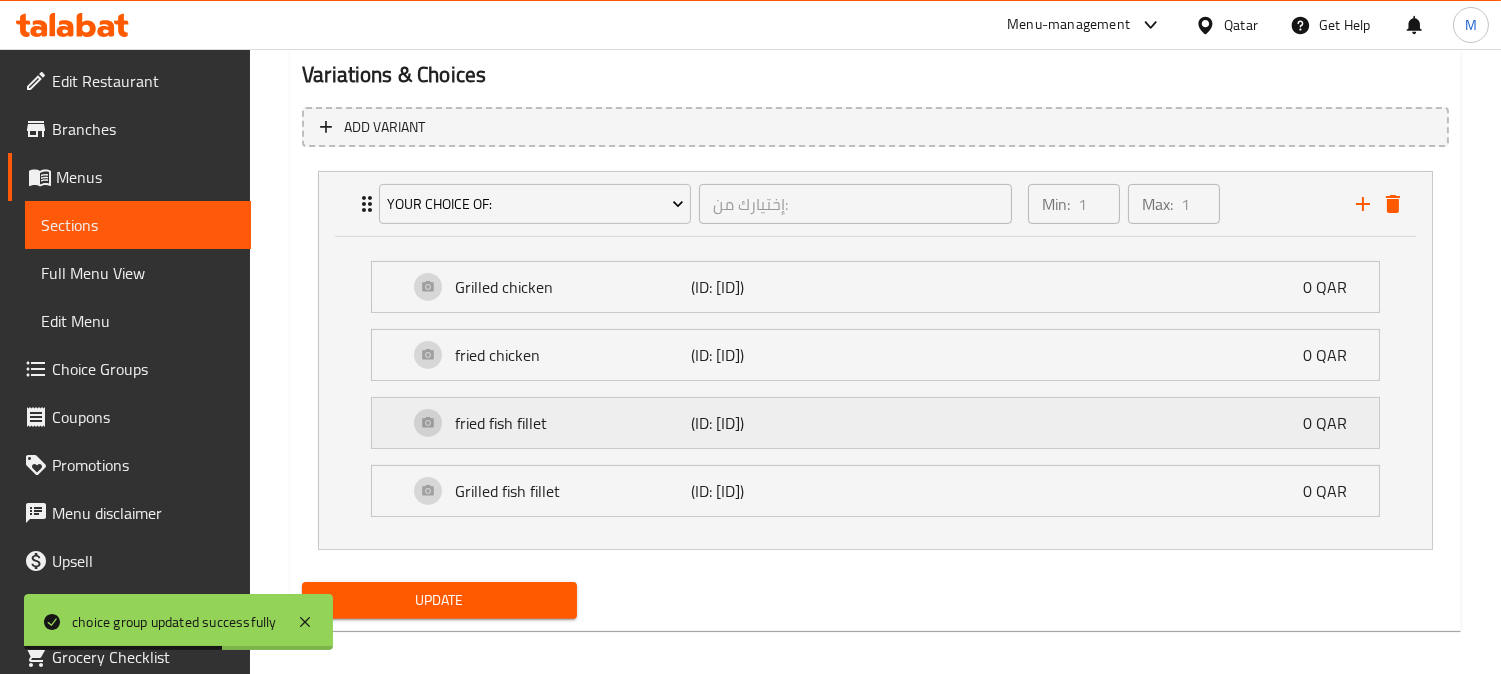 scroll, scrollTop: 1084, scrollLeft: 0, axis: vertical 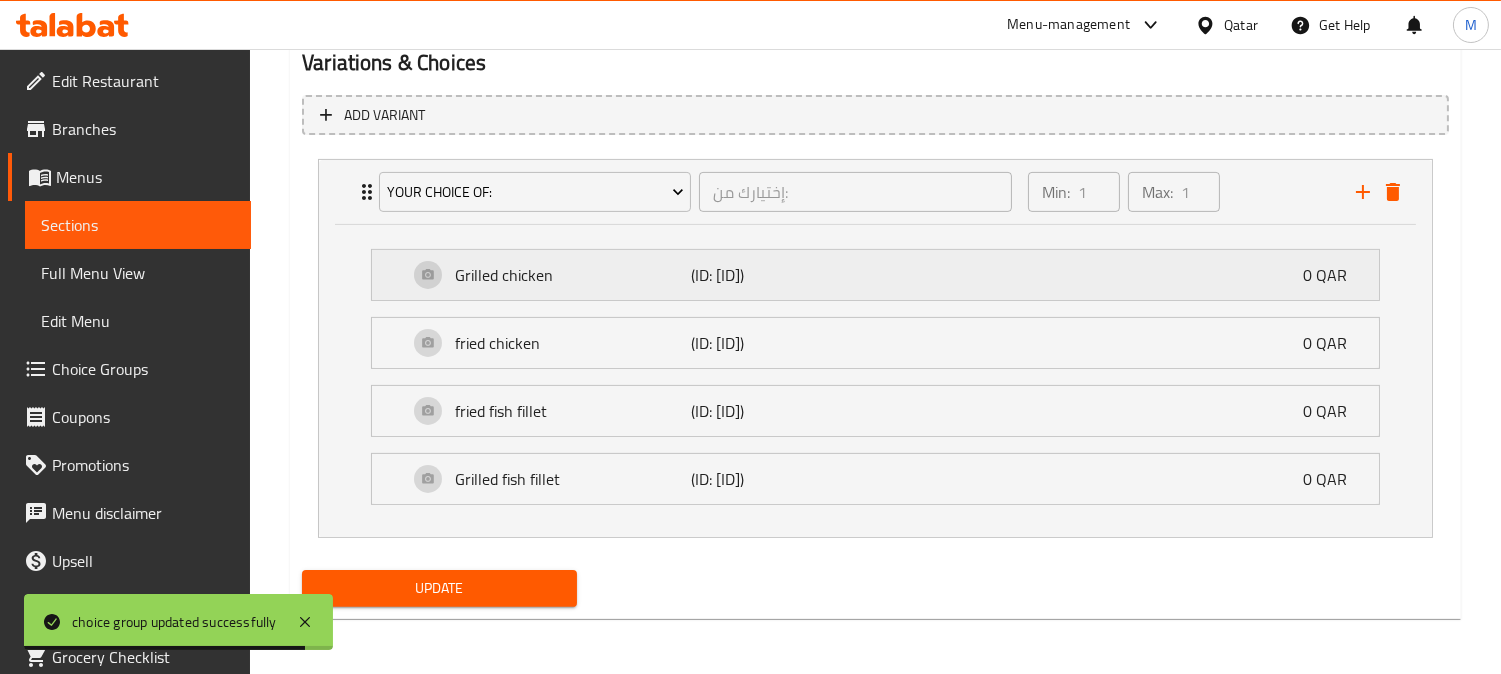click on "Grilled chicken (ID: [ID]) 0 QAR" at bounding box center (881, 275) 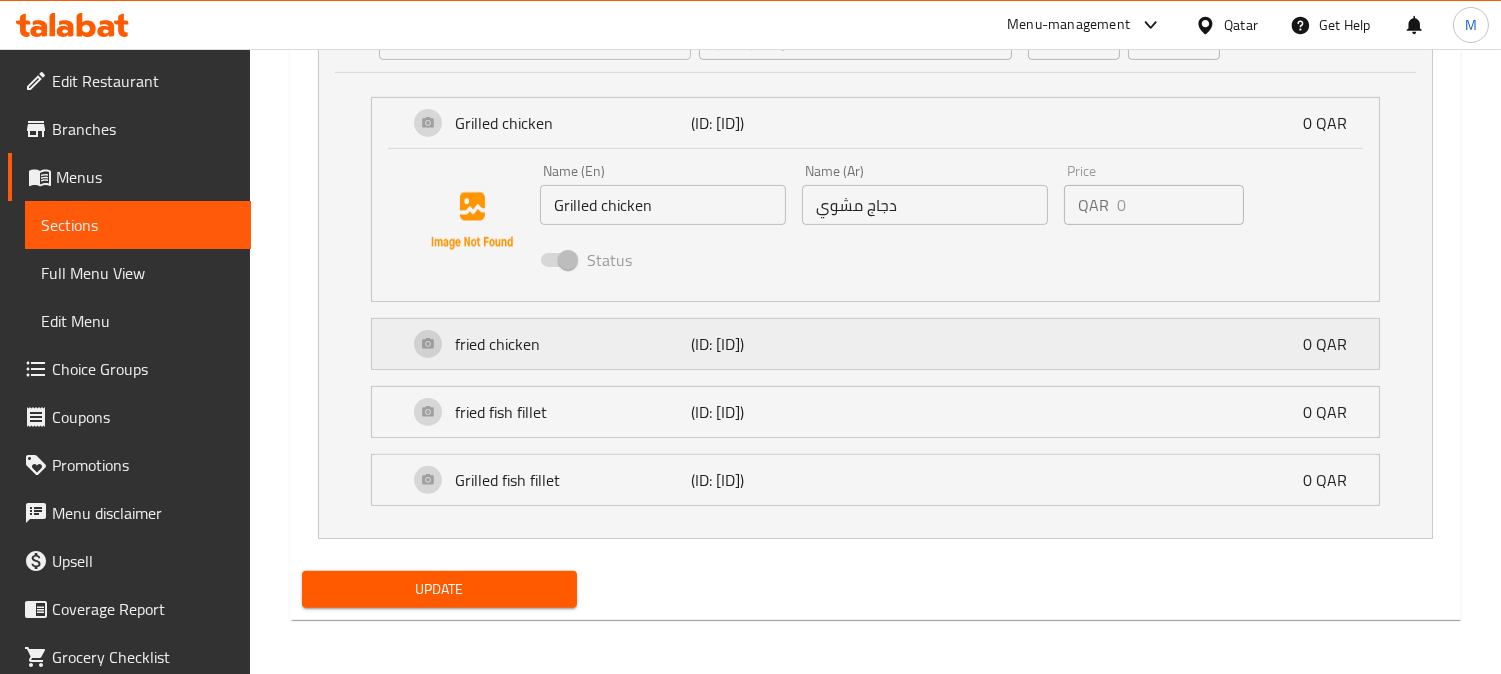 click on "fried chicken" at bounding box center [572, 344] 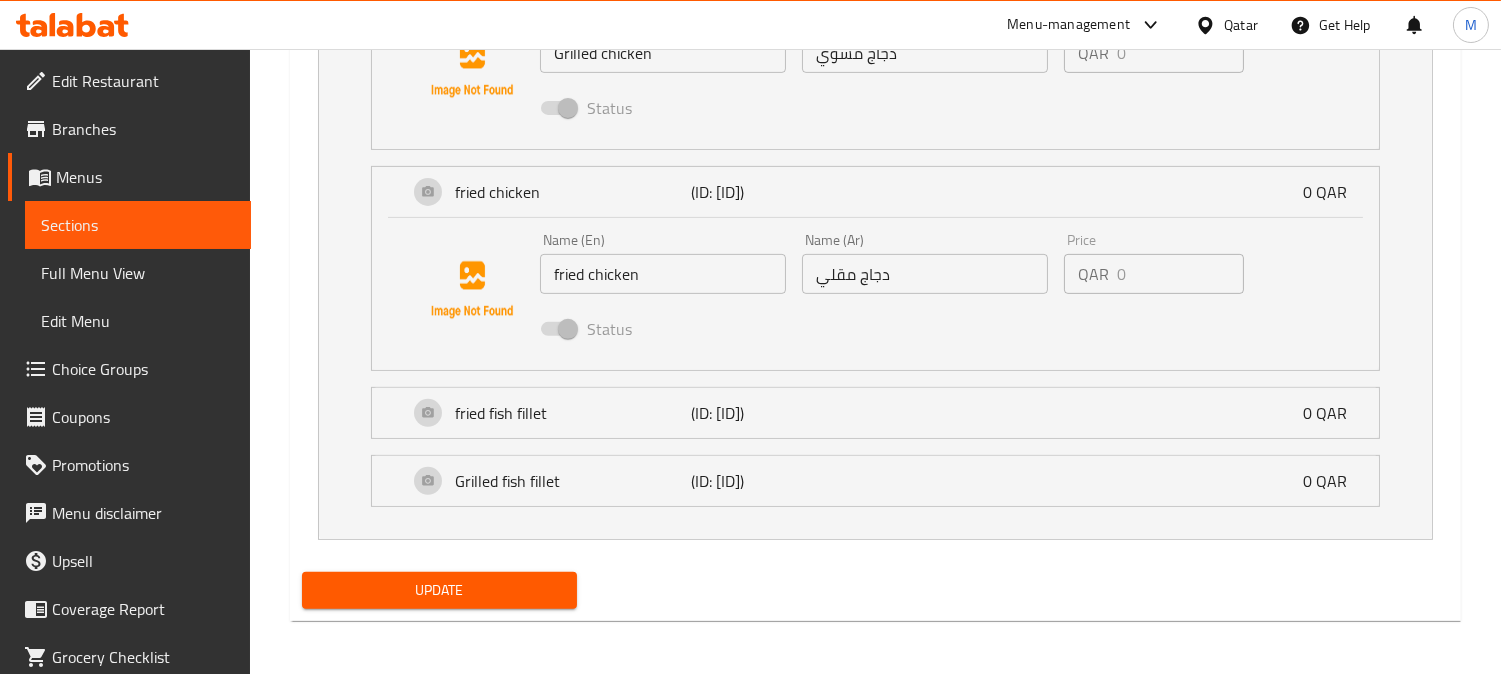 scroll, scrollTop: 1390, scrollLeft: 0, axis: vertical 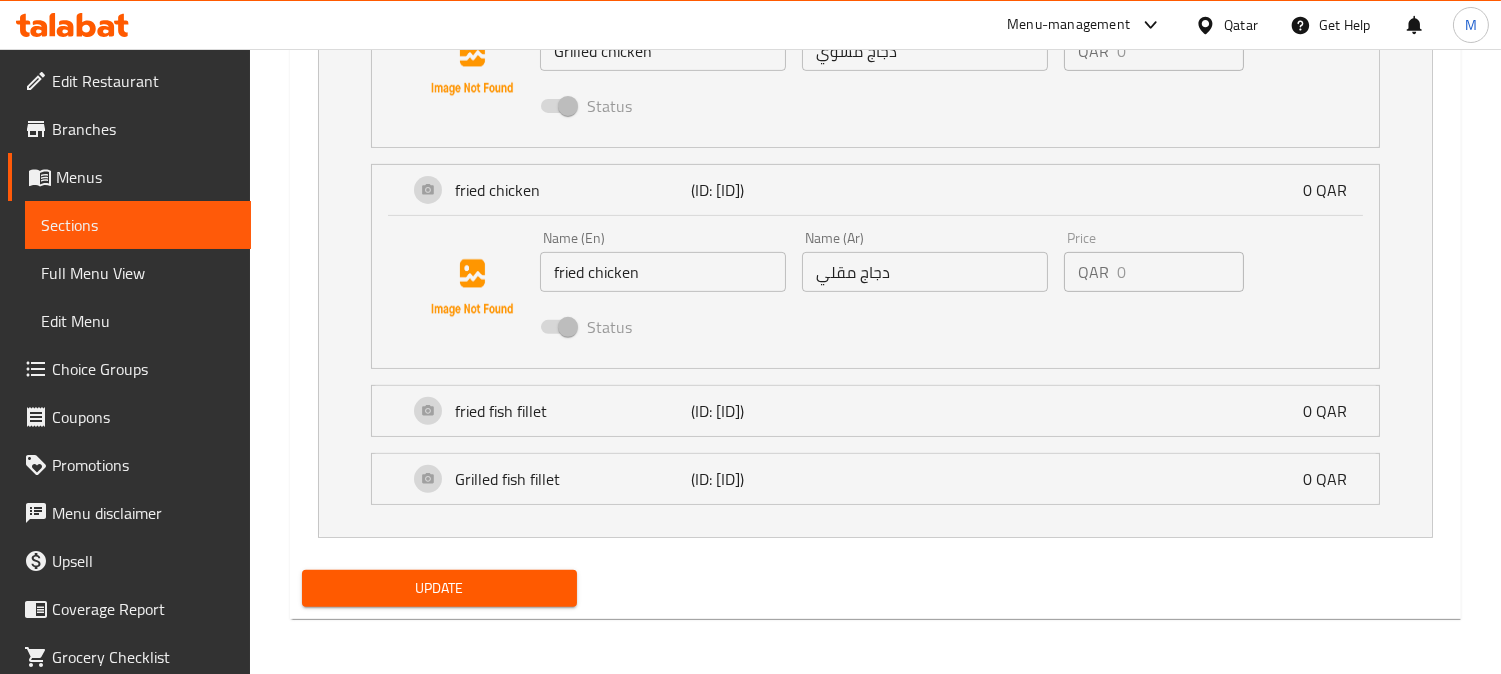 click on "fried fish fillet (ID: 2220935756) 0 QAR Name (En) fried fish fillet Name (En) Name (Ar) سمك فيليه مقلي Name (Ar) Price QAR 0 Price Status" at bounding box center (875, 411) 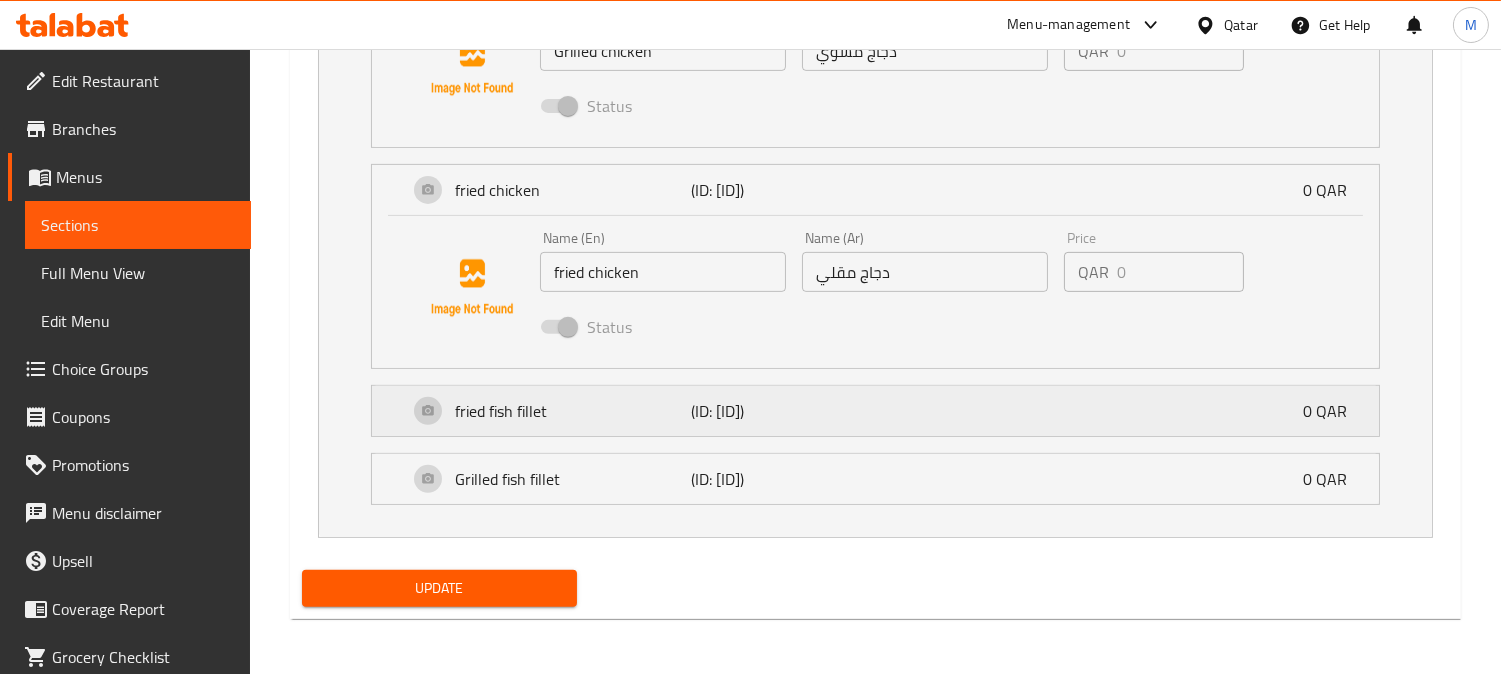 click on "fried fish fillet" at bounding box center [572, 411] 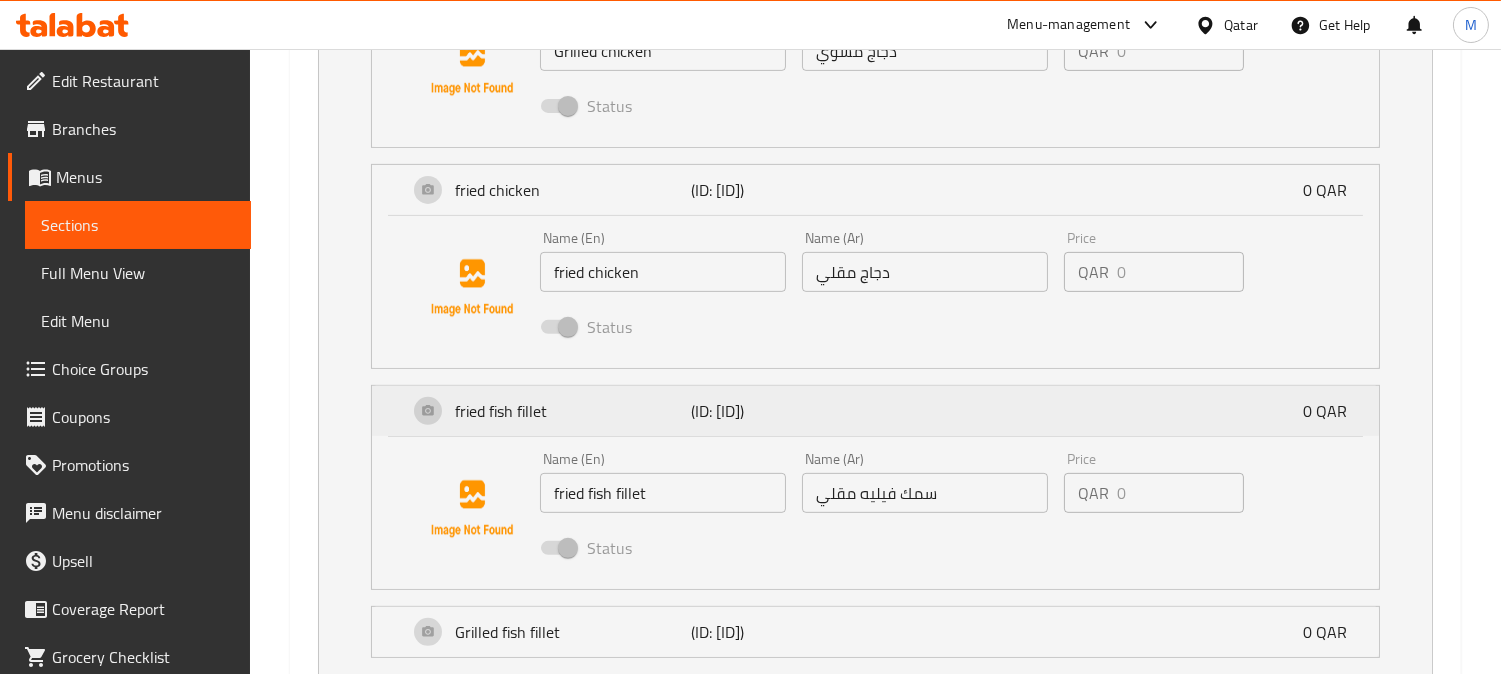 scroll, scrollTop: 1543, scrollLeft: 0, axis: vertical 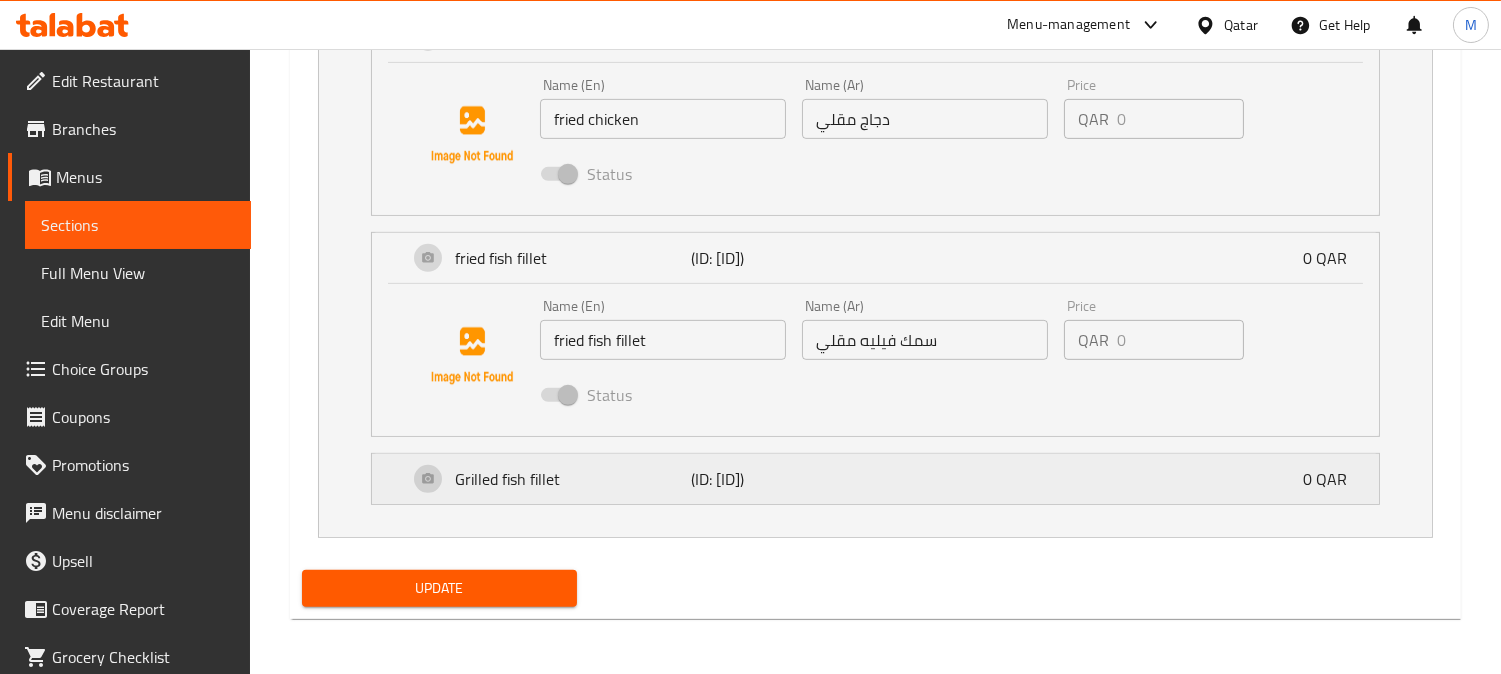 click on "Grilled fish fillet (ID: 2221399917) 0 QAR" at bounding box center (881, 479) 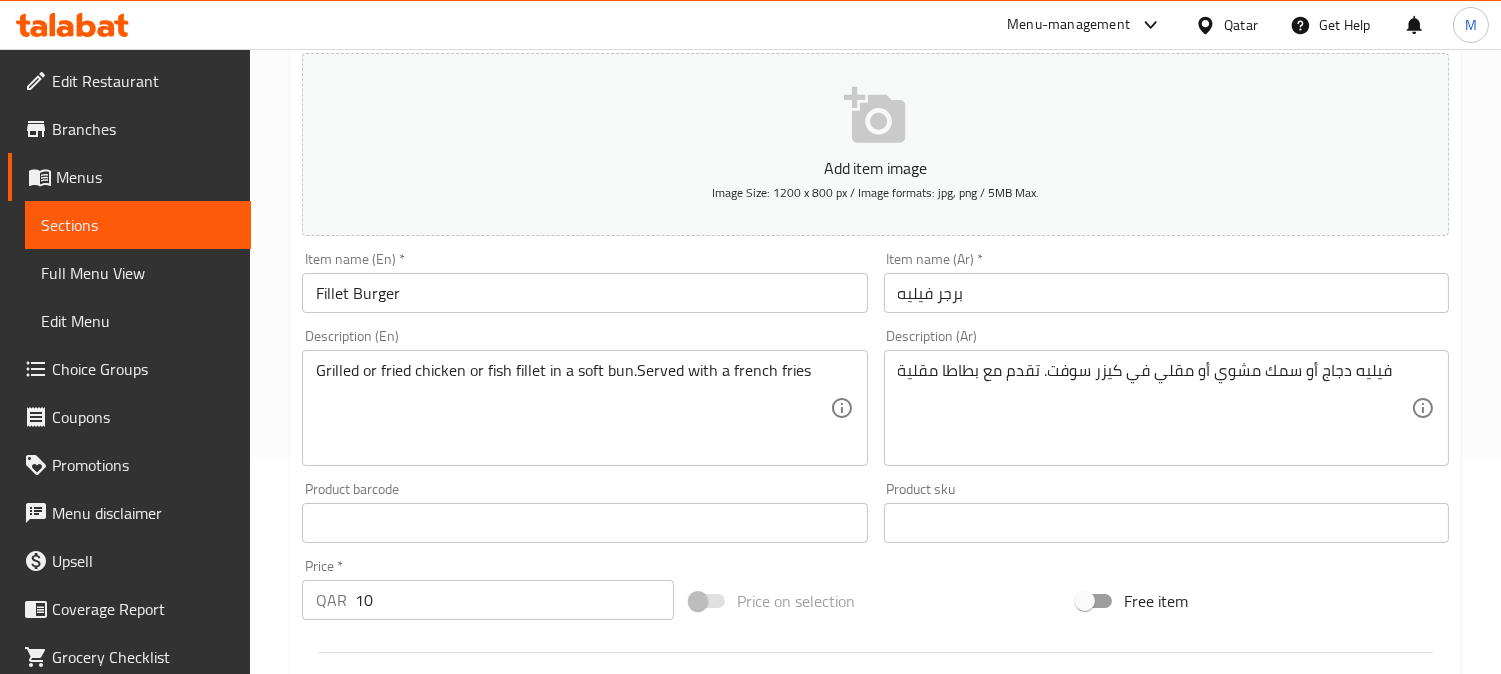 scroll, scrollTop: 362, scrollLeft: 0, axis: vertical 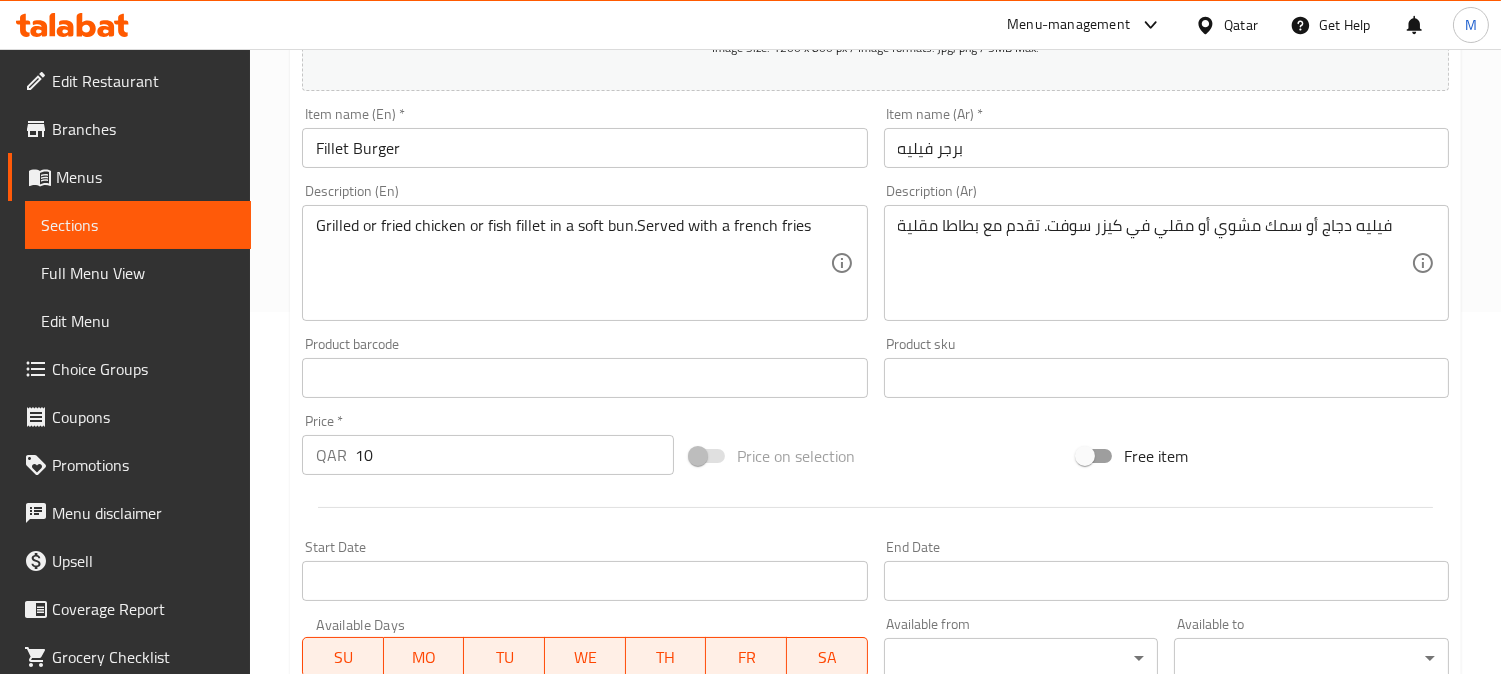 click on "برجر فيليه" at bounding box center (1166, 148) 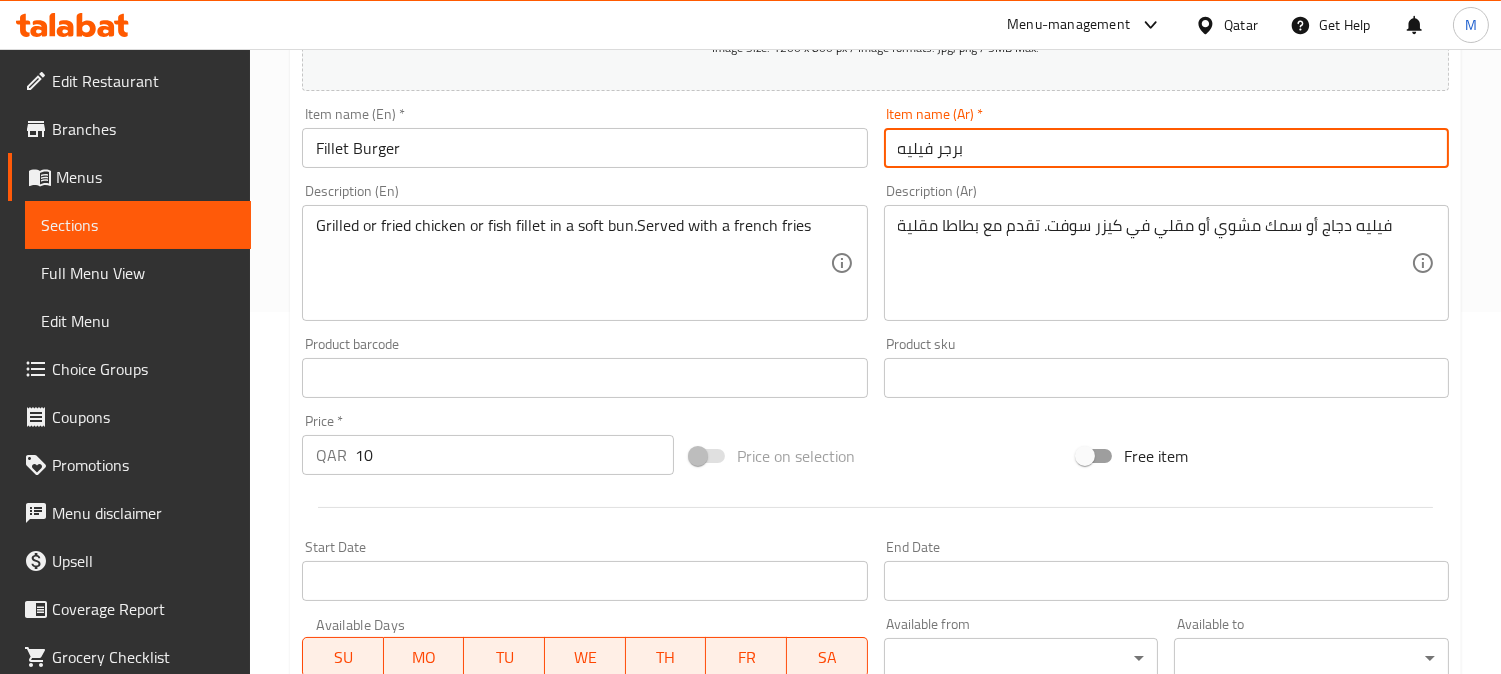 click on "Update" at bounding box center (439, 1922) 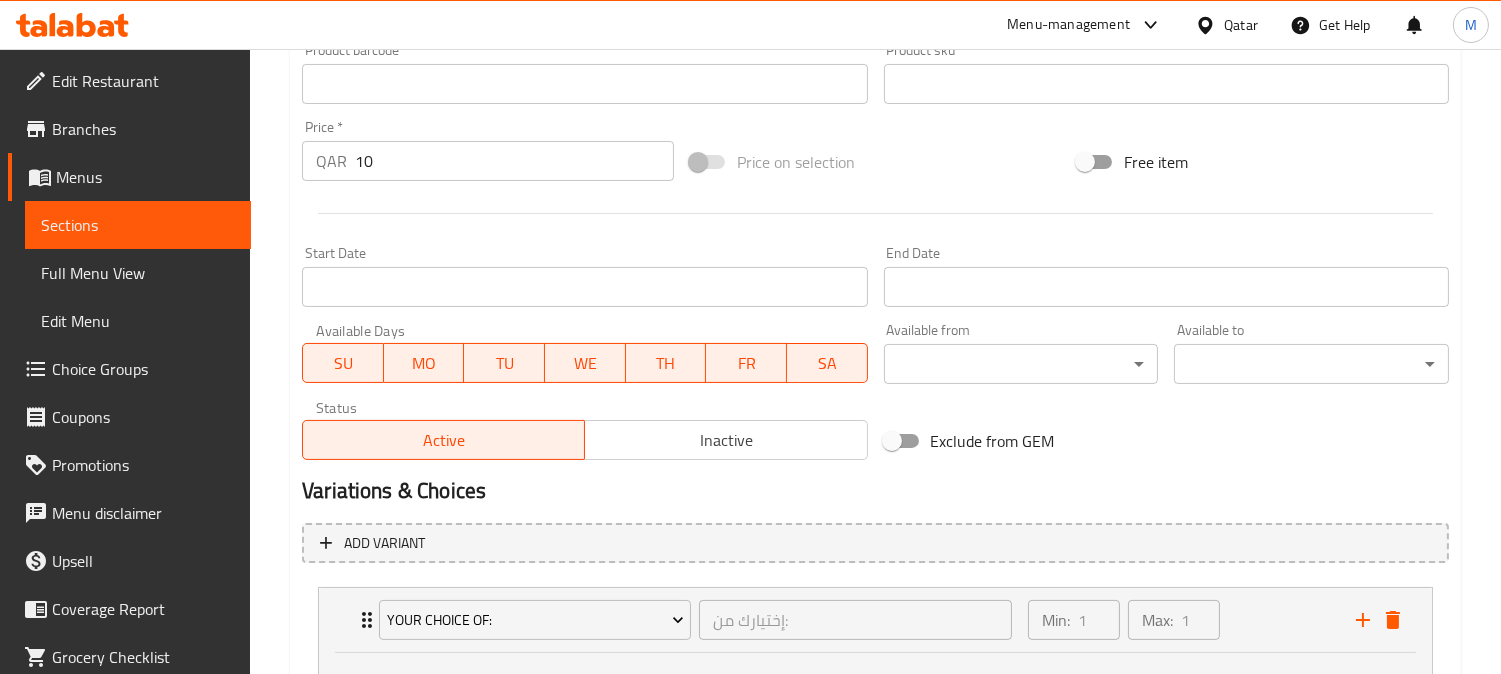scroll, scrollTop: 695, scrollLeft: 0, axis: vertical 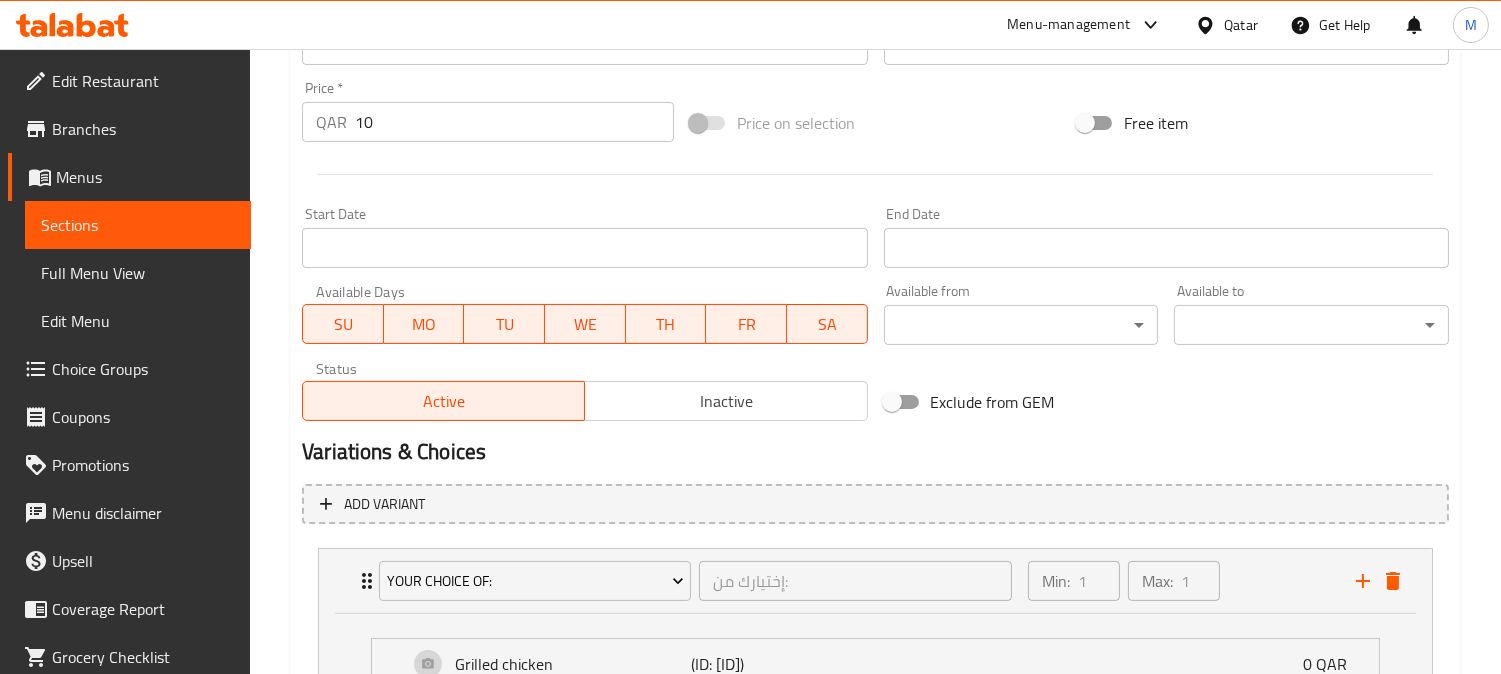 click on "Choice Groups" at bounding box center (143, 369) 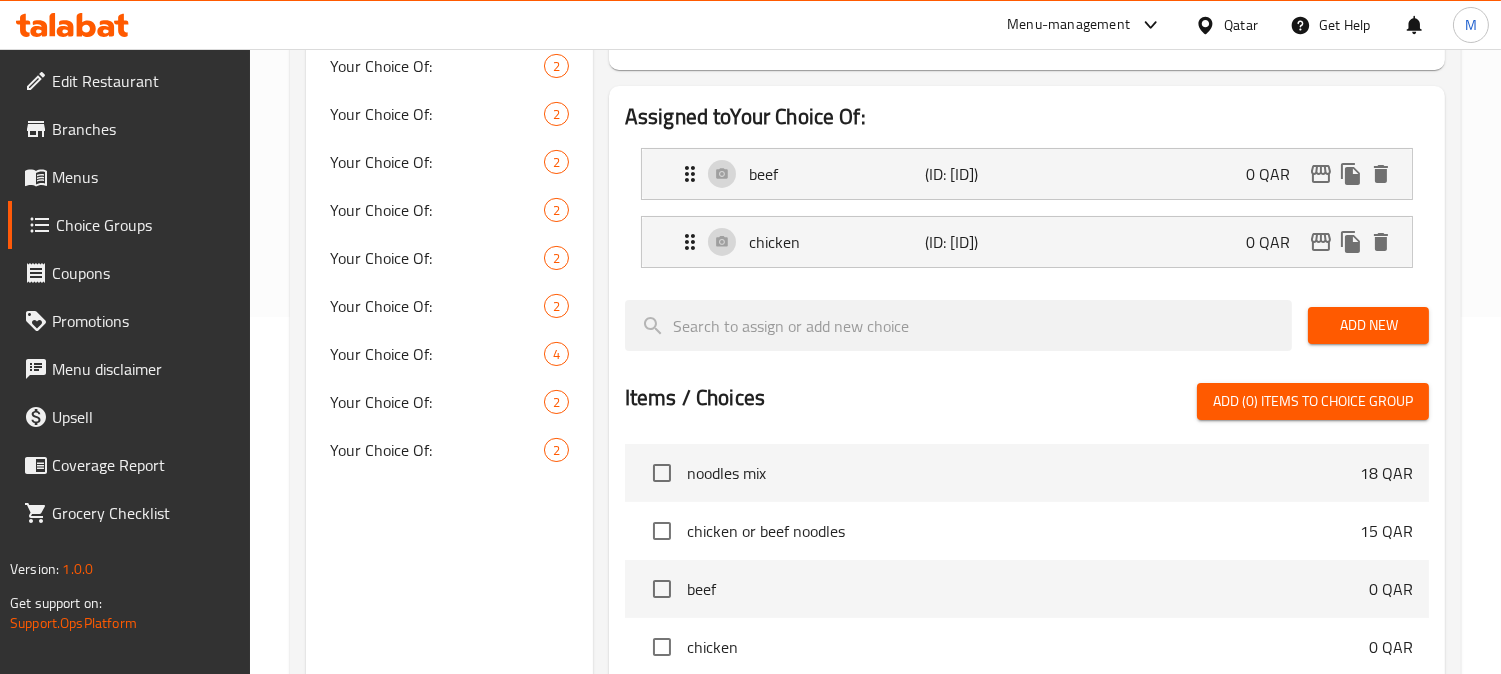 scroll, scrollTop: 283, scrollLeft: 0, axis: vertical 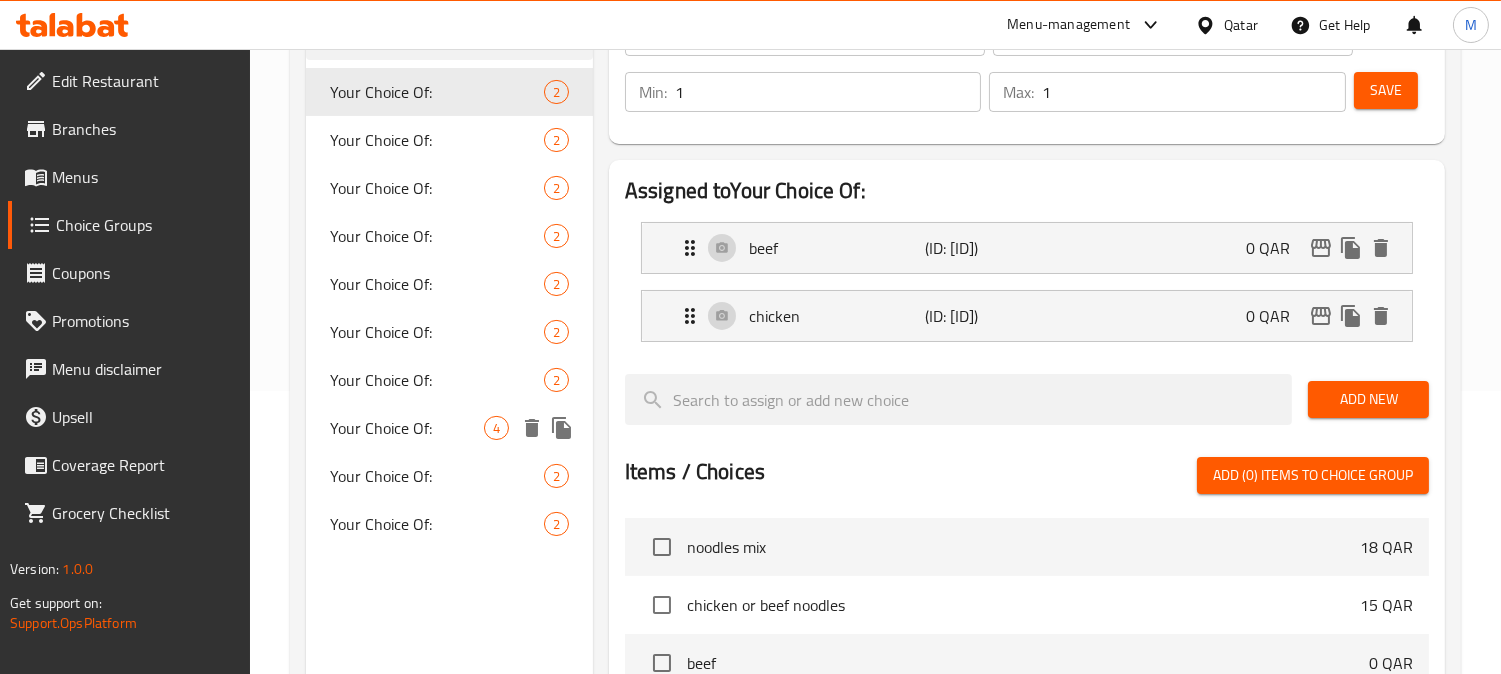 click on "Your Choice Of: 4" at bounding box center (449, 428) 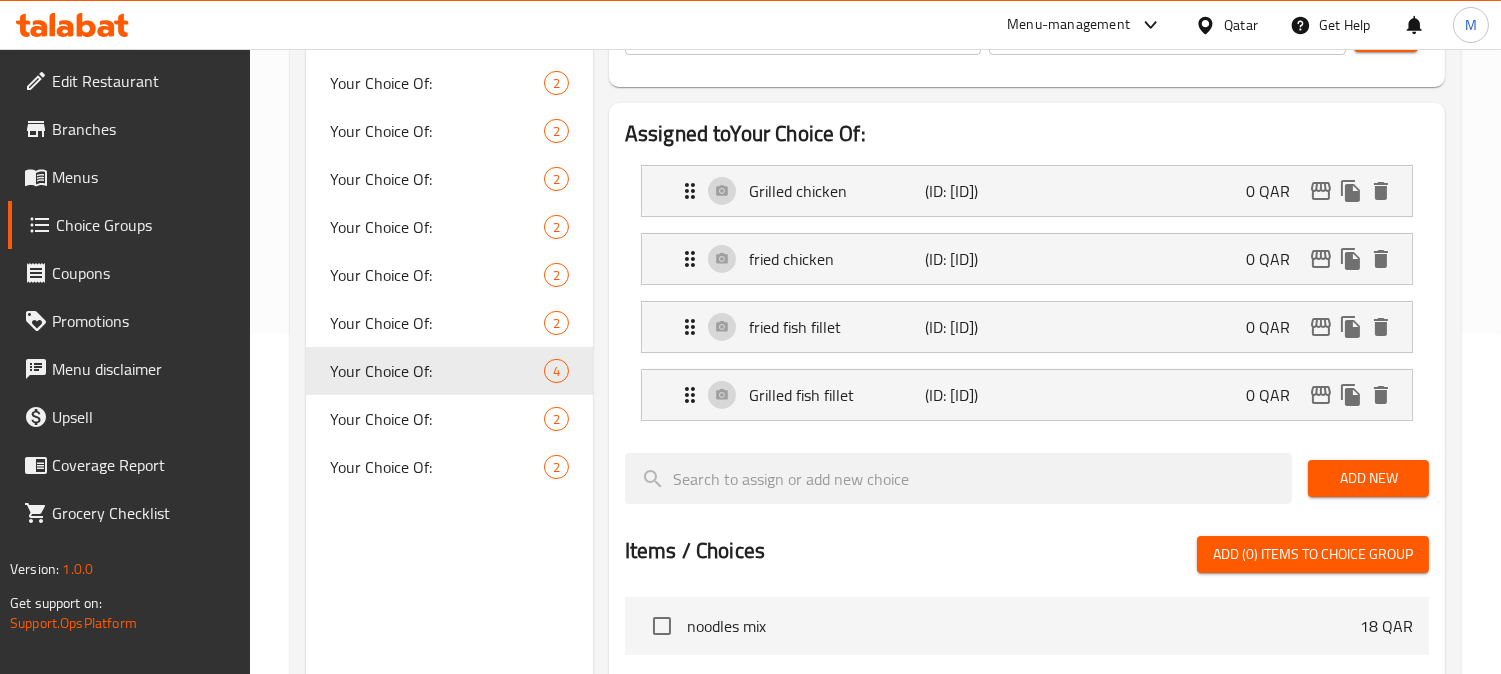 scroll, scrollTop: 394, scrollLeft: 0, axis: vertical 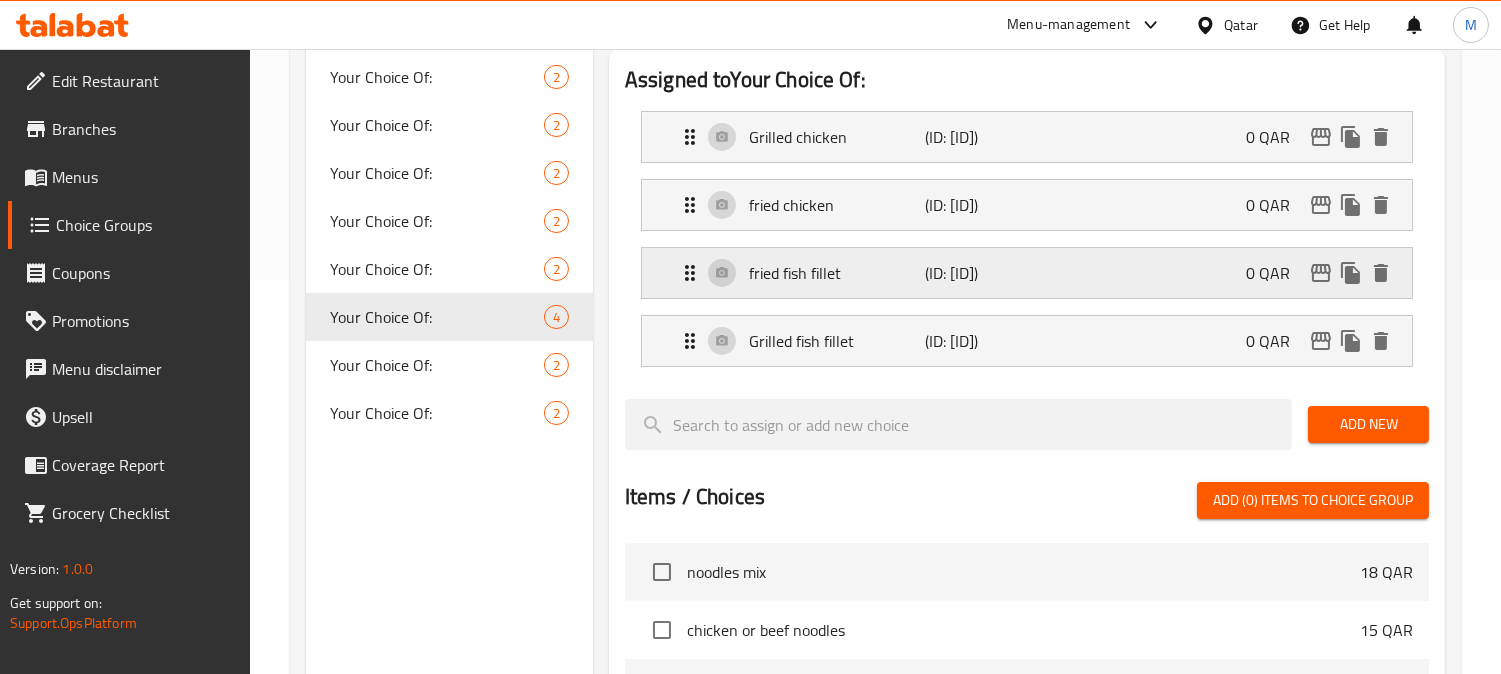 drag, startPoint x: 868, startPoint y: 291, endPoint x: 823, endPoint y: 291, distance: 45 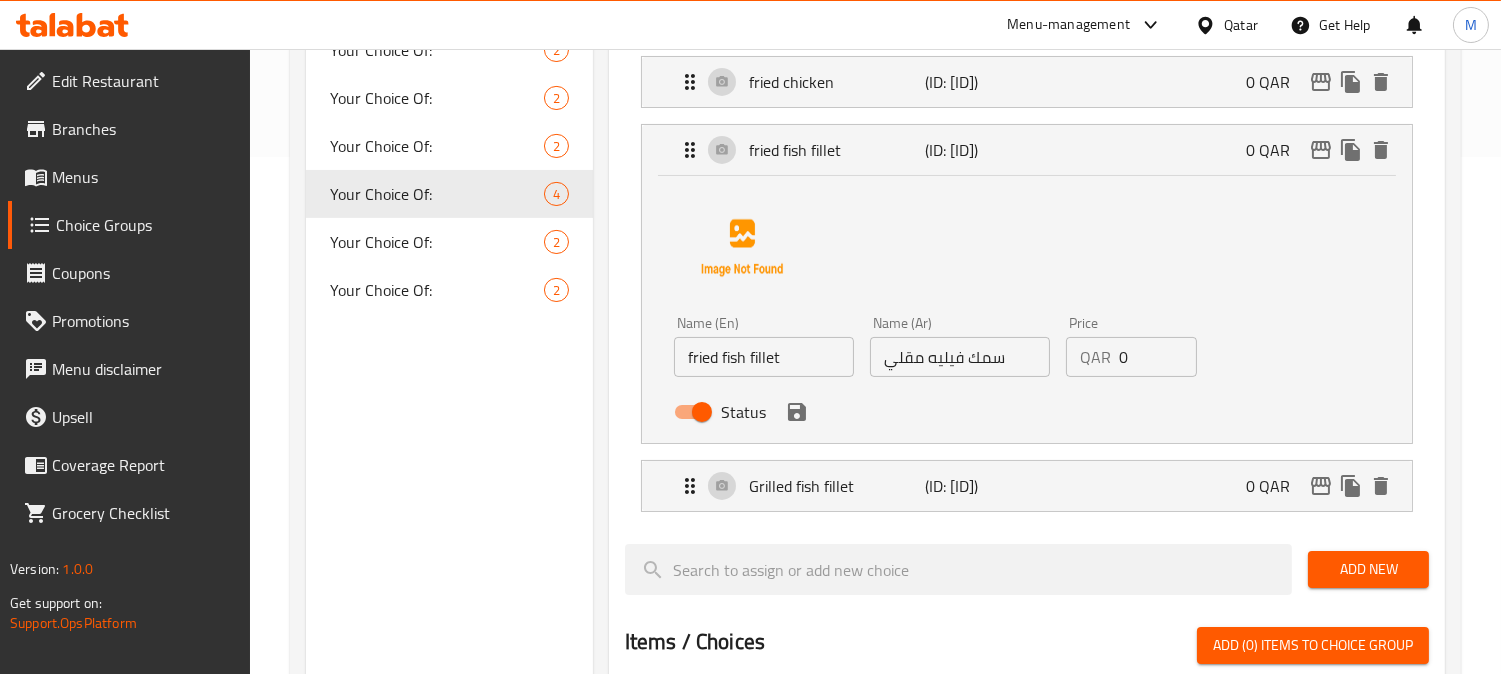 scroll, scrollTop: 616, scrollLeft: 0, axis: vertical 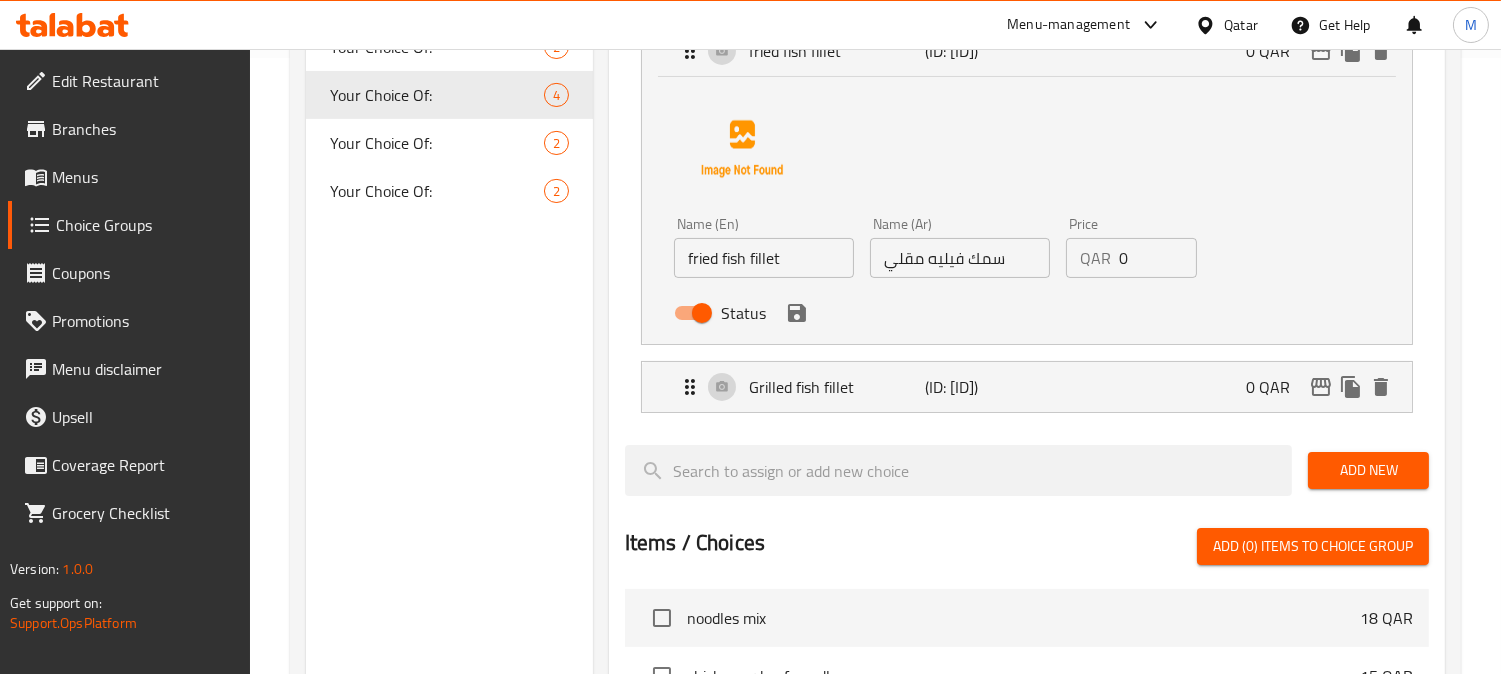click on "fried fish fillet" at bounding box center [764, 258] 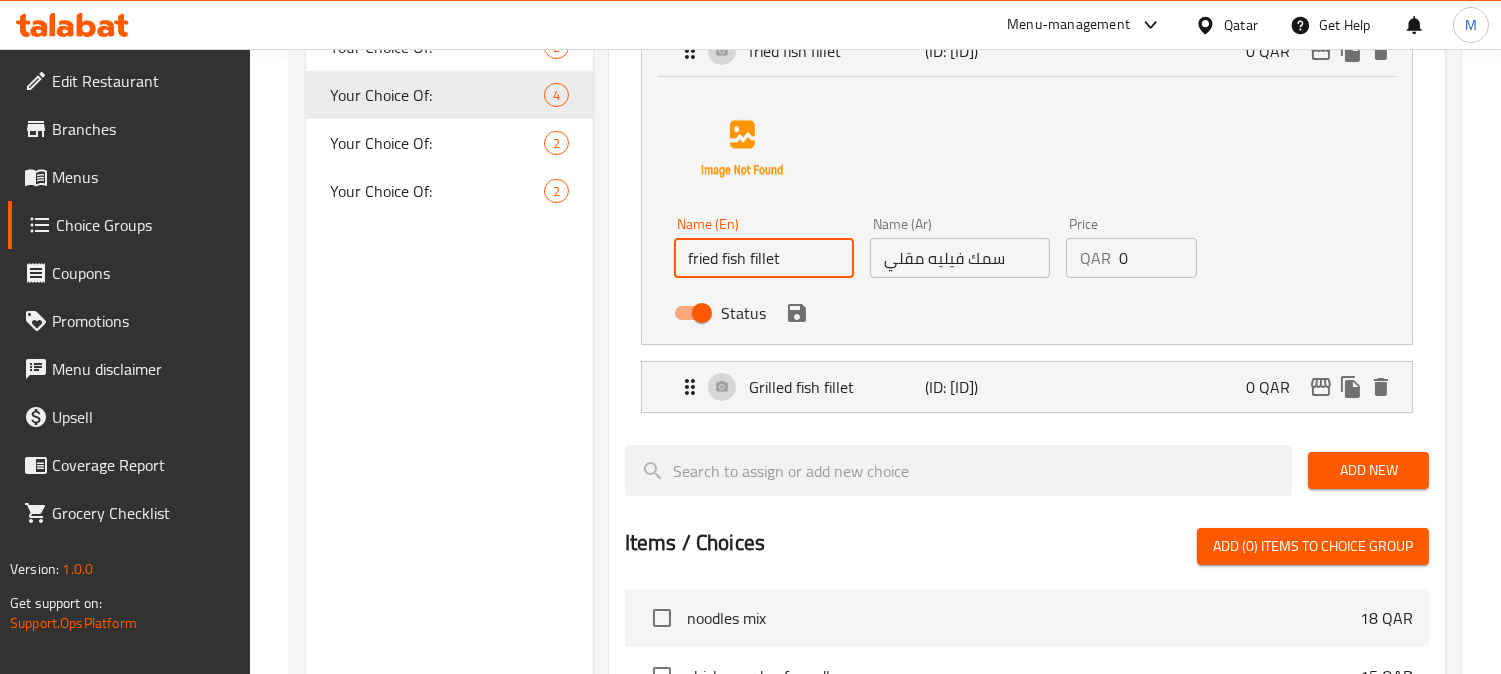 click on "fried fish fillet" at bounding box center (764, 258) 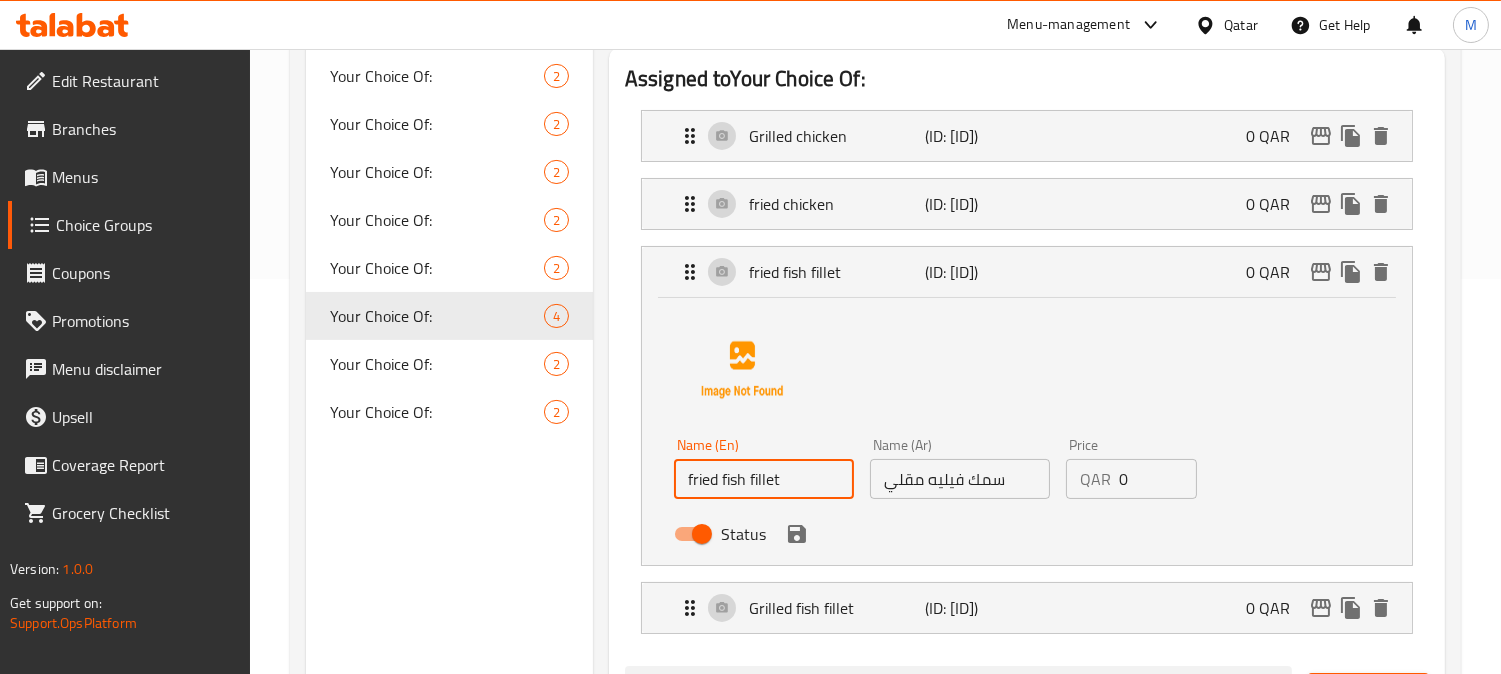 scroll, scrollTop: 394, scrollLeft: 0, axis: vertical 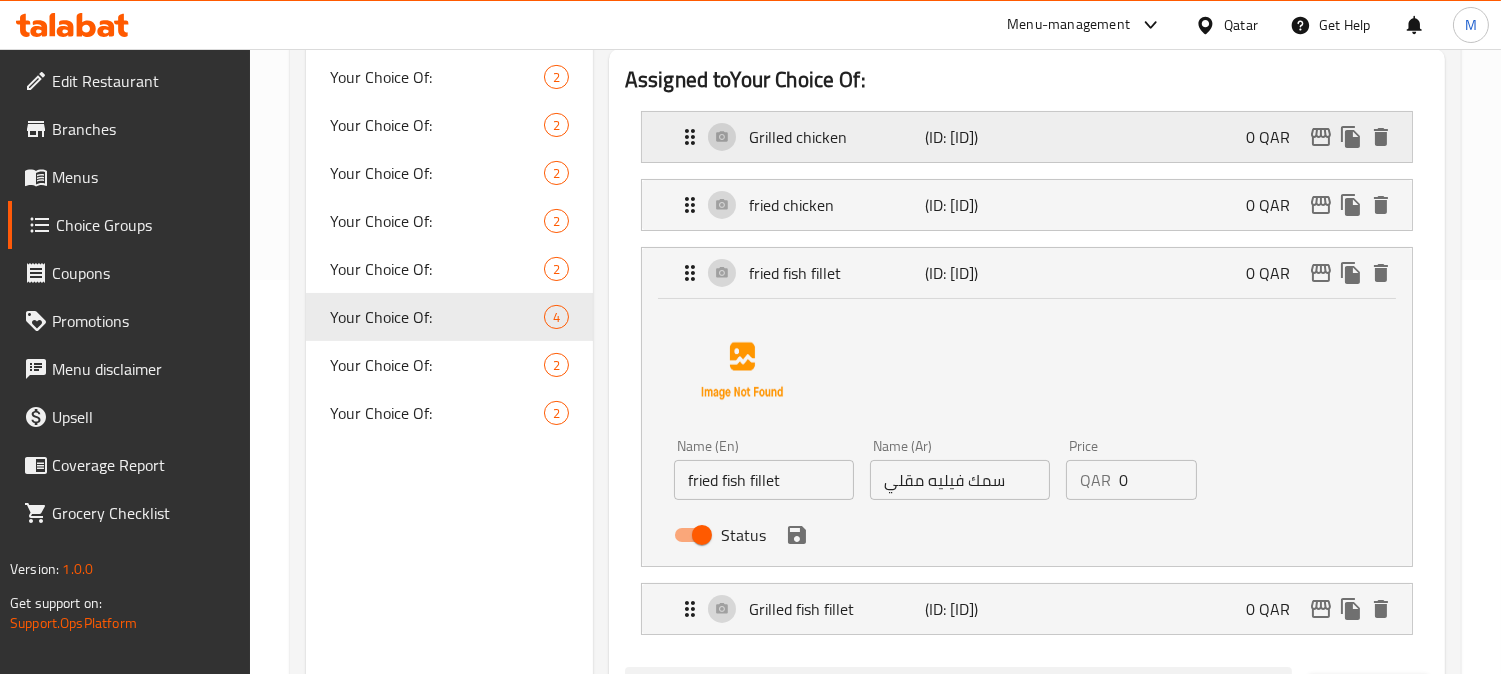 drag, startPoint x: 845, startPoint y: 146, endPoint x: 788, endPoint y: 146, distance: 57 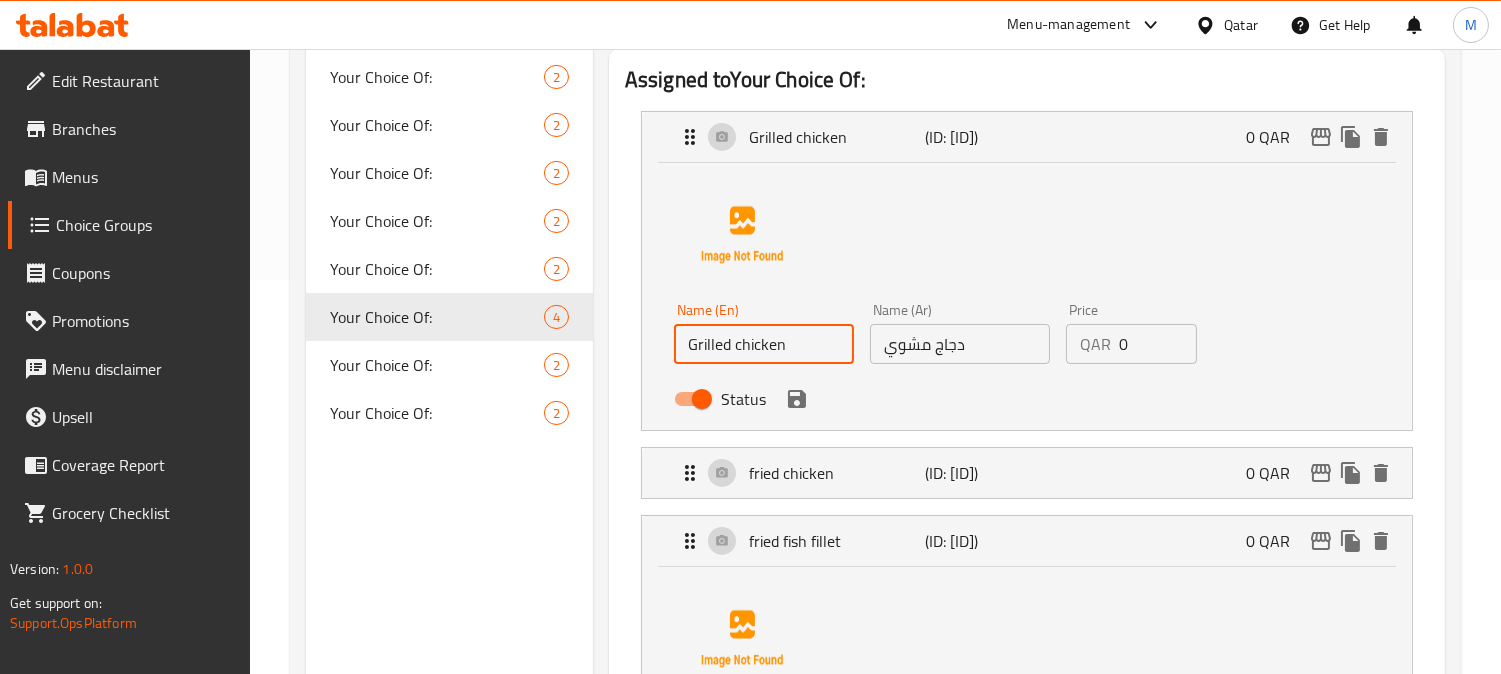 click on "Grilled chicken" at bounding box center [764, 344] 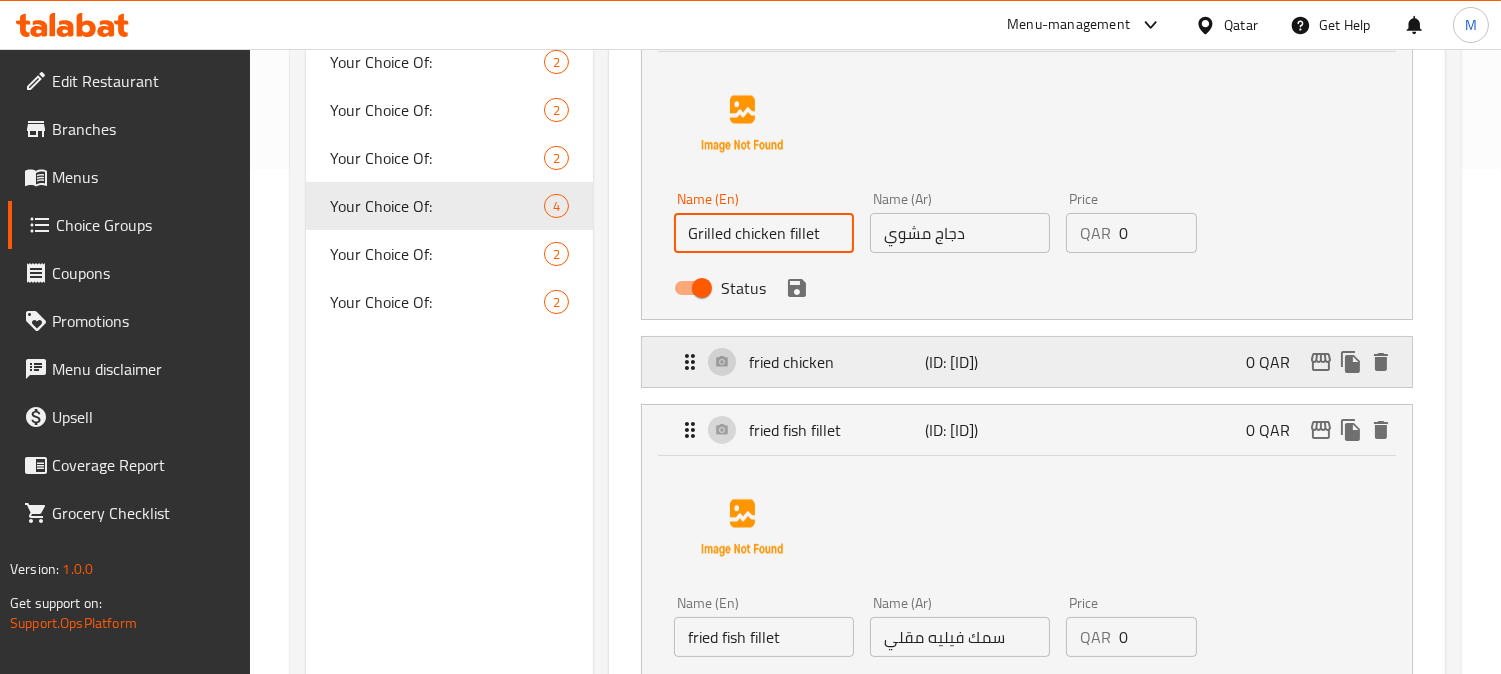 click on "fried chicken" at bounding box center [837, 362] 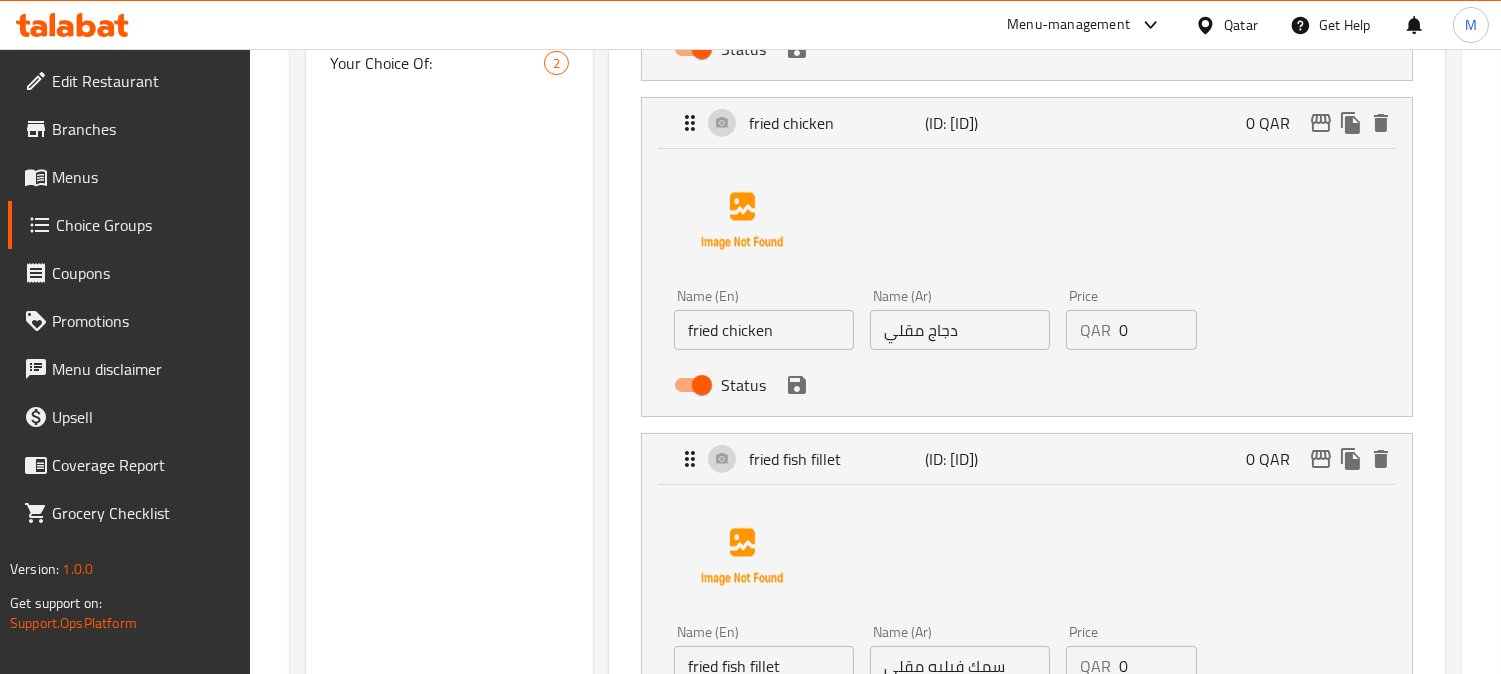 scroll, scrollTop: 838, scrollLeft: 0, axis: vertical 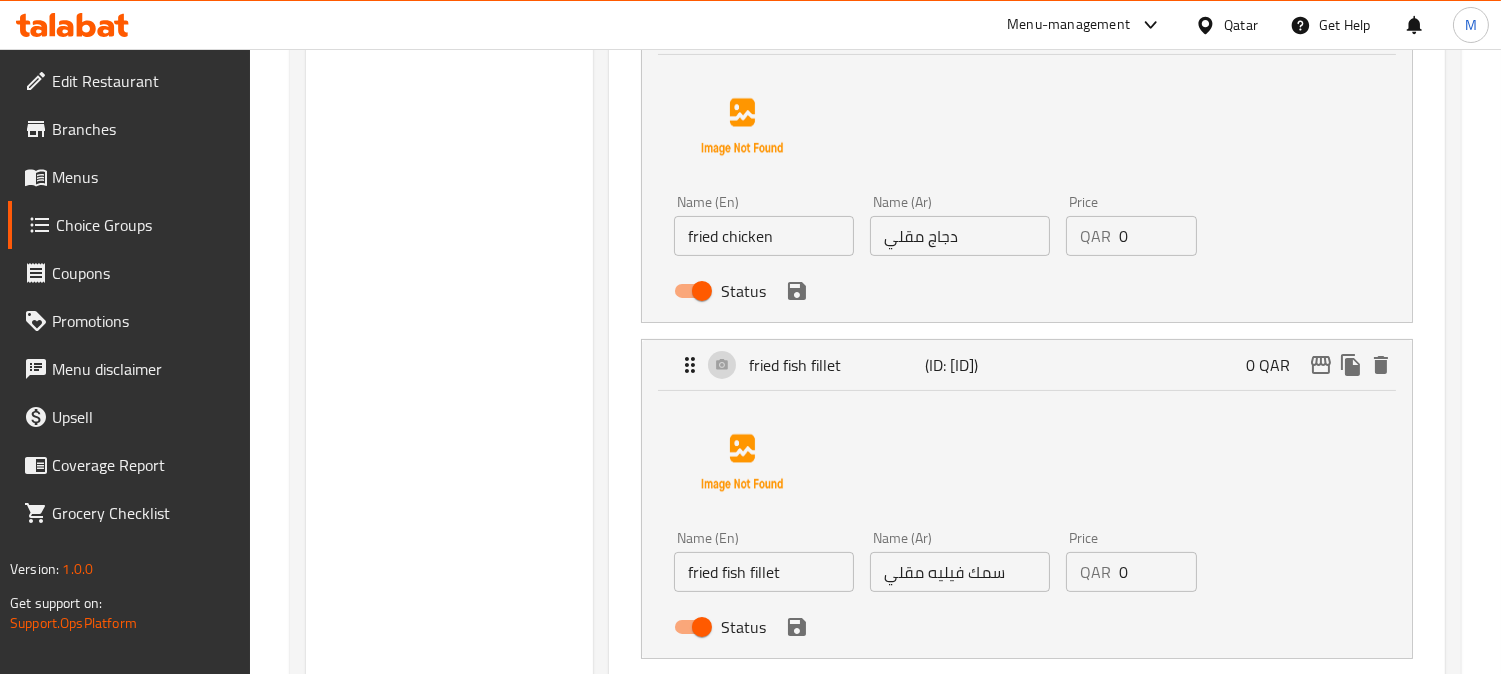 type on "Grilled chicken fillet" 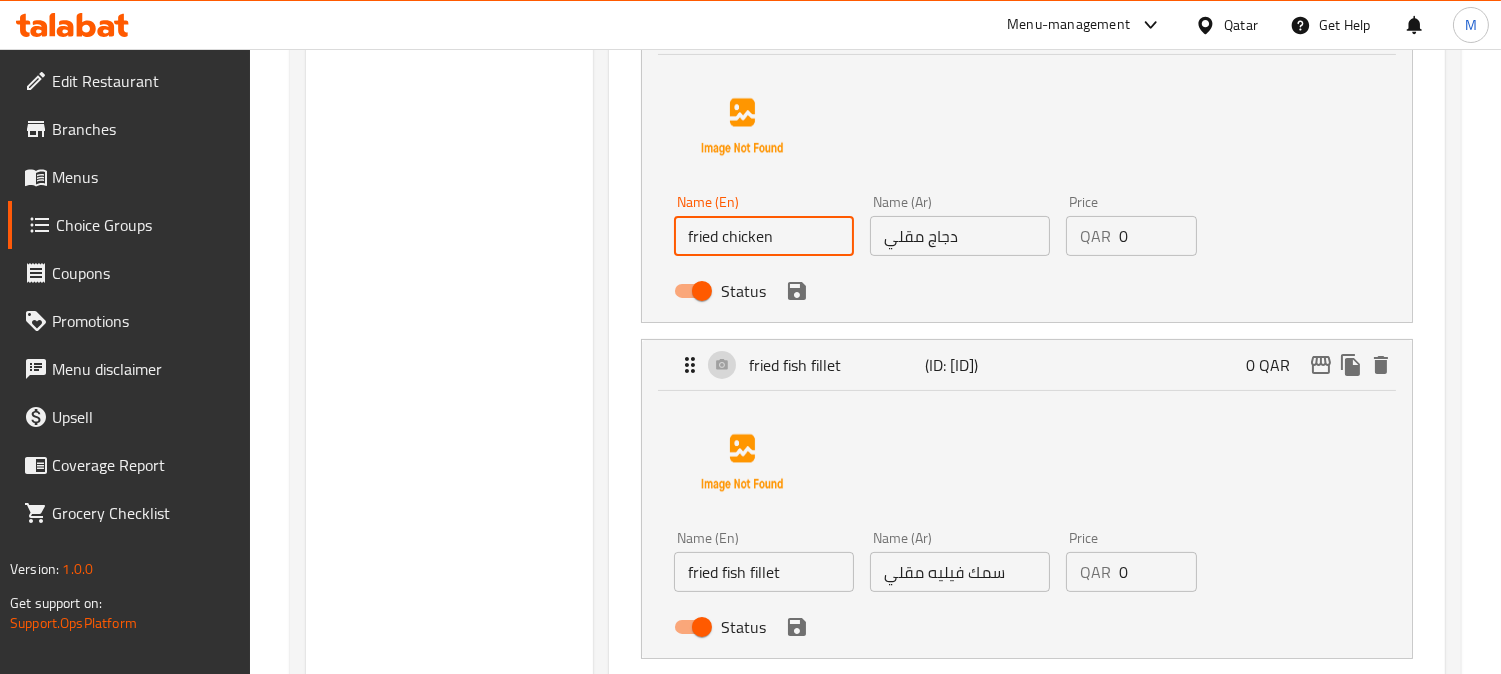 paste on "fillet" 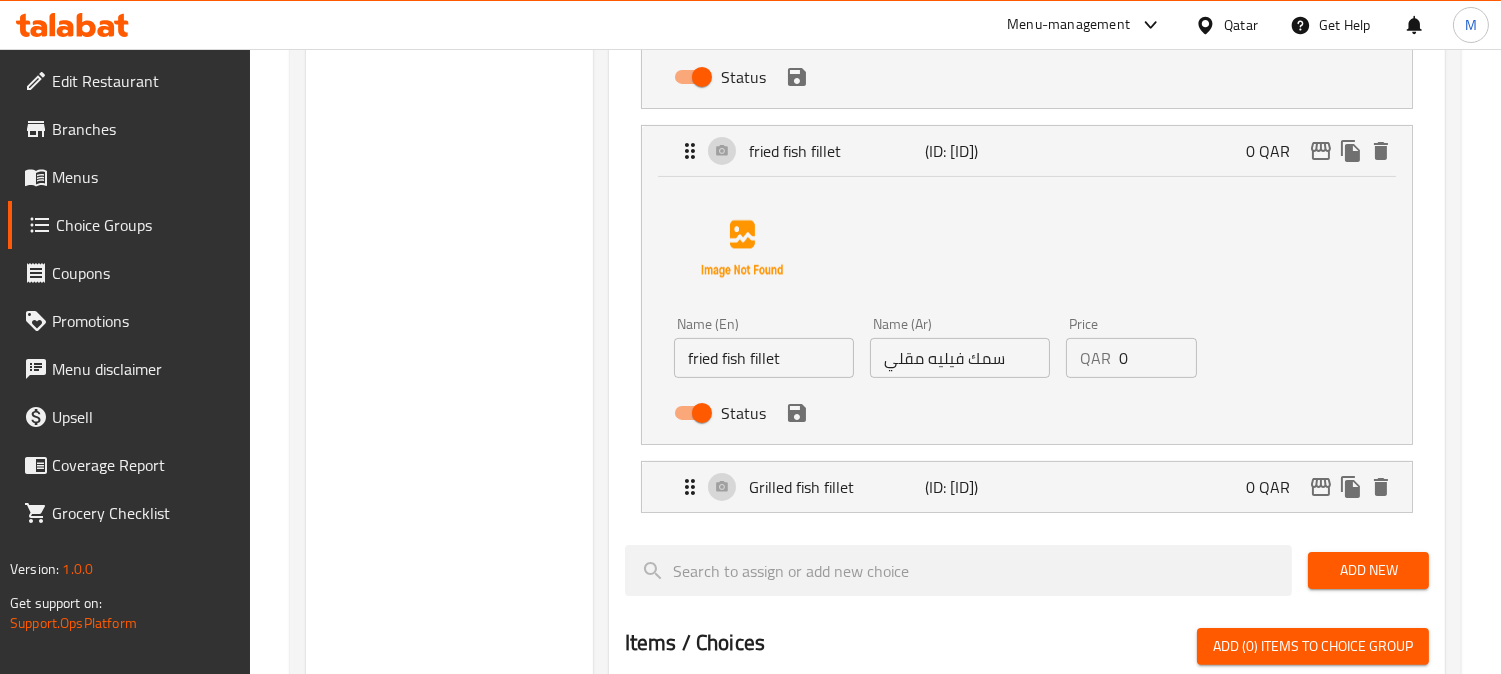 scroll, scrollTop: 1061, scrollLeft: 0, axis: vertical 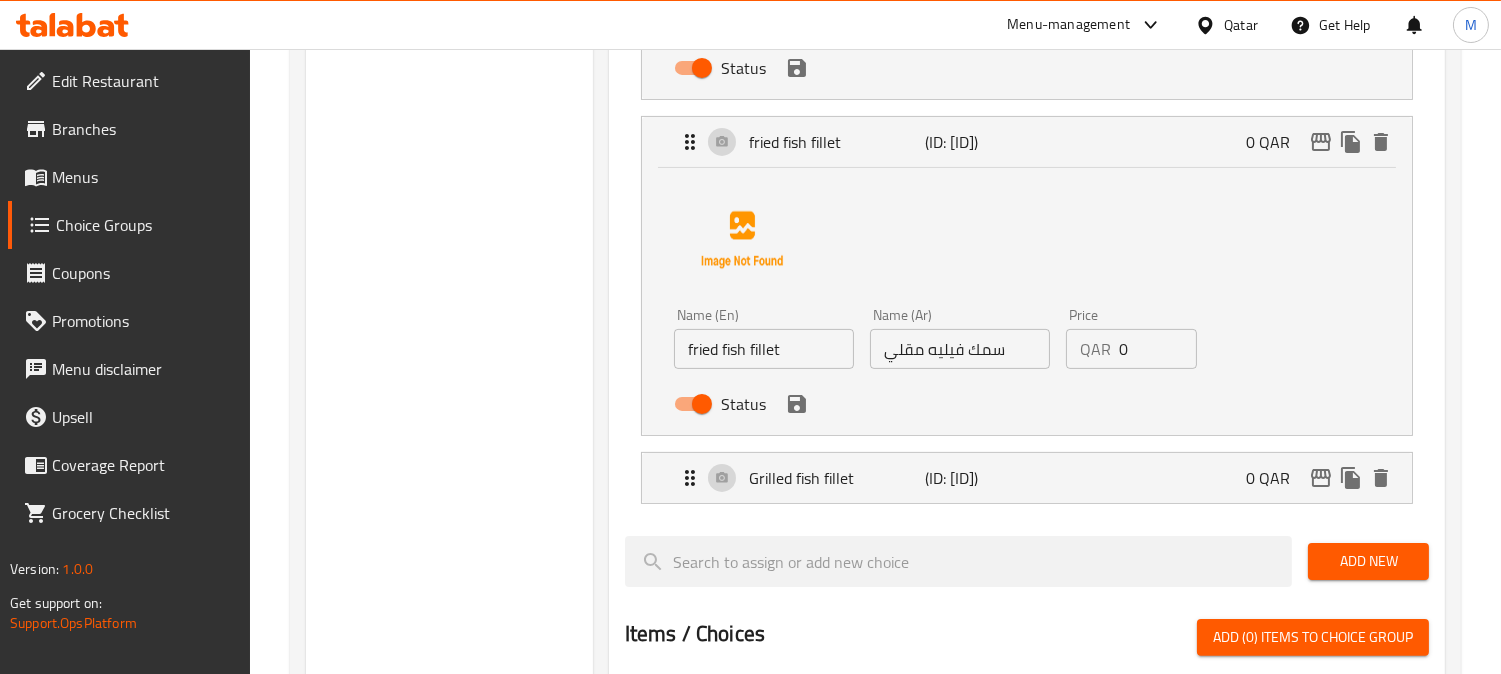 type on "fried chicken fillet" 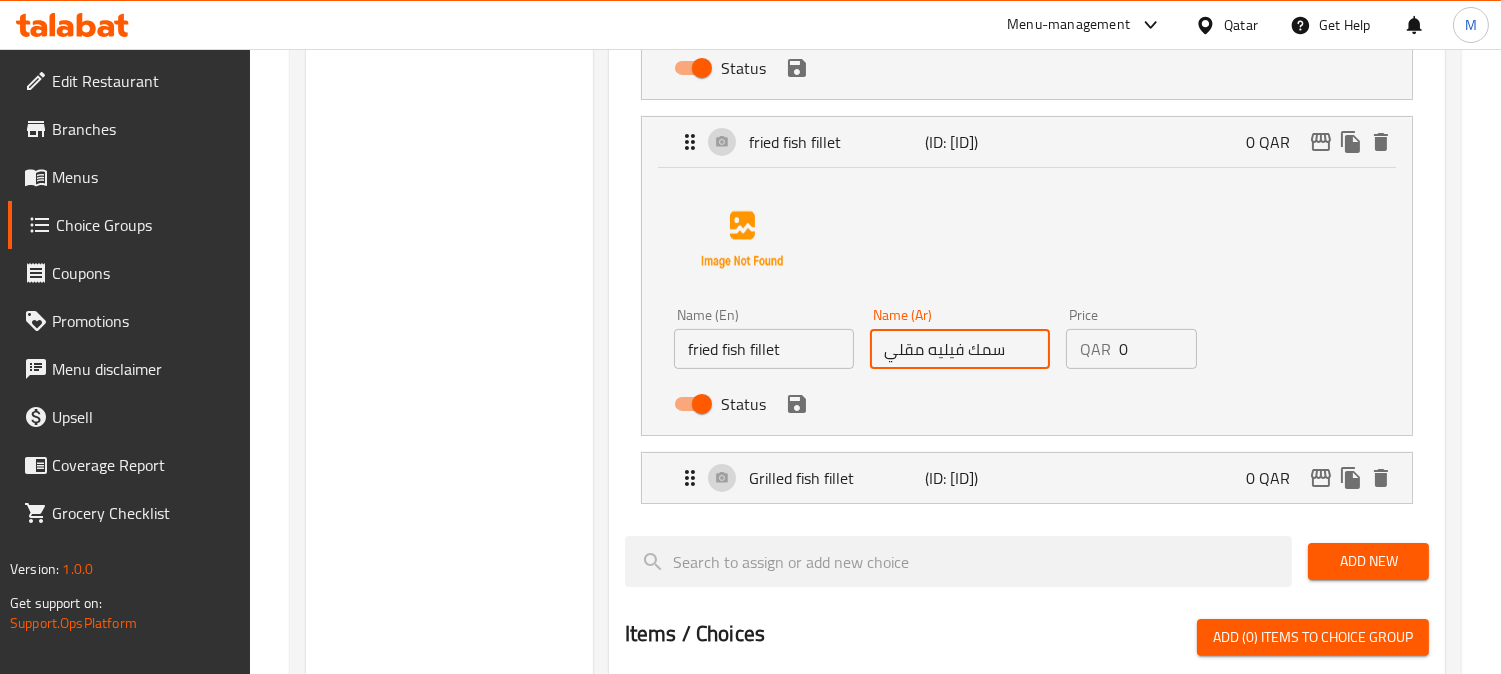 click on "سمك فيليه مقلي" at bounding box center (960, 349) 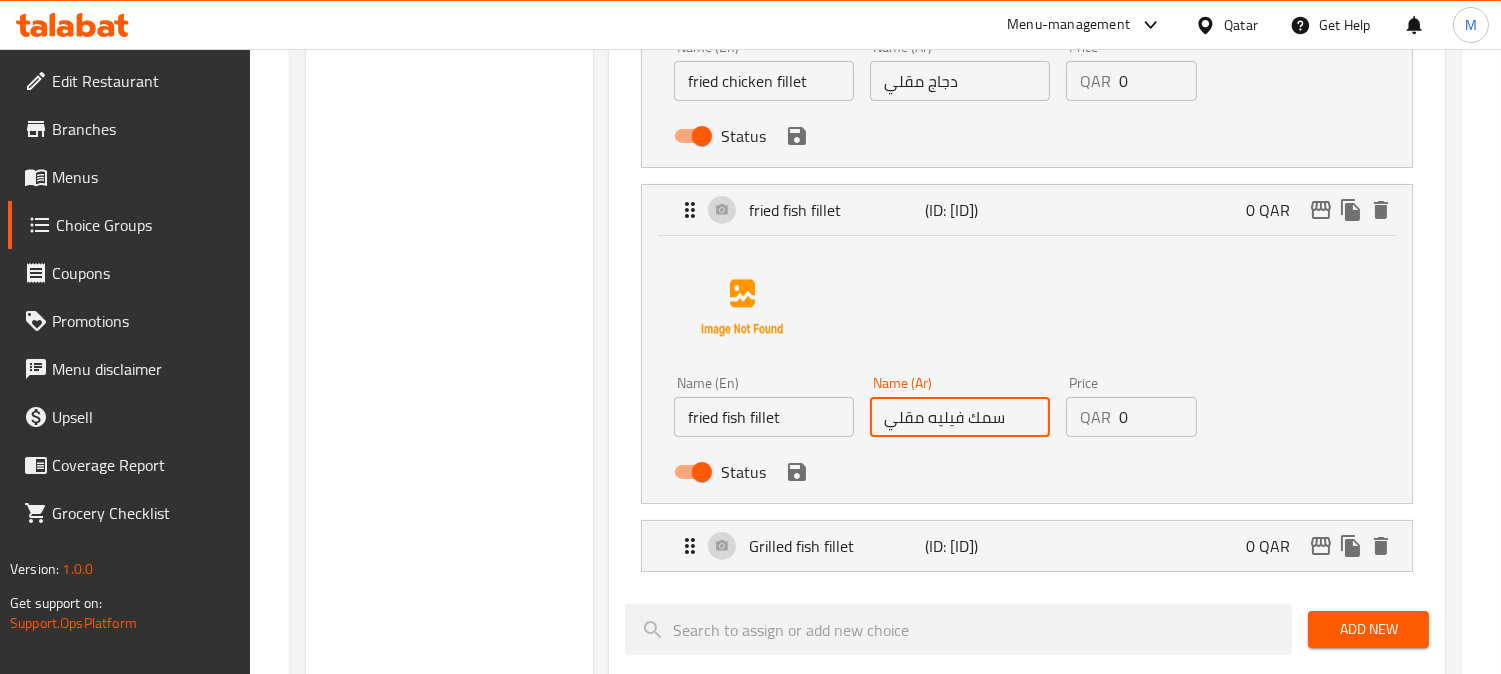 scroll, scrollTop: 727, scrollLeft: 0, axis: vertical 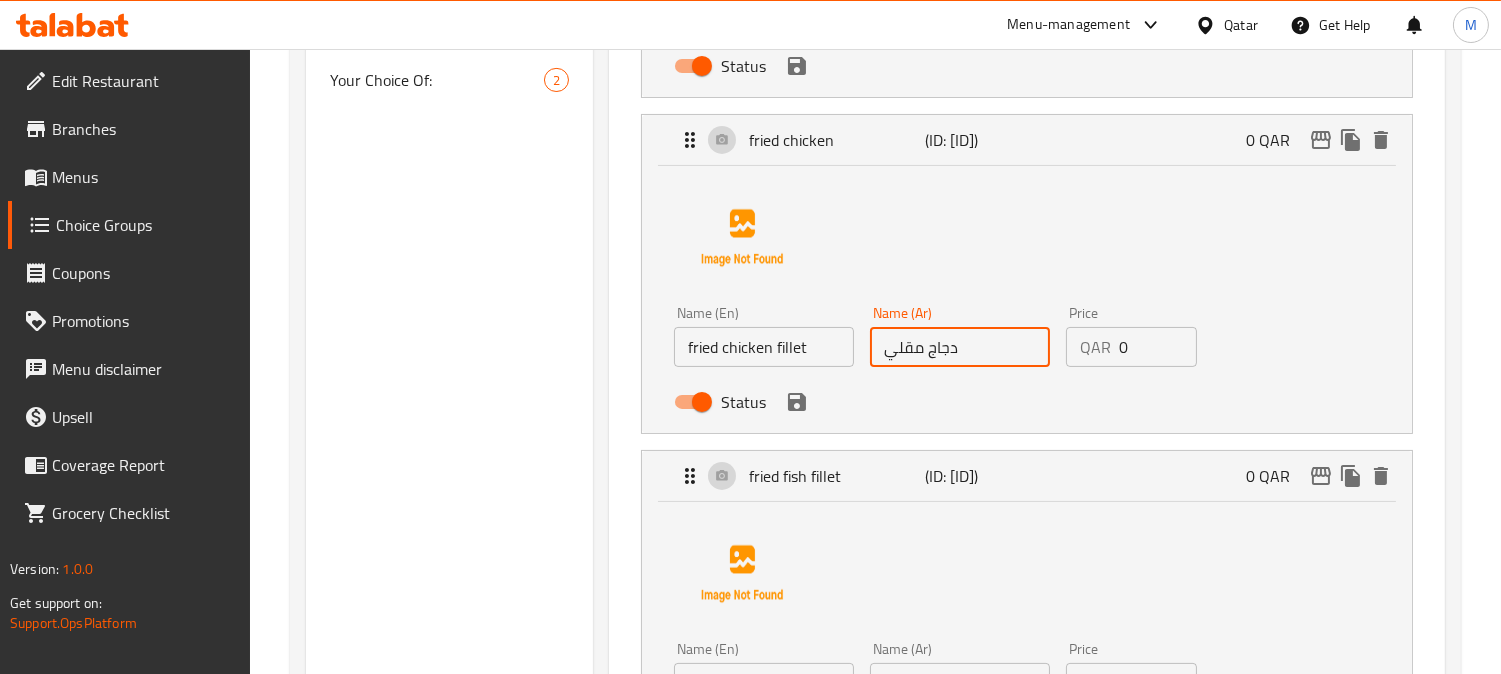 click on "دجاج مقلي" at bounding box center [960, 347] 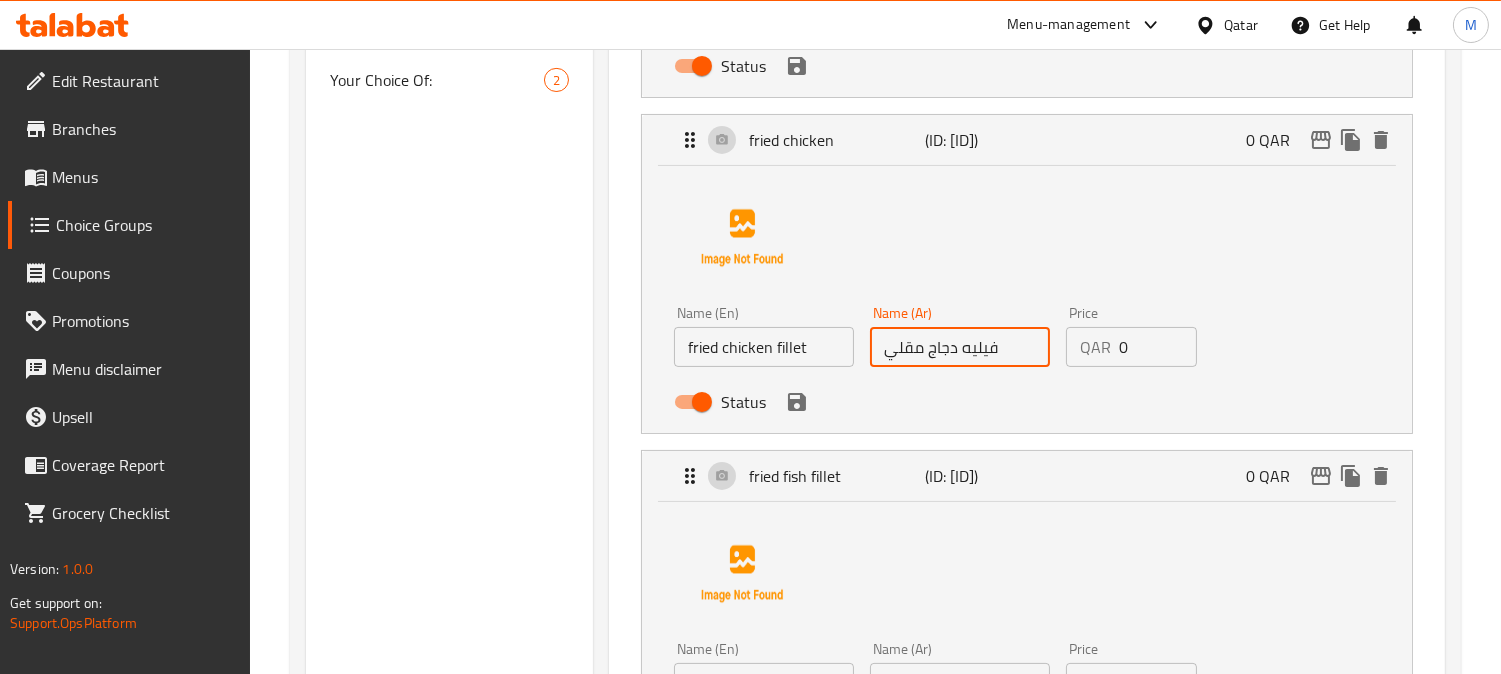 scroll, scrollTop: 616, scrollLeft: 0, axis: vertical 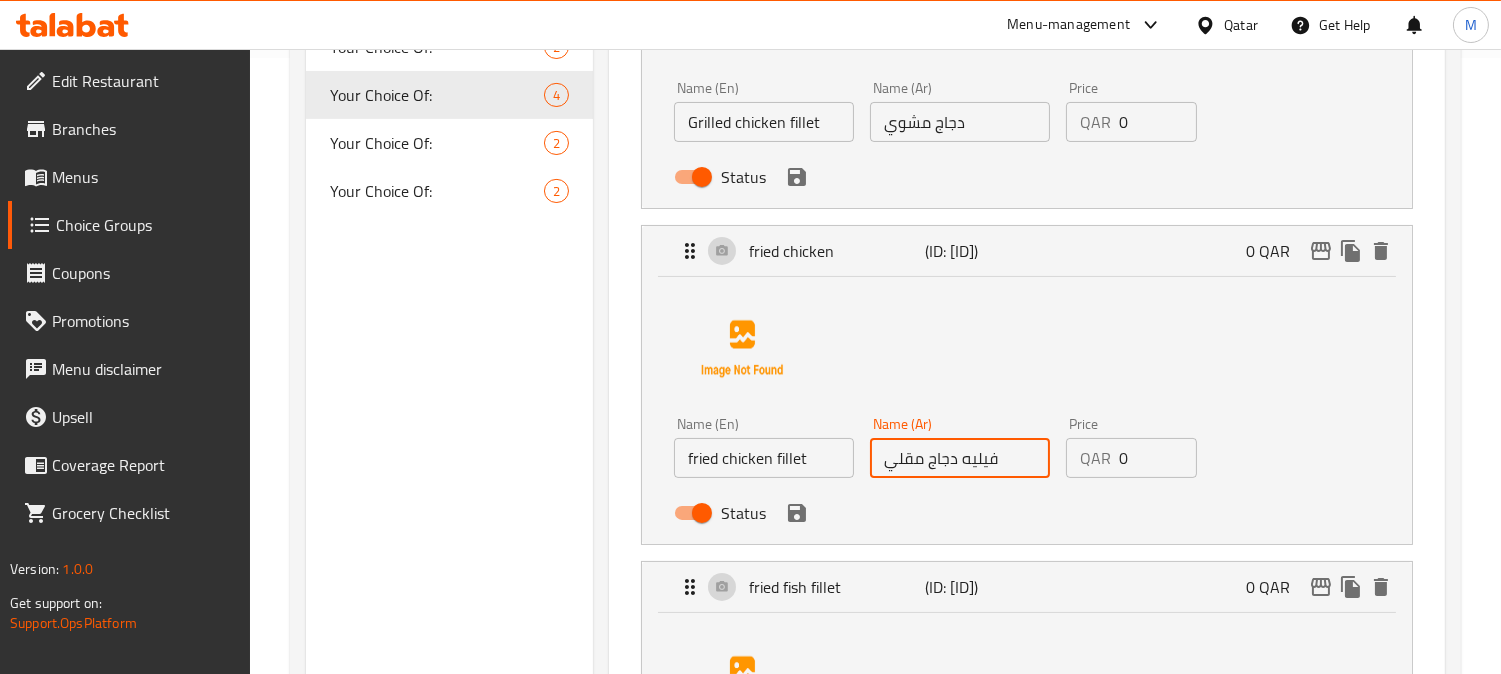 type on "فيليه دجاج مقلي" 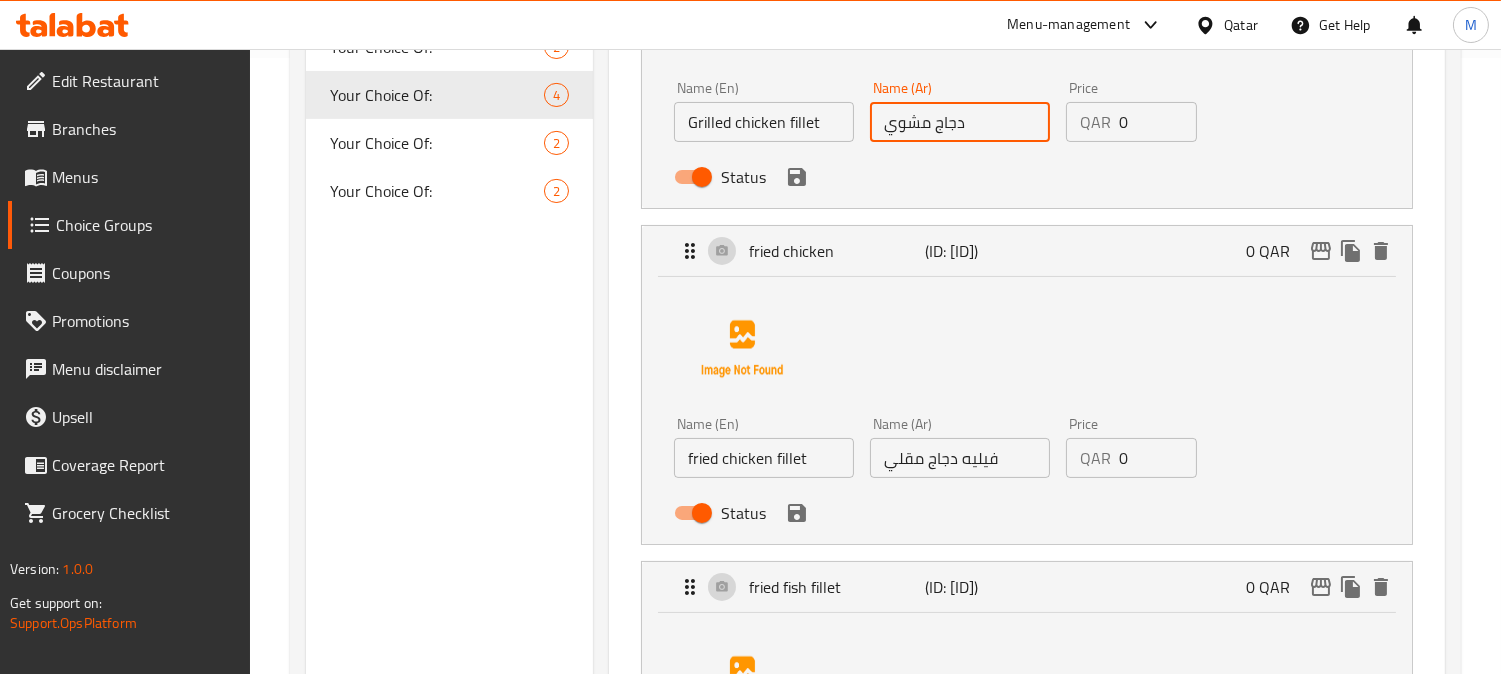 paste on "فيليه" 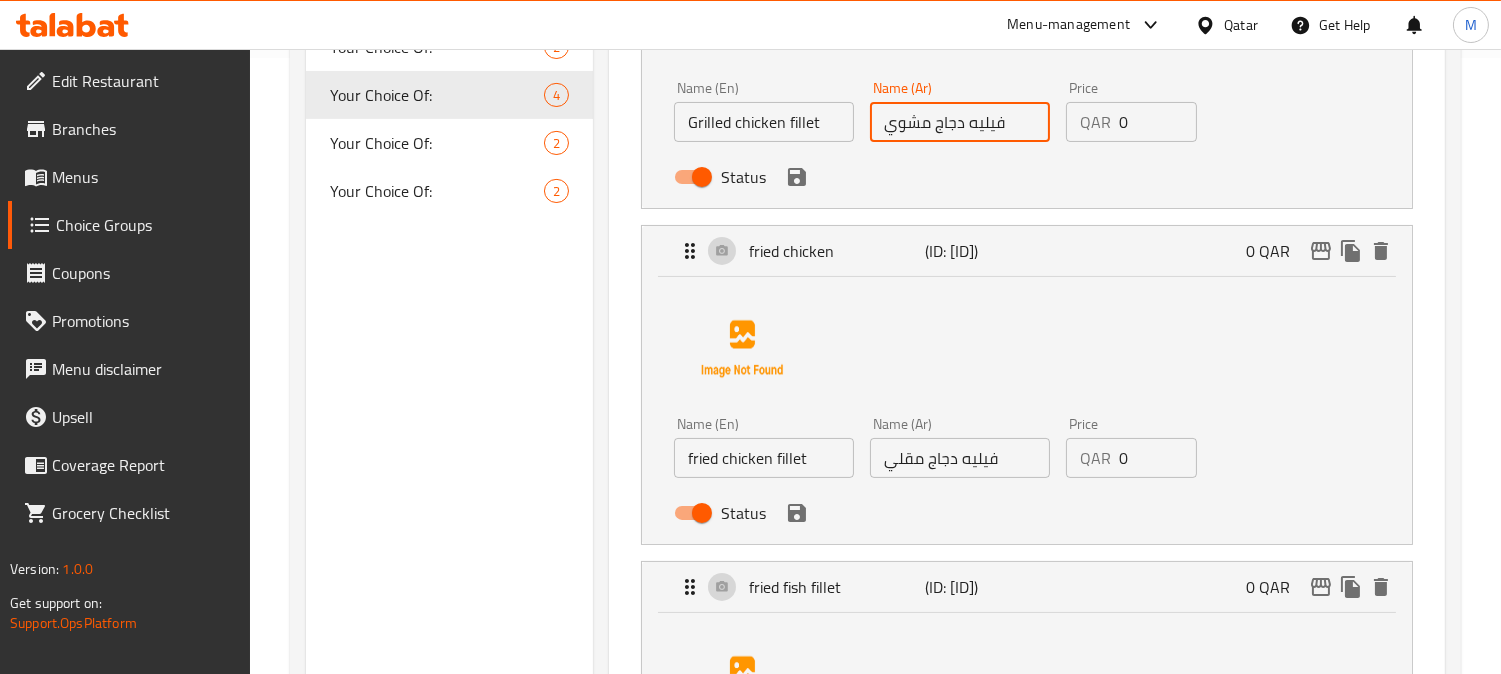 click 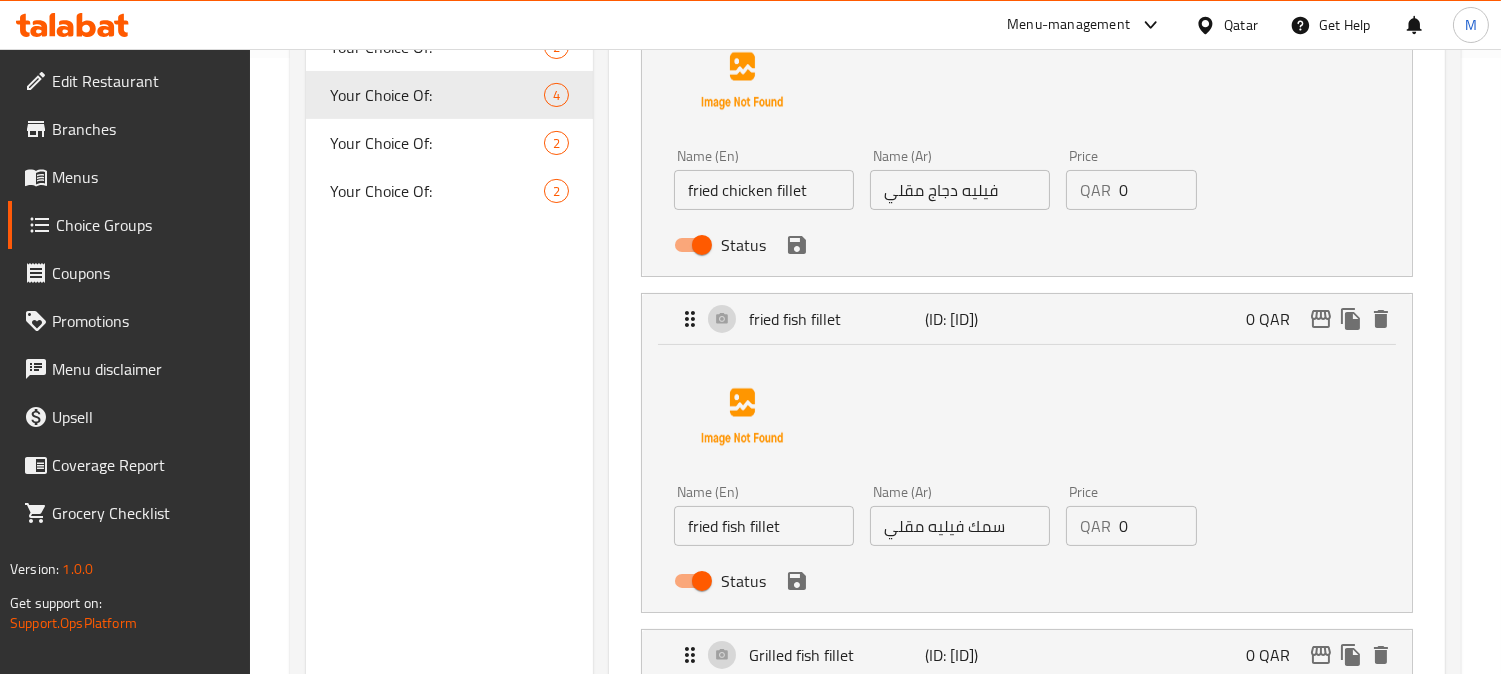 type on "فيليه دجاج مشوي" 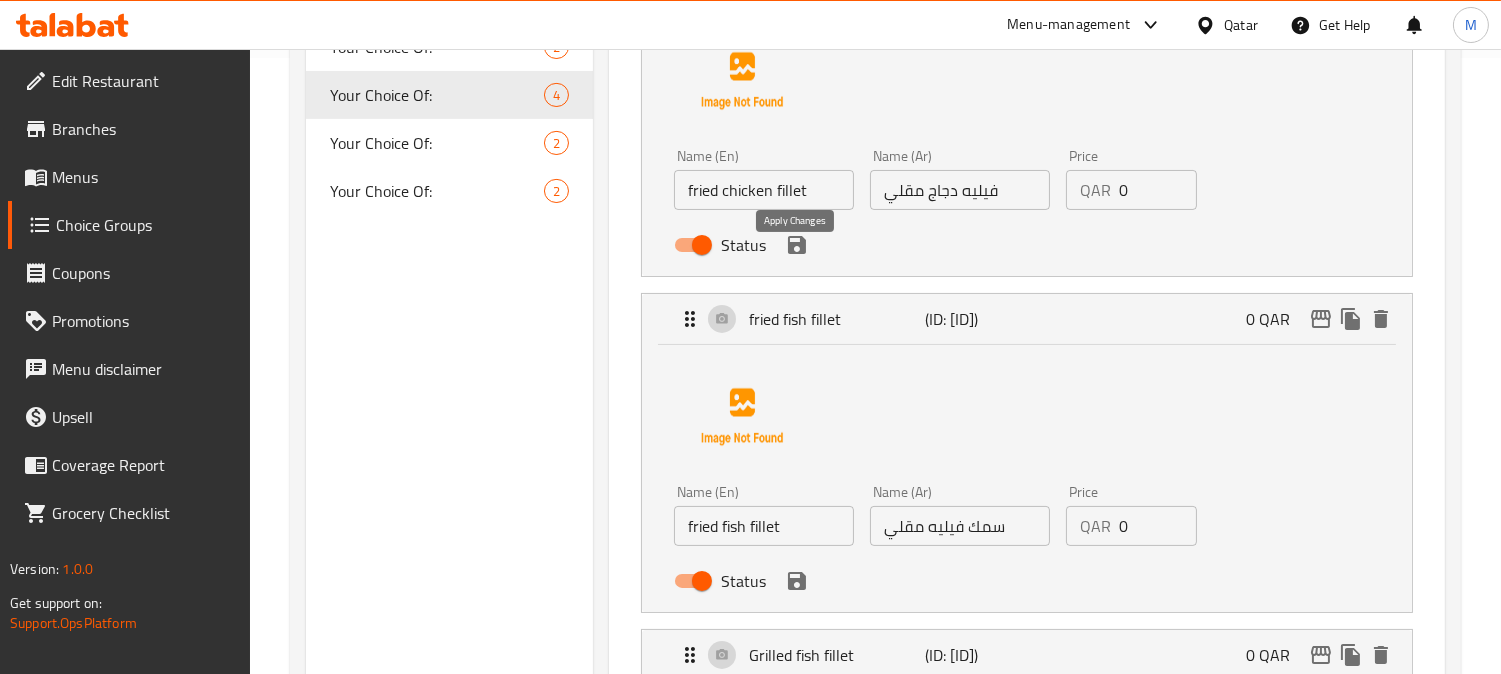 click 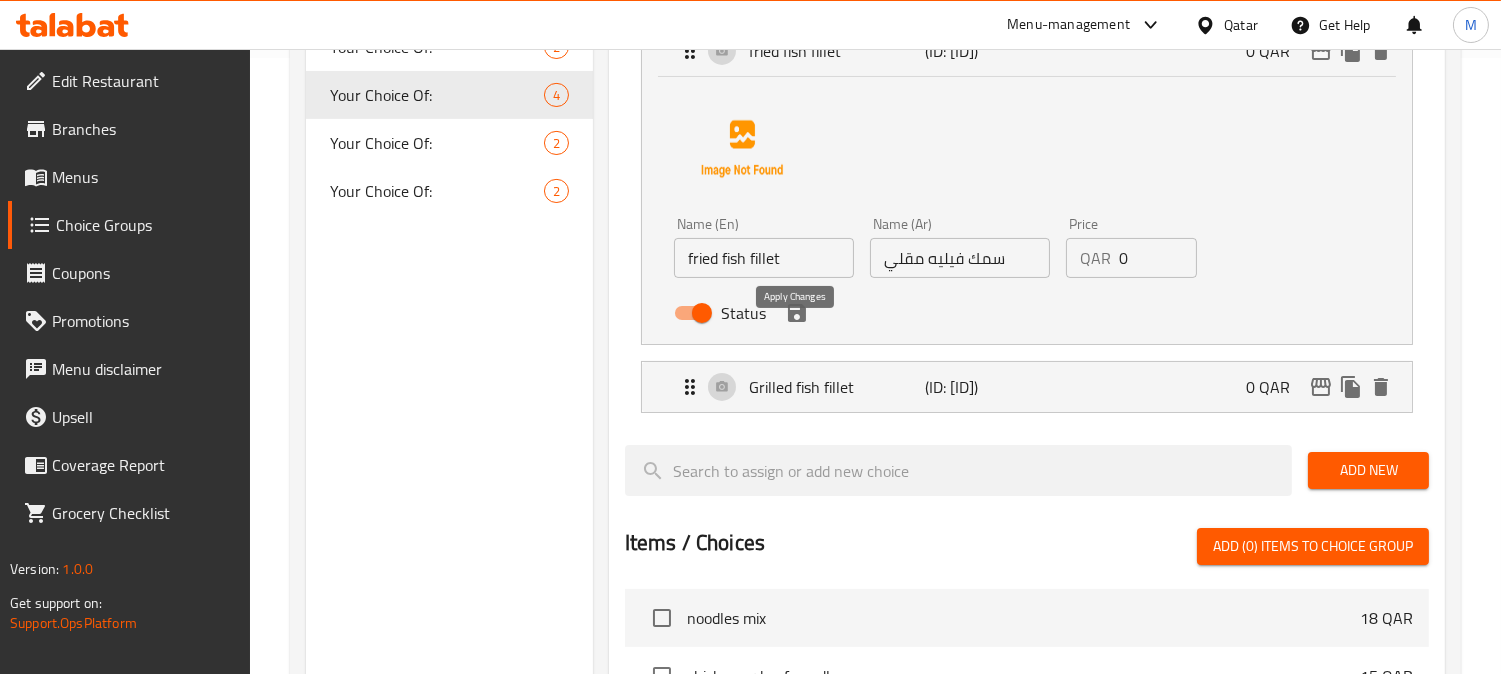 click 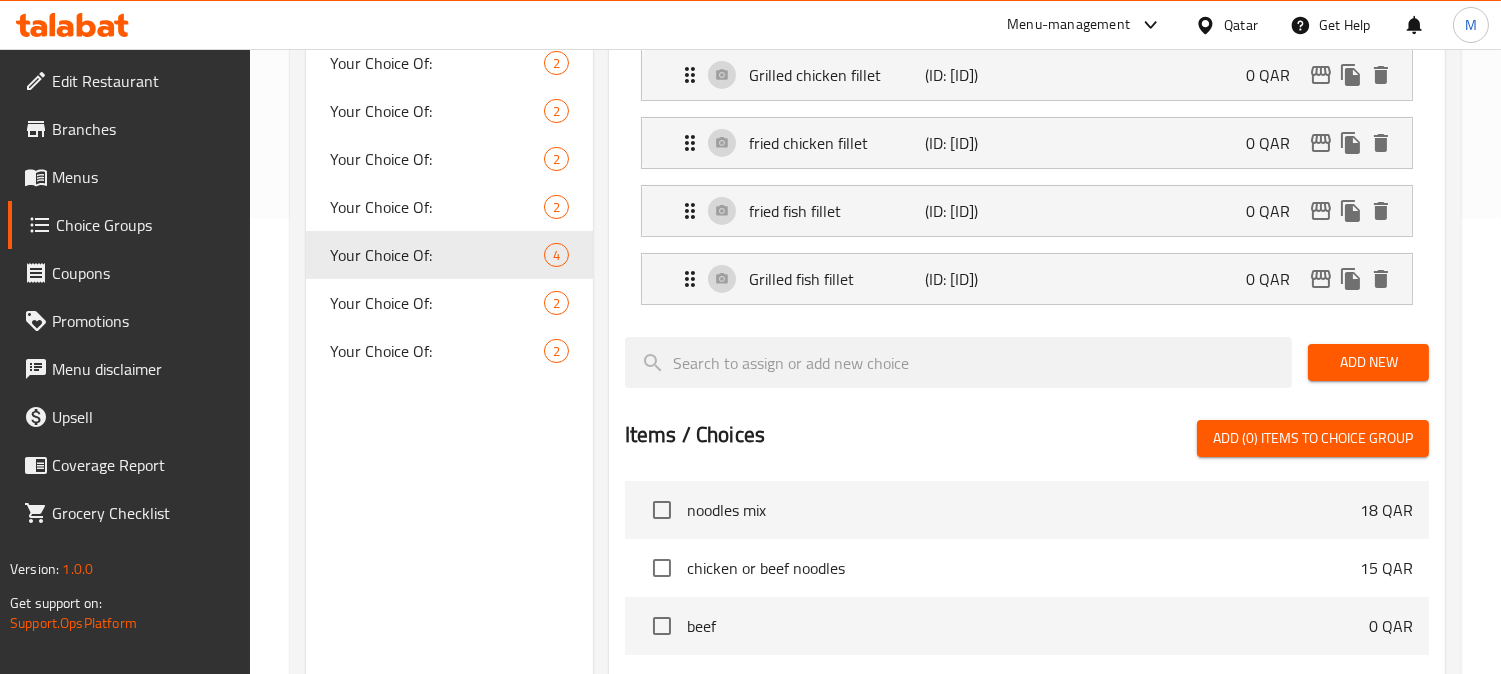scroll, scrollTop: 172, scrollLeft: 0, axis: vertical 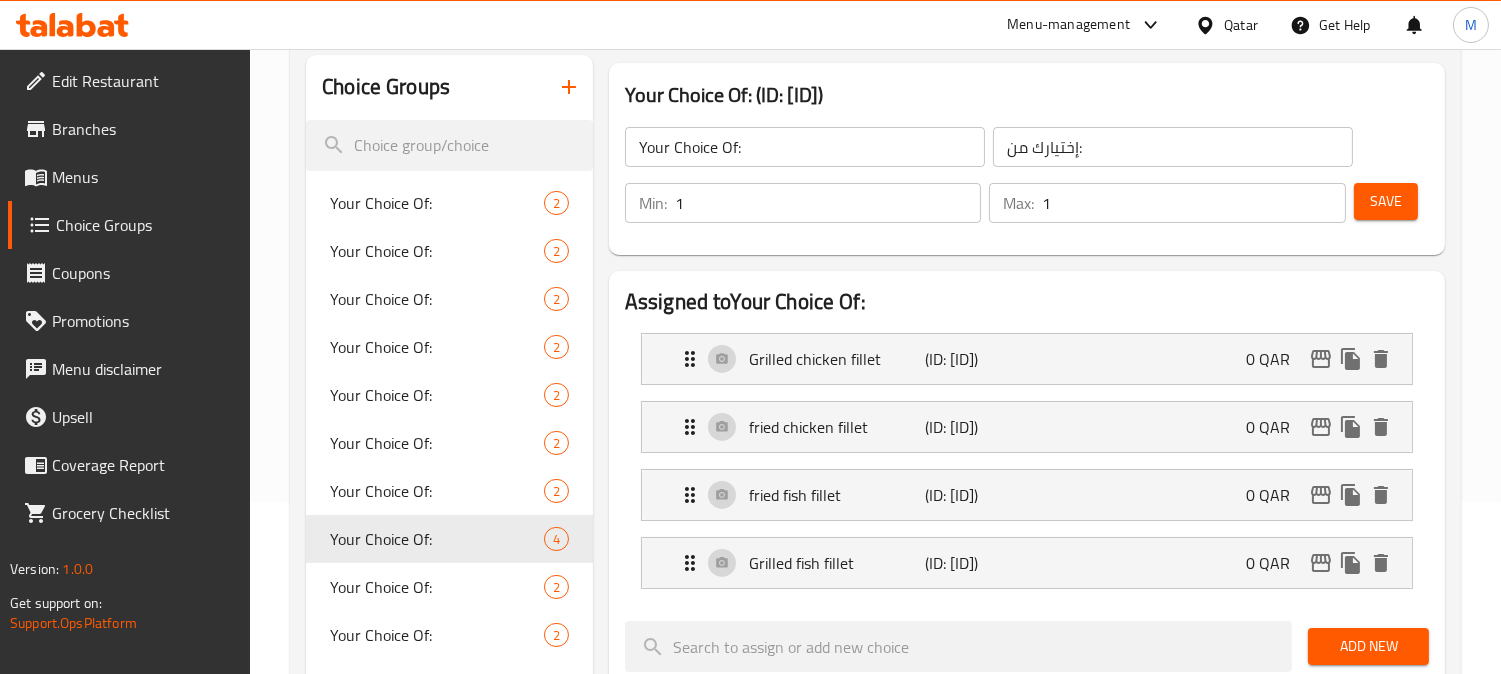 click on "Save" at bounding box center (1386, 201) 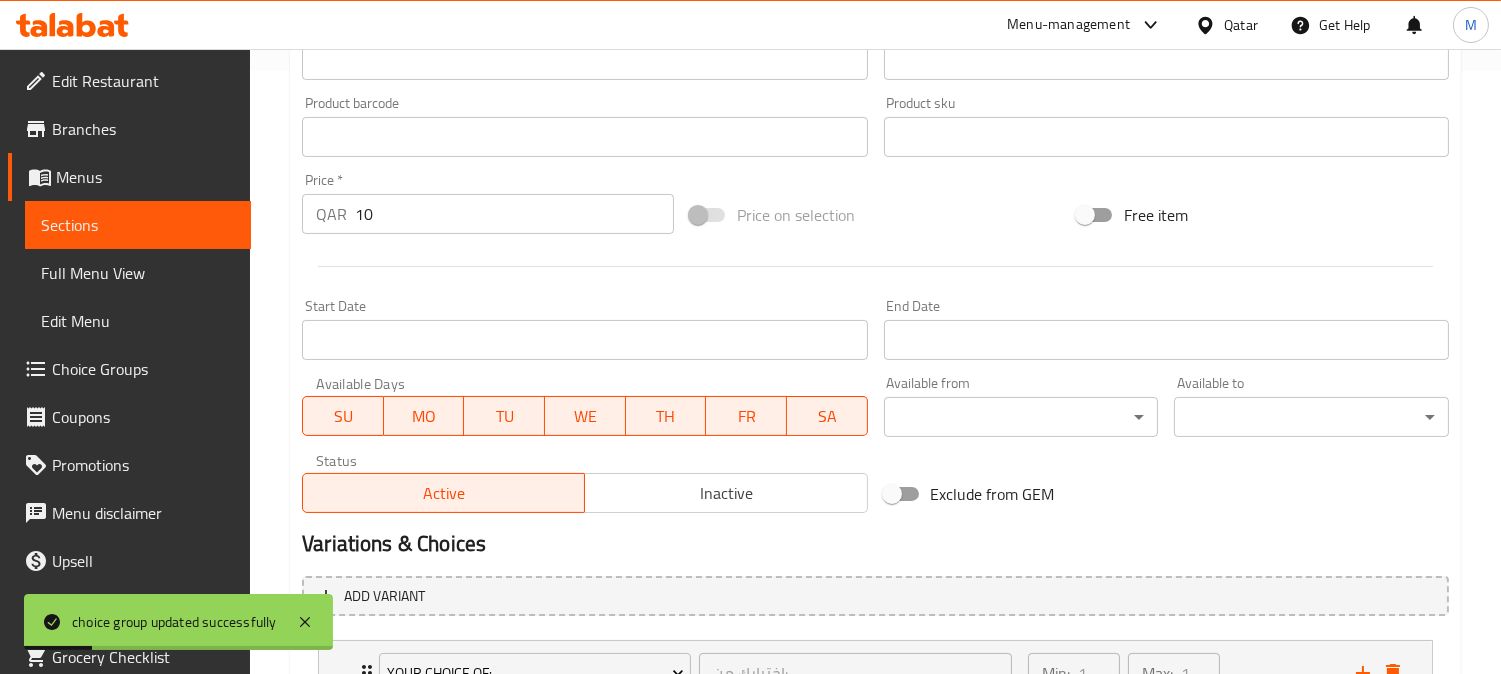 scroll, scrollTop: 770, scrollLeft: 0, axis: vertical 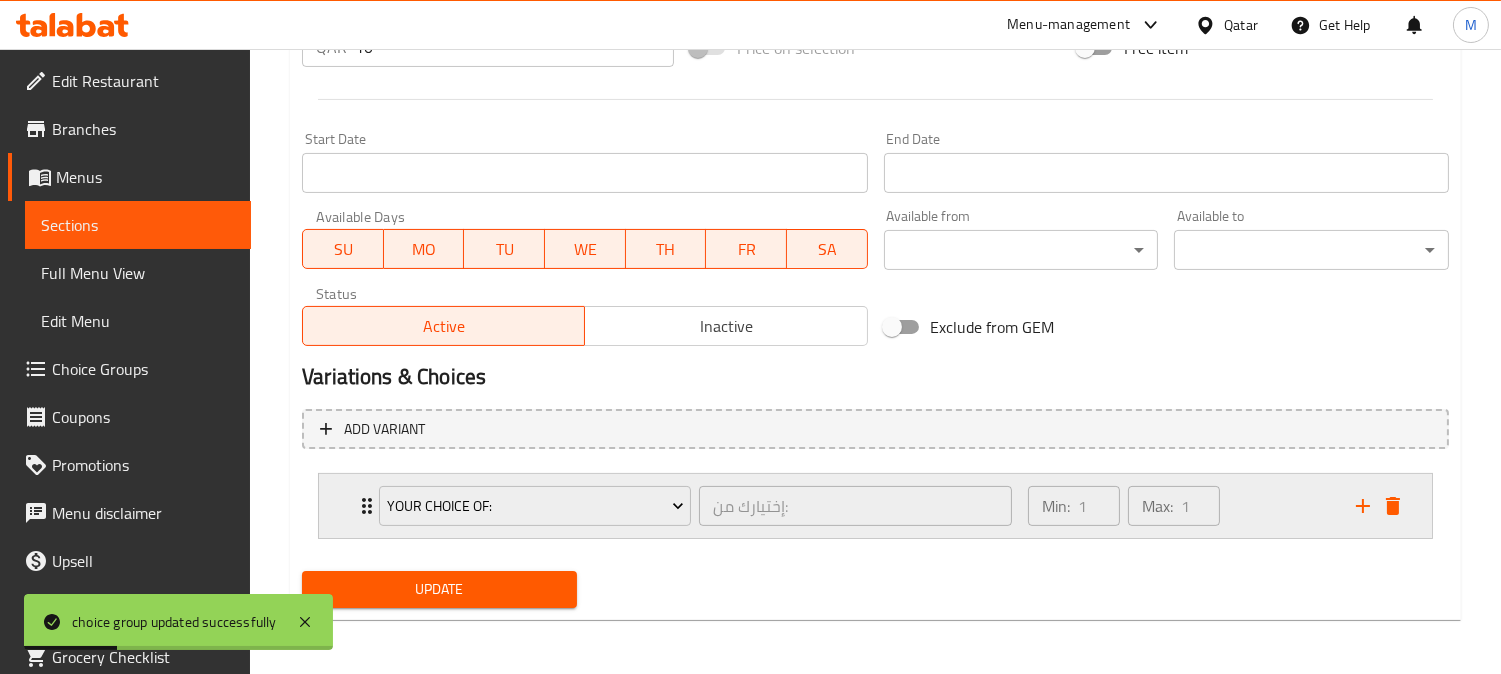 click on "Your Choice Of: إختيارك من: ​ Min: 1 ​ Max: 1 ​" at bounding box center (881, 506) 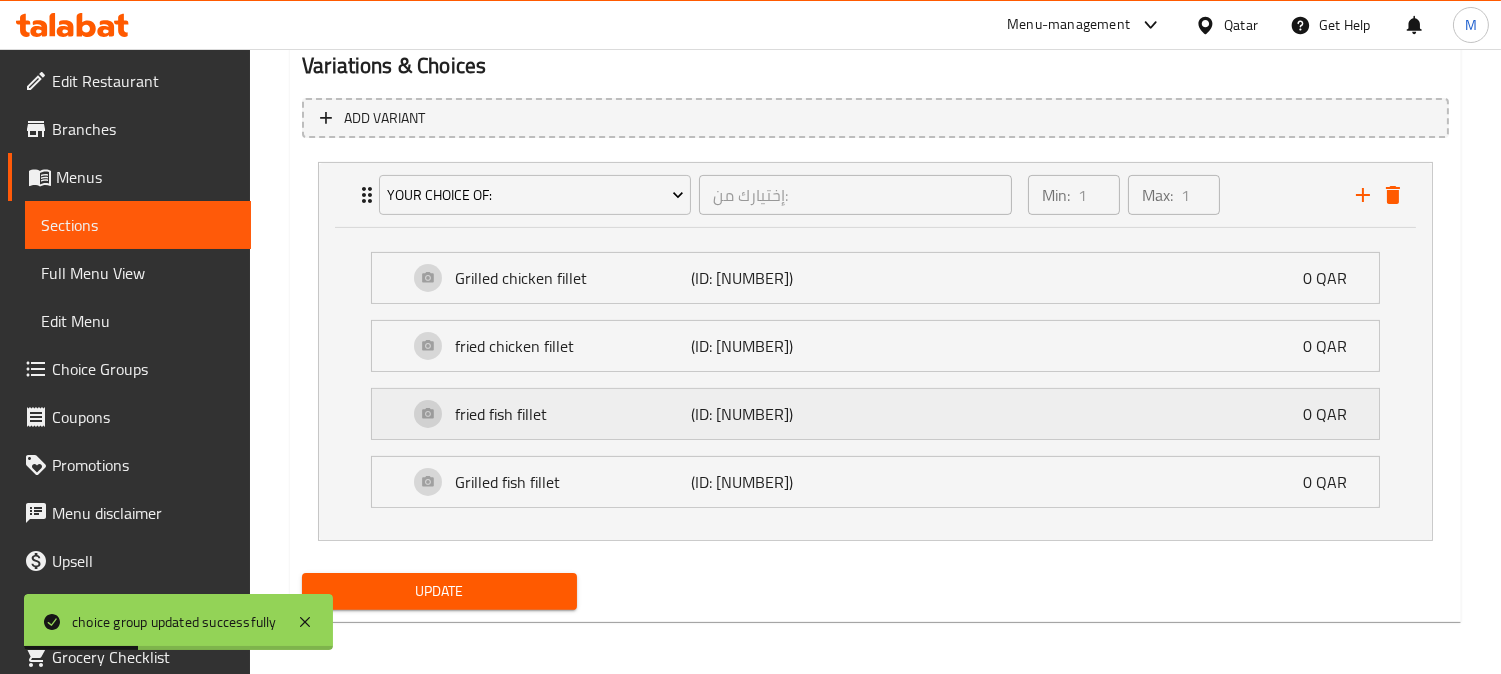 scroll, scrollTop: 1084, scrollLeft: 0, axis: vertical 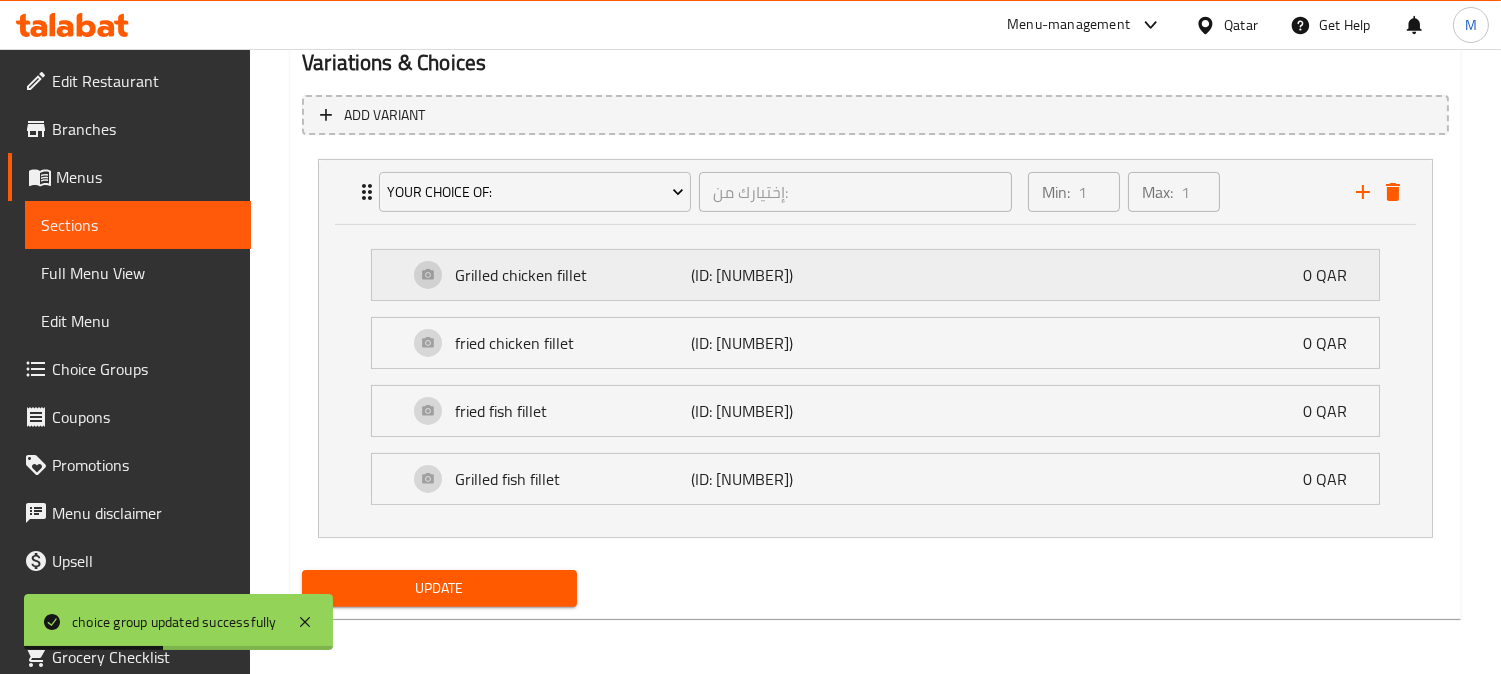 click on "Grilled chicken fillet" at bounding box center (572, 275) 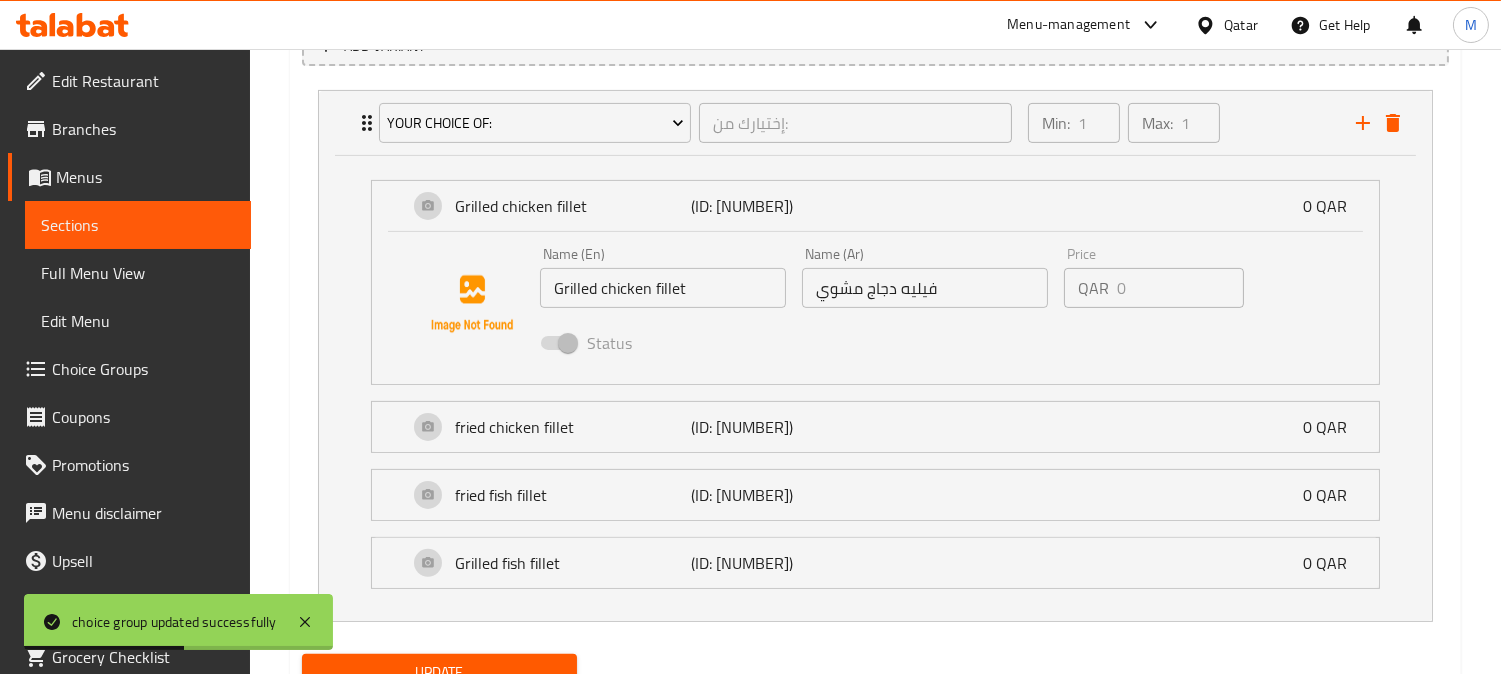 scroll, scrollTop: 1236, scrollLeft: 0, axis: vertical 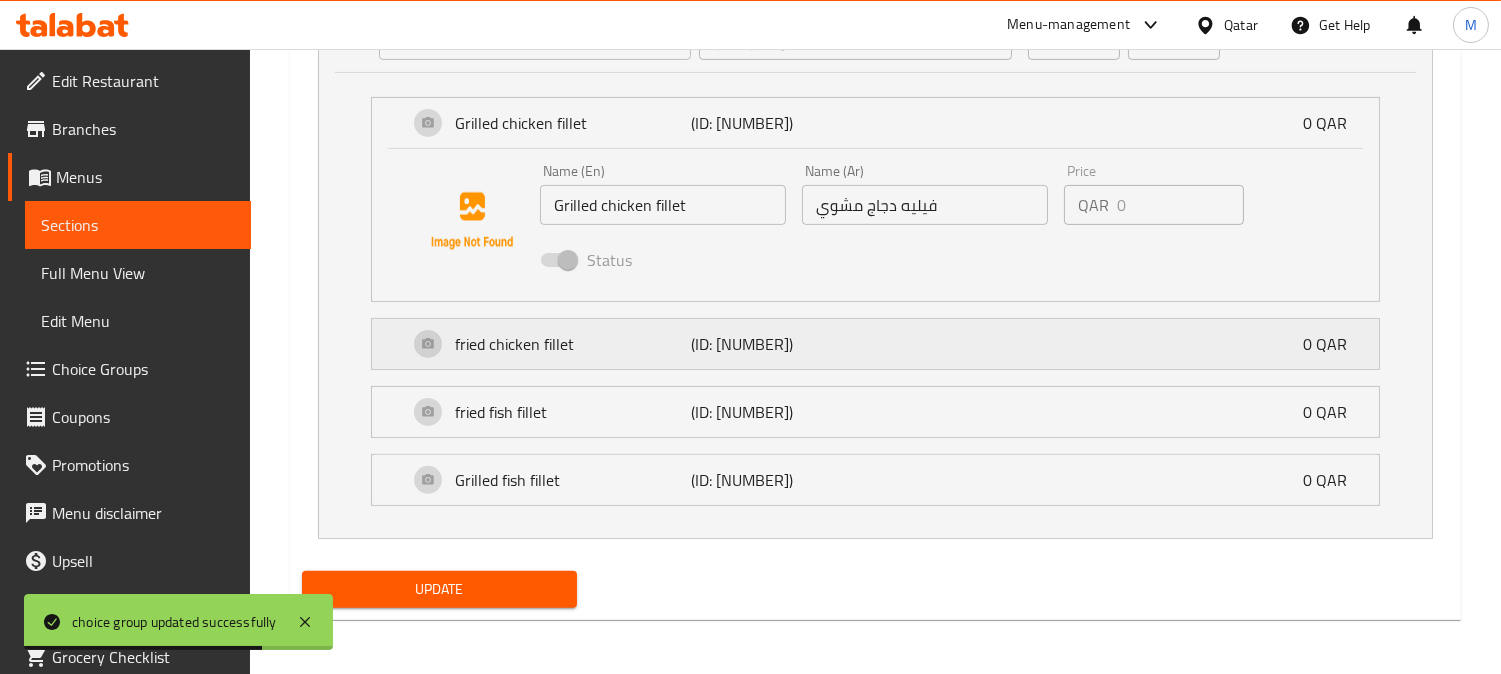 click on "fried chicken fillet" at bounding box center (572, 344) 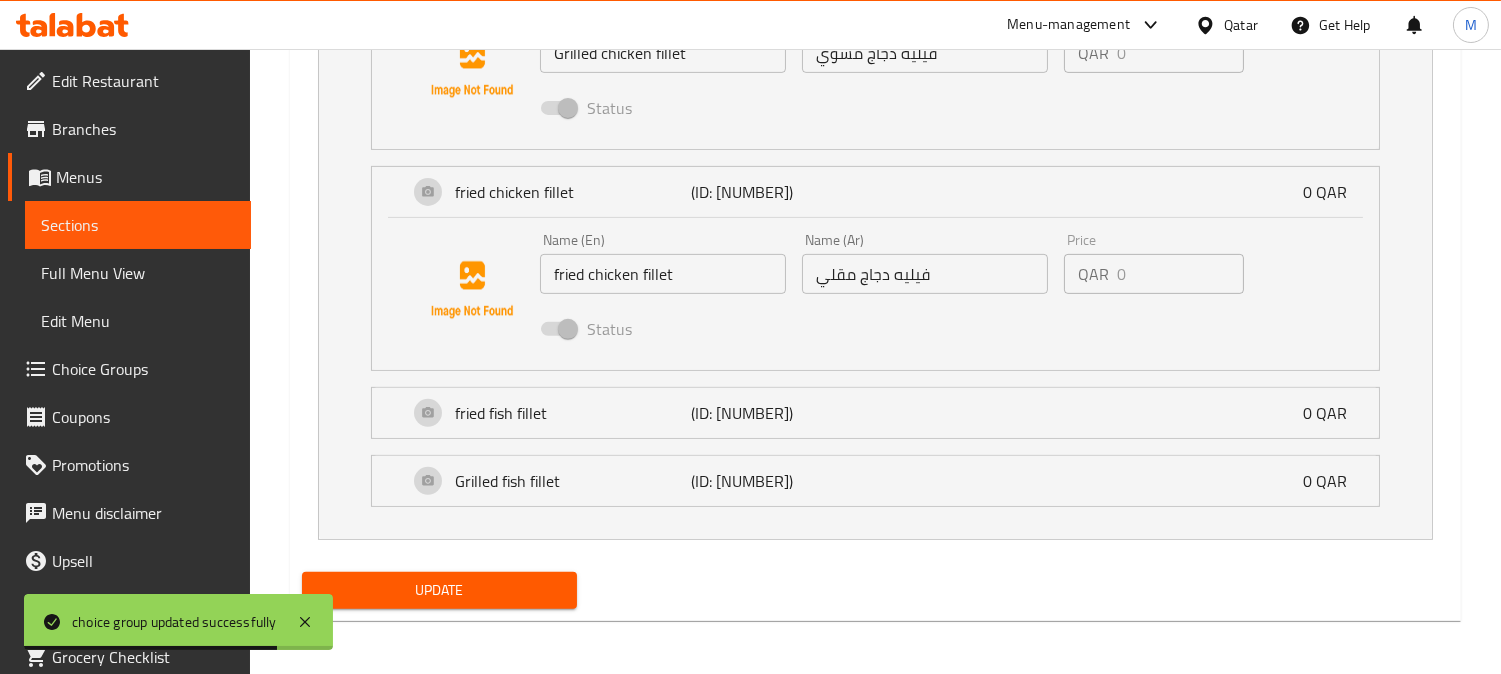 scroll, scrollTop: 1390, scrollLeft: 0, axis: vertical 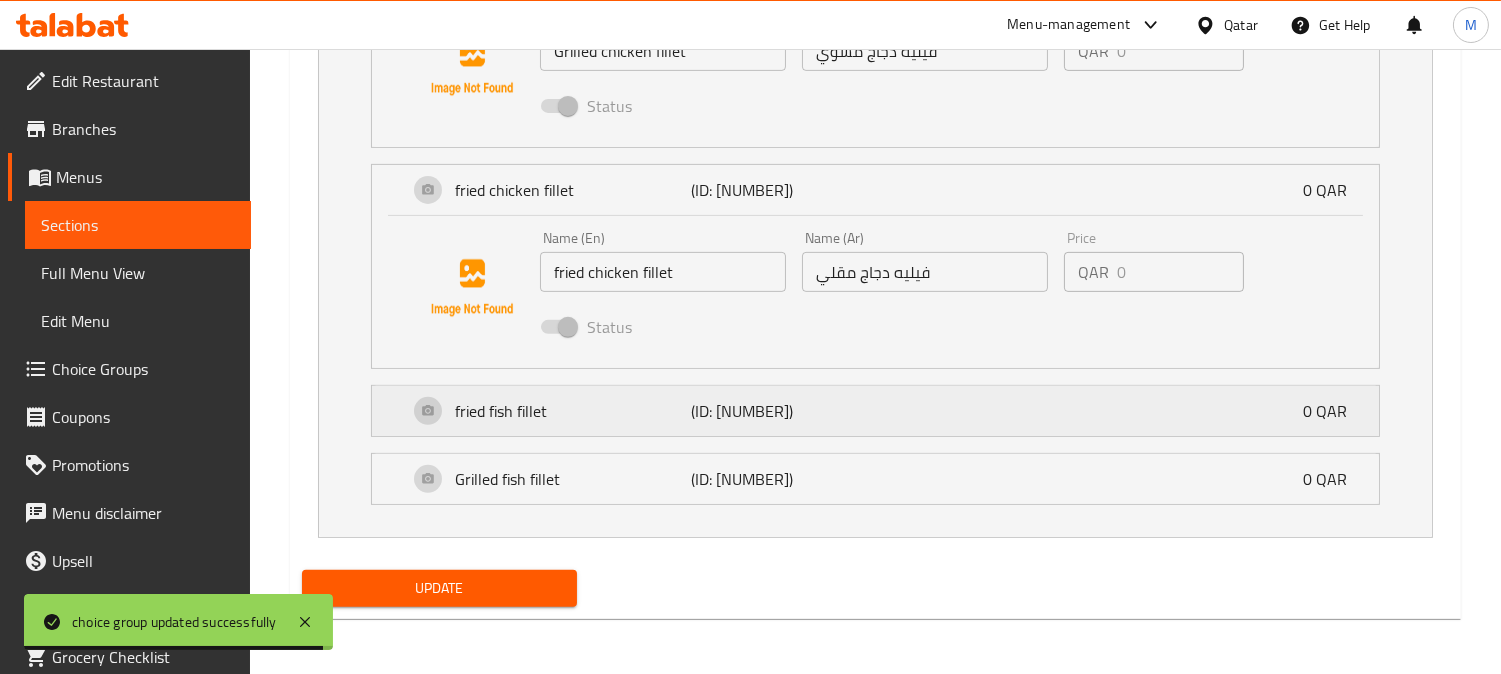 click on "fried fish fillet" at bounding box center (572, 411) 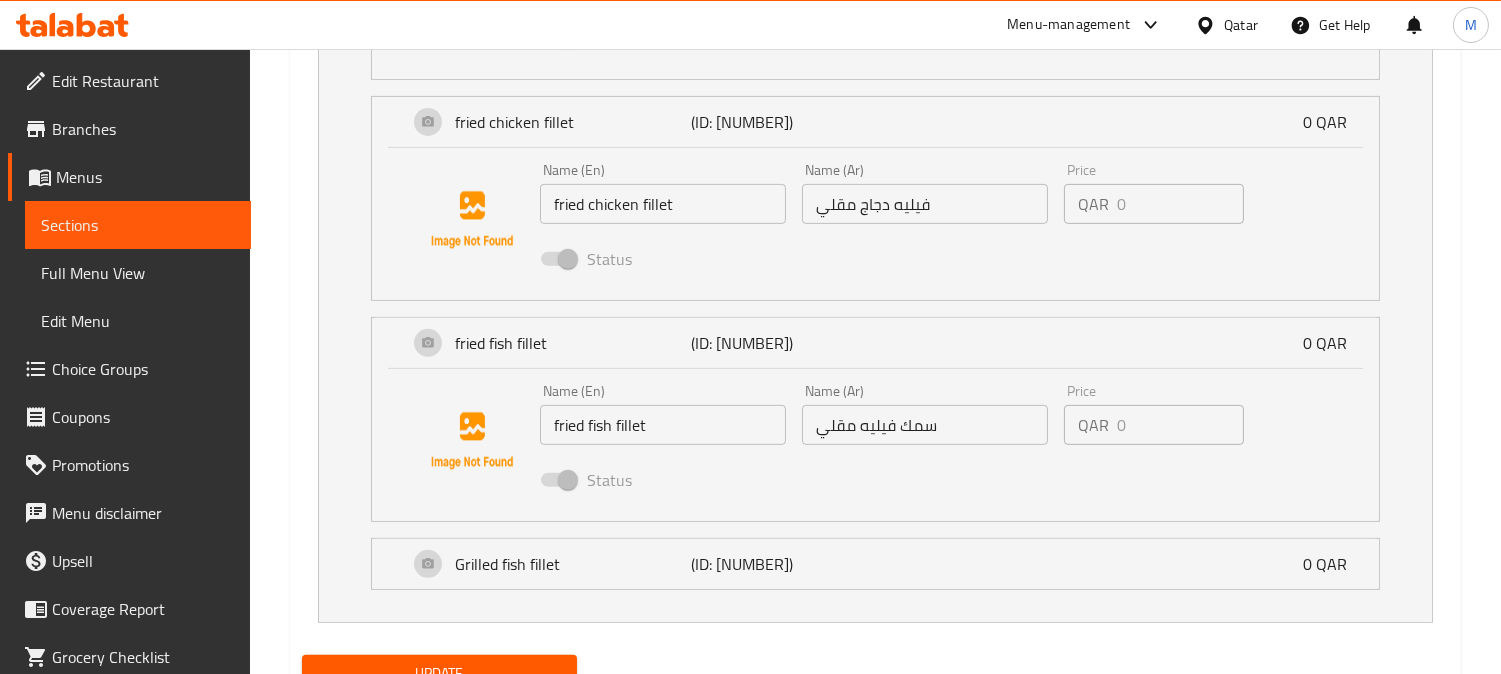 scroll, scrollTop: 1540, scrollLeft: 0, axis: vertical 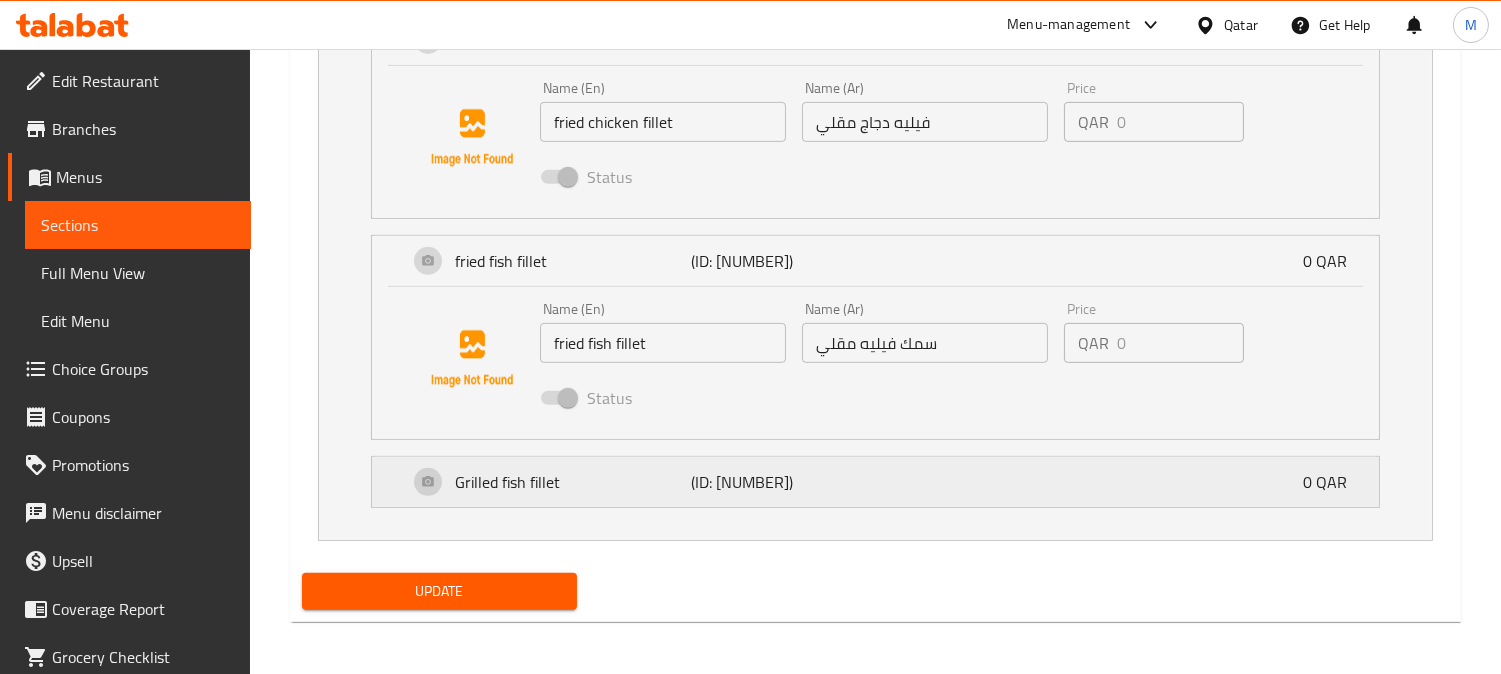 click on "Grilled fish fillet (ID: [NUMBER]) 0 QAR" at bounding box center (881, 482) 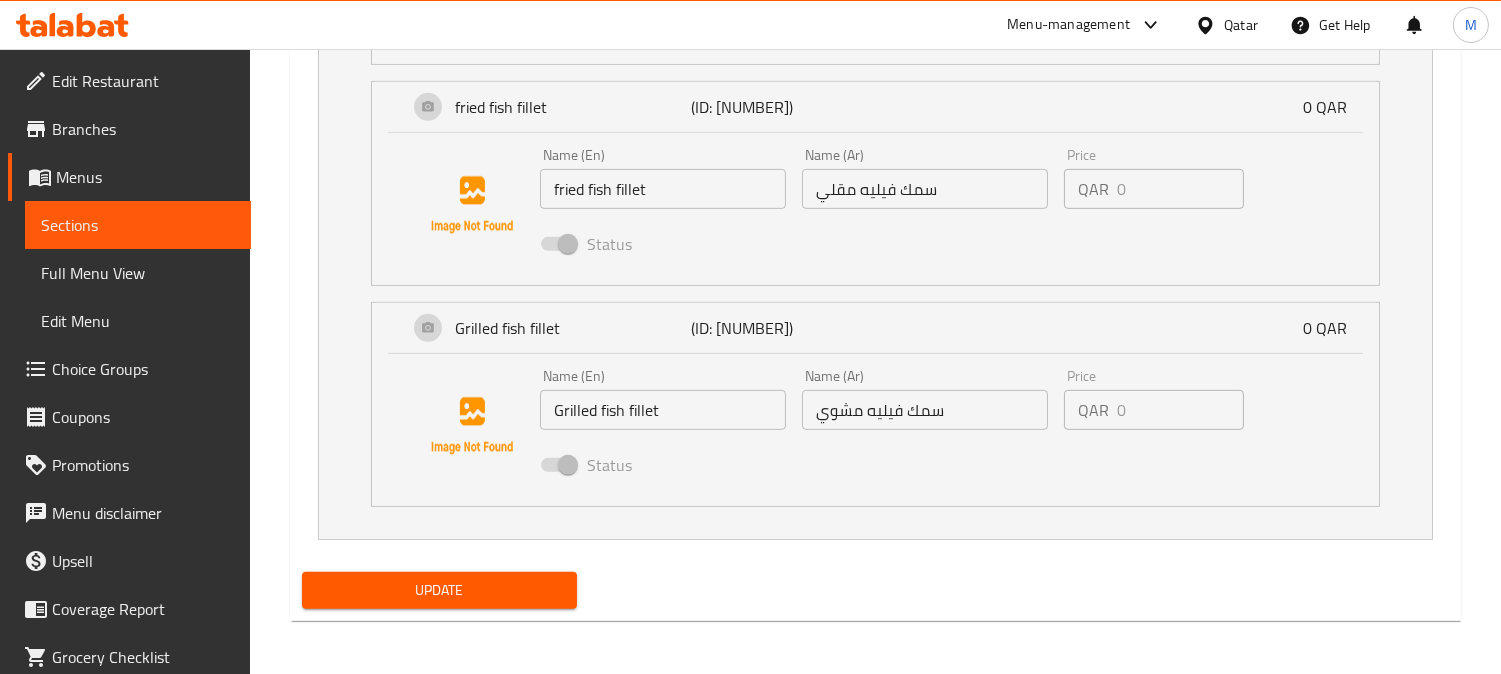 scroll, scrollTop: 1695, scrollLeft: 0, axis: vertical 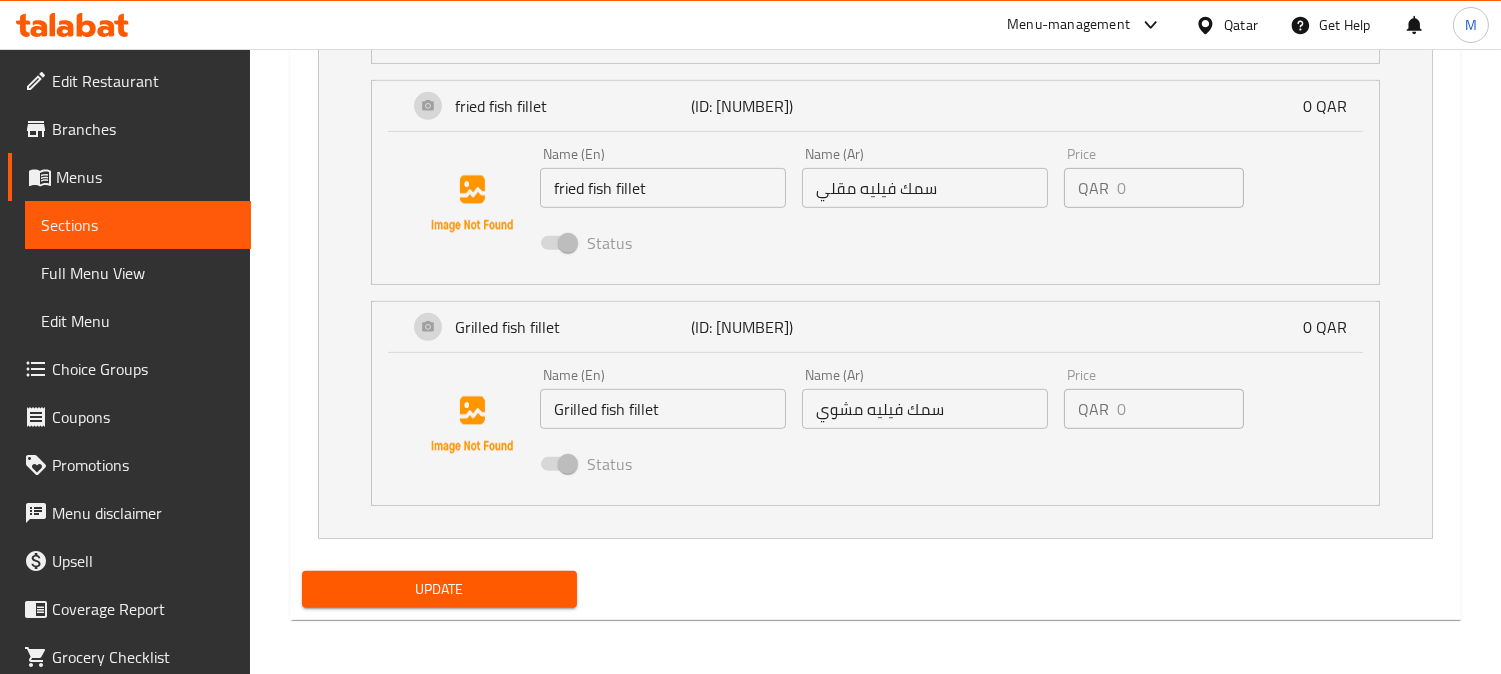 click on "Update" at bounding box center (439, 589) 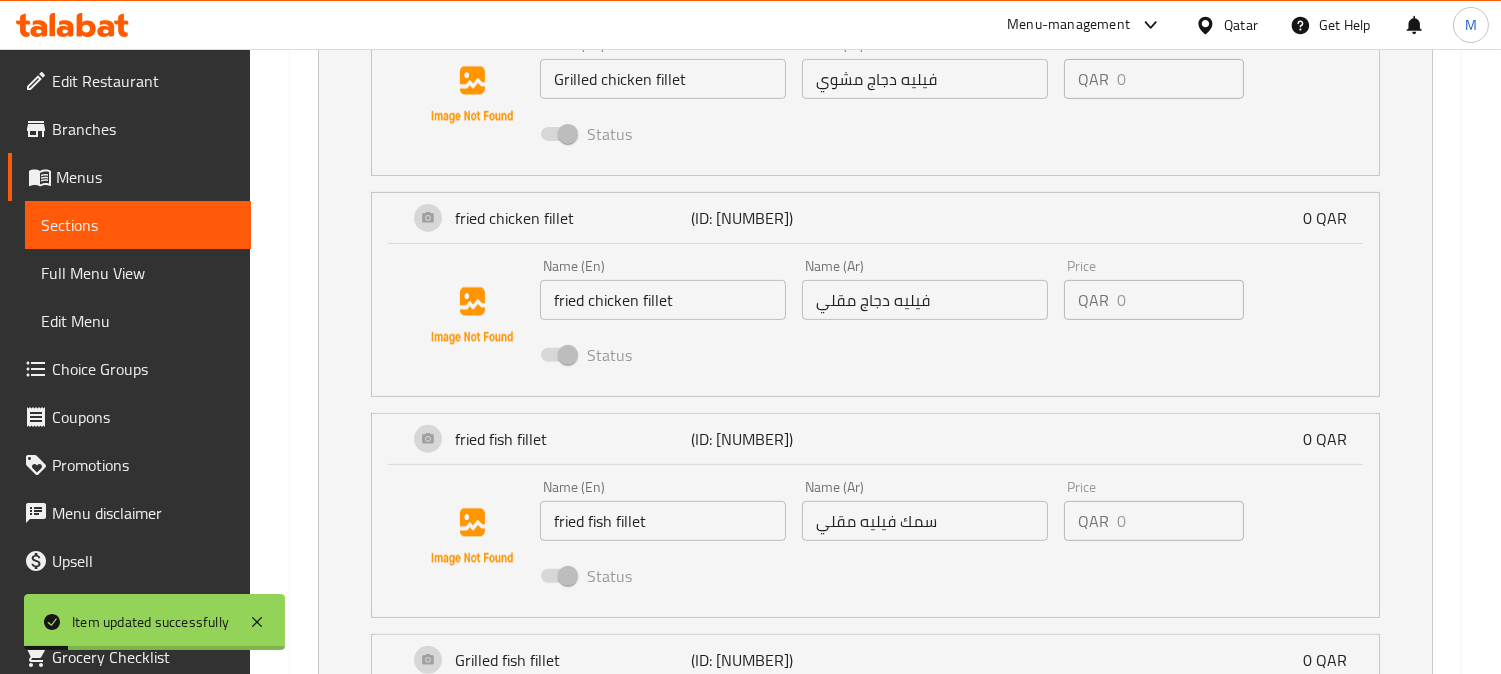 scroll, scrollTop: 1028, scrollLeft: 0, axis: vertical 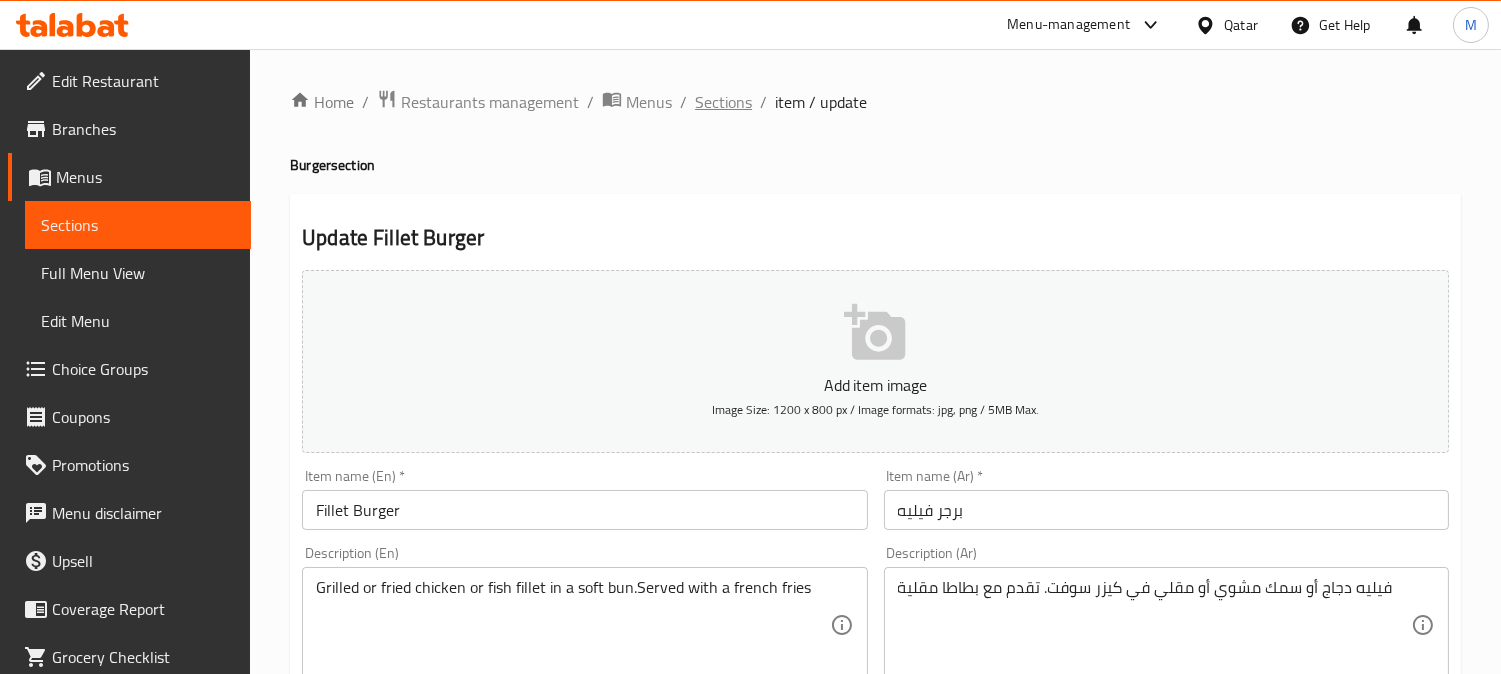click on "Sections" at bounding box center [723, 102] 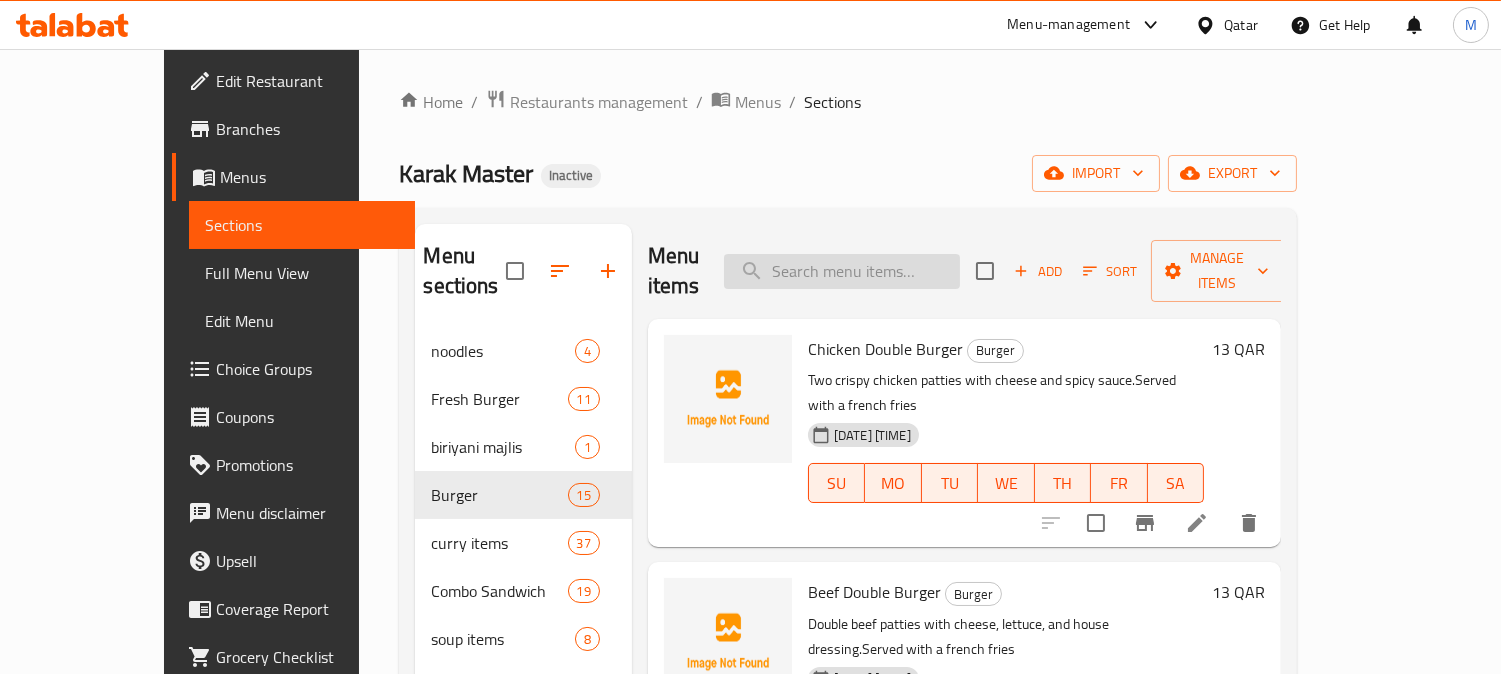 click at bounding box center [842, 271] 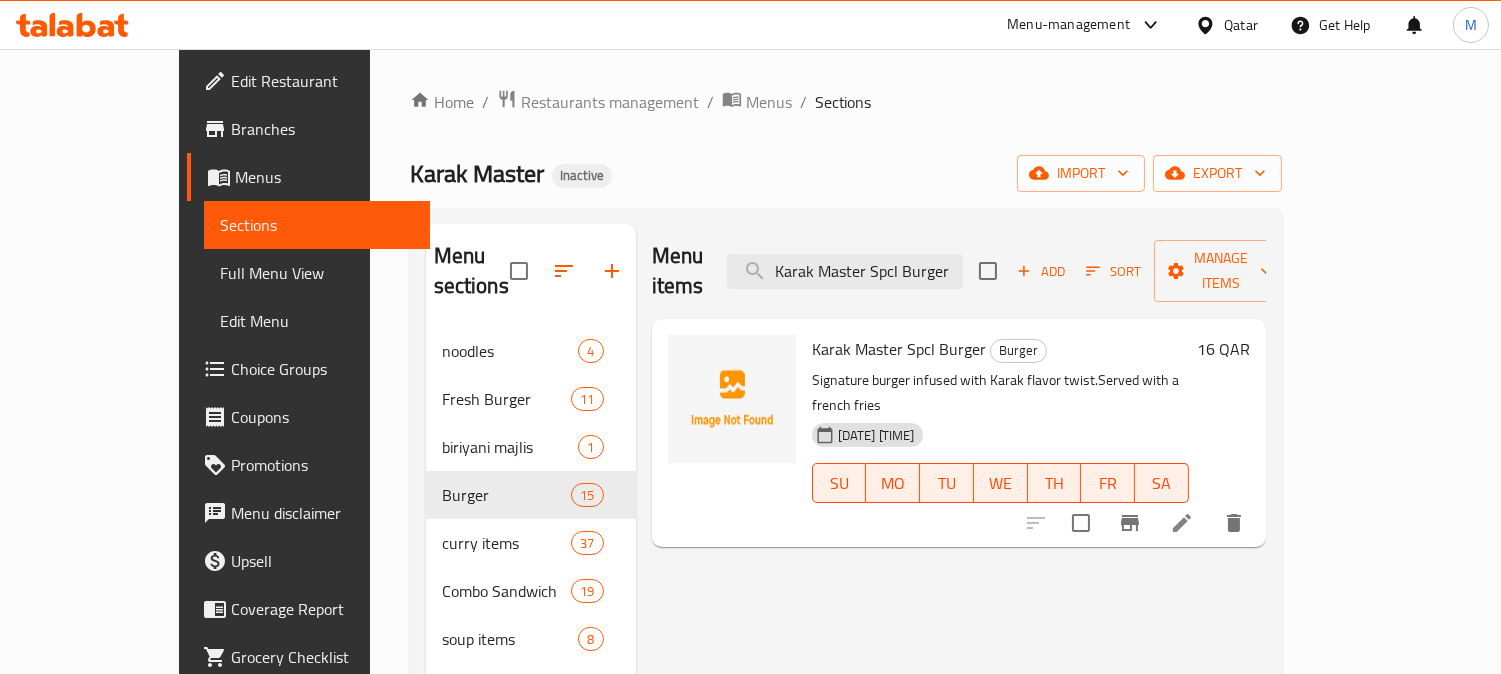 type on "Karak Master Spcl Burger" 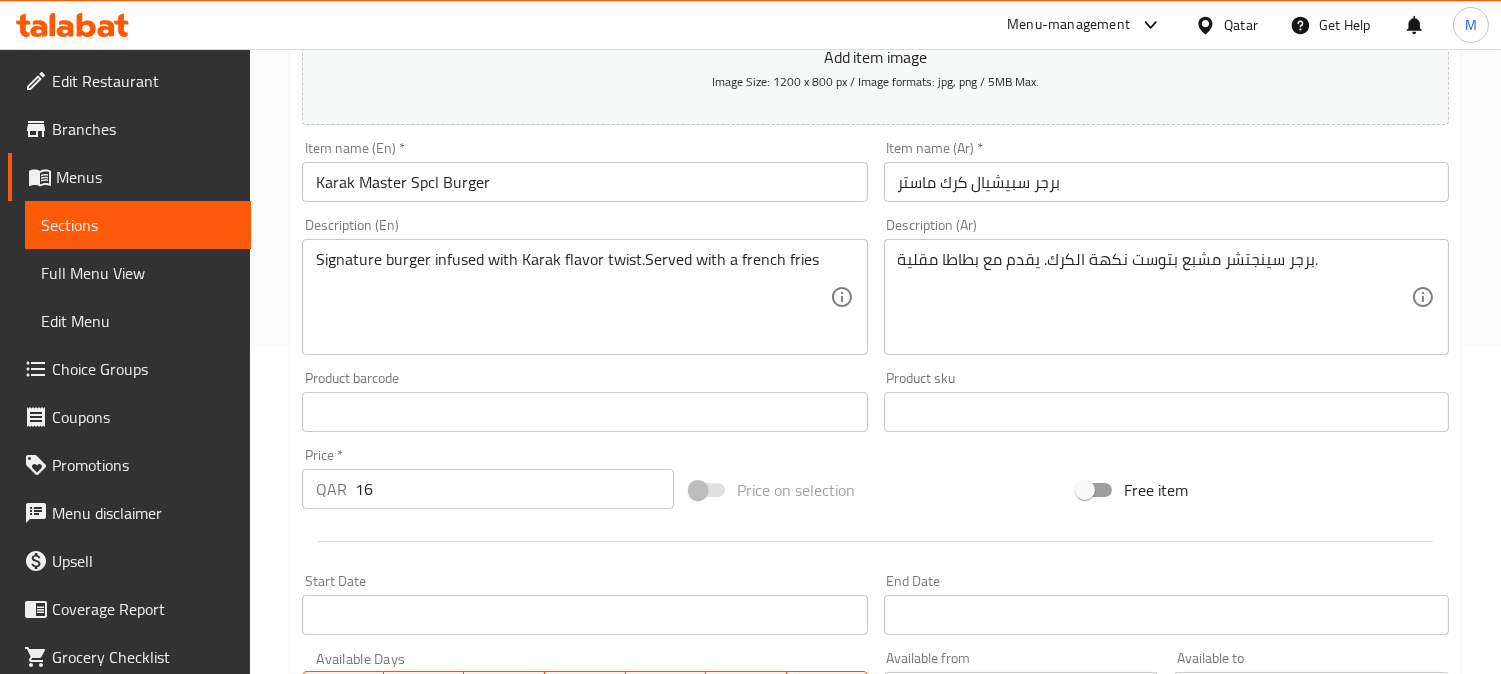 scroll, scrollTop: 333, scrollLeft: 0, axis: vertical 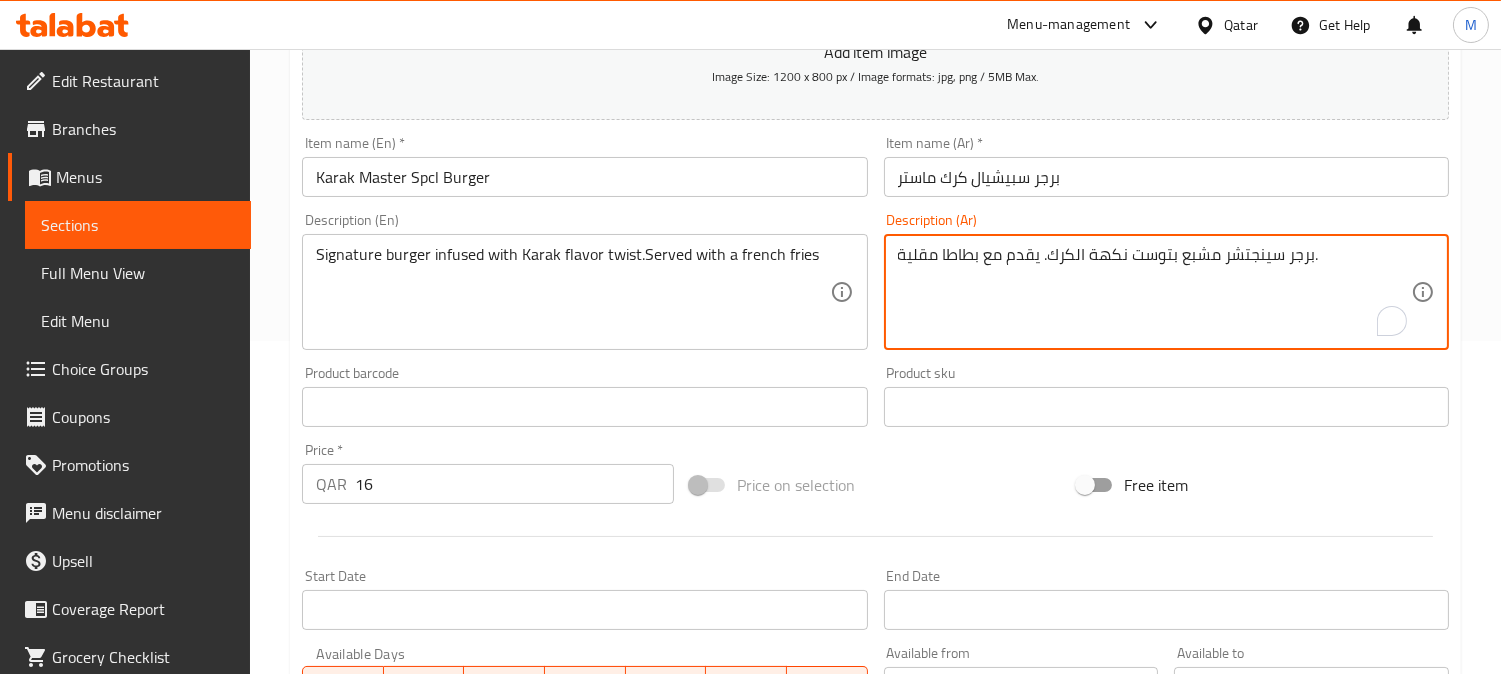 click on "برجر سينجتشر مشبع بتوست نكهة الكرك. يقدم مع بطاطا مقلية." at bounding box center (1154, 292) 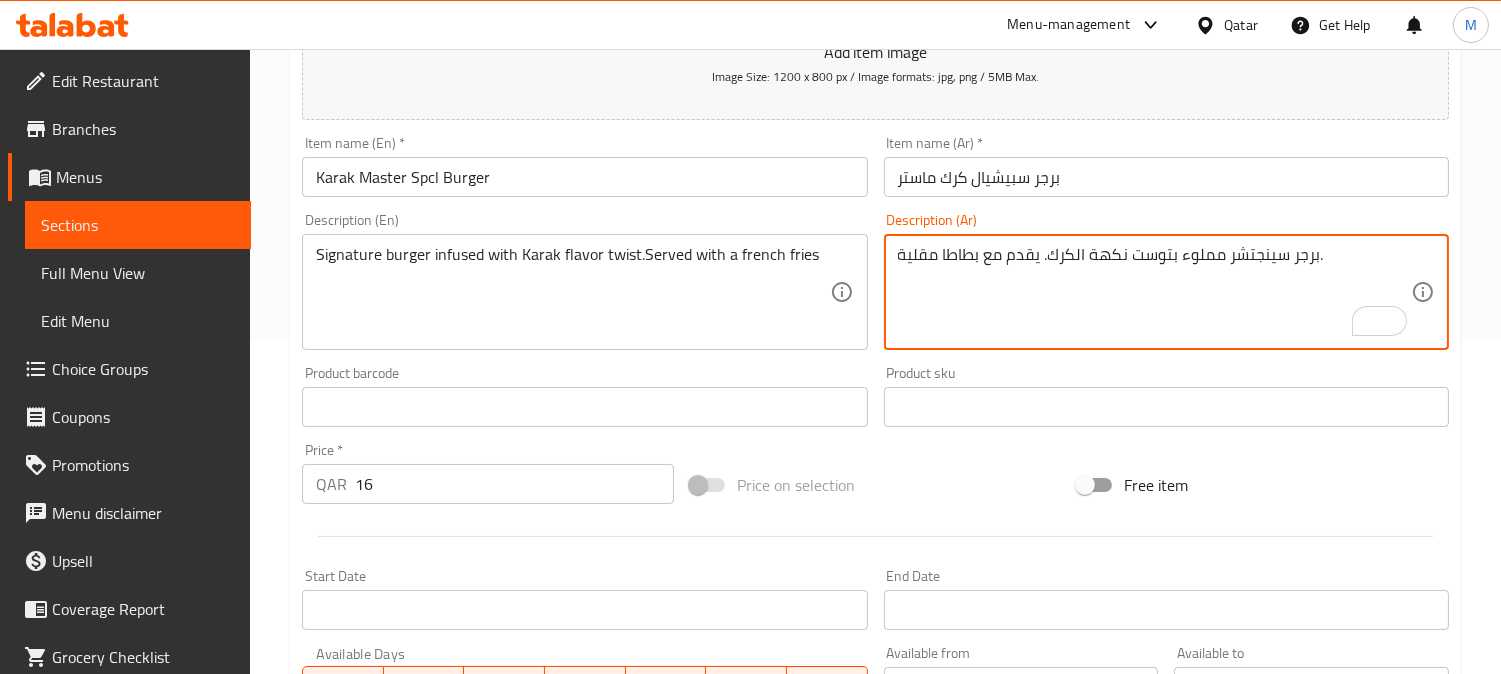 drag, startPoint x: 1150, startPoint y: 258, endPoint x: 1124, endPoint y: 271, distance: 29.068884 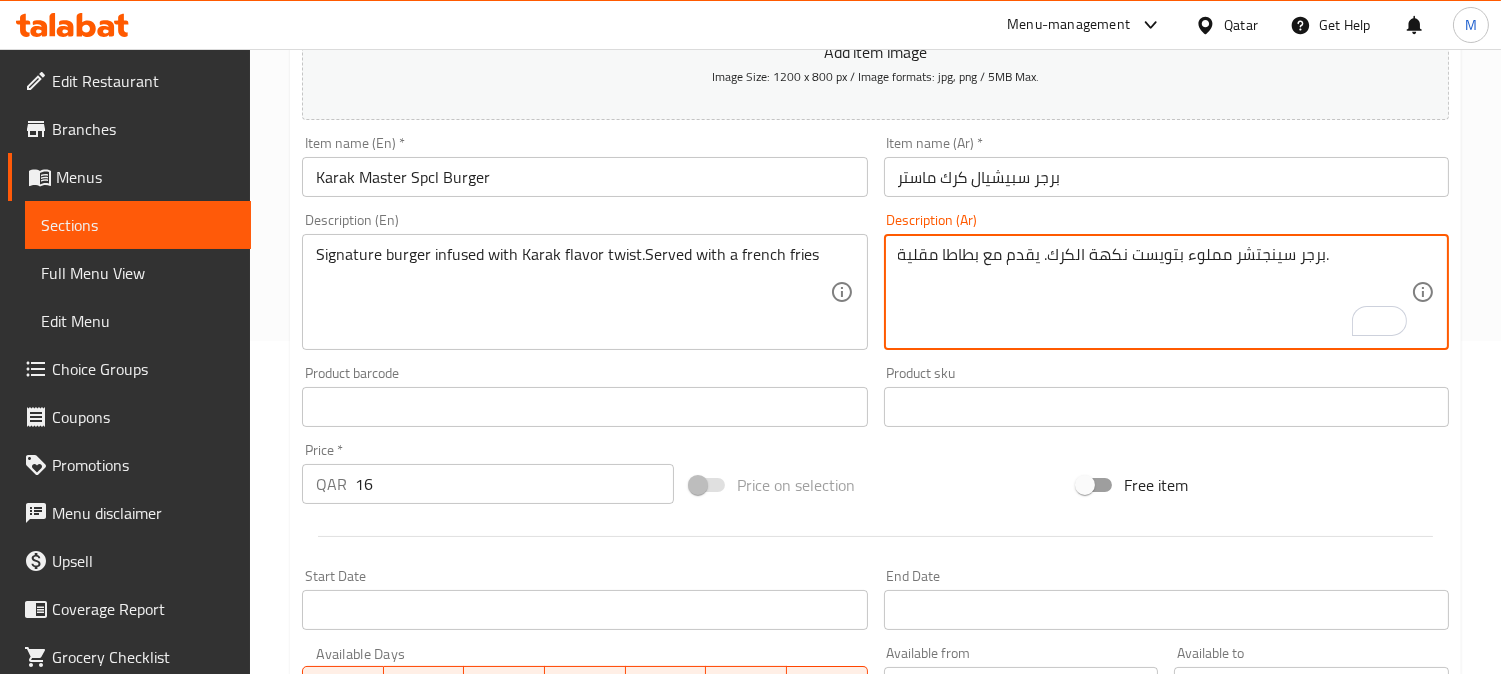 click on "برجر سينجتشر مملوء بتويست نكهة الكرك. يقدم مع بطاطا مقلية." at bounding box center [1154, 292] 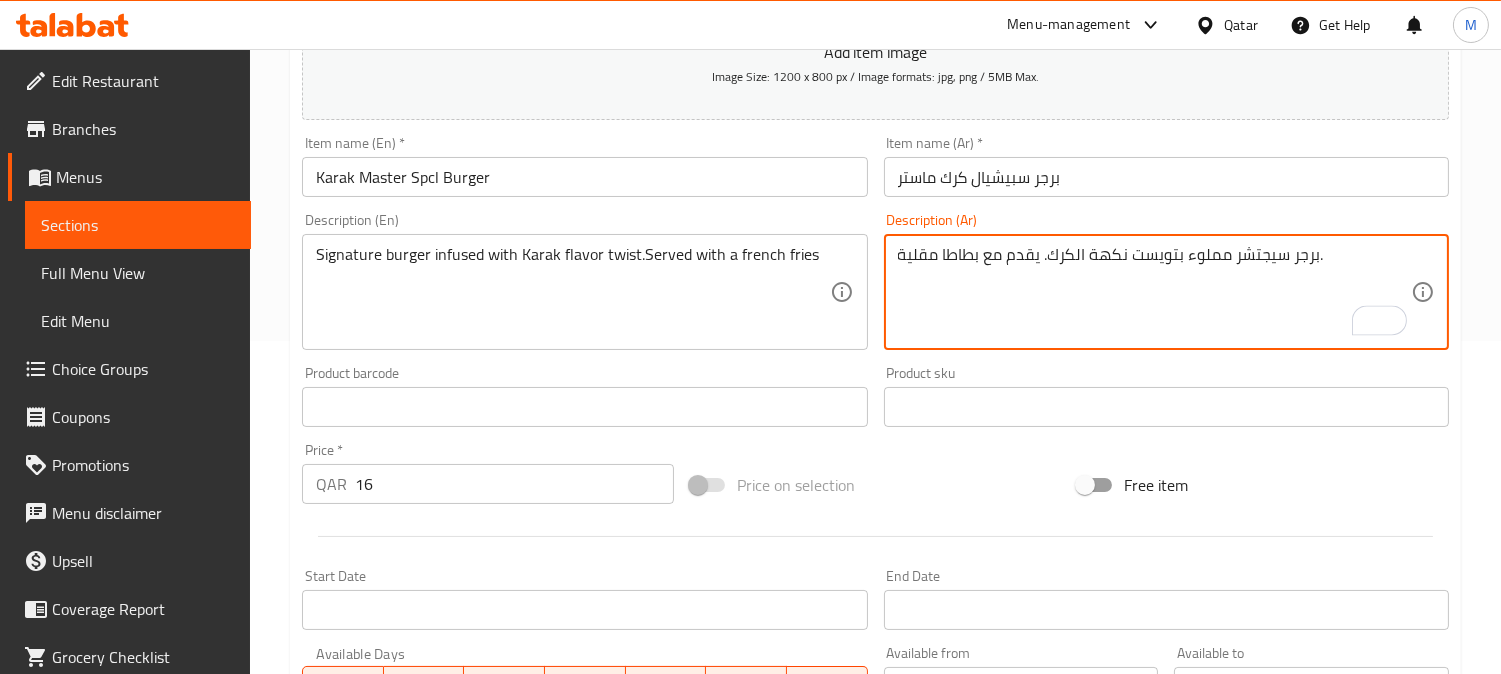 click on "برجر سيجتشر مملوء بتويست نكهة الكرك. يقدم مع بطاطا مقلية." at bounding box center [1154, 292] 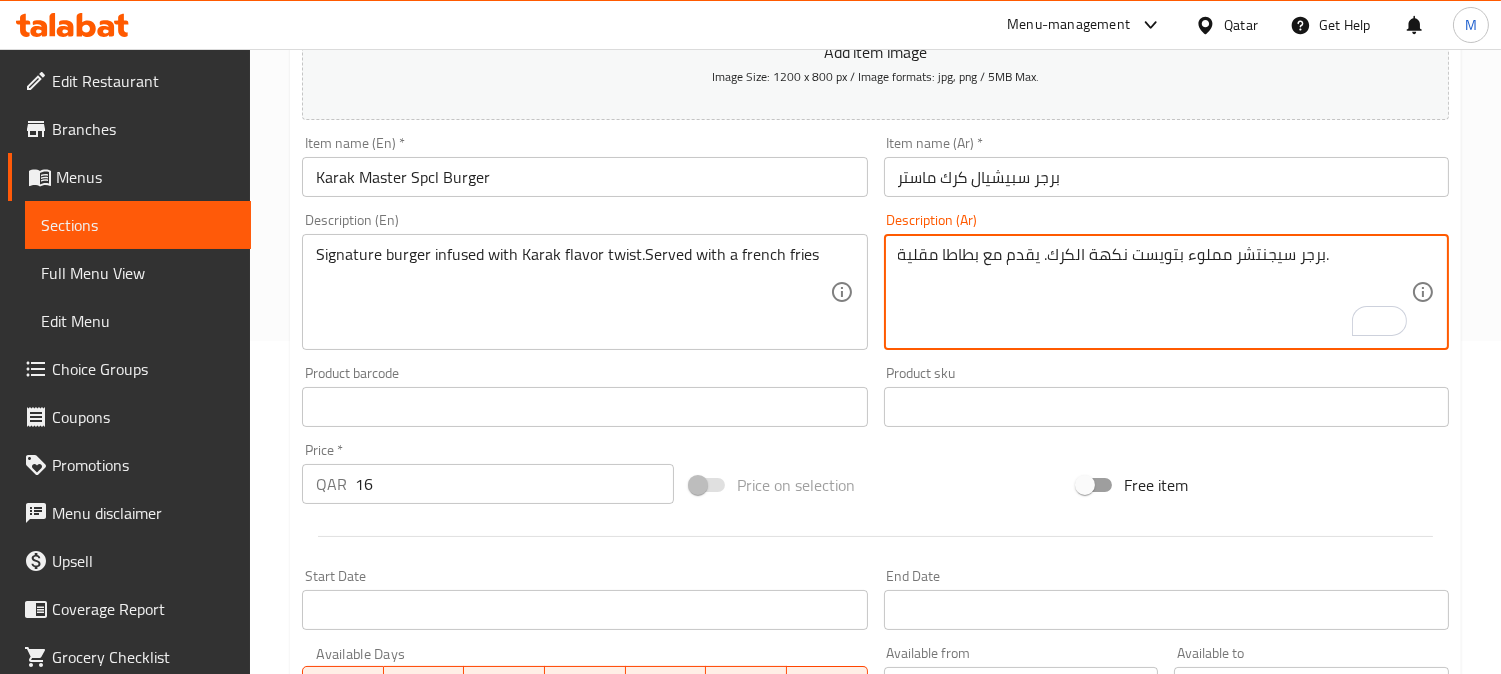 type on "برجر سيجنتشر مملوء بتويست نكهة الكرك. يقدم مع بطاطا مقلية." 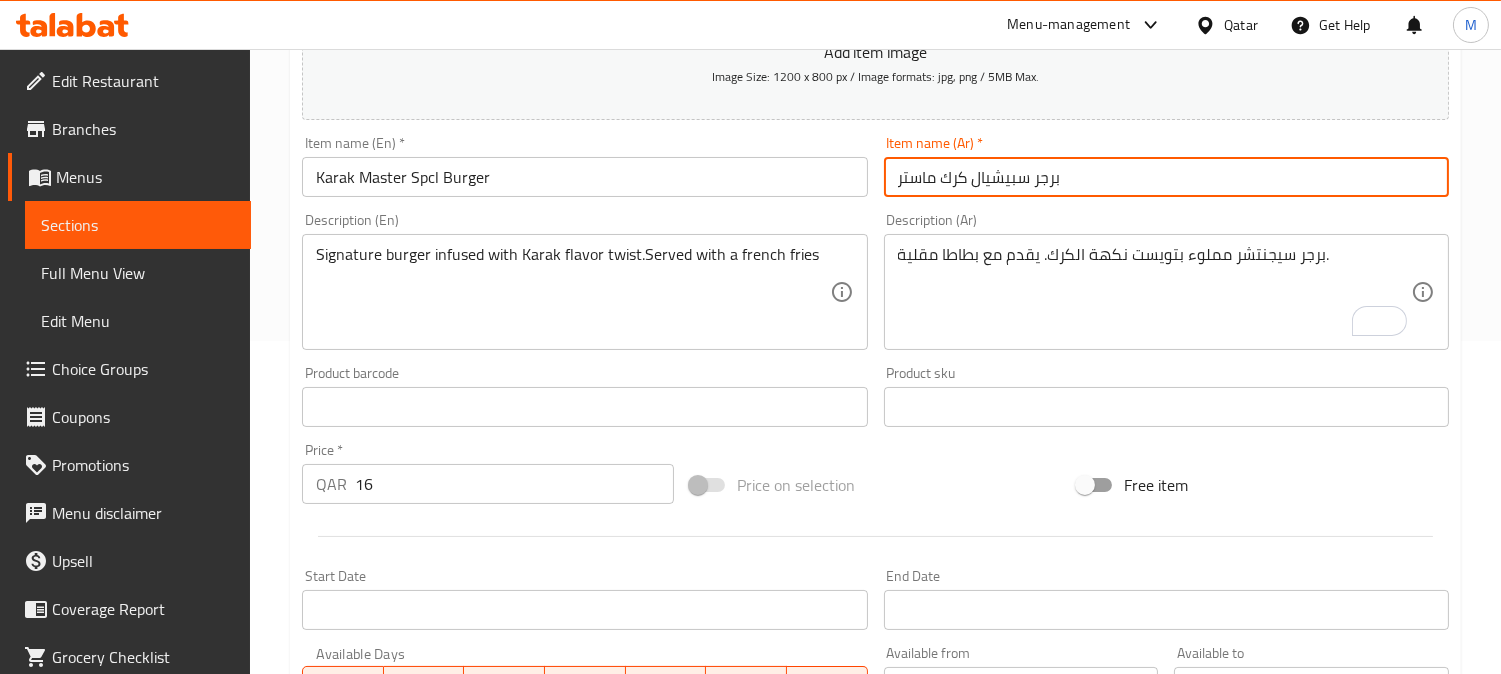 click on "Update" at bounding box center (439, 993) 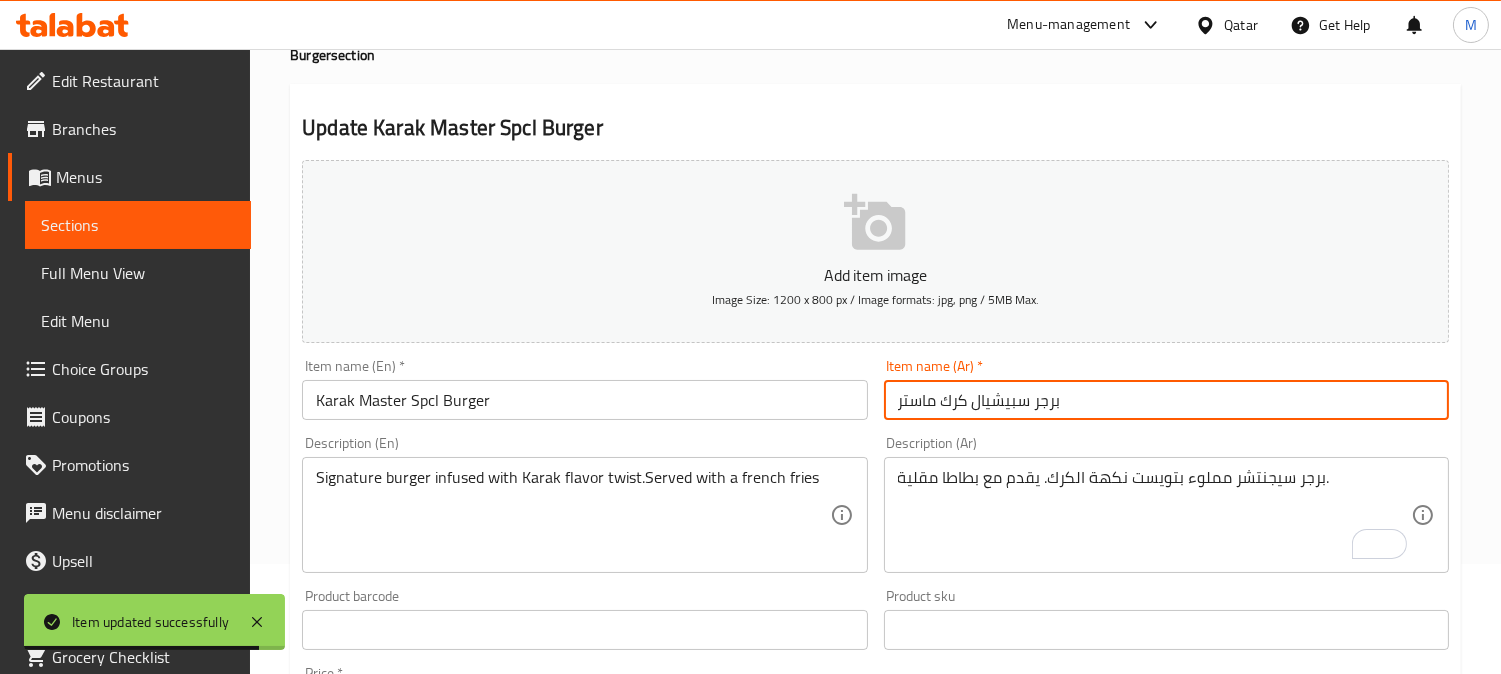 scroll, scrollTop: 0, scrollLeft: 0, axis: both 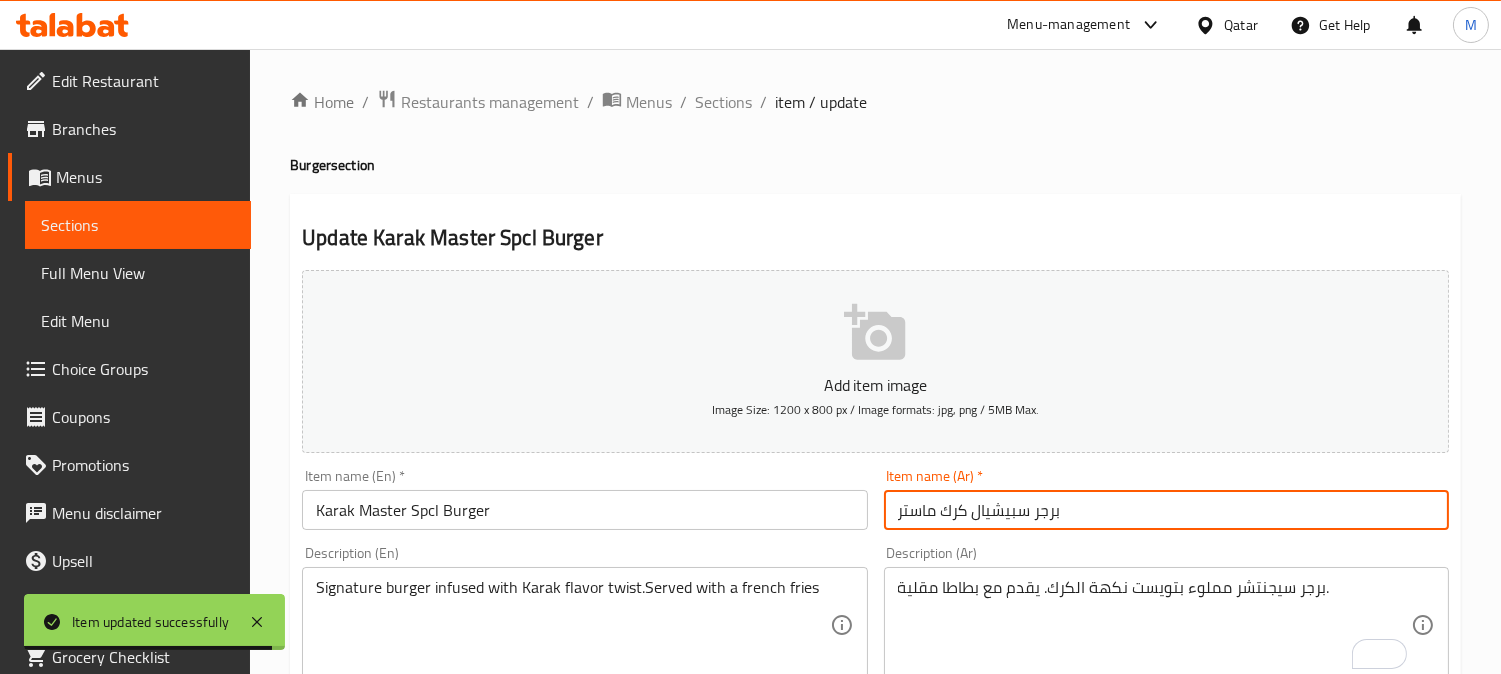click on "Home / Restaurants management / Menus / Sections / item / update Burger  section Update Karak Master Spcl Burger Add item image Image Size: 1200 x 800 px / Image formats: jpg, png / 5MB Max. Item name (En)   * Karak Master Spcl Burger Item name (En)  * Item name (Ar)   * برجر سبيشيال كرك ماستر Item name (Ar)  * Description (En) Signature burger infused with Karak flavor twist.Served with a french fries Description (En) Description (Ar) برجر سيجنتشر مملوء بتويست نكهة الكرك. يقدم مع بطاطا مقلية. Description (Ar) Product barcode Product barcode Product sku Product sku Price   * QAR 16 Price  * Price on selection Free item Start Date Start Date End Date End Date Available Days SU MO TU WE TH FR SA Available from ​ ​ Available to ​ ​ Status Active Inactive Exclude from GEM Variations & Choices Add variant ASSIGN CHOICE GROUP Update" at bounding box center (875, 731) 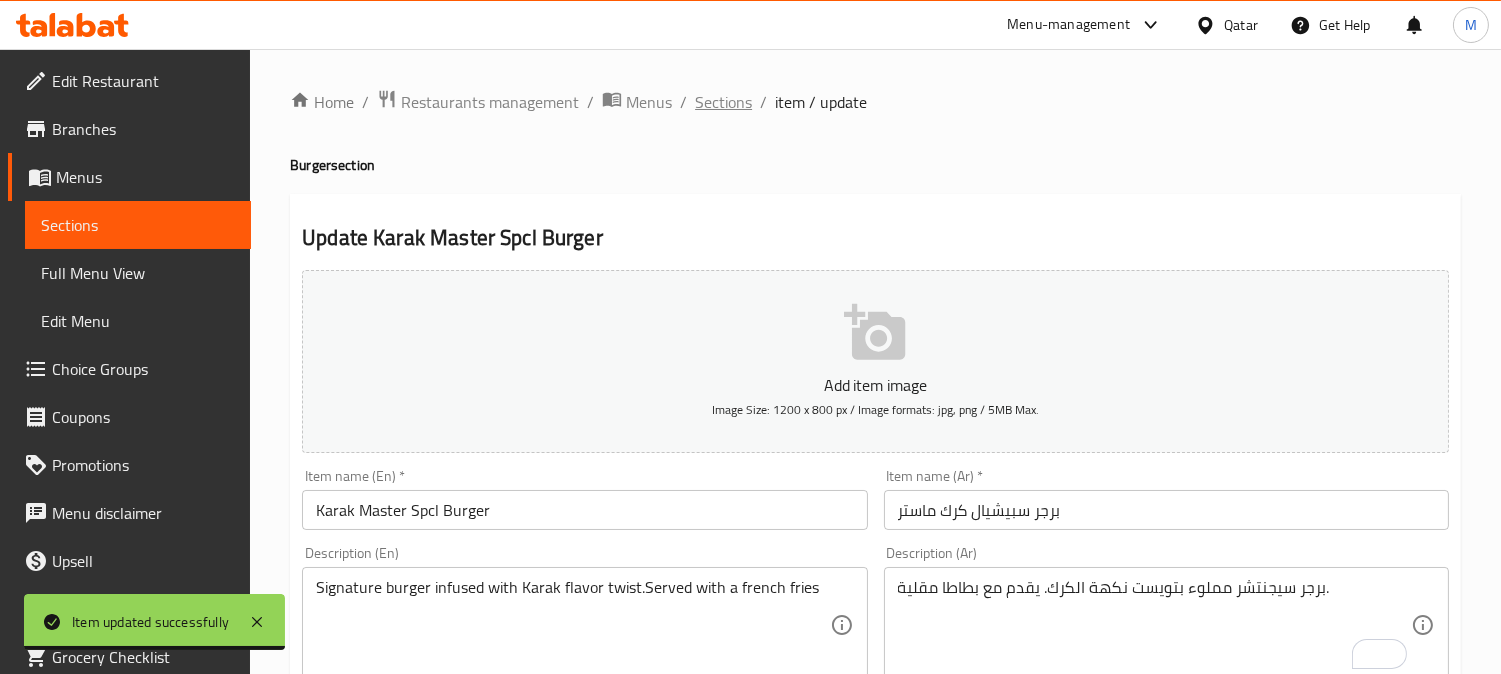 click on "Sections" at bounding box center (723, 102) 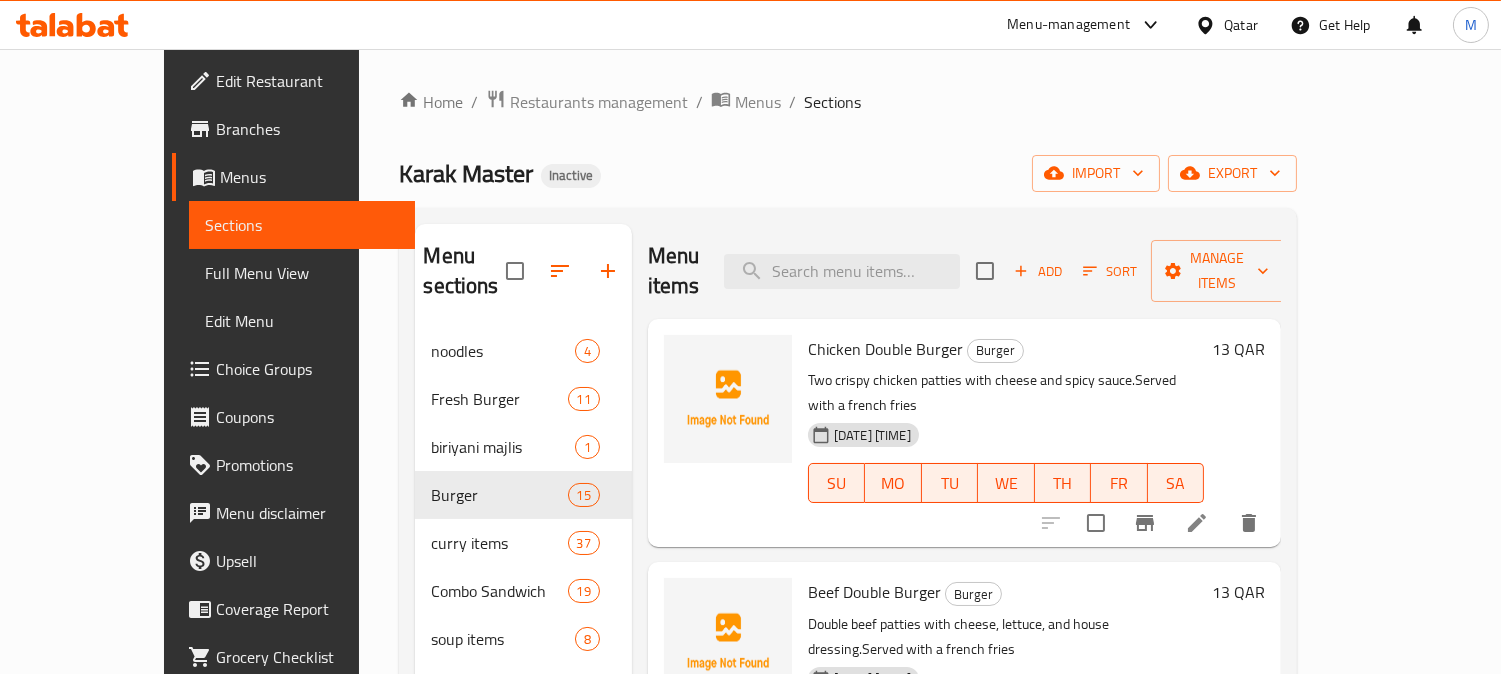 paste on "Zinger Burger" 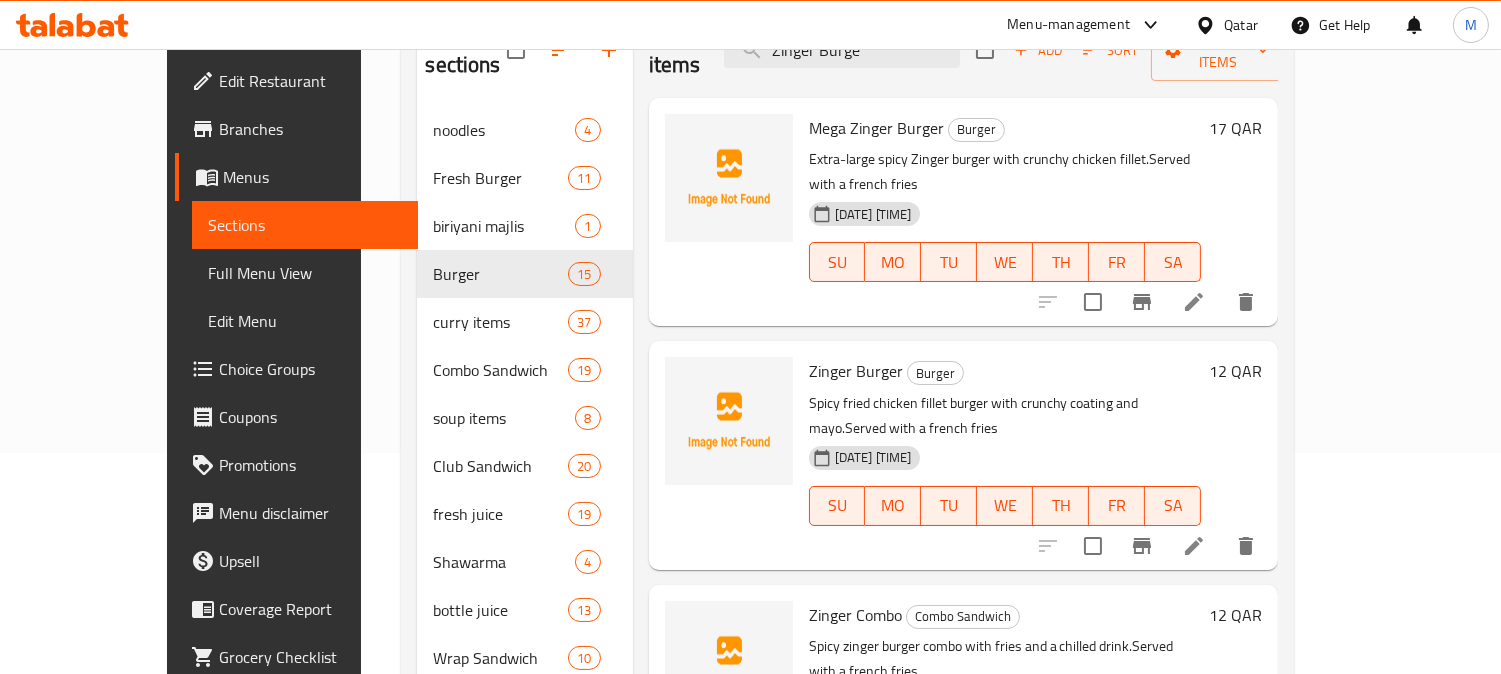 scroll, scrollTop: 222, scrollLeft: 0, axis: vertical 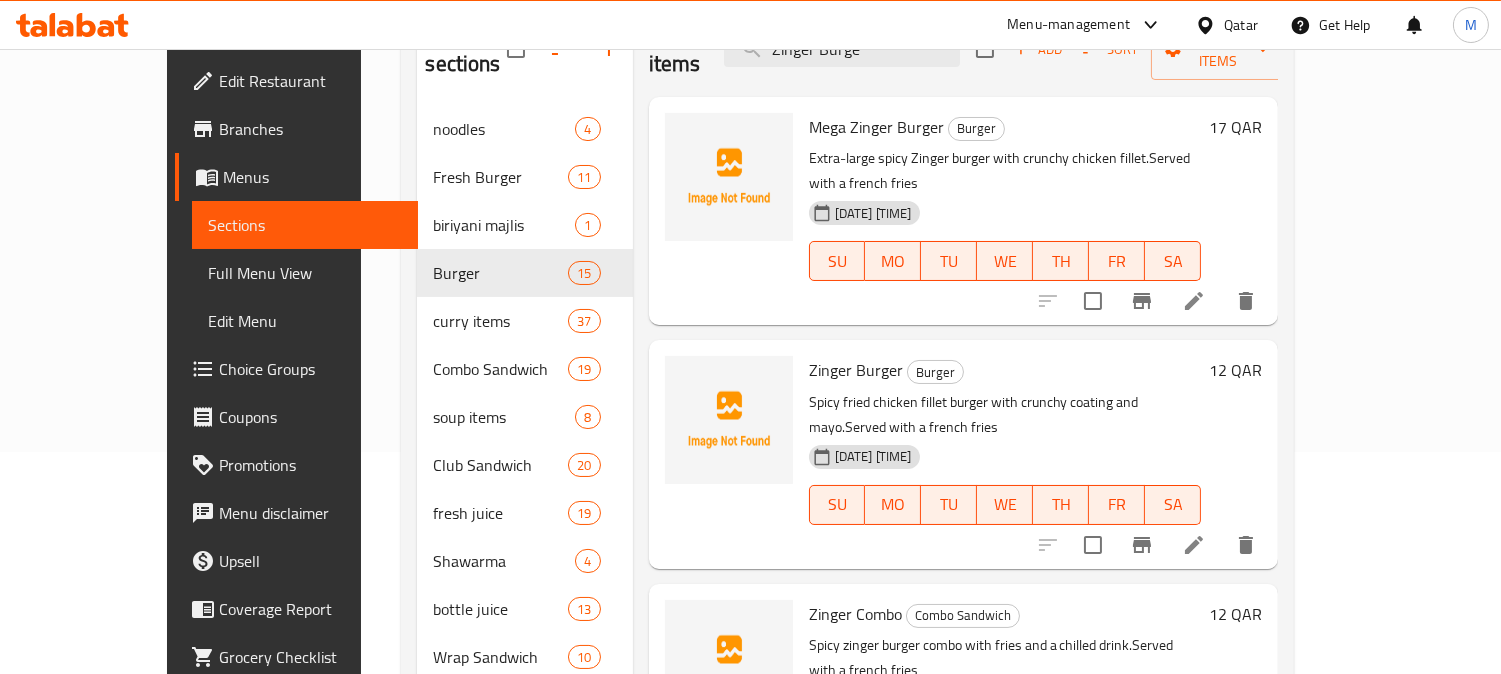 type on "Zinger Burge" 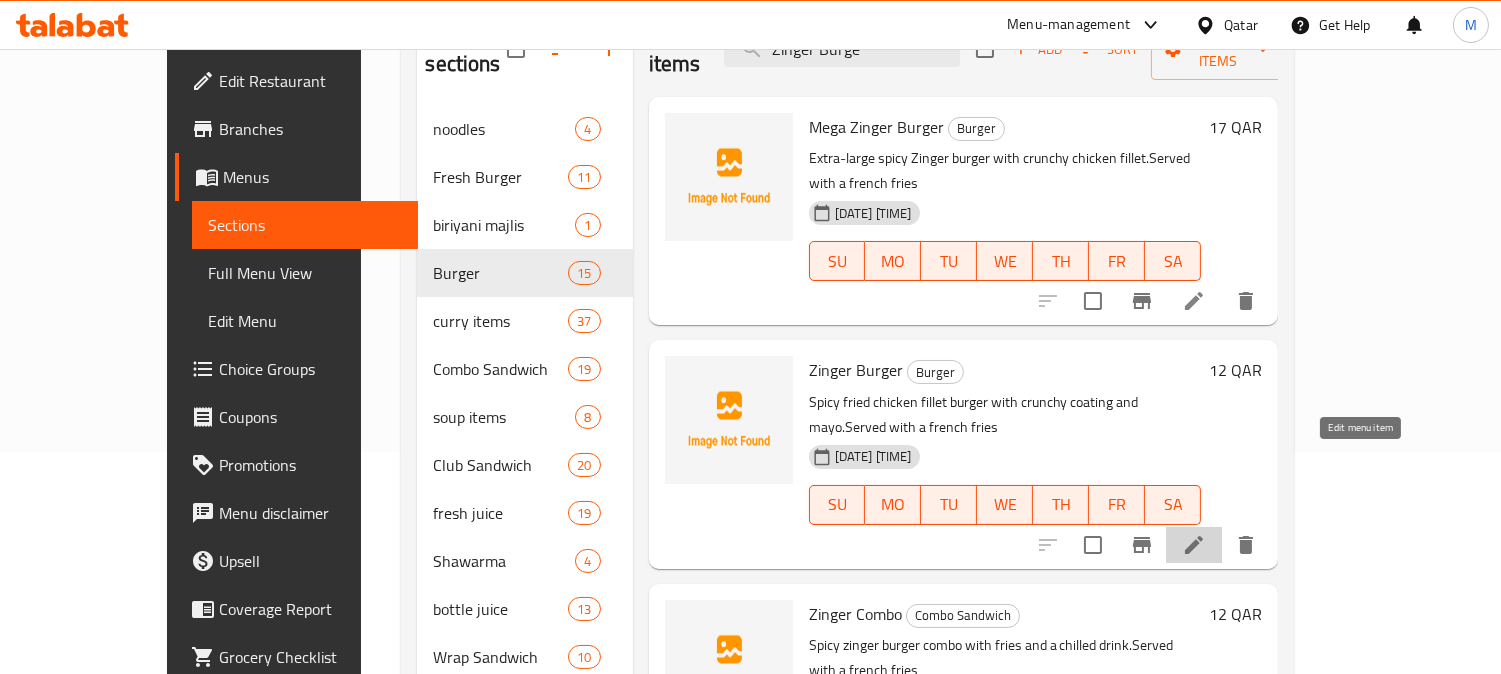 click 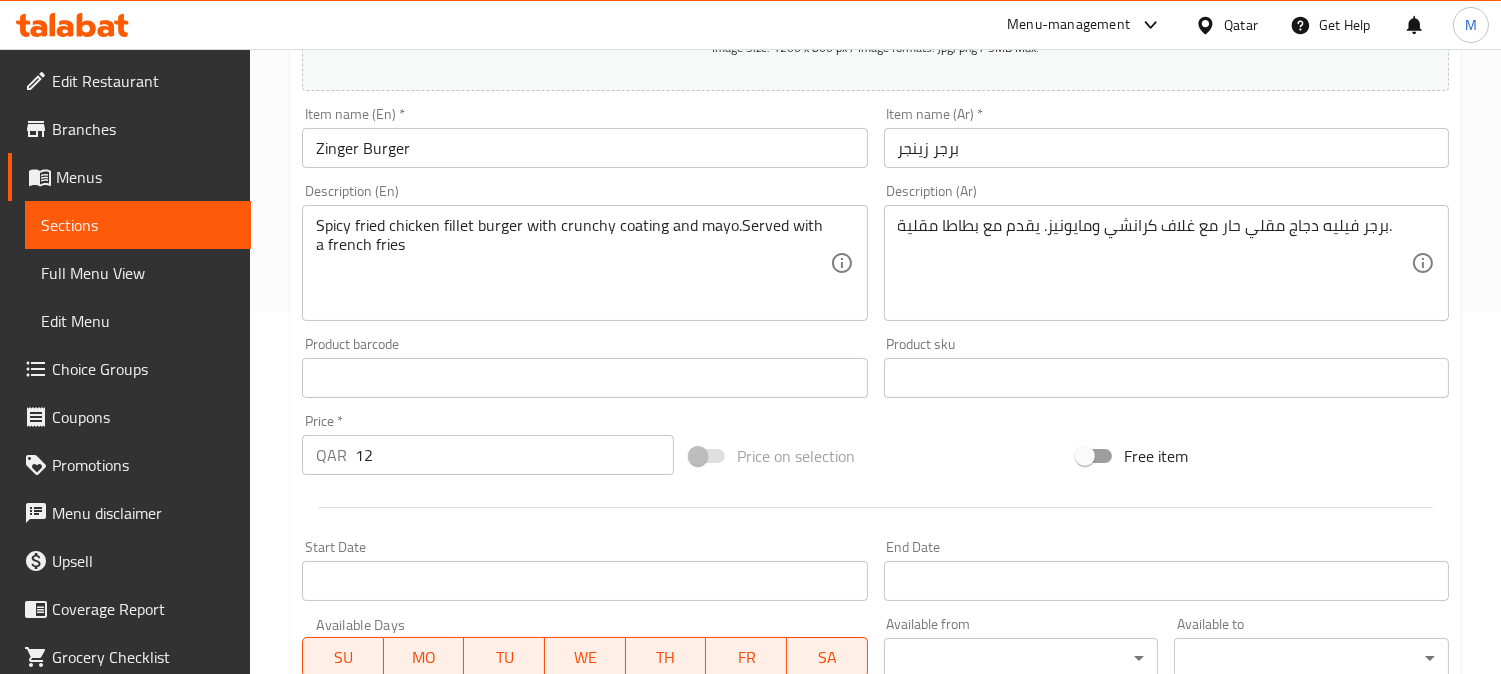 scroll, scrollTop: 222, scrollLeft: 0, axis: vertical 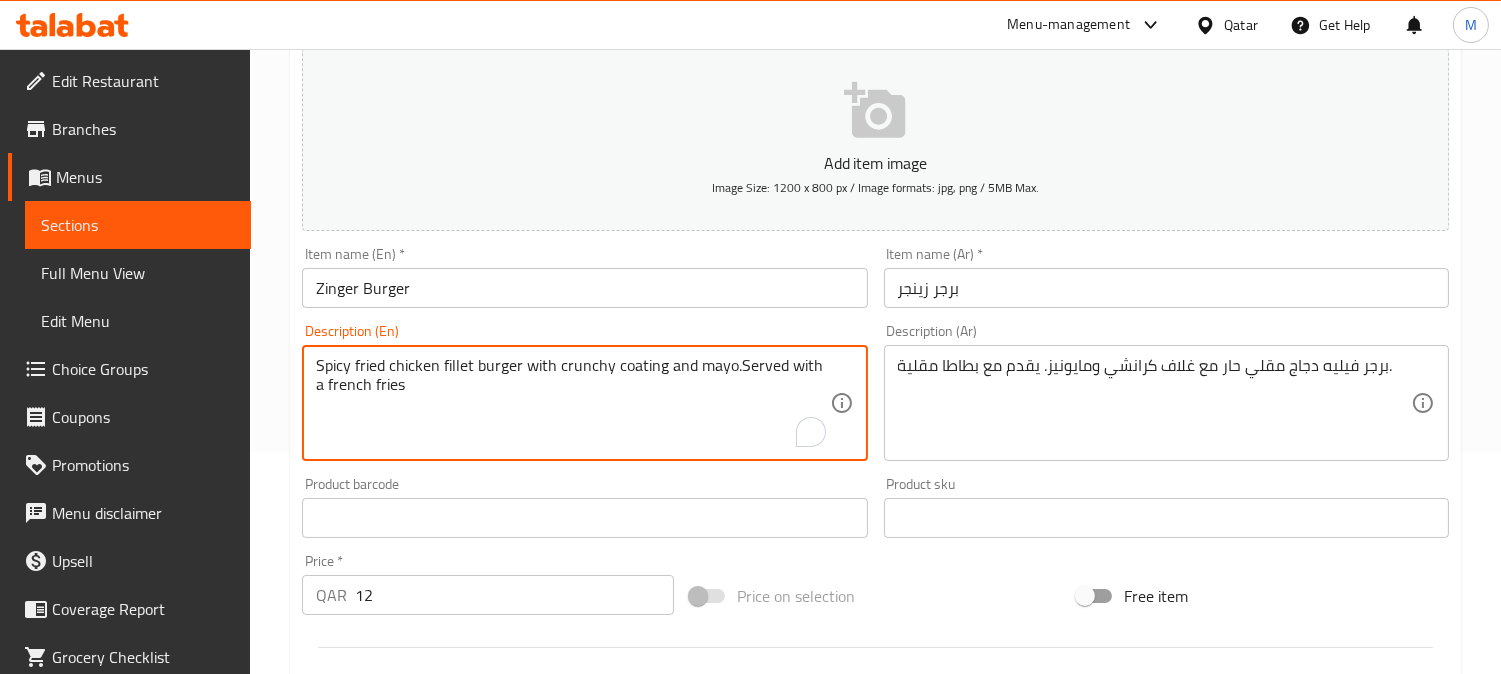 click on "Spicy fried chicken fillet burger with crunchy coating and mayo.Served with a french fries" at bounding box center [572, 403] 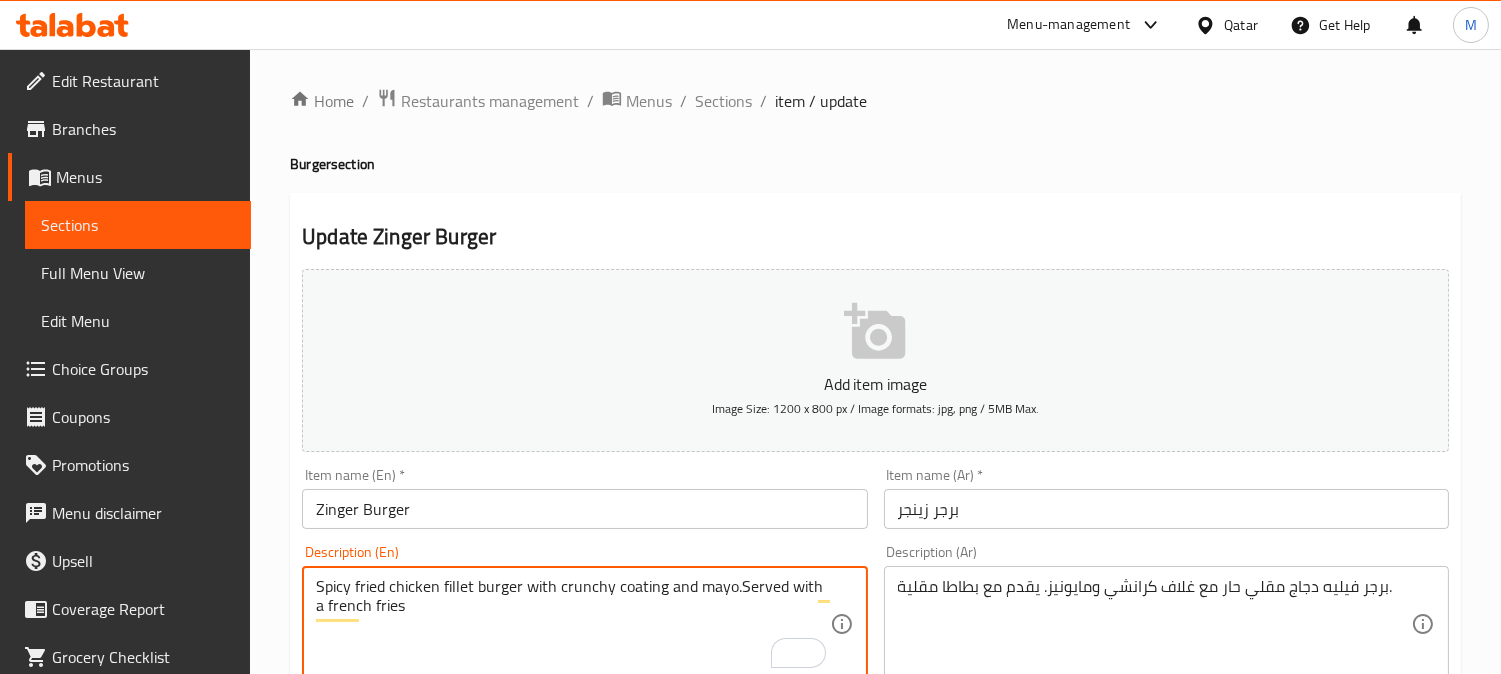 scroll, scrollTop: 0, scrollLeft: 0, axis: both 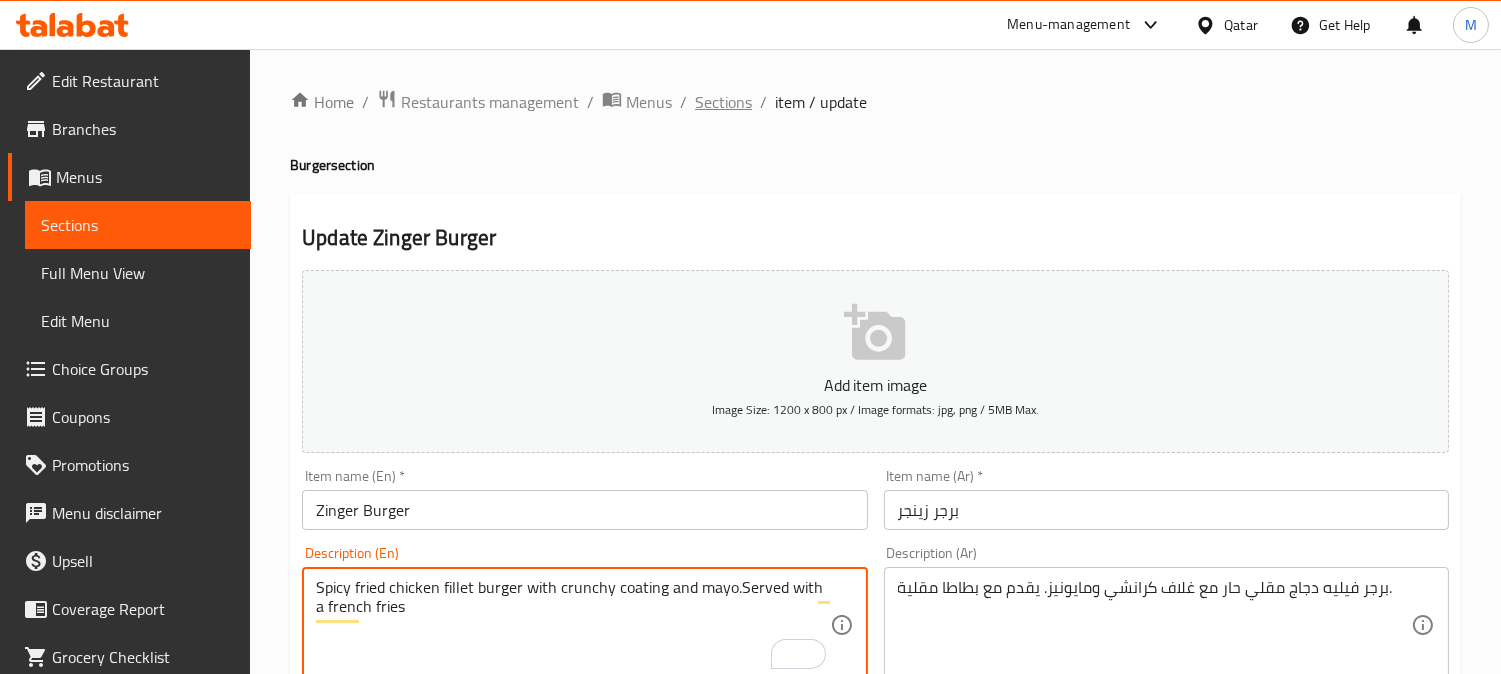 click on "Sections" at bounding box center (723, 102) 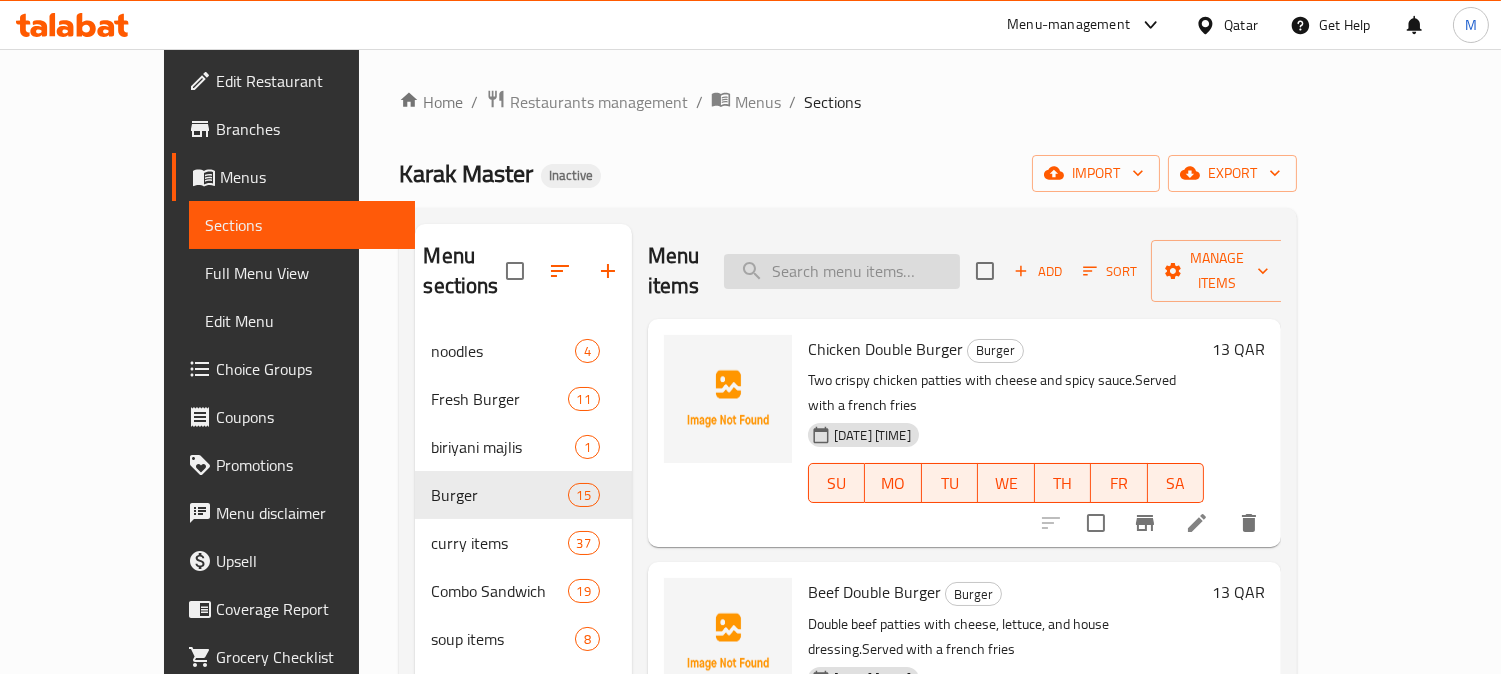 paste on "Chicken/beef Burger Normal" 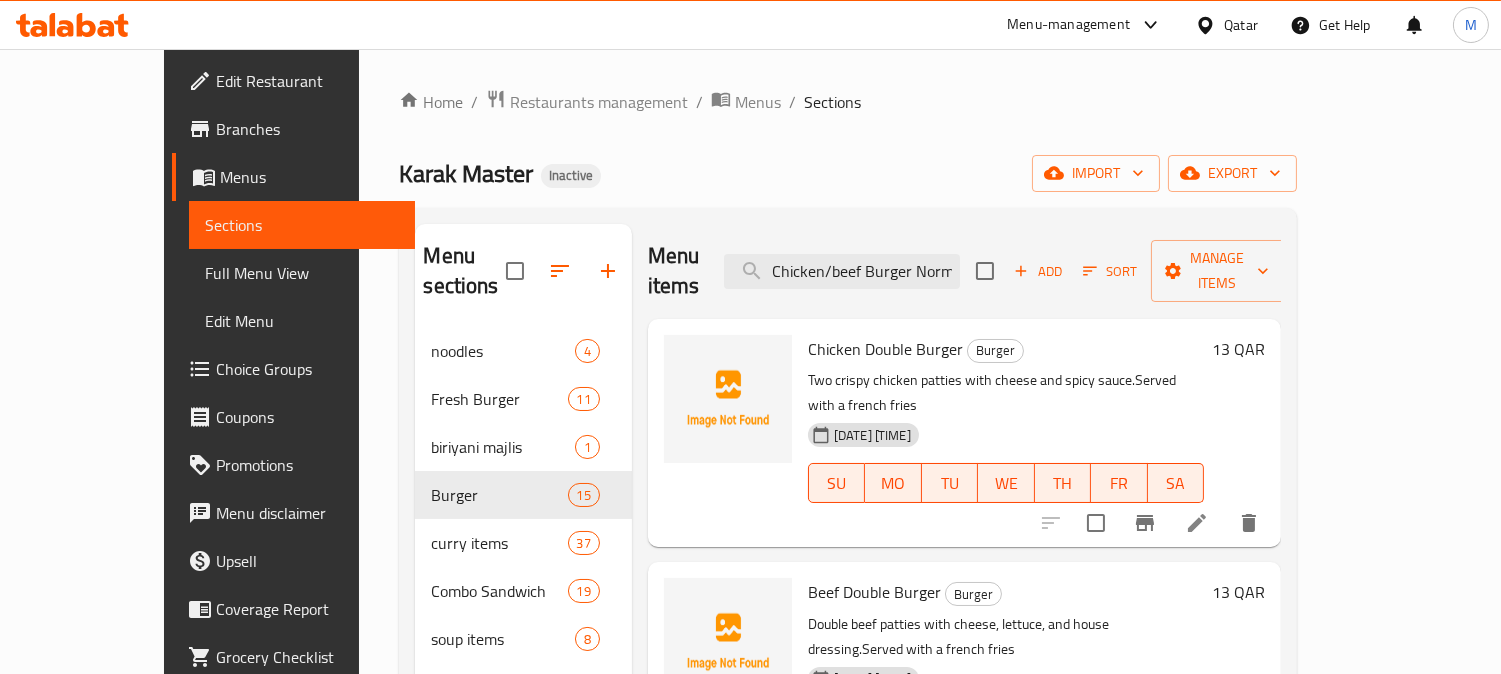 scroll, scrollTop: 0, scrollLeft: 11, axis: horizontal 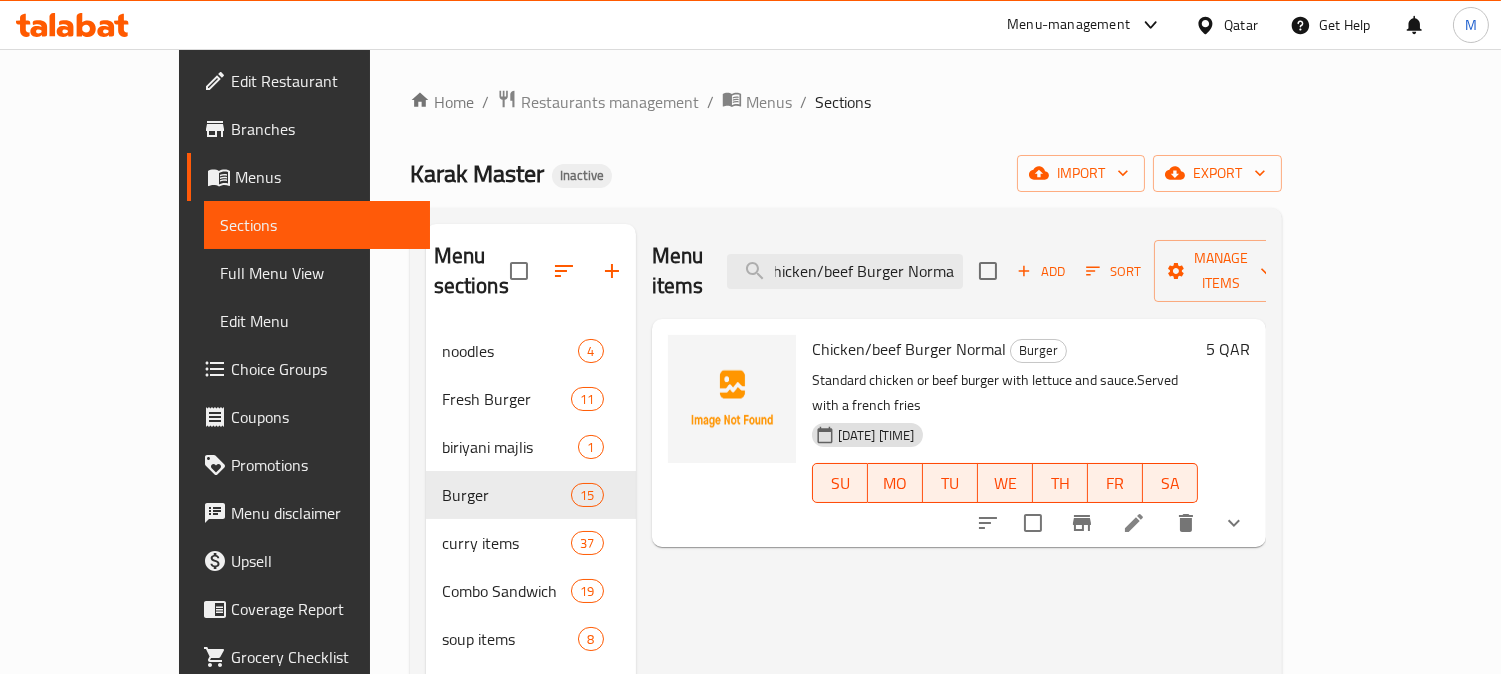 type on "Chicken/beef Burger Normal" 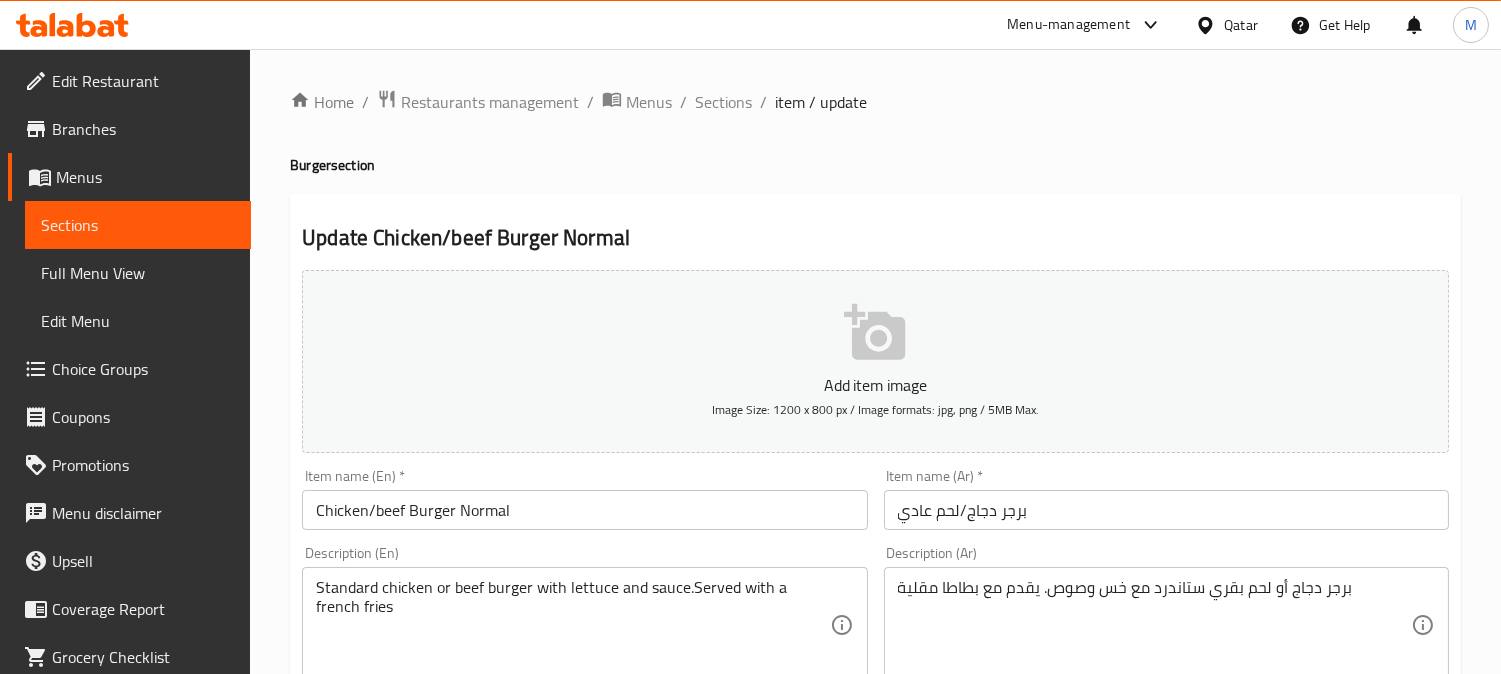 scroll, scrollTop: 333, scrollLeft: 0, axis: vertical 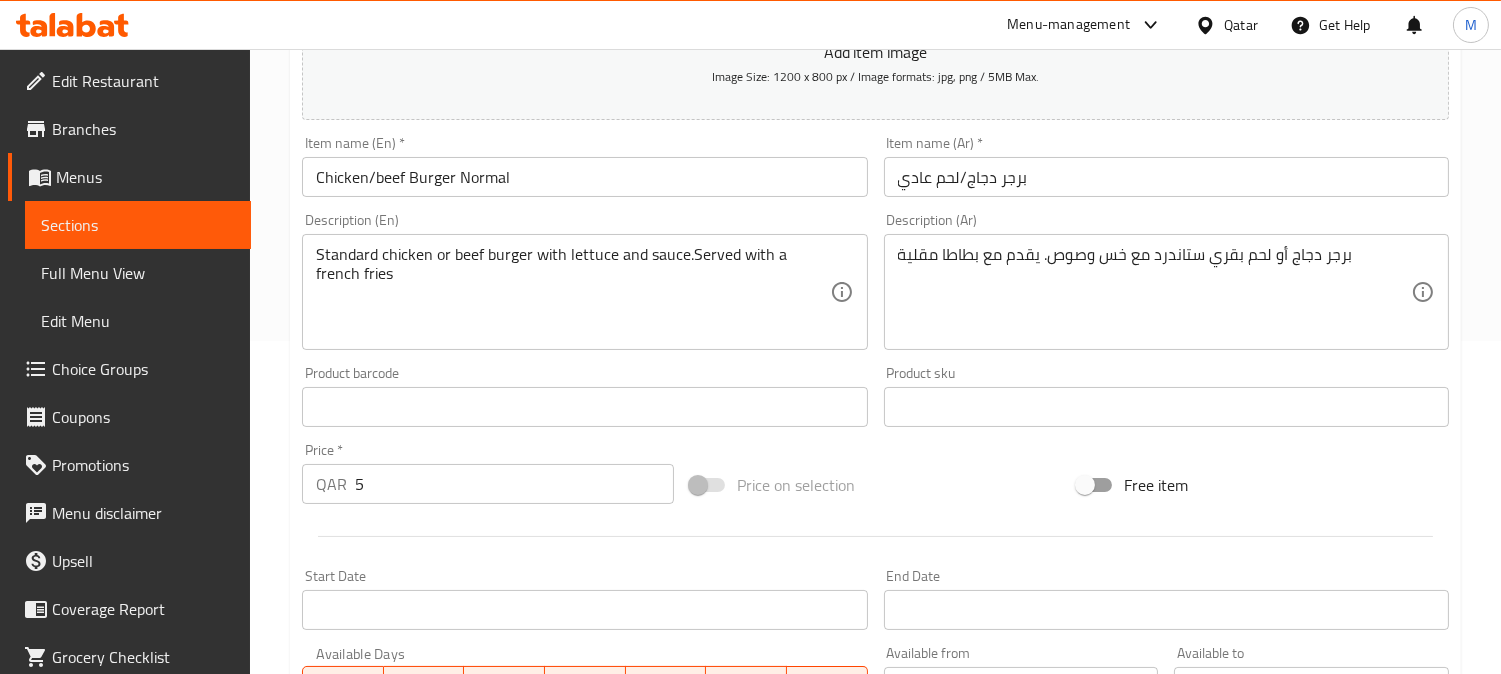 click on "برجر دجاج/لحم عادي" at bounding box center [1166, 177] 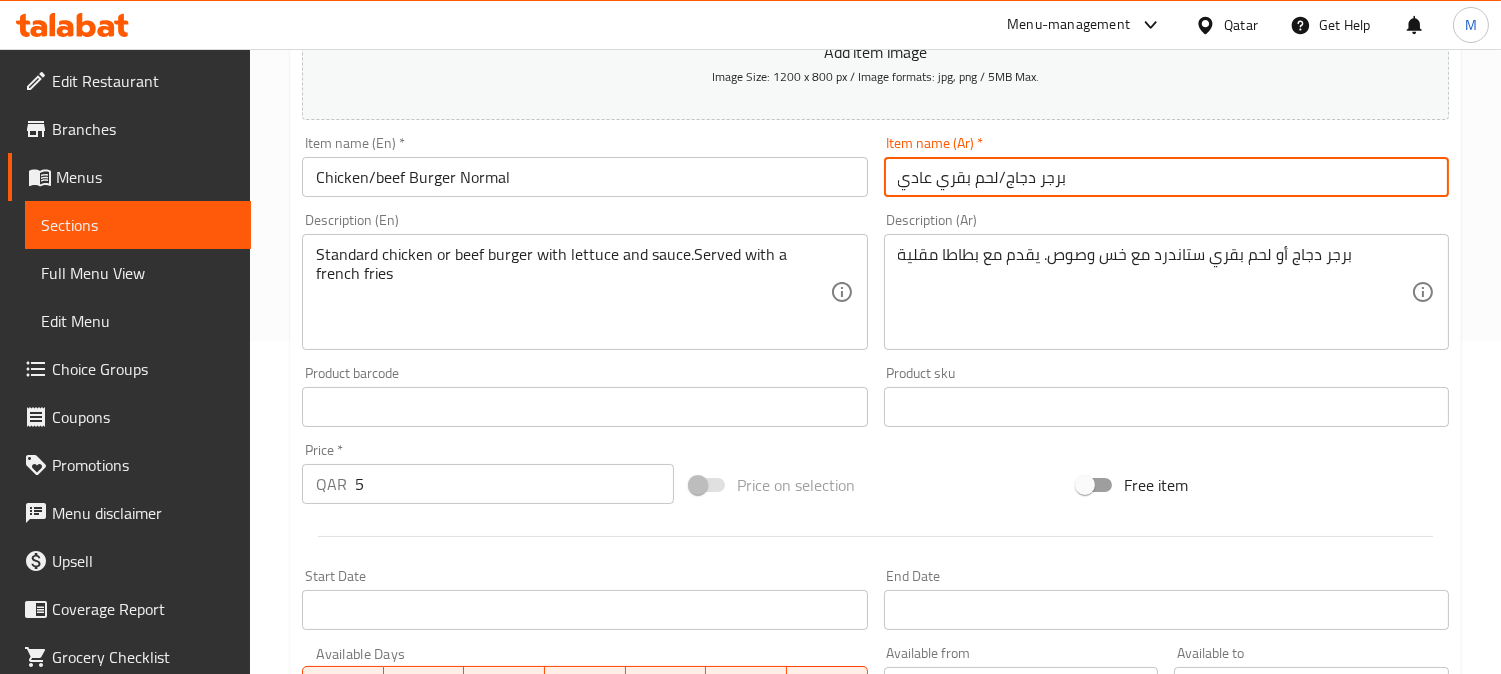 drag, startPoint x: 995, startPoint y: 182, endPoint x: 972, endPoint y: 182, distance: 23 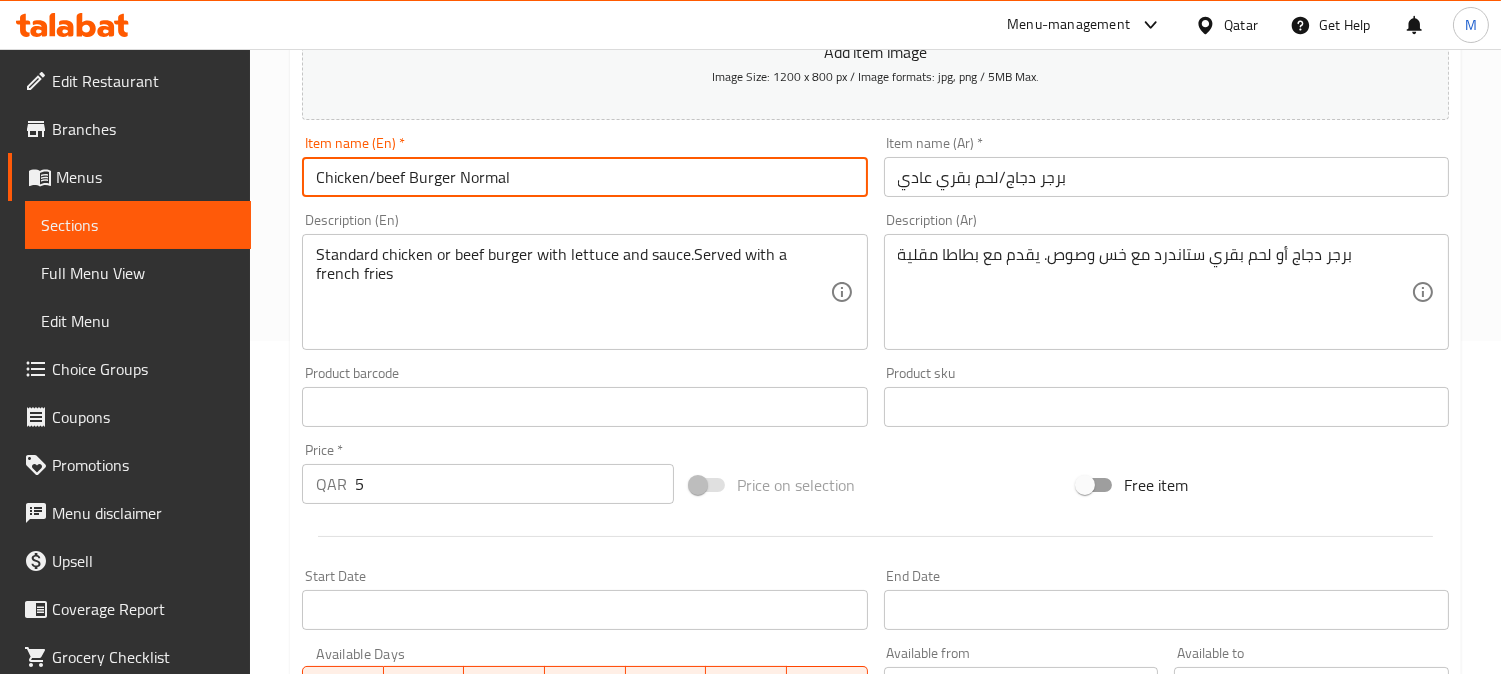 click on "Chicken/beef Burger Normal" at bounding box center [584, 177] 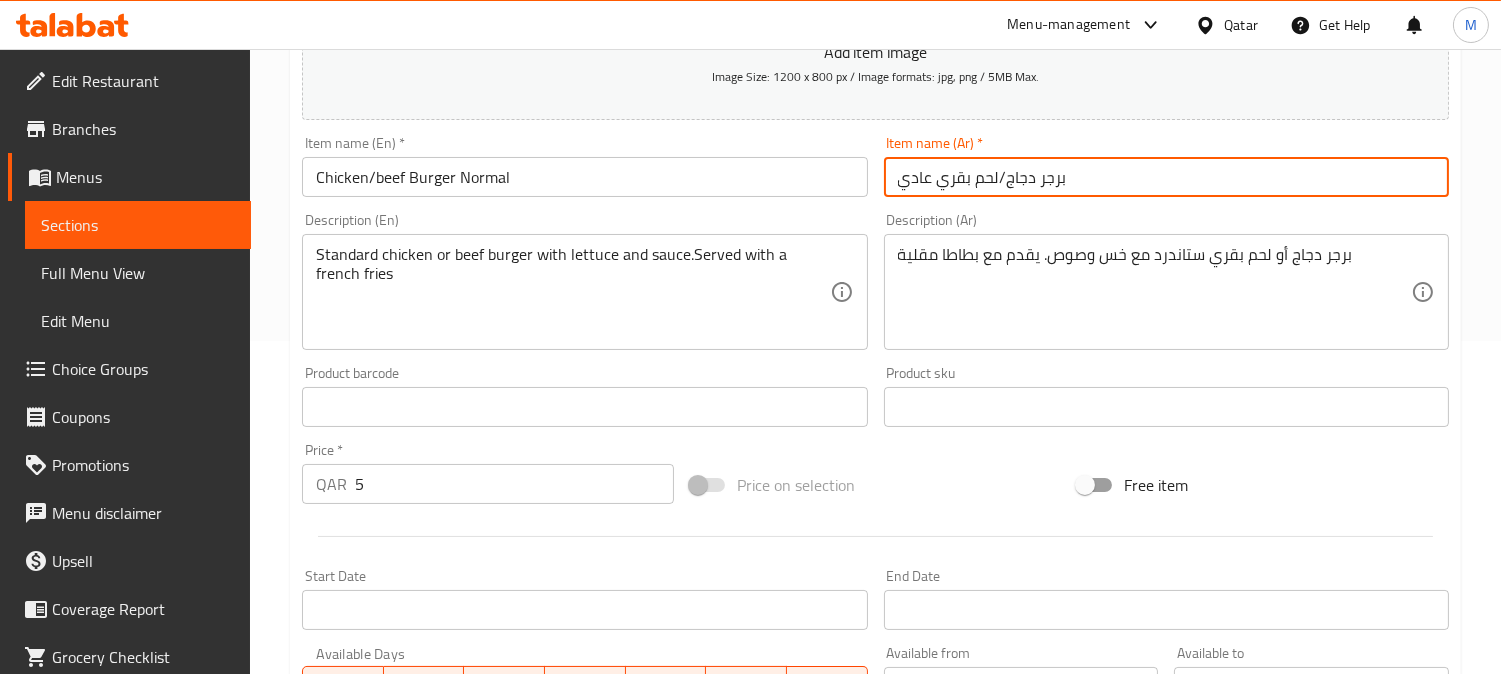 drag, startPoint x: 938, startPoint y: 188, endPoint x: 878, endPoint y: 173, distance: 61.846584 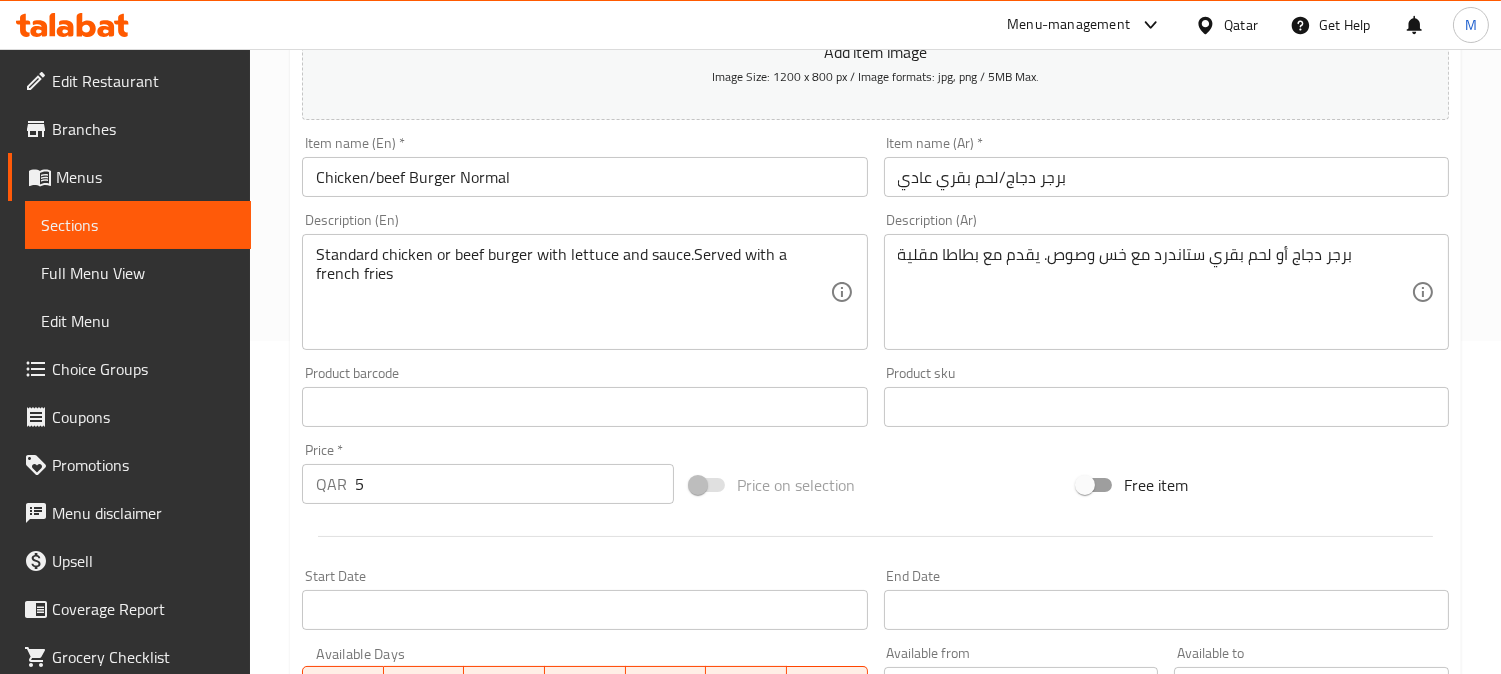 click on "برجر دجاج/لحم بقري عادي" at bounding box center [1166, 177] 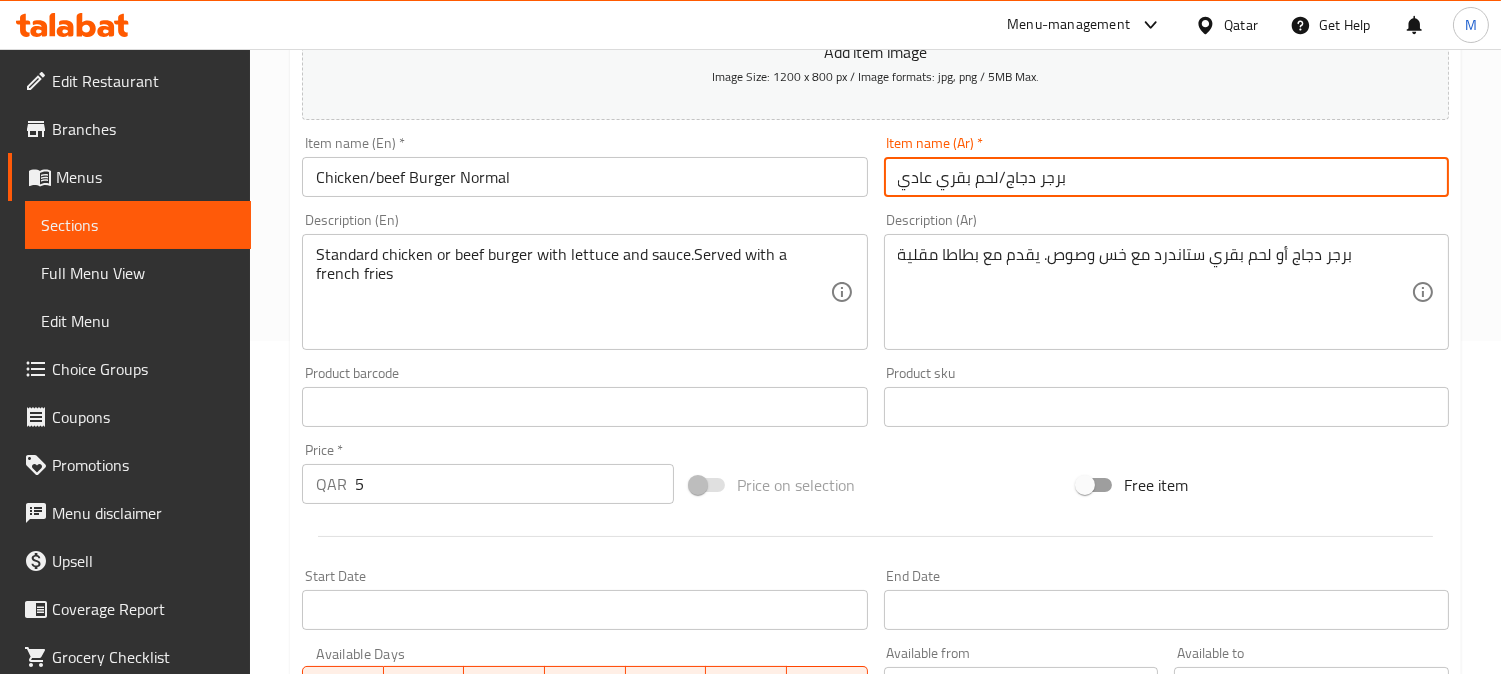 click on "Update" at bounding box center [439, 1026] 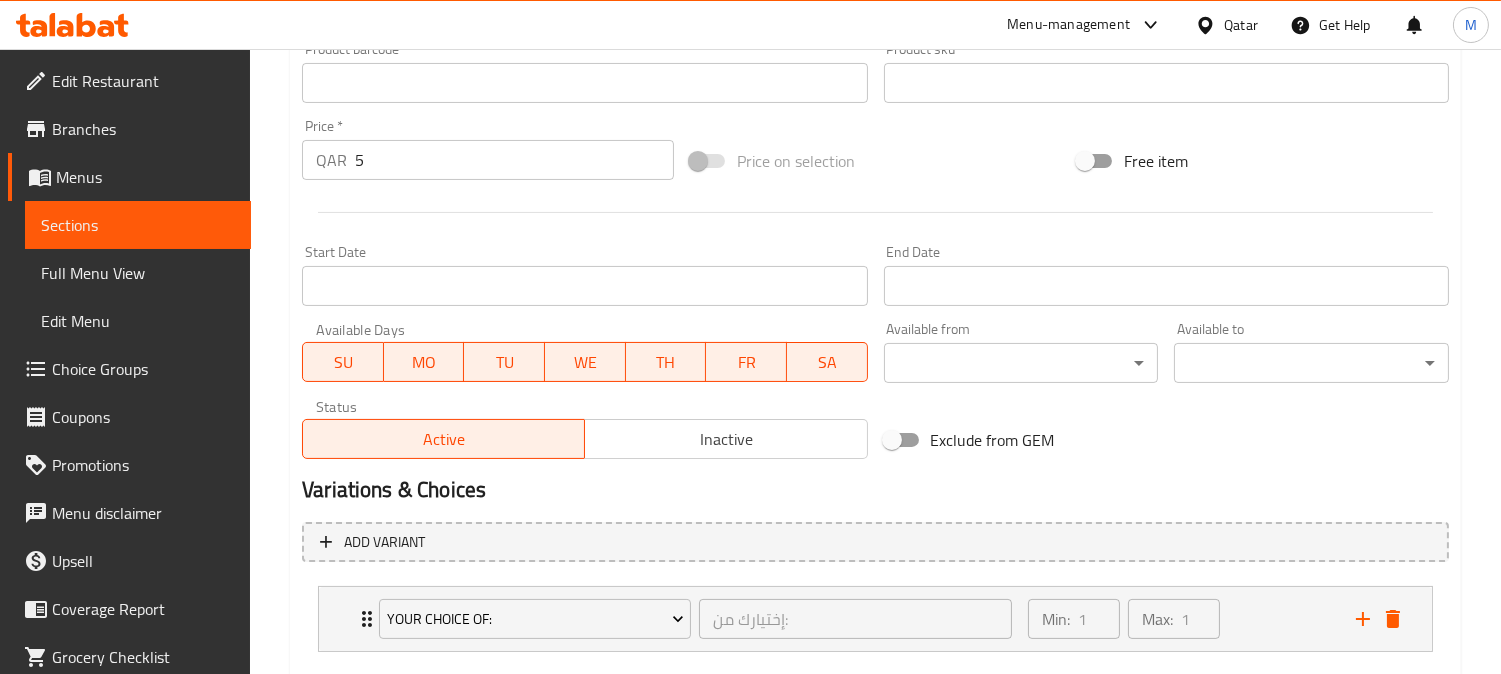 scroll, scrollTop: 666, scrollLeft: 0, axis: vertical 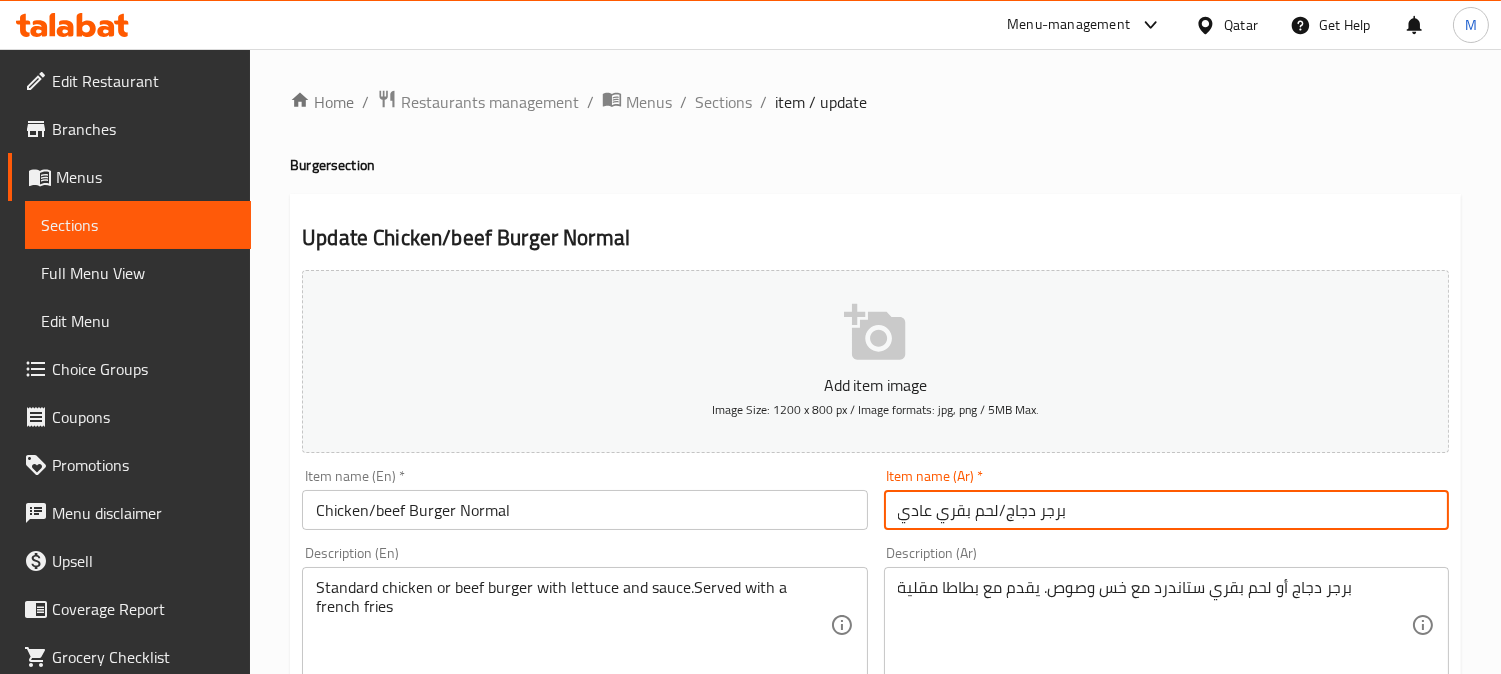 click on "Sections" at bounding box center [723, 102] 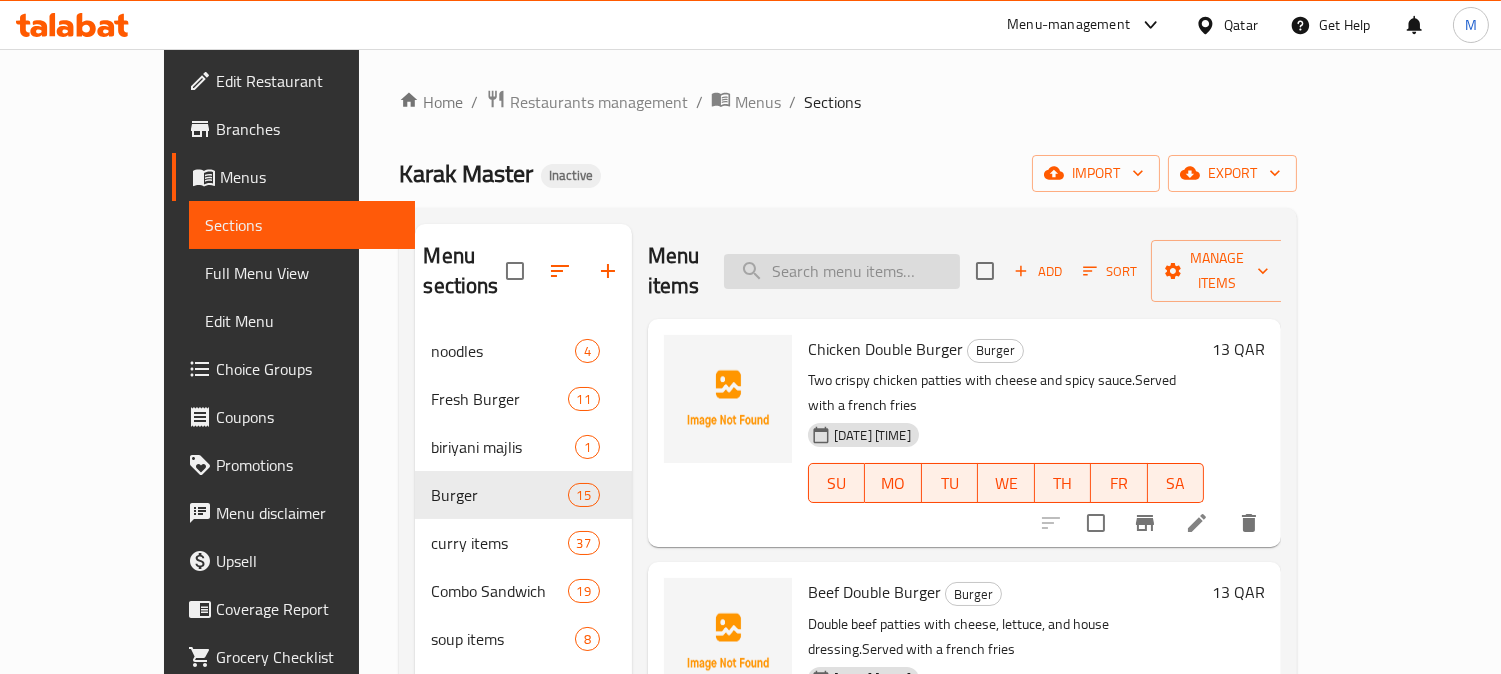 paste on "Tikka Burger" 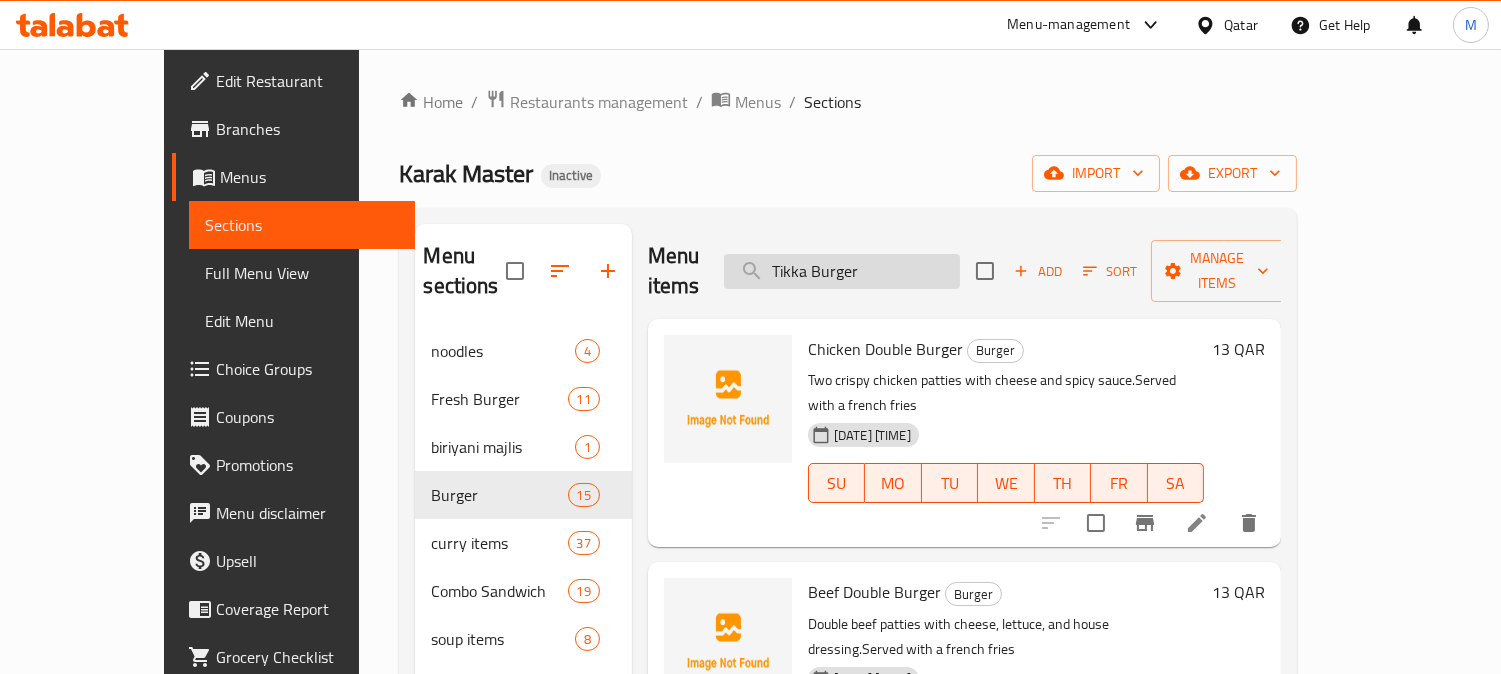 click on "Tikka Burger" at bounding box center (842, 271) 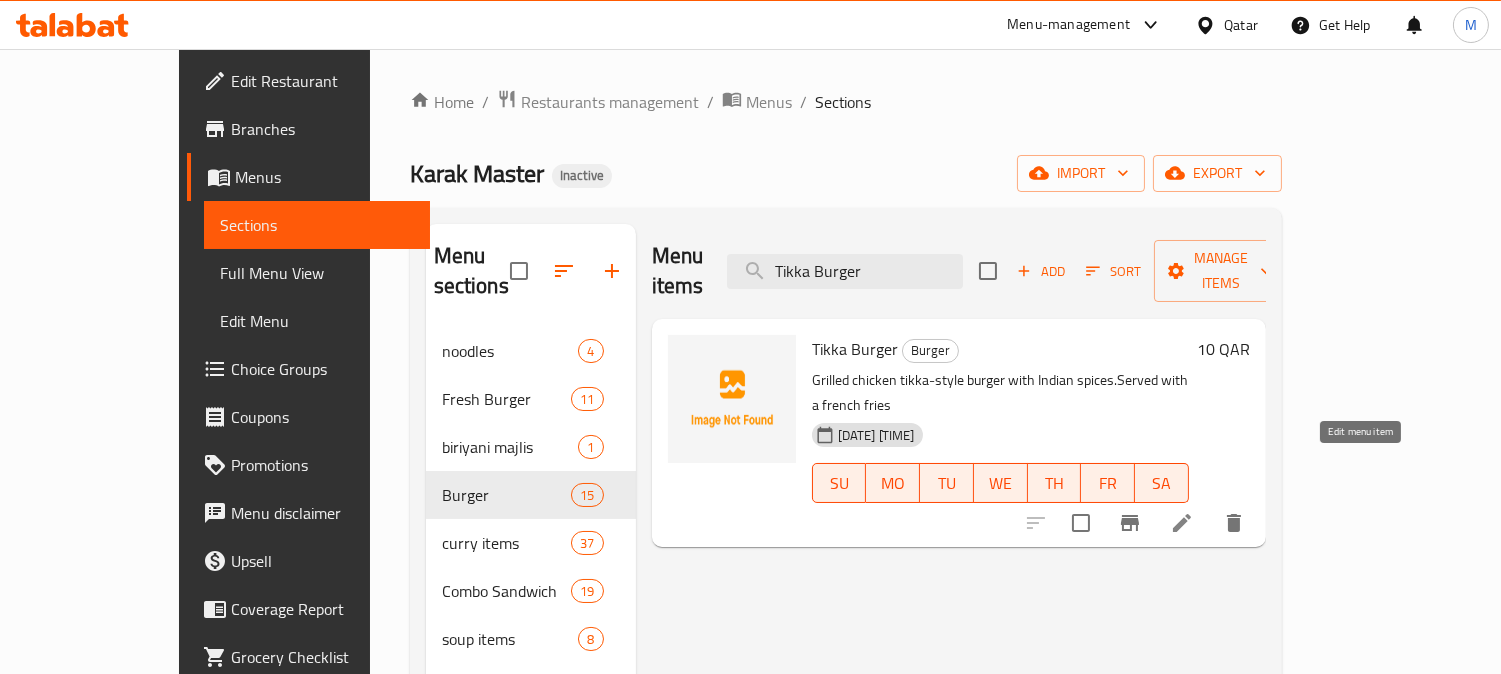 type on "Tikka Burger" 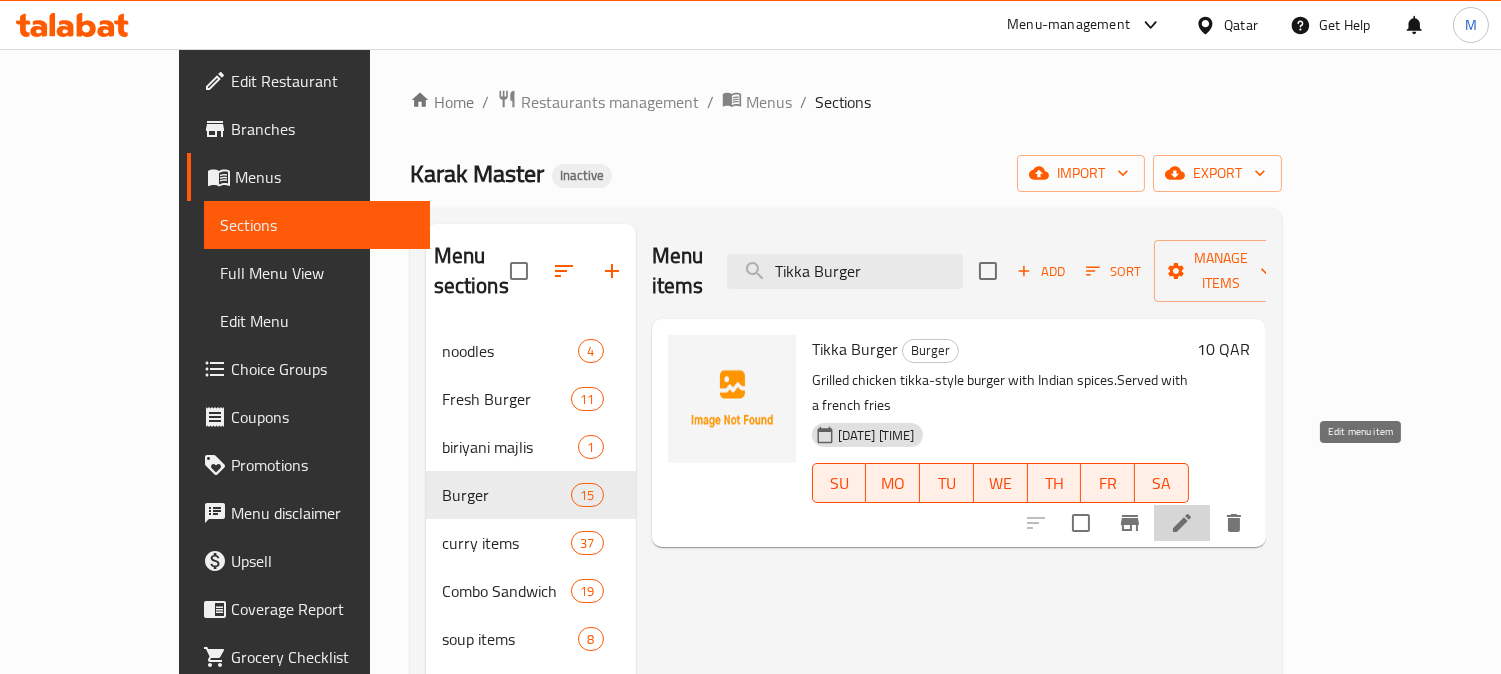 click 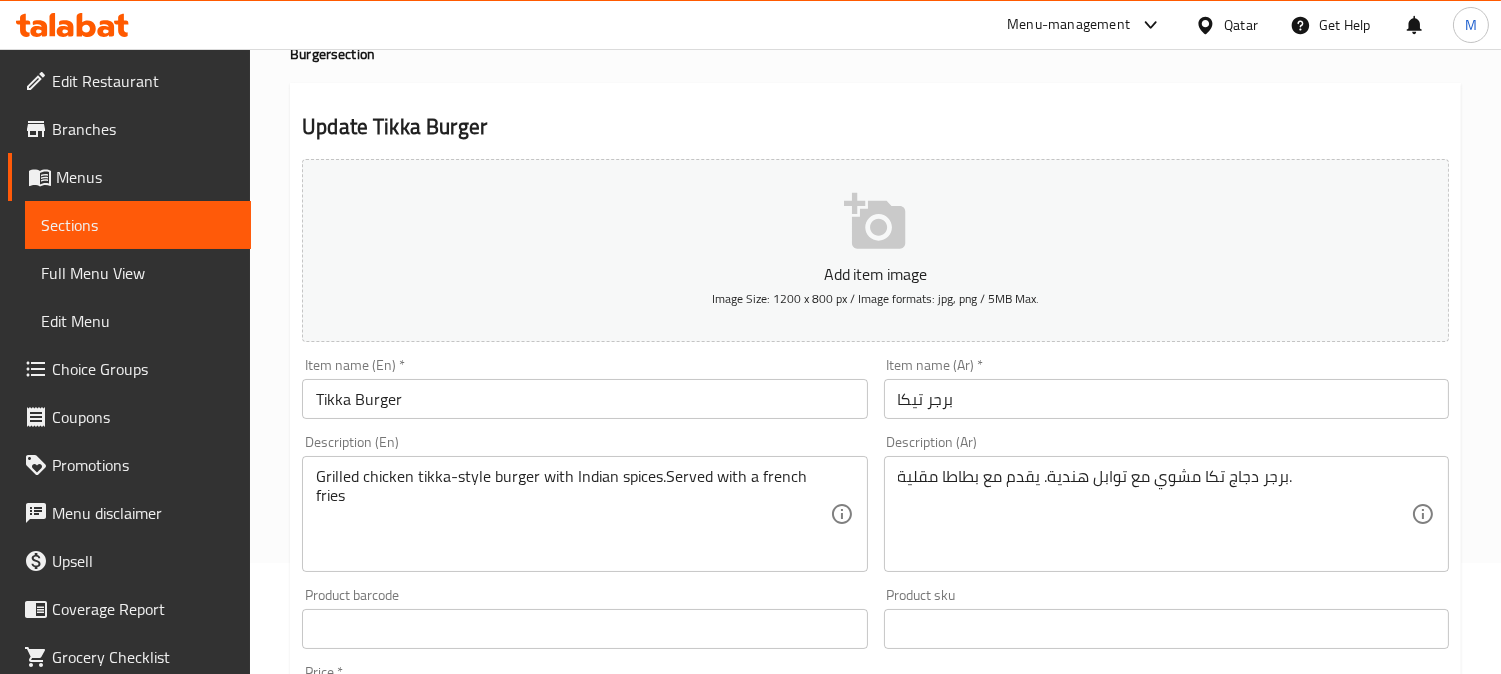 scroll, scrollTop: 333, scrollLeft: 0, axis: vertical 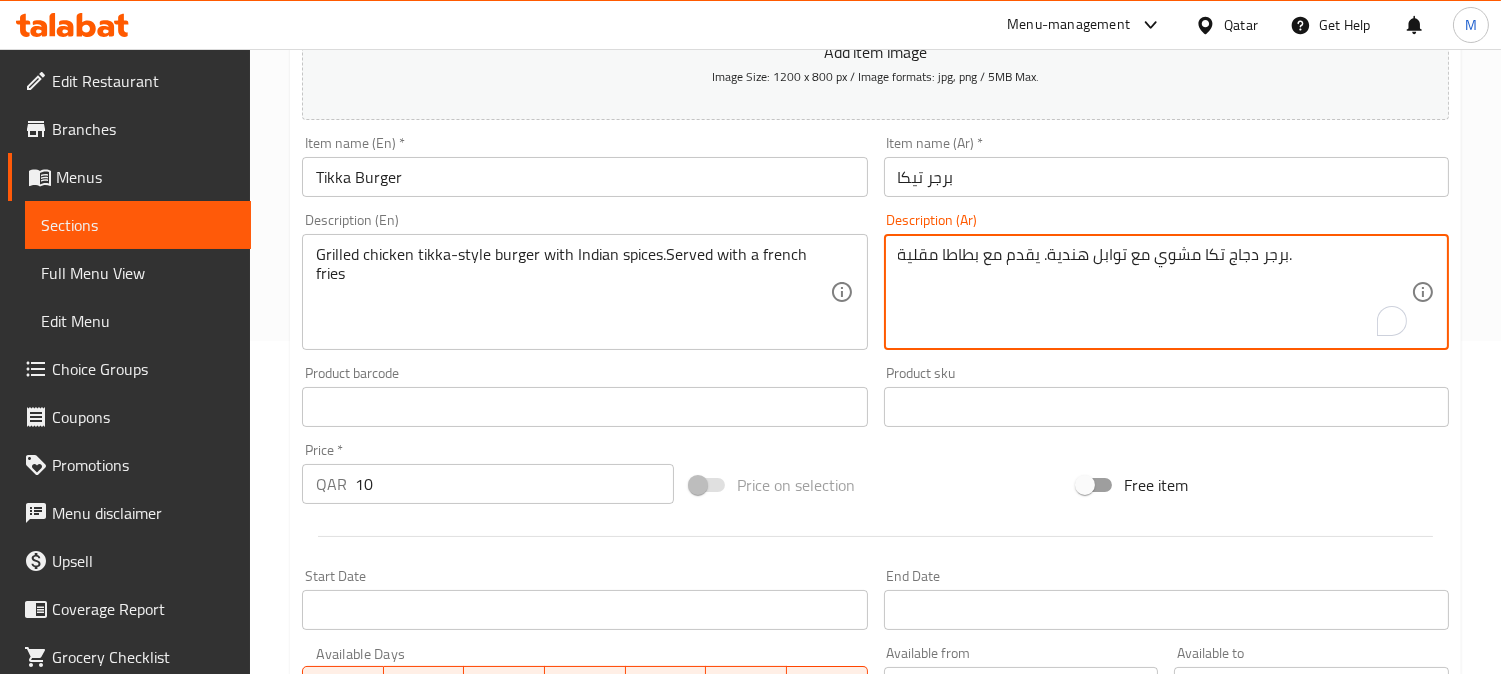 click on "برجر دجاج تكا مشوي مع توابل هندية. يقدم مع بطاطا مقلية." at bounding box center [1154, 292] 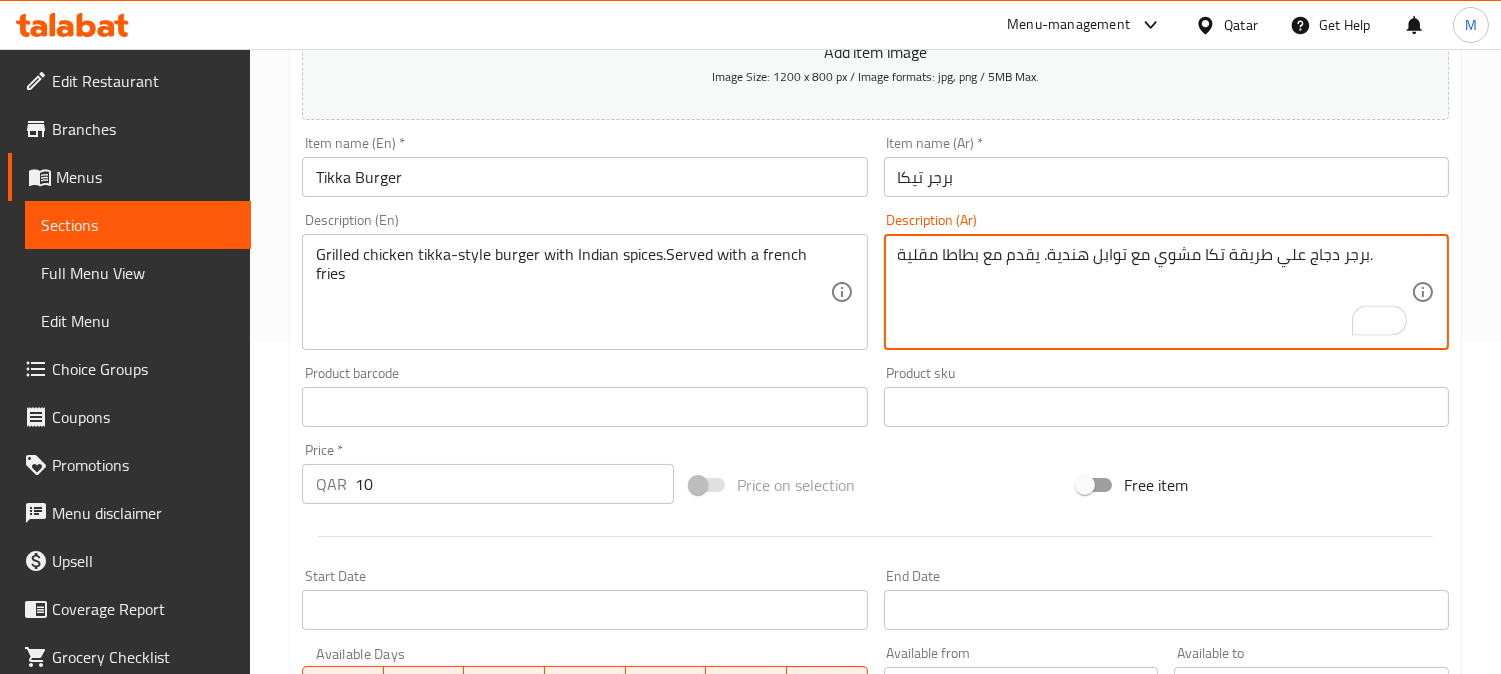 type on "برجر دجاج علي طريقة تكا مشوي مع توابل هندية. يقدم مع بطاطا مقلية." 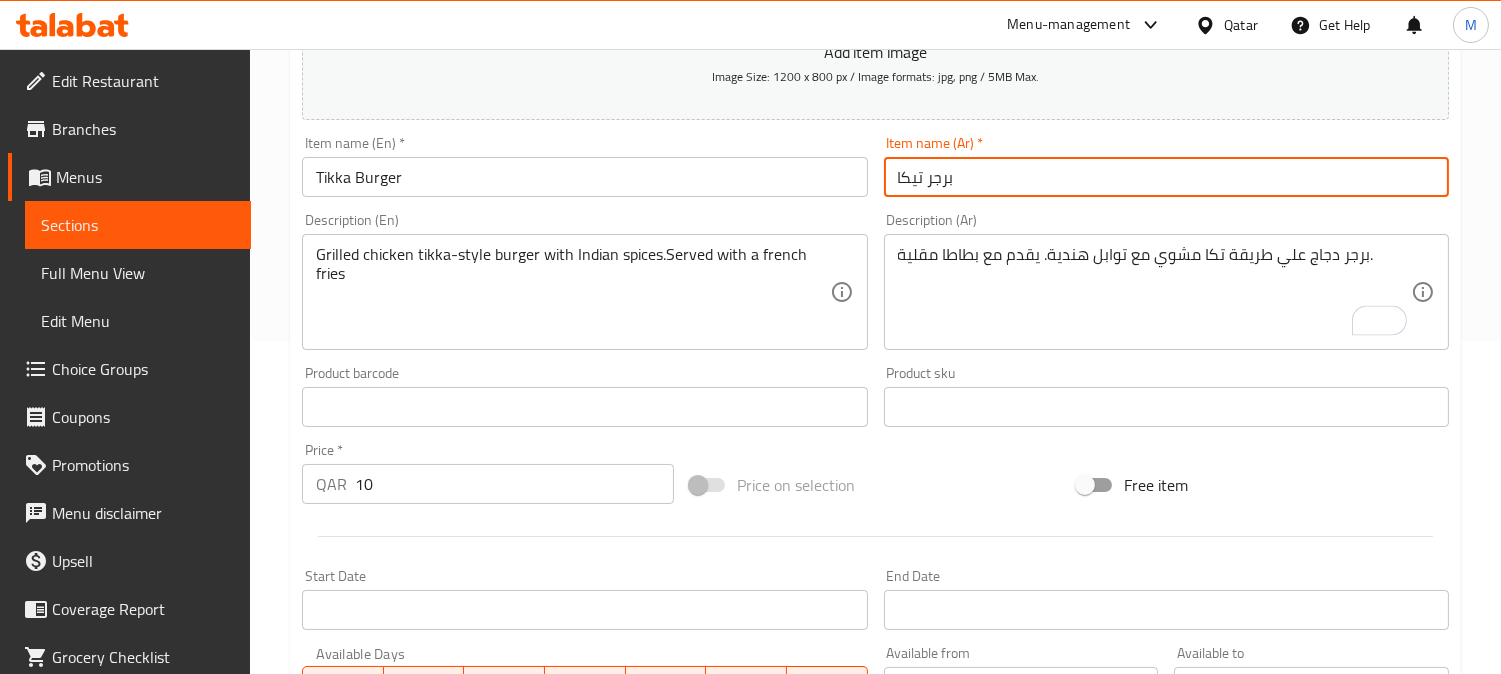 click on "Update" at bounding box center (439, 993) 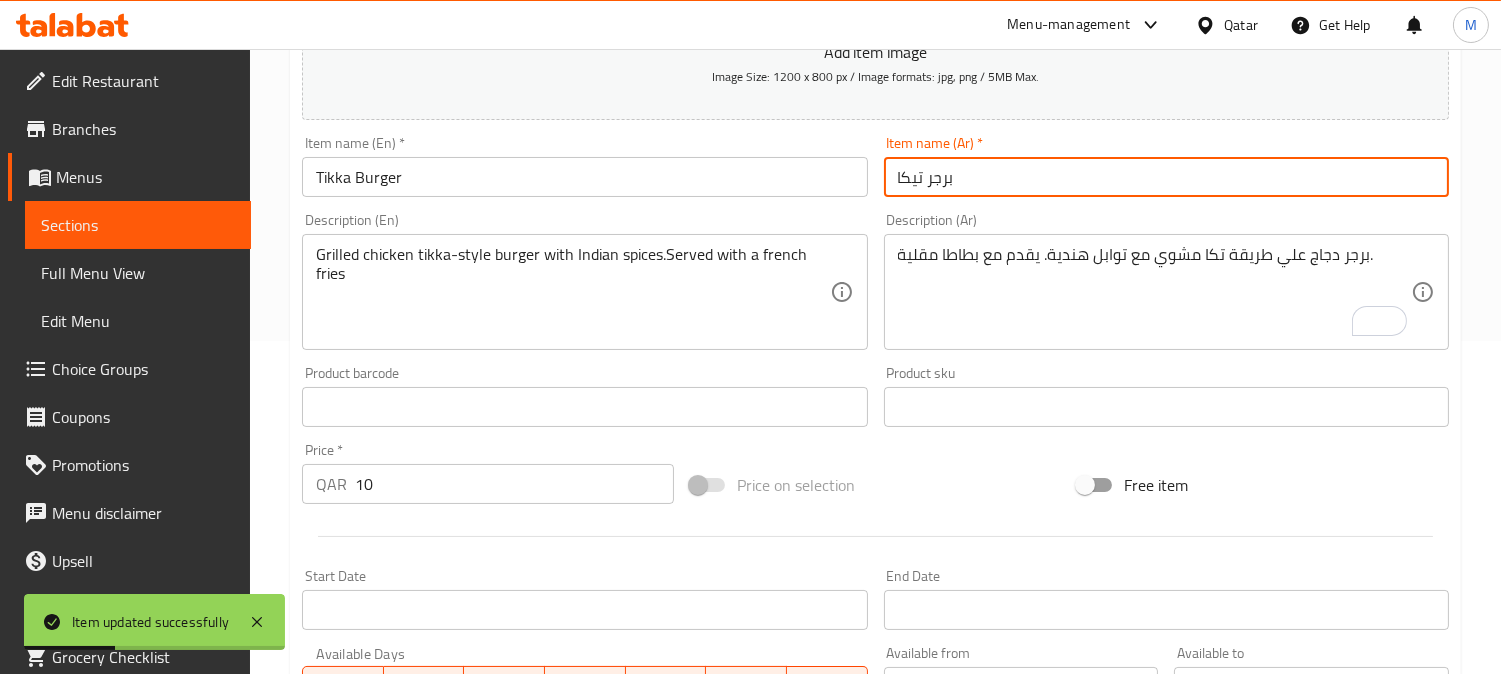 scroll, scrollTop: 0, scrollLeft: 0, axis: both 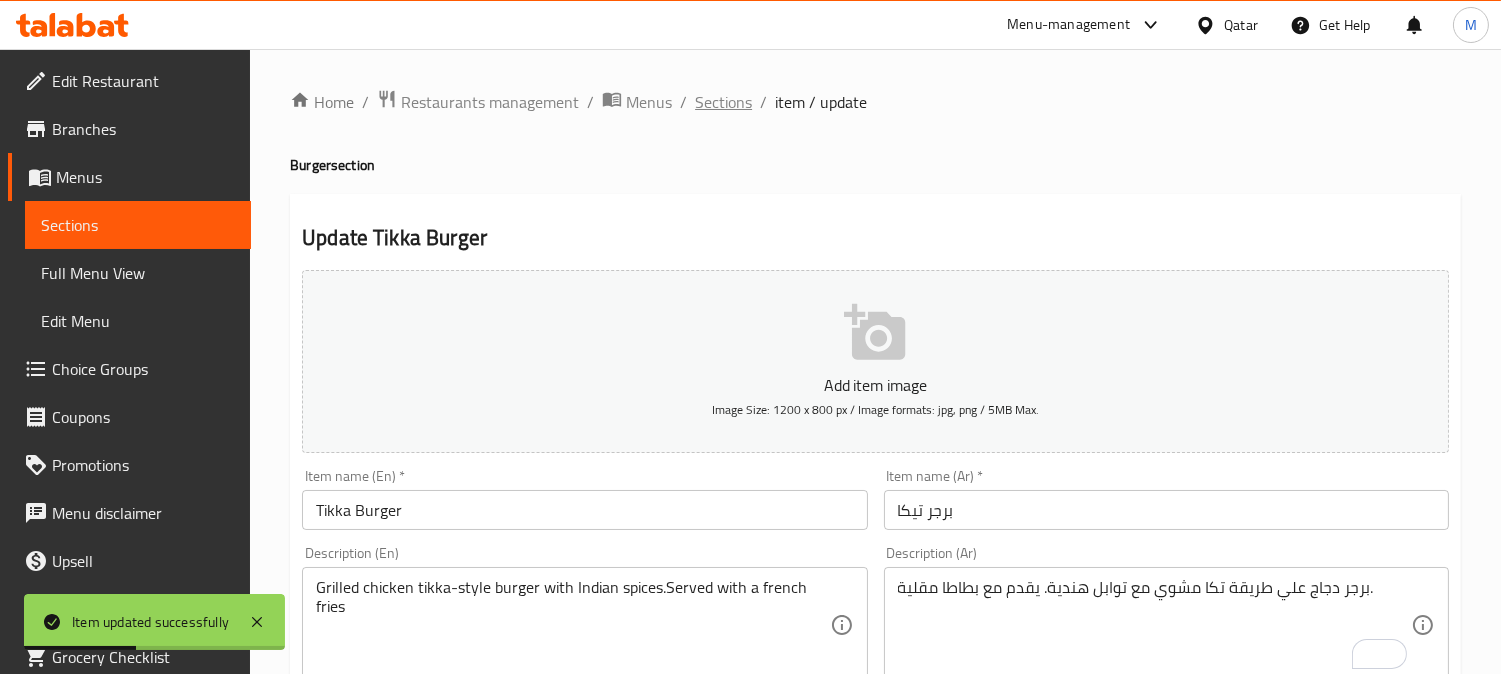 click on "Sections" at bounding box center [723, 102] 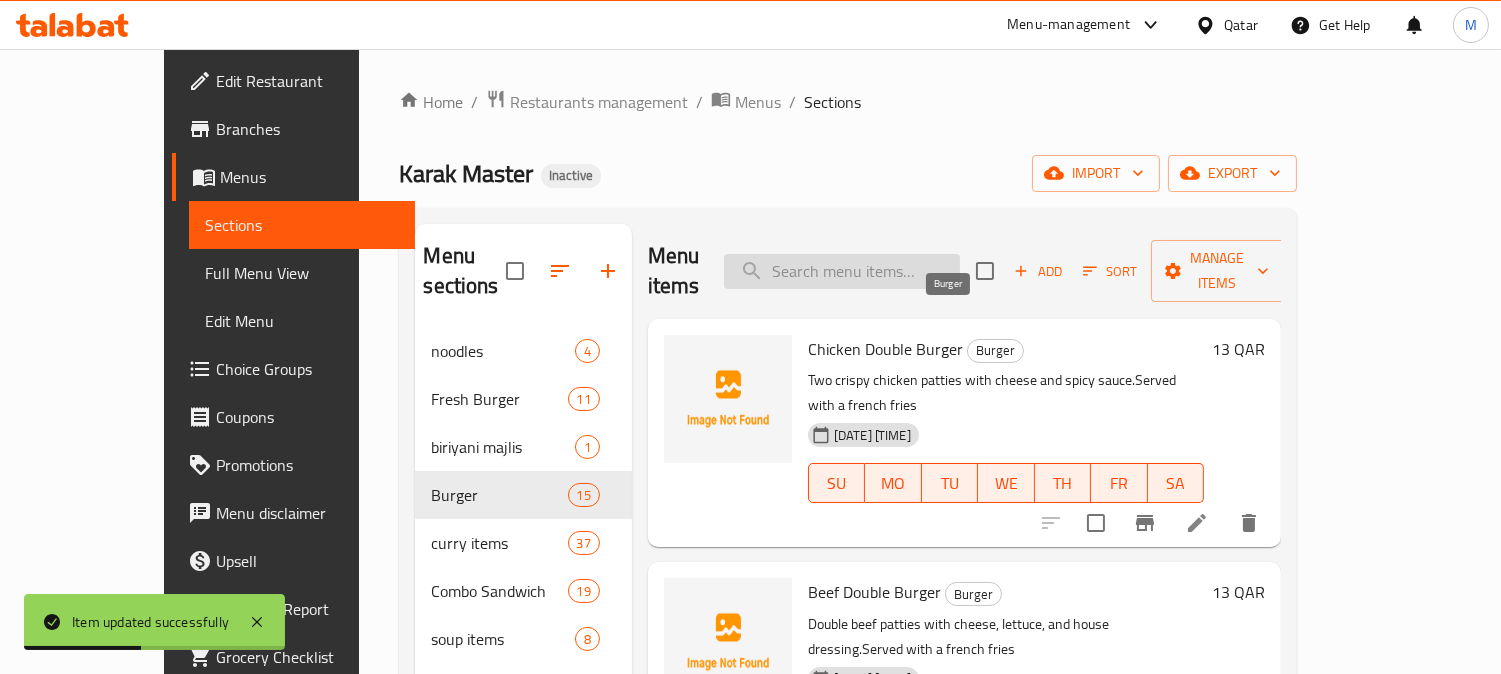 click at bounding box center (842, 271) 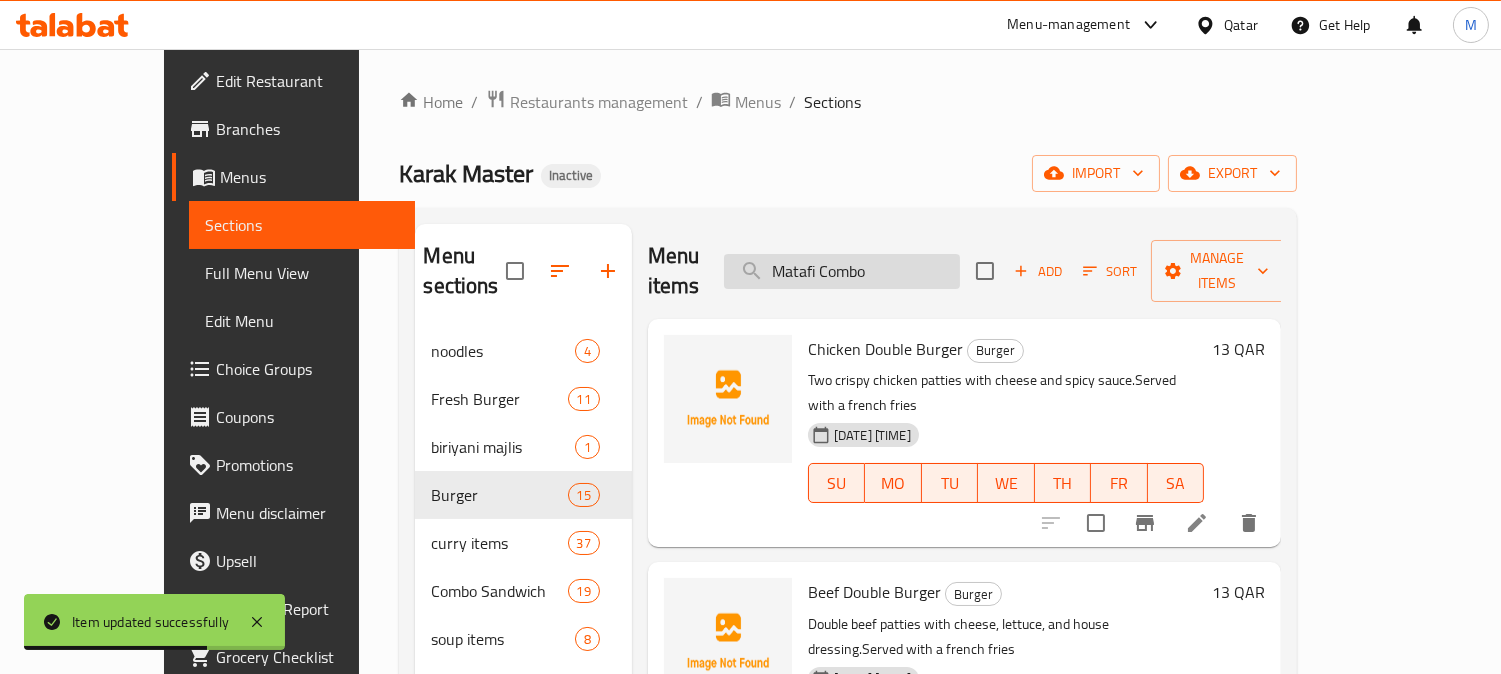 click on "Matafi Combo" at bounding box center [842, 271] 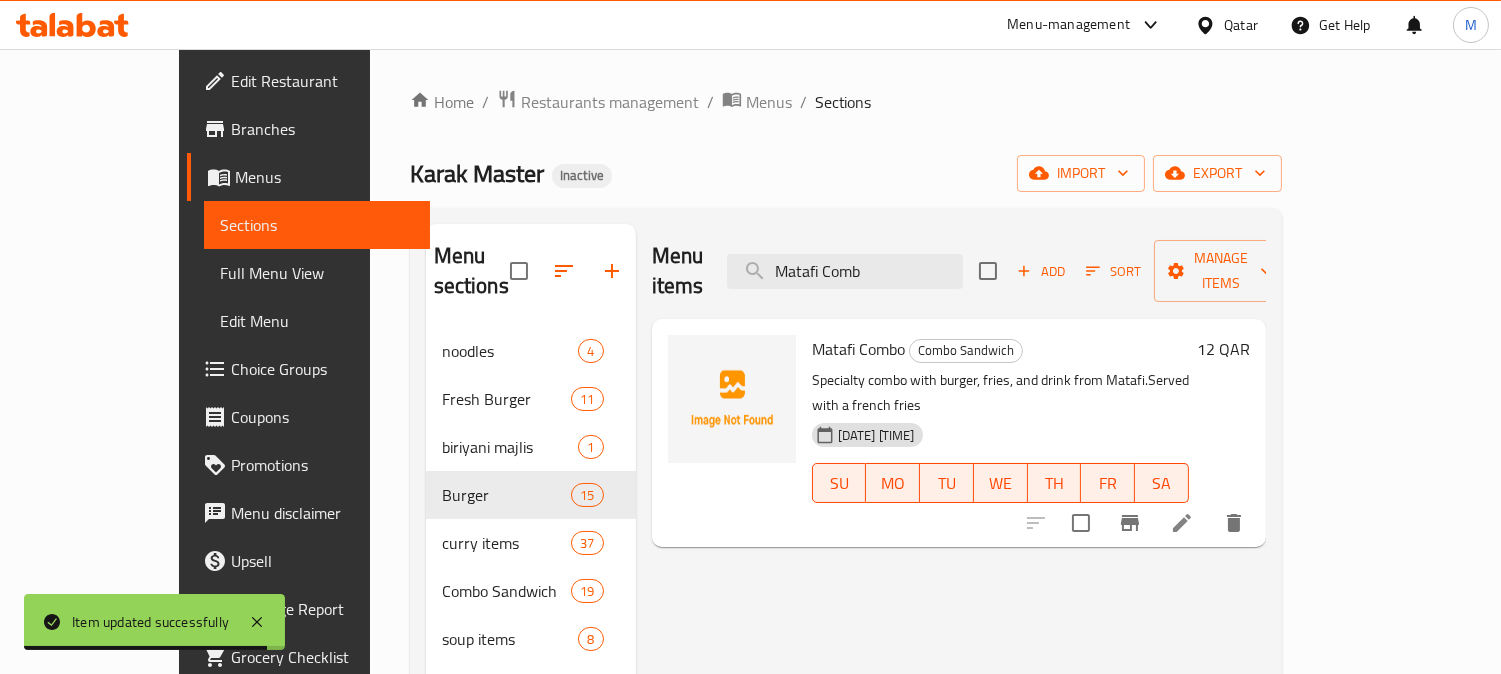 type on "Matafi Comb" 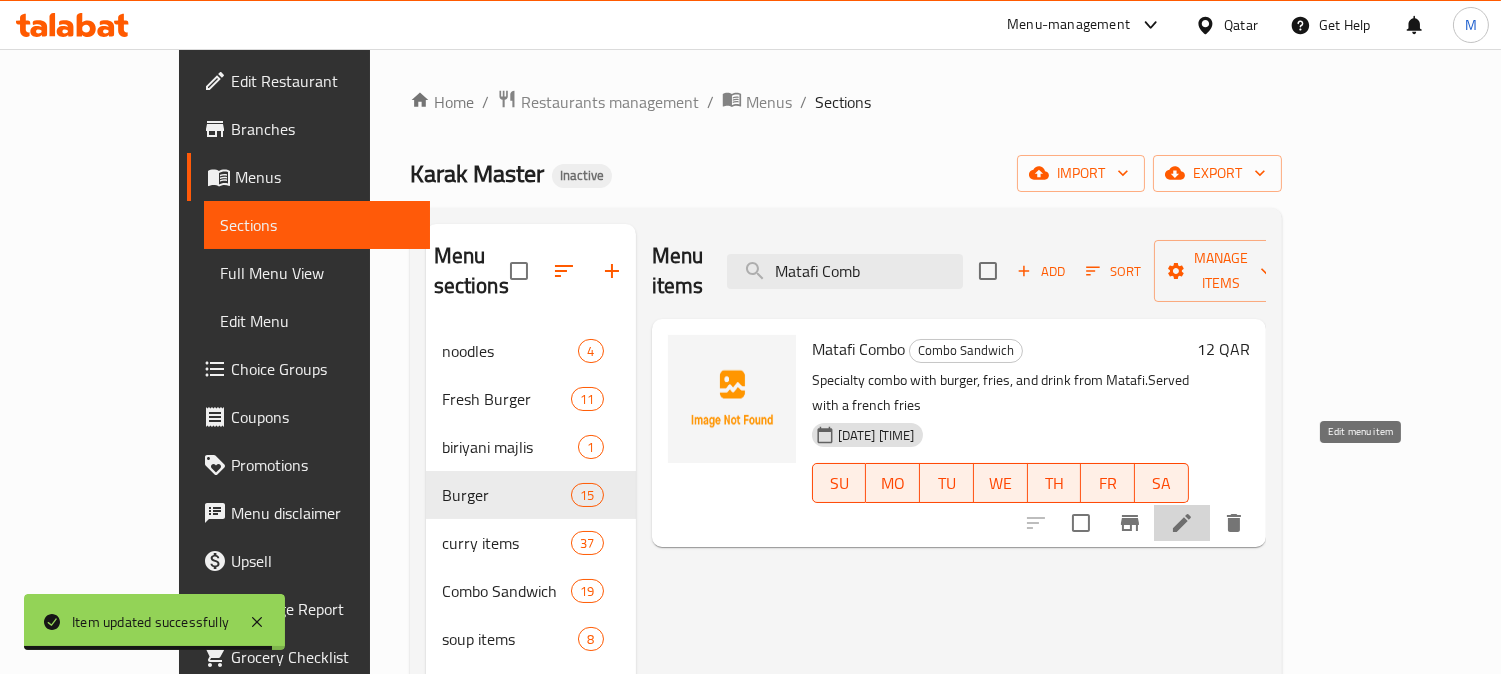 click 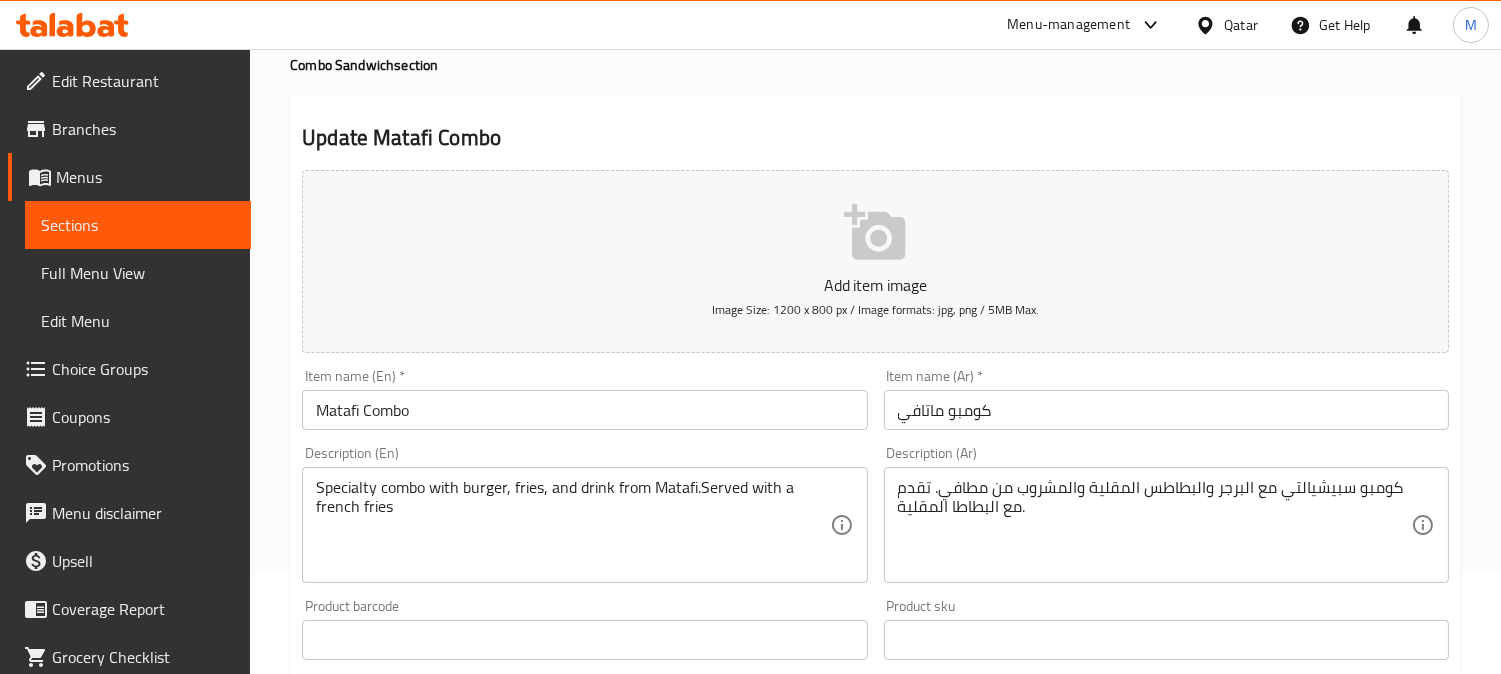 scroll, scrollTop: 111, scrollLeft: 0, axis: vertical 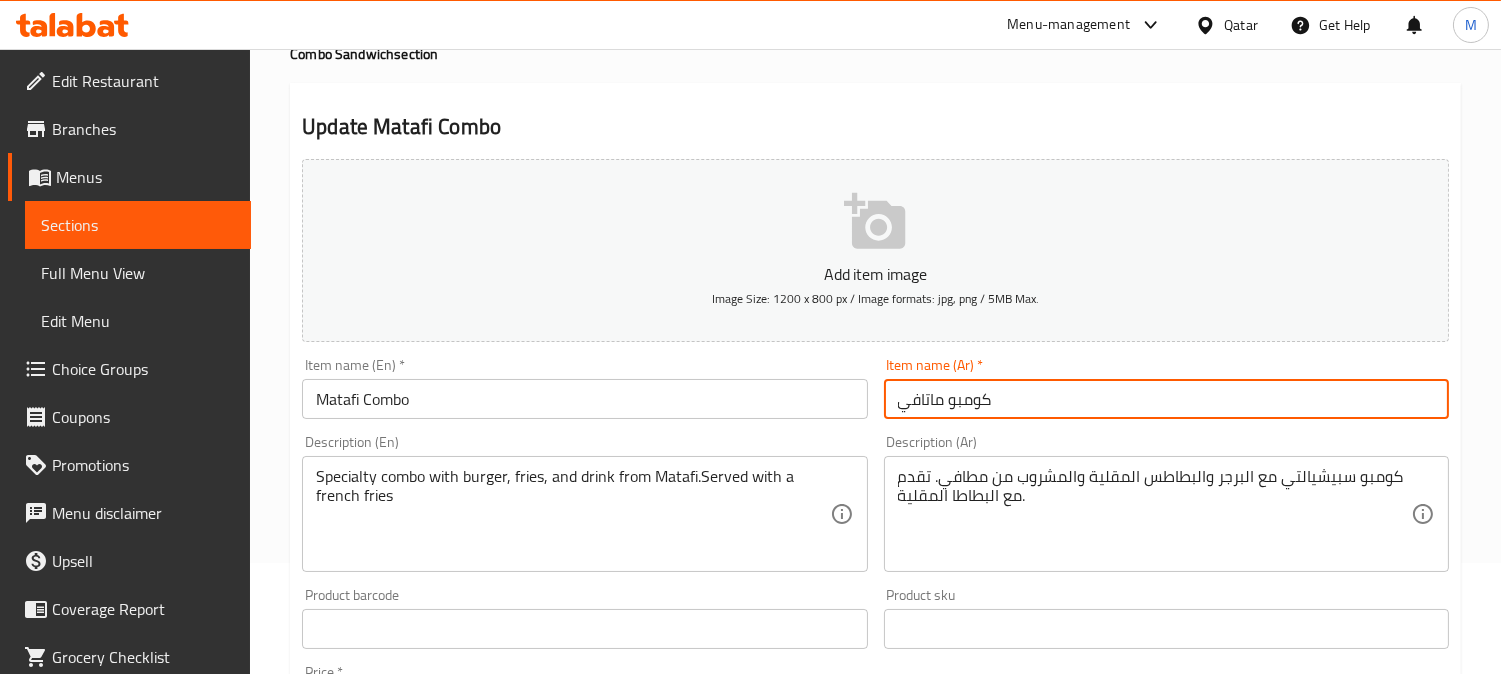click on "كومبو ماتافي" at bounding box center [1166, 399] 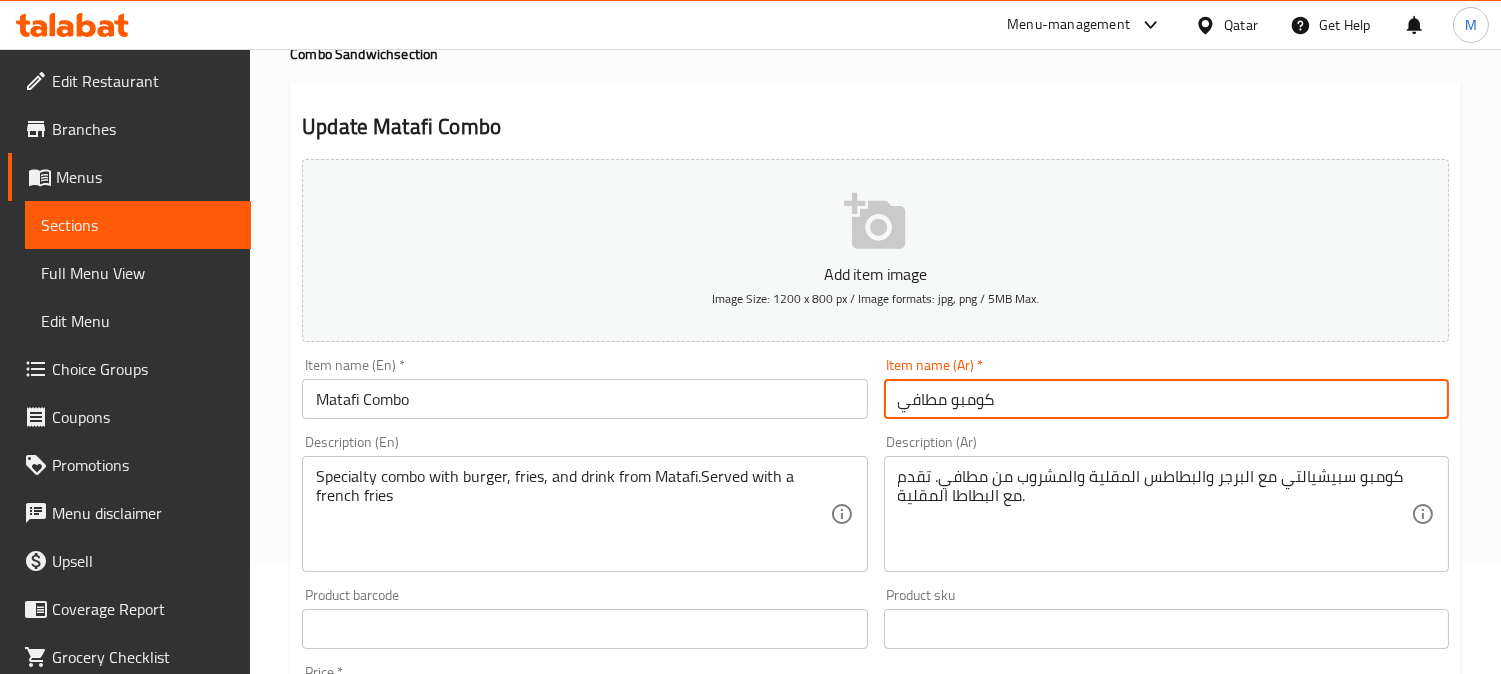 type on "كومبو مطافي" 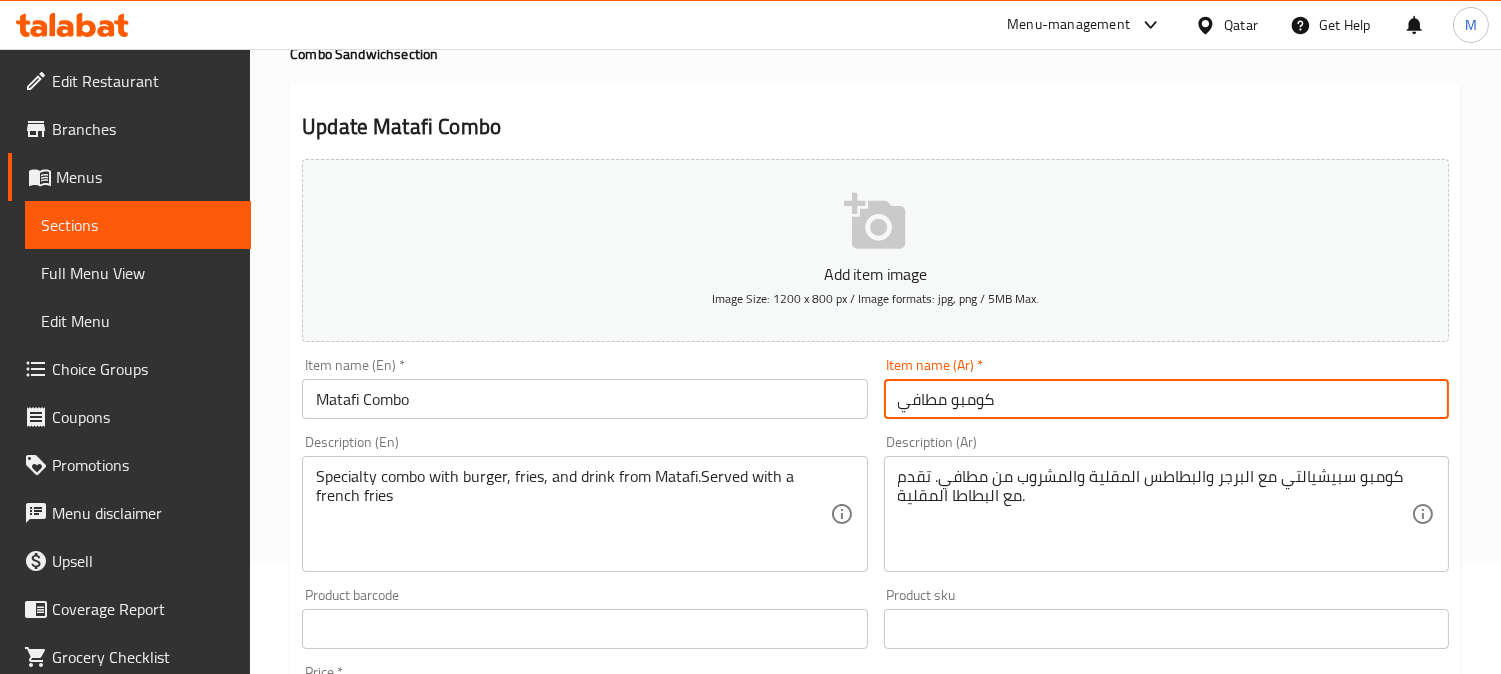 click on "Update" at bounding box center [439, 1215] 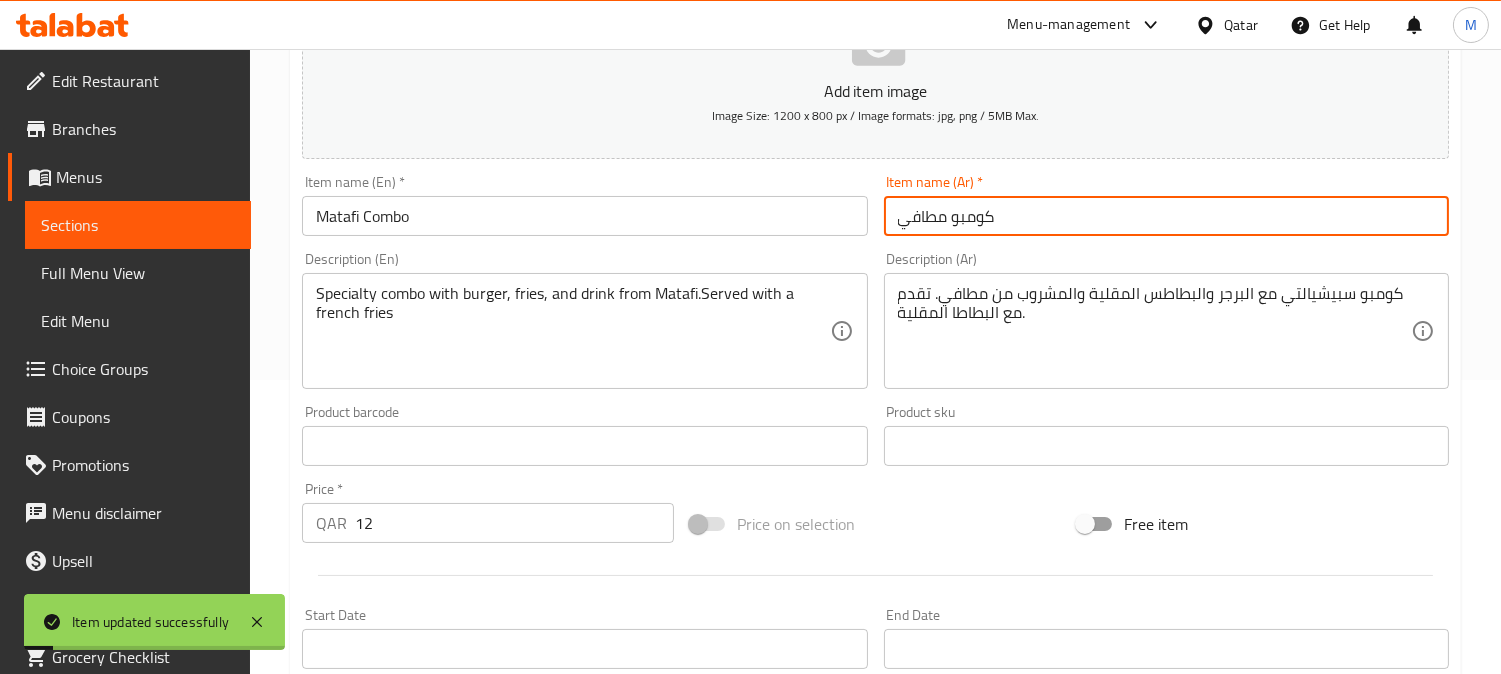 scroll, scrollTop: 333, scrollLeft: 0, axis: vertical 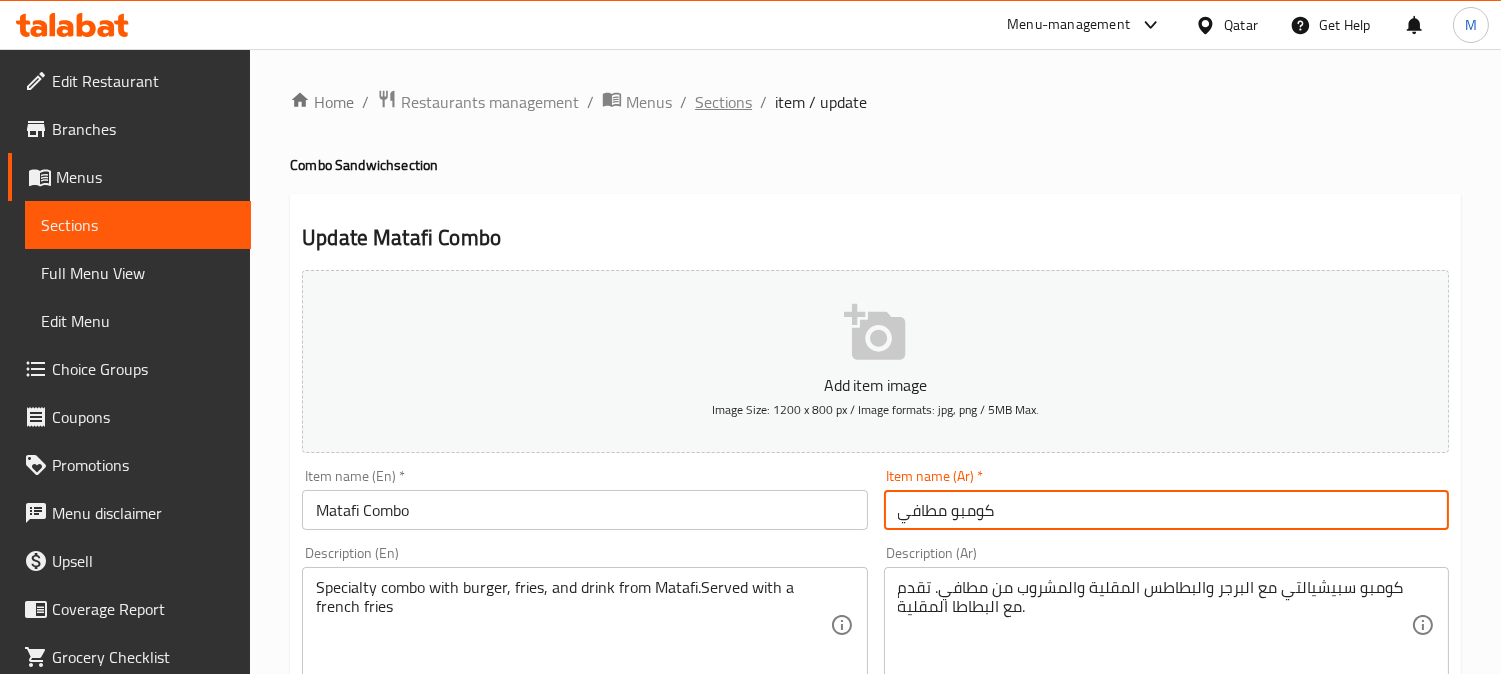 click on "Sections" at bounding box center [723, 102] 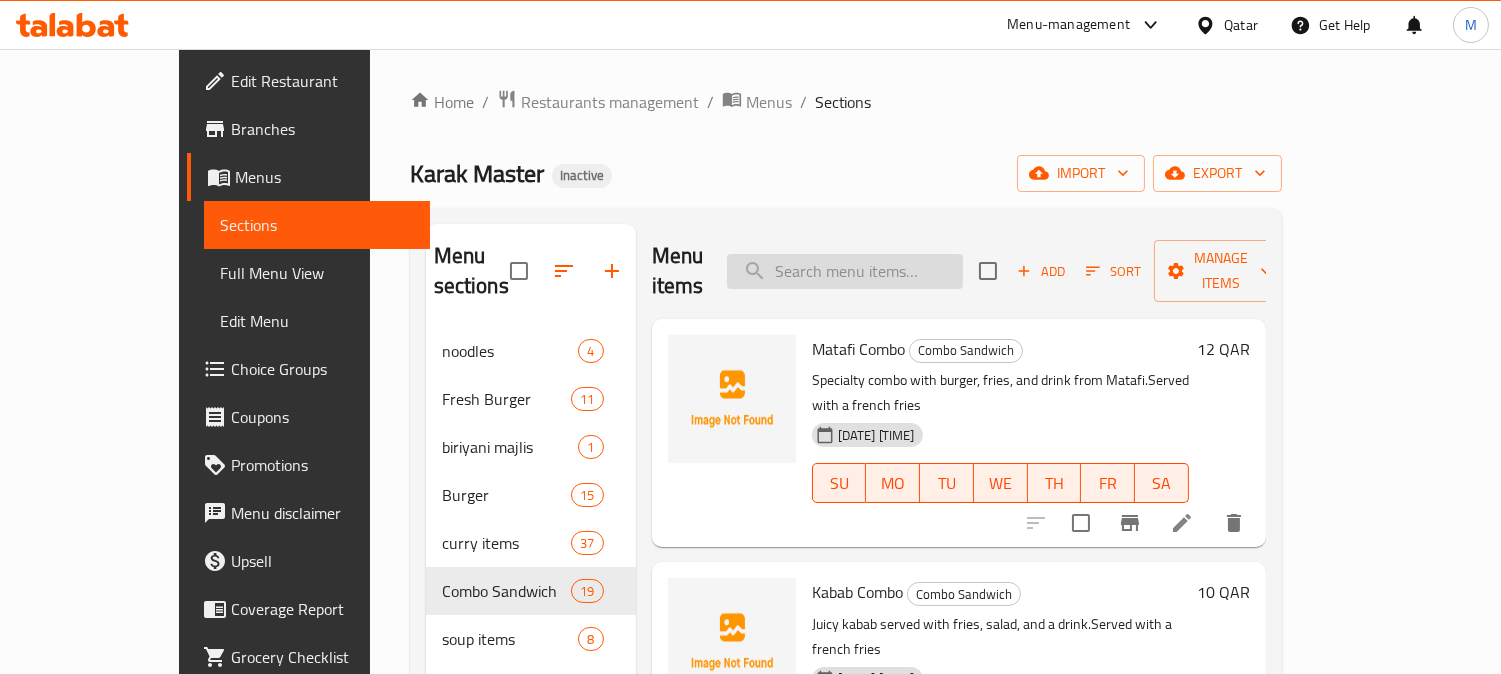 click at bounding box center [845, 271] 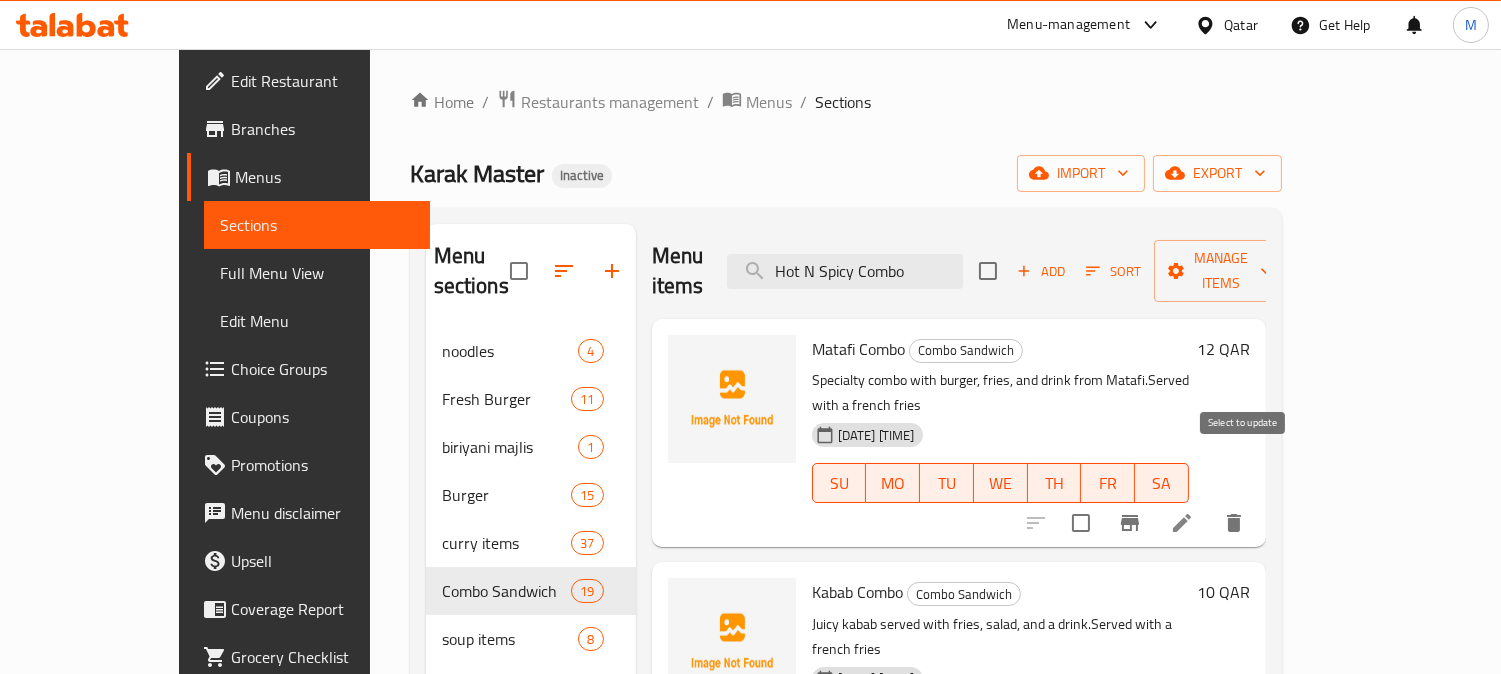 type on "Hot N Spicy Comb" 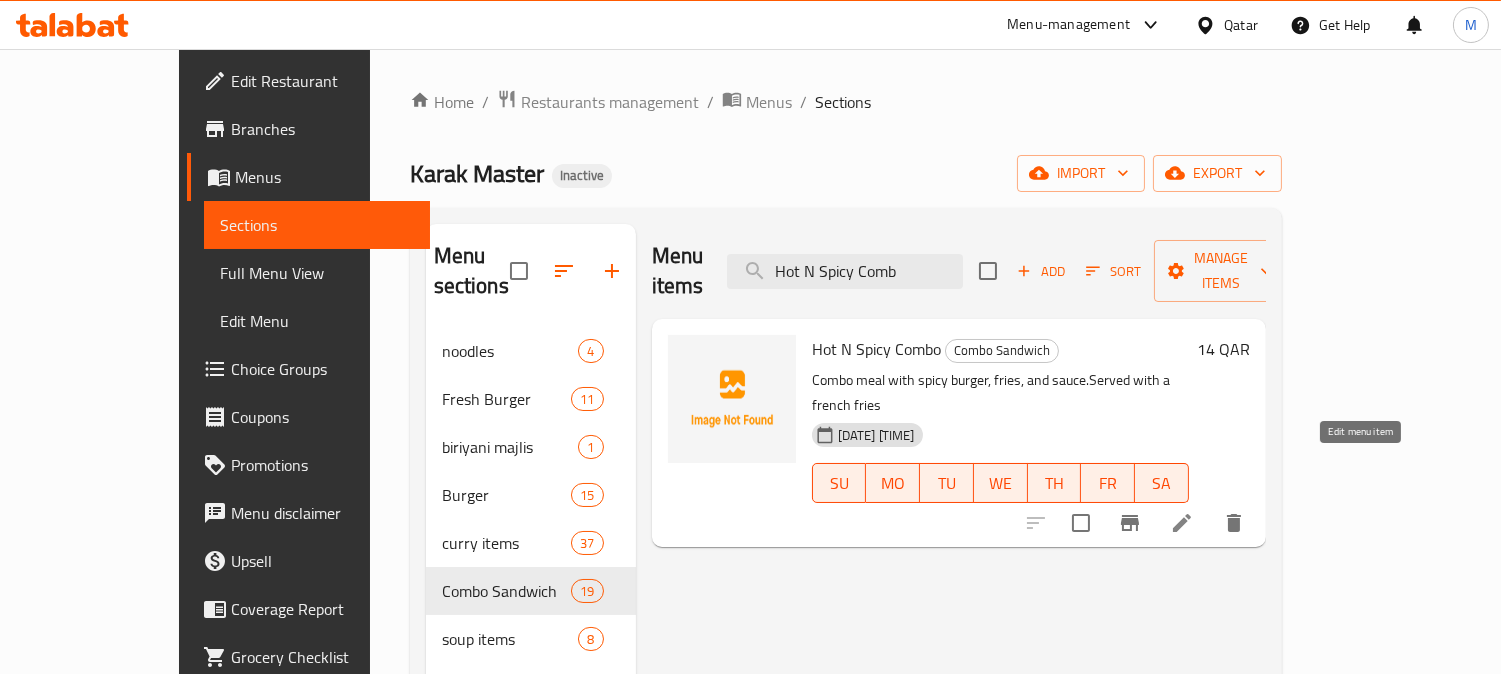 click 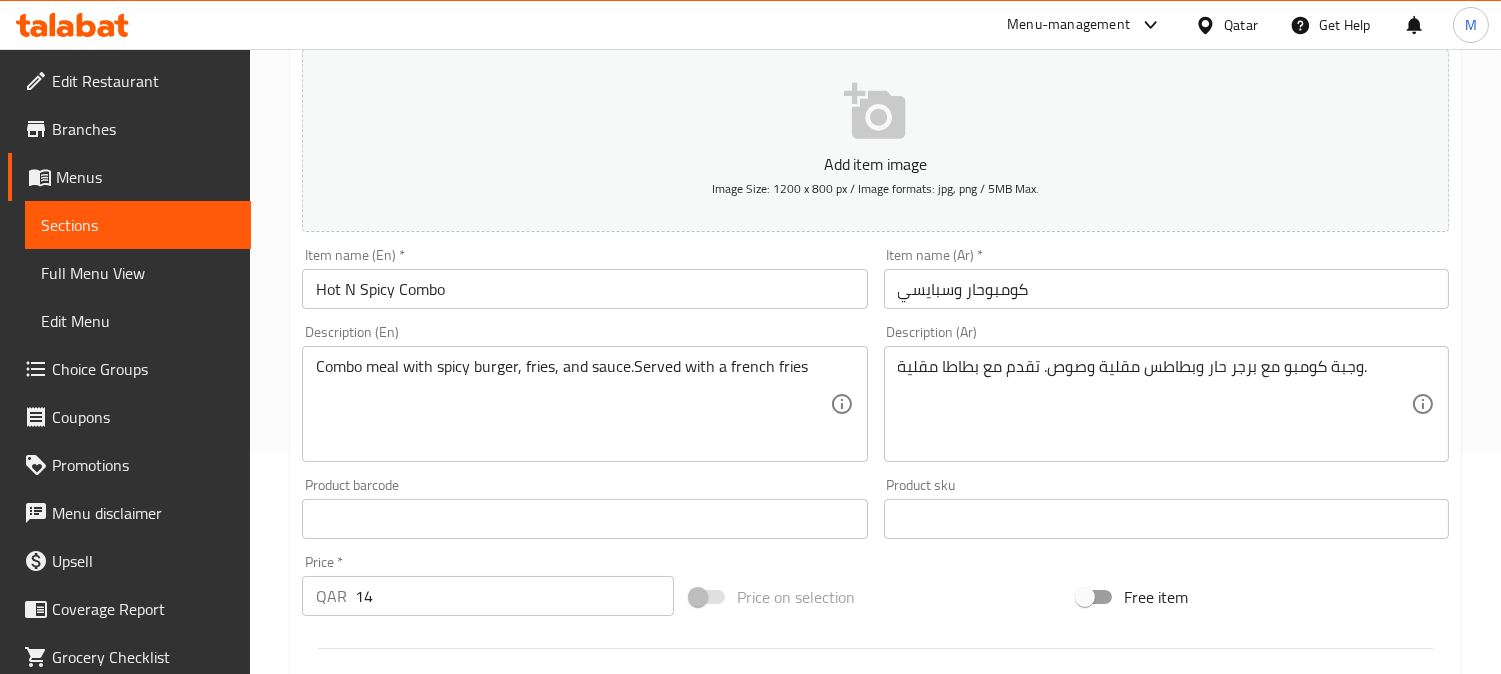 scroll, scrollTop: 222, scrollLeft: 0, axis: vertical 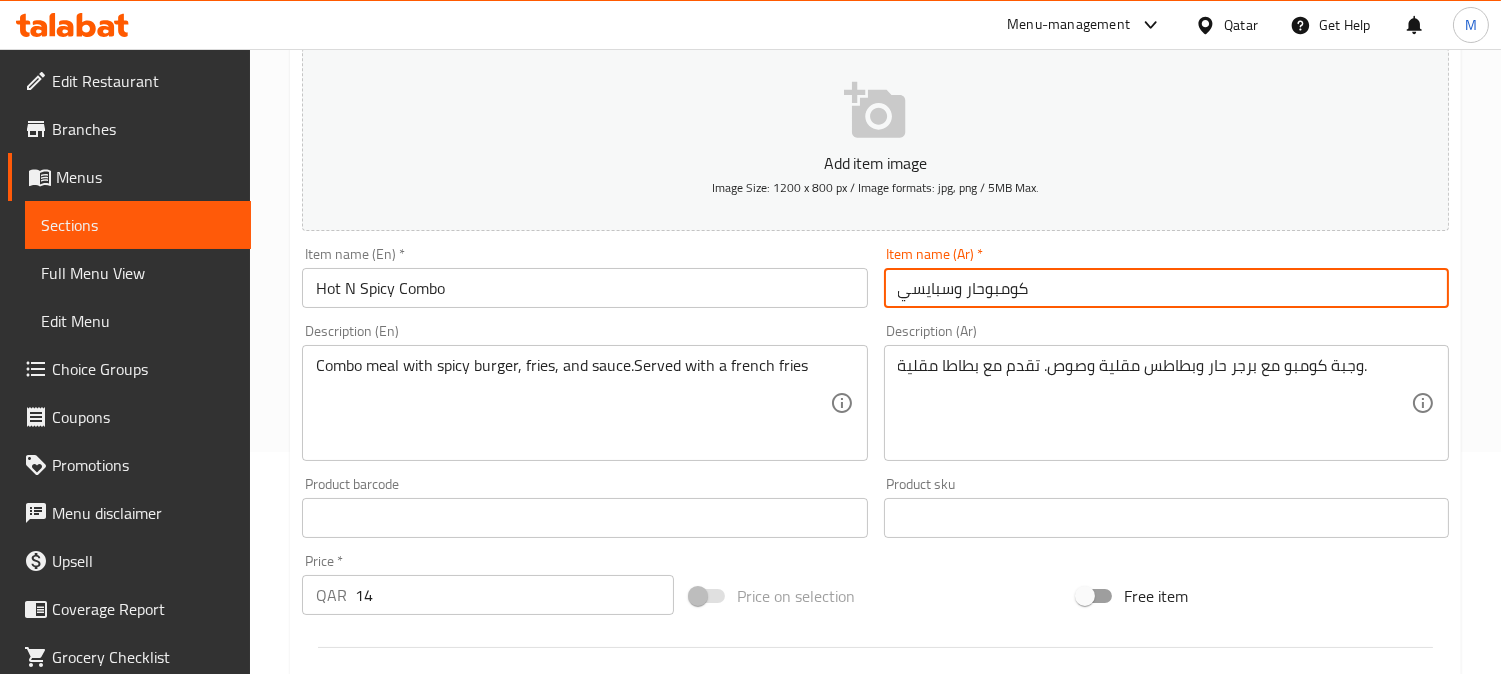 click on "كومبوحار وسبايسي" at bounding box center [1166, 288] 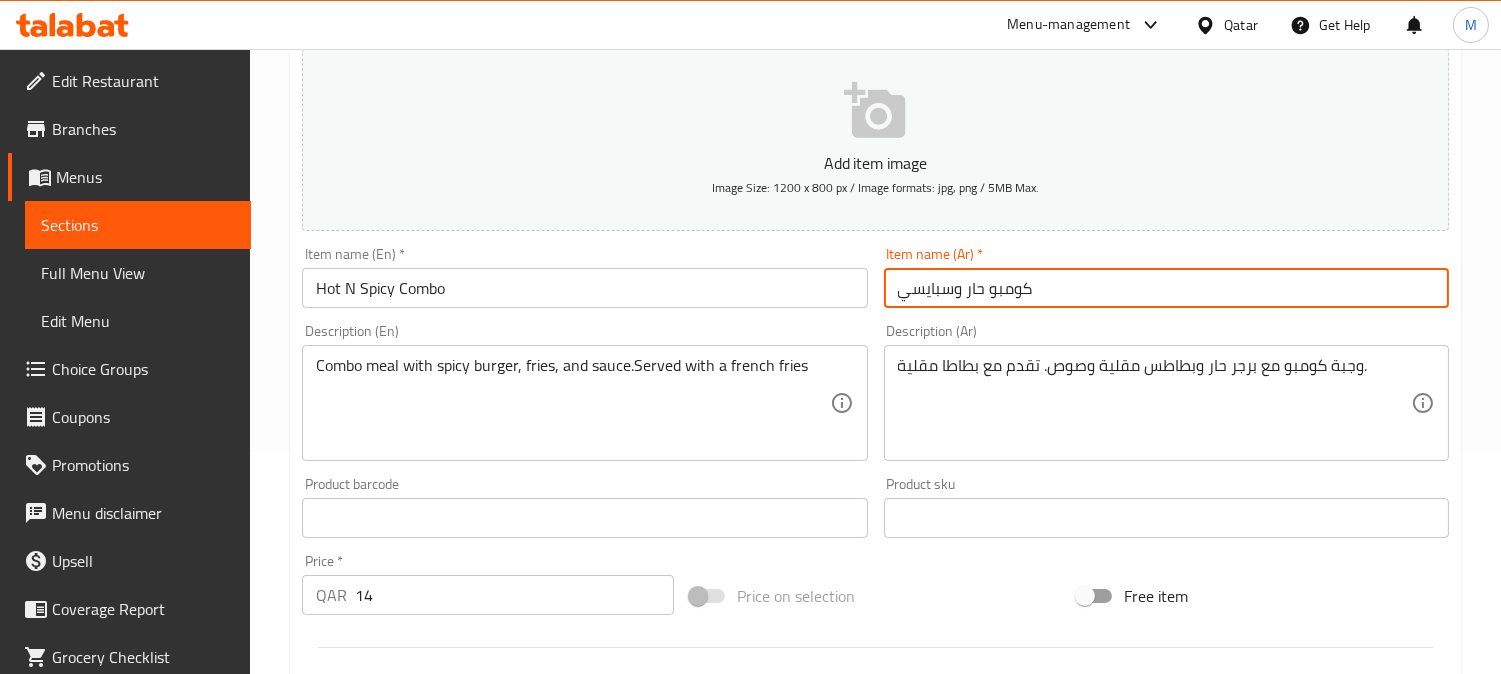 type on "كومبو حار وسبايسي" 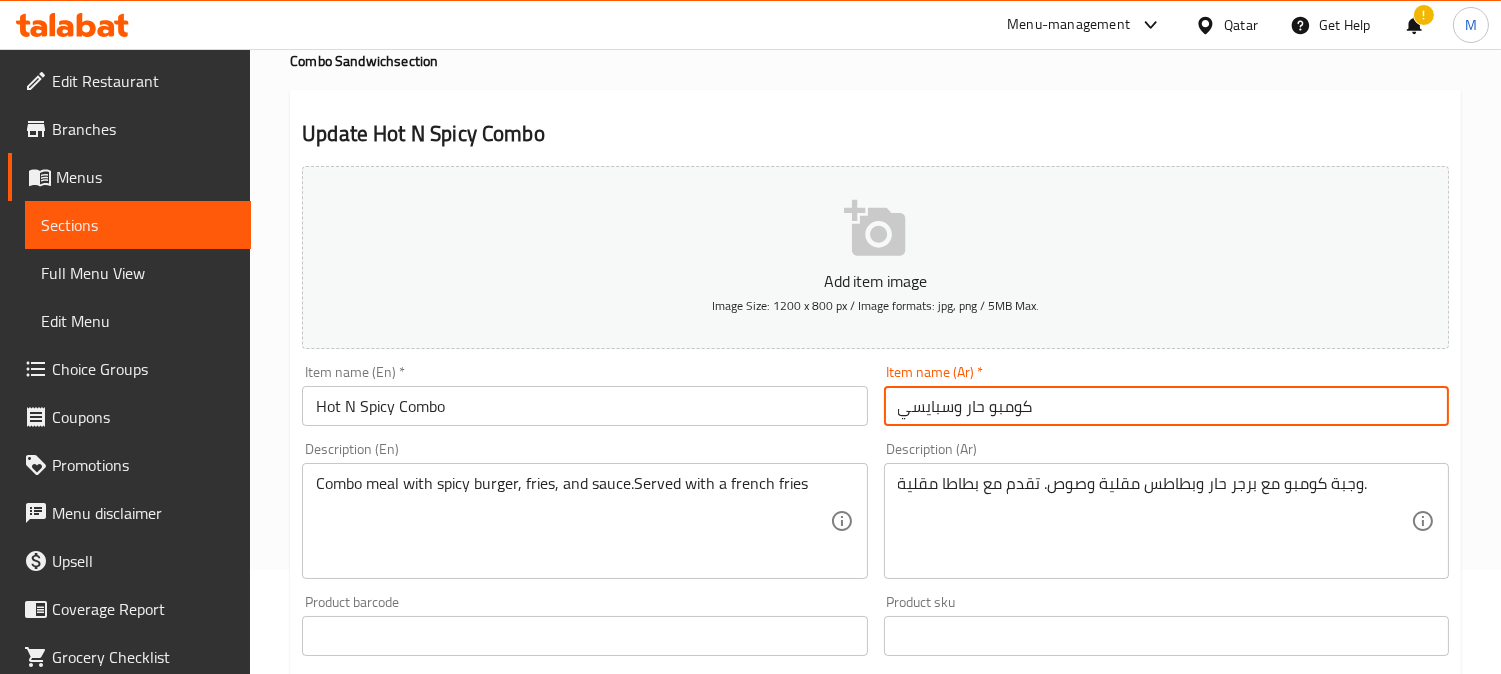 scroll, scrollTop: 0, scrollLeft: 0, axis: both 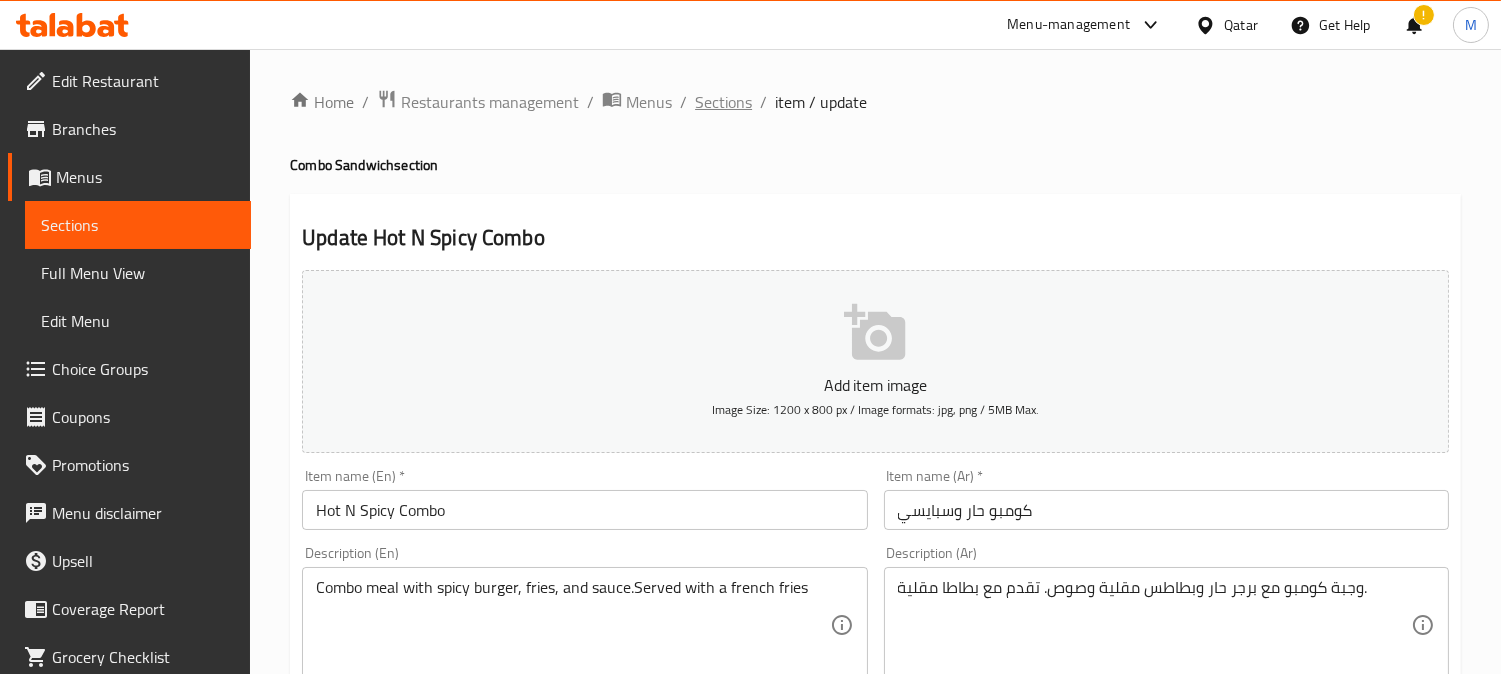 click on "Sections" at bounding box center (723, 102) 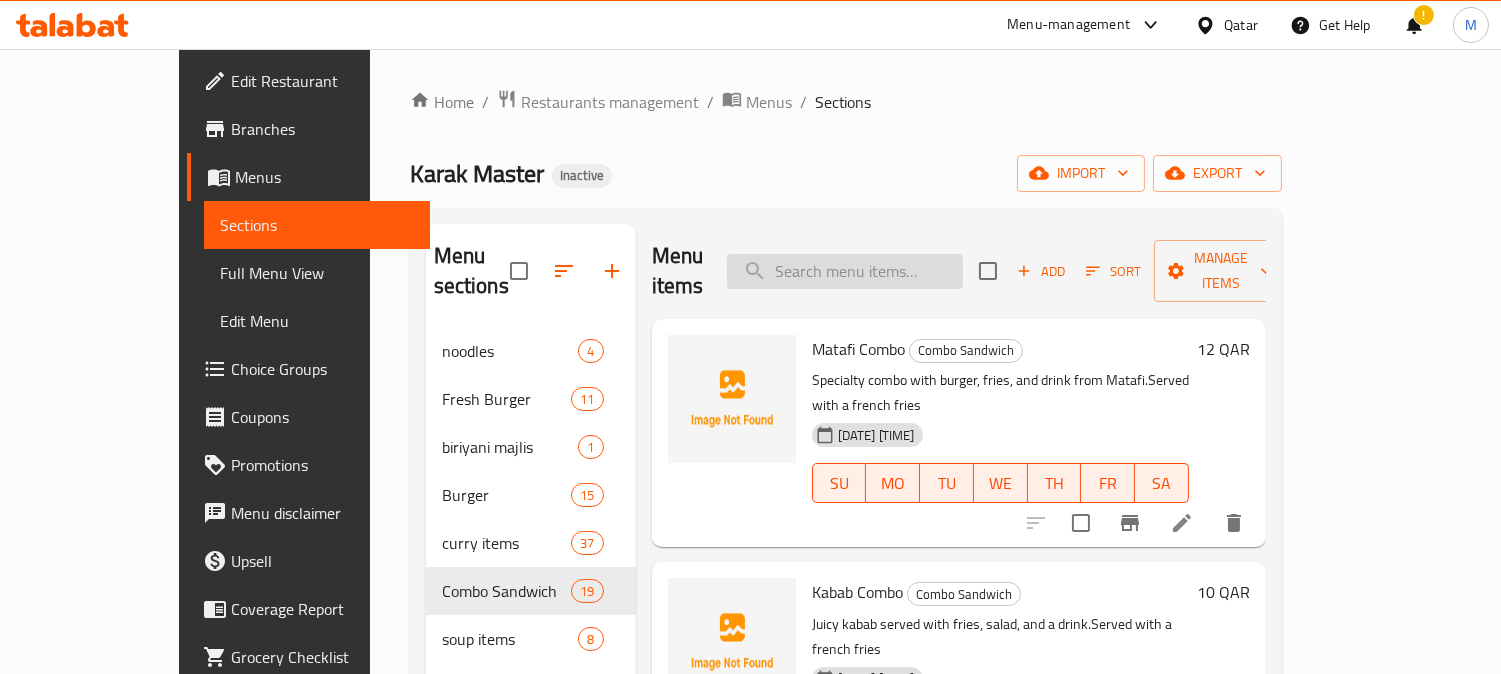 drag, startPoint x: 967, startPoint y: 274, endPoint x: 964, endPoint y: 258, distance: 16.27882 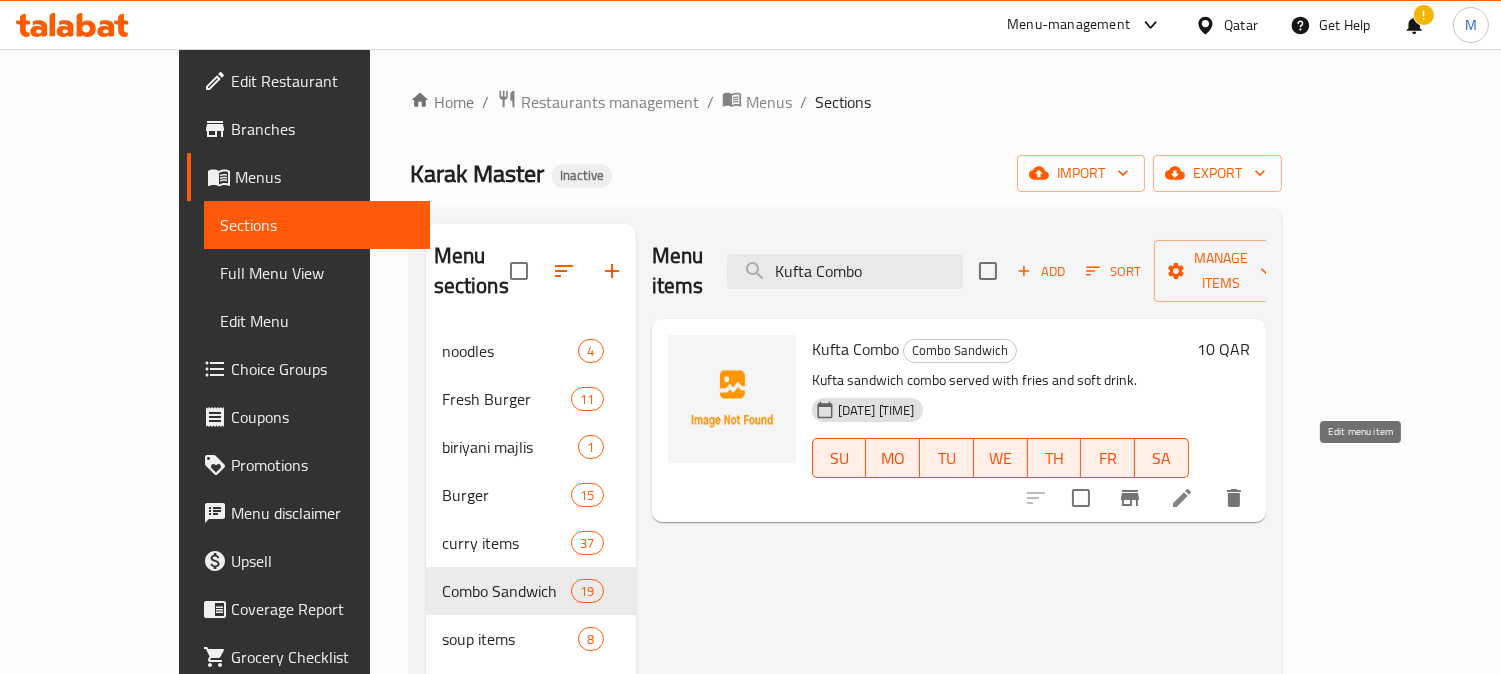 type on "Kufta Combo" 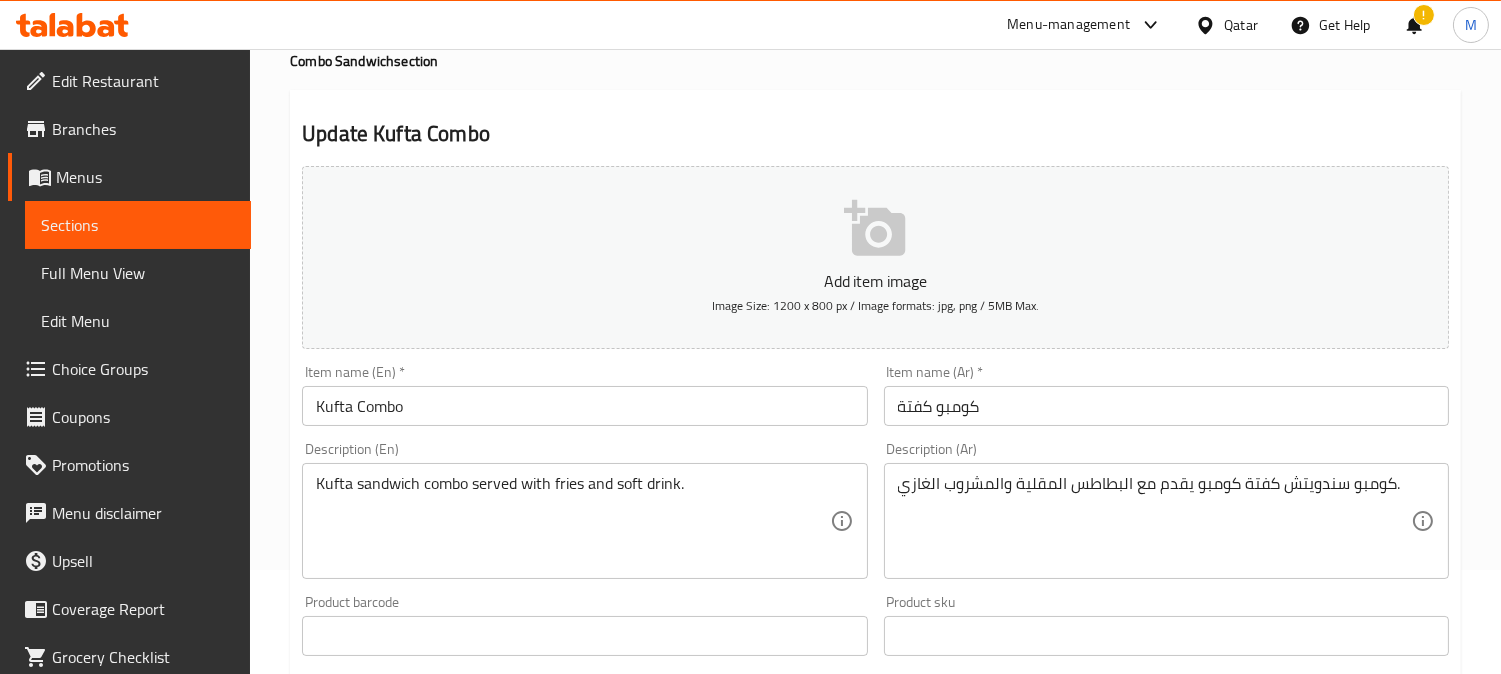 scroll, scrollTop: 222, scrollLeft: 0, axis: vertical 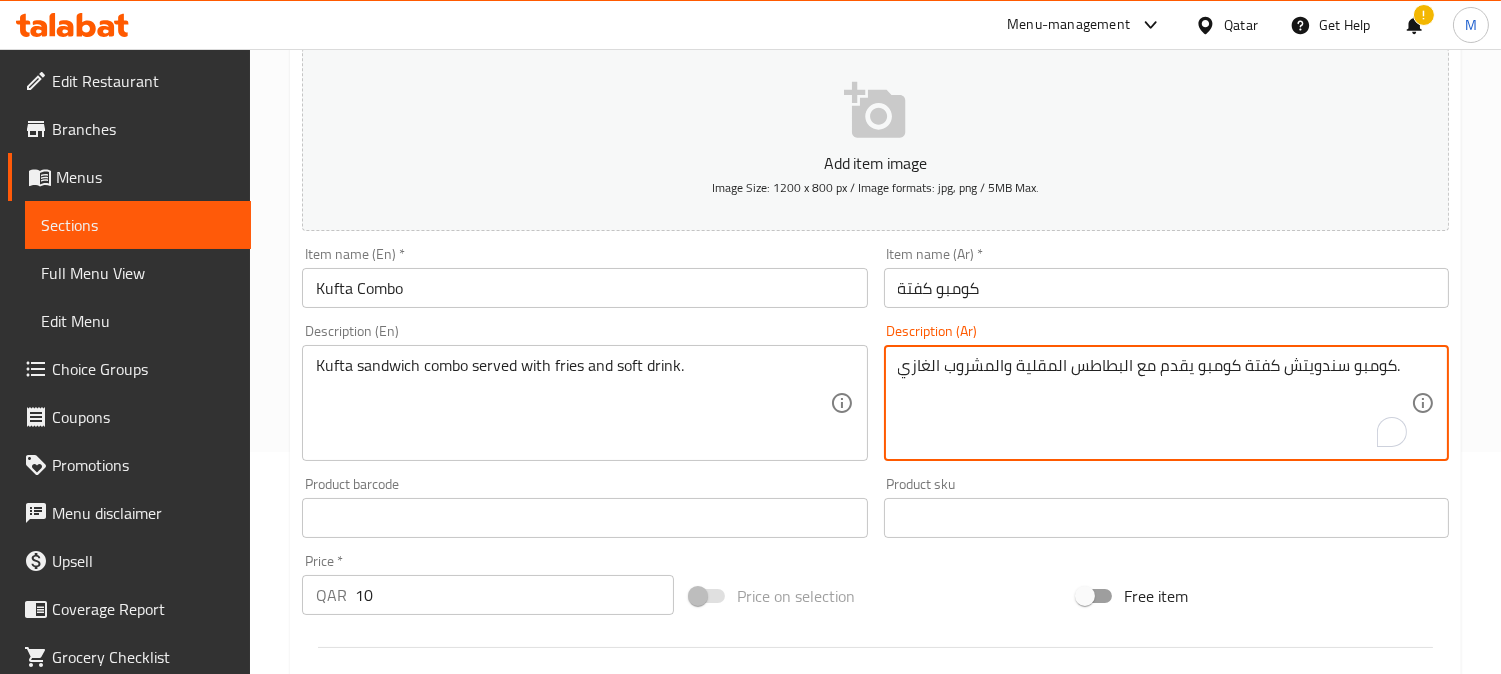 click on "كومبو سندويتش كفتة كومبو يقدم مع البطاطس المقلية والمشروب الغازي." at bounding box center [1154, 403] 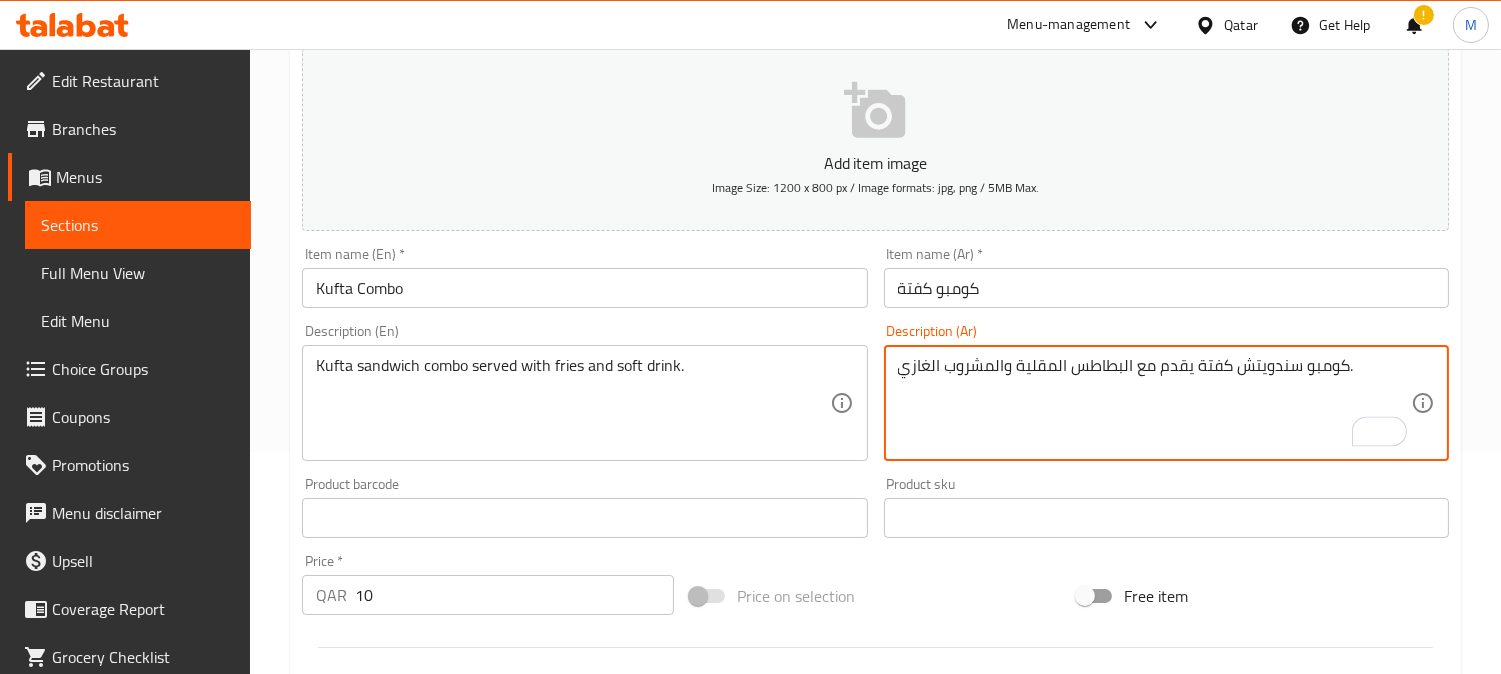 type on "كومبو سندويتش كفتة يقدم مع البطاطس المقلية والمشروب الغازي." 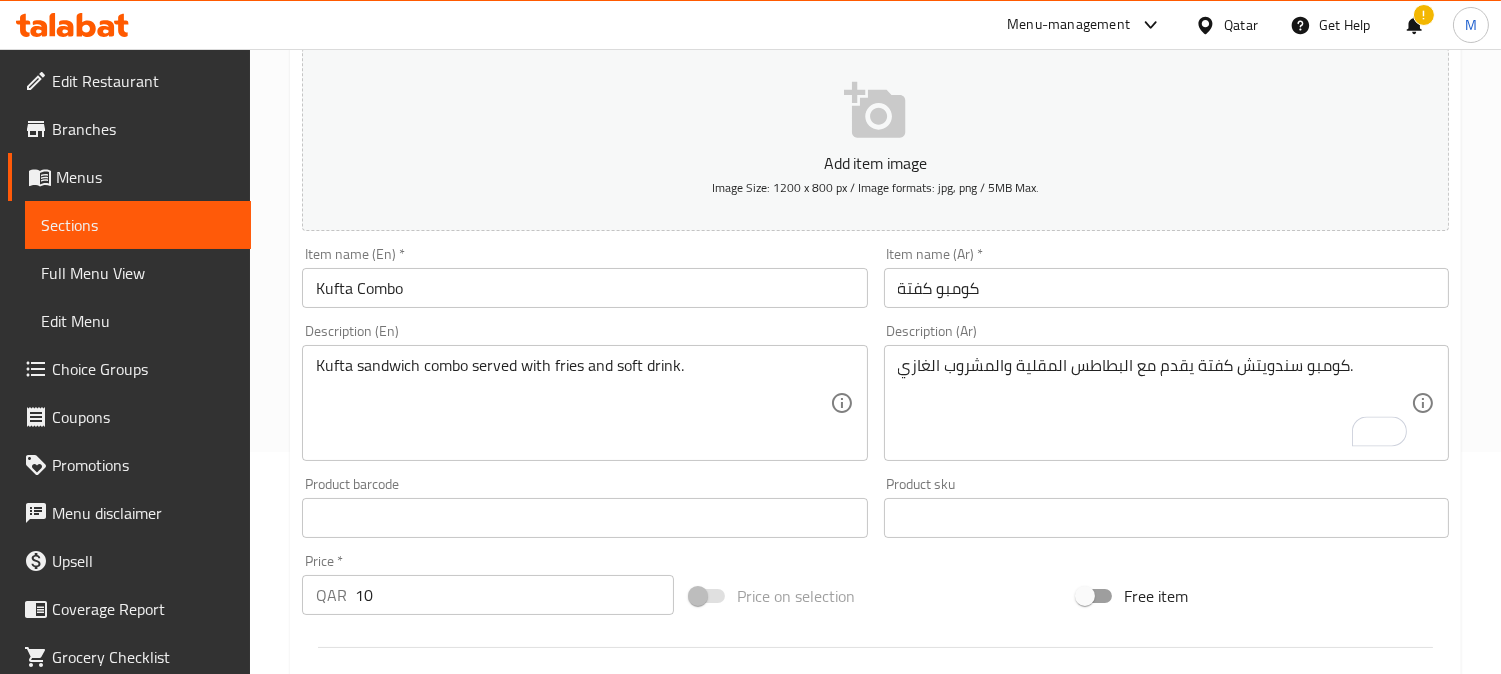 click on "كومبو كفتة" at bounding box center (1166, 288) 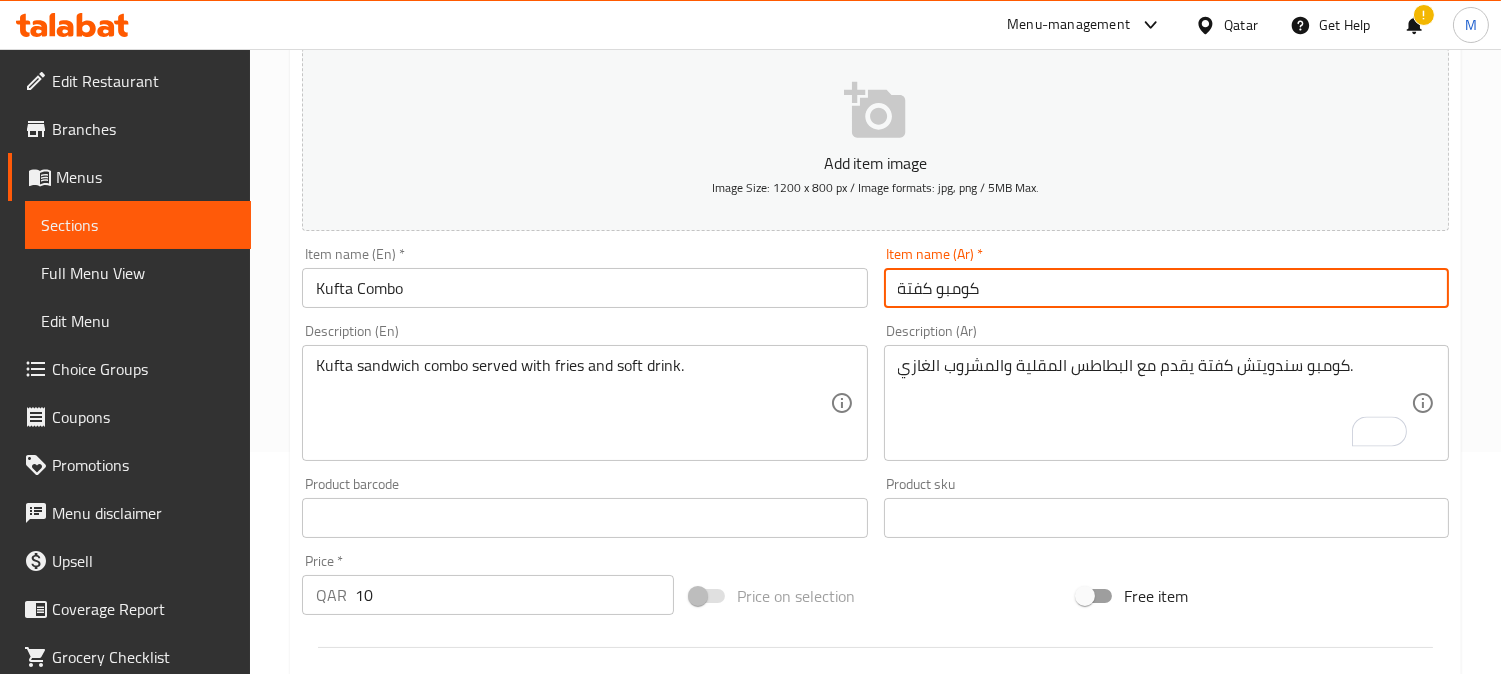 click on "Update" at bounding box center [439, 1104] 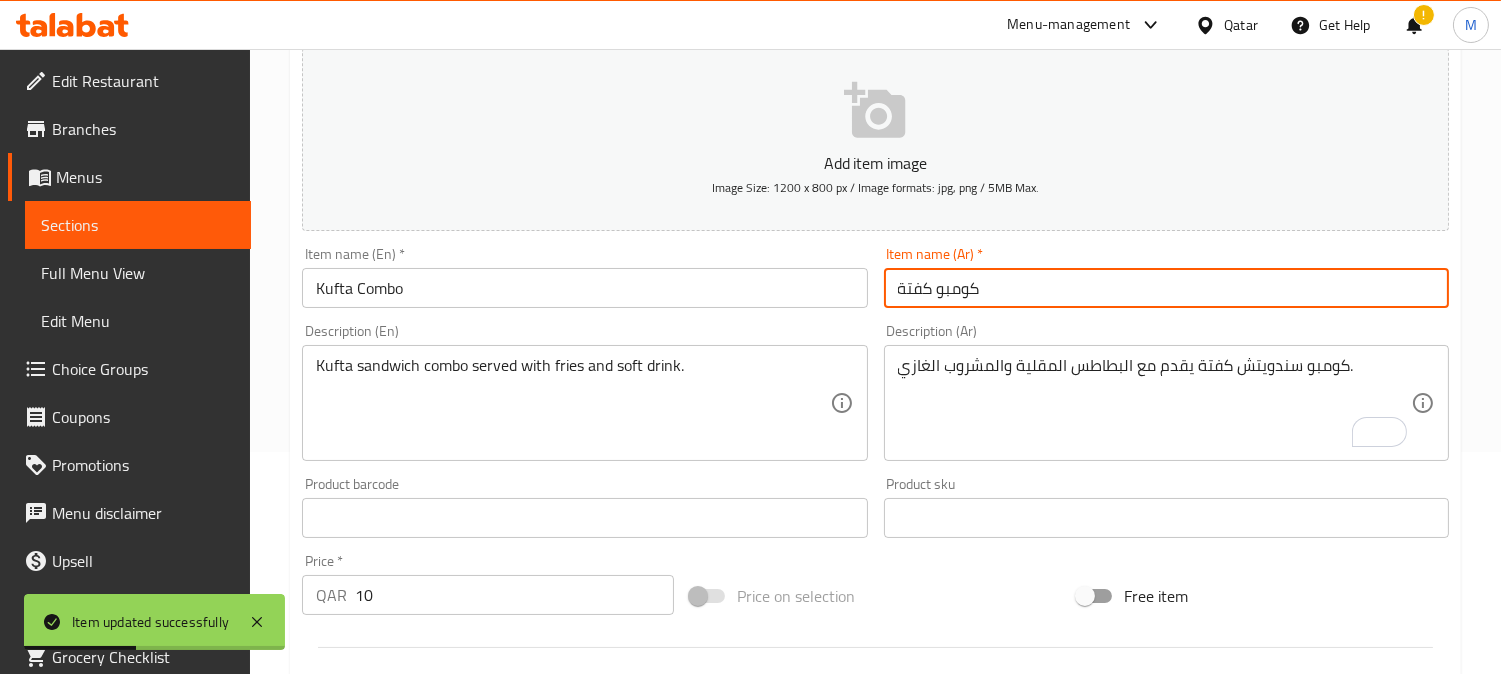 click on "Update" at bounding box center (439, 1104) 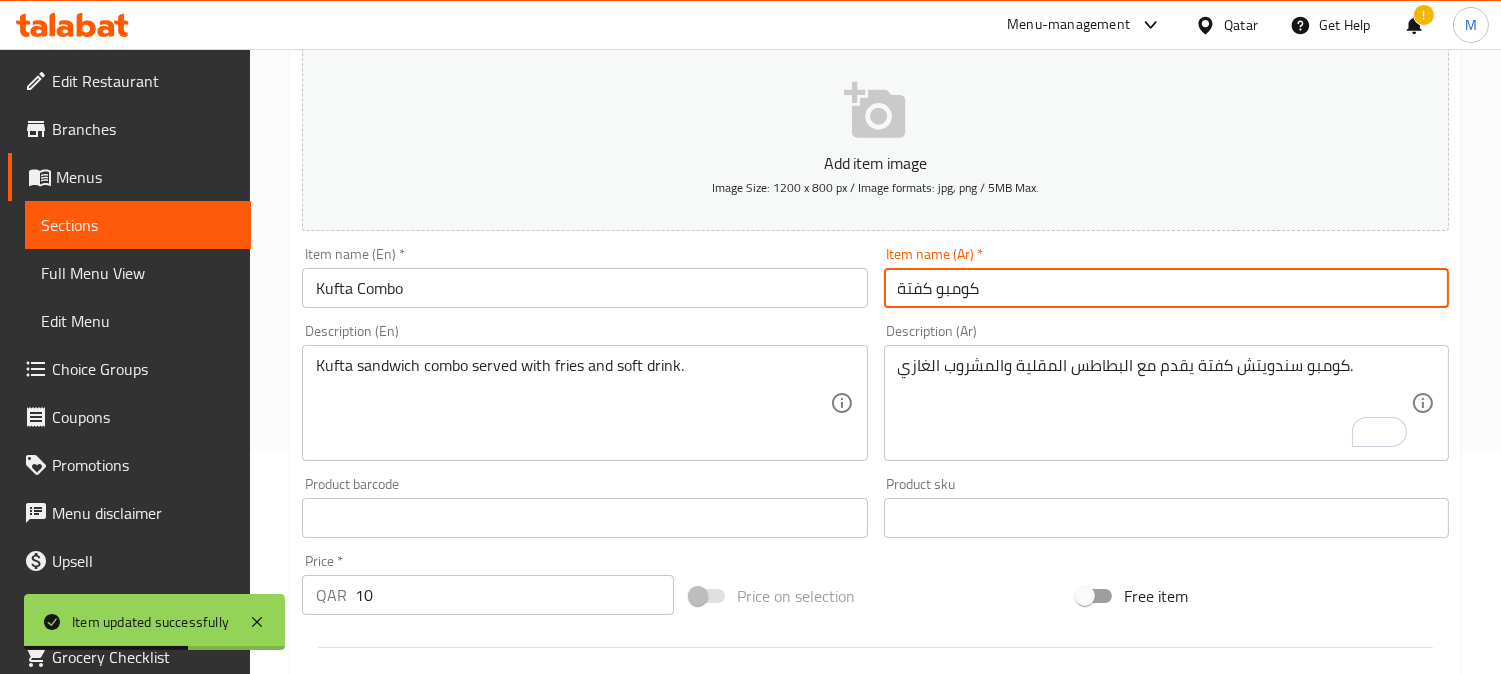 scroll, scrollTop: 0, scrollLeft: 0, axis: both 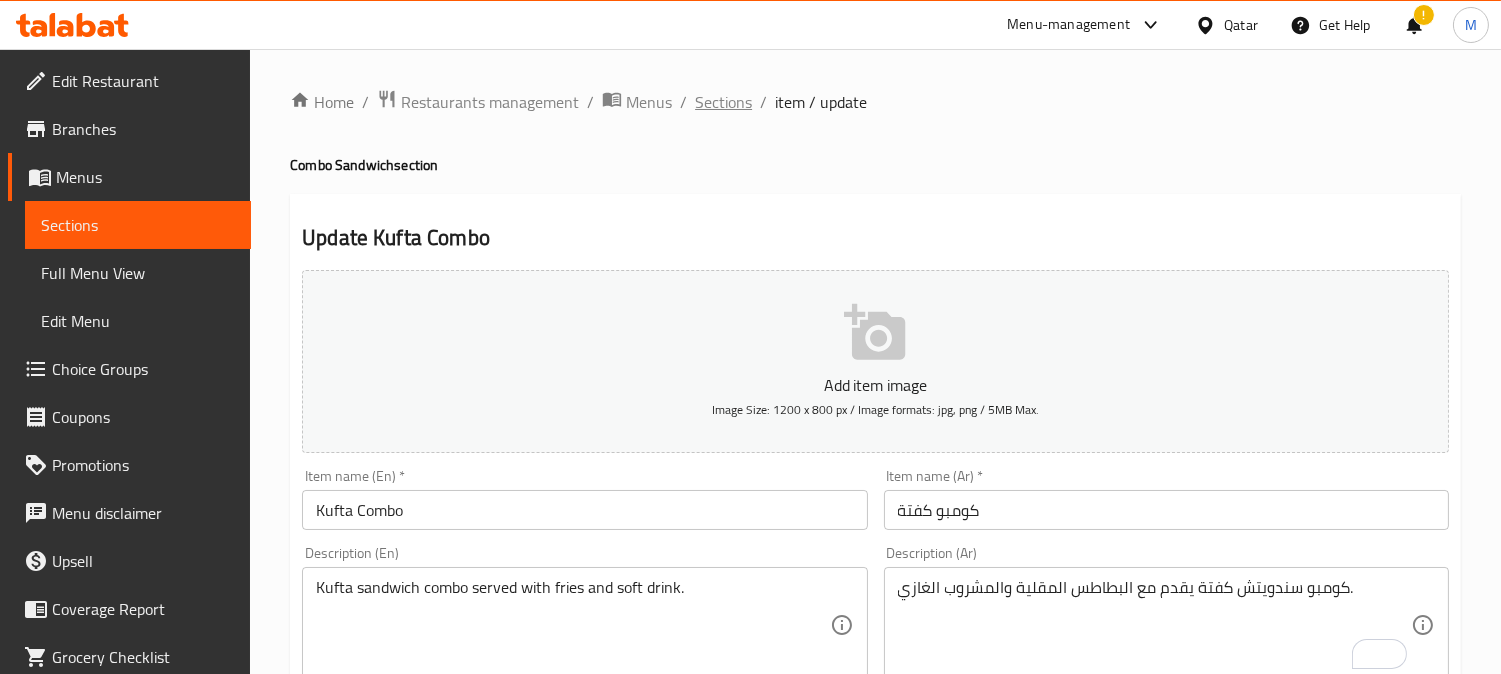 click on "Sections" at bounding box center (723, 102) 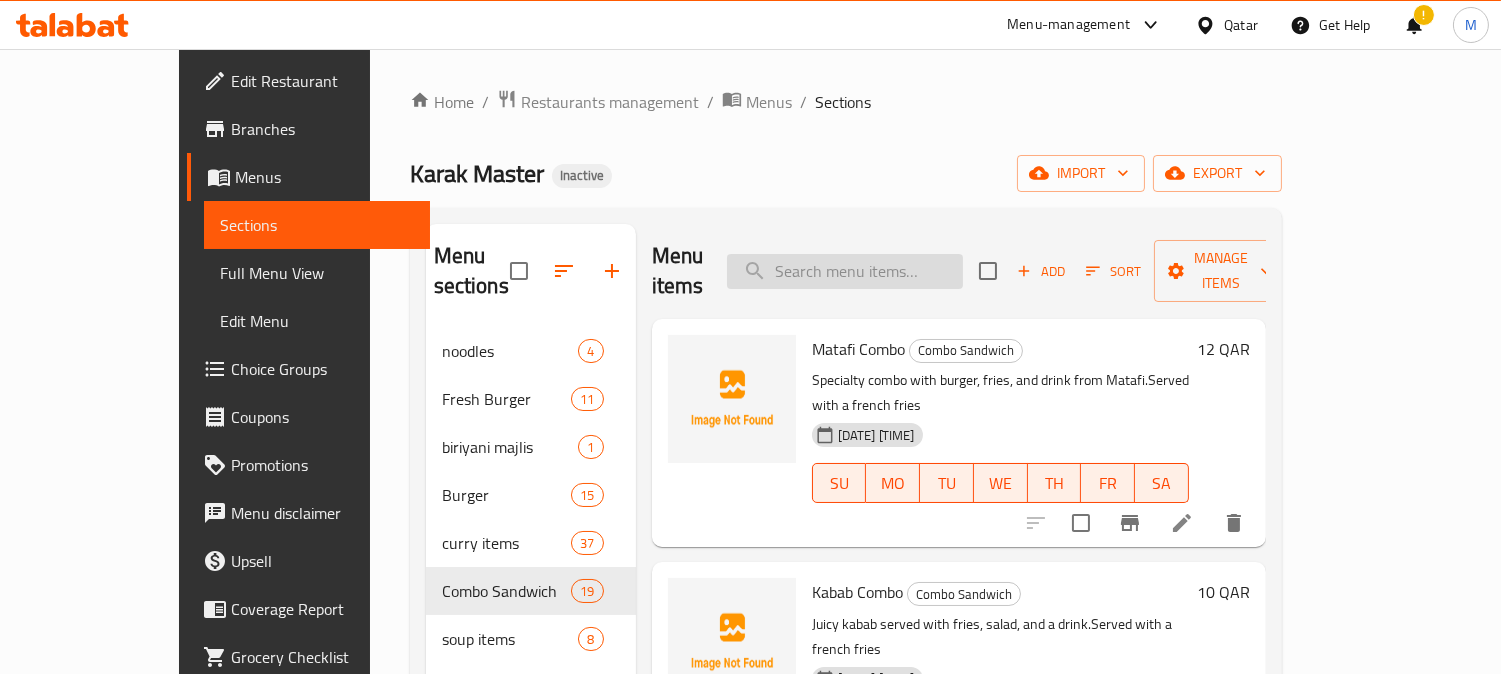 click at bounding box center [845, 271] 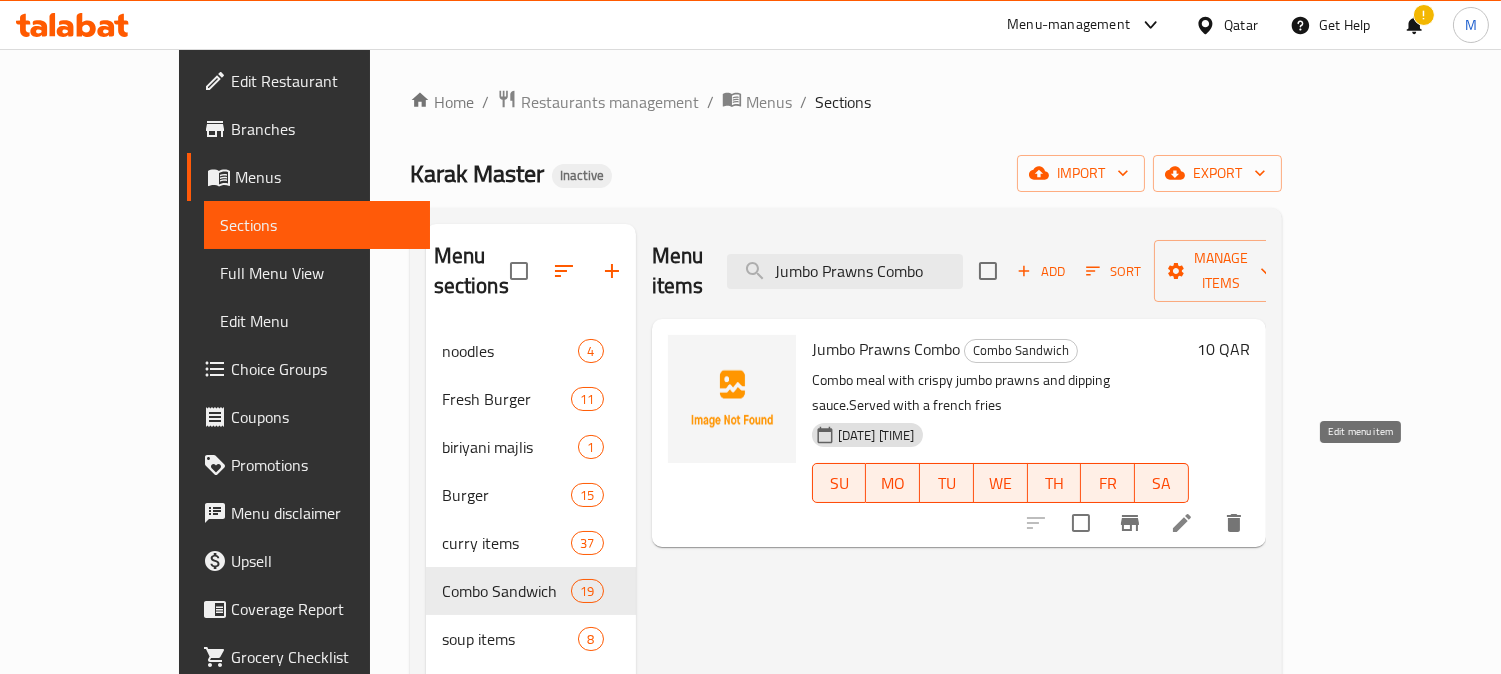 type on "Jumbo Prawns Combo" 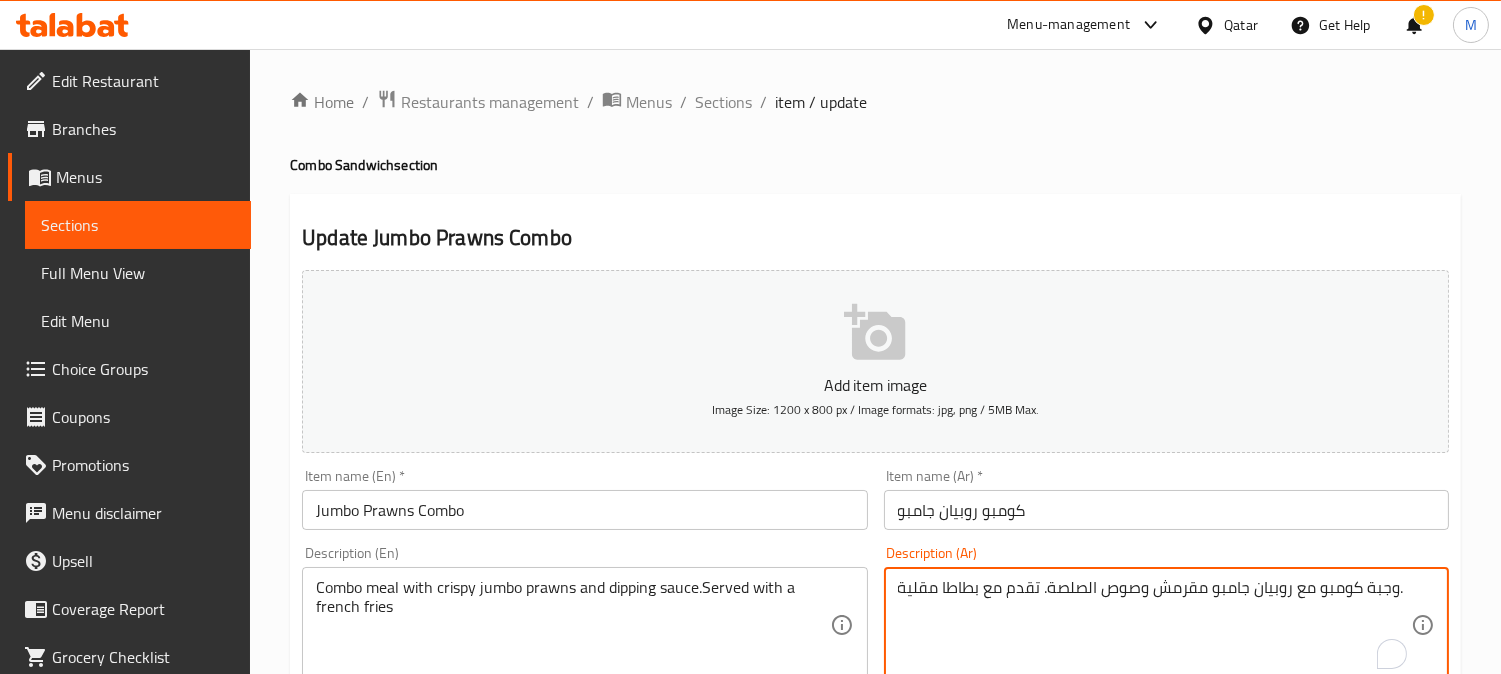 click on "وجبة كومبو مع روبيان جامبو مقرمش وصوص الصلصة. تقدم مع بطاطا مقلية." at bounding box center [1154, 625] 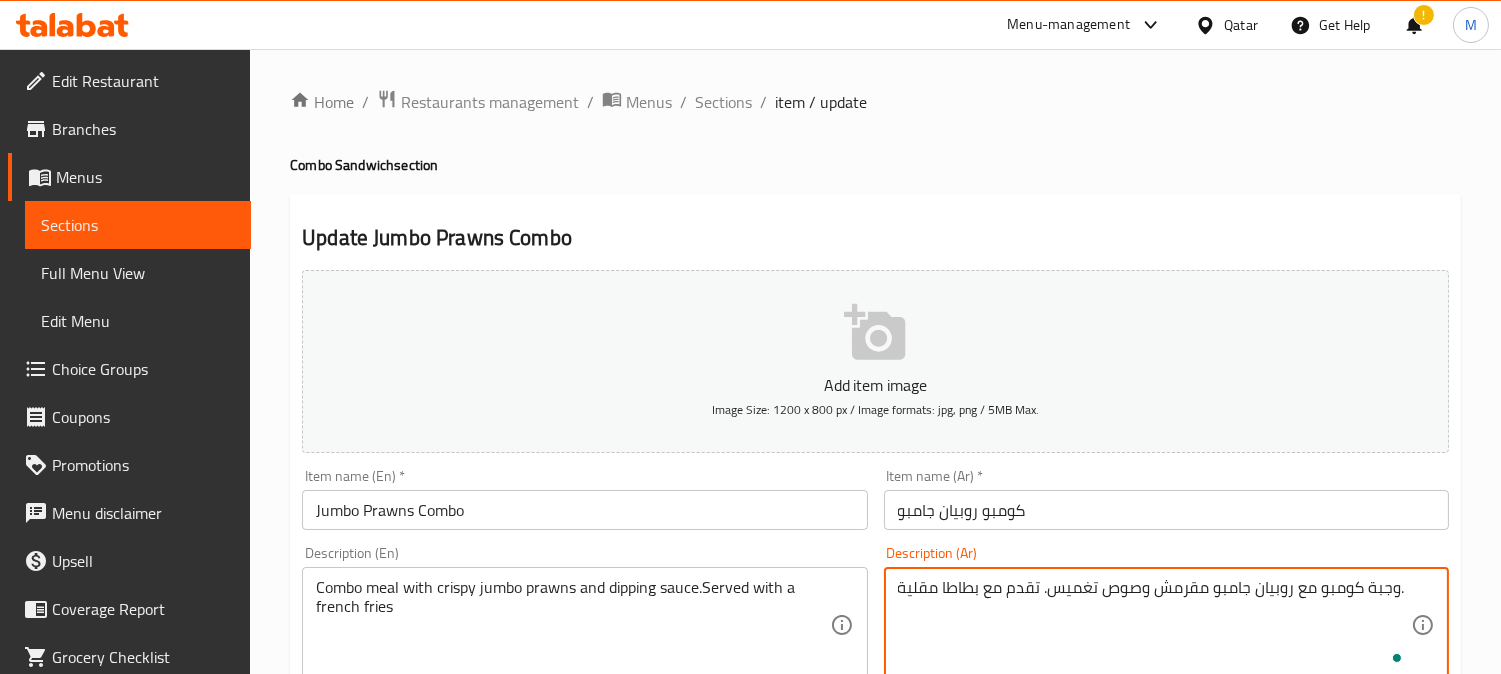 type on "وجبة كومبو مع روبيان جامبو مقرمش وصوص تغميس. تقدم مع بطاطا مقلية." 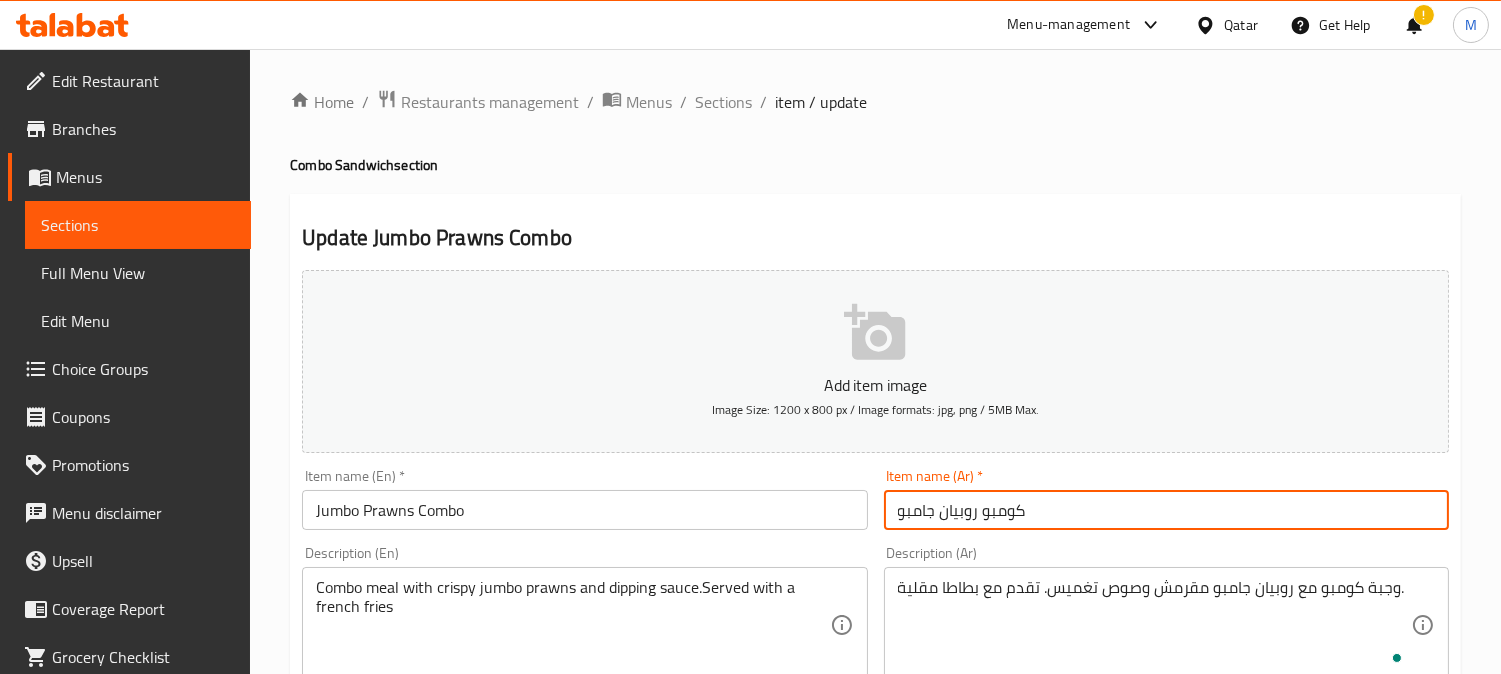 click on "كومبو روبيان جامبو" at bounding box center (1166, 510) 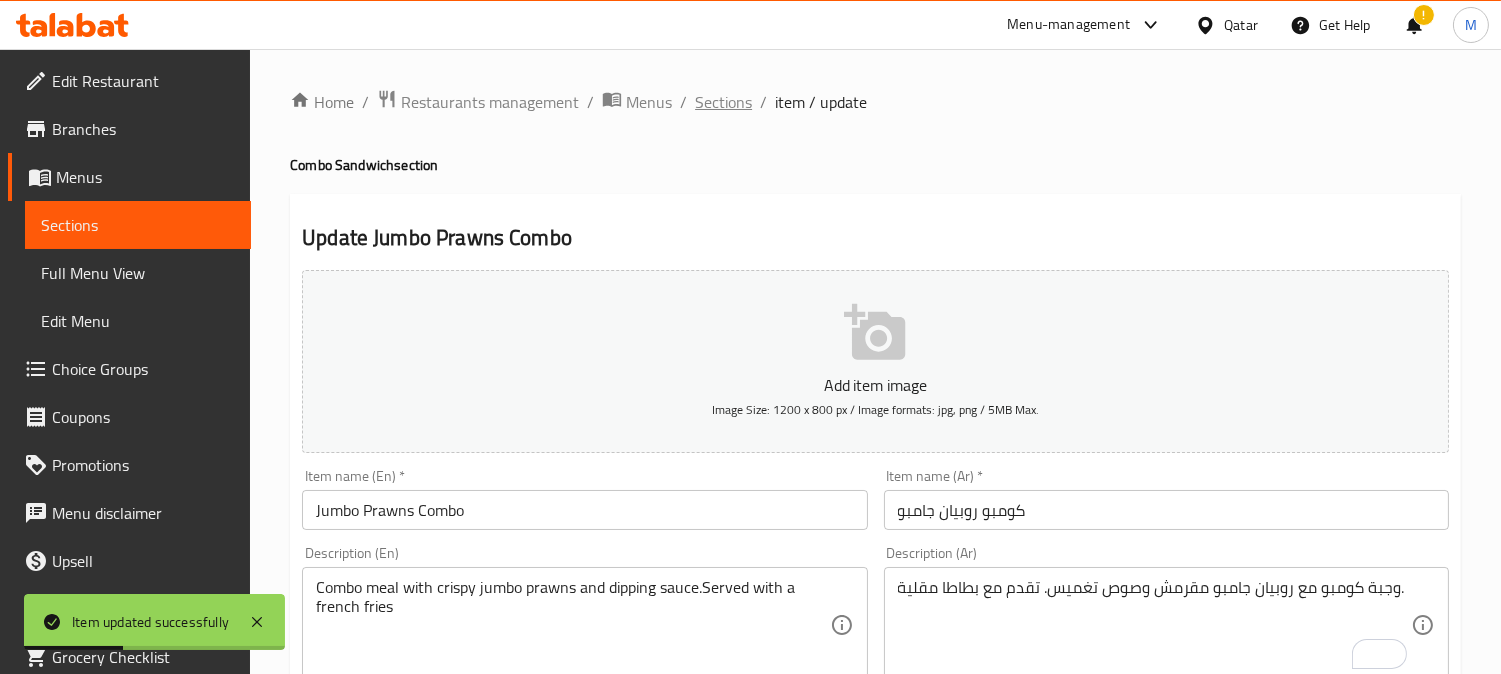 click on "Sections" at bounding box center [723, 102] 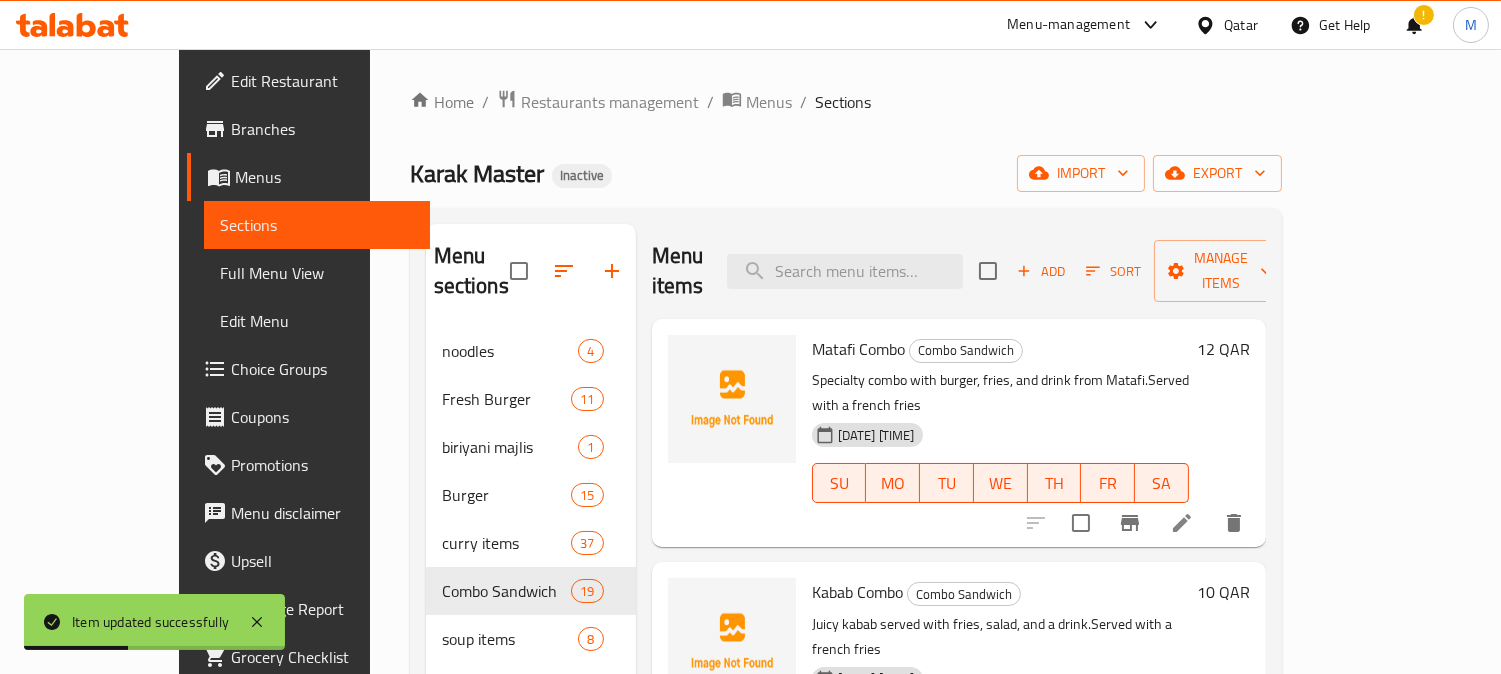 click on "Menu items Add Sort Manage items" at bounding box center [959, 271] 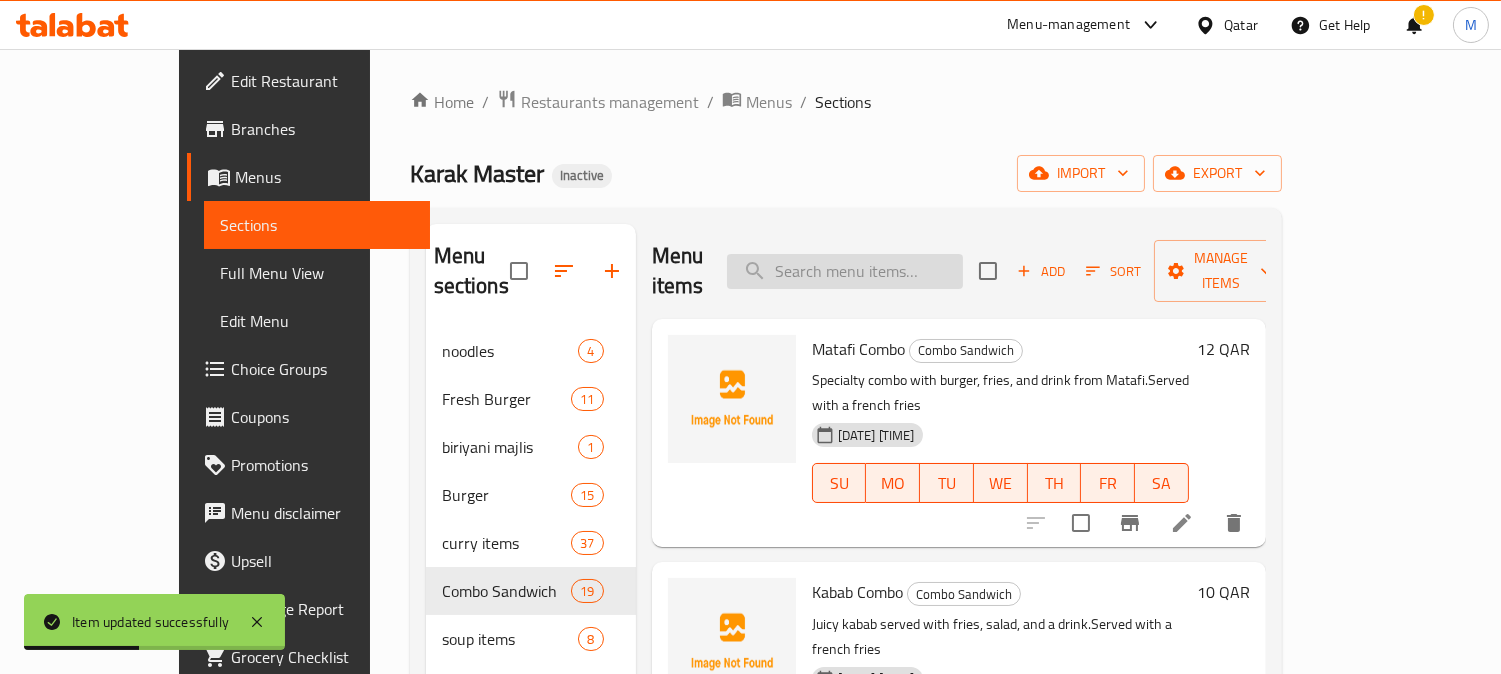 paste on "Hotdog Combo" 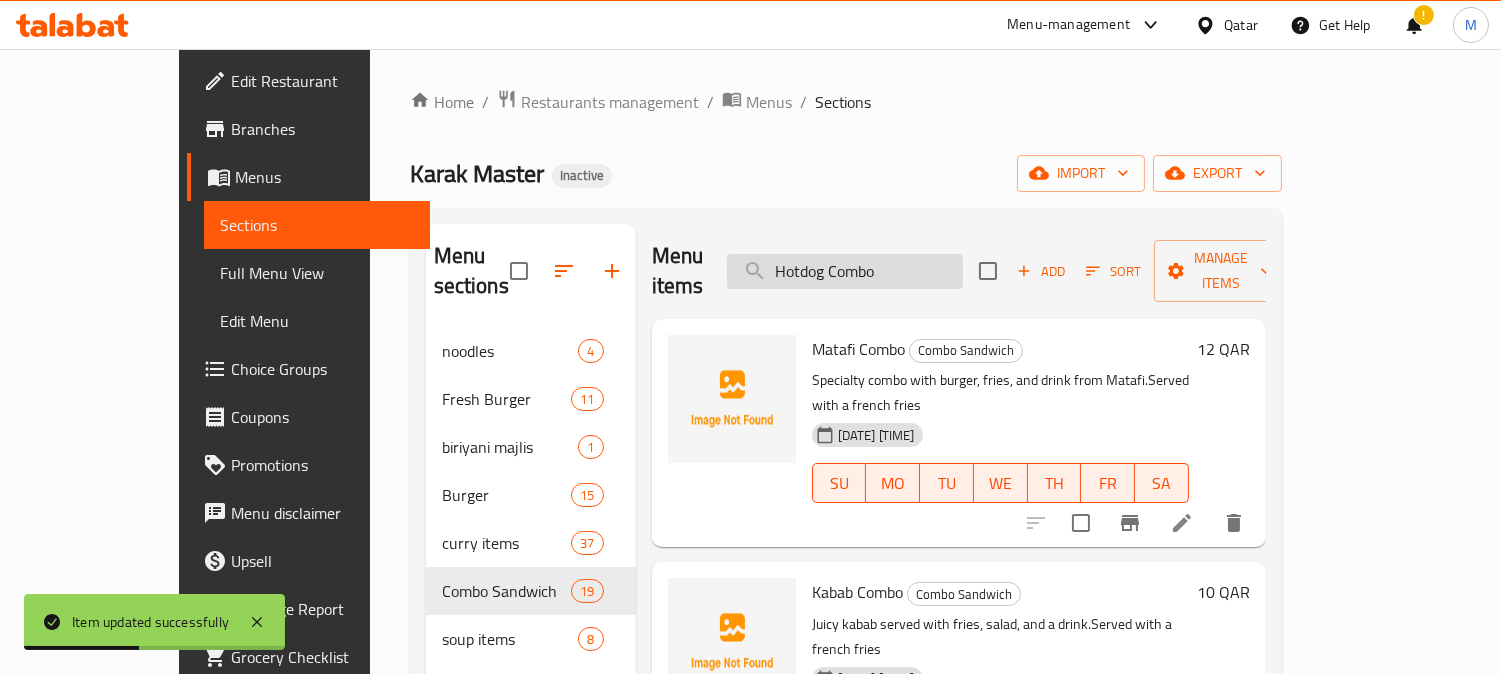 click on "Hotdog Combo" at bounding box center (845, 271) 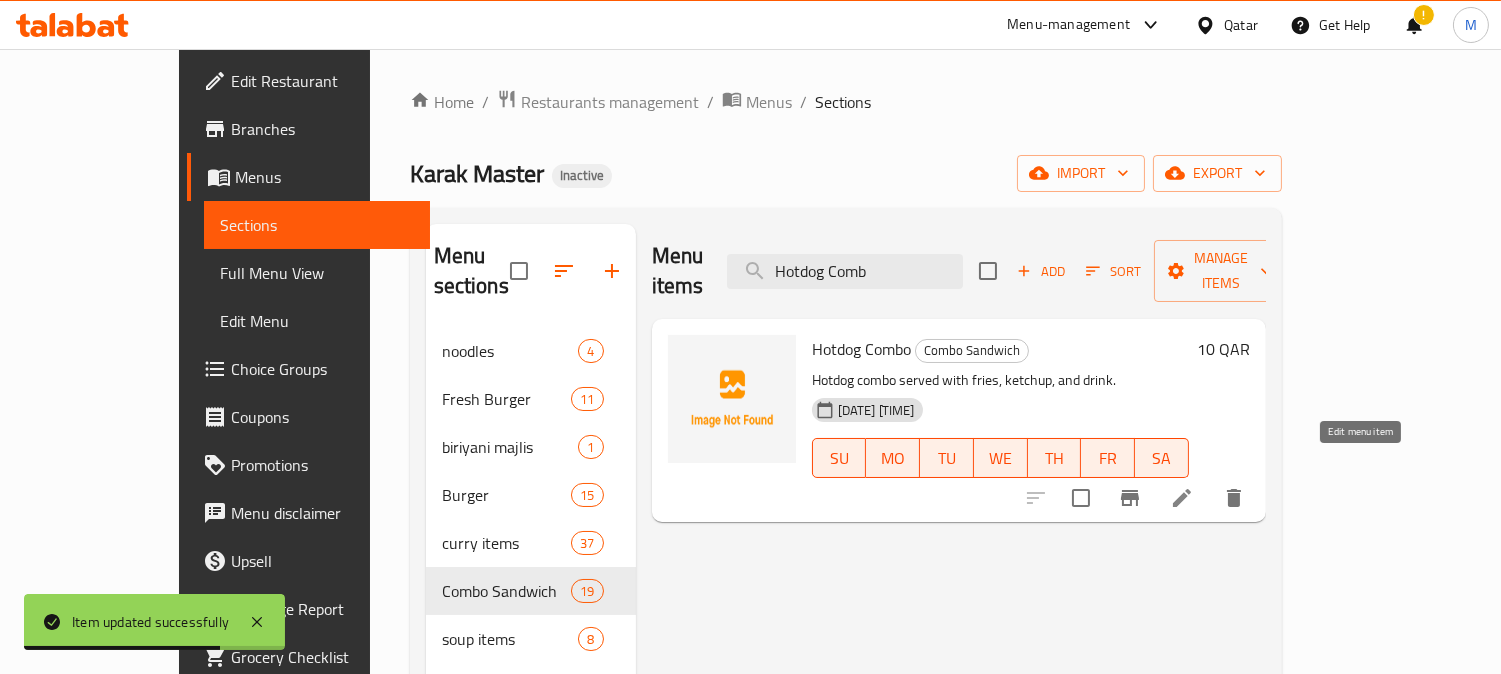 type on "Hotdog Comb" 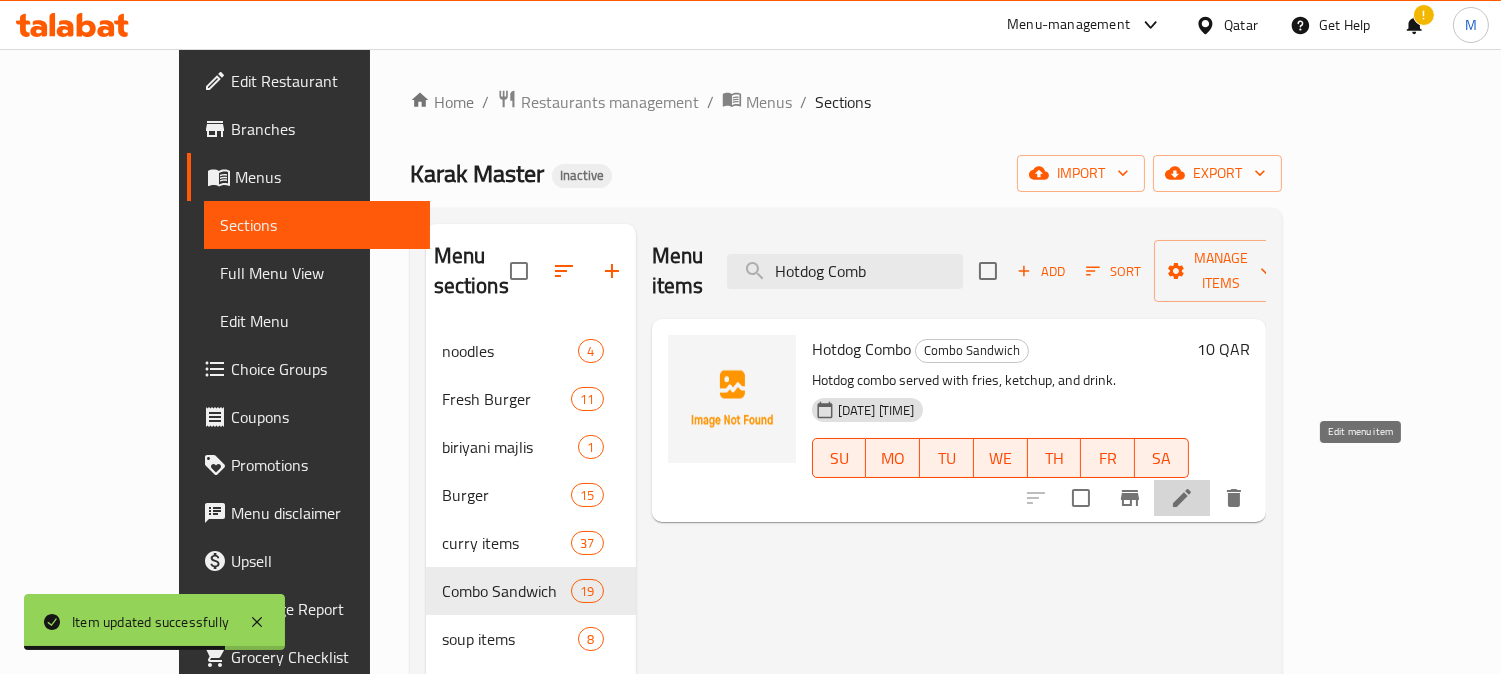 click 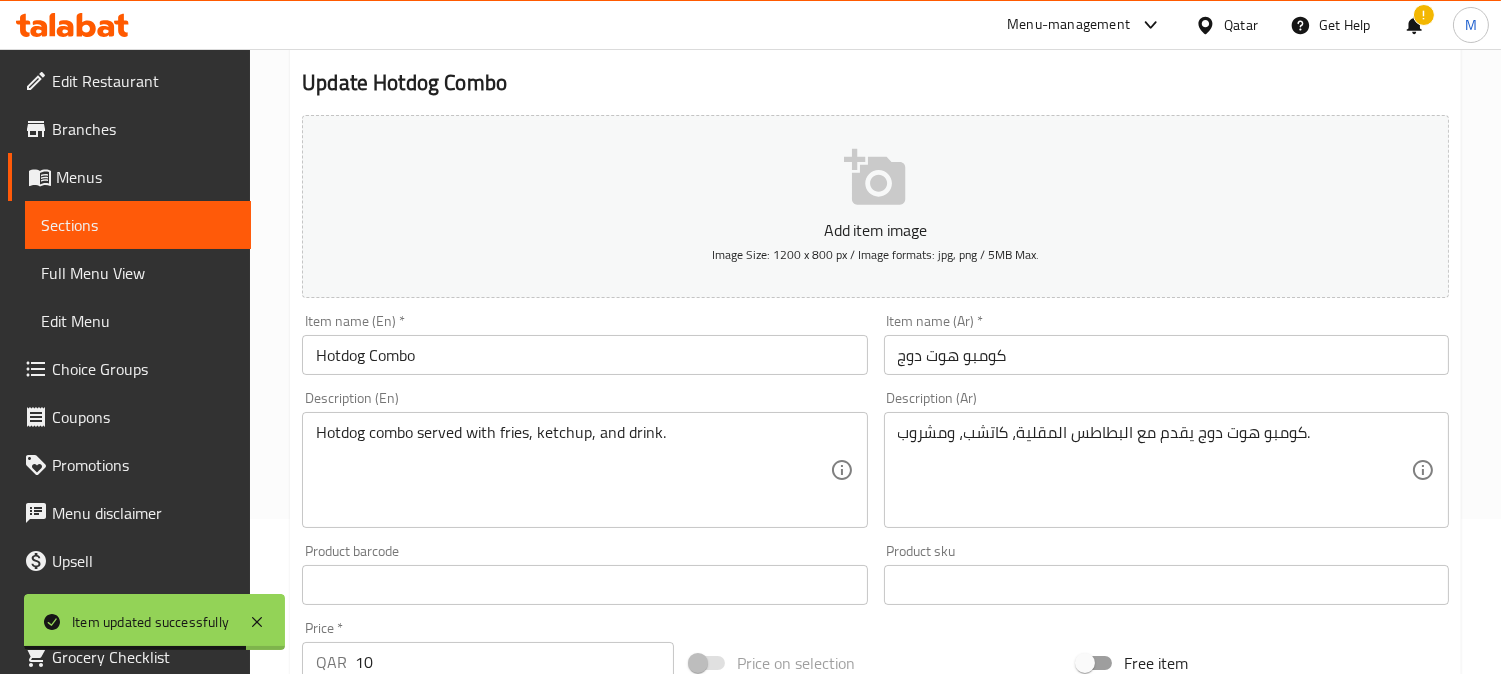 scroll, scrollTop: 222, scrollLeft: 0, axis: vertical 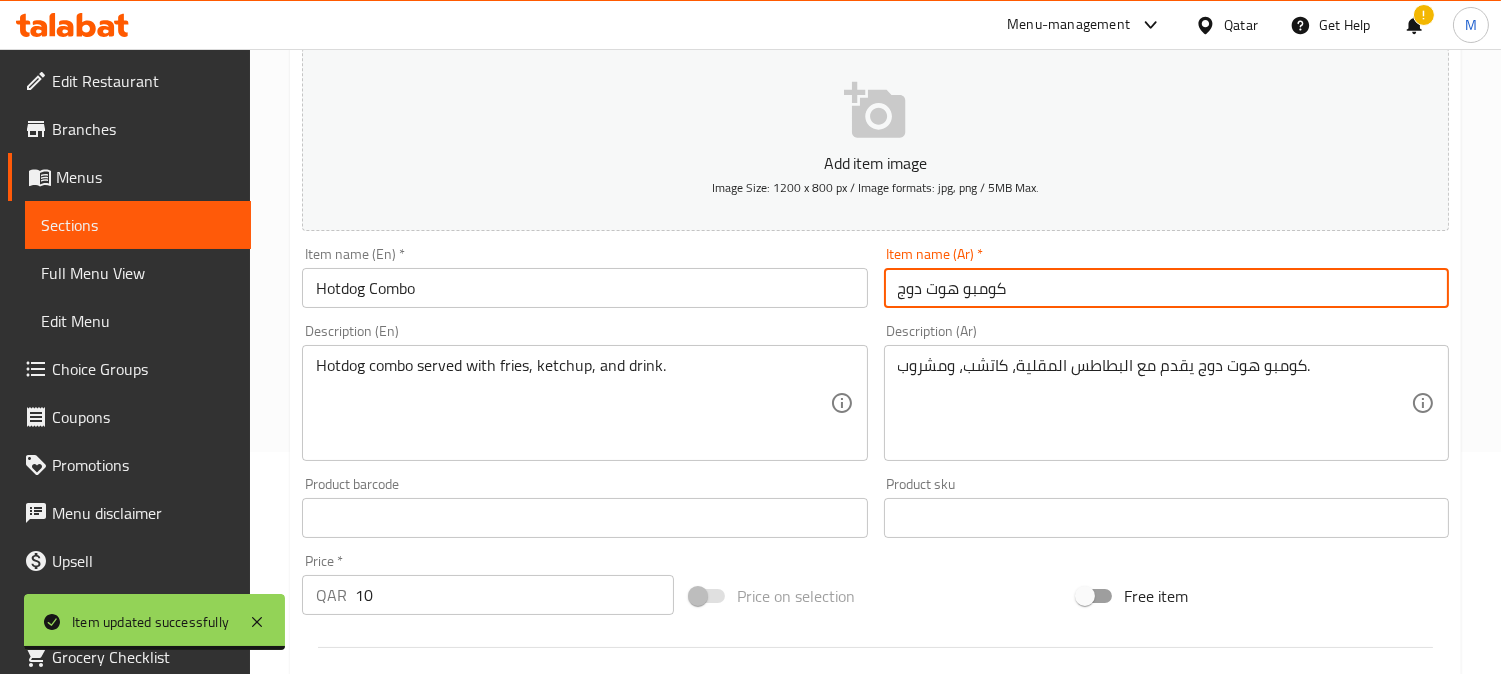 drag, startPoint x: 956, startPoint y: 295, endPoint x: 891, endPoint y: 298, distance: 65.06919 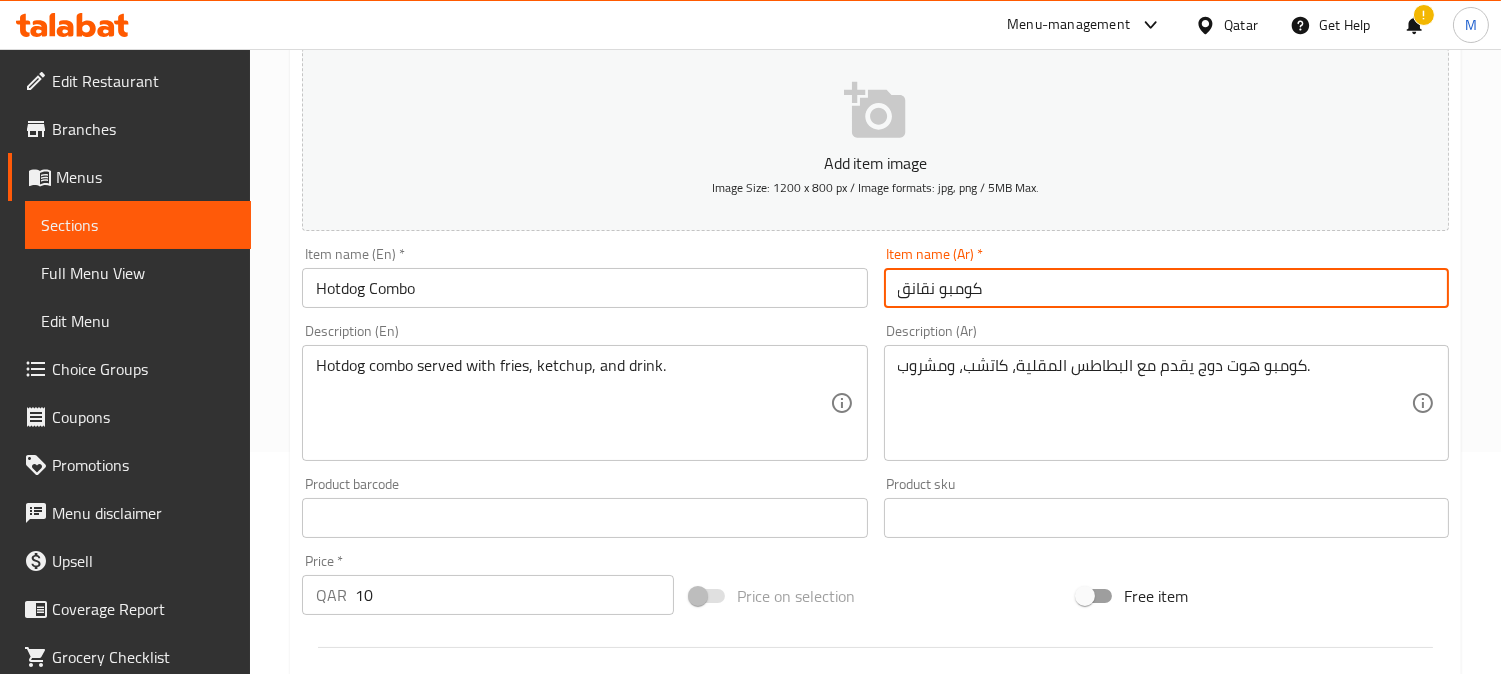type on "كومبو نقانق" 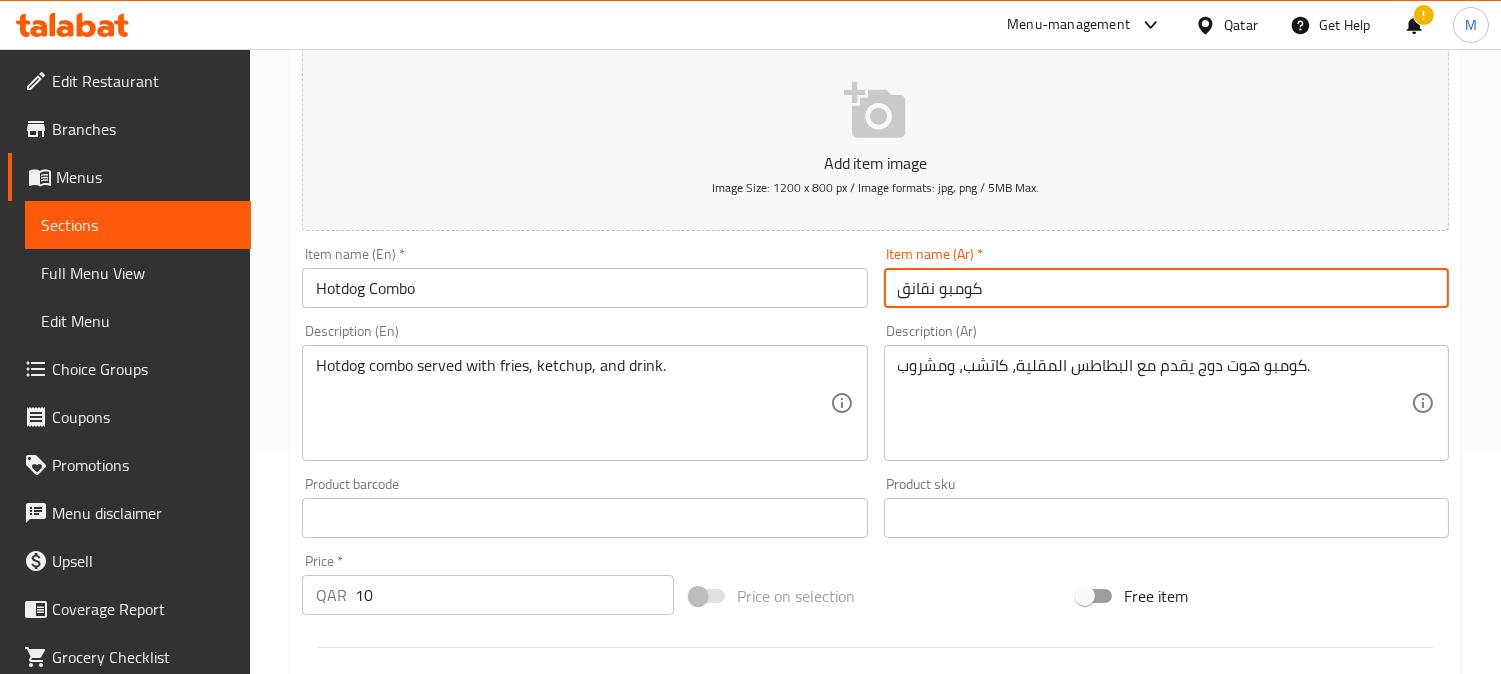 scroll, scrollTop: 0, scrollLeft: 0, axis: both 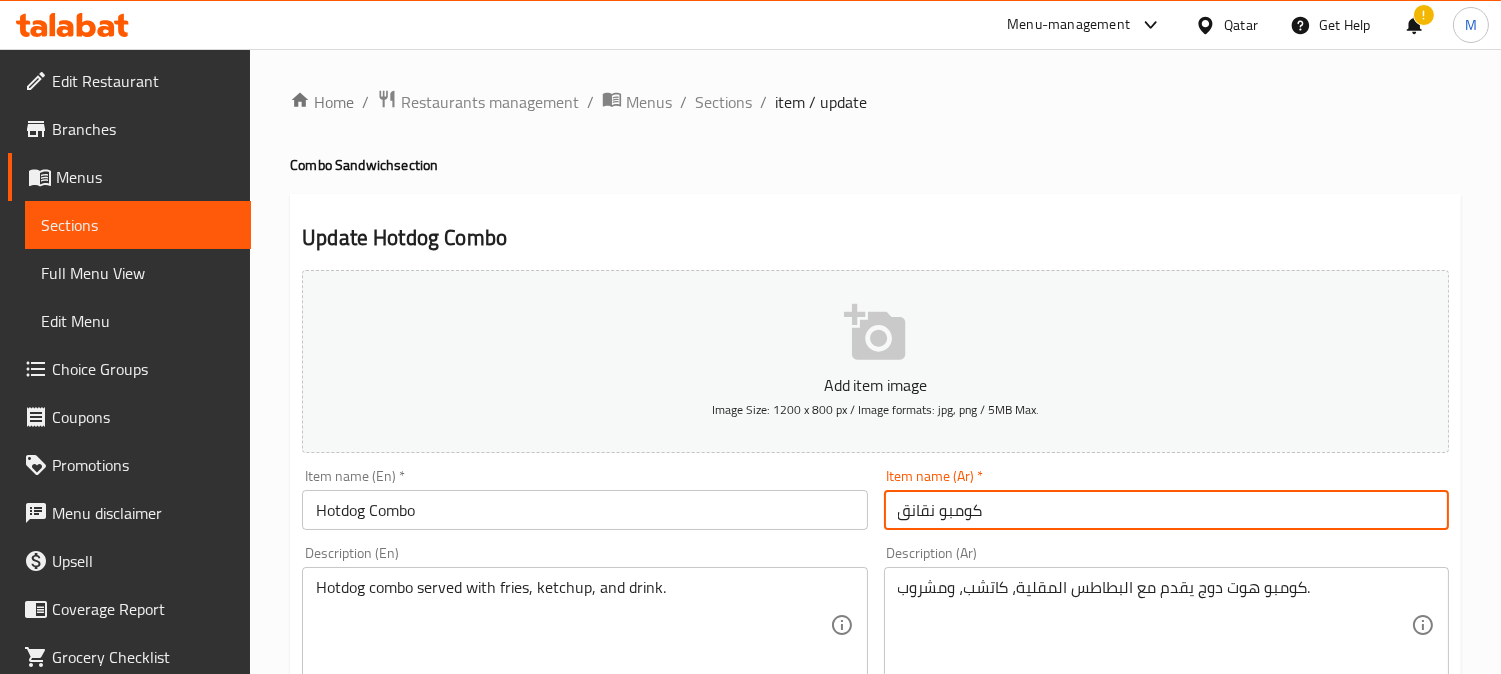 click on "Home / Restaurants management / Menus / Sections / item / update Combo Sandwich  section Update Hotdog Combo Add item image Image Size: 1200 x 800 px / Image formats: jpg, png / 5MB Max. Item name (En)   * Hotdog Combo Item name (En)  * Item name (Ar)   * كومبو نقانق Item name (Ar)  * Description (En) Hotdog combo served with fries, ketchup, and drink. Description (En) Description (Ar) كومبو هوت دوج يقدم مع البطاطس المقلية، كاتشب، ومشروب. Description (Ar) Product barcode Product barcode Product sku Product sku Price   * QAR 10 Price  * Price on selection Free item Start Date Start Date End Date End Date Available Days SU MO TU WE TH FR SA Available from ​ ​ Available to ​ ​ Status Active Inactive Exclude from GEM Variations & Choices Add variant ASSIGN CHOICE GROUP Update" at bounding box center (875, 731) 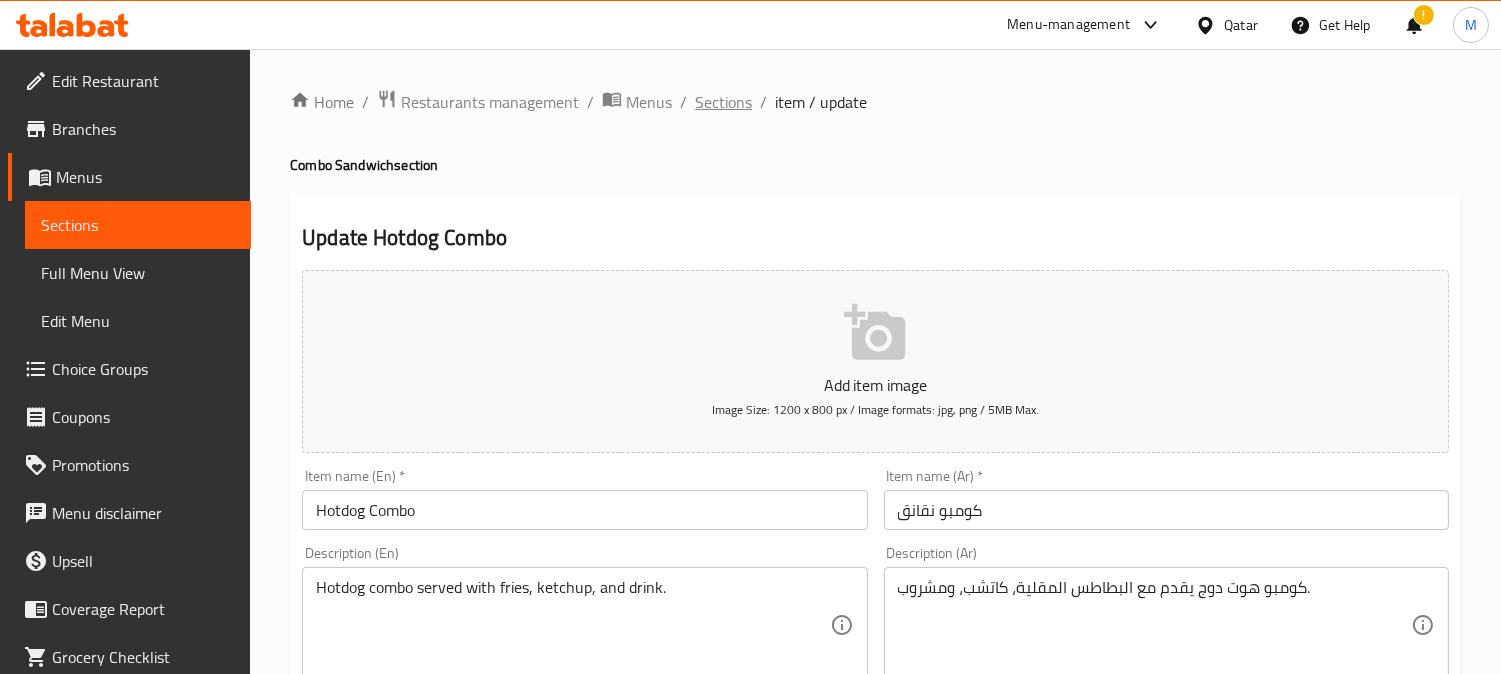 click on "Sections" at bounding box center [723, 102] 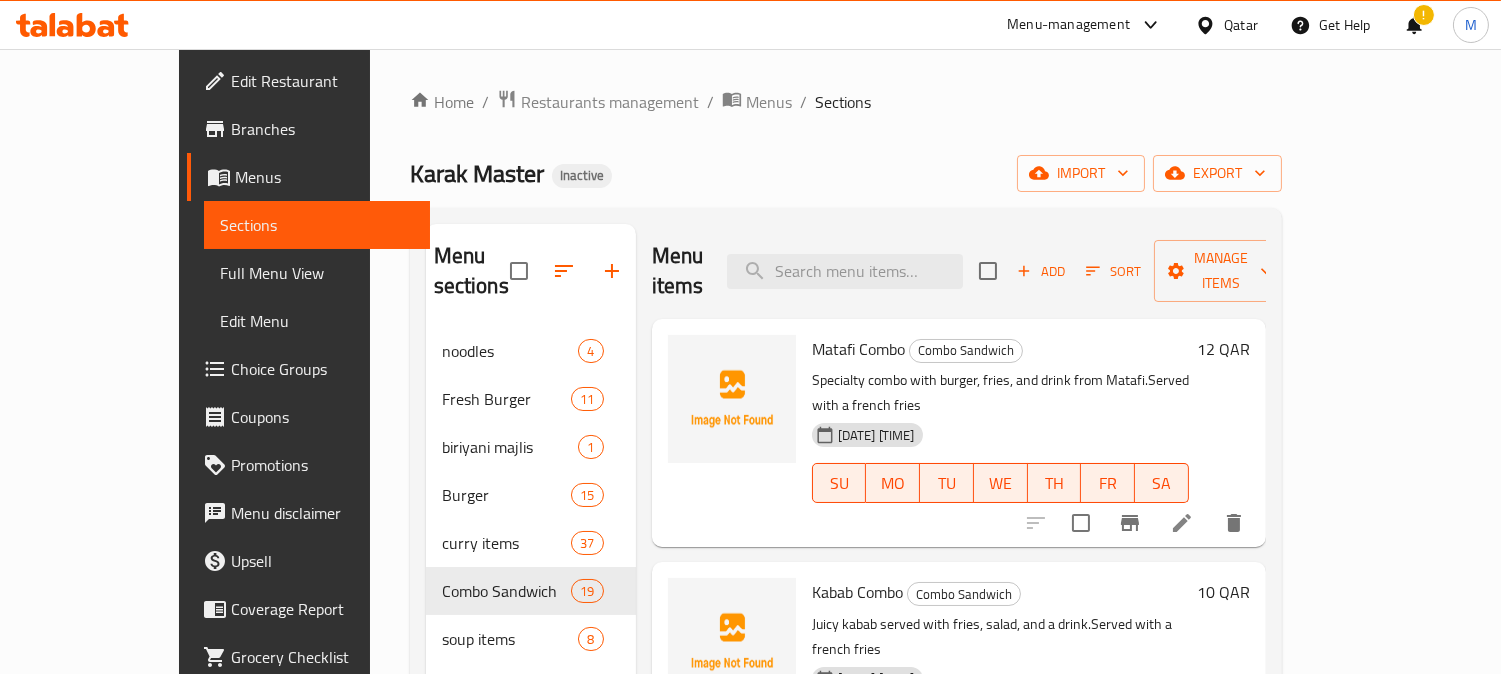 click on "Menu items Add Sort Manage items" at bounding box center (959, 271) 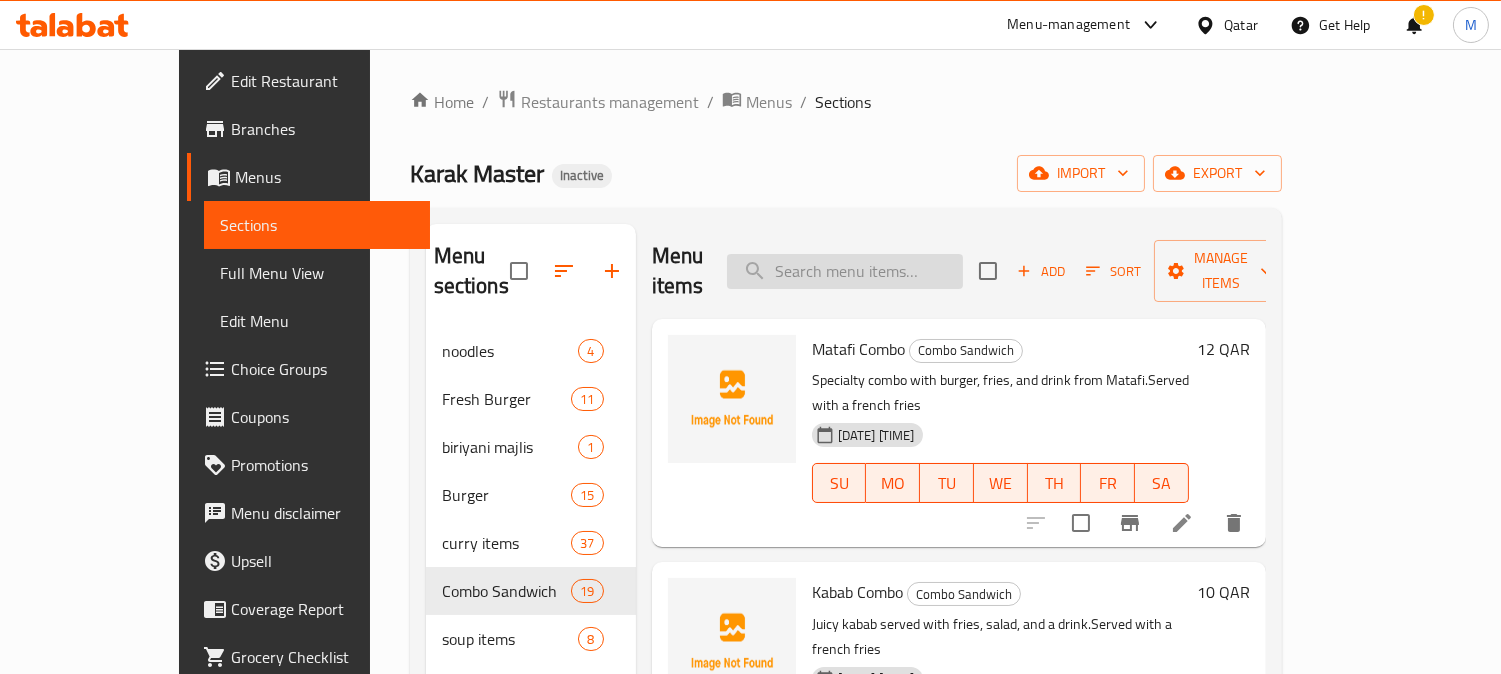 paste on "Spanish Combo" 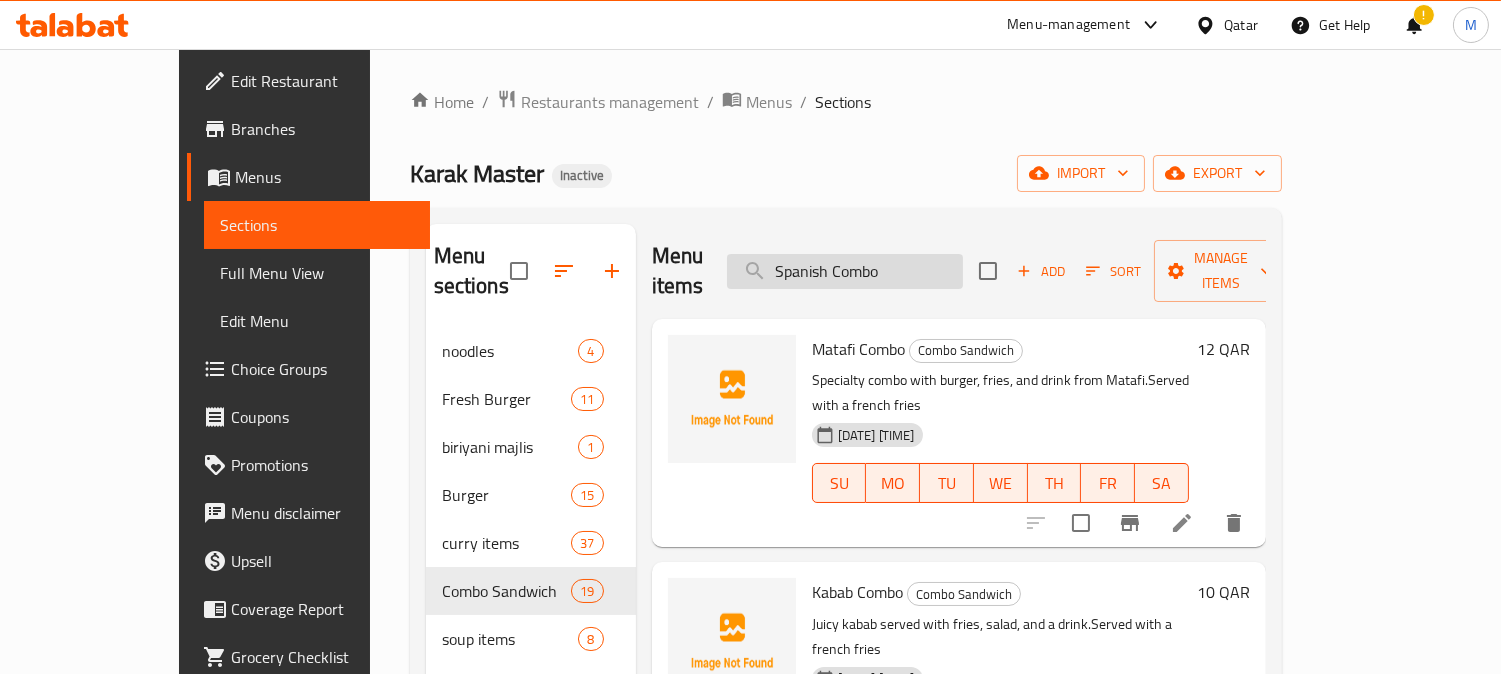 click on "Spanish Combo" at bounding box center [845, 271] 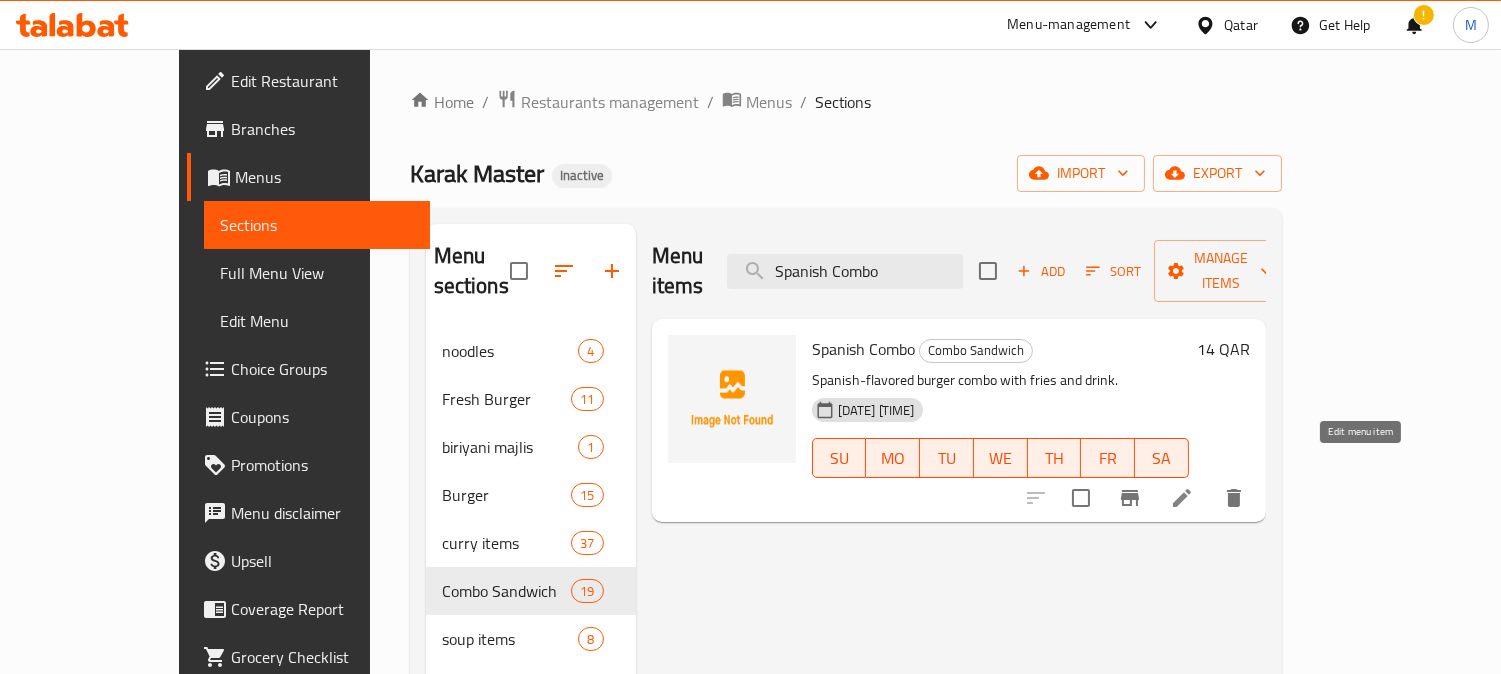 type on "Spanish Combo" 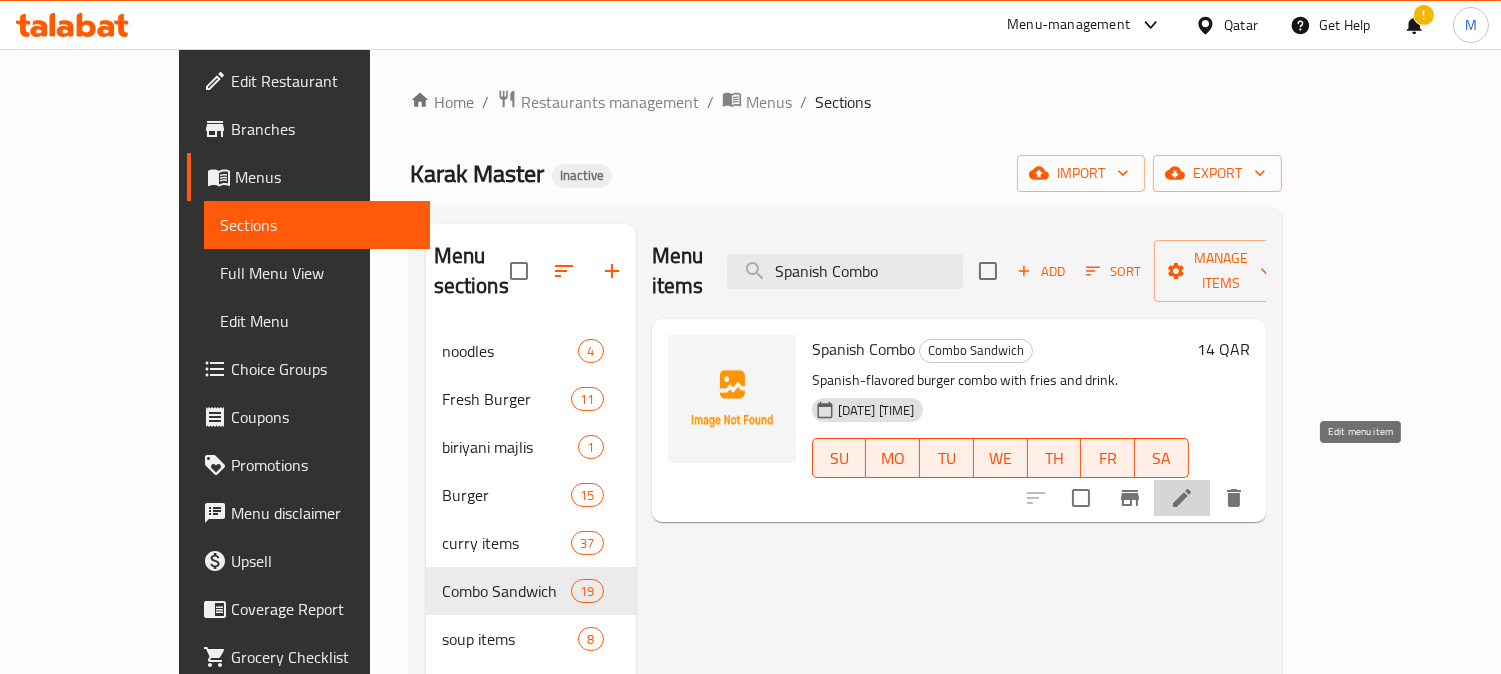 click 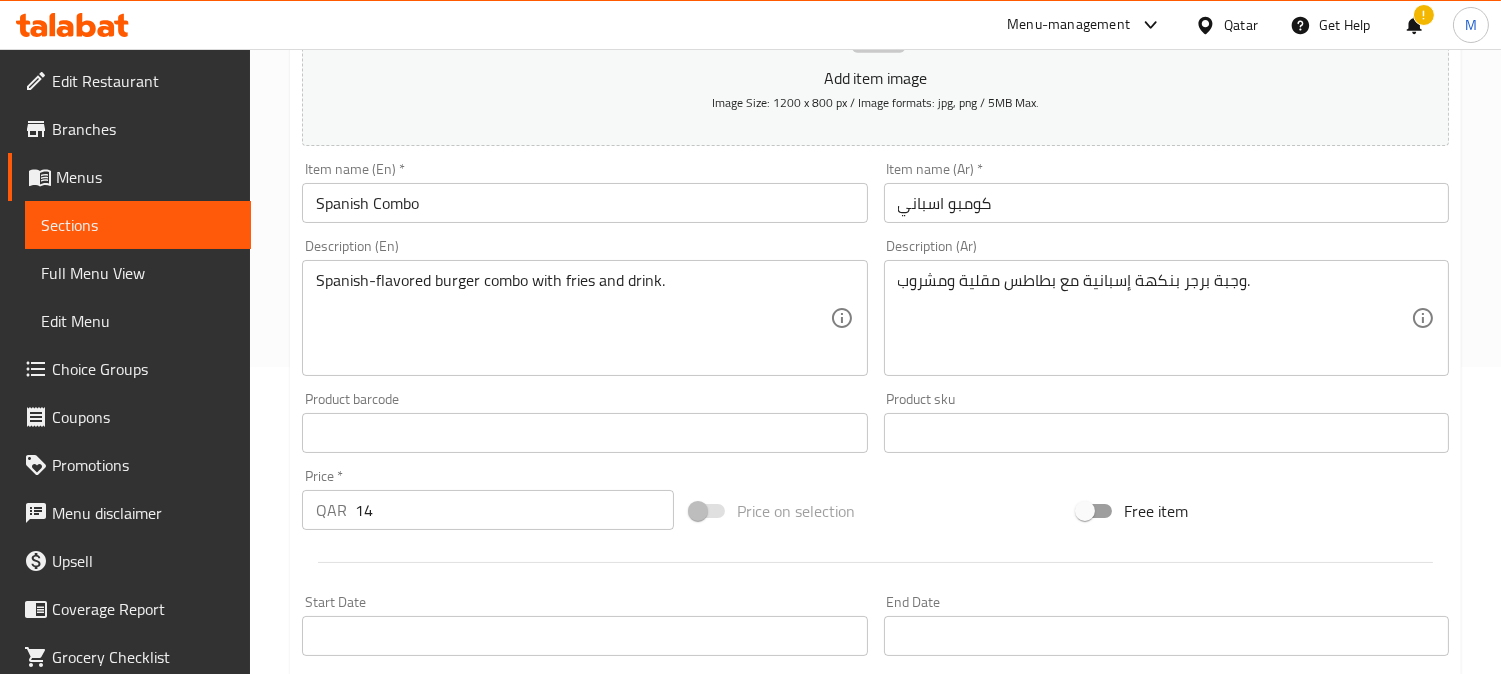 scroll, scrollTop: 444, scrollLeft: 0, axis: vertical 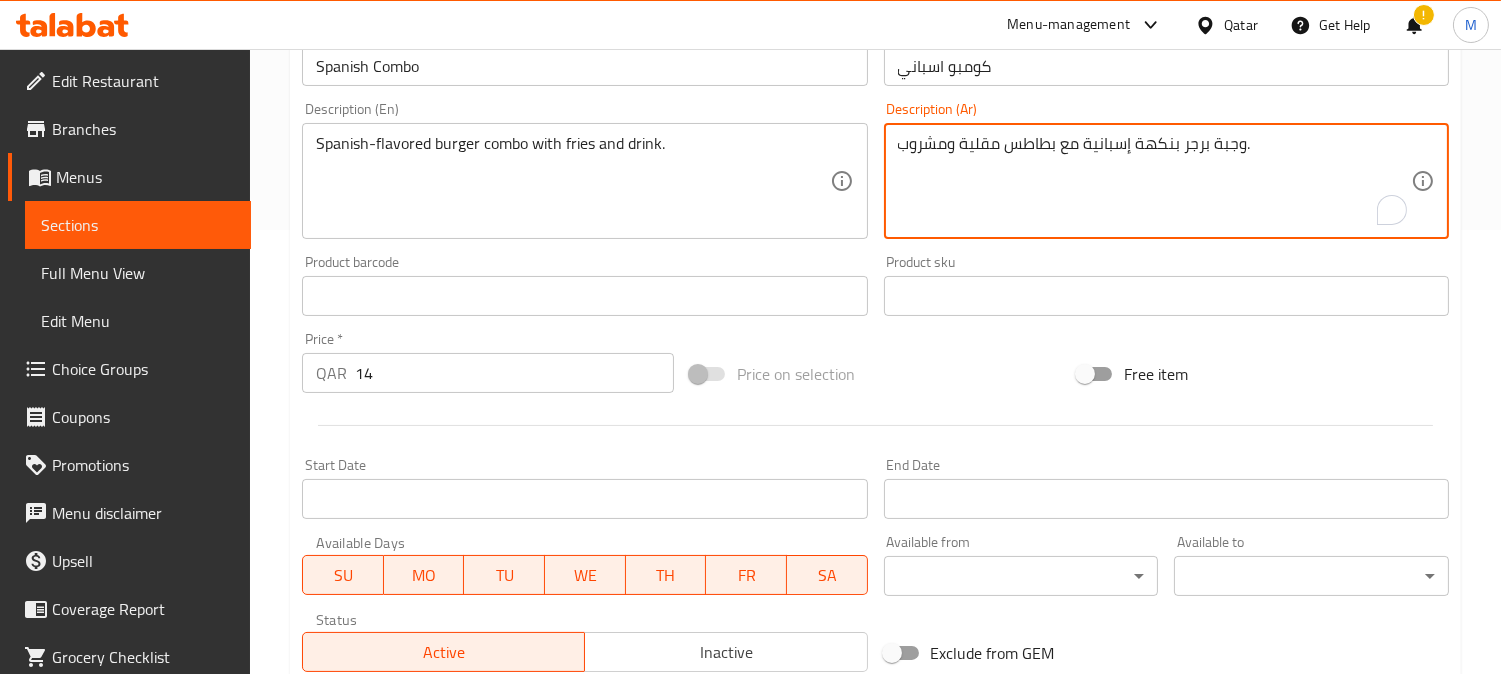 click on "وجبة برجر بنكهة إسبانية مع بطاطس مقلية ومشروب." at bounding box center [1154, 181] 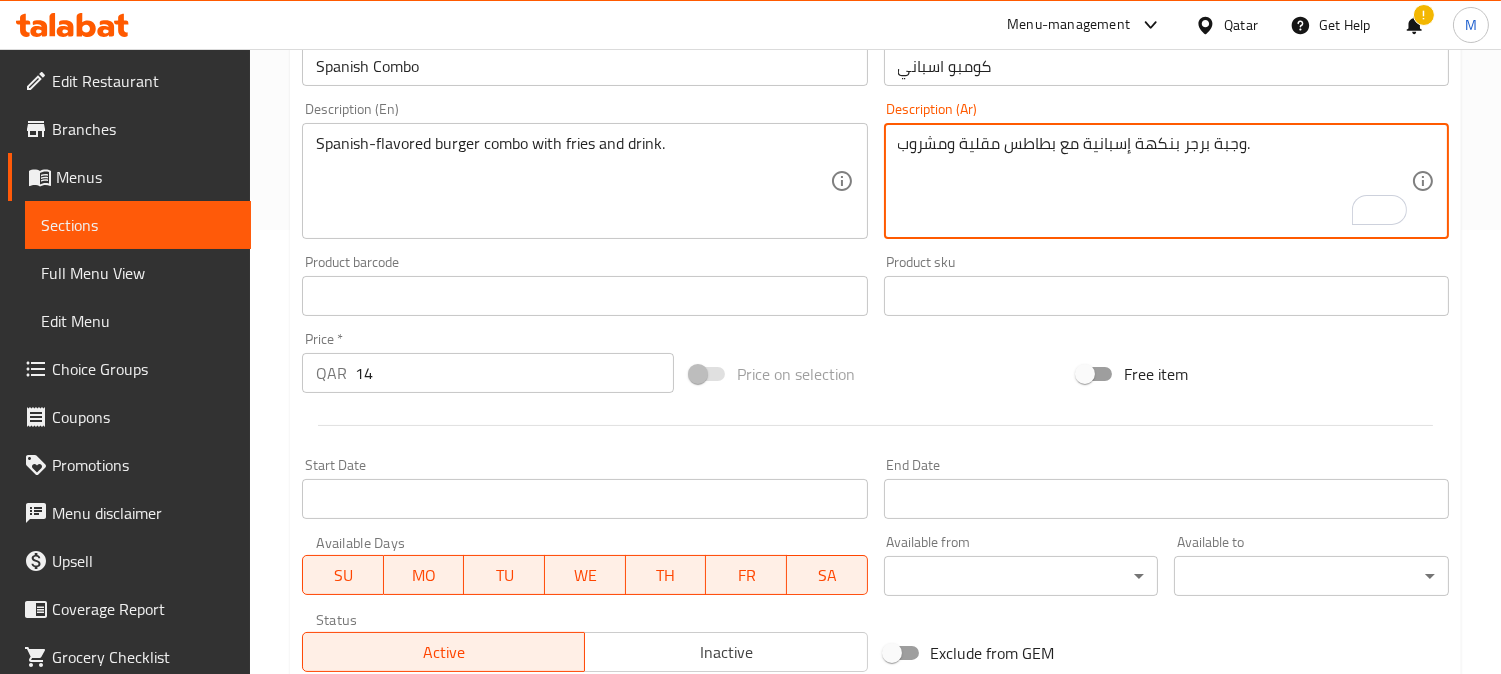 click on "كومبو اسباني" at bounding box center [1166, 66] 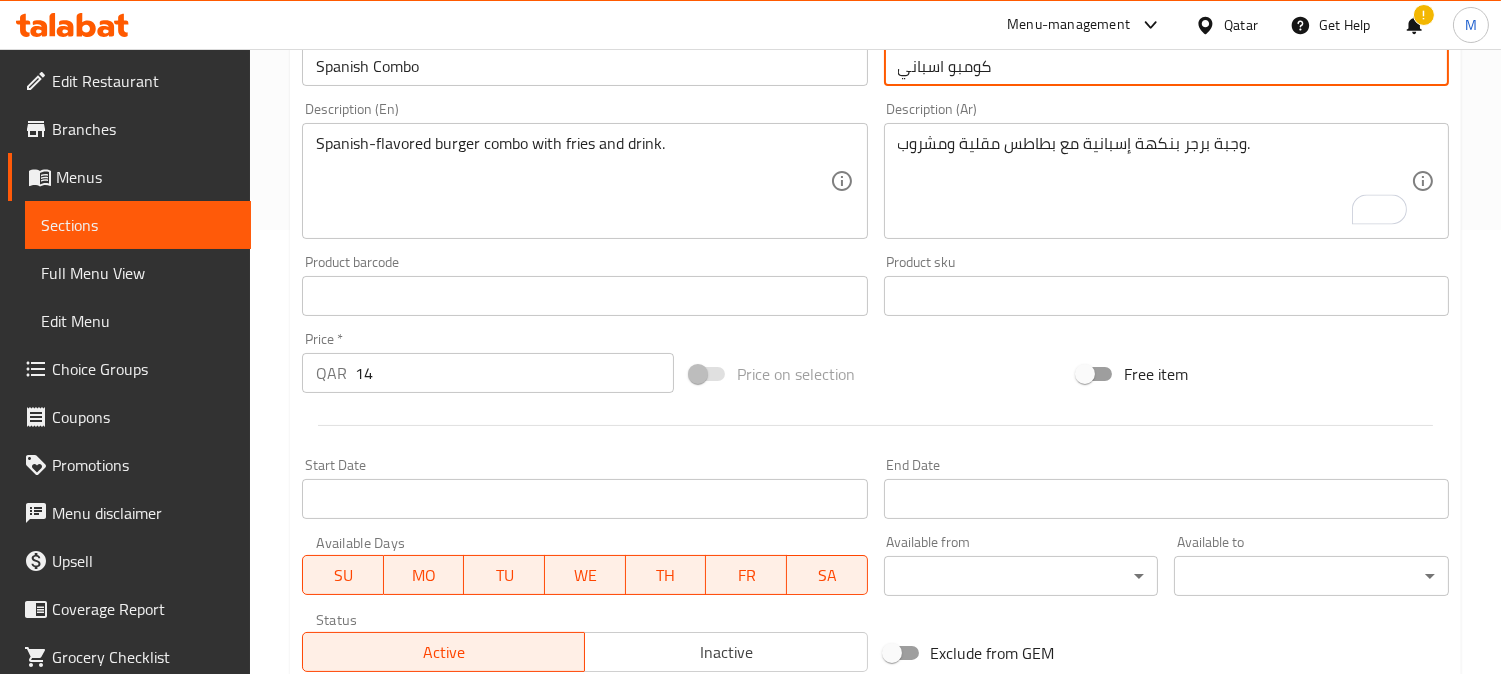 click on "كومبو اسباني" at bounding box center [1166, 66] 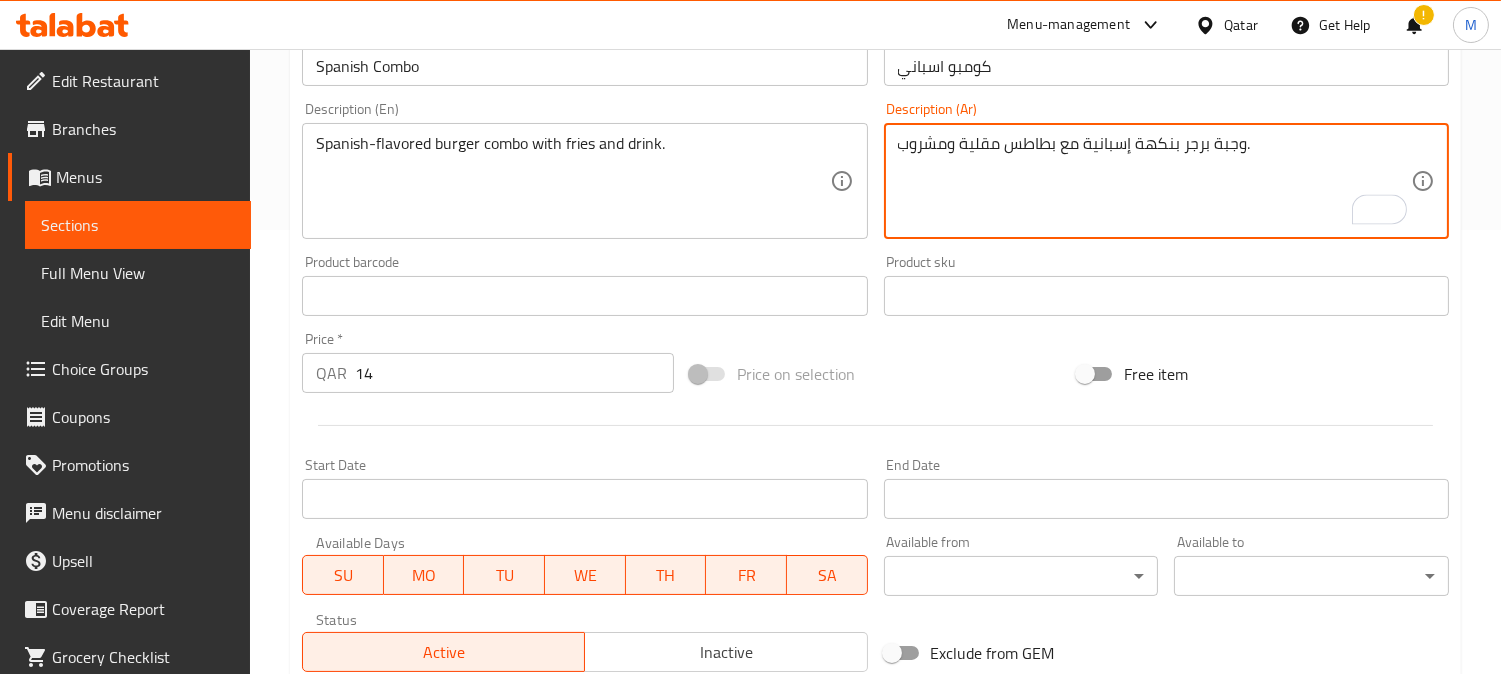 paste on "ومبو" 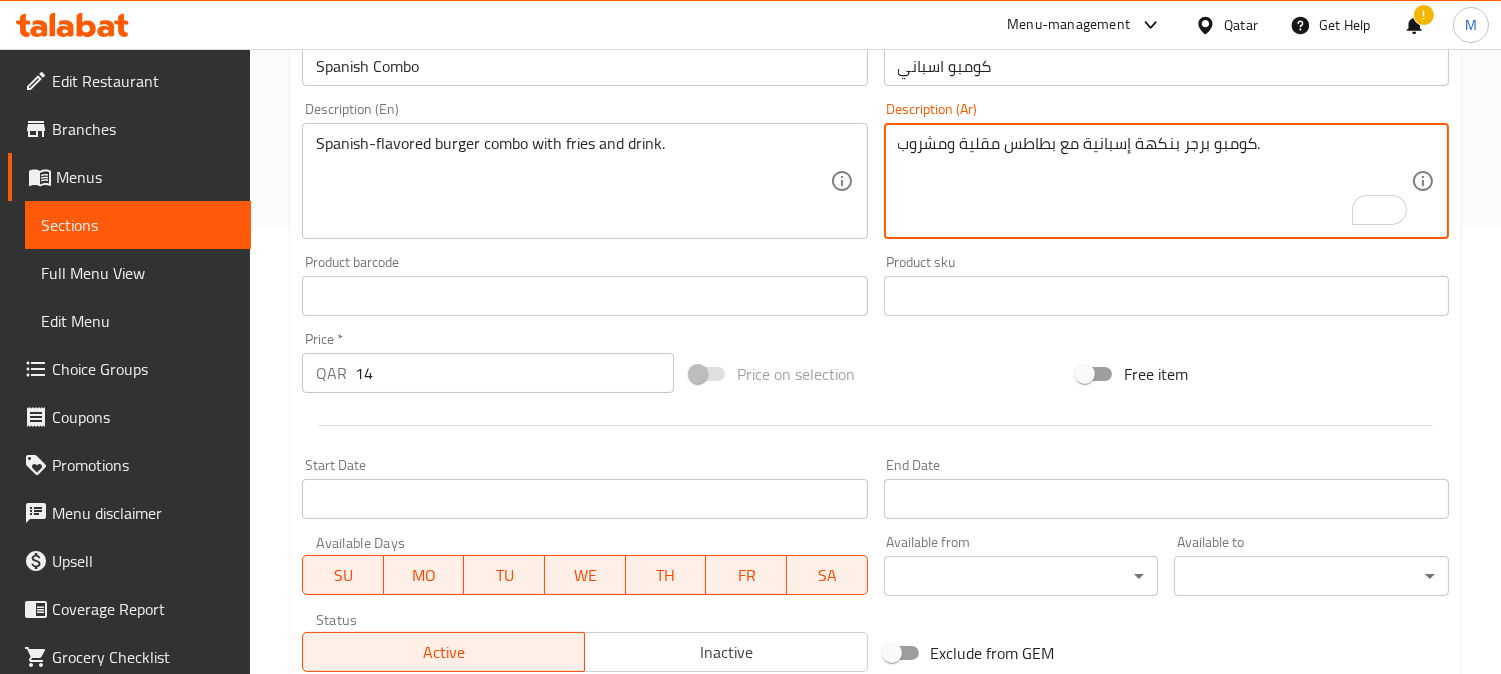 type on "كومبو برجر بنكهة إسبانية مع بطاطس مقلية ومشروب." 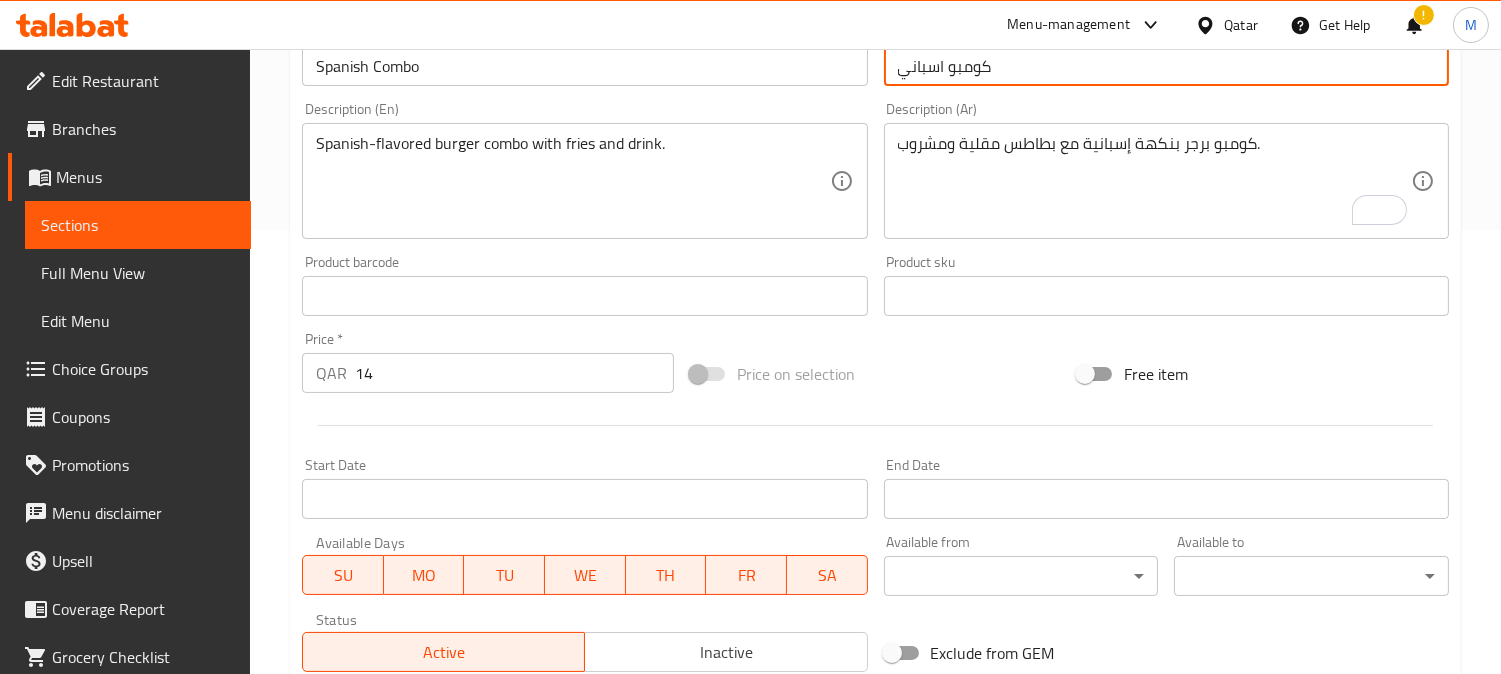 click on "كومبو اسباني" at bounding box center (1166, 66) 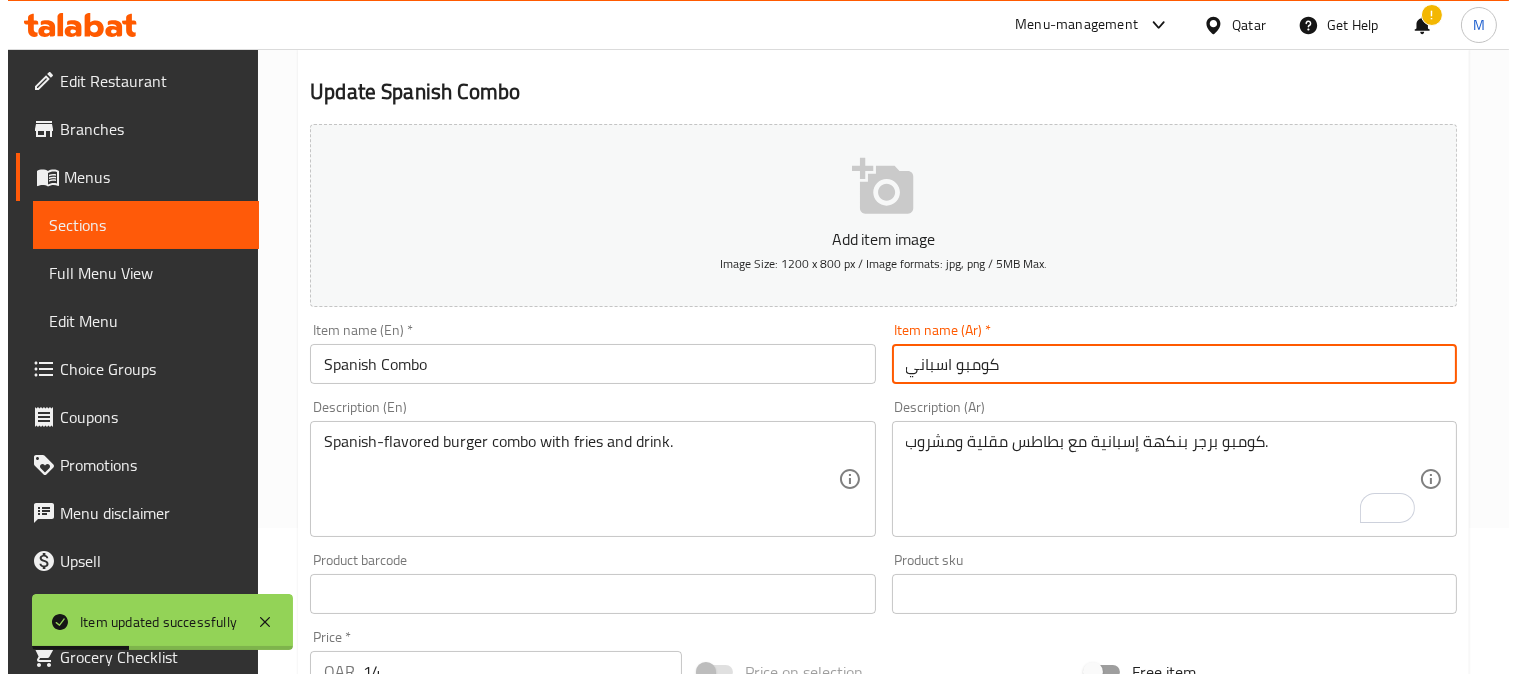 scroll, scrollTop: 0, scrollLeft: 0, axis: both 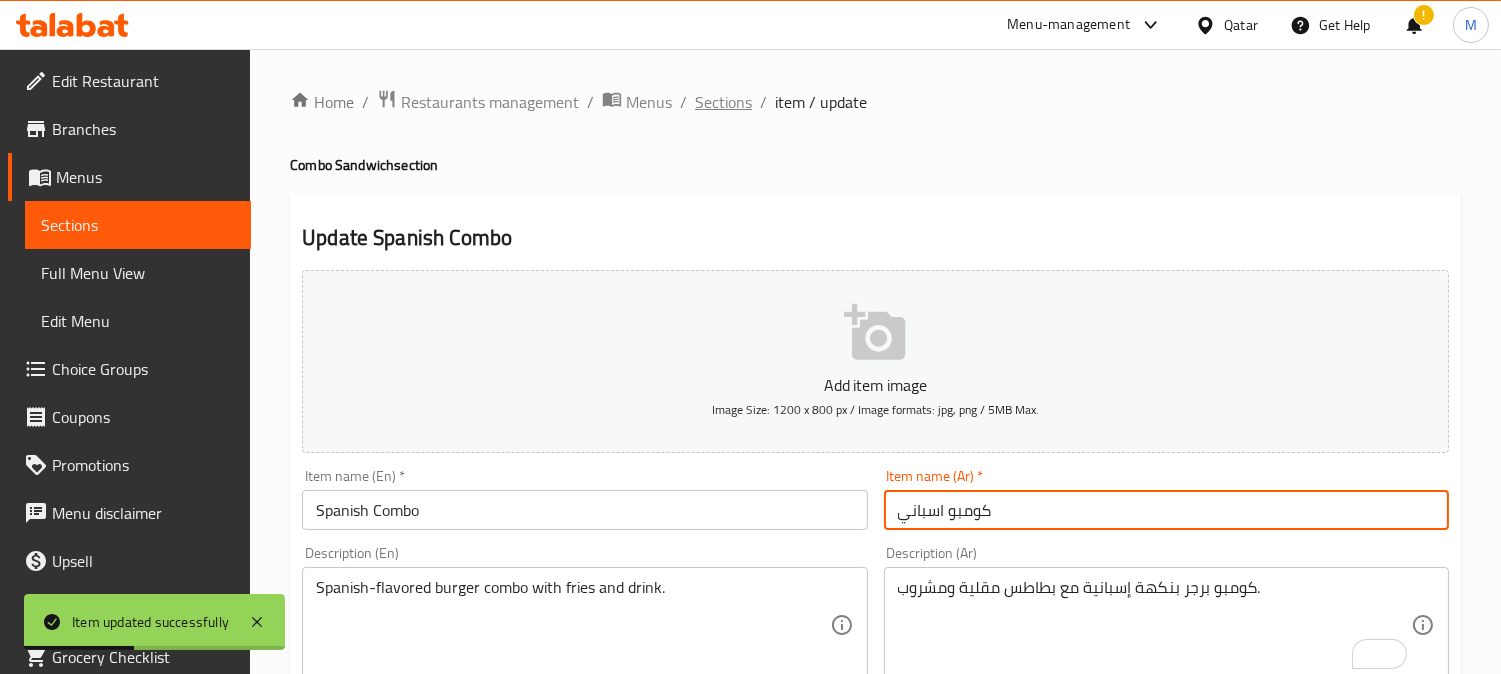 click on "Sections" at bounding box center (723, 102) 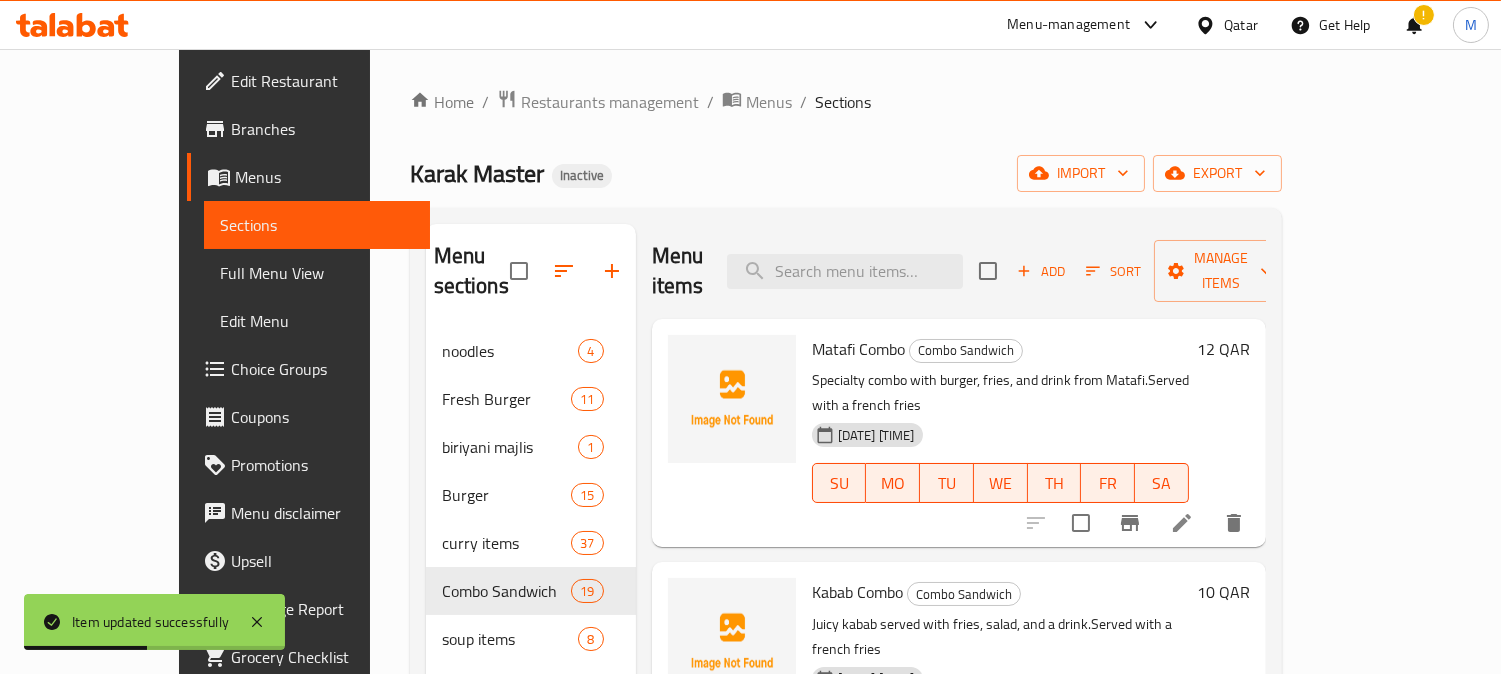 paste on "Popcorn Combo" 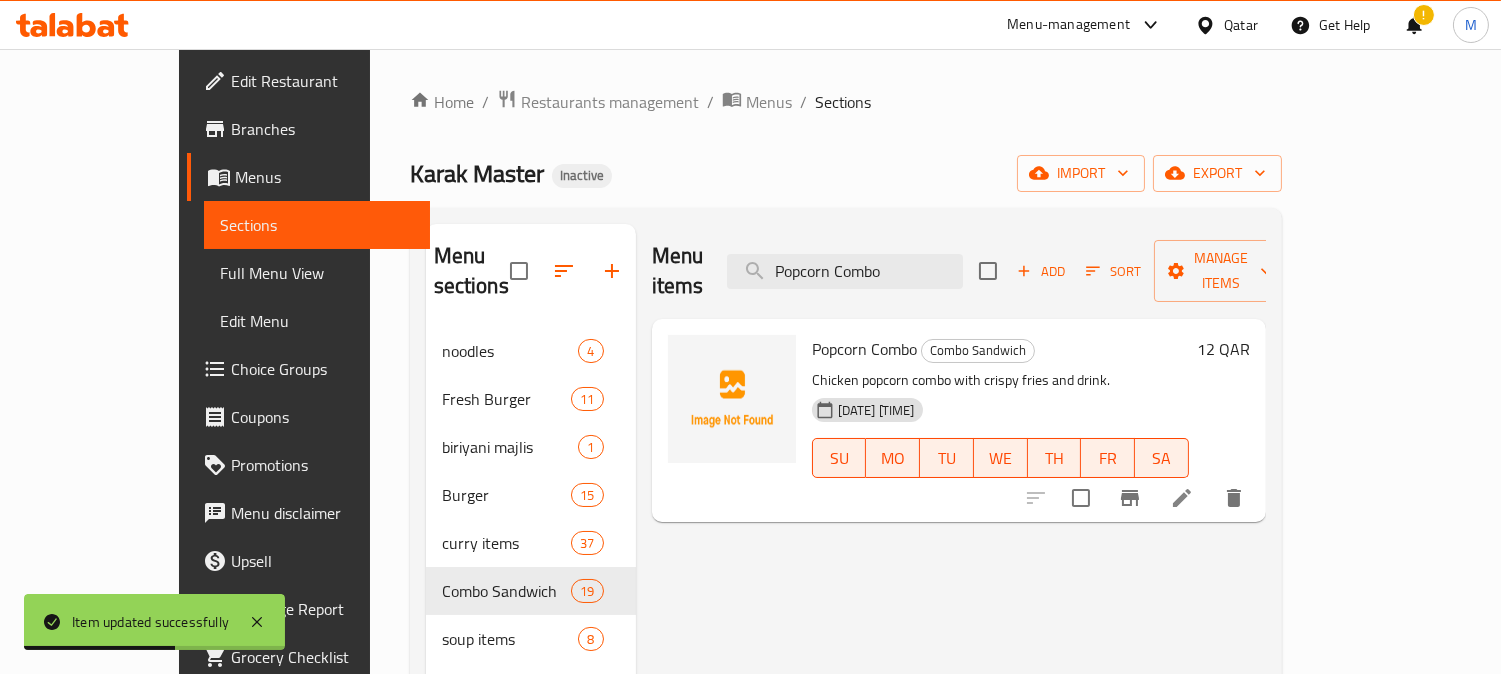 type on "Popcorn Combo" 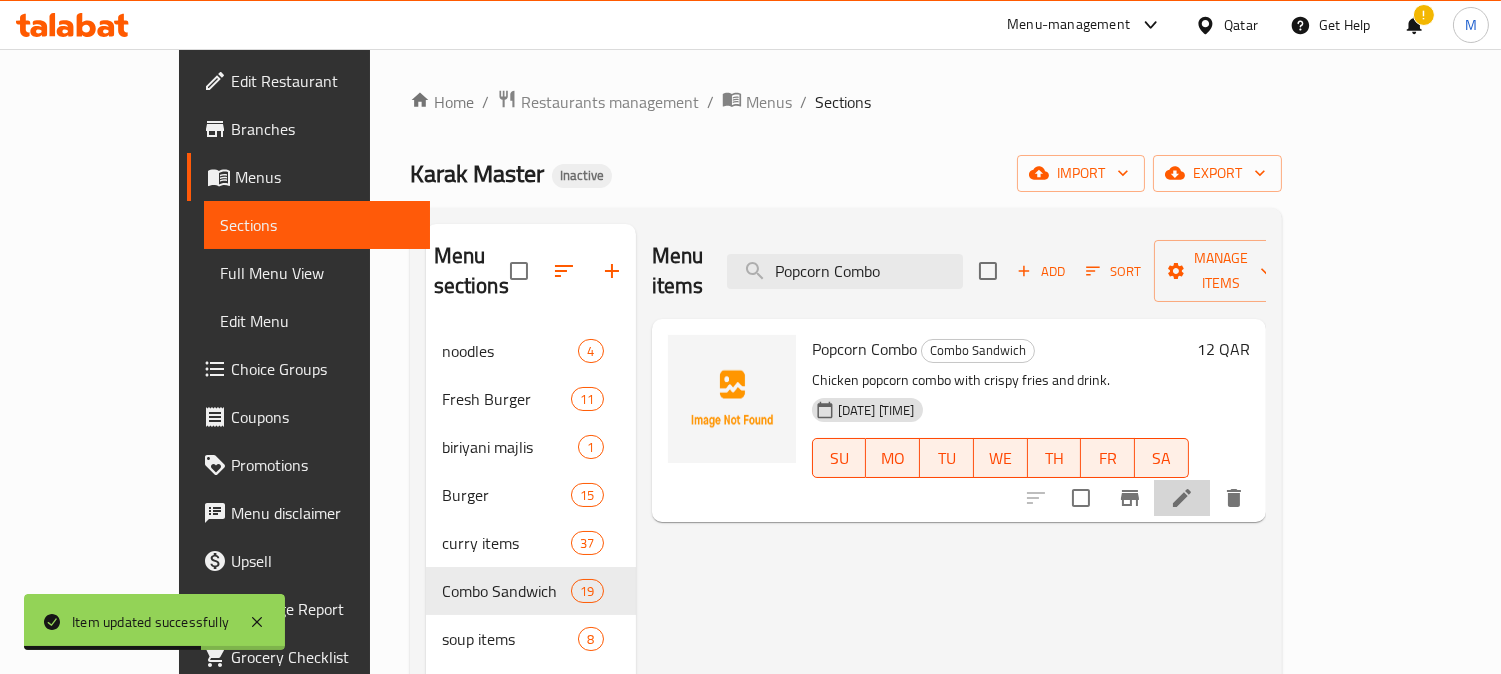 click 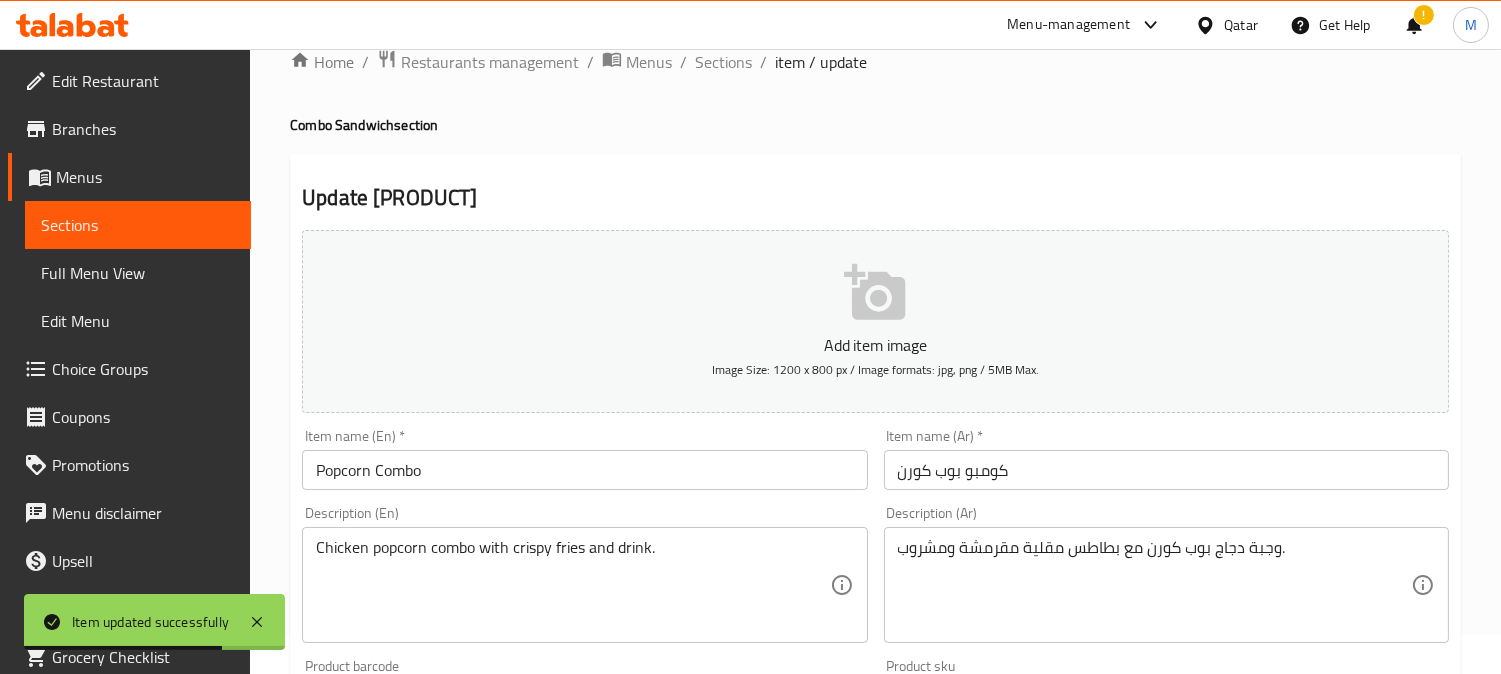 scroll, scrollTop: 111, scrollLeft: 0, axis: vertical 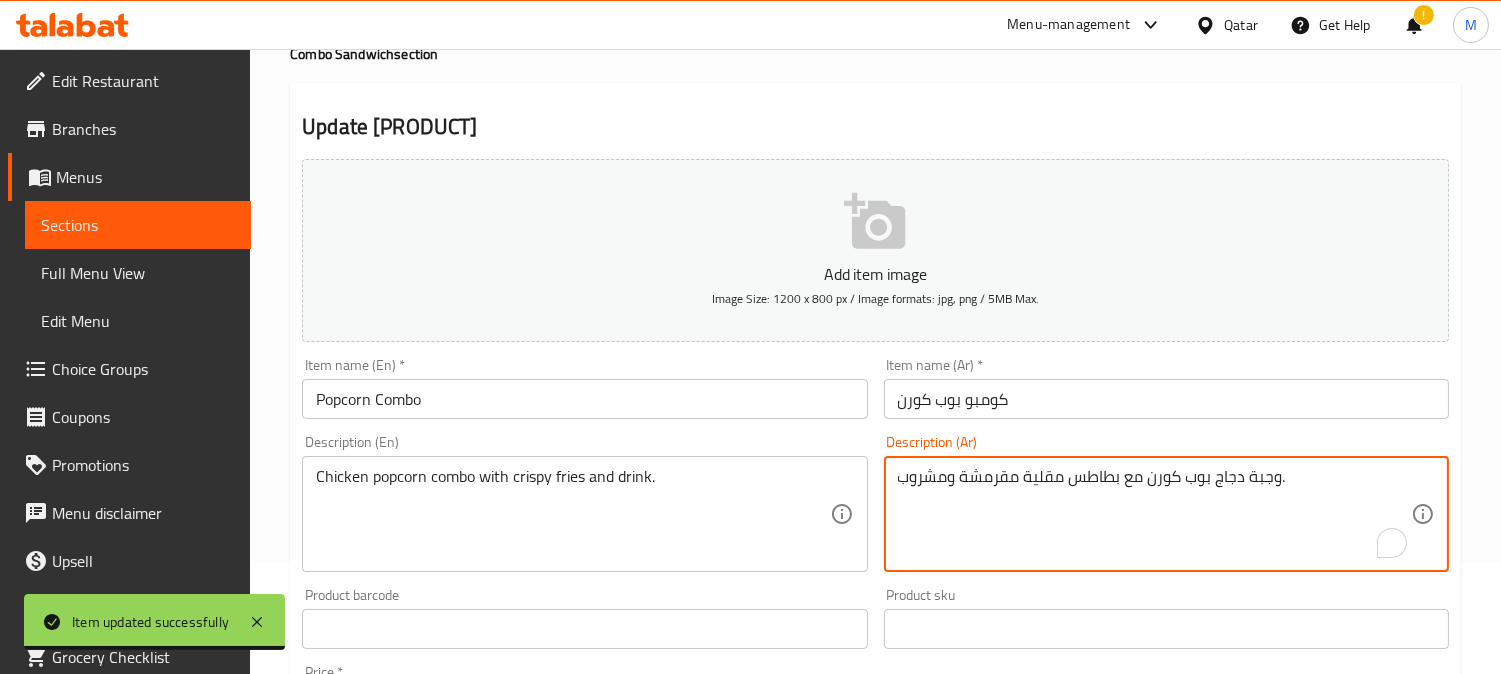 click on "وجبة دجاج بوب كورن مع بطاطس مقلية مقرمشة ومشروب." at bounding box center [1154, 514] 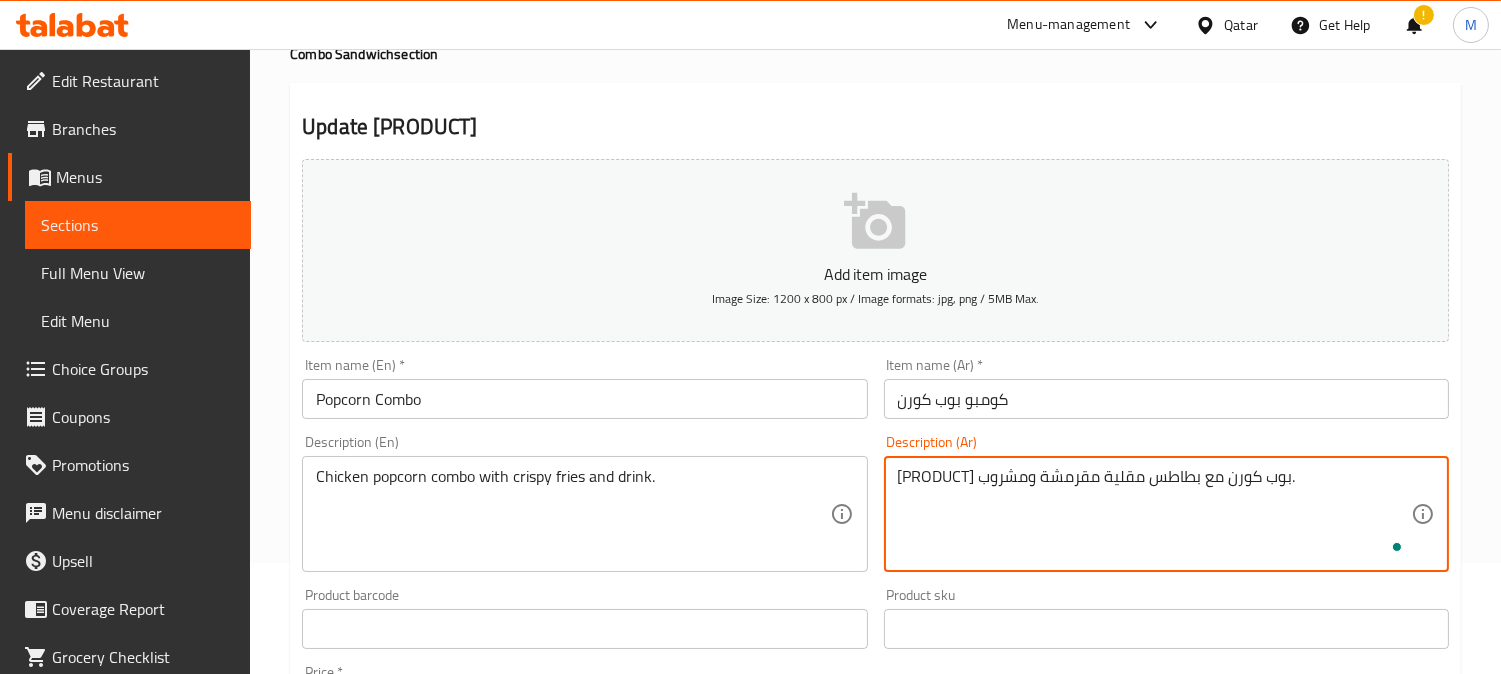 type on "[PRODUCT] بوب كورن مع بطاطس مقلية مقرمشة ومشروب." 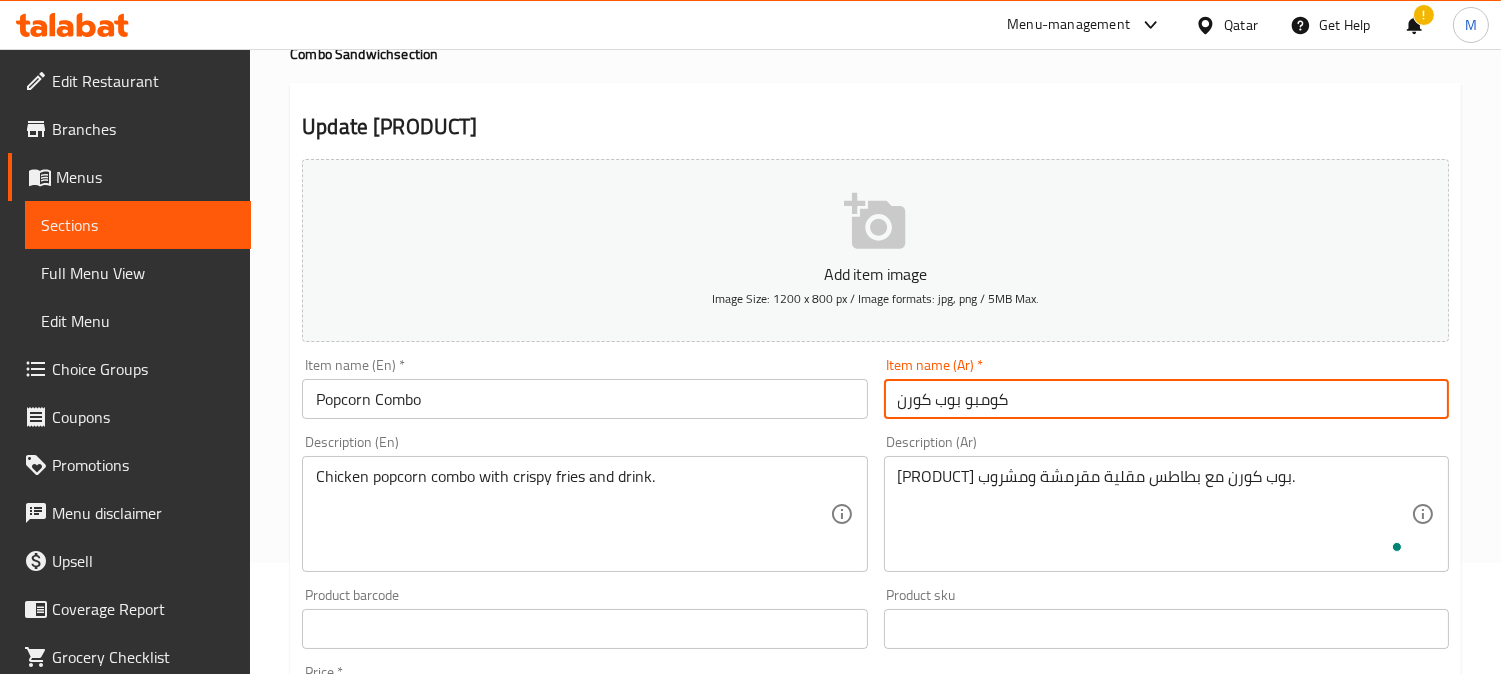 paste on "كومبو" 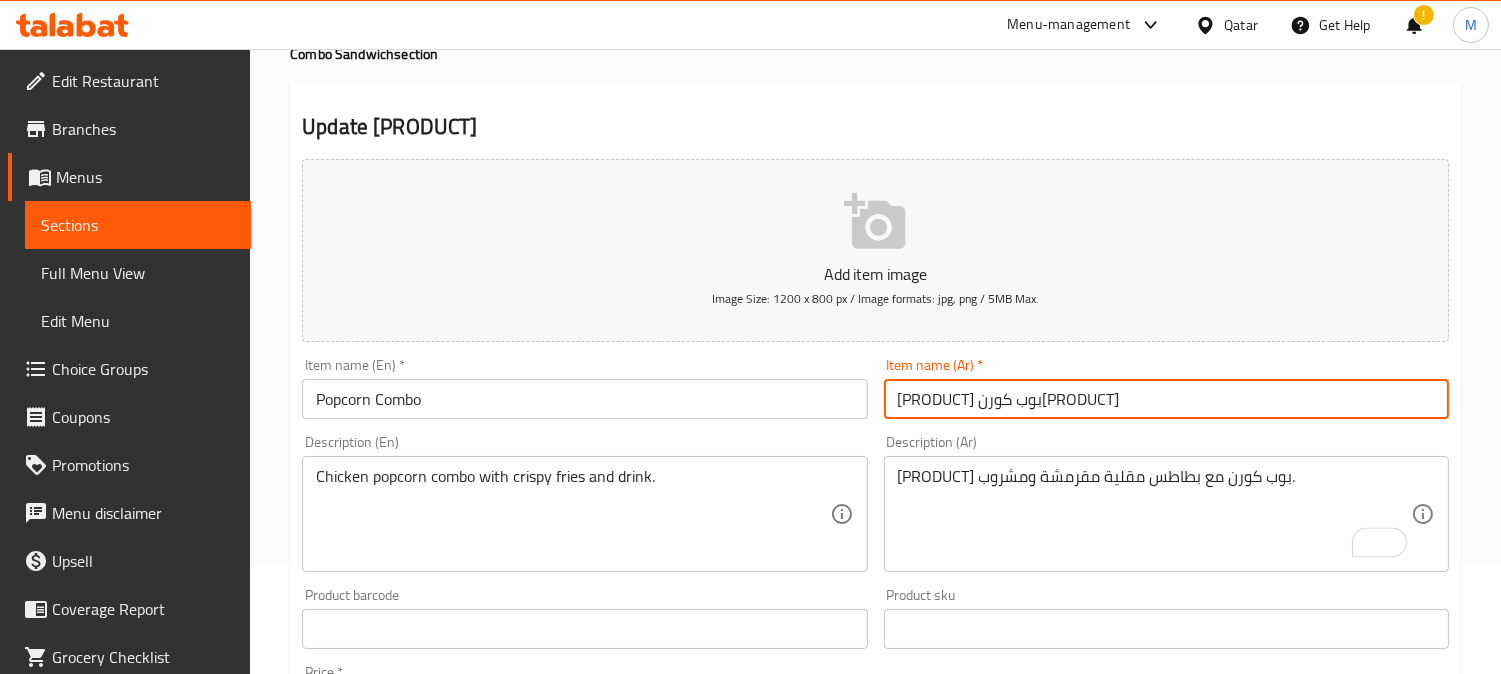 type on "كومبو بوب كورن" 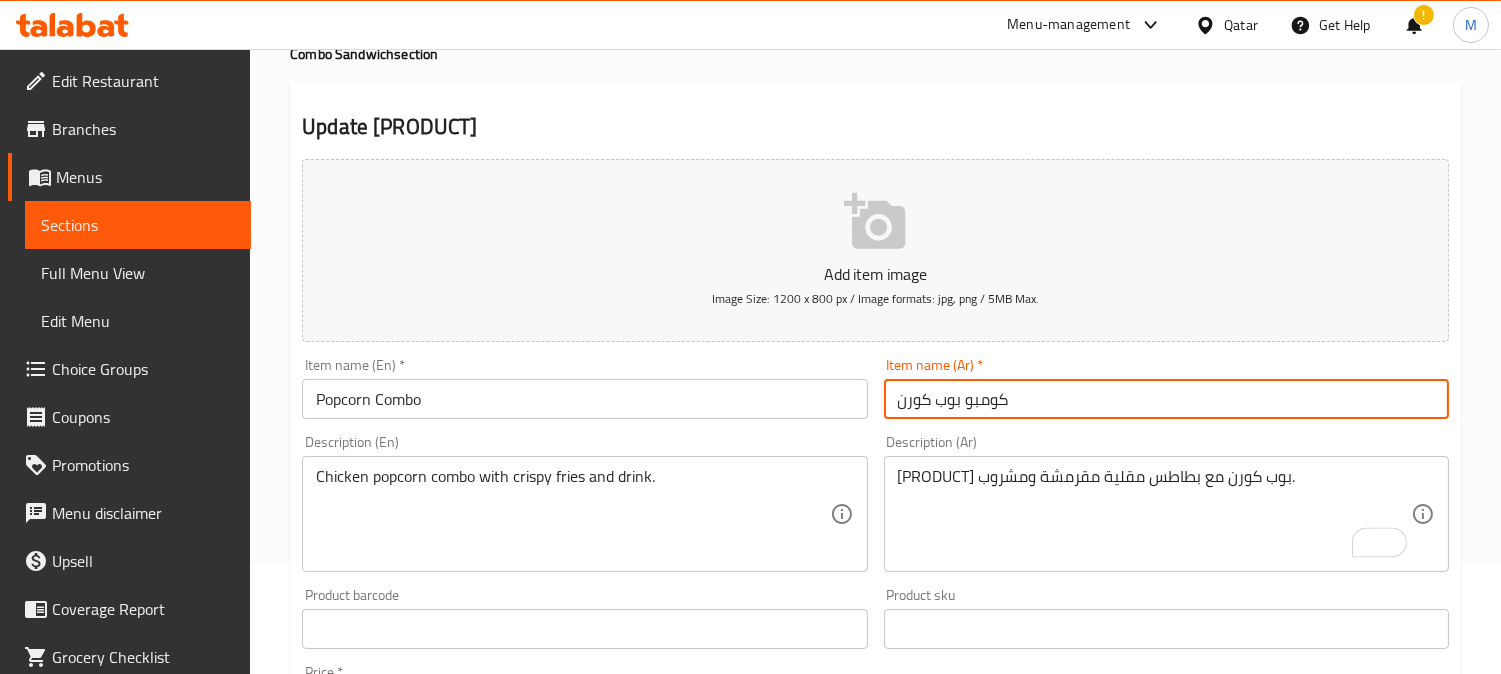 click on "كومبو بوب كورن" at bounding box center (1166, 399) 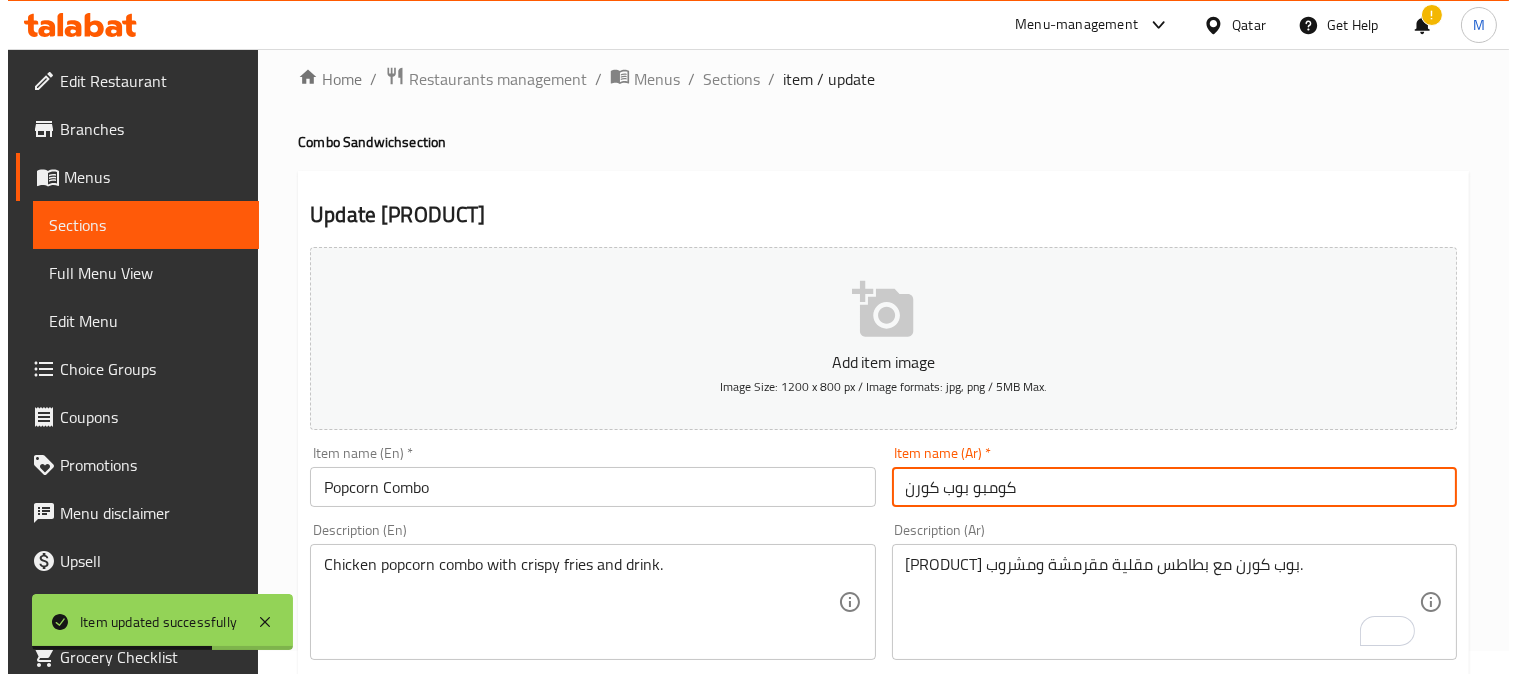 scroll, scrollTop: 0, scrollLeft: 0, axis: both 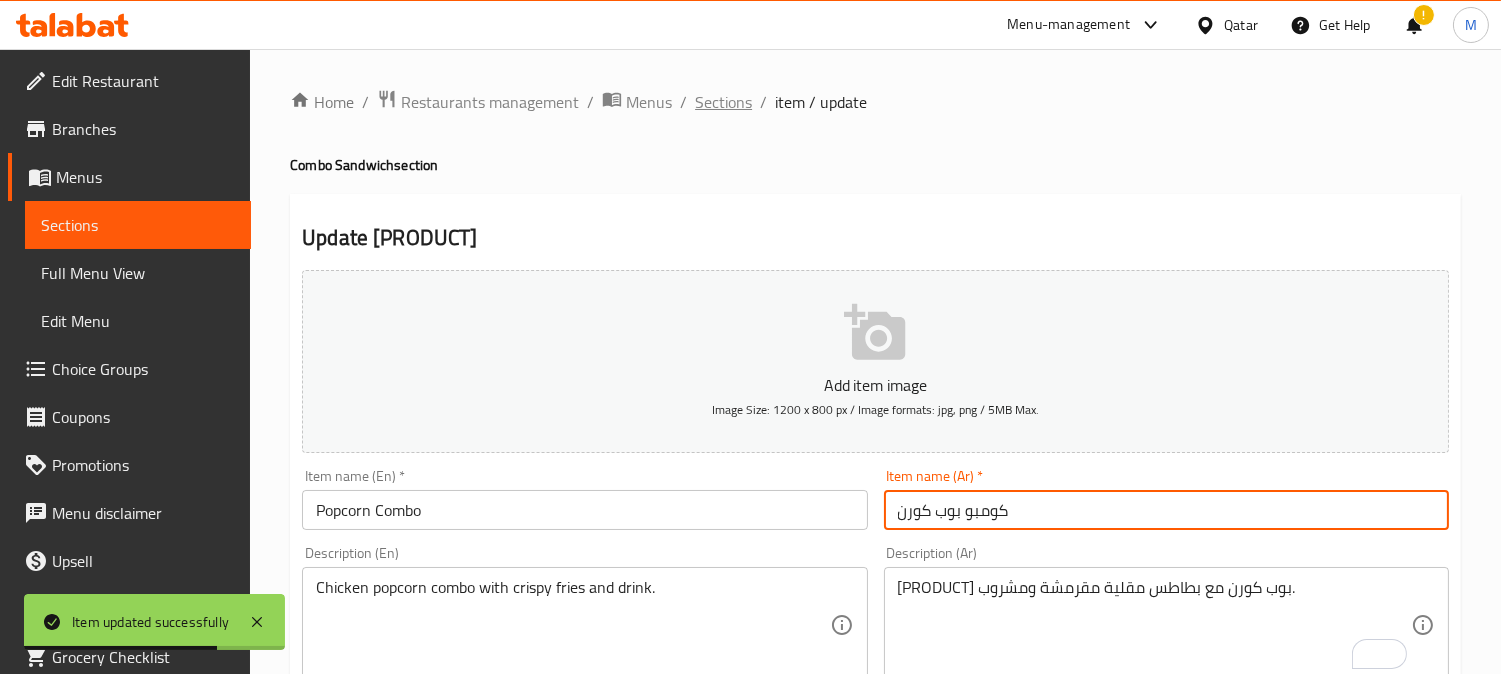 click on "Sections" at bounding box center [723, 102] 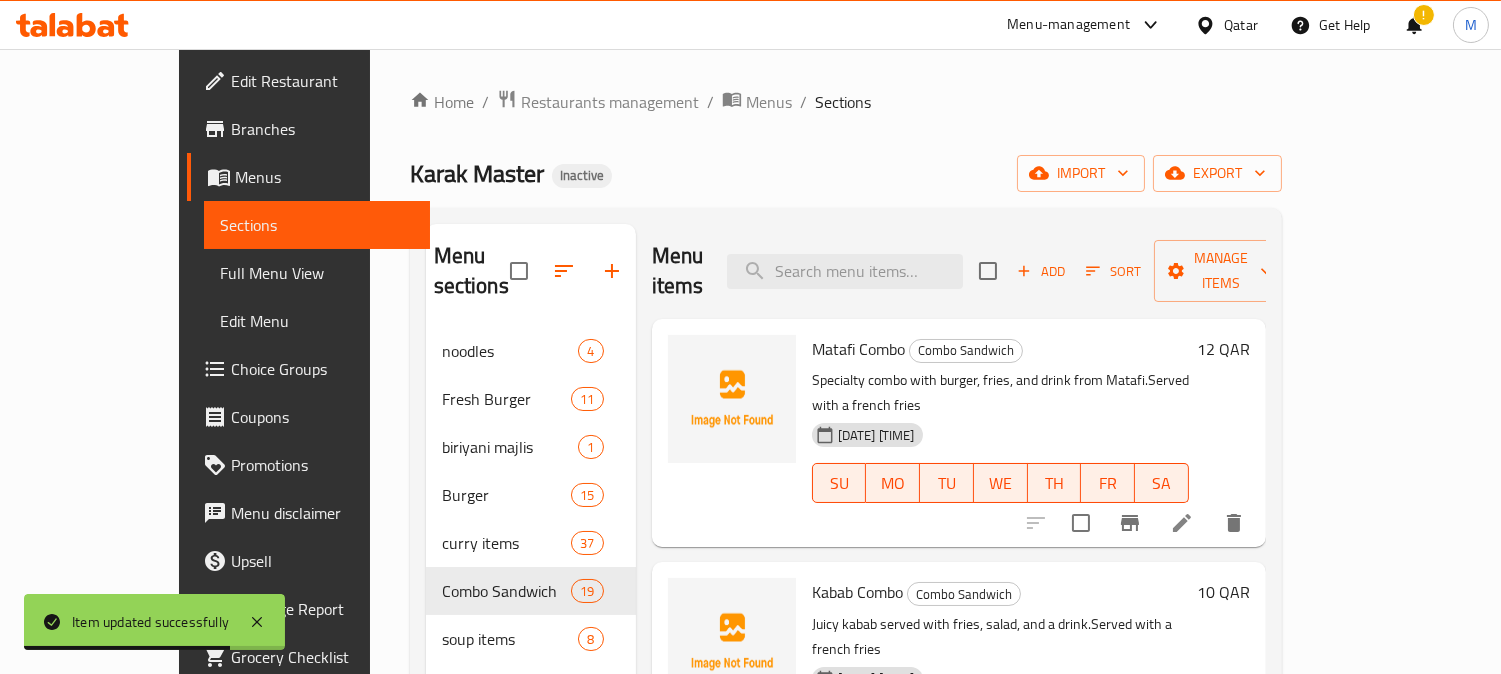 click at bounding box center [845, 271] 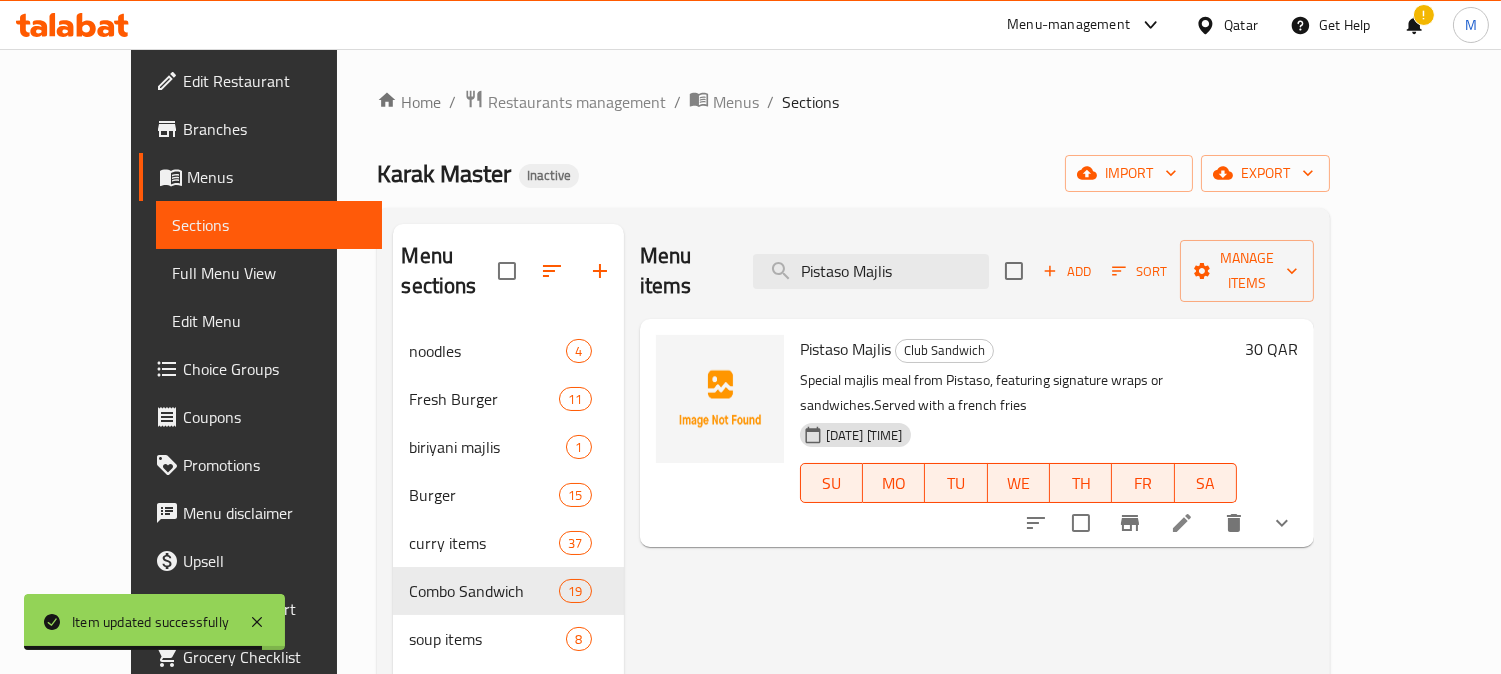 type on "Pistaso Majlis" 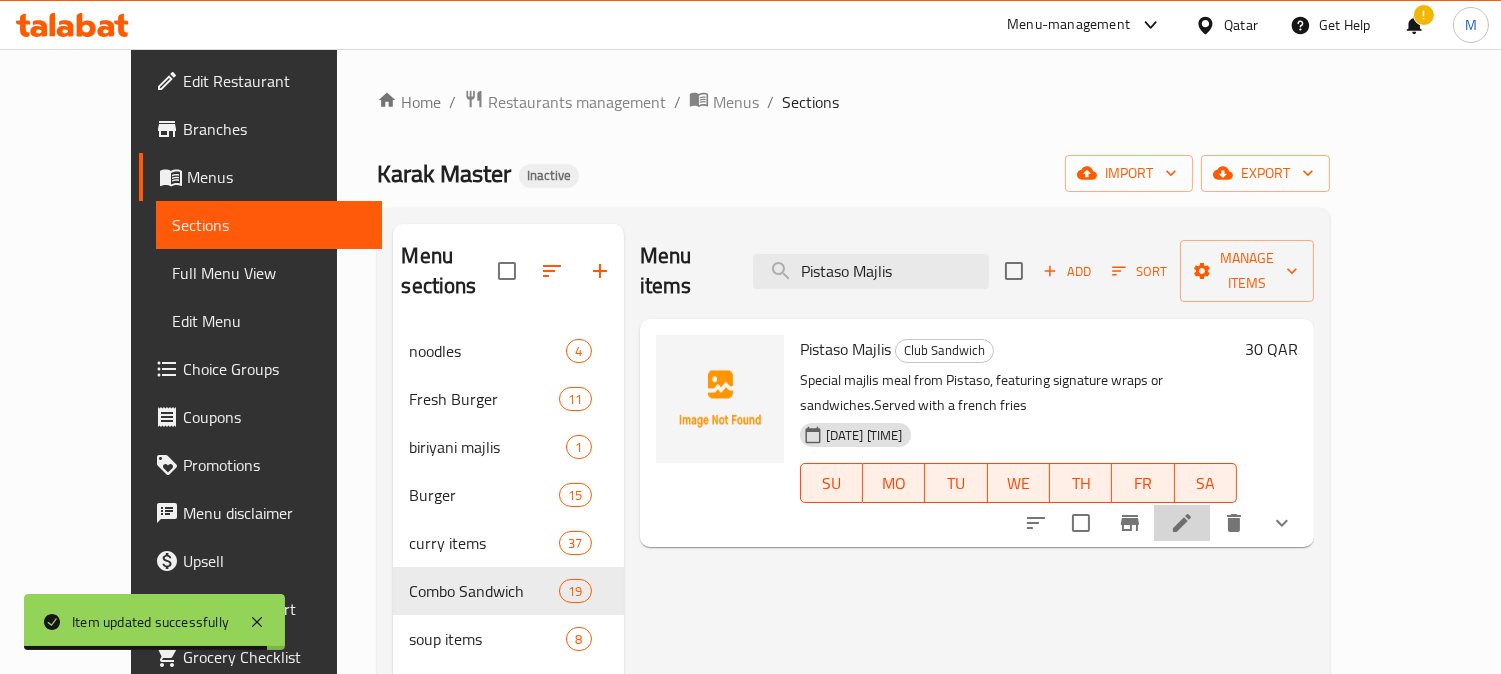 click 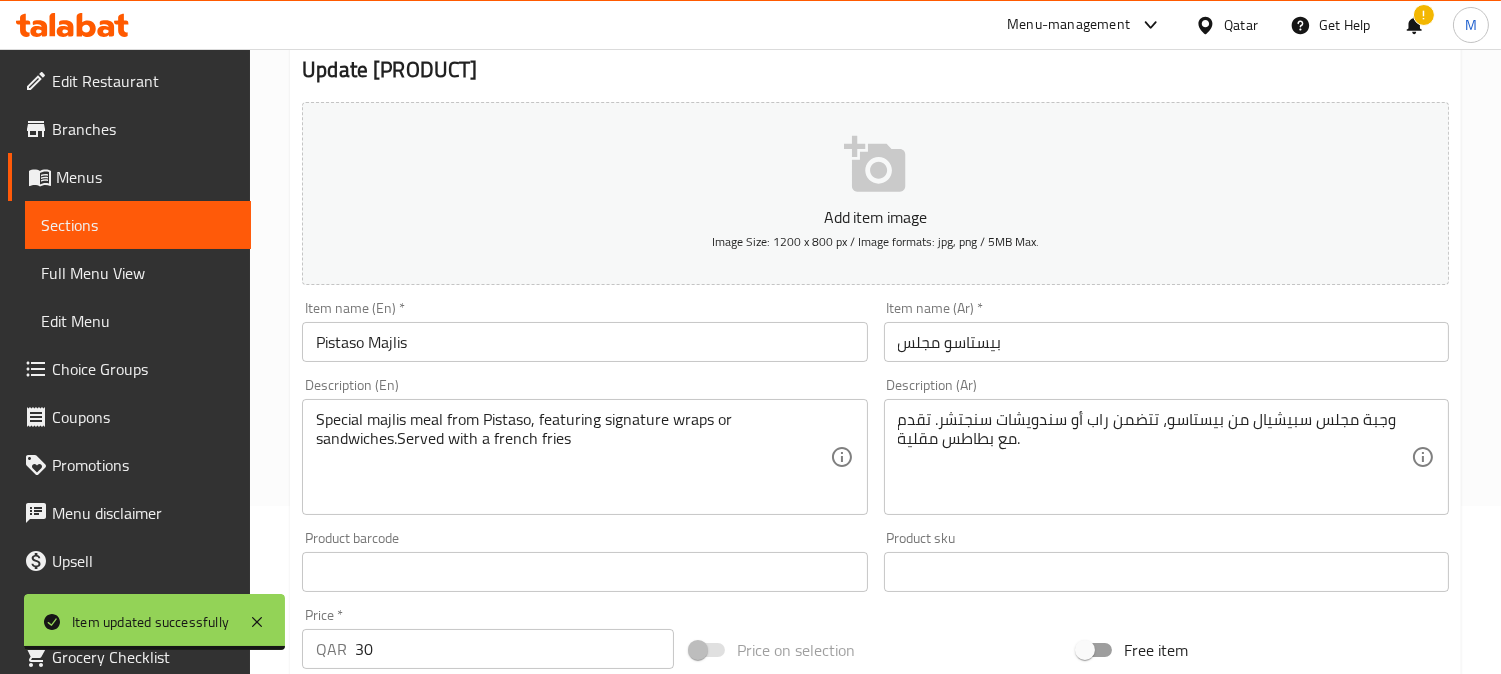 scroll, scrollTop: 222, scrollLeft: 0, axis: vertical 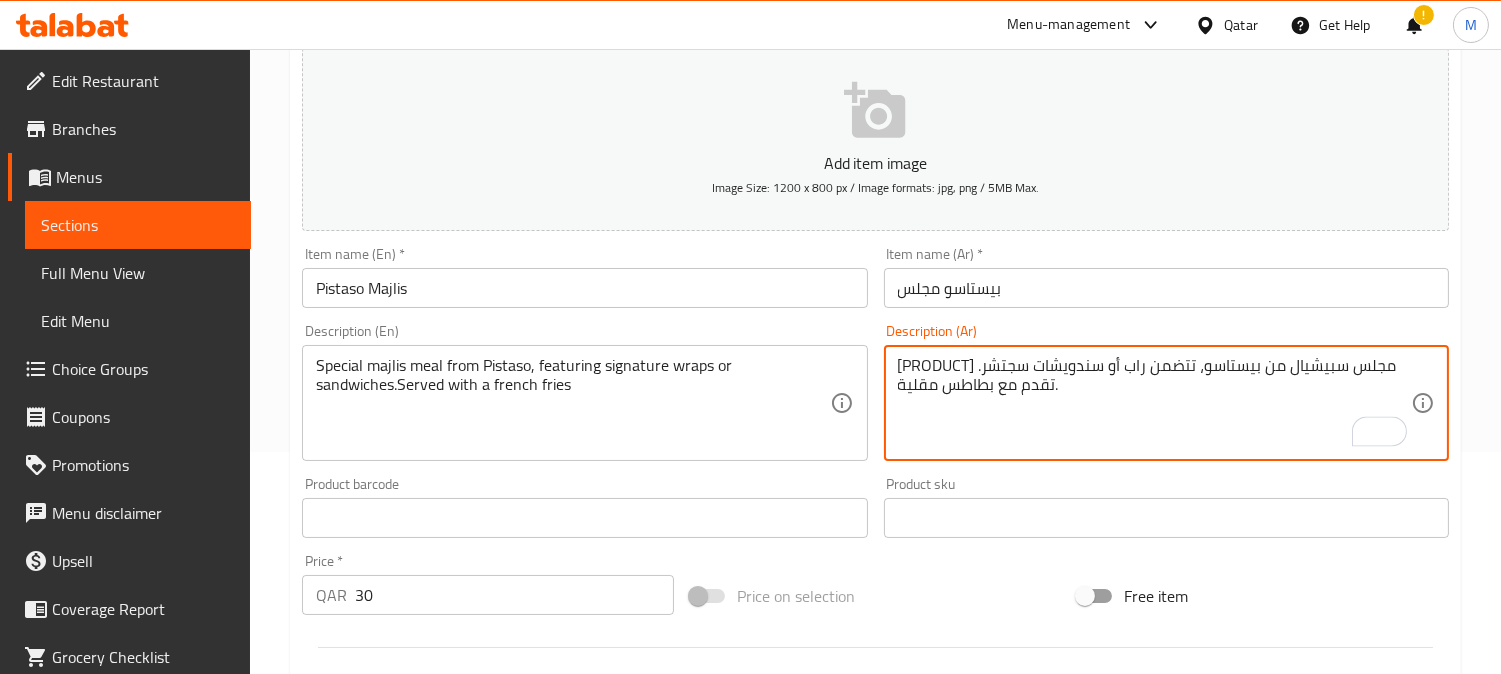 click on "[PRODUCT] مجلس سبيشيال من بيستاسو، تتضمن راب أو سندويشات سجتشر. تقدم مع بطاطس مقلية." at bounding box center (1154, 403) 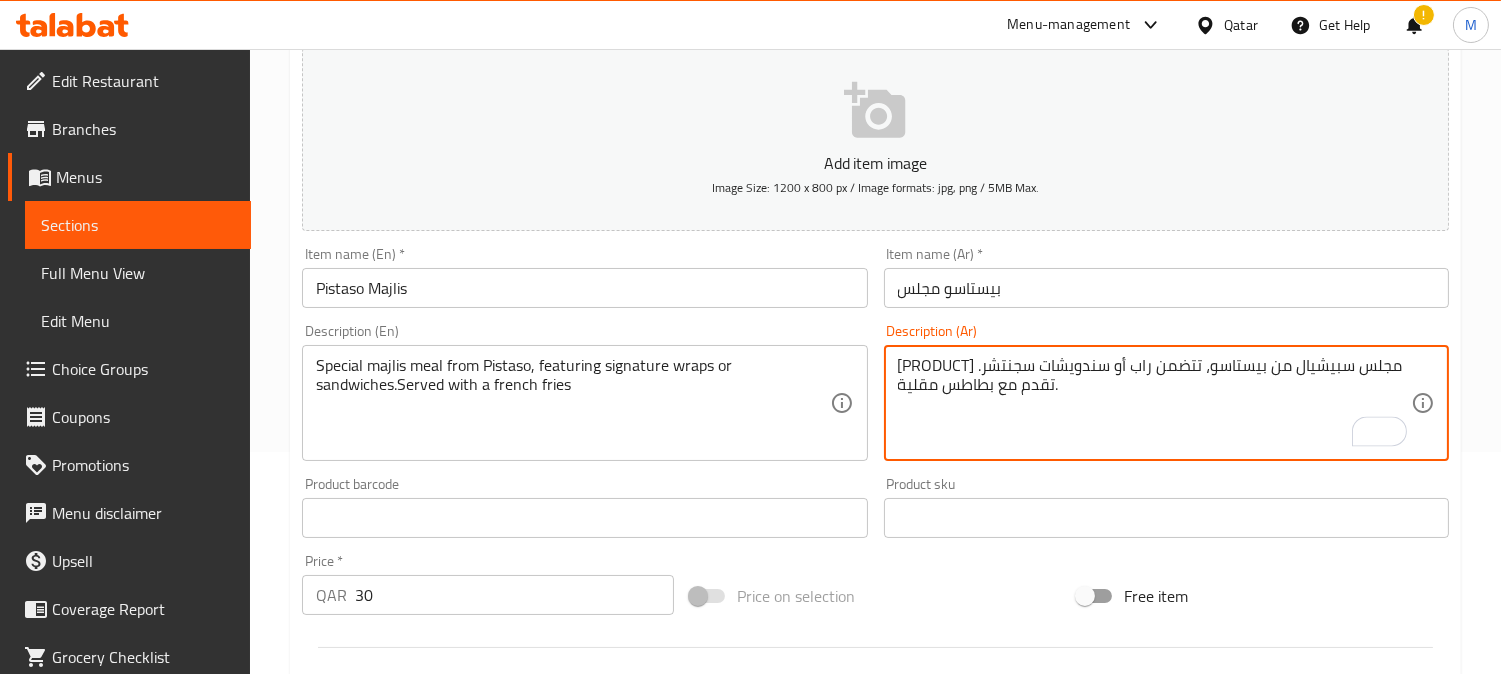 type on "[PRODUCT] مجلس سبيشيال من بيستاسو، تتضمن راب أو سندويشات سجنتشر. تقدم مع بطاطس مقلية." 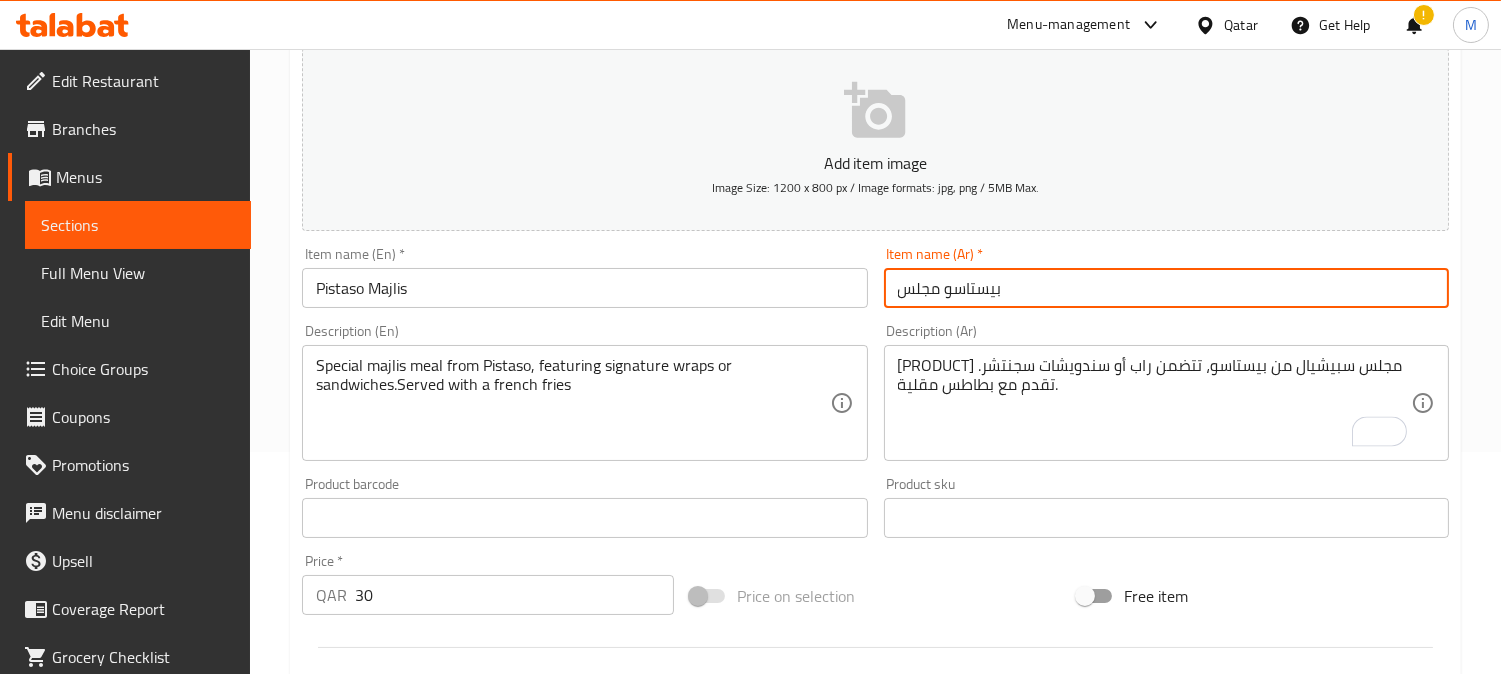 click on "Update" at bounding box center [439, 1137] 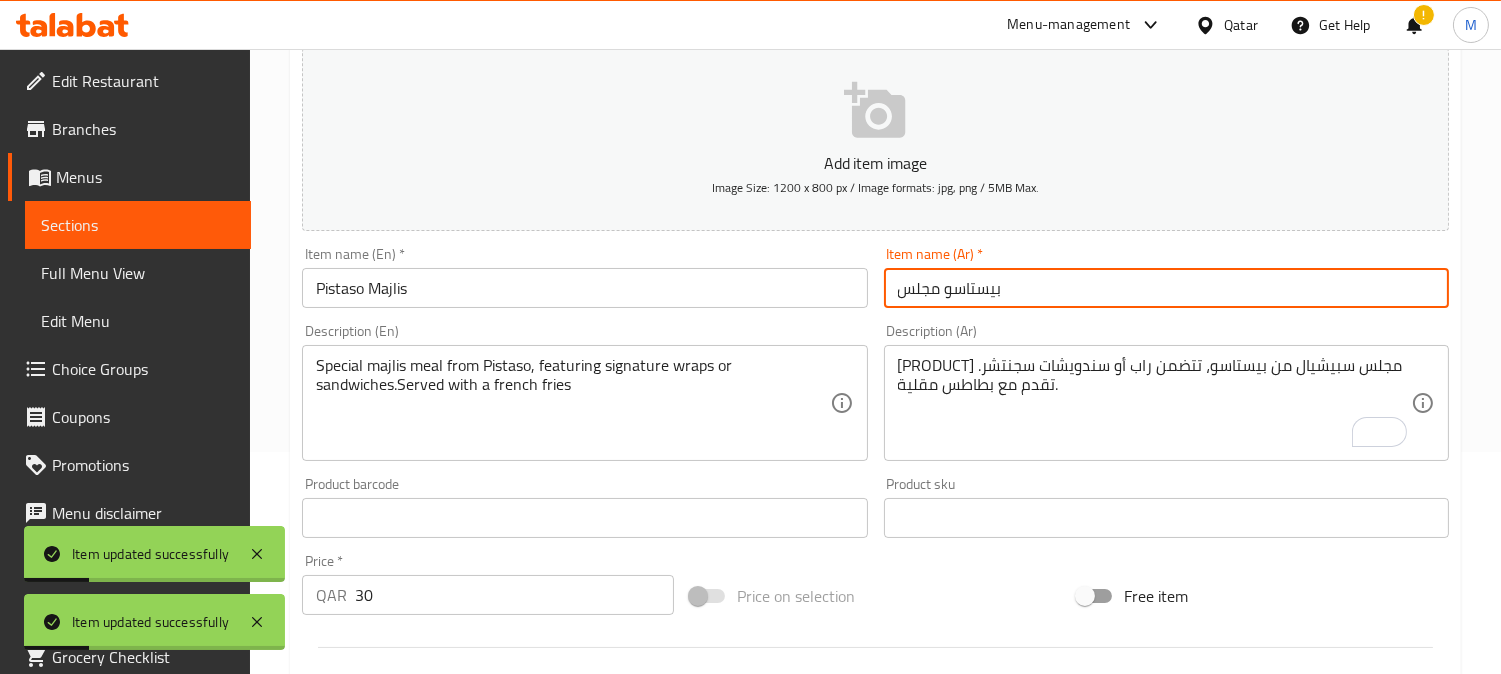 click on "Choice Groups" at bounding box center [143, 369] 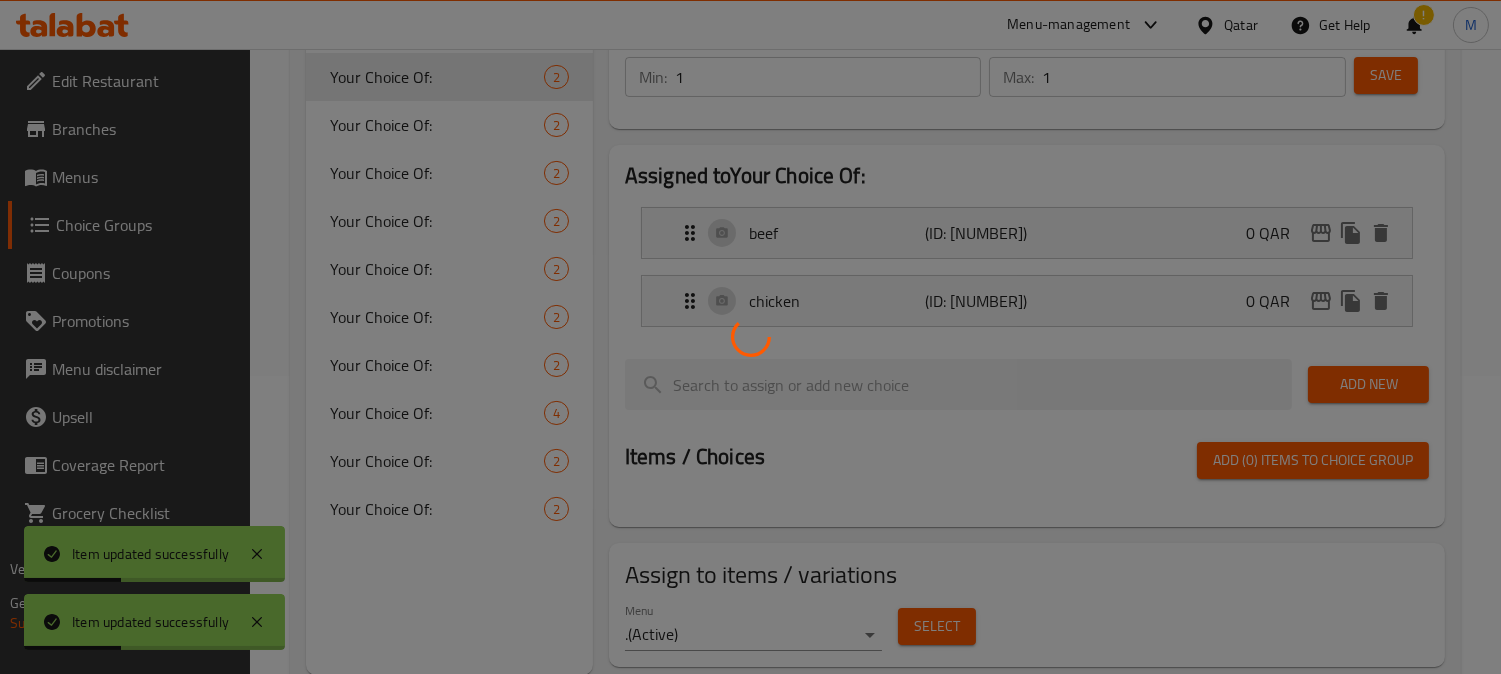 scroll, scrollTop: 260, scrollLeft: 0, axis: vertical 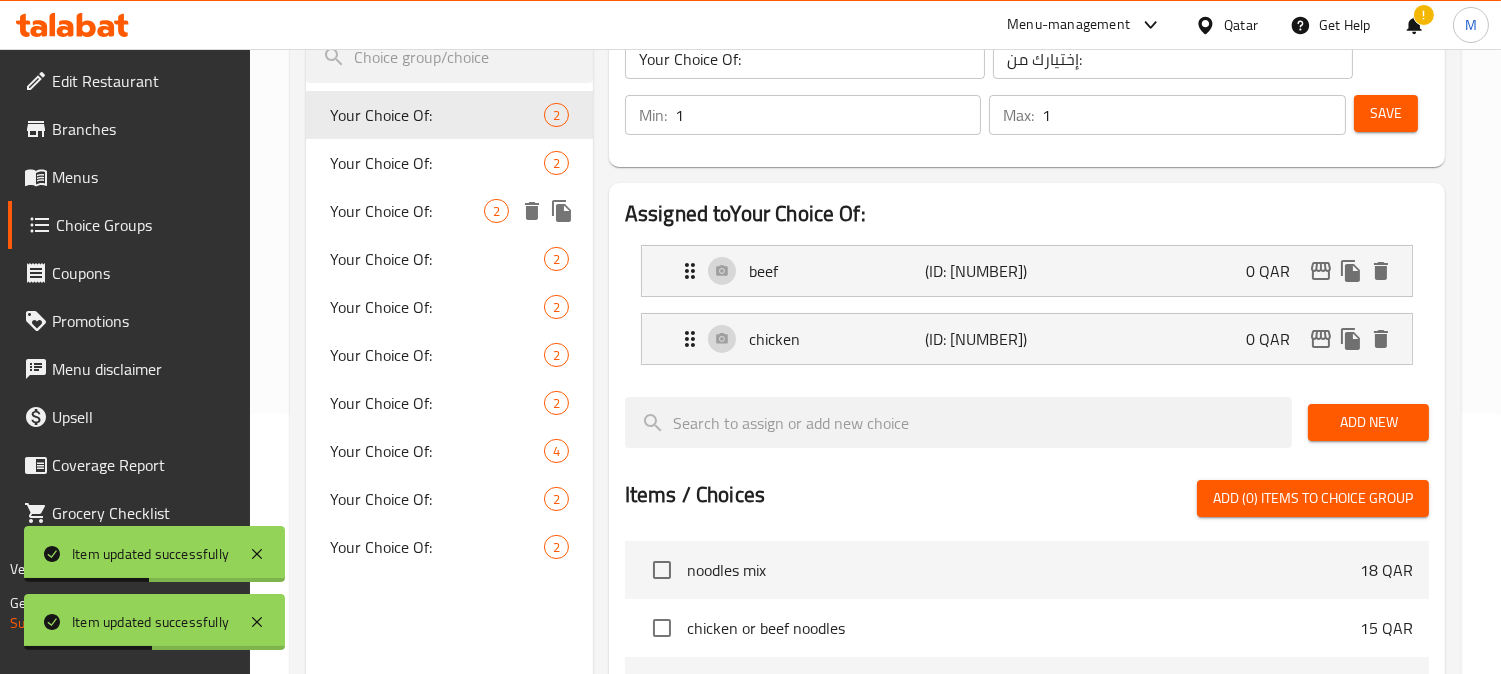 click on "Your Choice Of: 2" at bounding box center (449, 211) 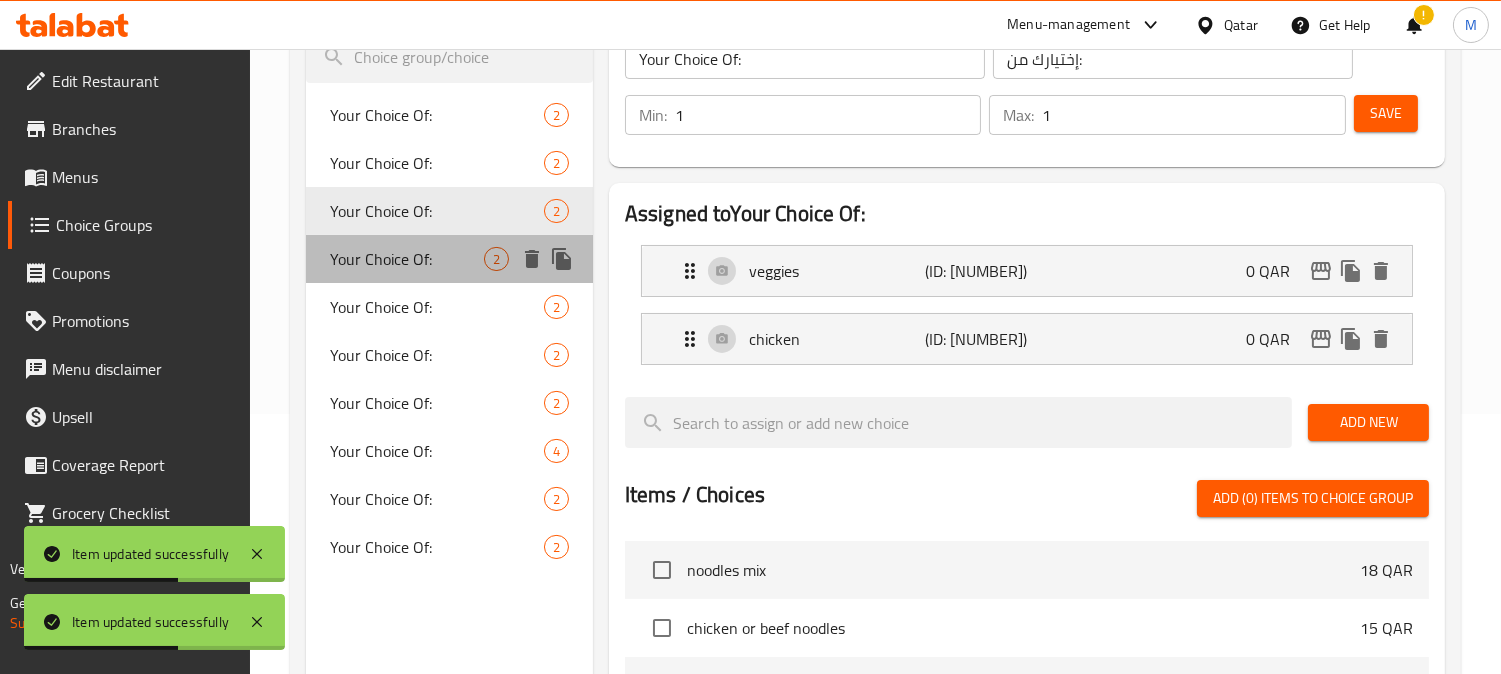 click on "Your Choice Of: 2" at bounding box center [449, 259] 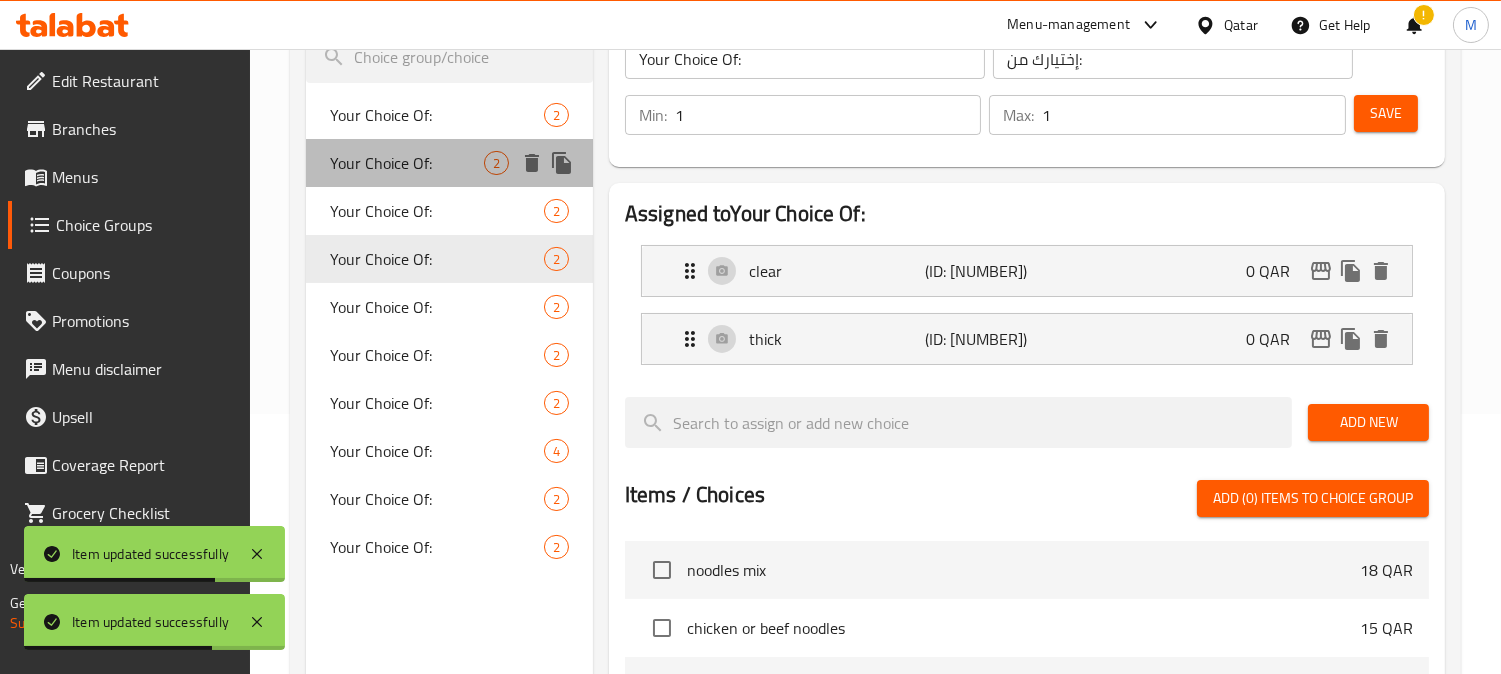 click on "Your Choice Of:" at bounding box center [407, 163] 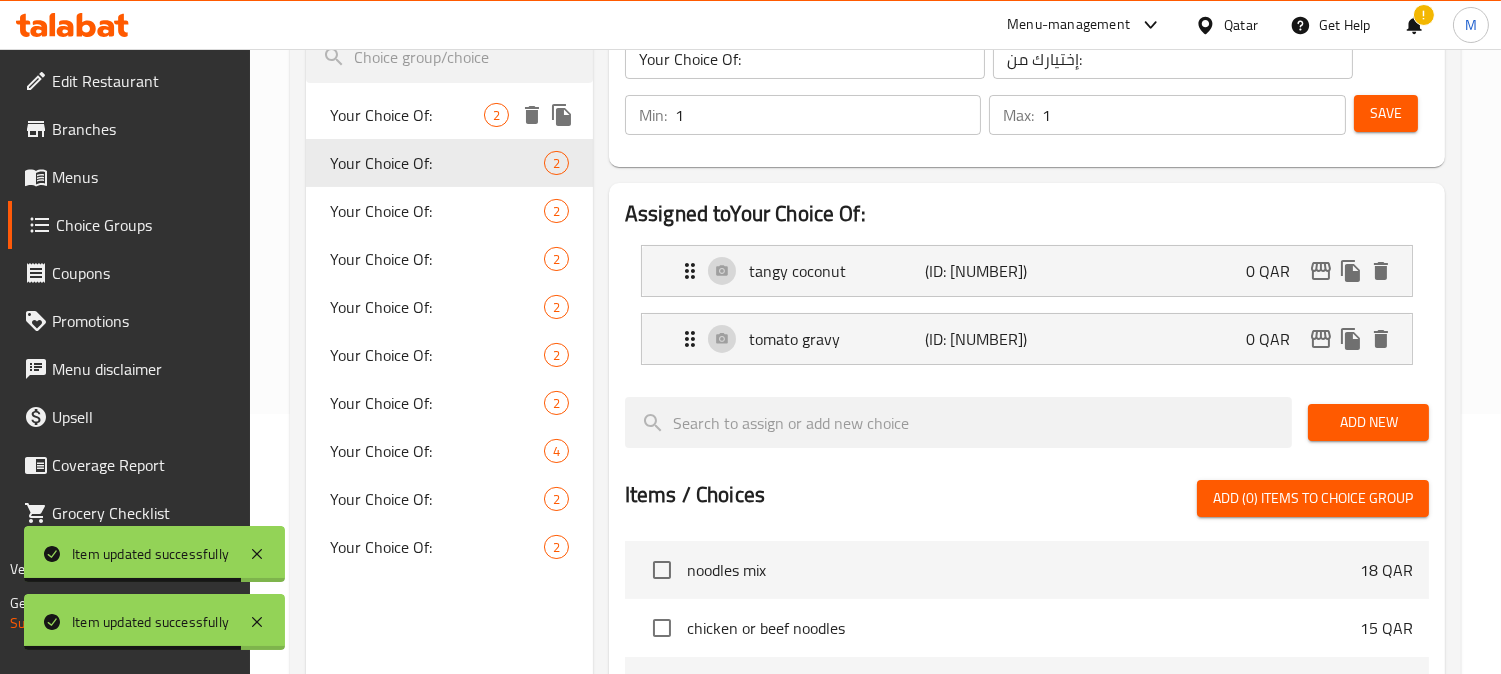 click on "Your Choice Of:" at bounding box center (407, 115) 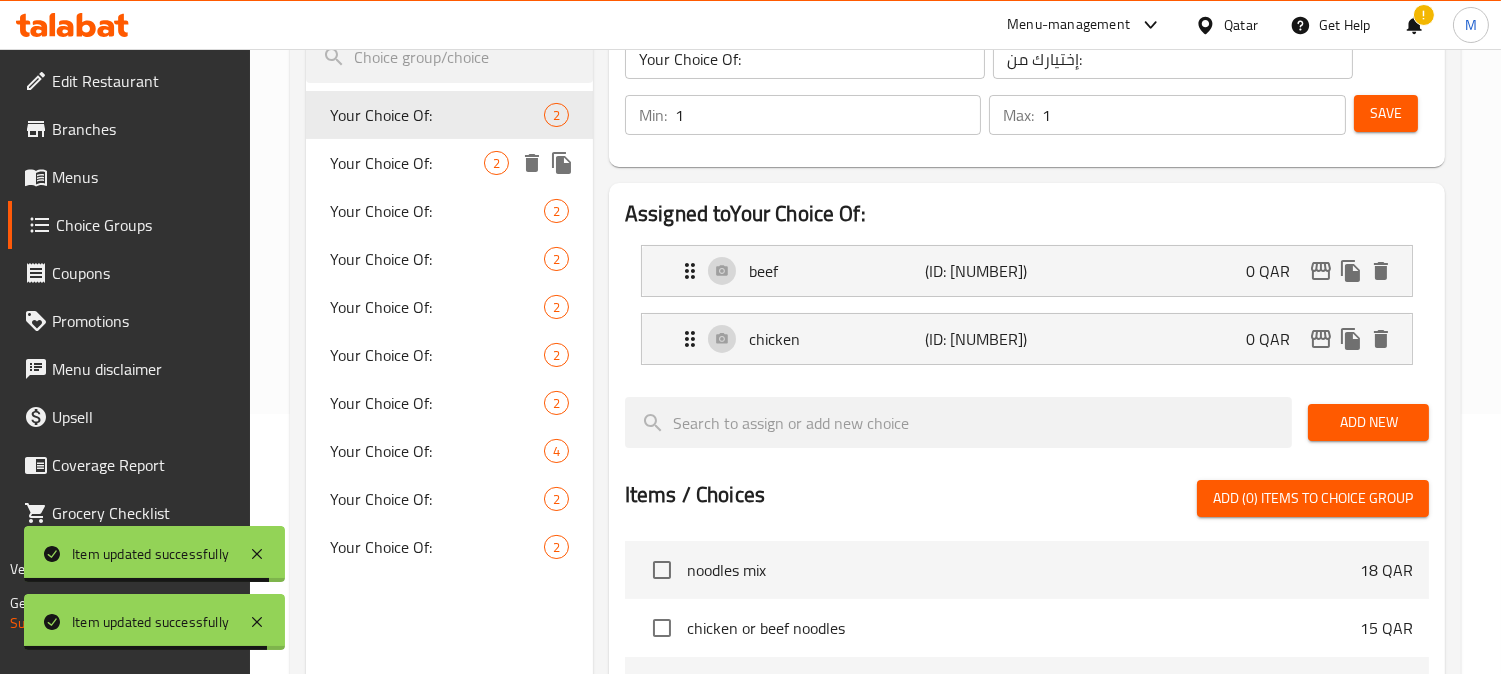 click on "Your Choice Of:" at bounding box center (407, 163) 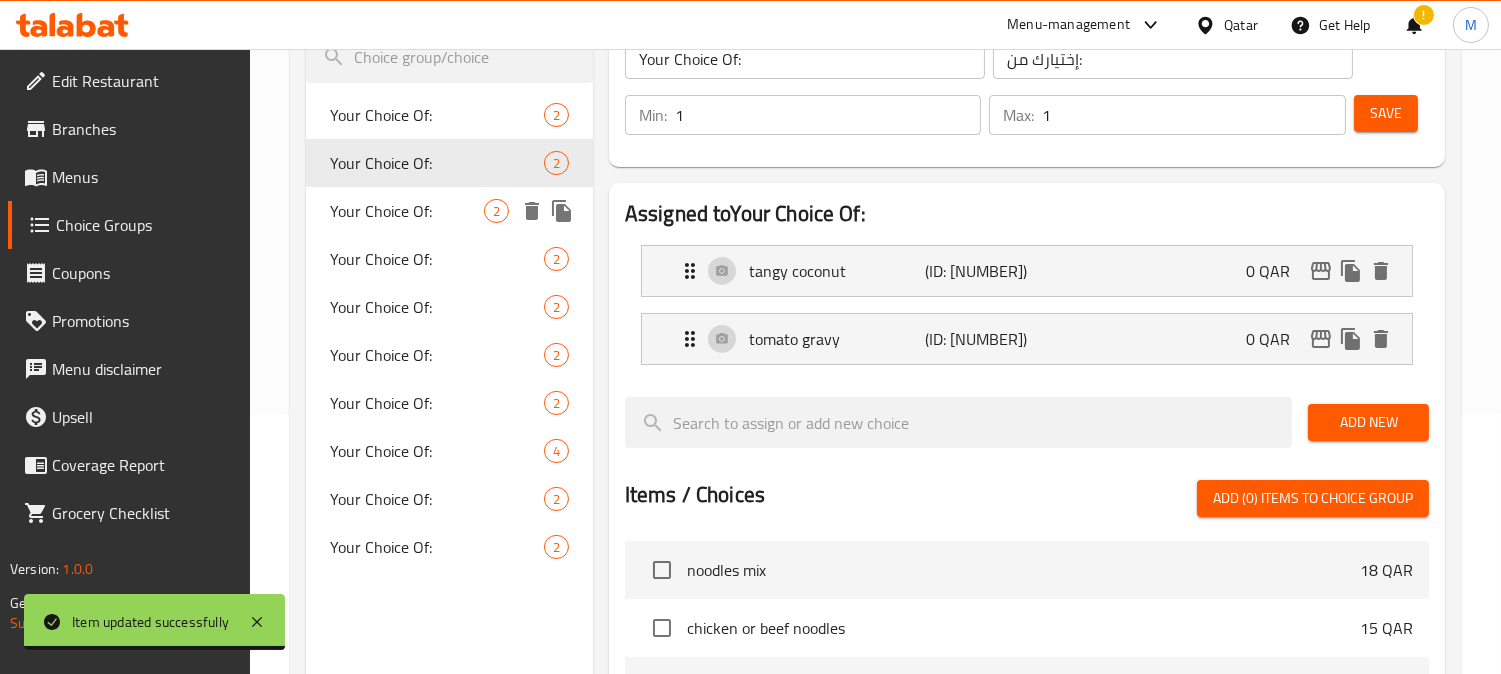 click on "Your Choice Of:" at bounding box center (407, 211) 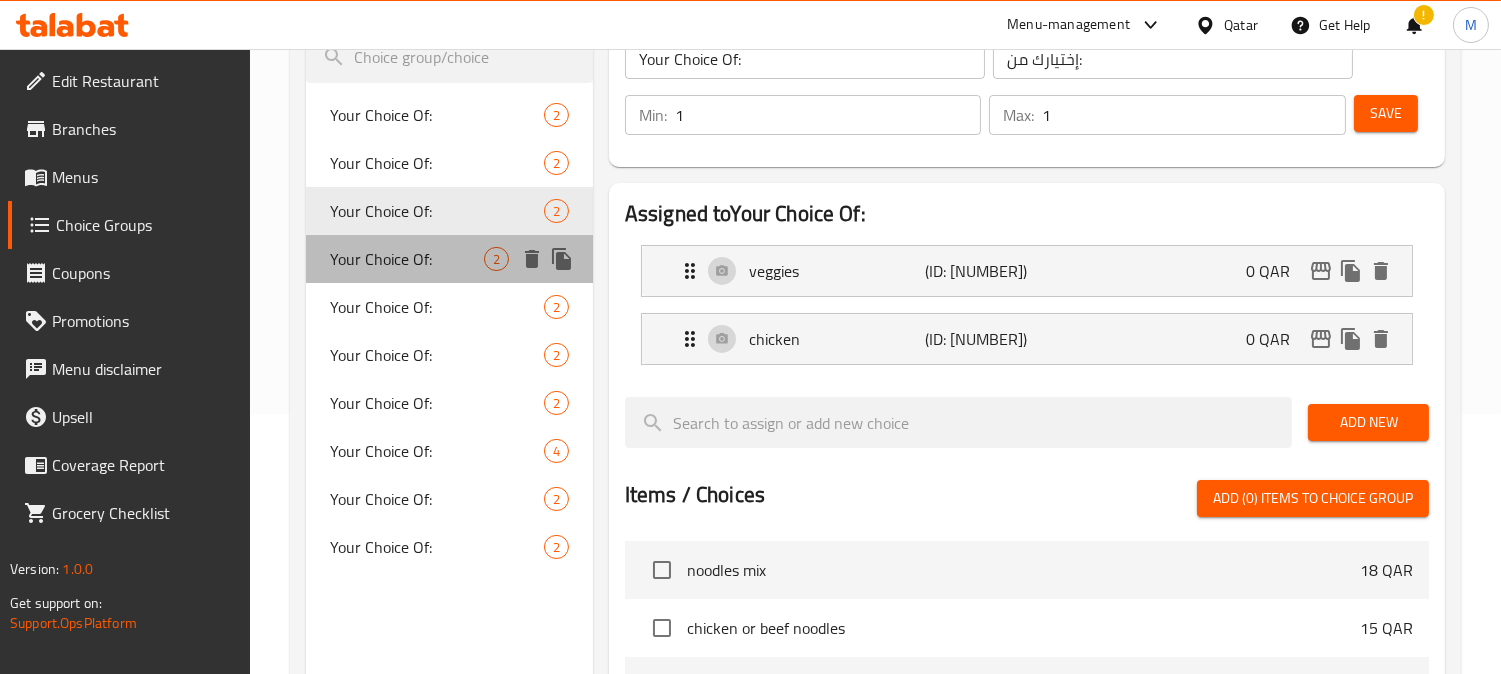 click on "Your Choice Of:" at bounding box center (407, 259) 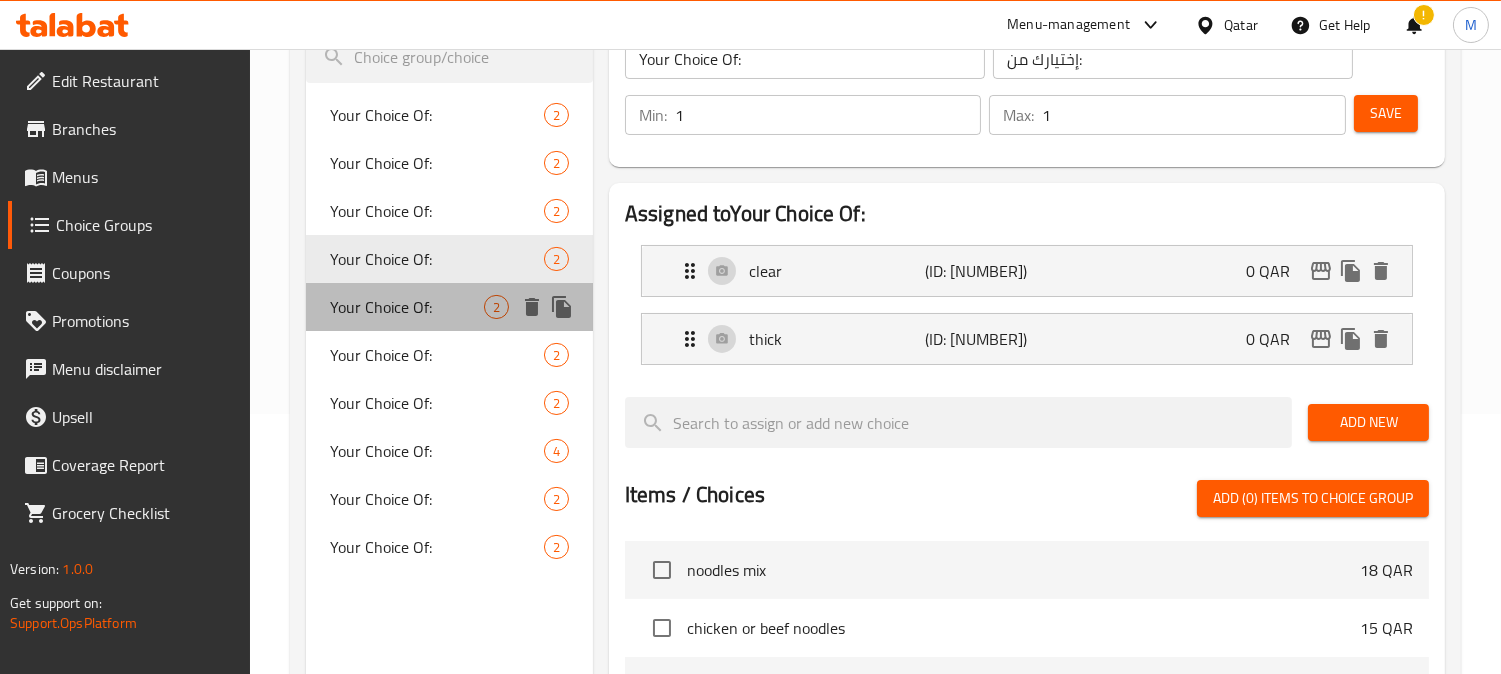 click on "Your Choice Of:" at bounding box center (407, 307) 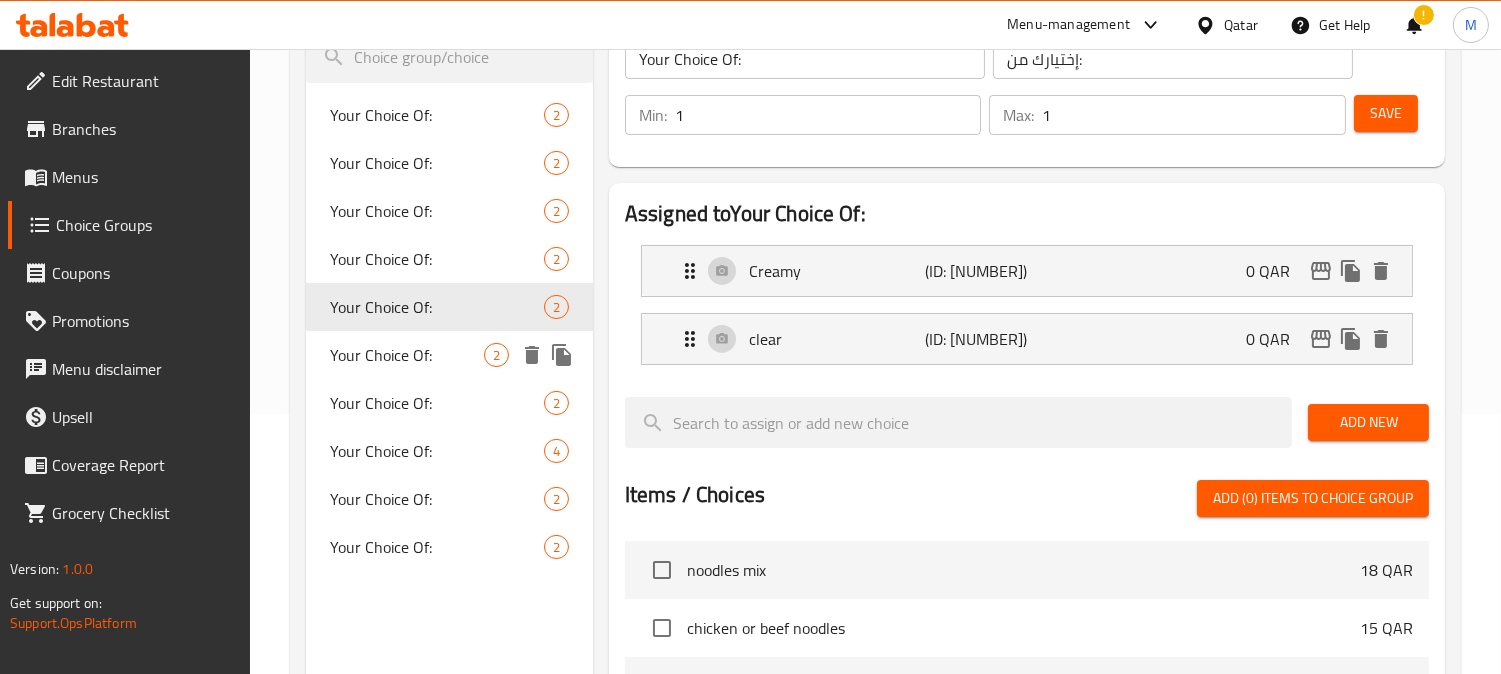 click on "Your Choice Of:" at bounding box center (407, 355) 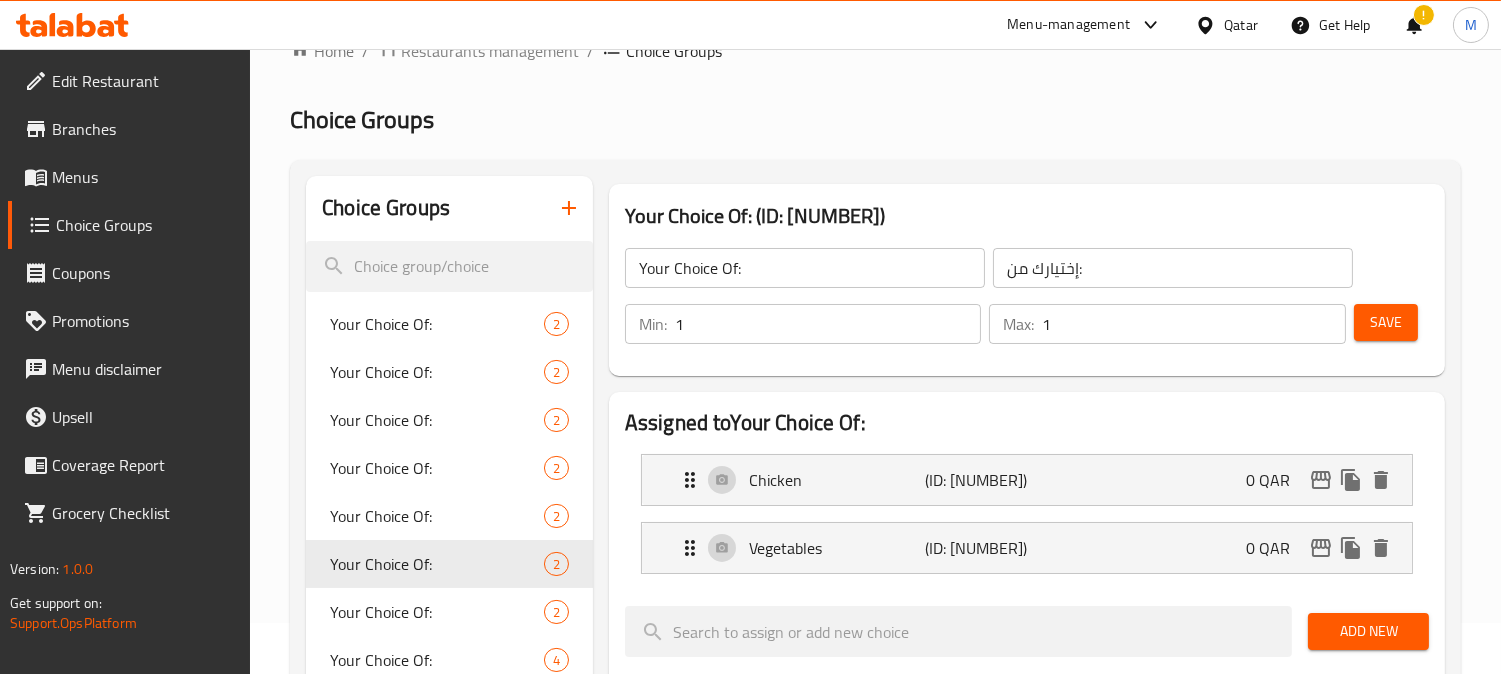 scroll, scrollTop: 37, scrollLeft: 0, axis: vertical 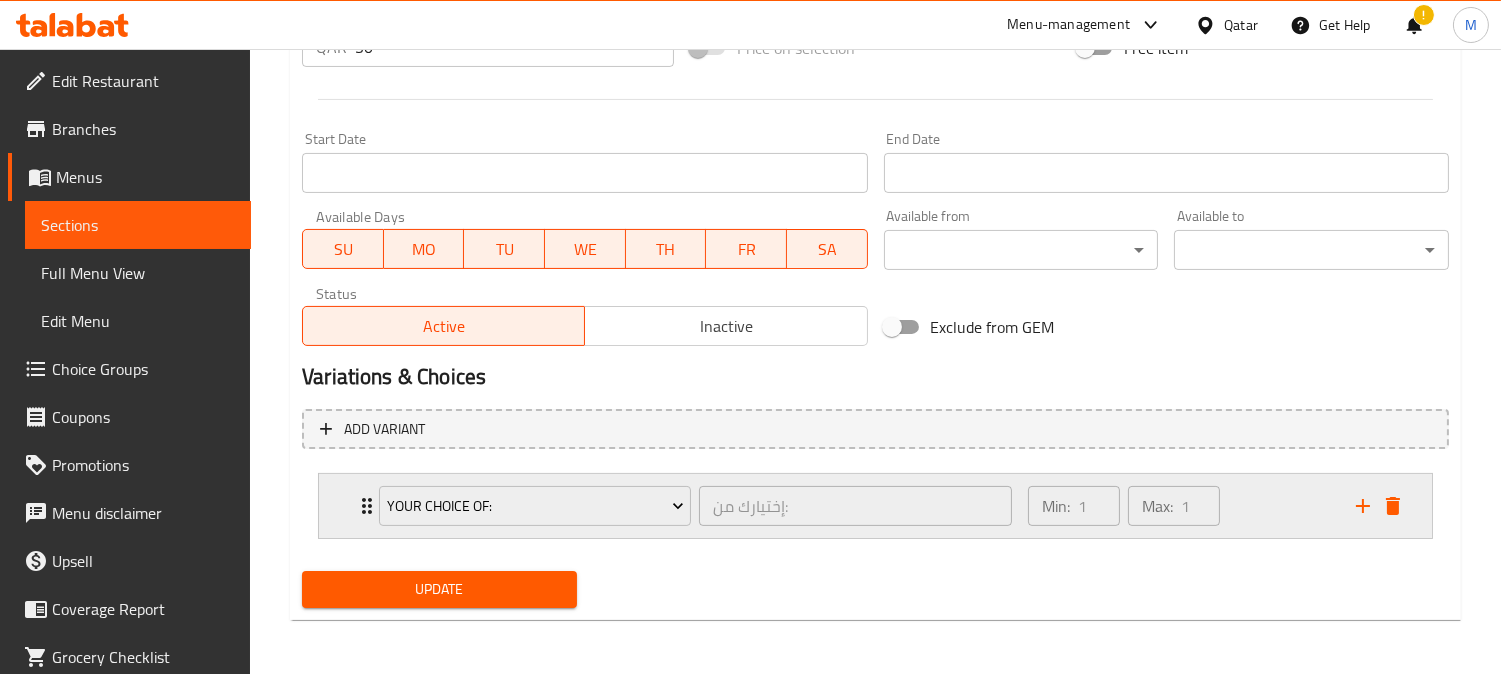 click on "Your Choice Of: إختيارك من: ​" at bounding box center [695, 506] 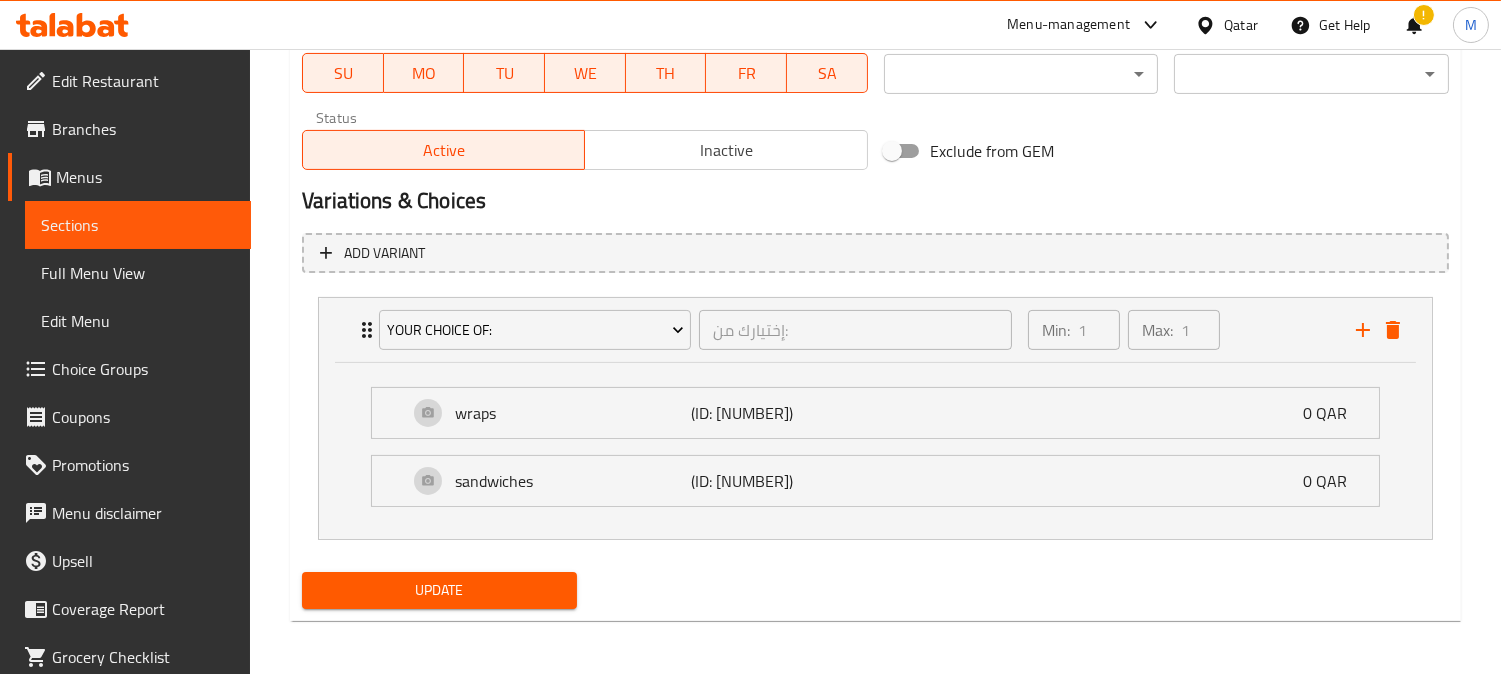 scroll, scrollTop: 947, scrollLeft: 0, axis: vertical 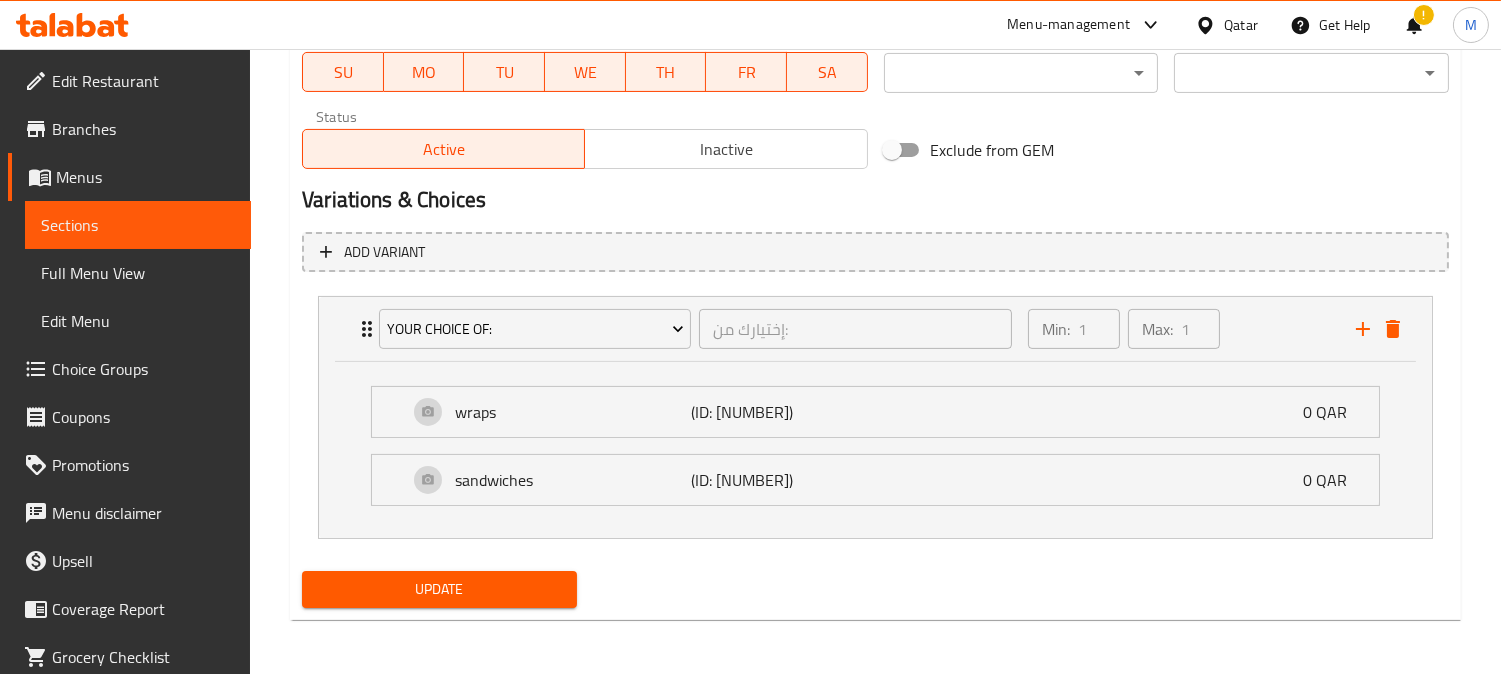 click on "Choice Groups" at bounding box center [143, 369] 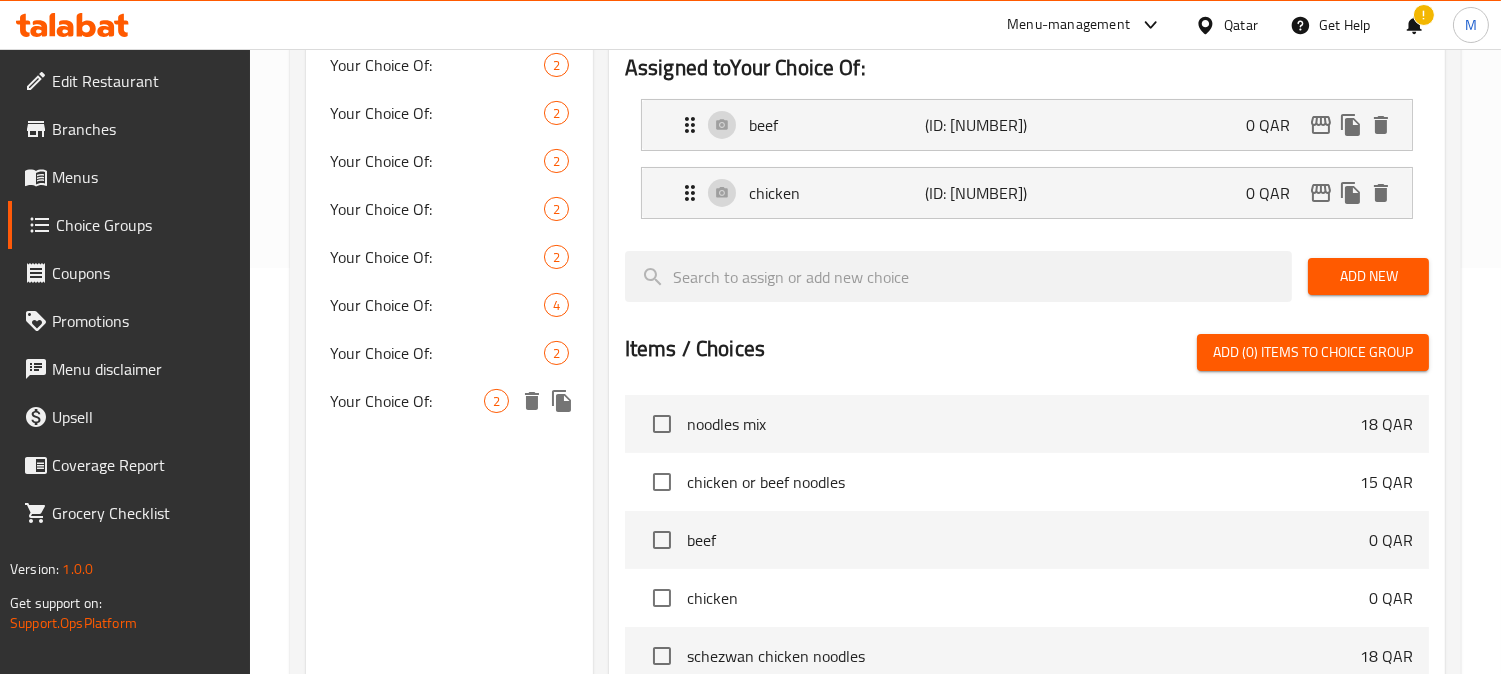 scroll, scrollTop: 394, scrollLeft: 0, axis: vertical 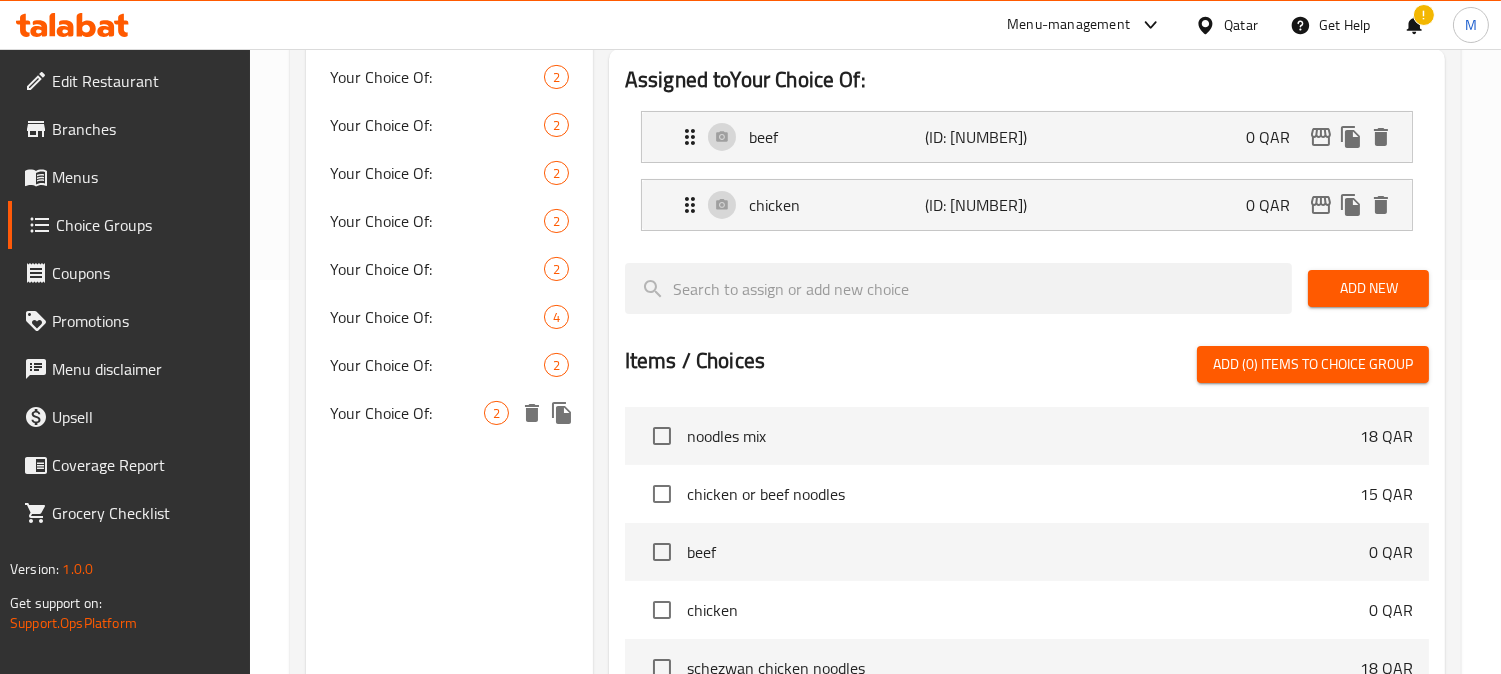 click on "Your Choice Of: 2" at bounding box center [449, 413] 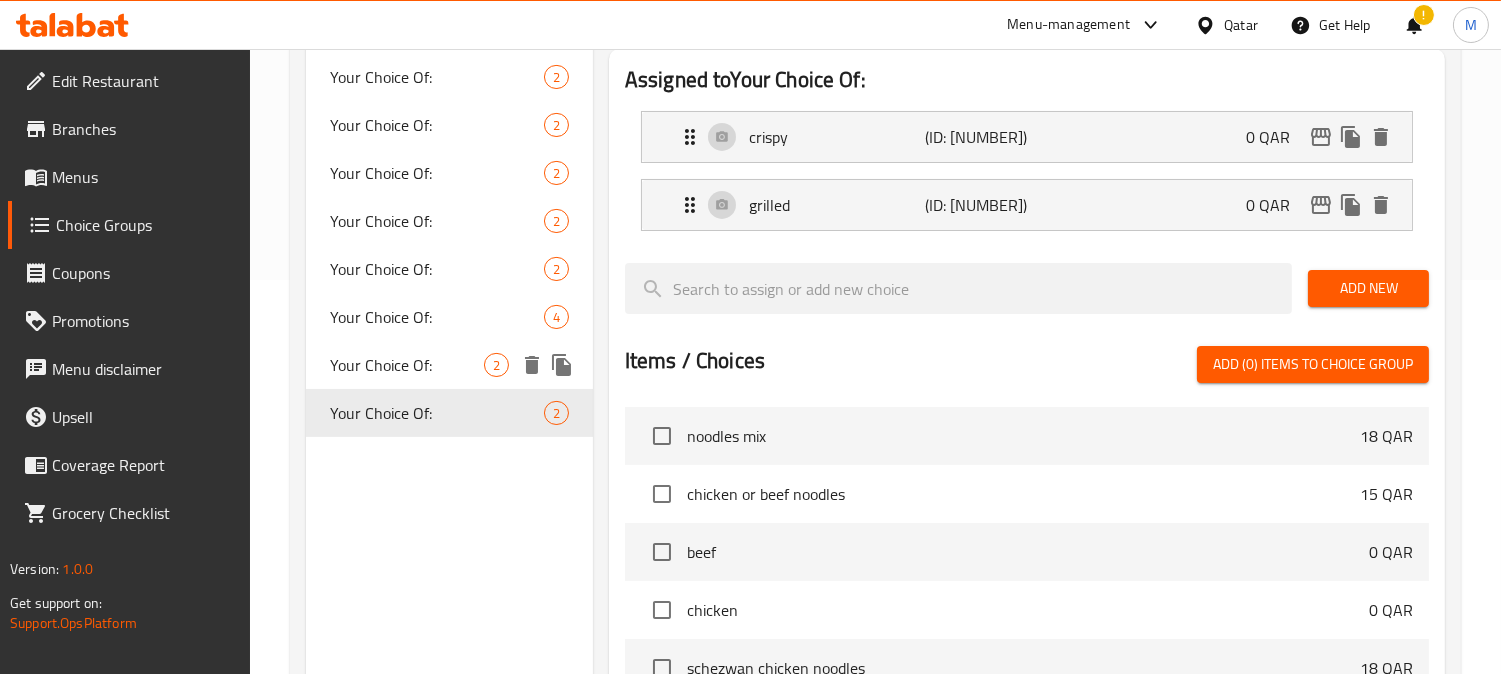 click on "Your Choice Of:" at bounding box center (407, 365) 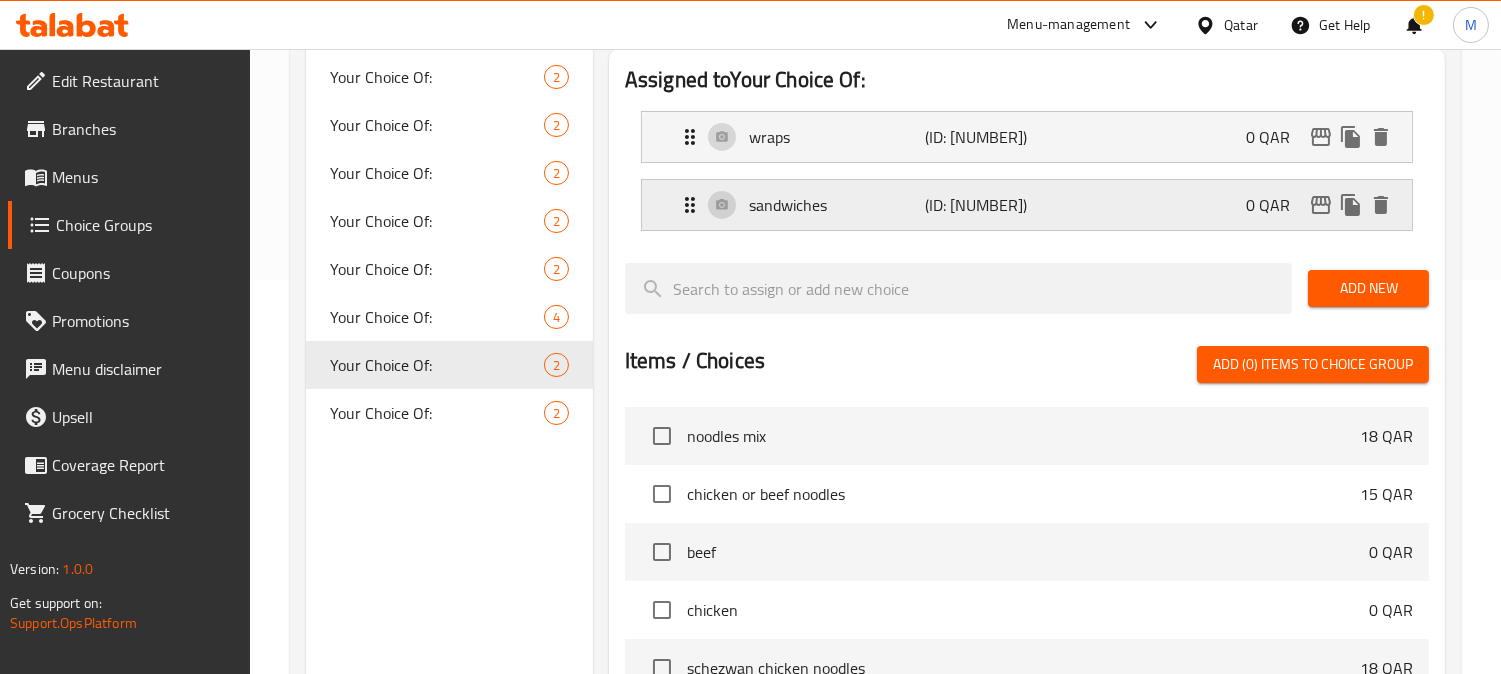 click on "sandwiches" at bounding box center (837, 205) 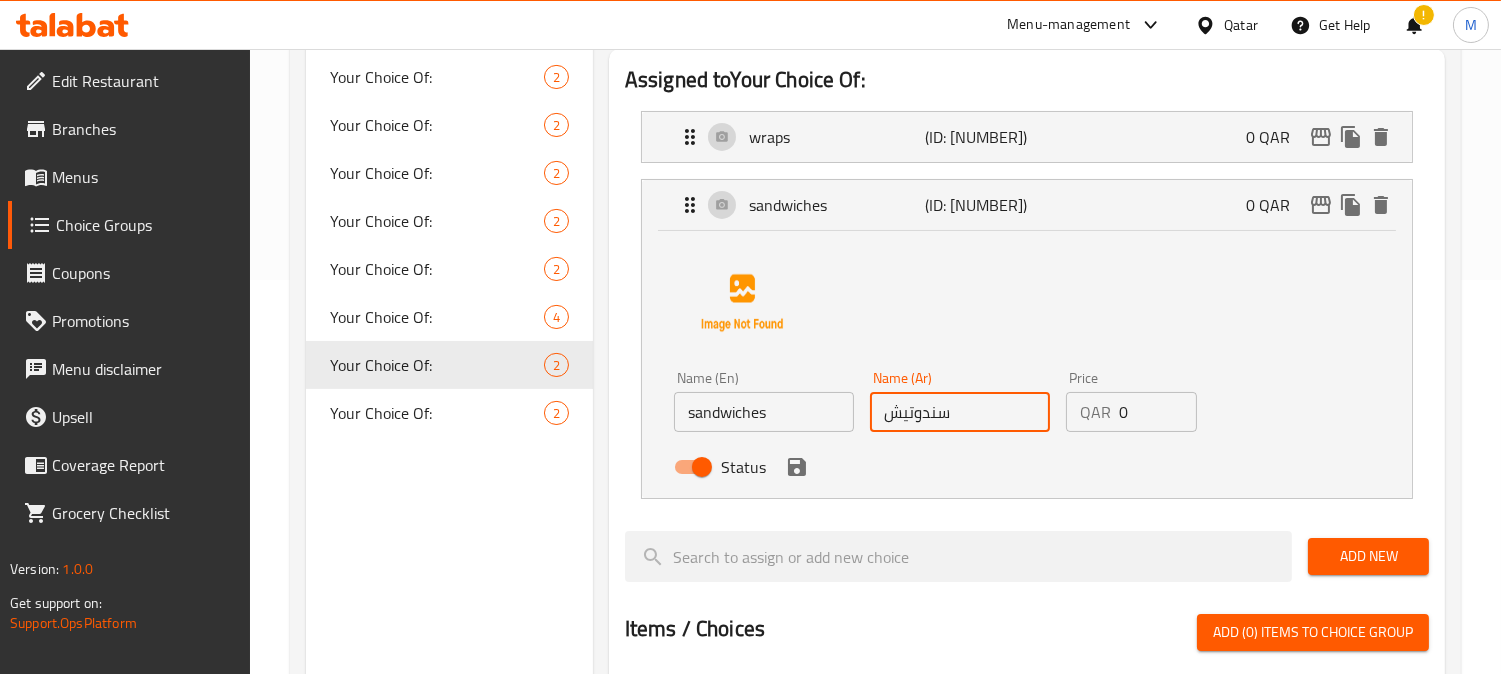 click on "سندوتيش" at bounding box center (960, 412) 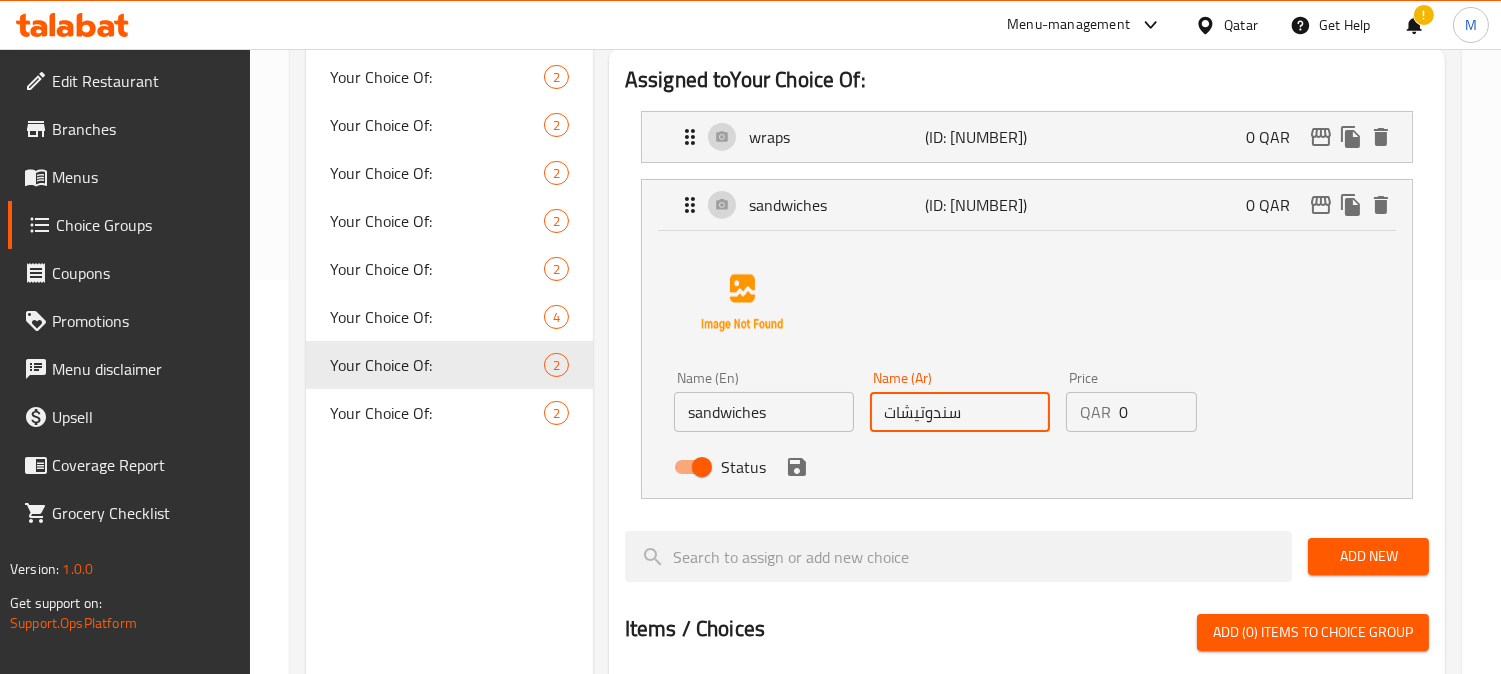 click on "سندوتيشات" at bounding box center (960, 412) 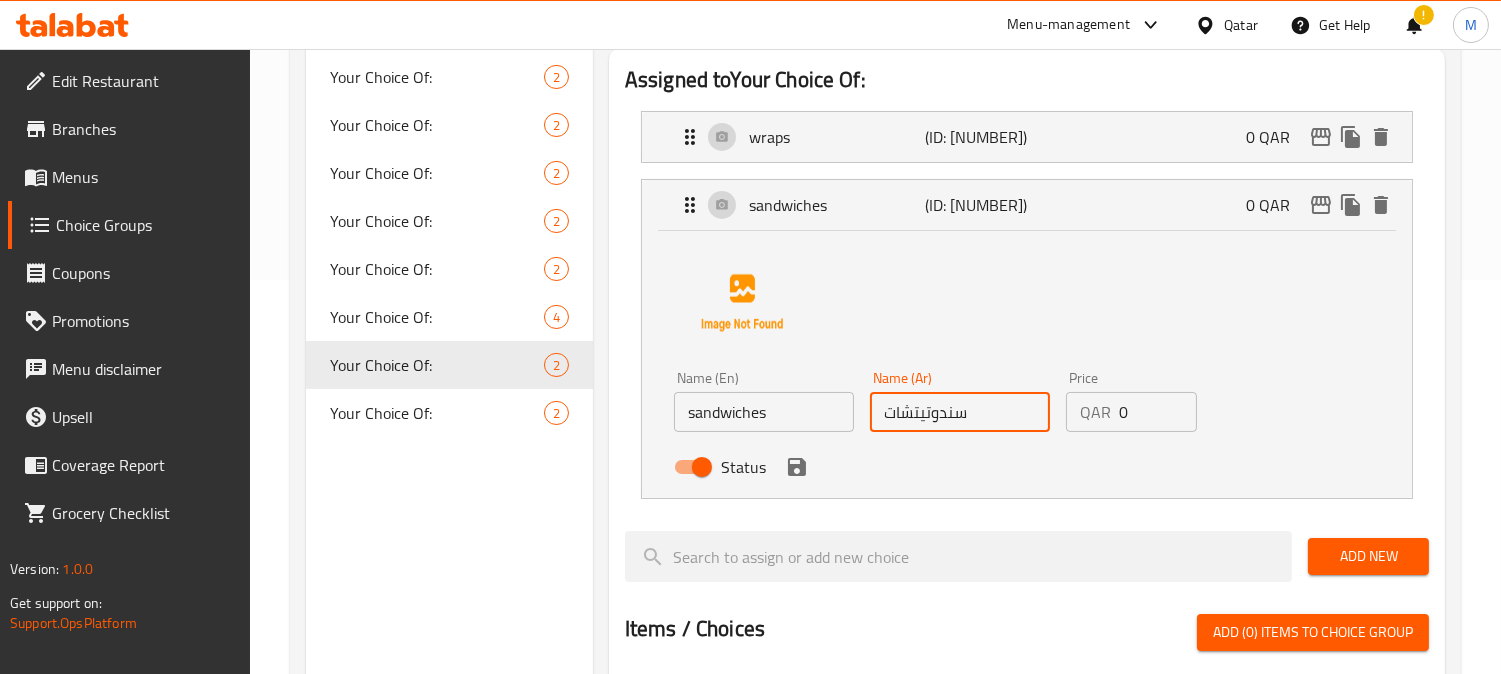 click on "سندوتيتشات" at bounding box center [960, 412] 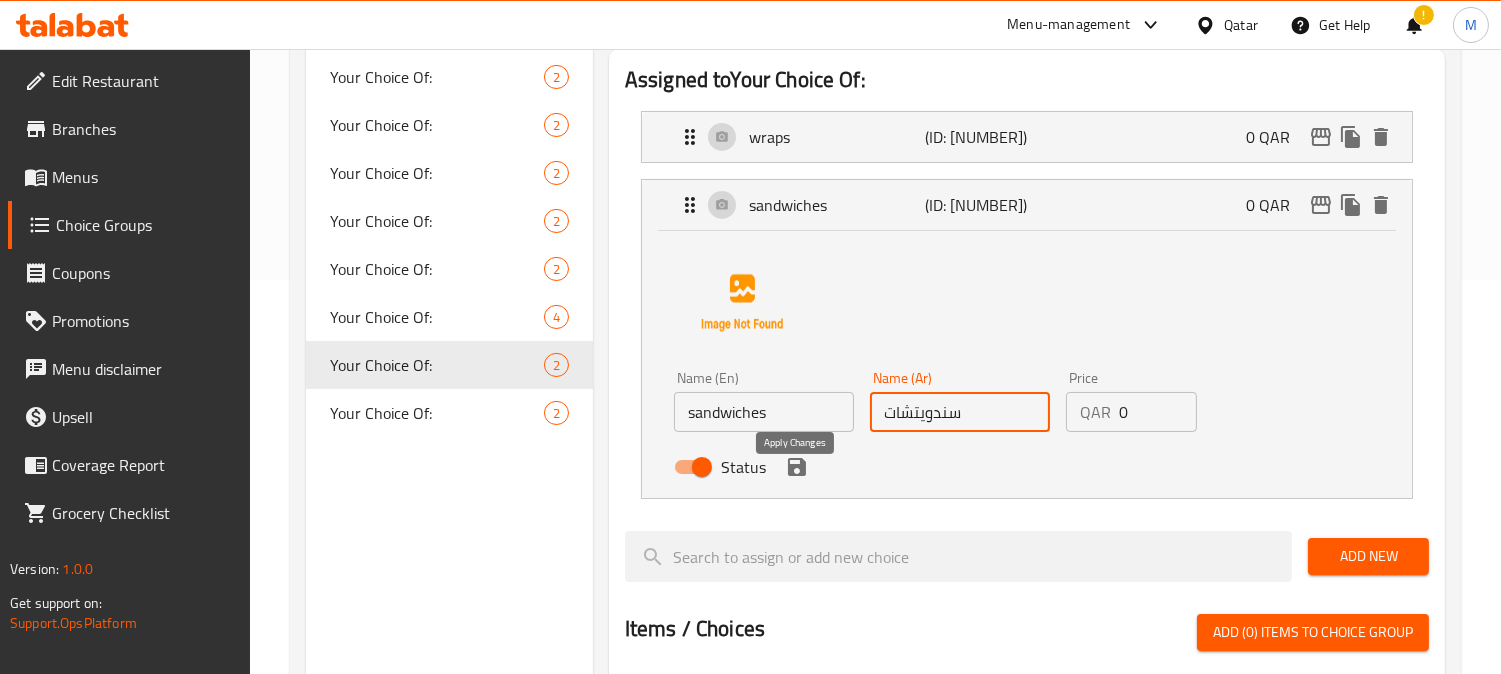 click 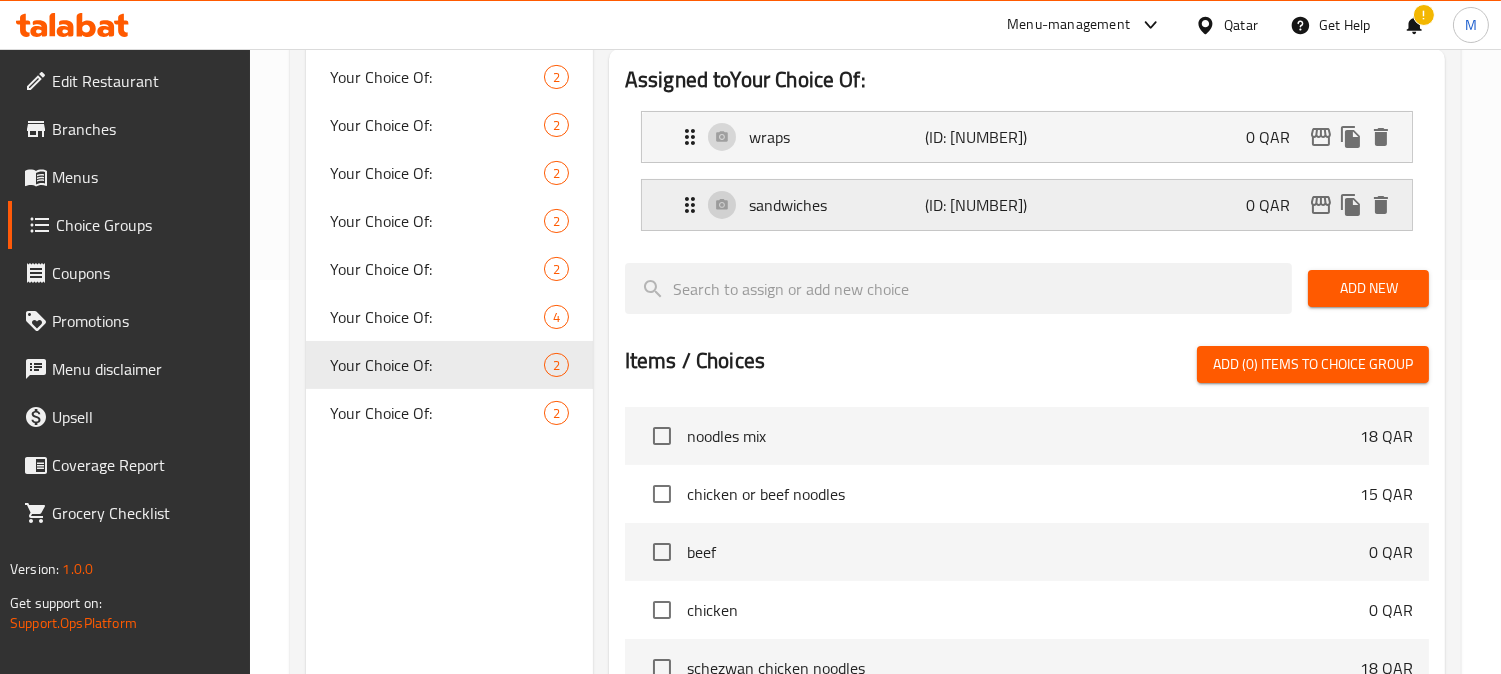 type on "سندويتشات" 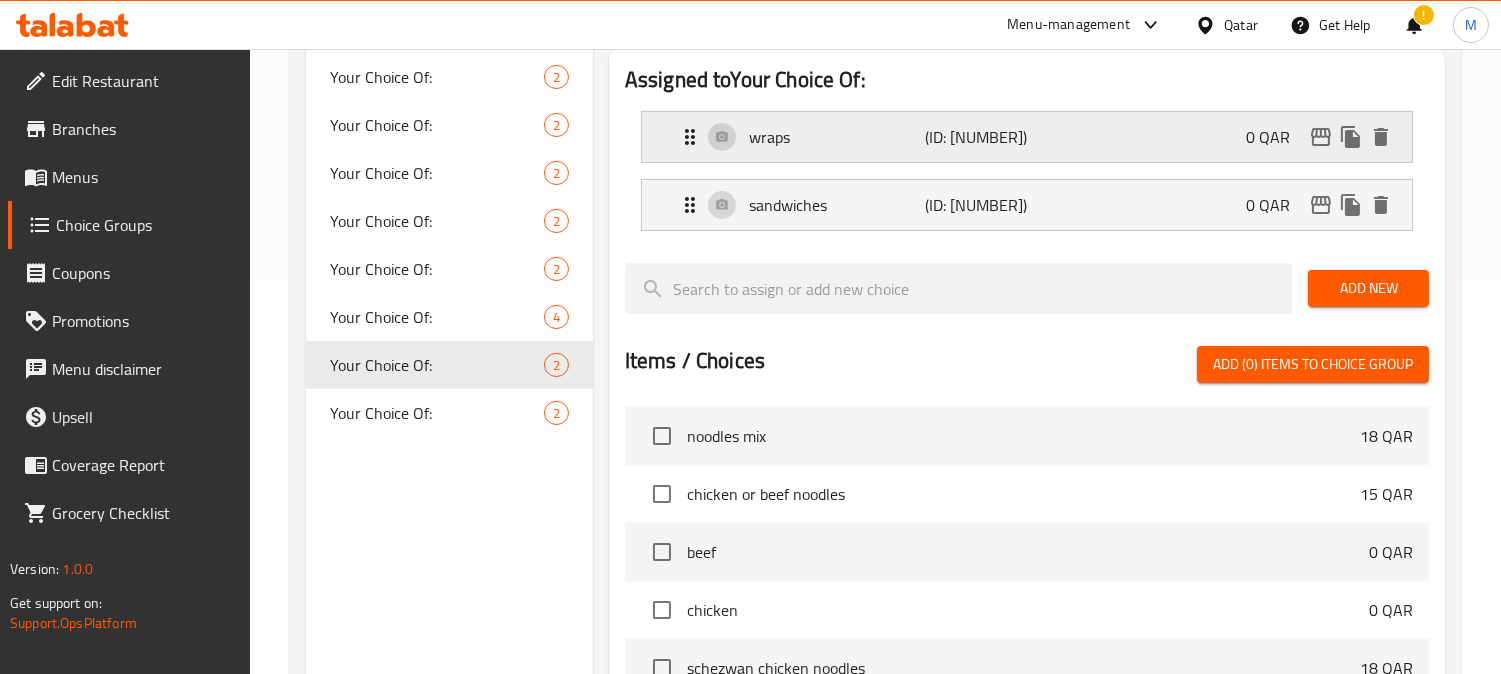 click on "(ID: [NUMBER])" at bounding box center [984, 137] 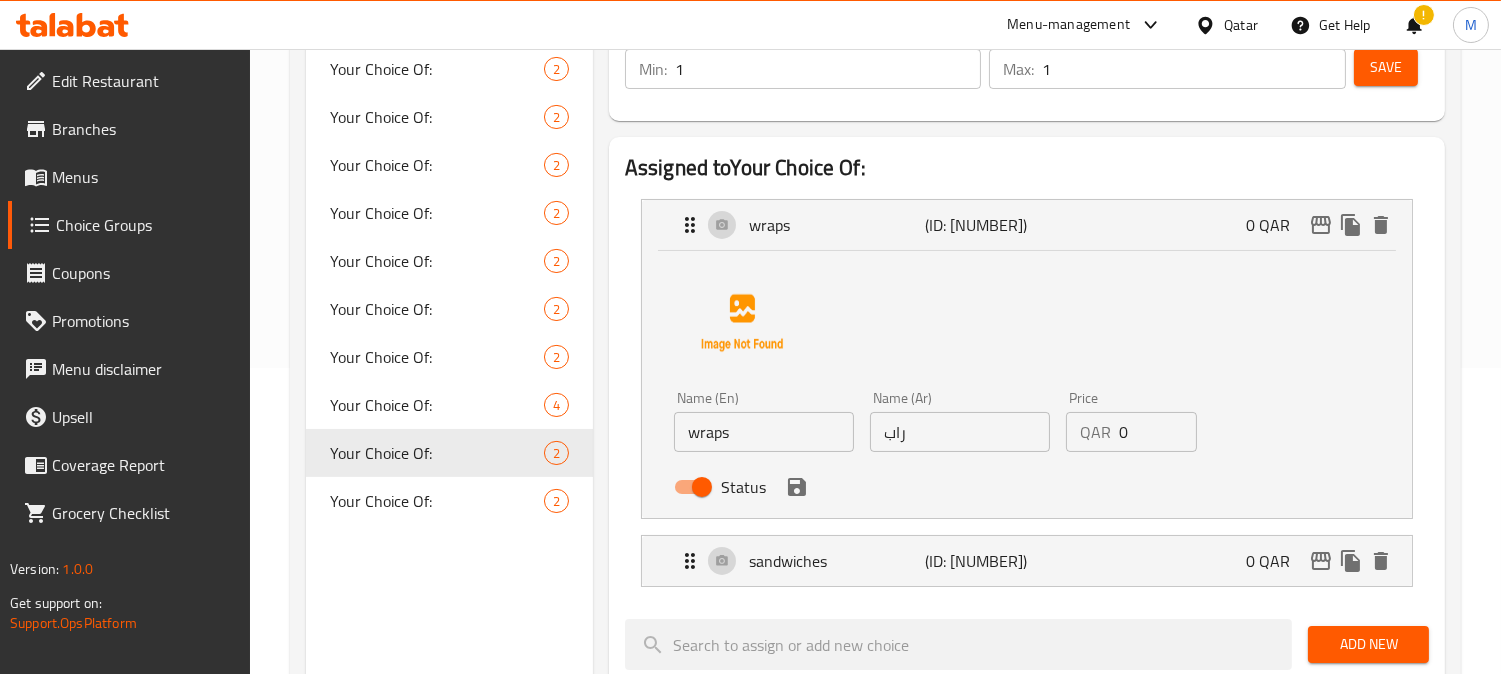 scroll, scrollTop: 172, scrollLeft: 0, axis: vertical 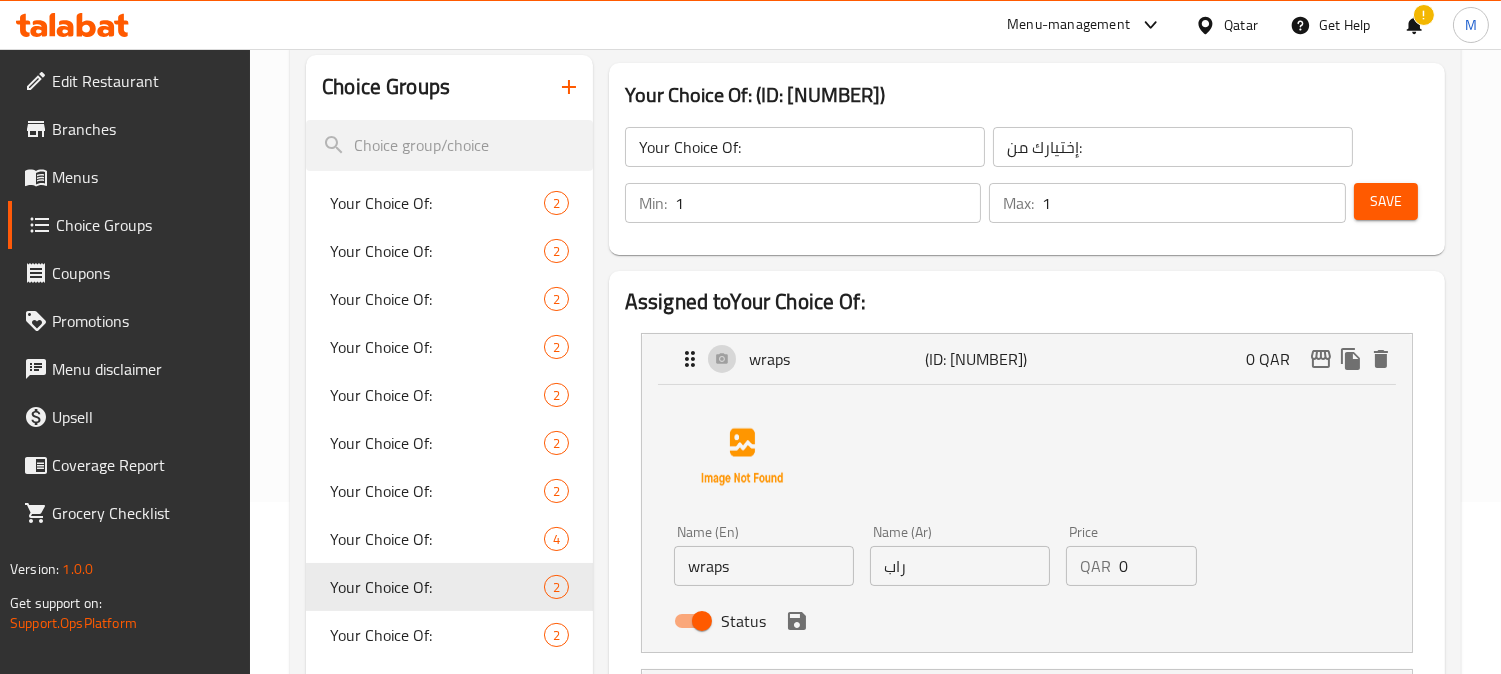 click on "Save" at bounding box center [1386, 201] 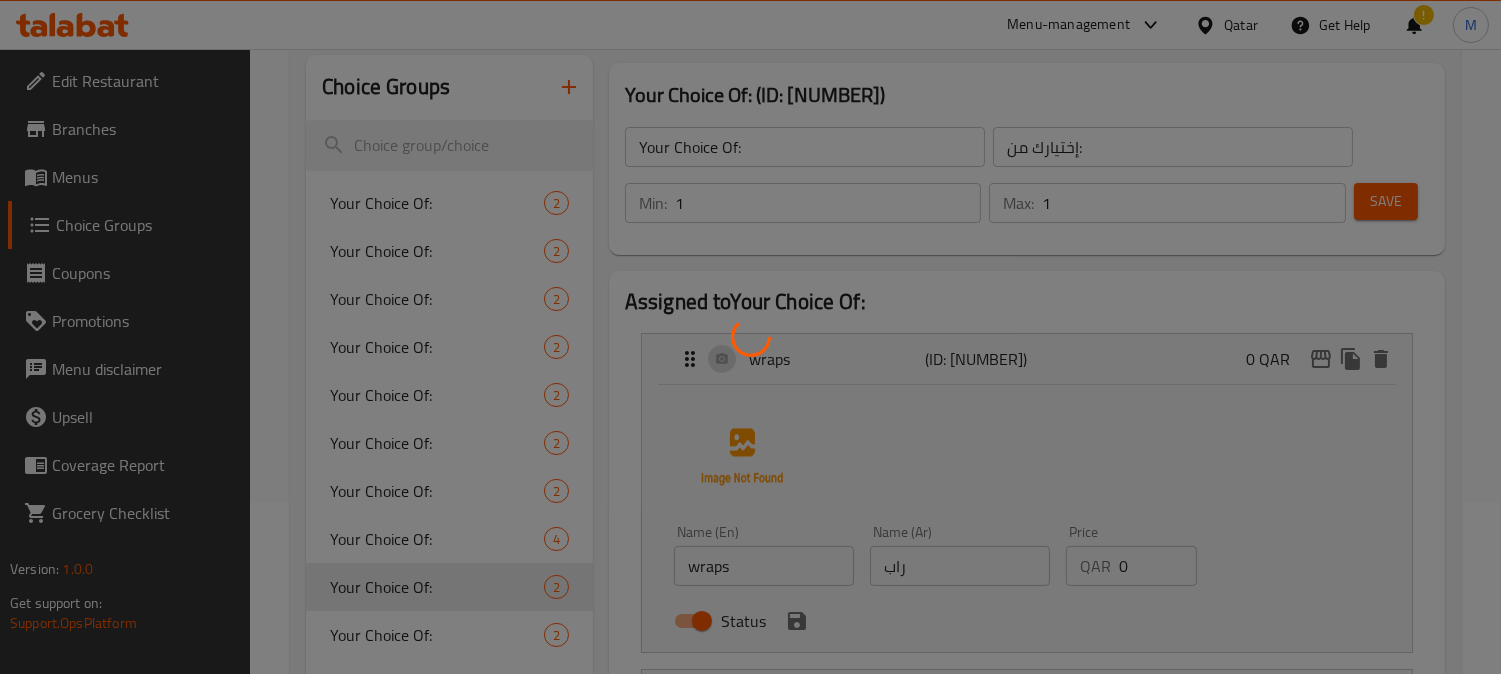 click at bounding box center [750, 337] 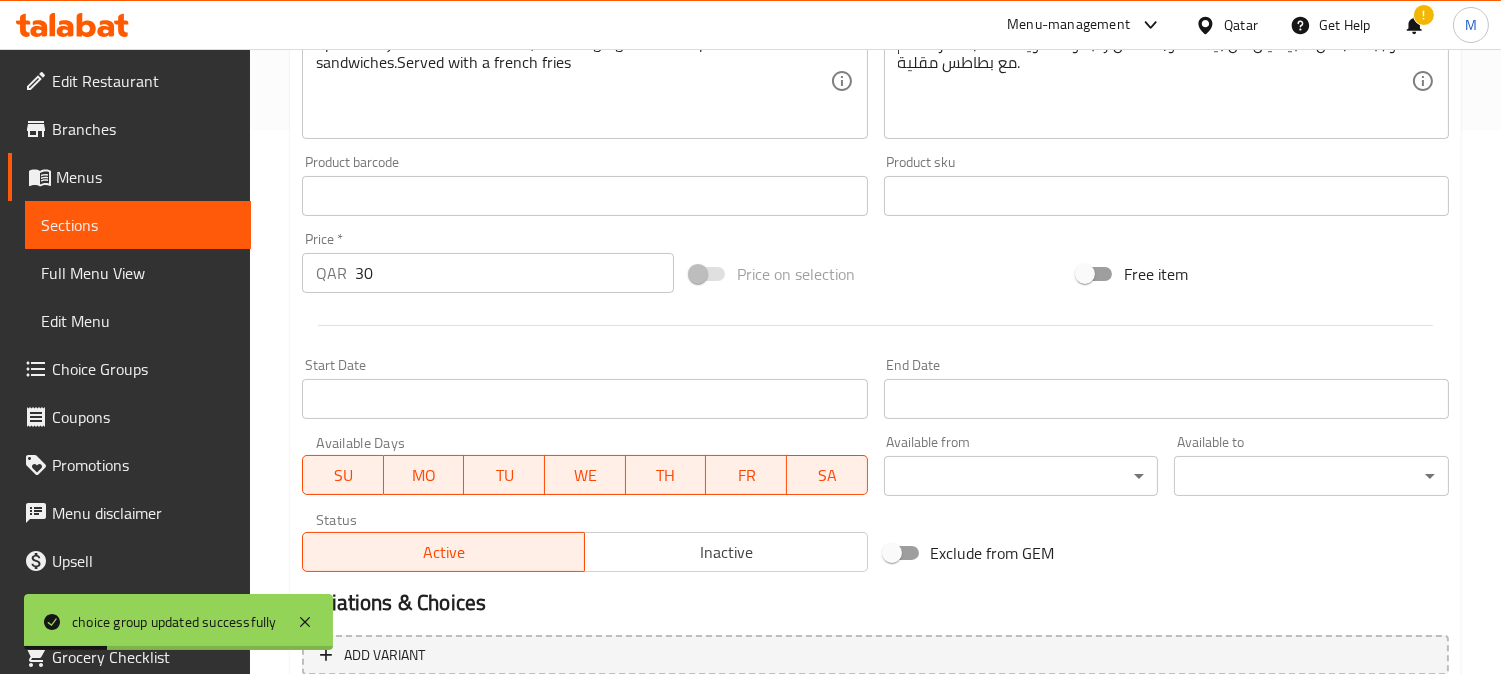 scroll, scrollTop: 666, scrollLeft: 0, axis: vertical 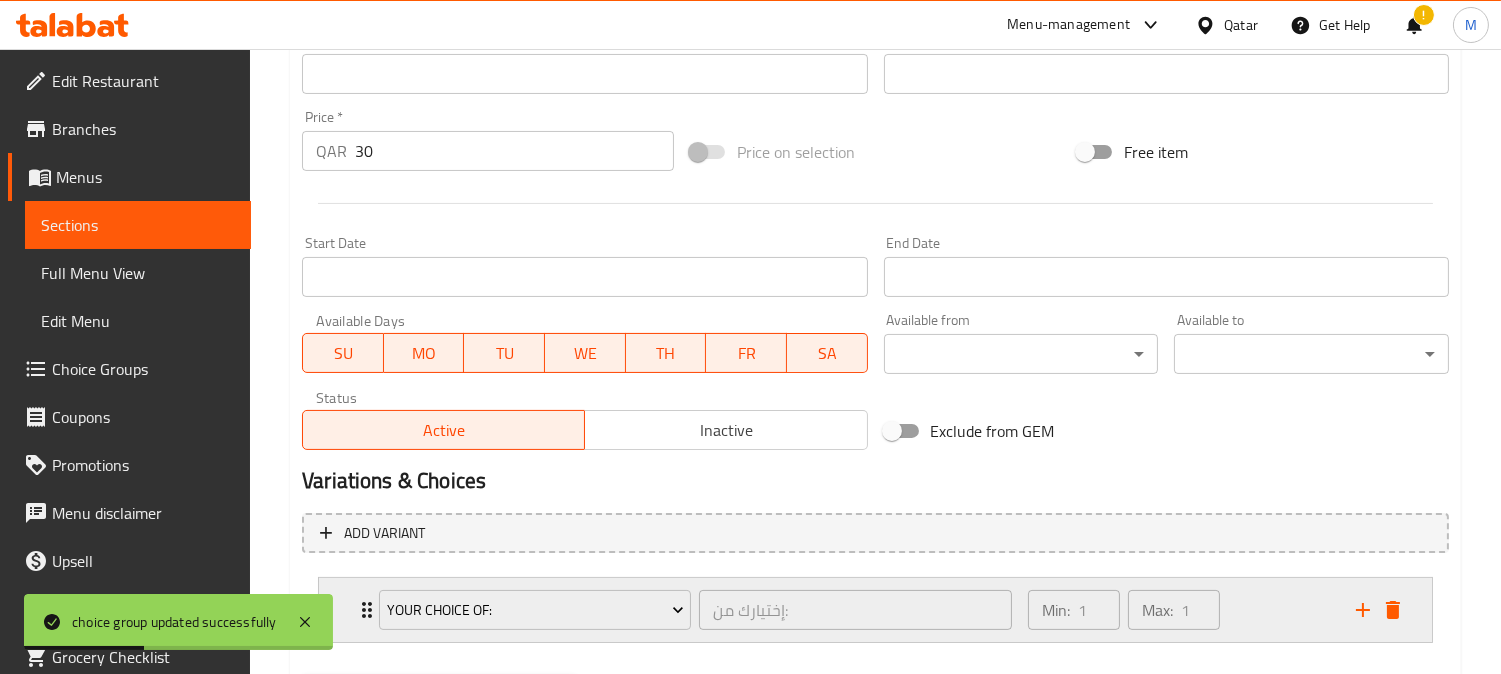 click on "Your Choice Of: إختيارك من: ​" at bounding box center (695, 610) 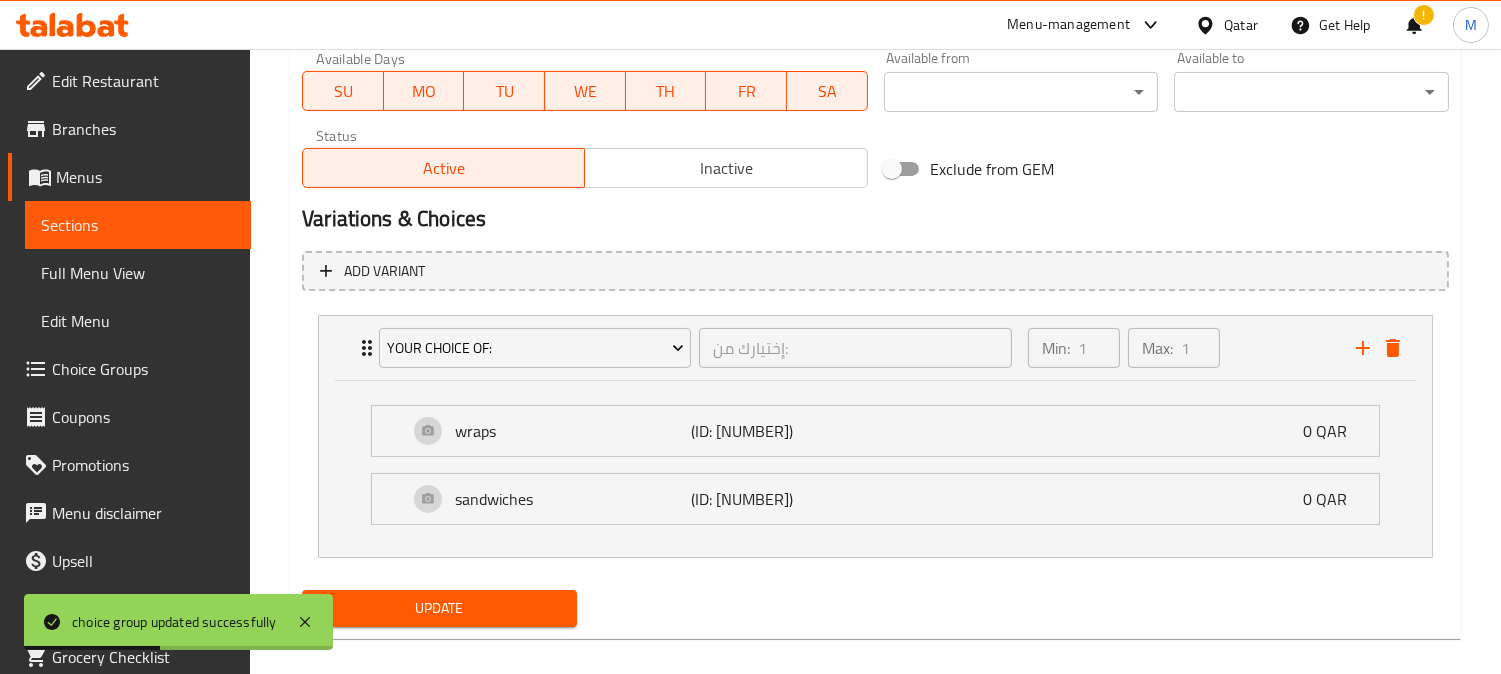 scroll, scrollTop: 947, scrollLeft: 0, axis: vertical 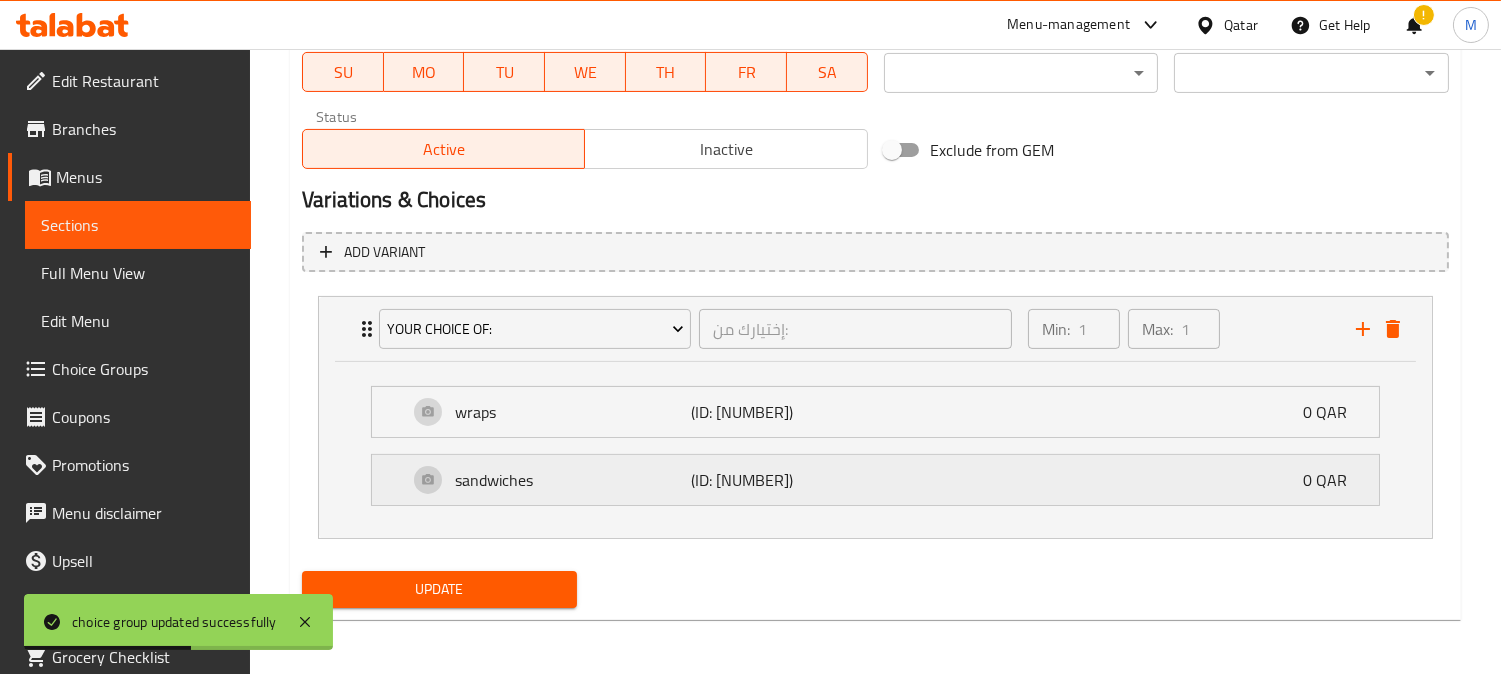 click on "sandwiches (ID: [NUMBER]) 0 QAR" at bounding box center [881, 480] 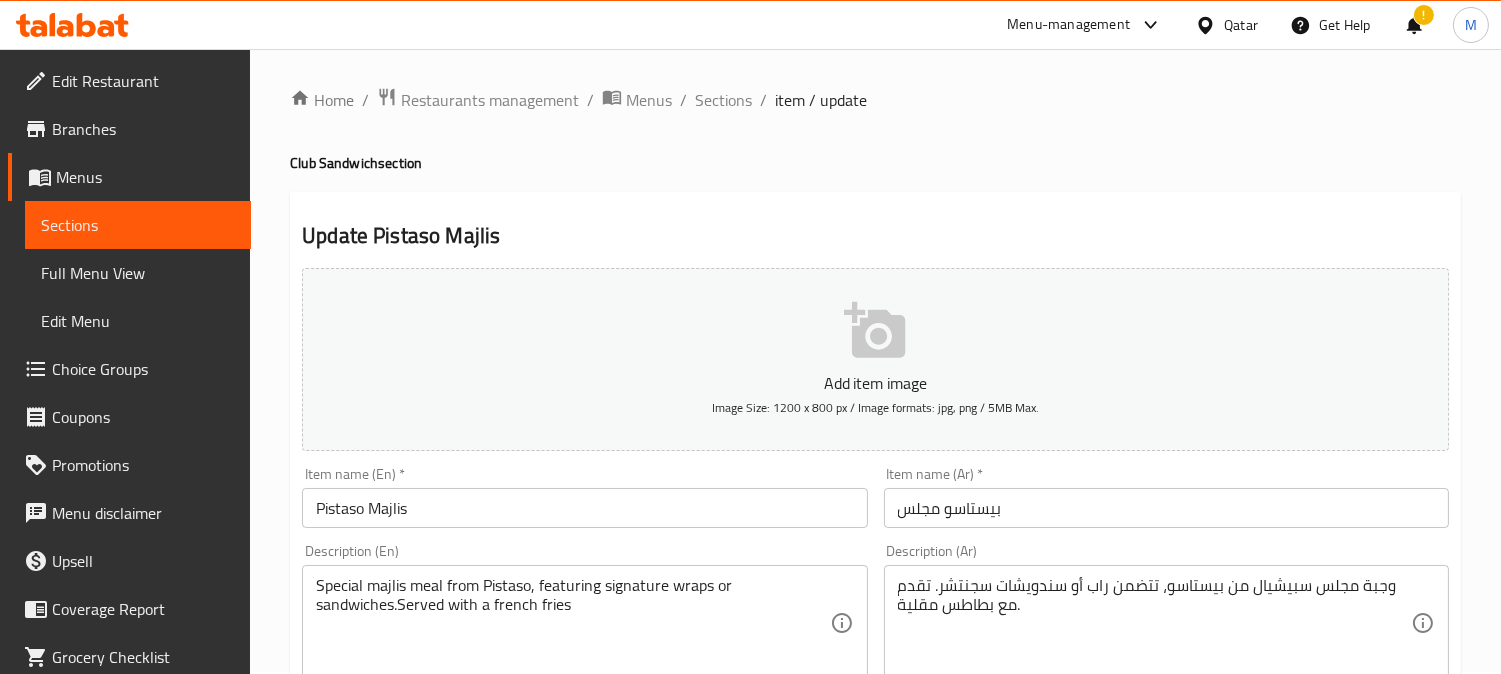 scroll, scrollTop: 0, scrollLeft: 0, axis: both 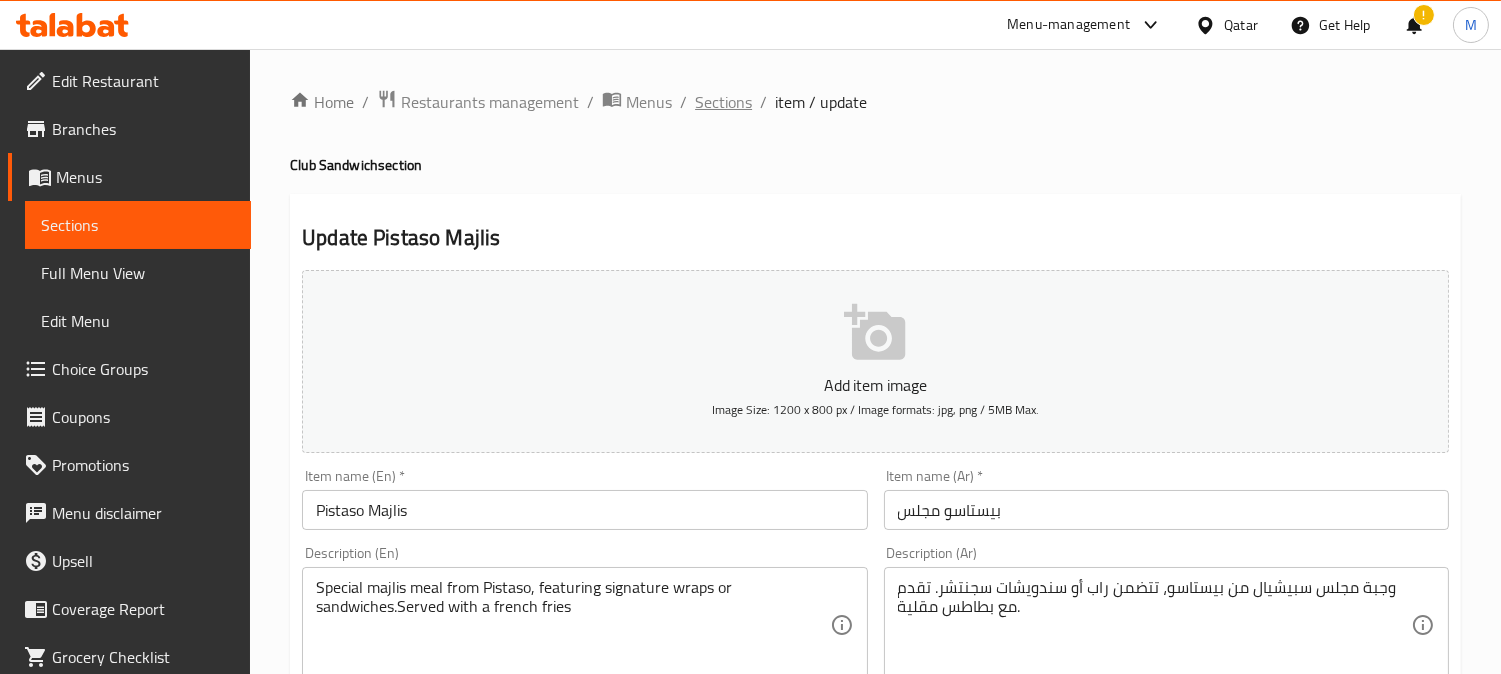 click on "Sections" at bounding box center [723, 102] 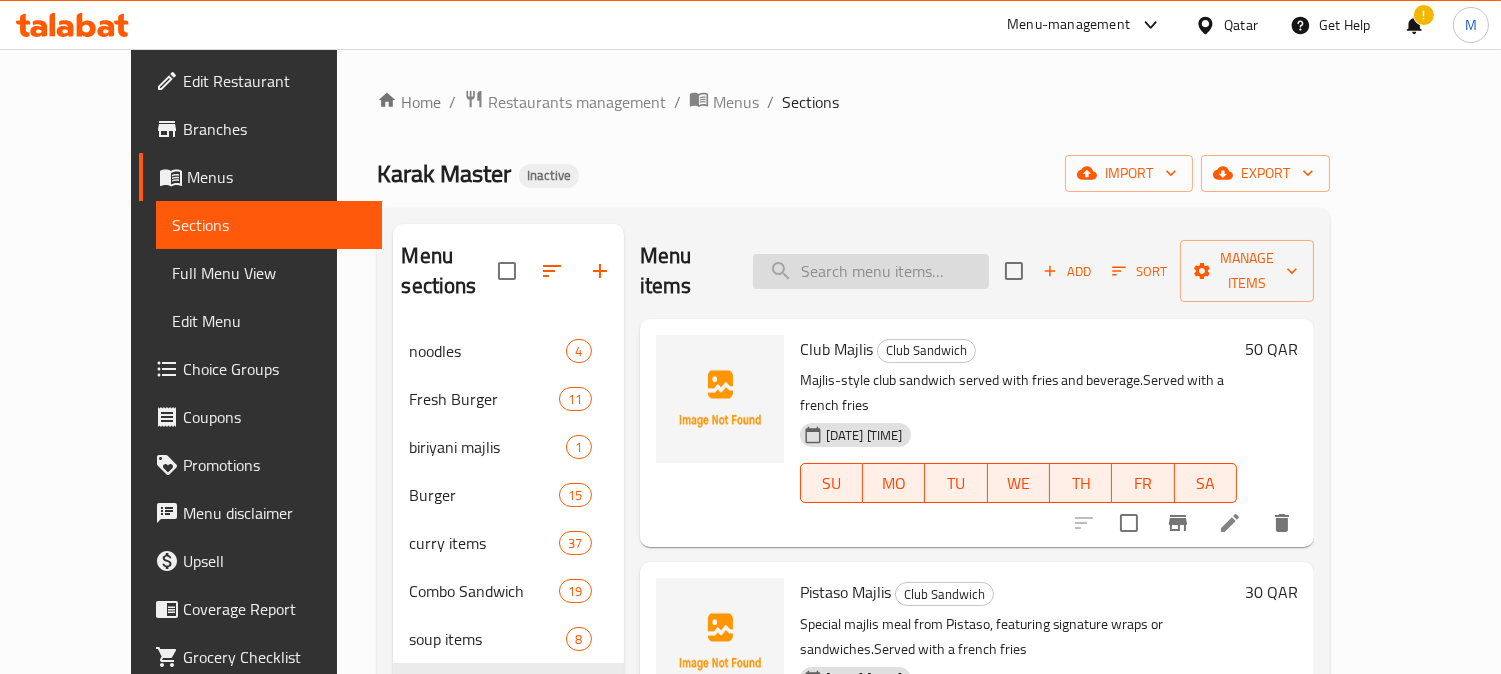 click at bounding box center (871, 271) 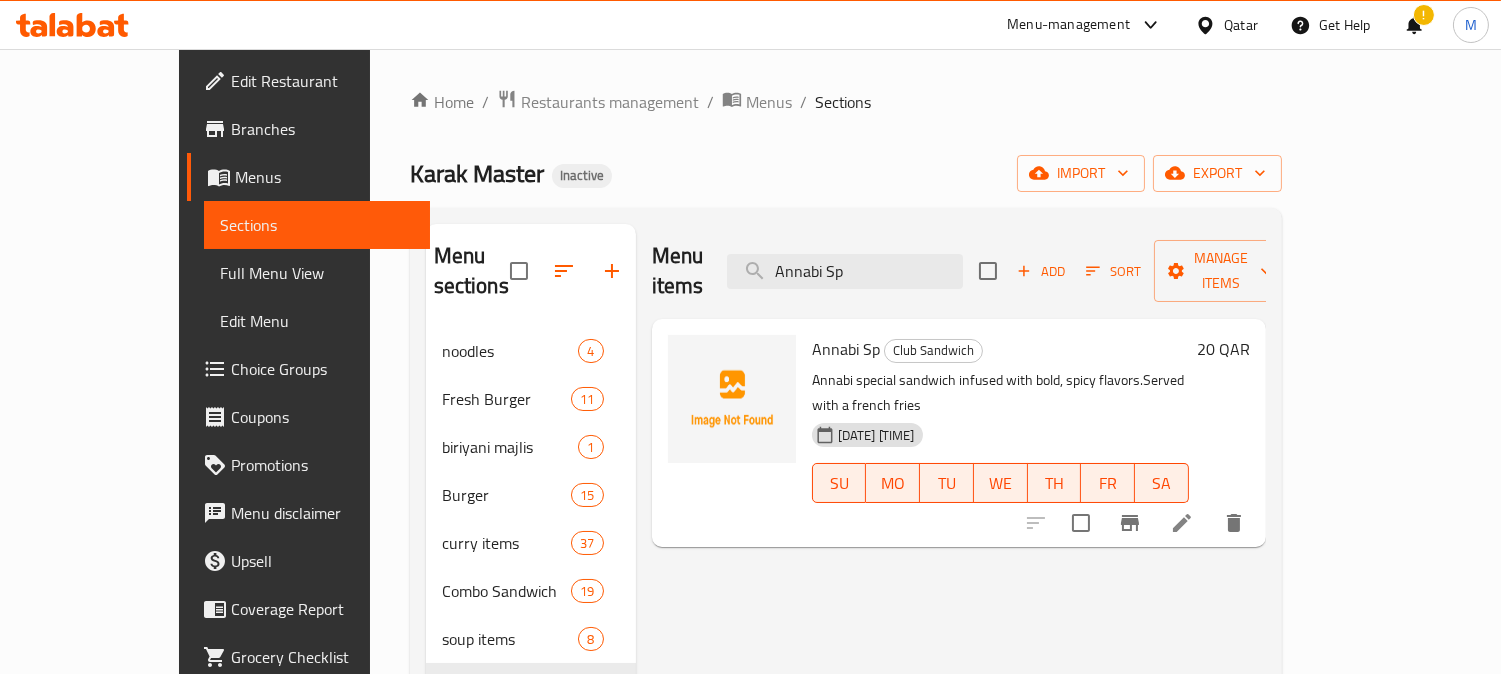 type on "Annabi Sp" 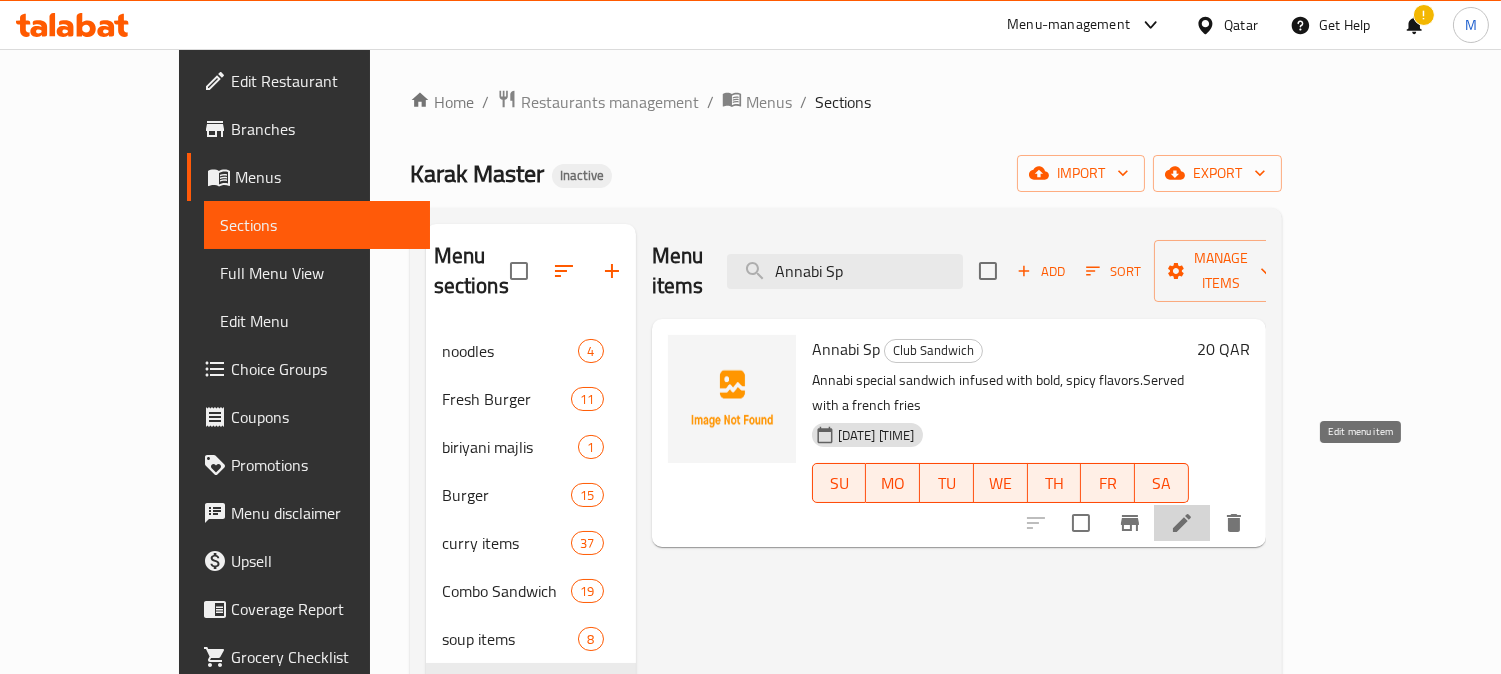 click 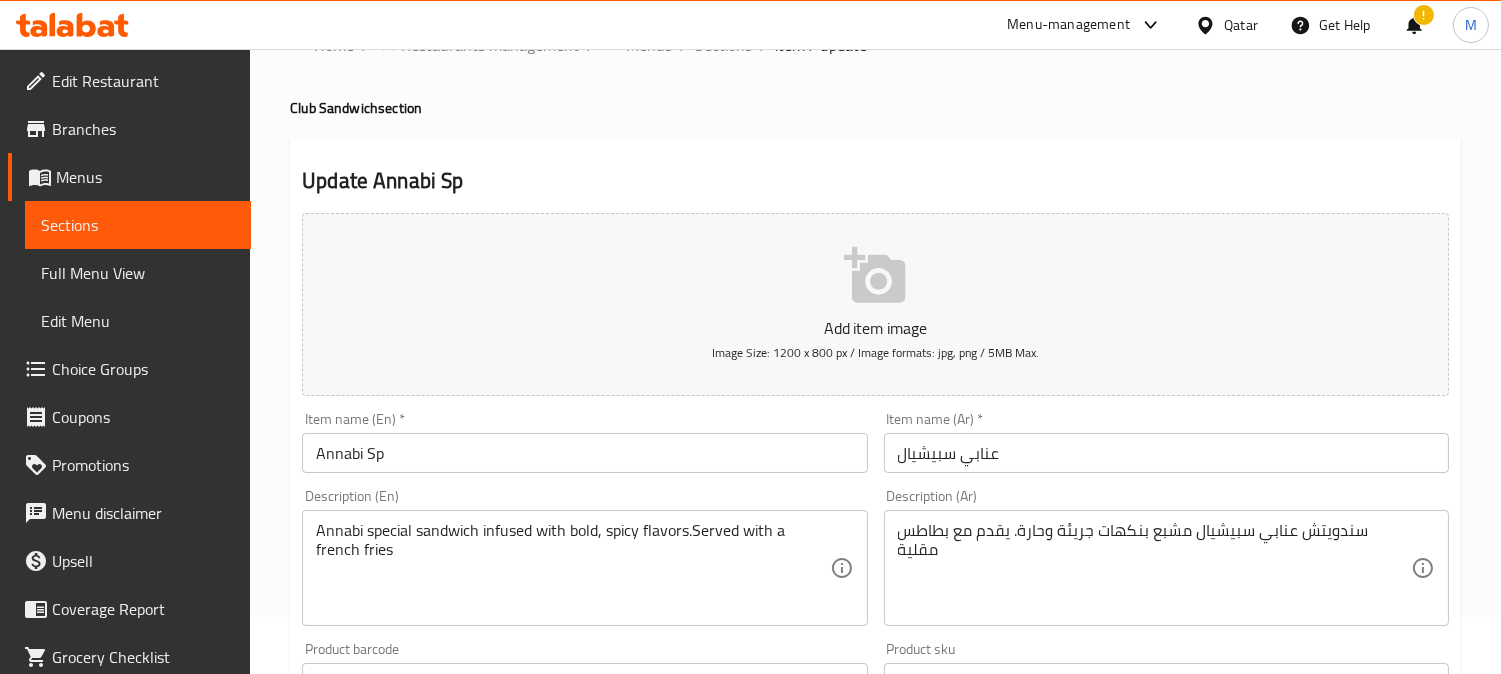 scroll, scrollTop: 111, scrollLeft: 0, axis: vertical 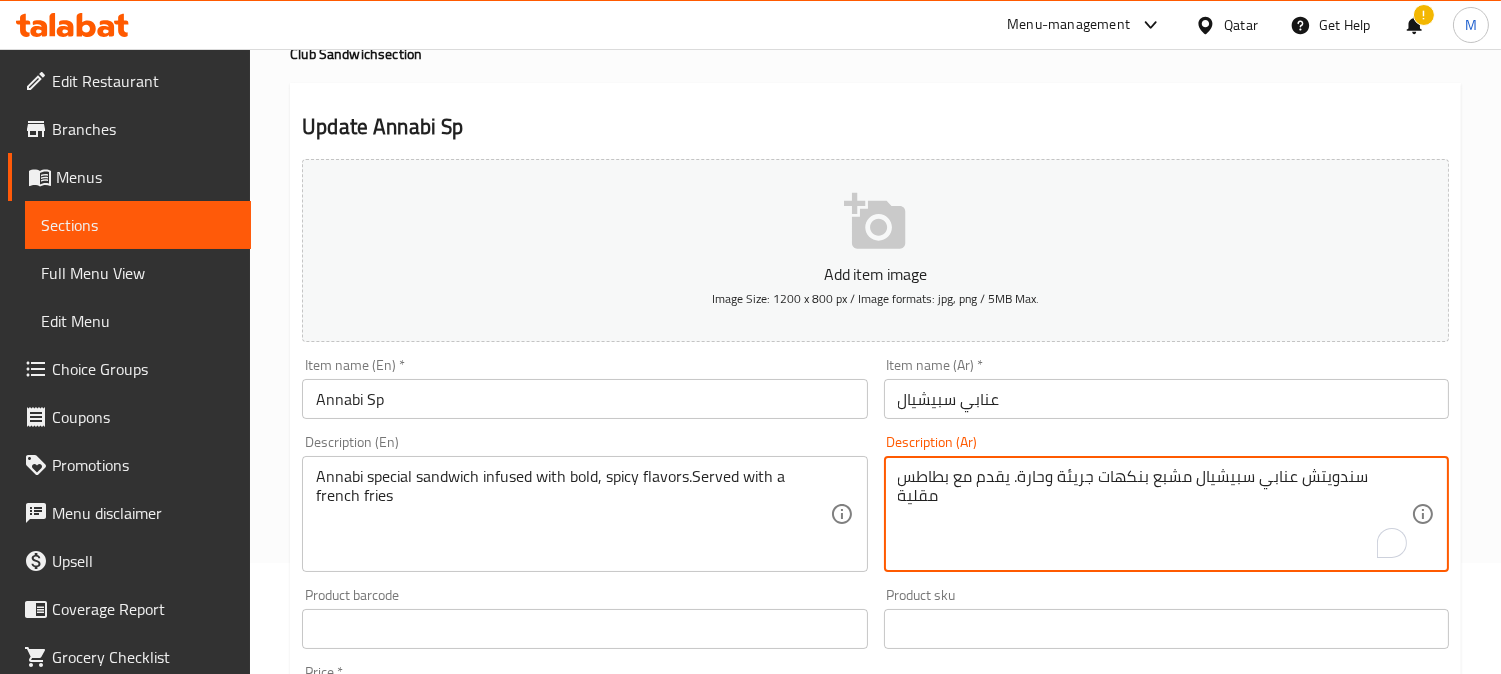 click on "سندويتش عنابي سبيشيال مشبع بنكهات جريئة وحارة. يقدم مع بطاطس مقلية" at bounding box center (1154, 514) 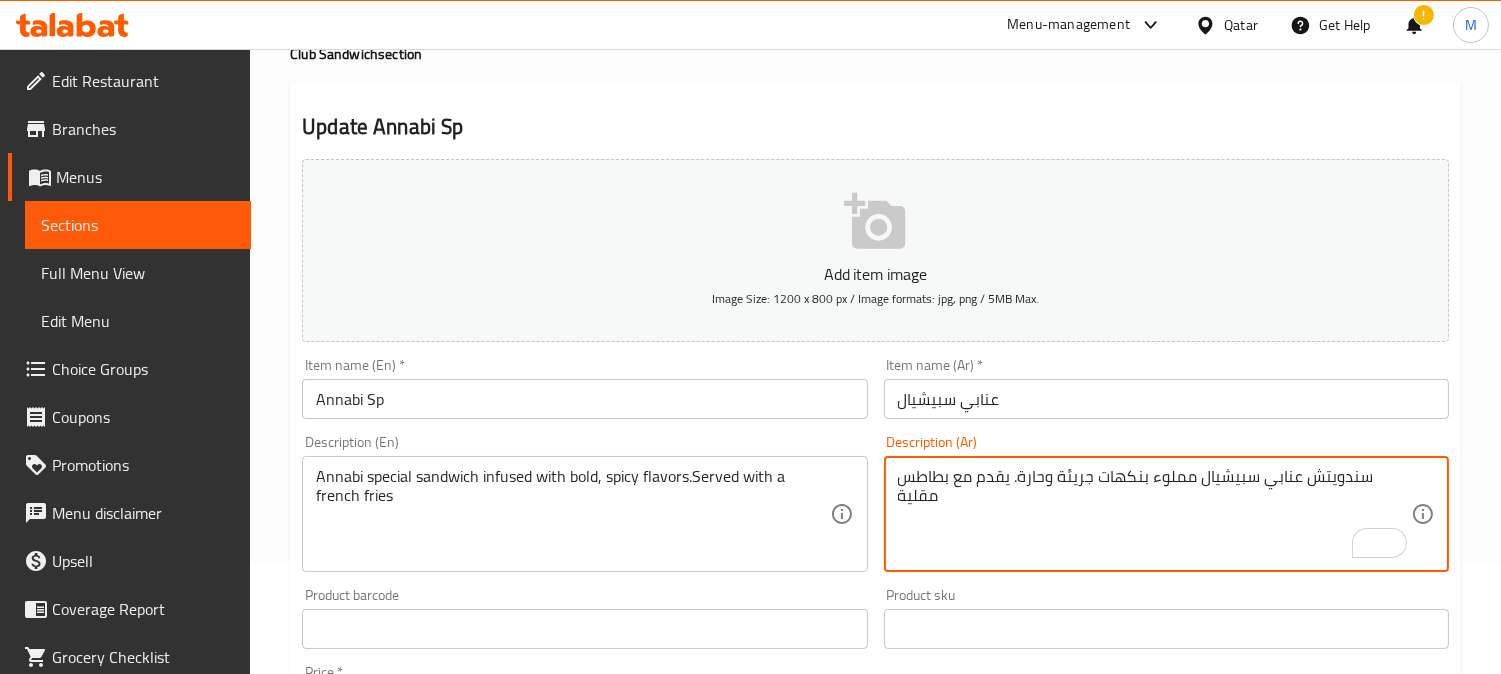 type on "سندويتش عنابي سبيشيال مملوء بنكهات جريئة وحارة. يقدم مع بطاطس مقلية" 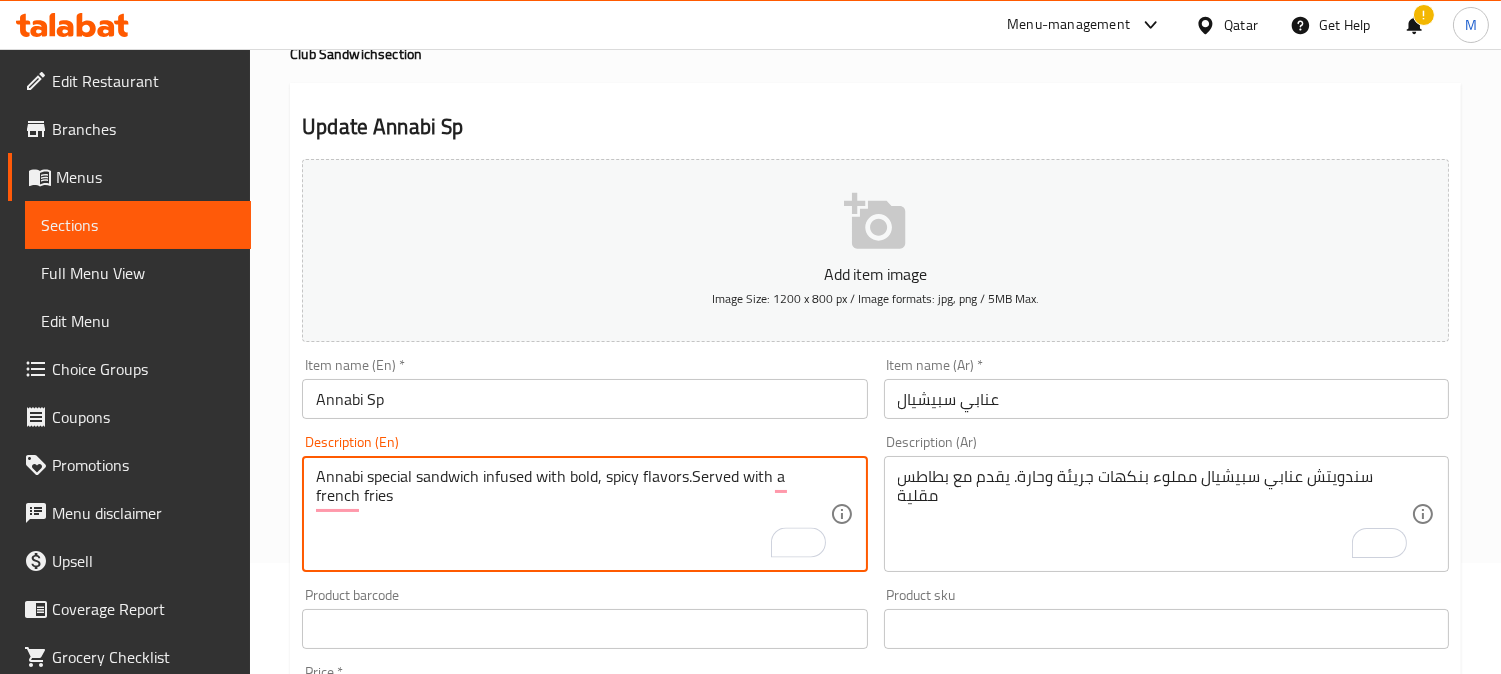 drag, startPoint x: 483, startPoint y: 482, endPoint x: 563, endPoint y: 480, distance: 80.024994 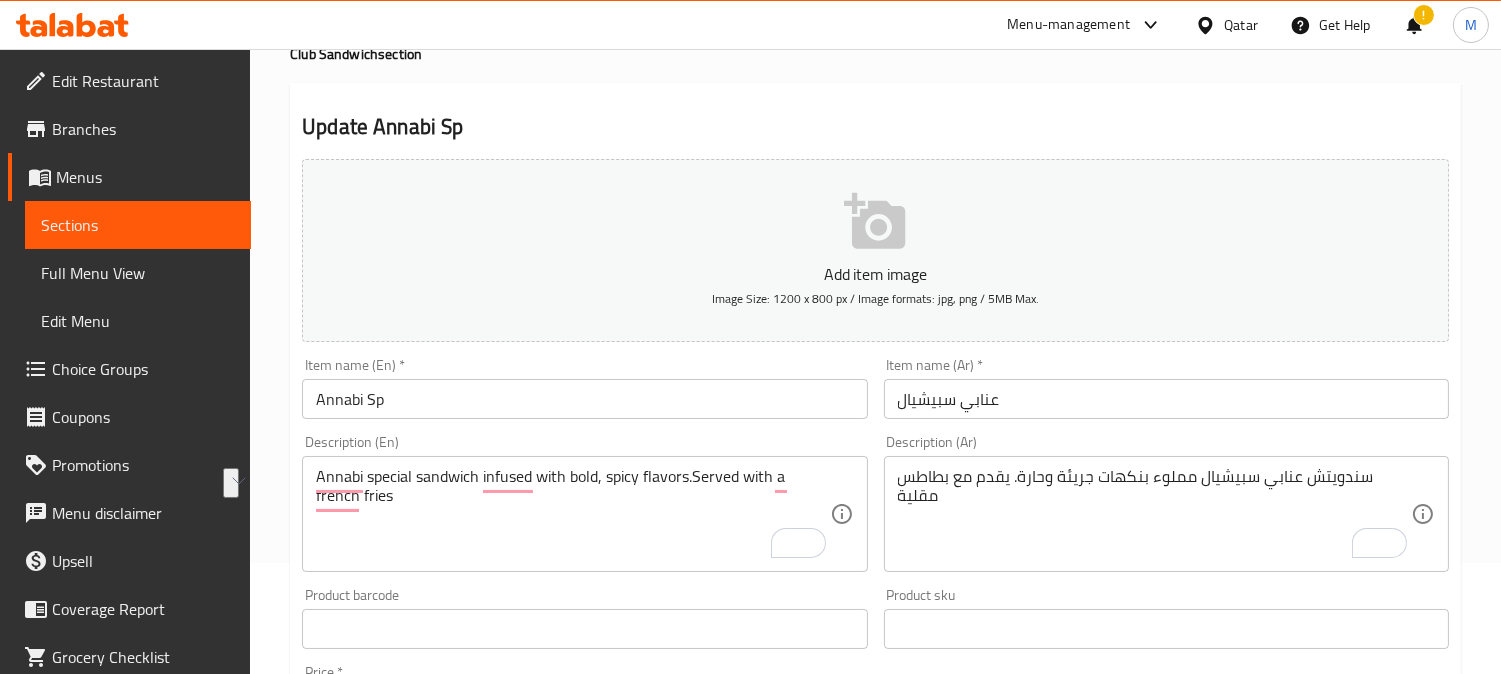click on "عنابي سبيشيال" at bounding box center (1166, 399) 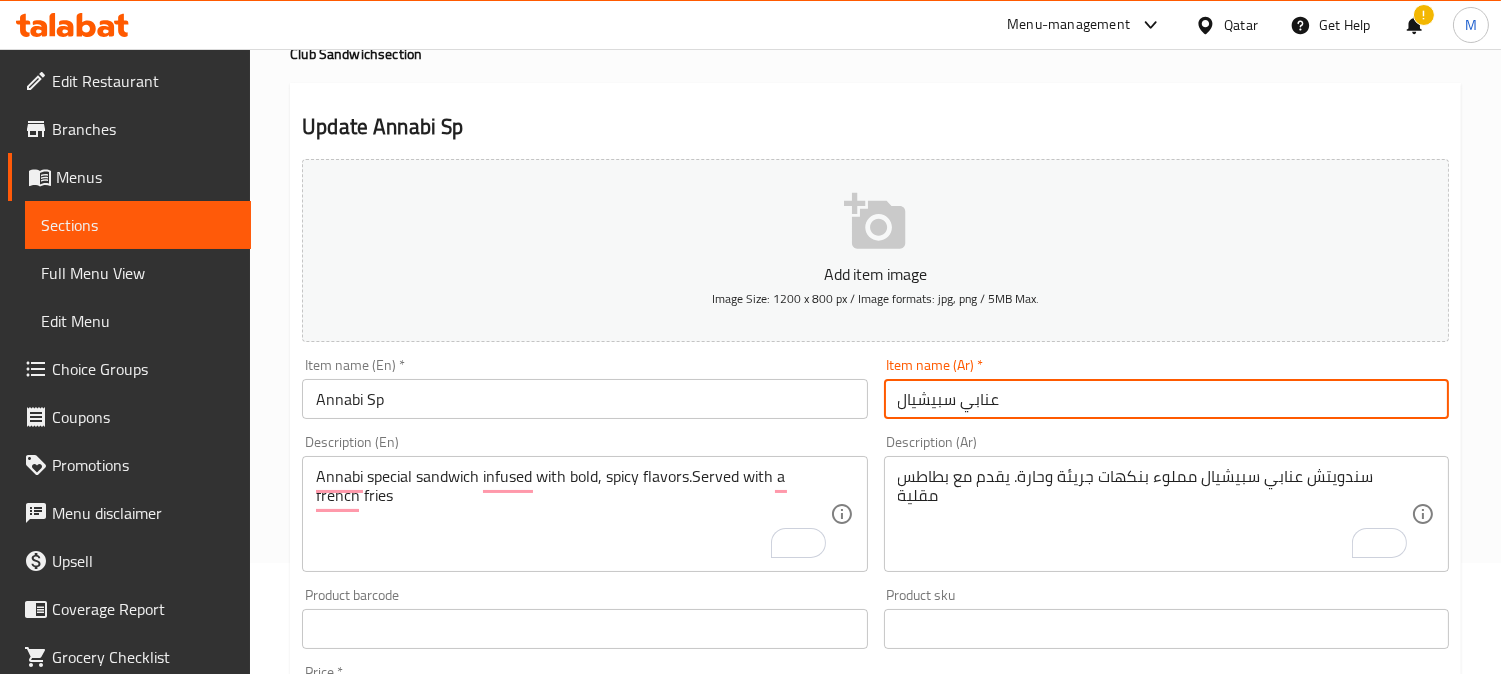 click on "Update" at bounding box center (439, 1215) 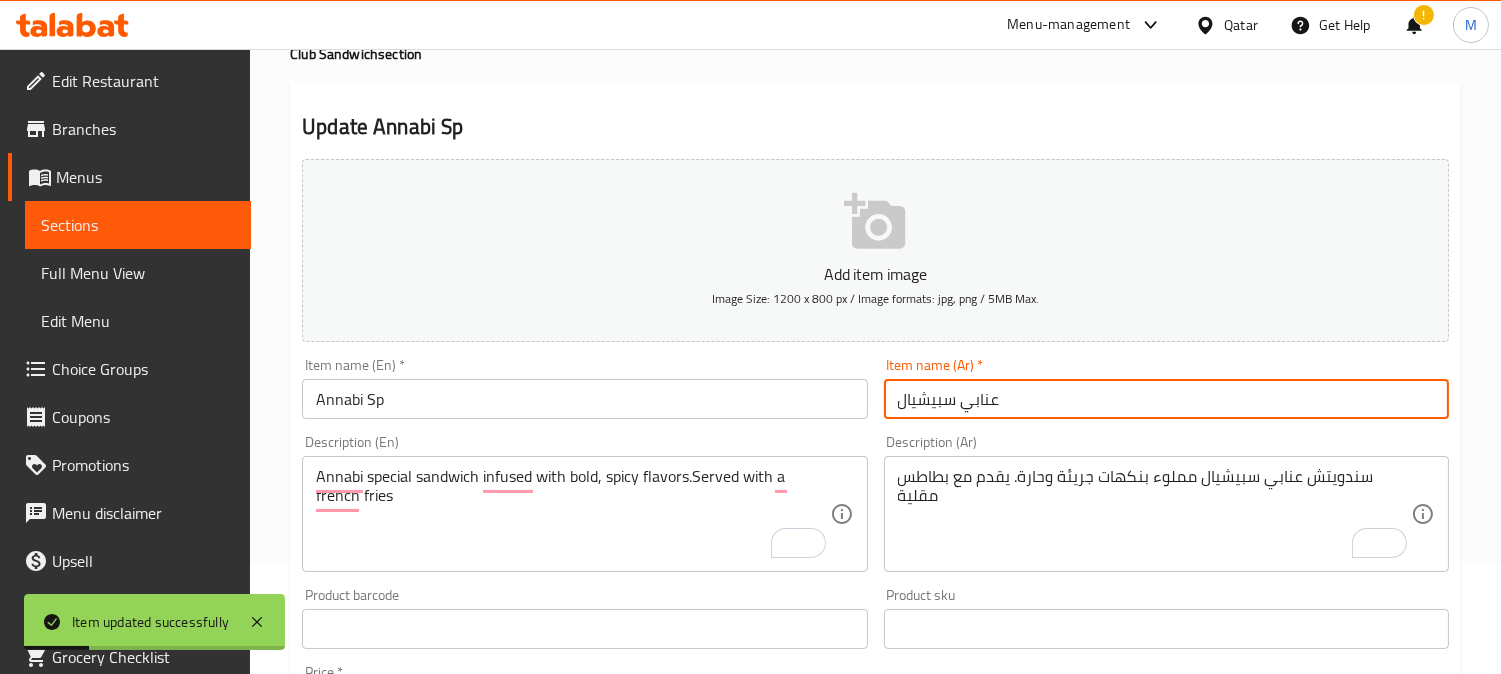 scroll, scrollTop: 0, scrollLeft: 0, axis: both 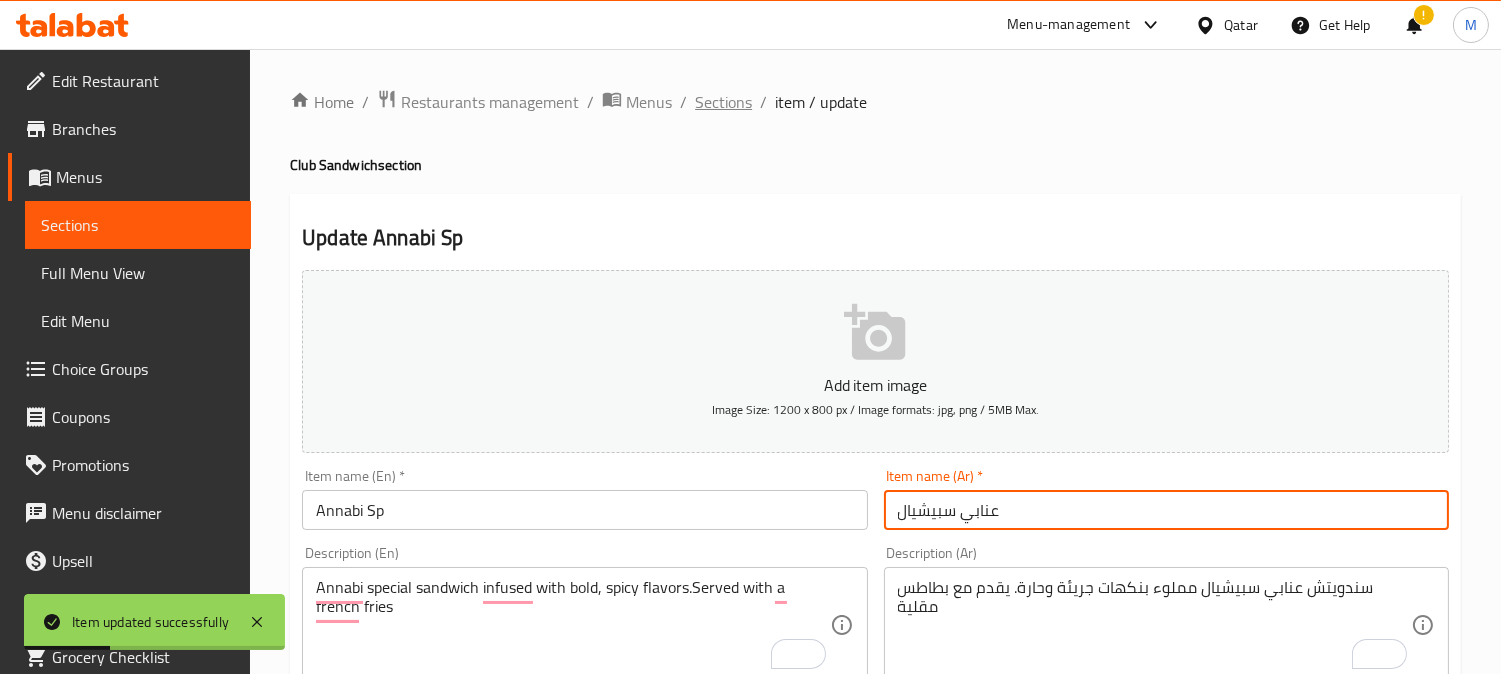 click on "Sections" at bounding box center [723, 102] 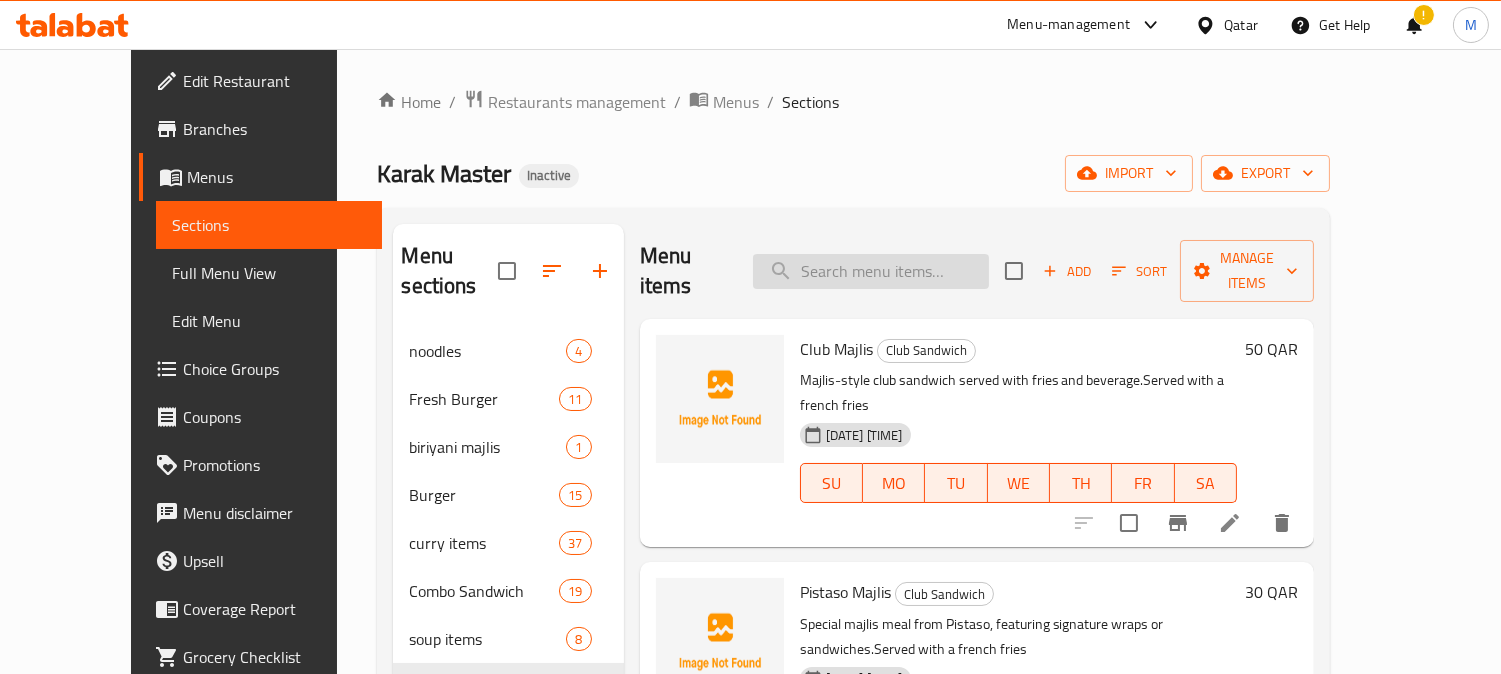 click at bounding box center (871, 271) 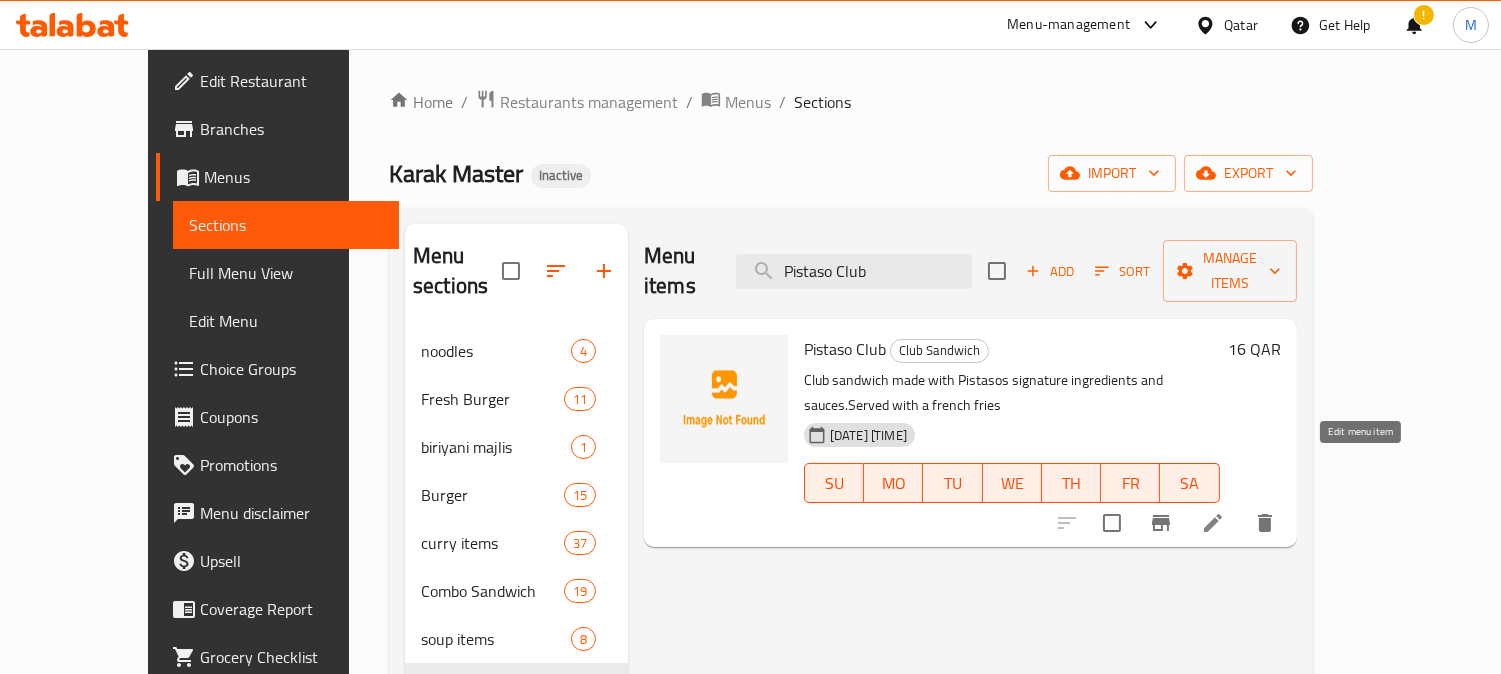 type on "Pistaso Club" 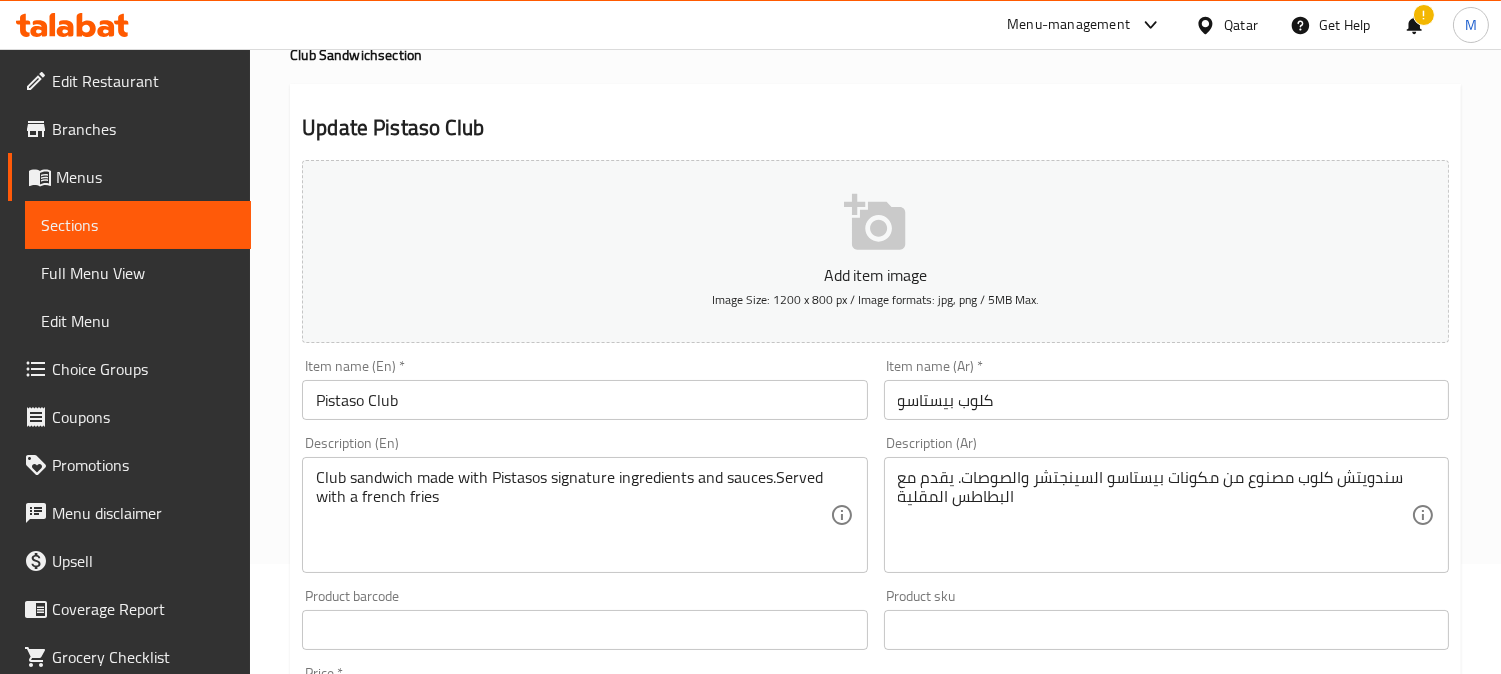 scroll, scrollTop: 111, scrollLeft: 0, axis: vertical 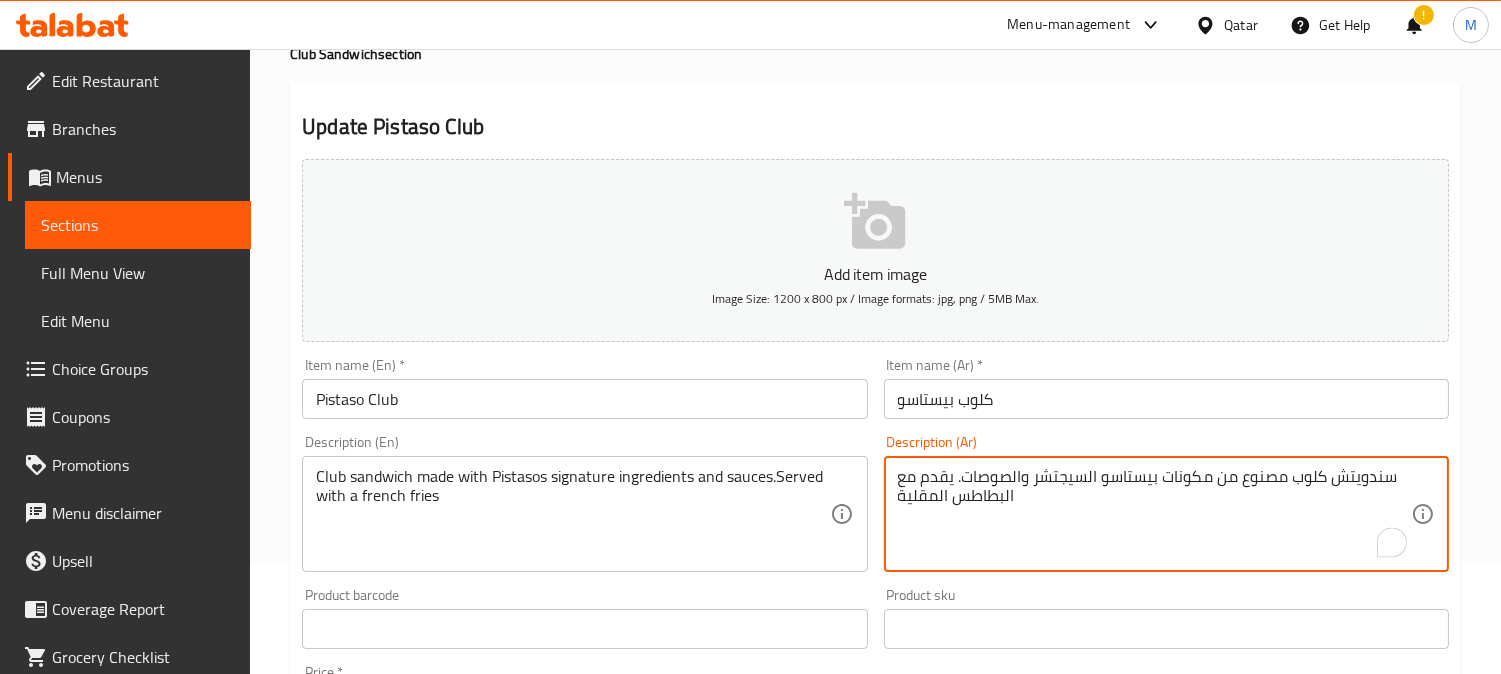 click on "سندويتش كلوب مصنوع من مكونات بيستاسو السيجتشر والصوصات. يقدم مع البطاطس المقلية" at bounding box center [1154, 514] 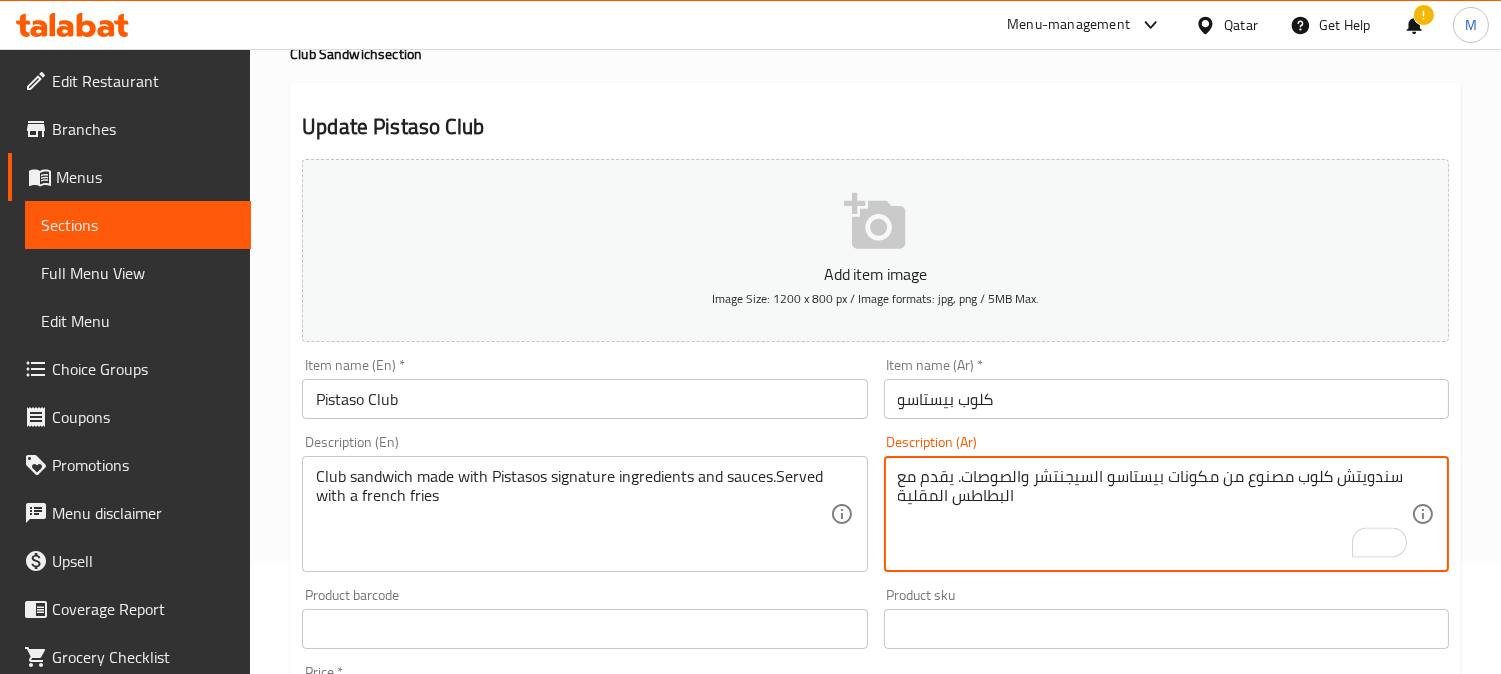 type on "سندويتش كلوب مصنوع من مكونات بيستاسو السيجنتشر والصوصات. يقدم مع البطاطس المقلية" 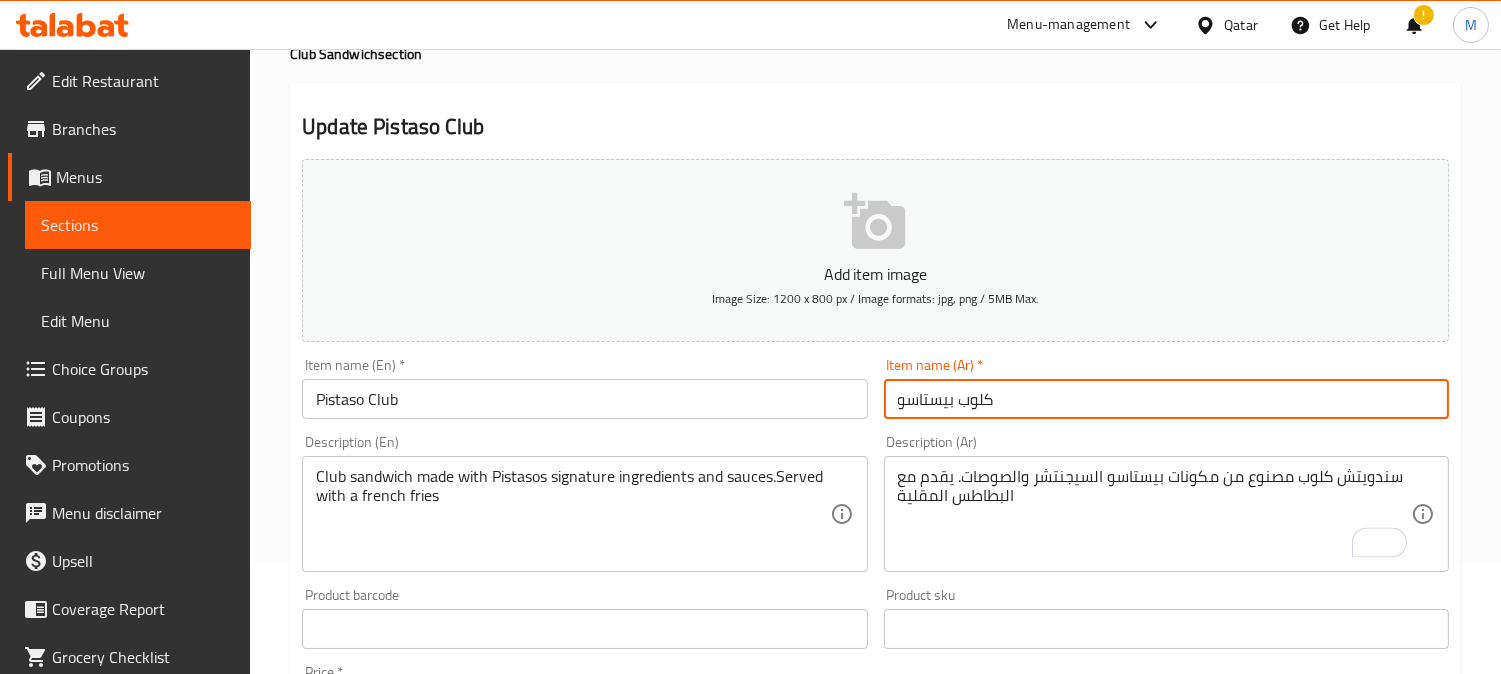 click on "Update" at bounding box center [439, 1215] 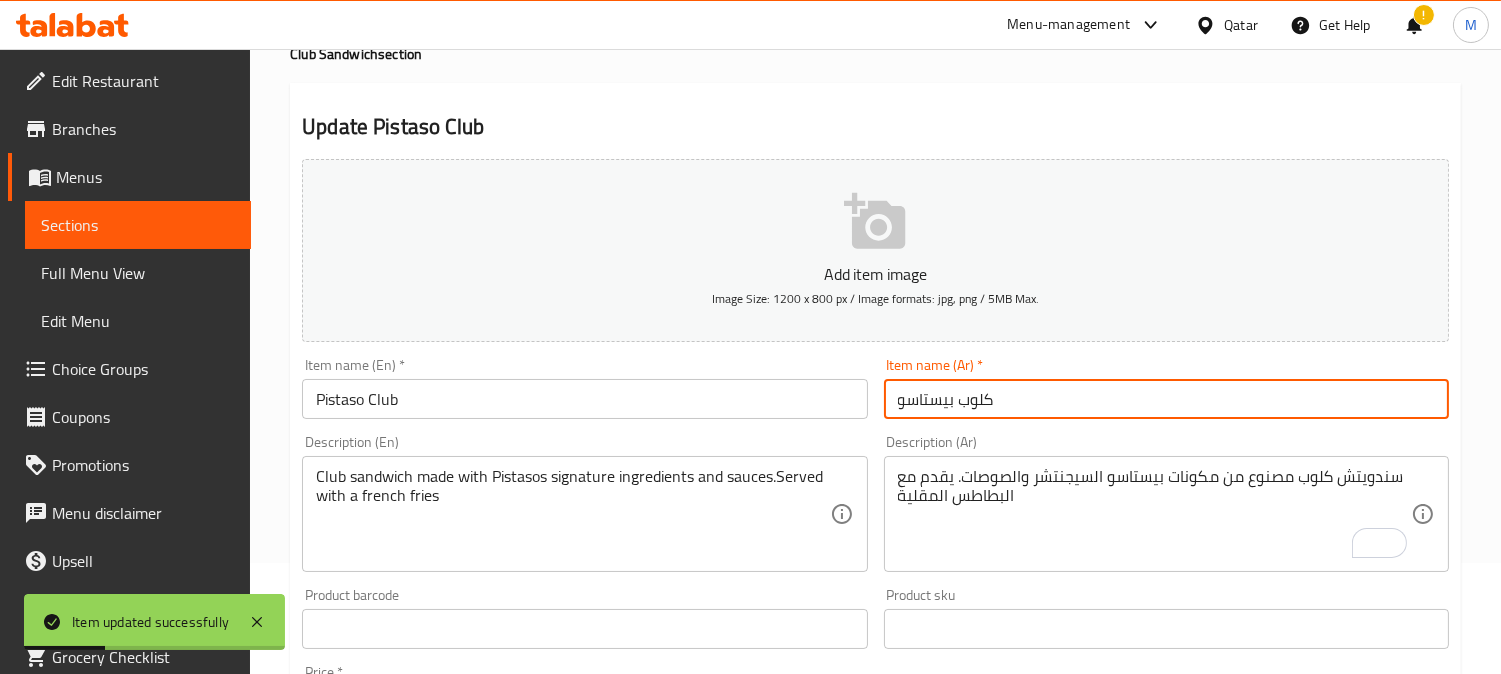 scroll, scrollTop: 0, scrollLeft: 0, axis: both 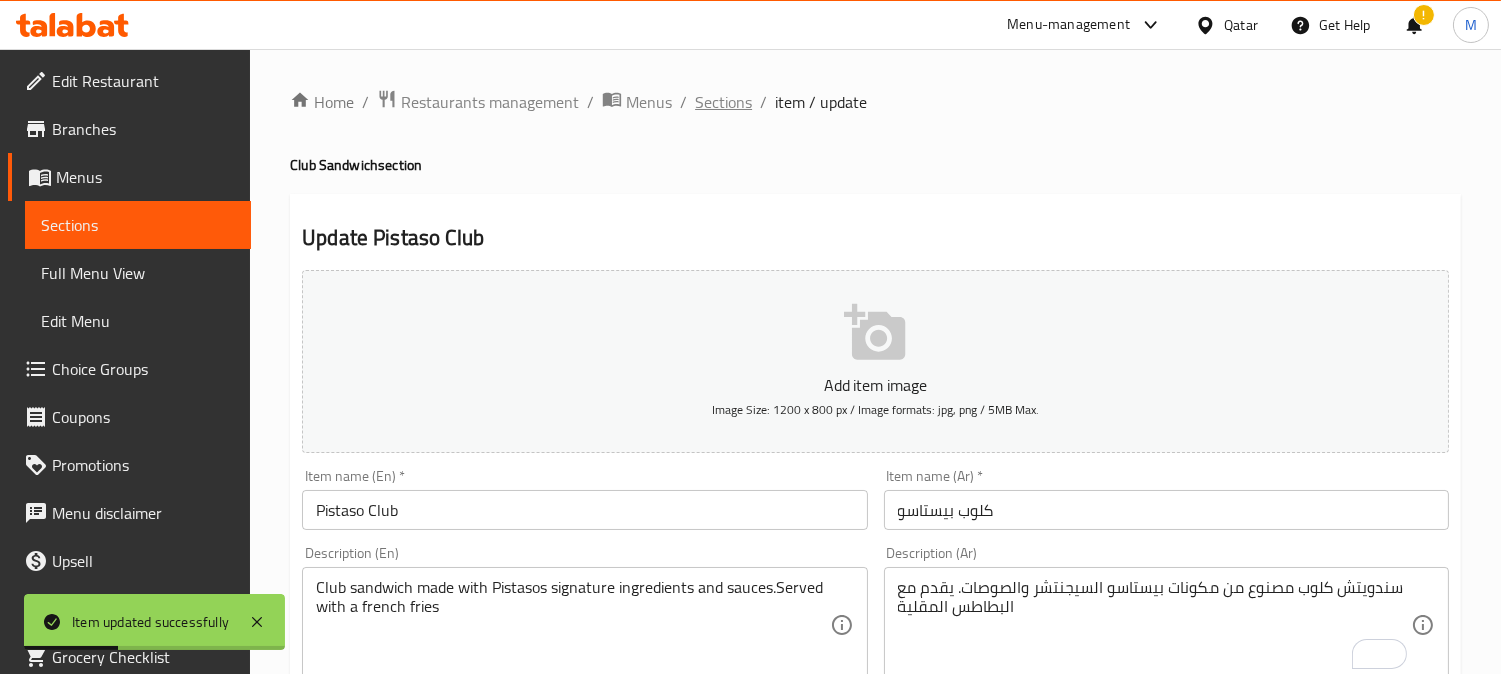 click on "Sections" at bounding box center (723, 102) 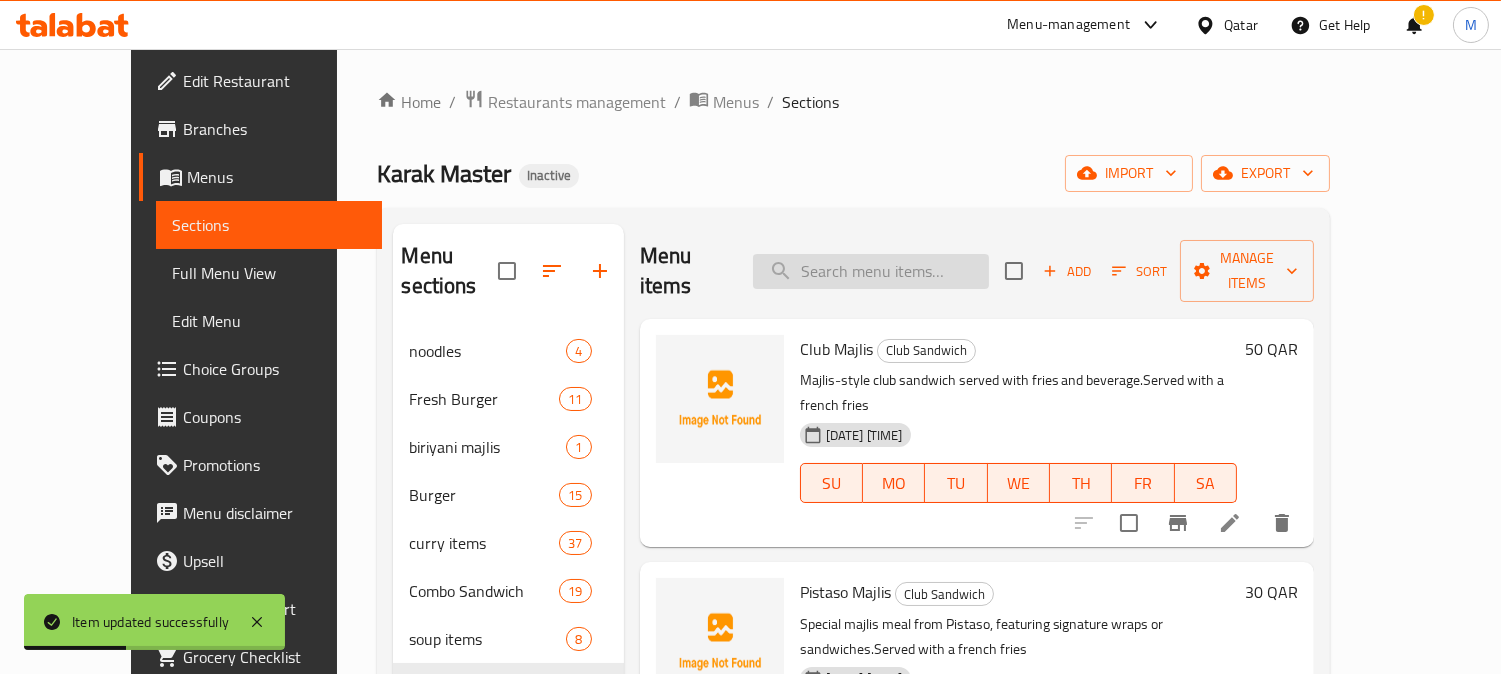 drag, startPoint x: 713, startPoint y: 98, endPoint x: 903, endPoint y: 255, distance: 246.47313 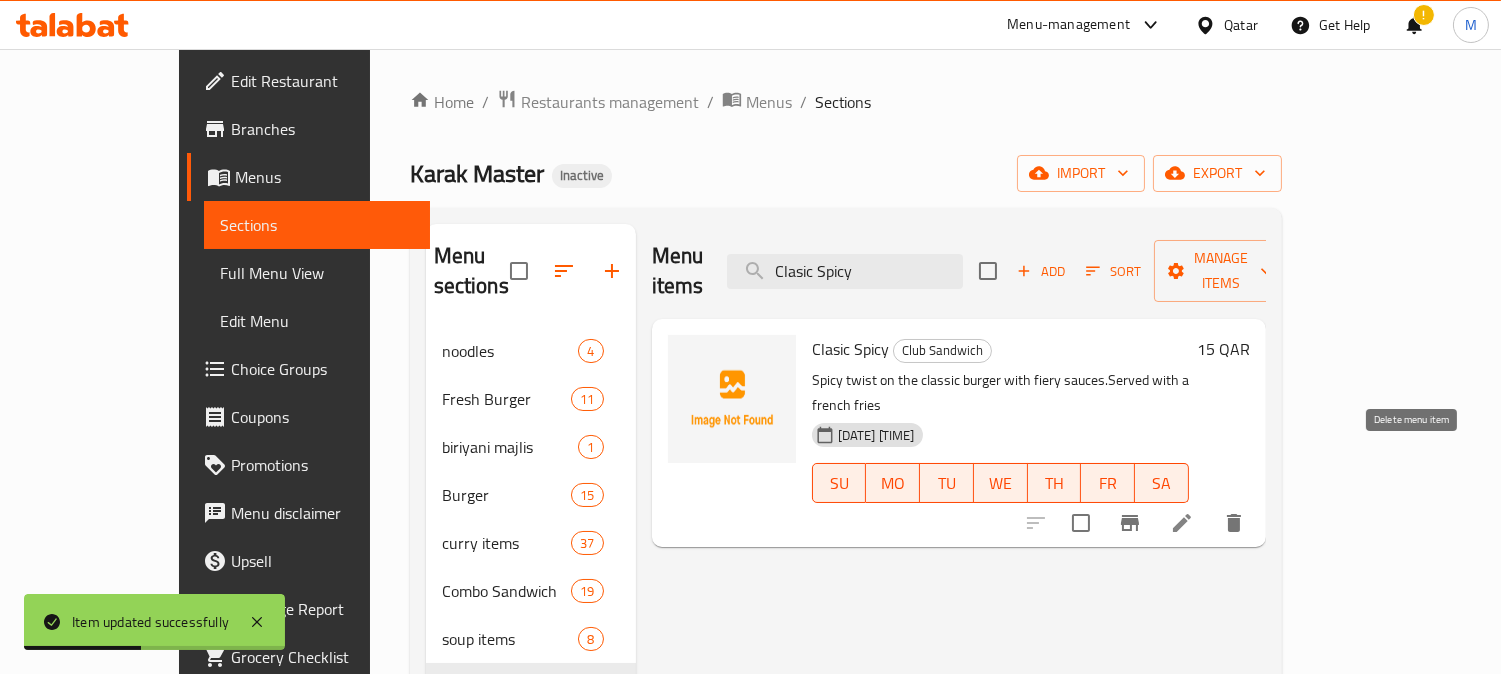 type on "Clasic Spic" 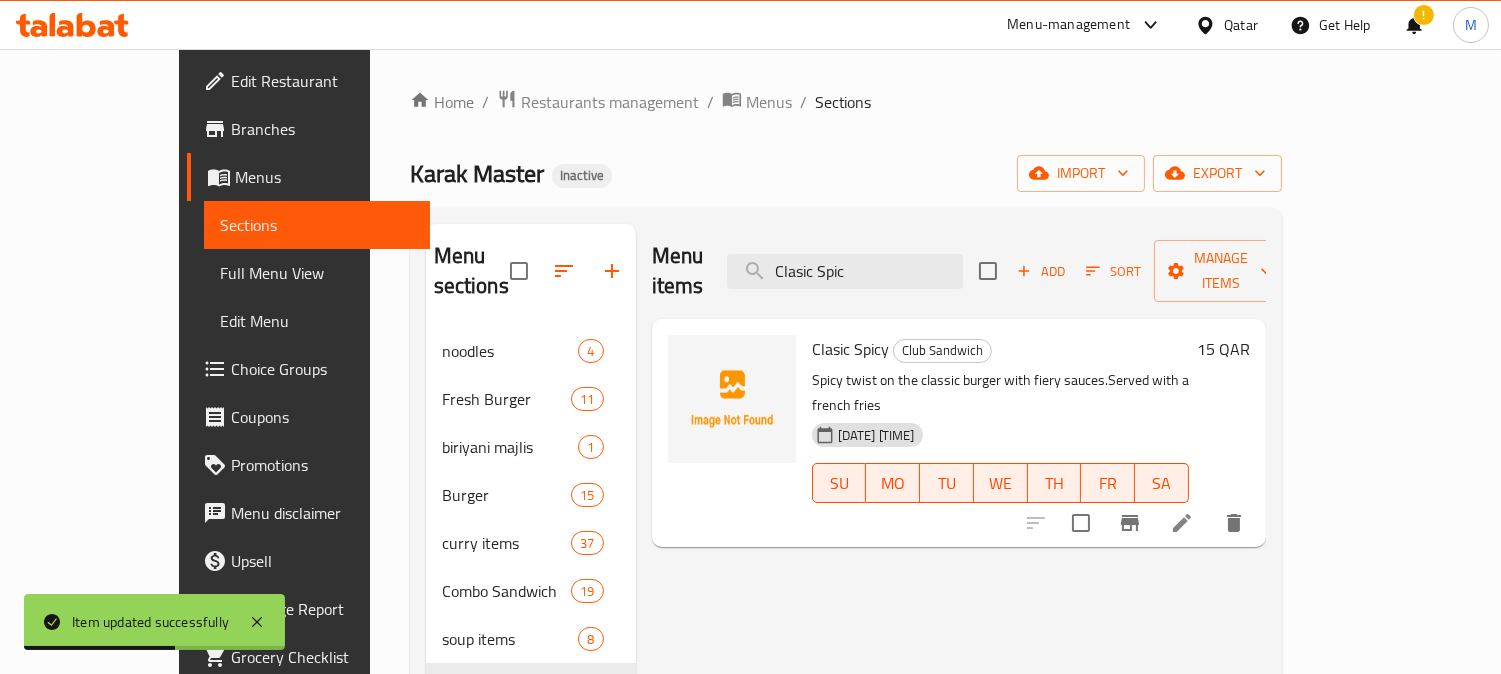 click at bounding box center (1182, 523) 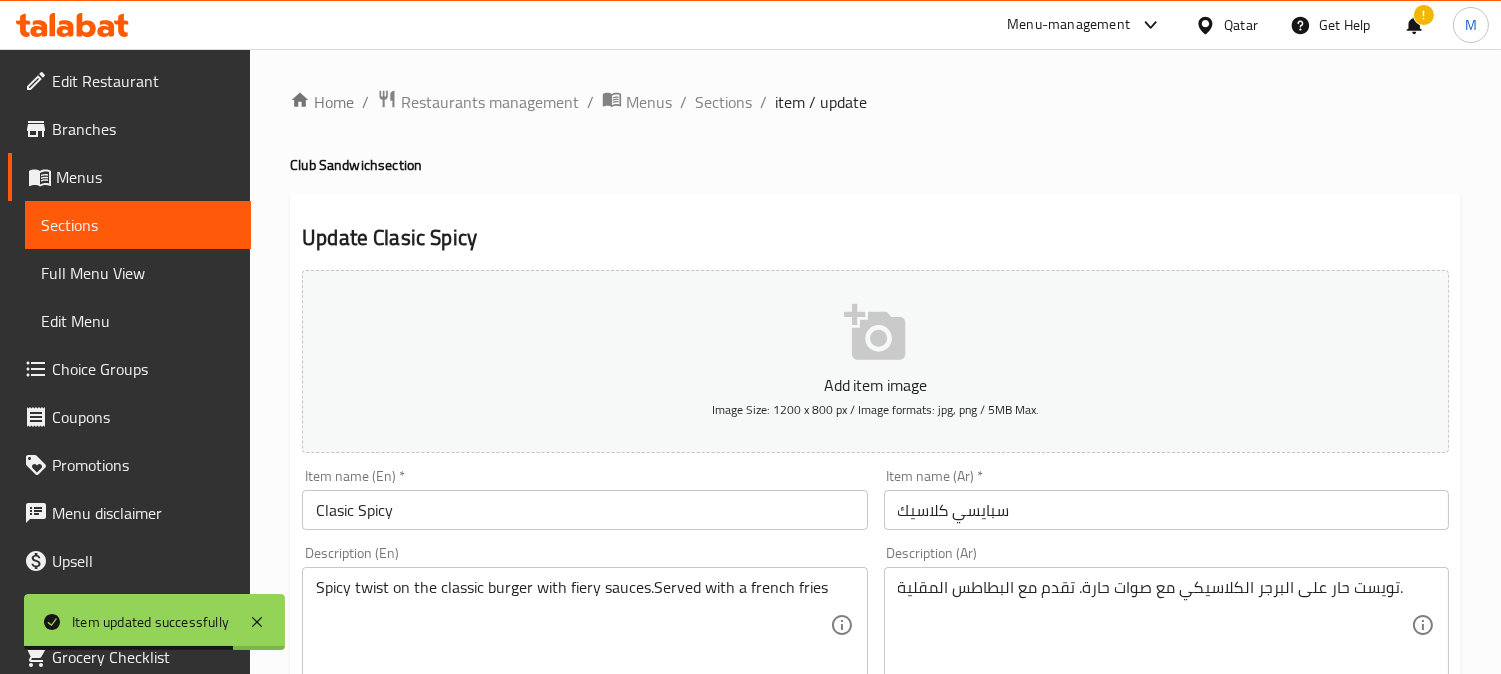 click on "Clasic Spicy" at bounding box center [584, 510] 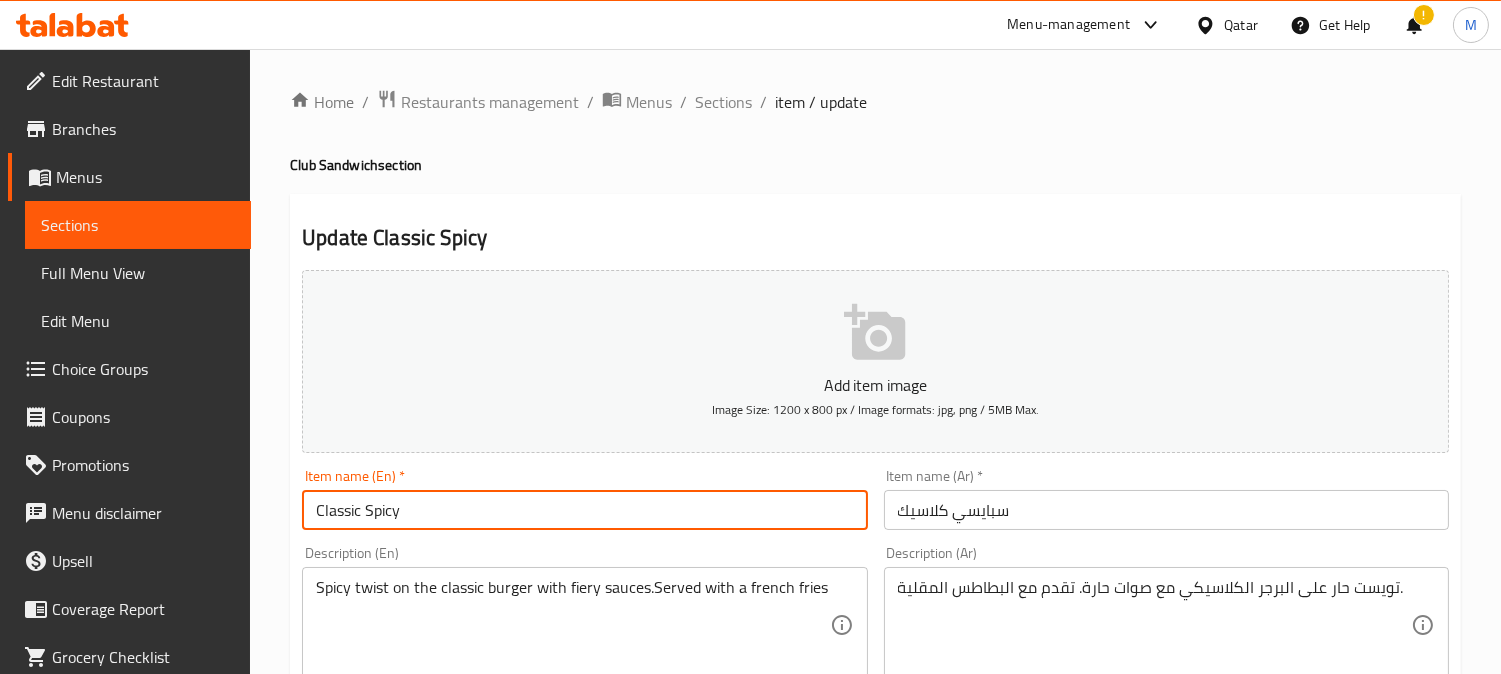 click on "Classic Spicy" at bounding box center [584, 510] 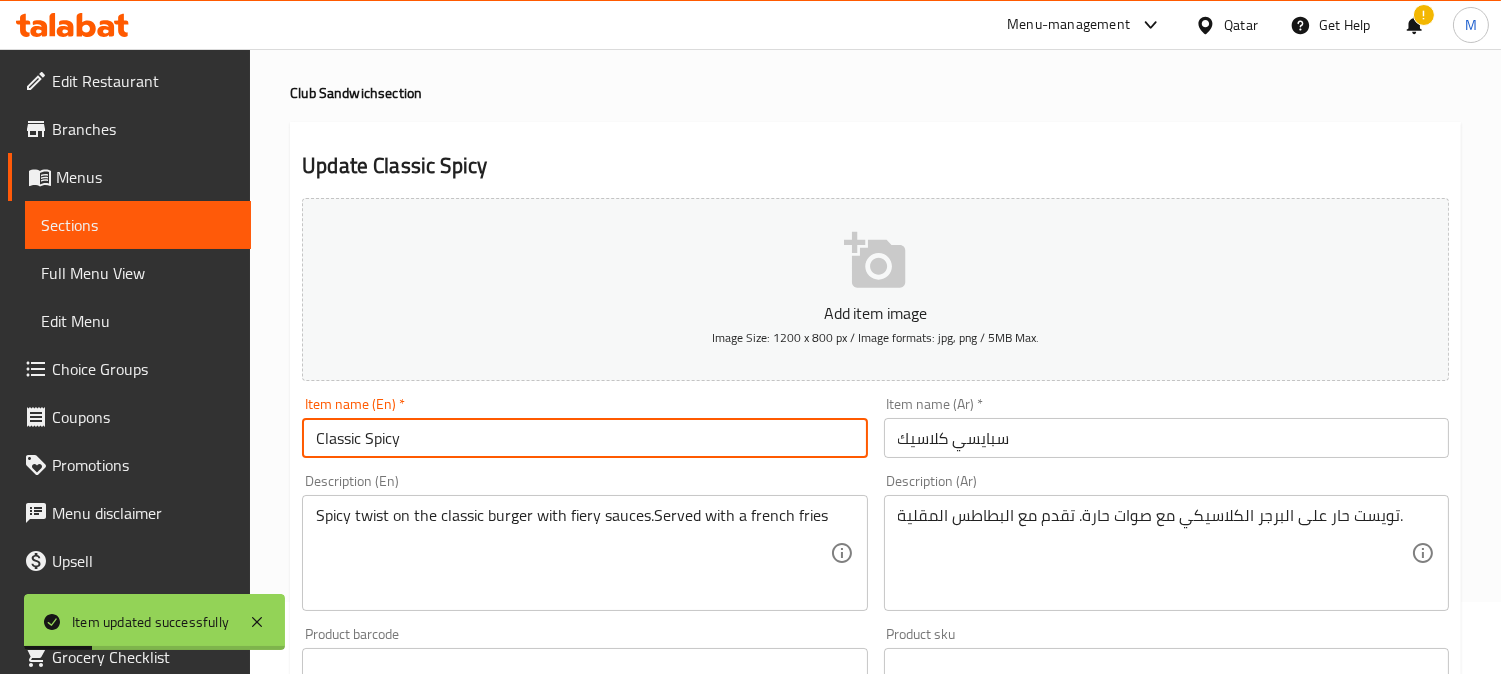 scroll, scrollTop: 111, scrollLeft: 0, axis: vertical 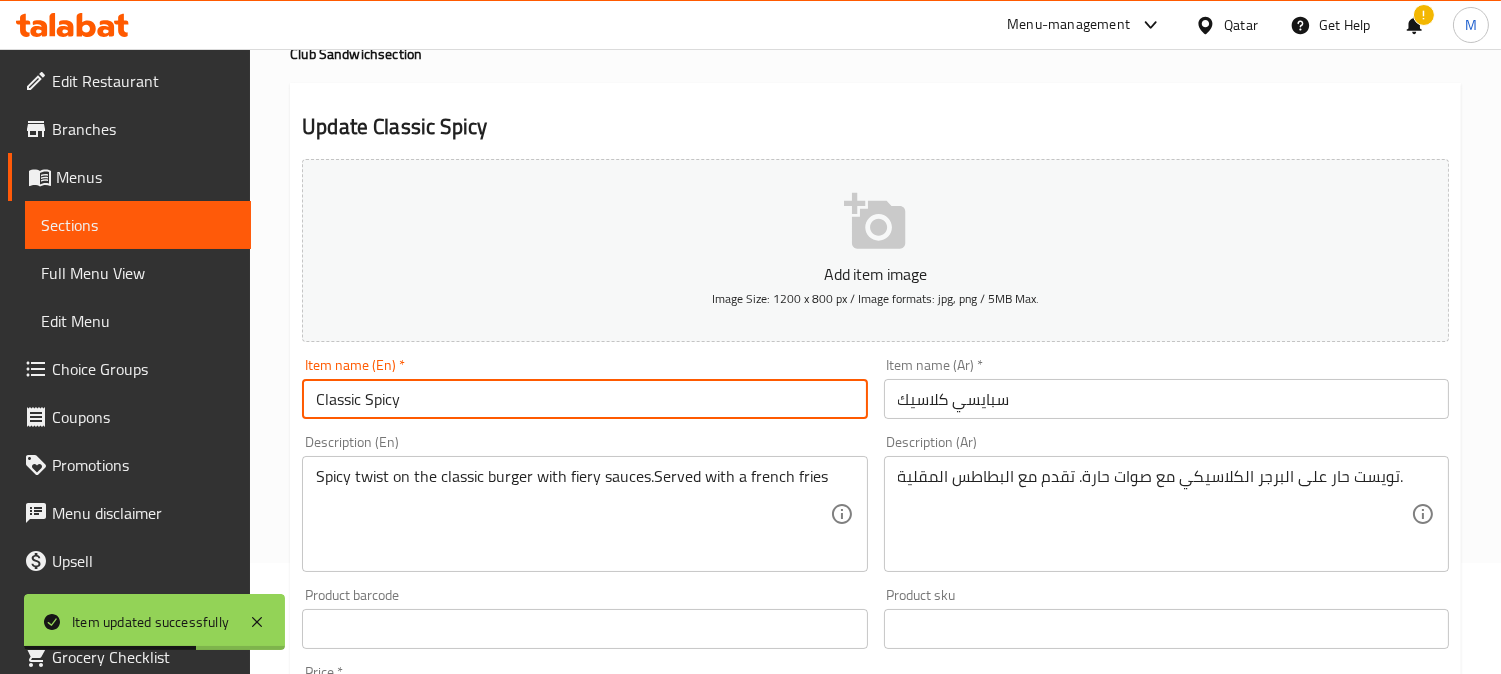 click on "تويست حار على البرجر الكلاسيكي مع صوات حارة. تقدم مع البطاطس المقلية." at bounding box center (1154, 514) 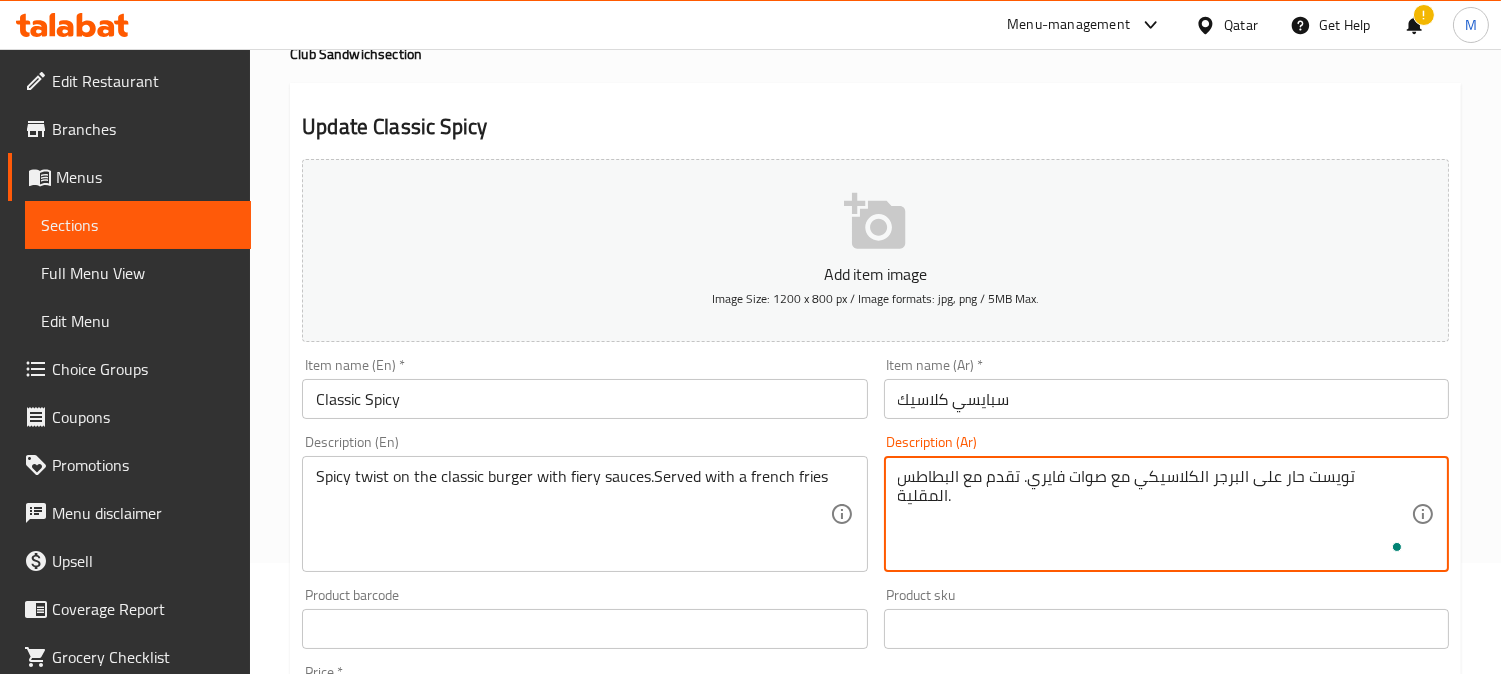 type on "تويست حار على البرجر الكلاسيكي مع صوات فايري. تقدم مع البطاطس المقلية." 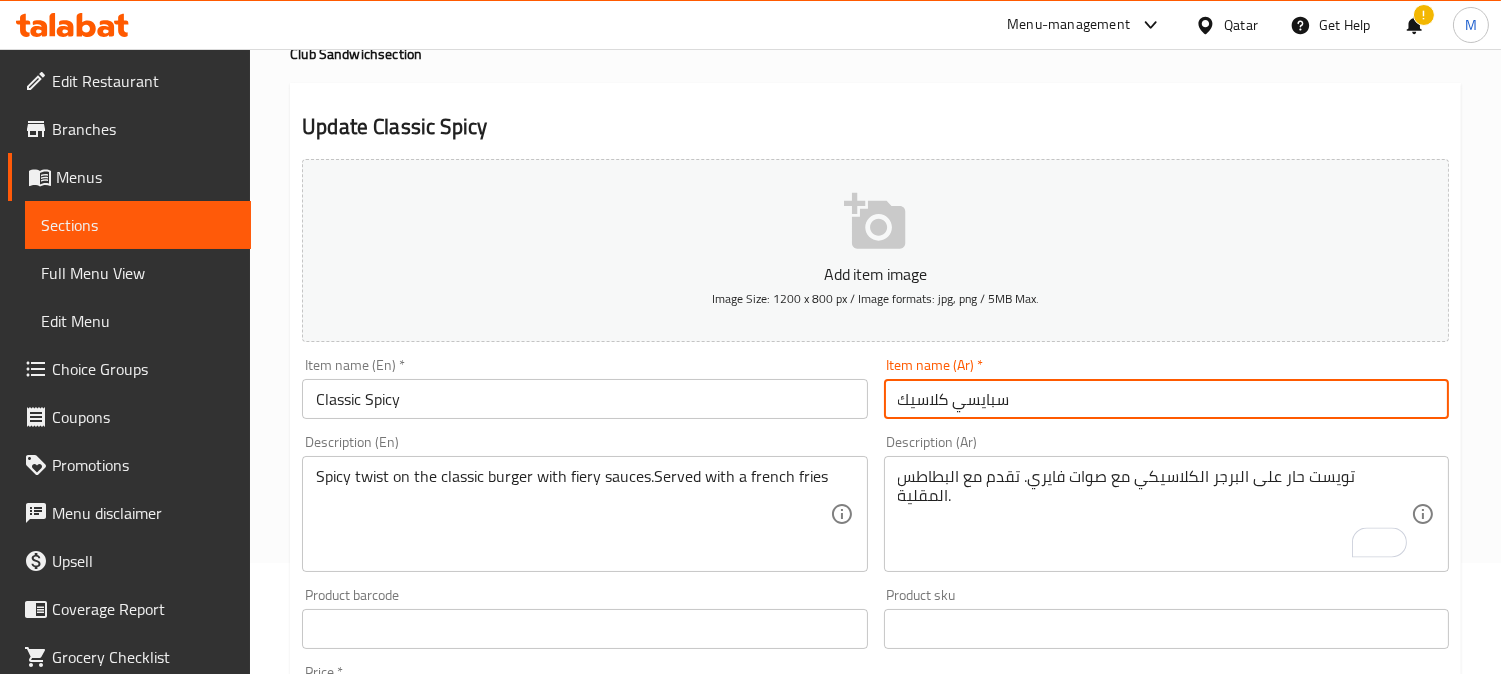 click on "Update" at bounding box center [439, 1215] 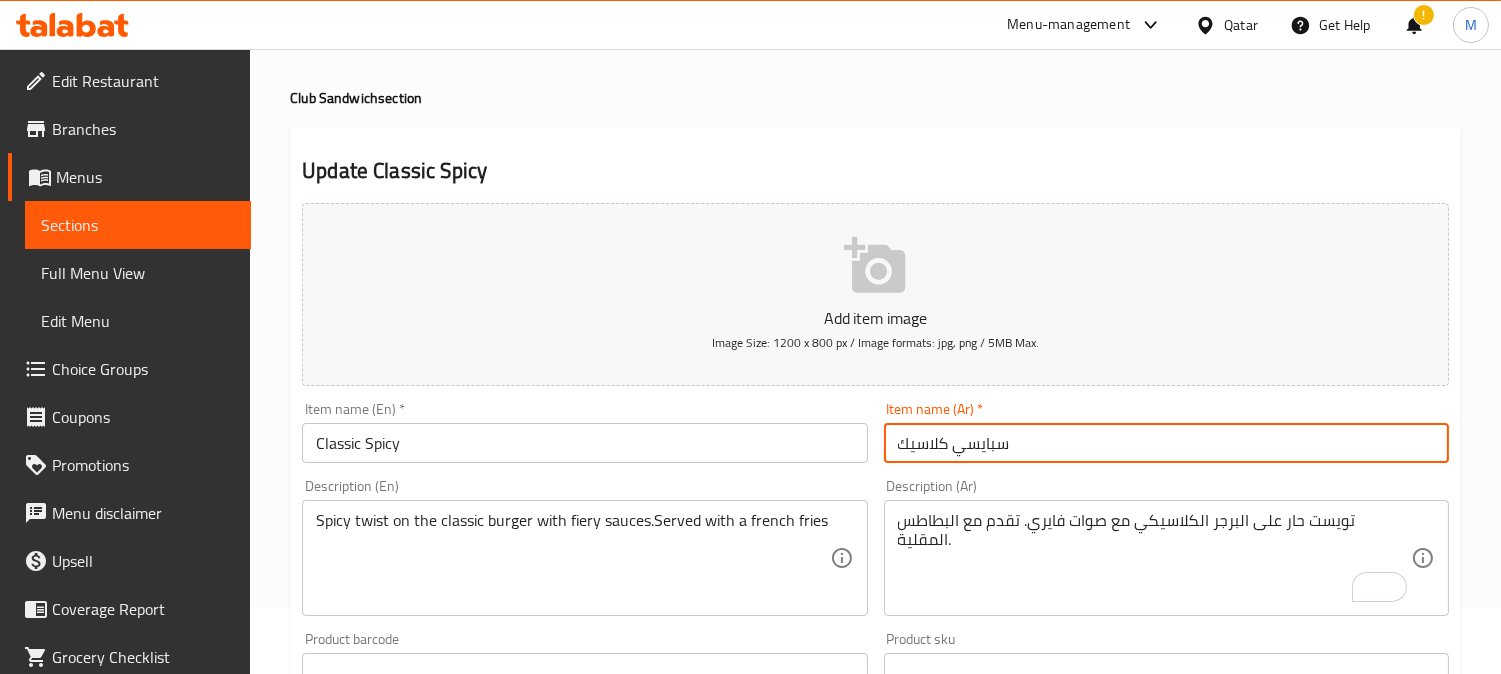 scroll, scrollTop: 0, scrollLeft: 0, axis: both 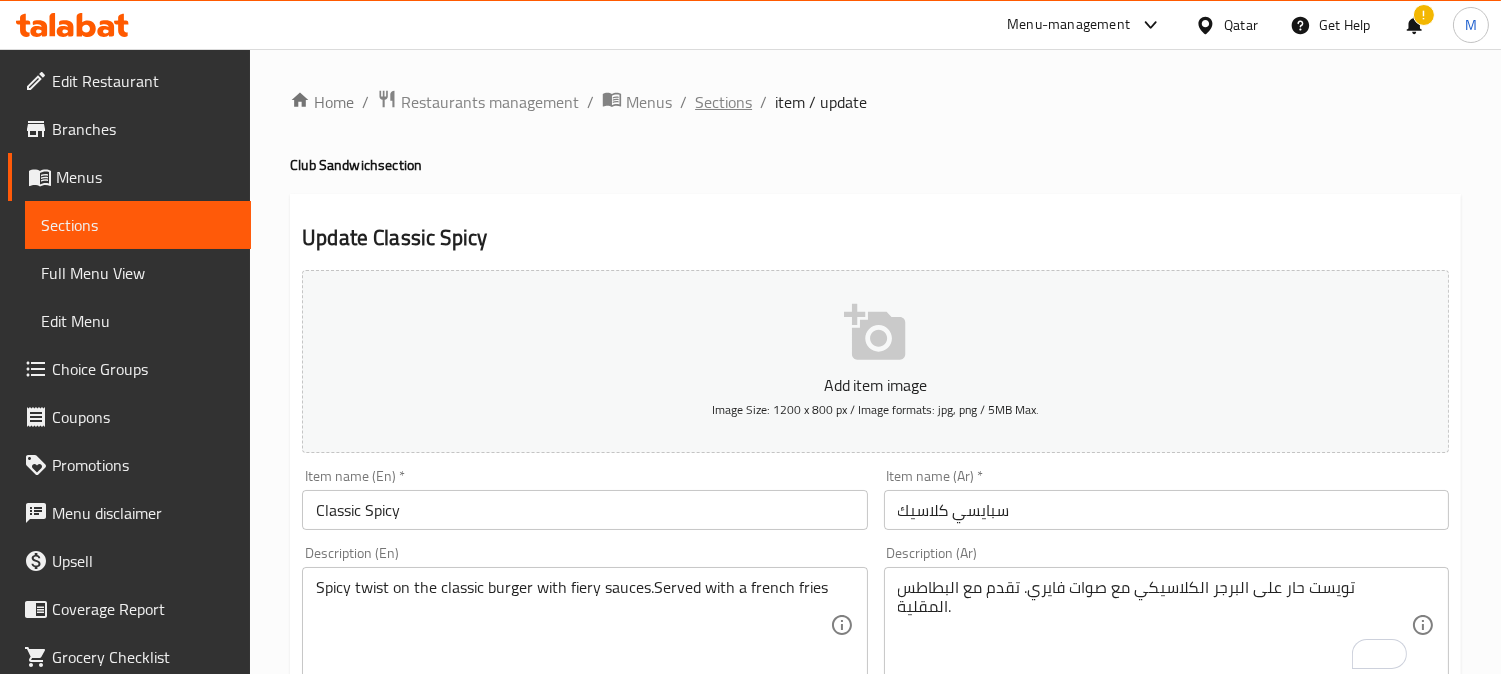 click on "Sections" at bounding box center (723, 102) 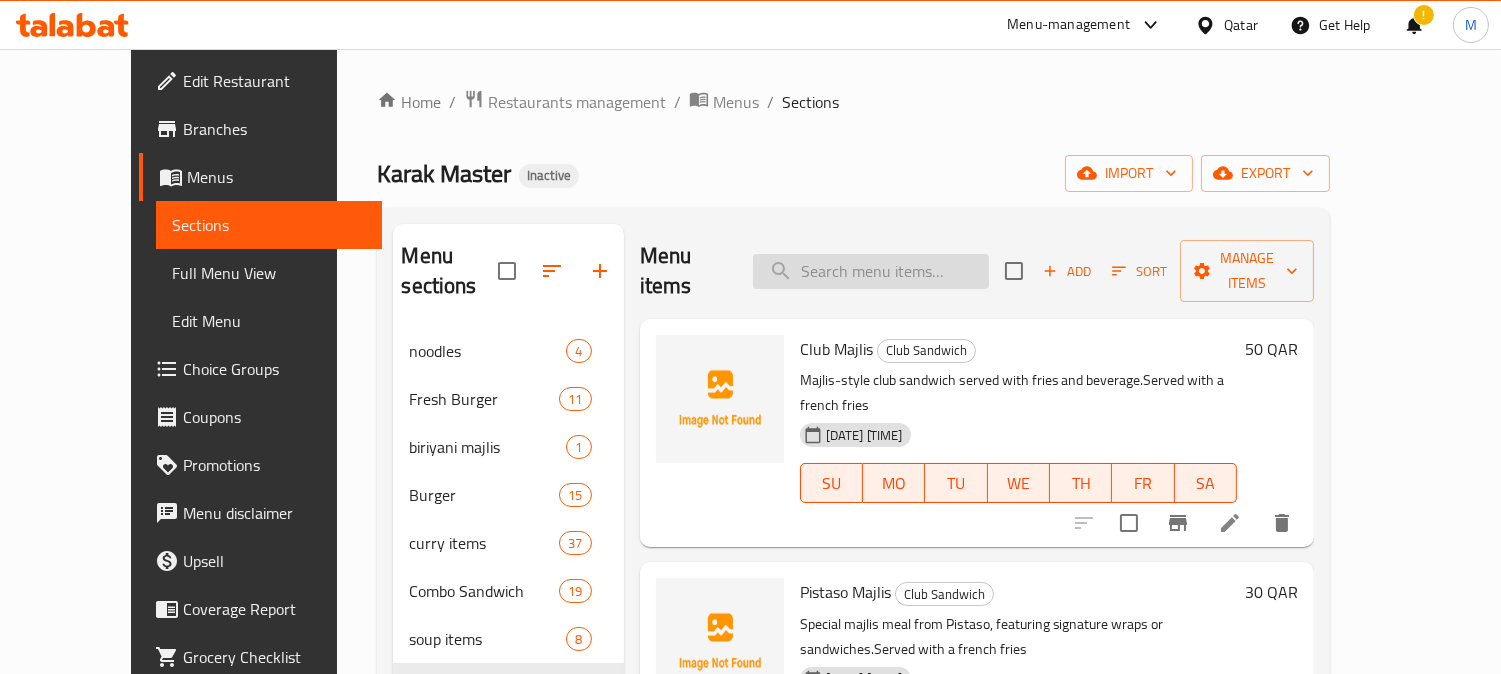 click at bounding box center (871, 271) 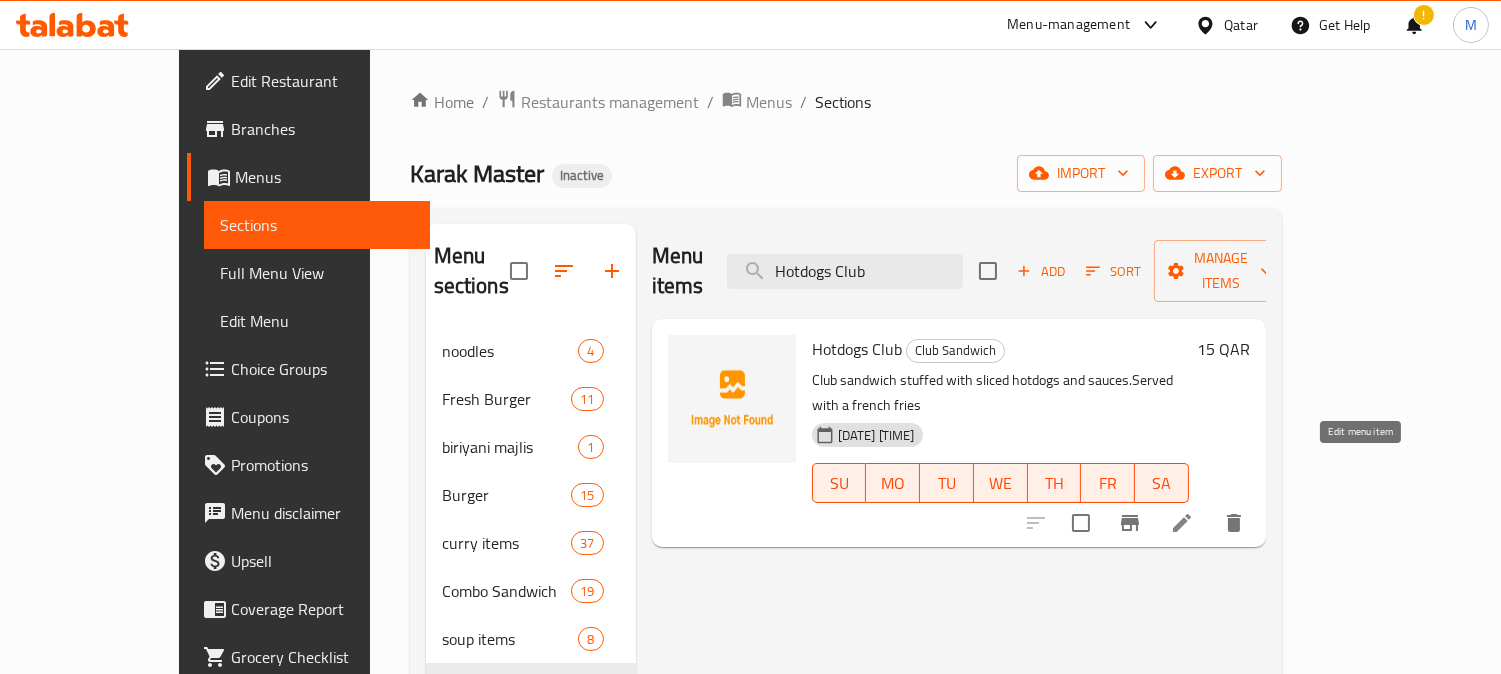 type on "Hotdogs Club" 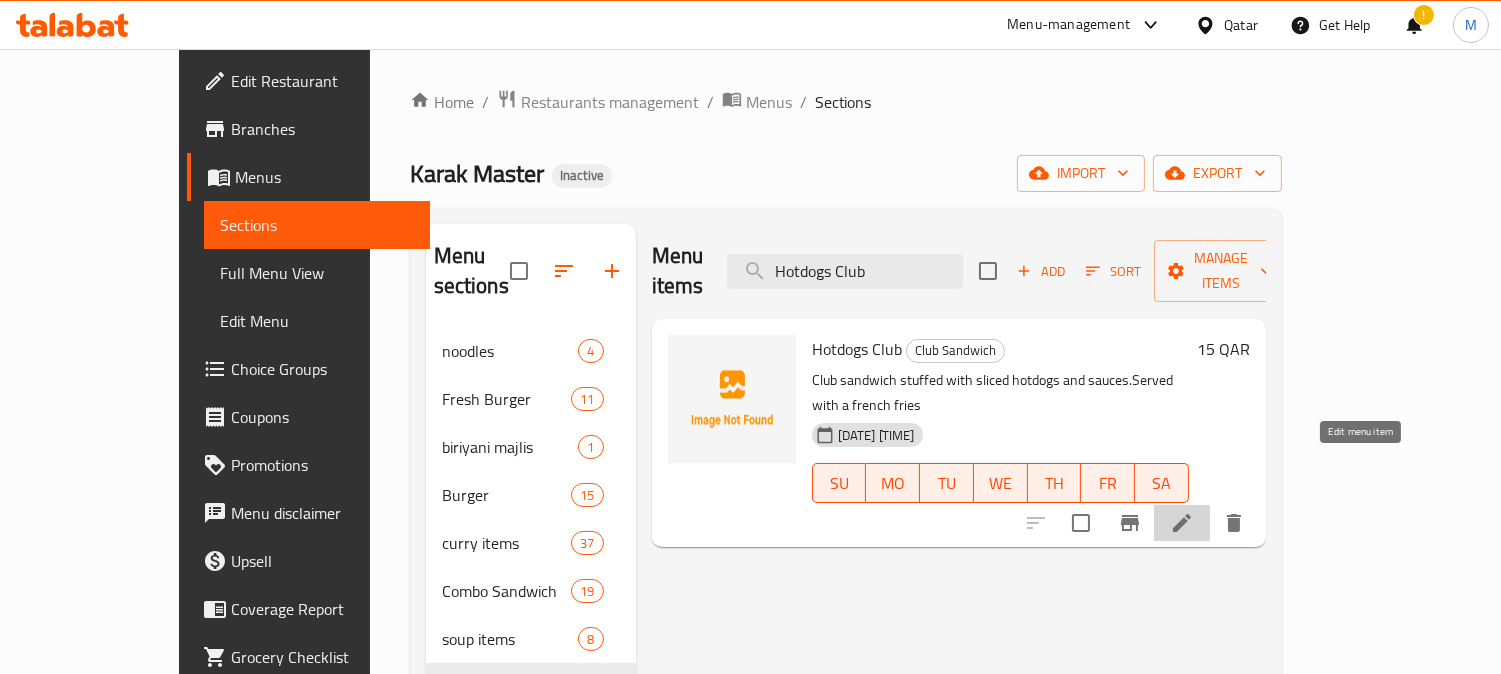 click 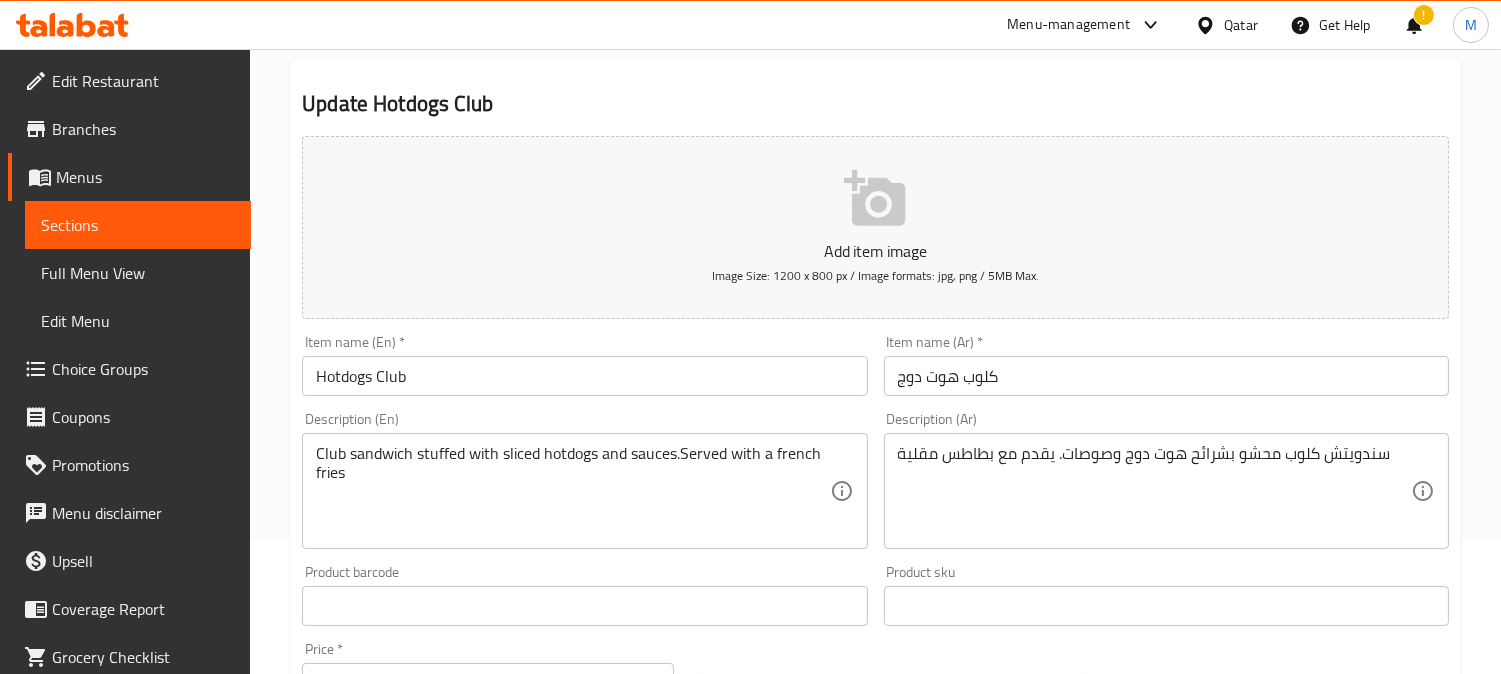 scroll, scrollTop: 222, scrollLeft: 0, axis: vertical 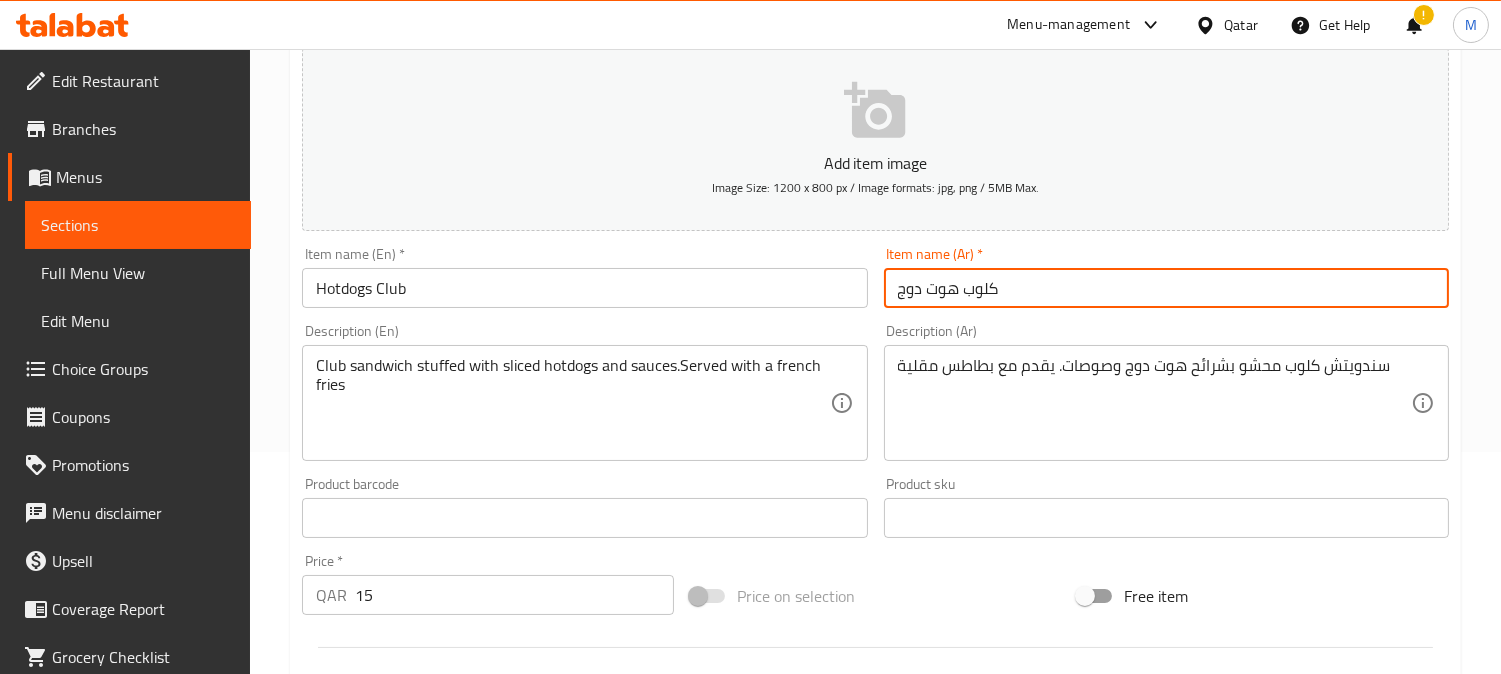drag, startPoint x: 955, startPoint y: 287, endPoint x: 890, endPoint y: 287, distance: 65 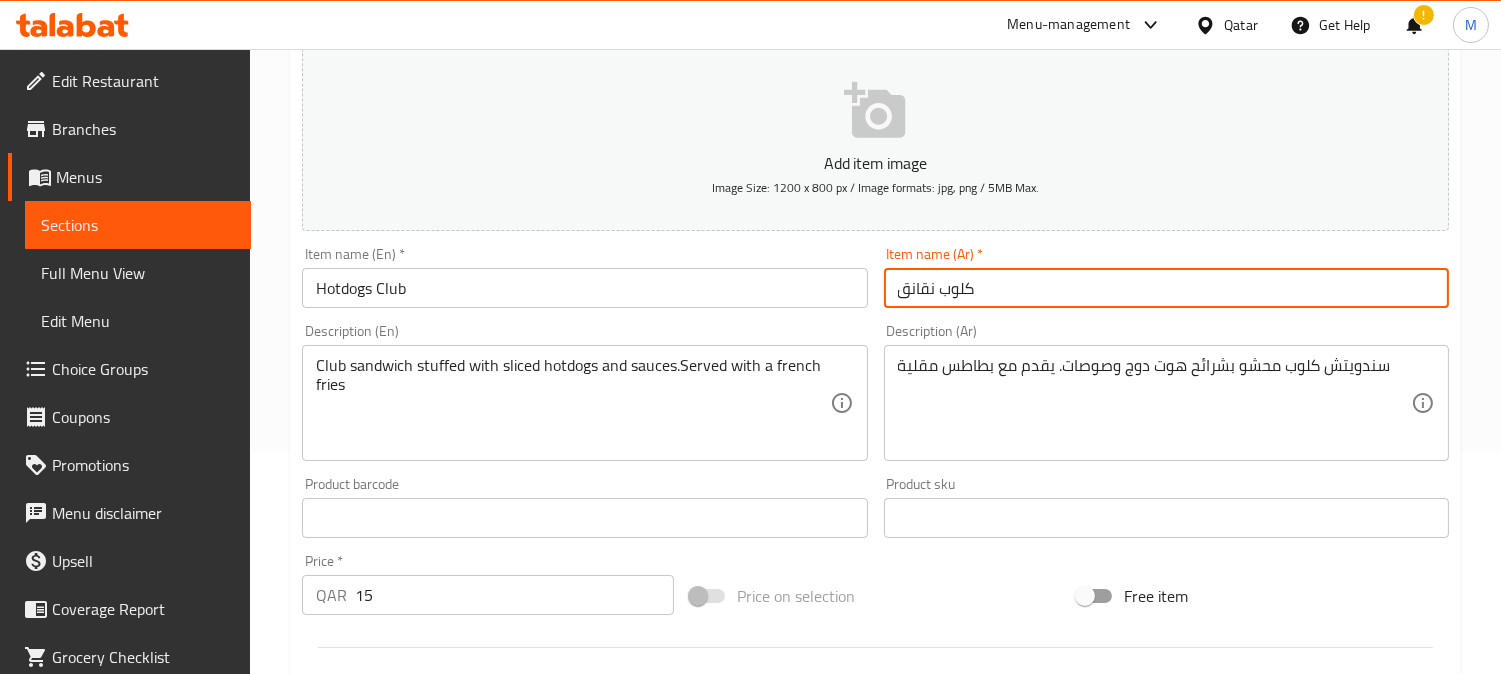 type on "كلوب نقانق" 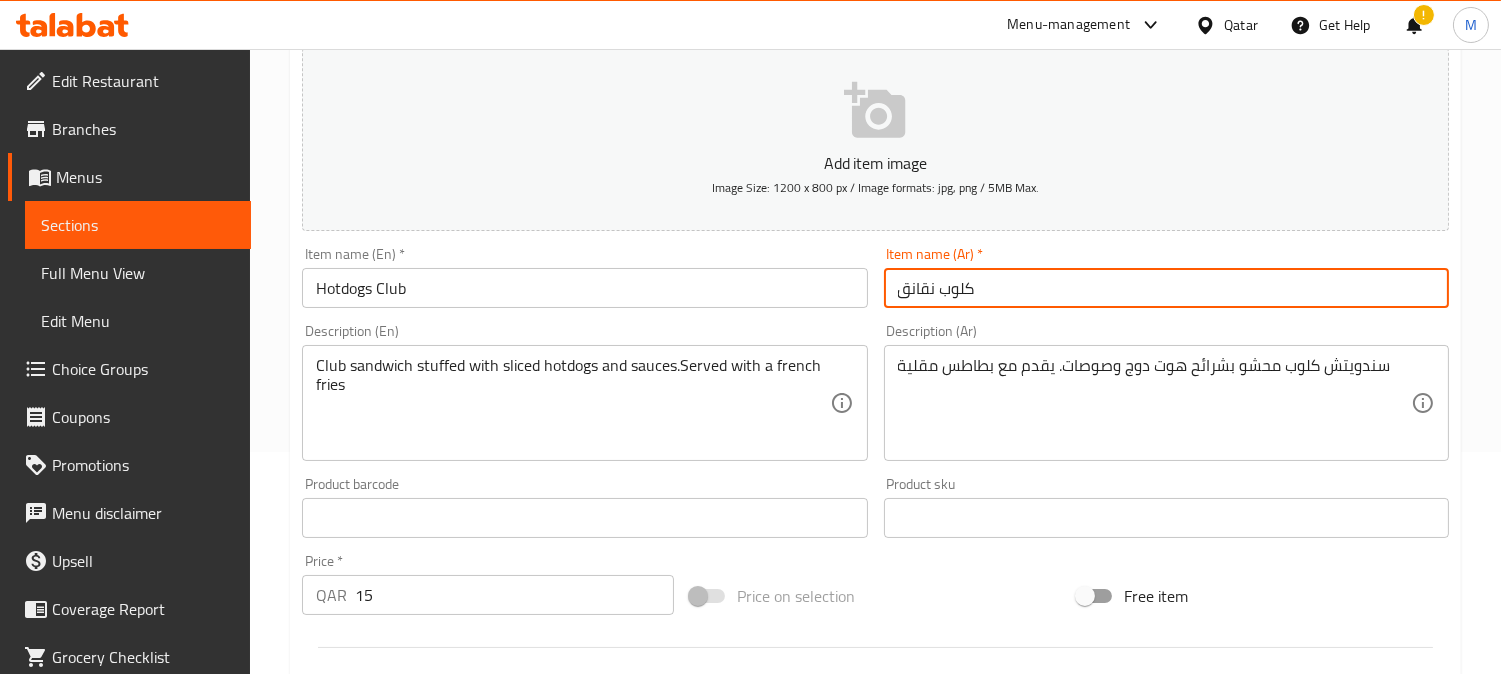 click on "Update" at bounding box center (439, 1104) 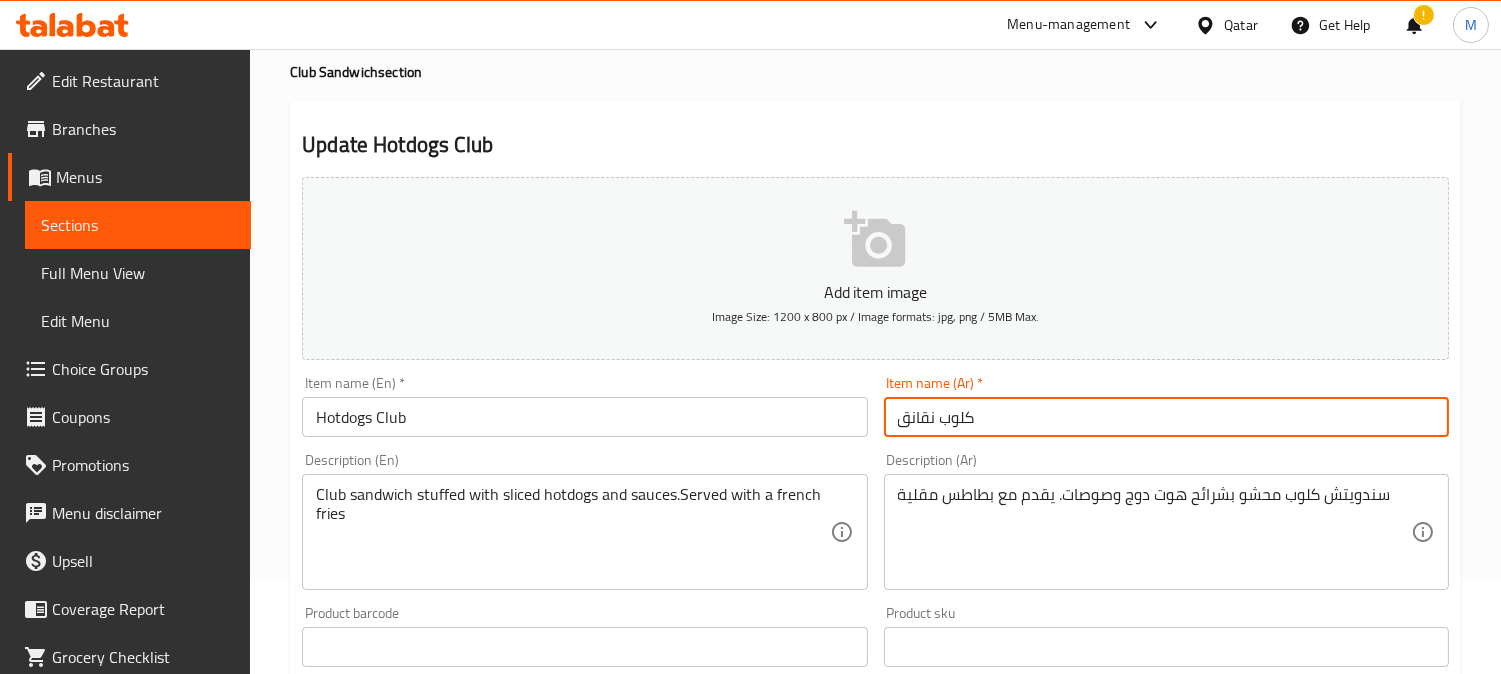 scroll, scrollTop: 0, scrollLeft: 0, axis: both 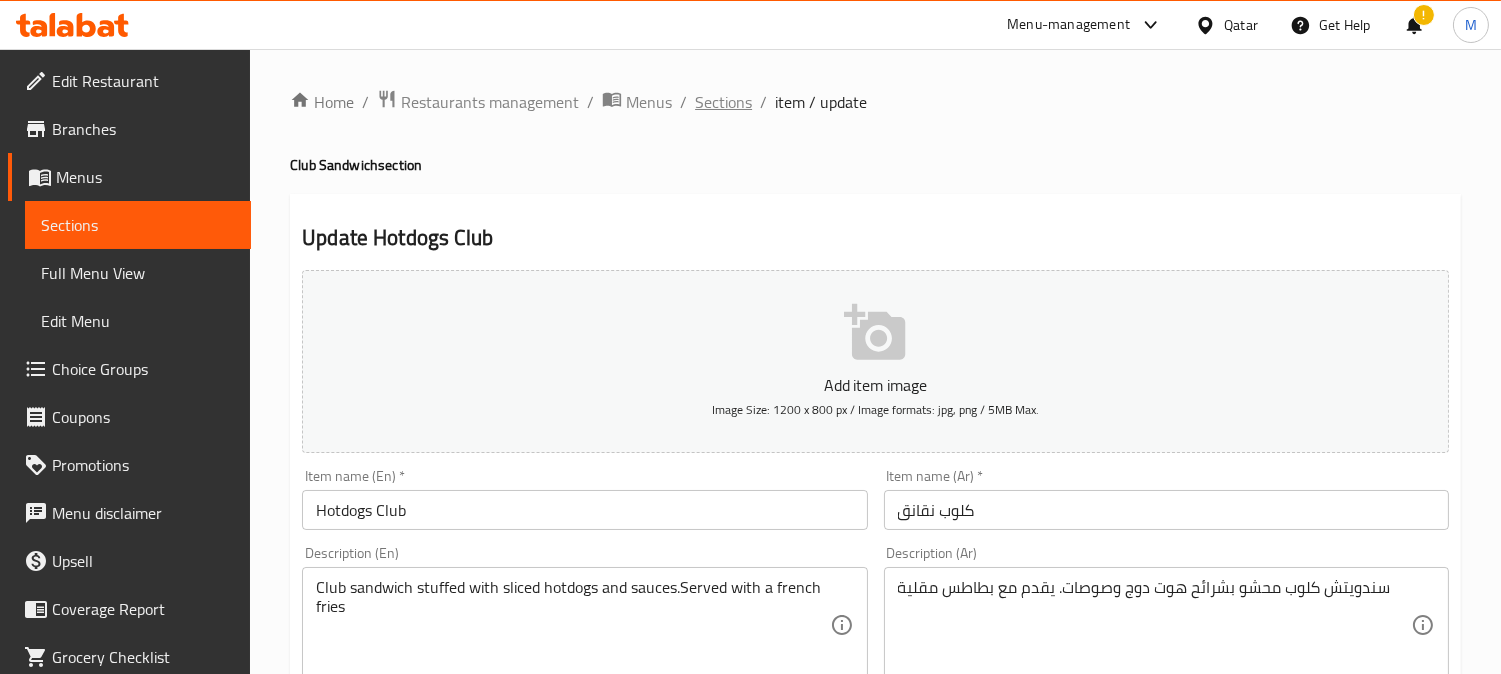 click on "Sections" at bounding box center [723, 102] 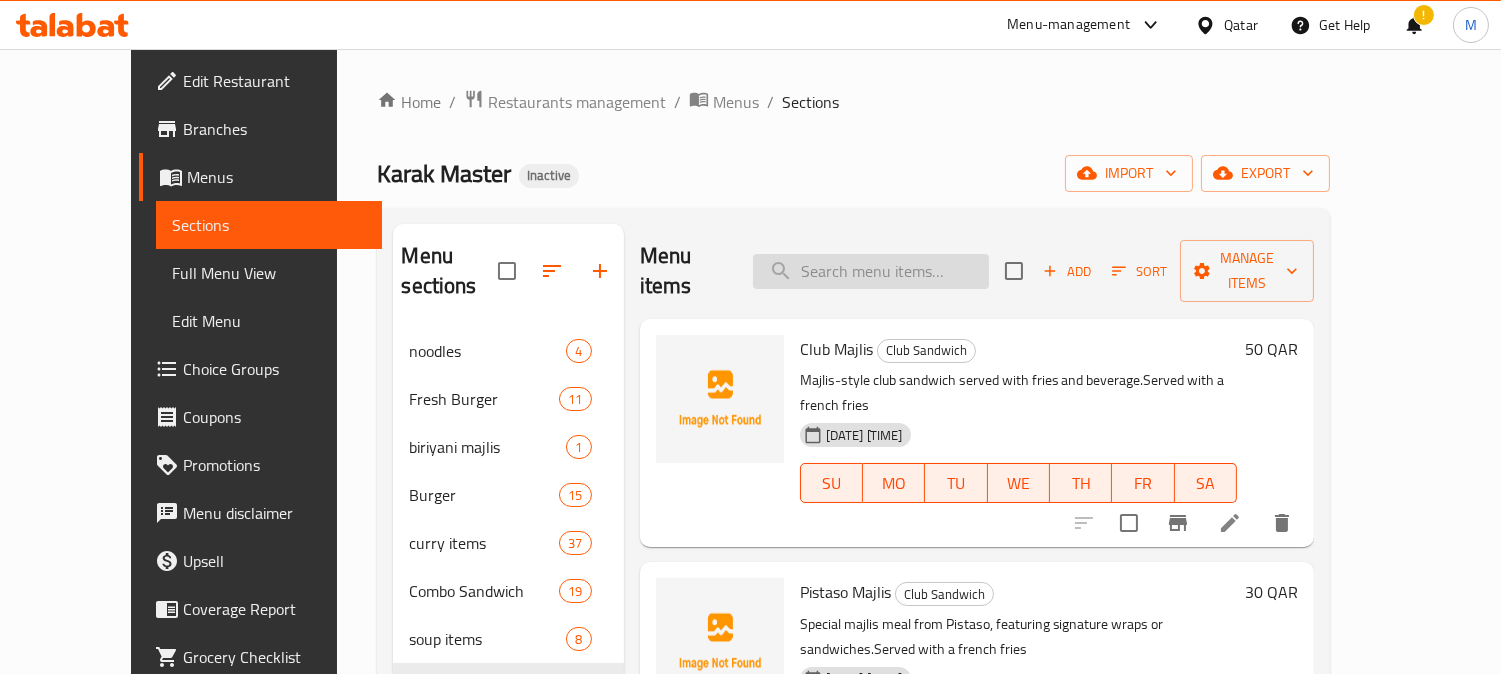 click at bounding box center [871, 271] 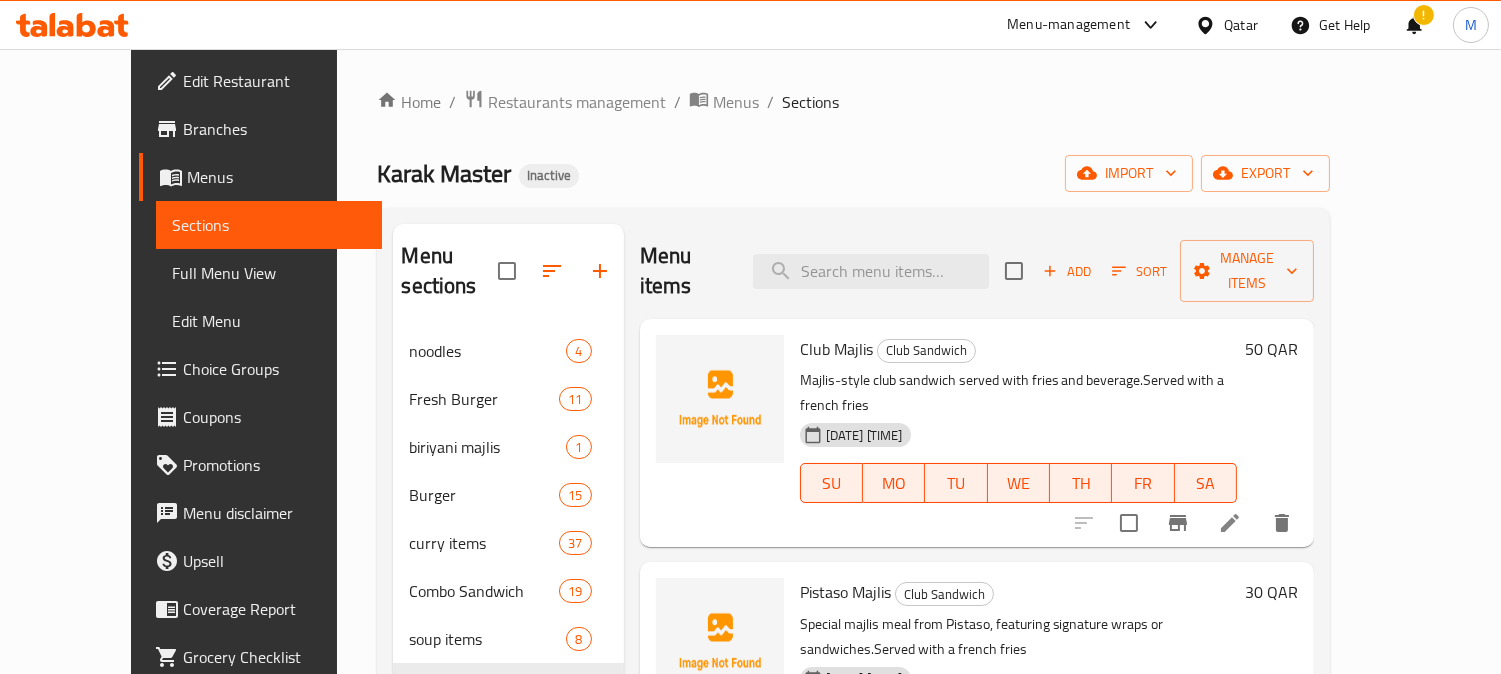 paste on "Brown Bread Club" 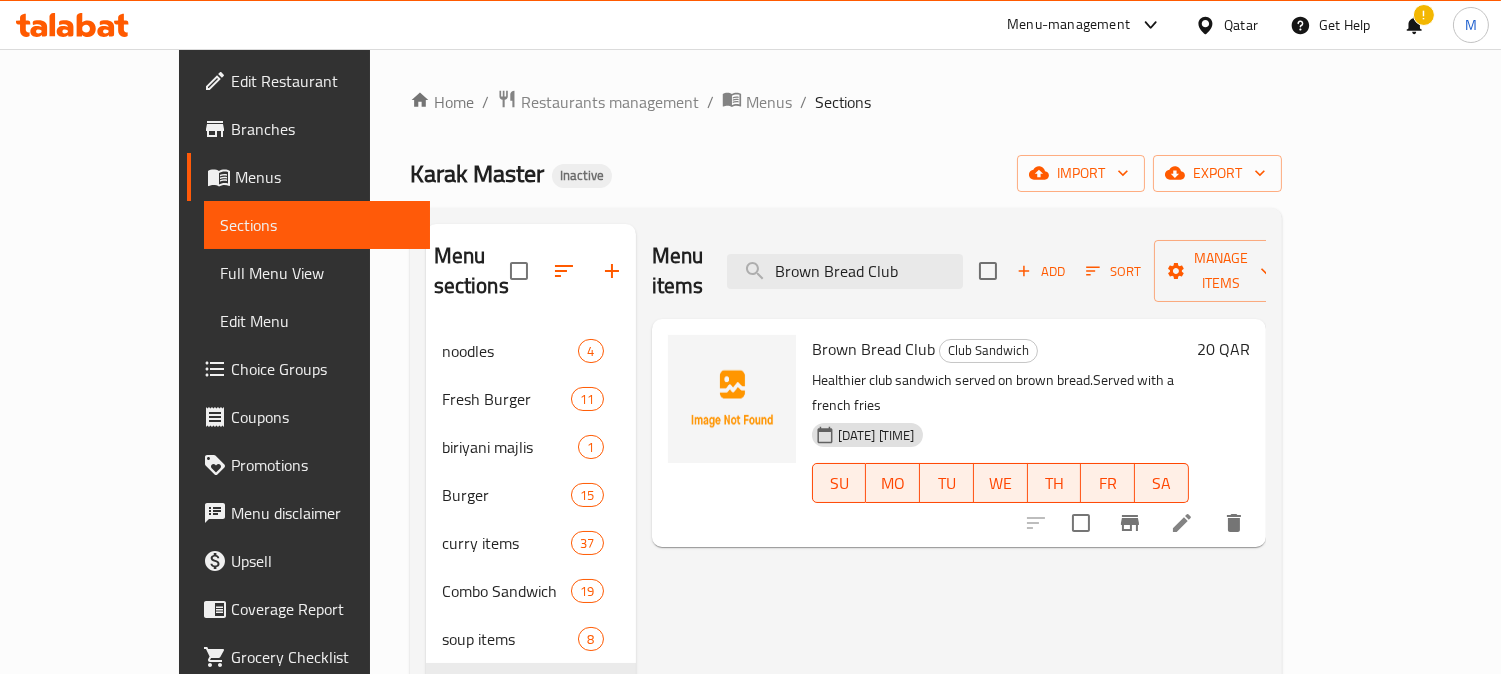 type on "Brown Bread Club" 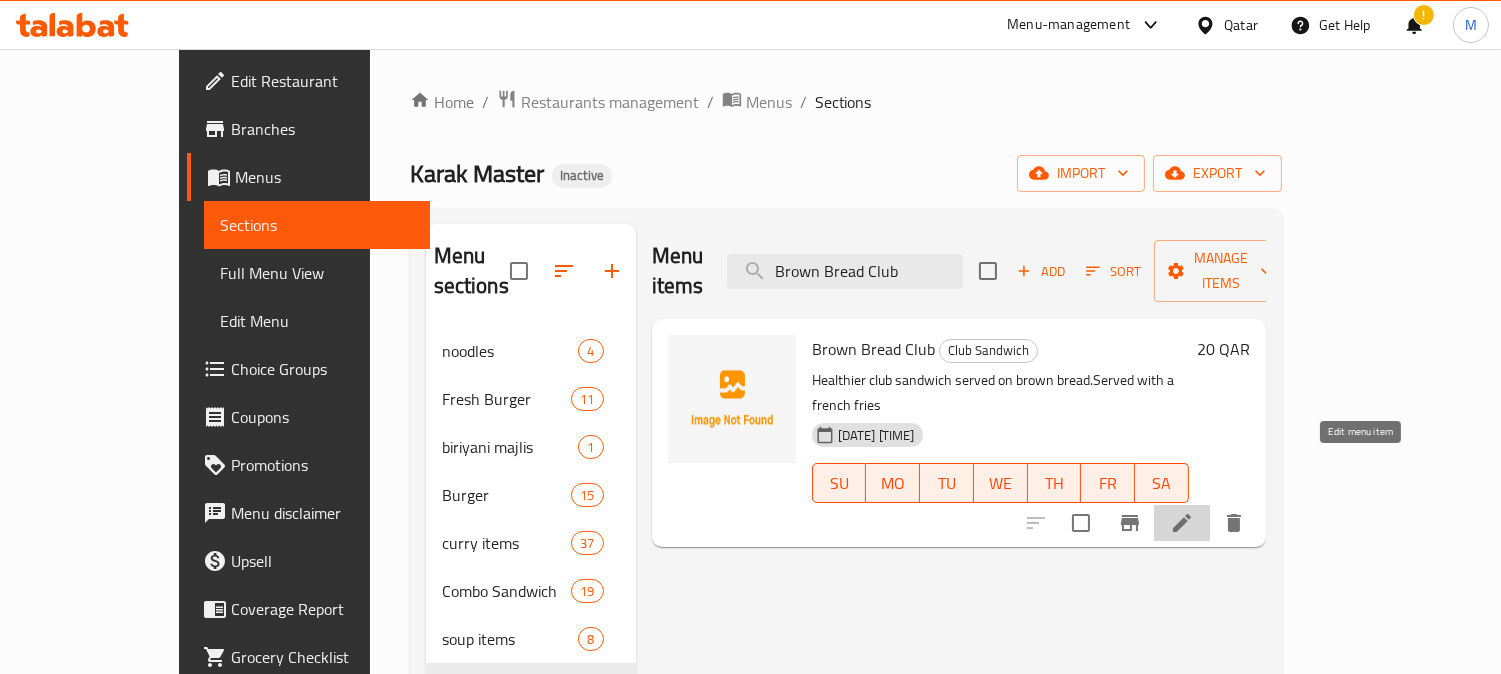 click 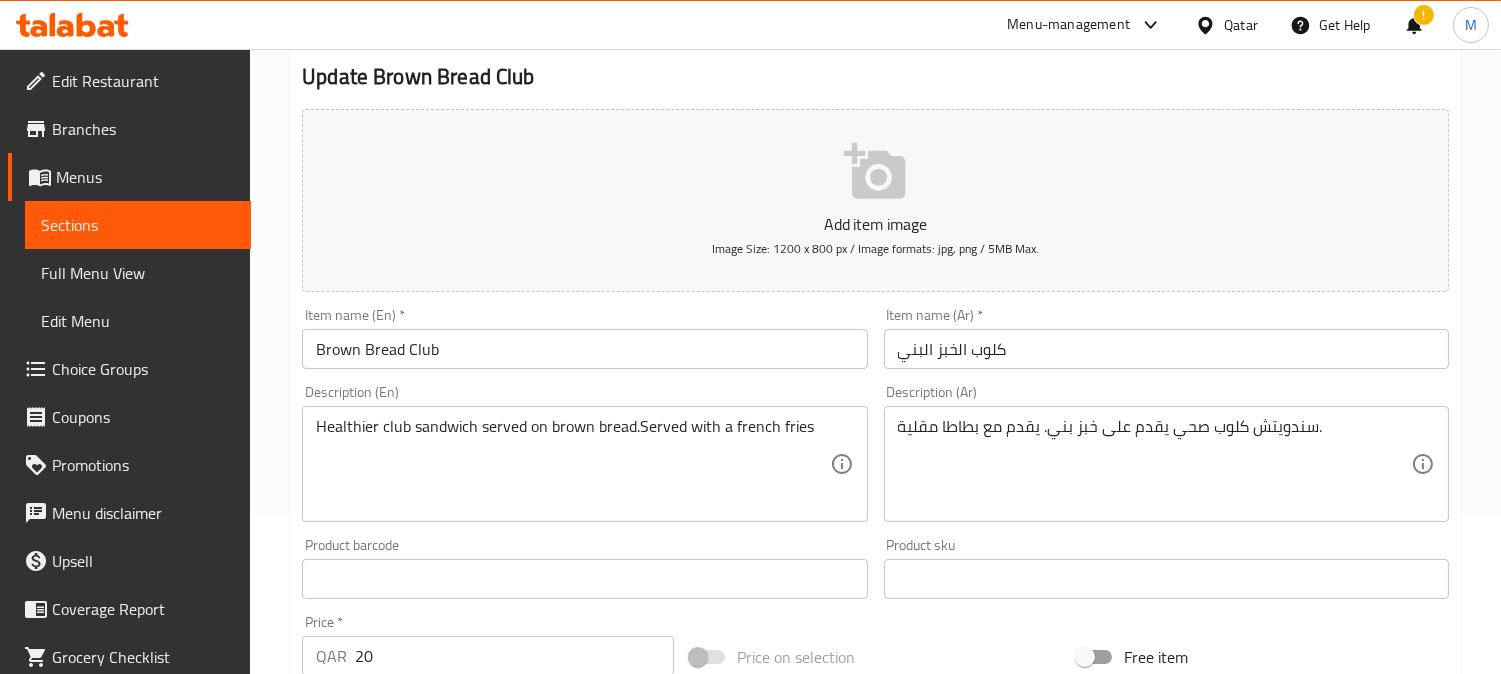 scroll, scrollTop: 333, scrollLeft: 0, axis: vertical 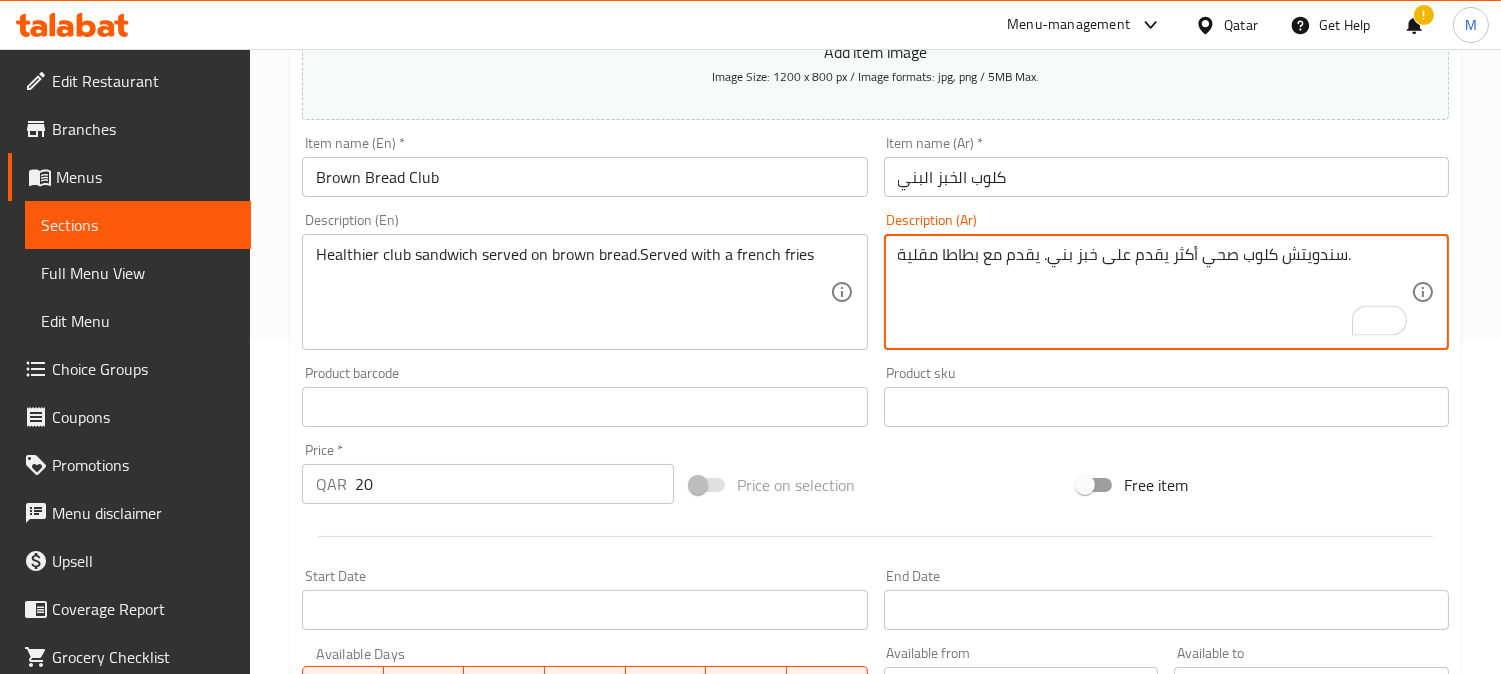type on "سندويتش كلوب صحي أكثر يقدم على خبز بني. يقدم مع بطاطا مقلية." 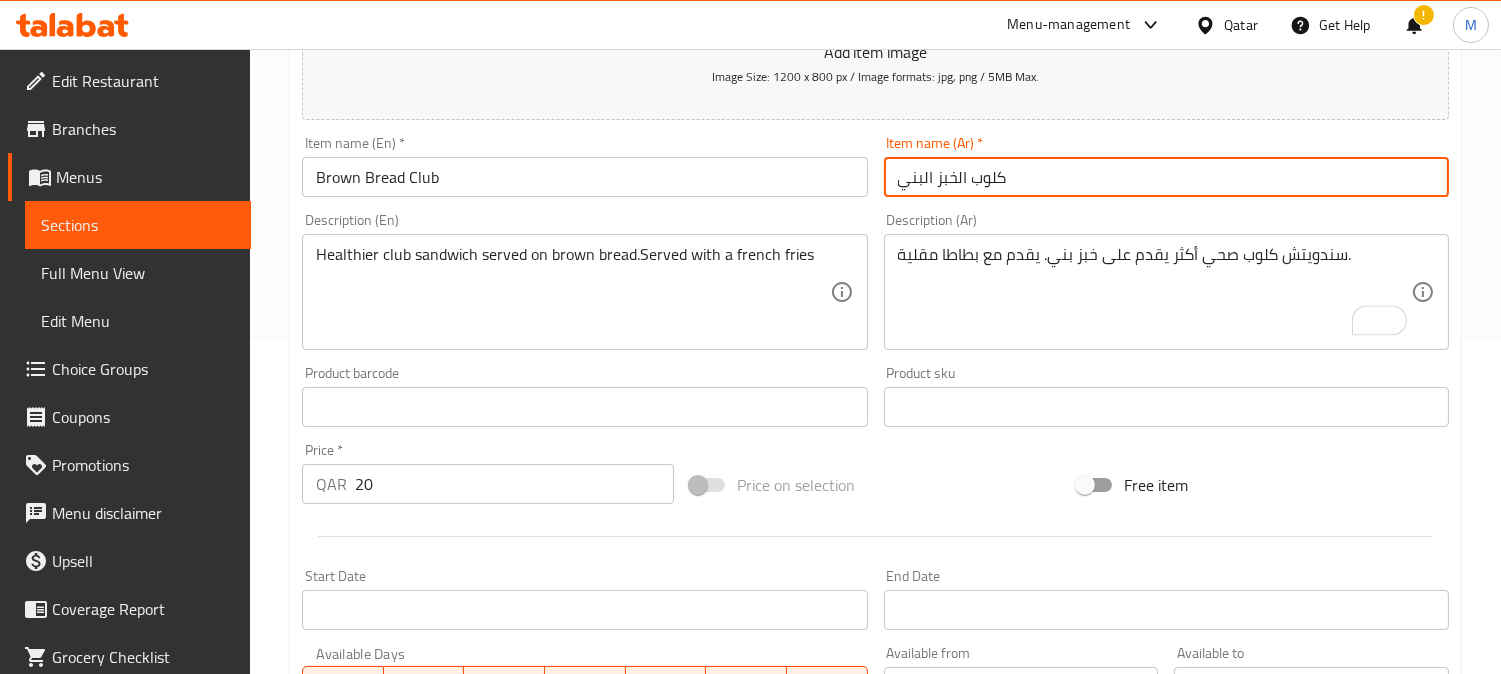 click on "Update" at bounding box center (439, 993) 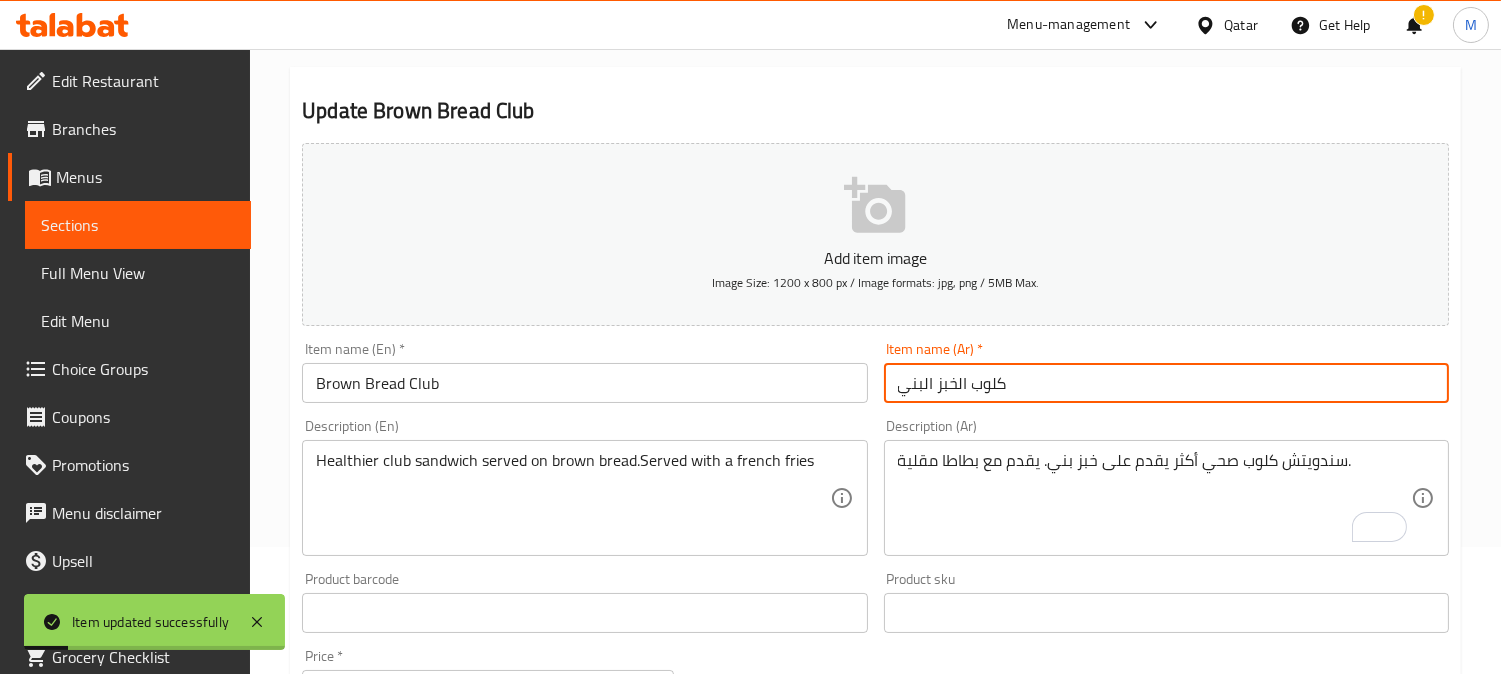 scroll, scrollTop: 0, scrollLeft: 0, axis: both 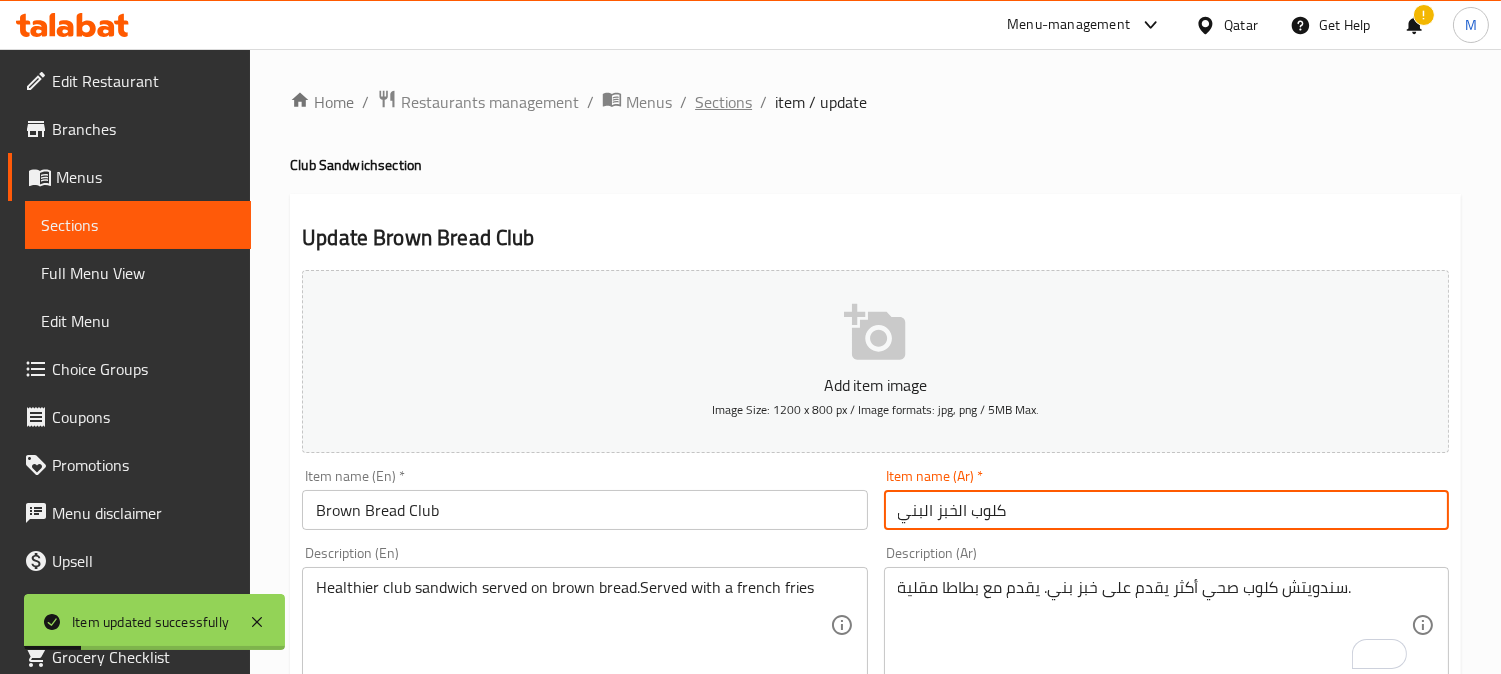 click on "Sections" at bounding box center [723, 102] 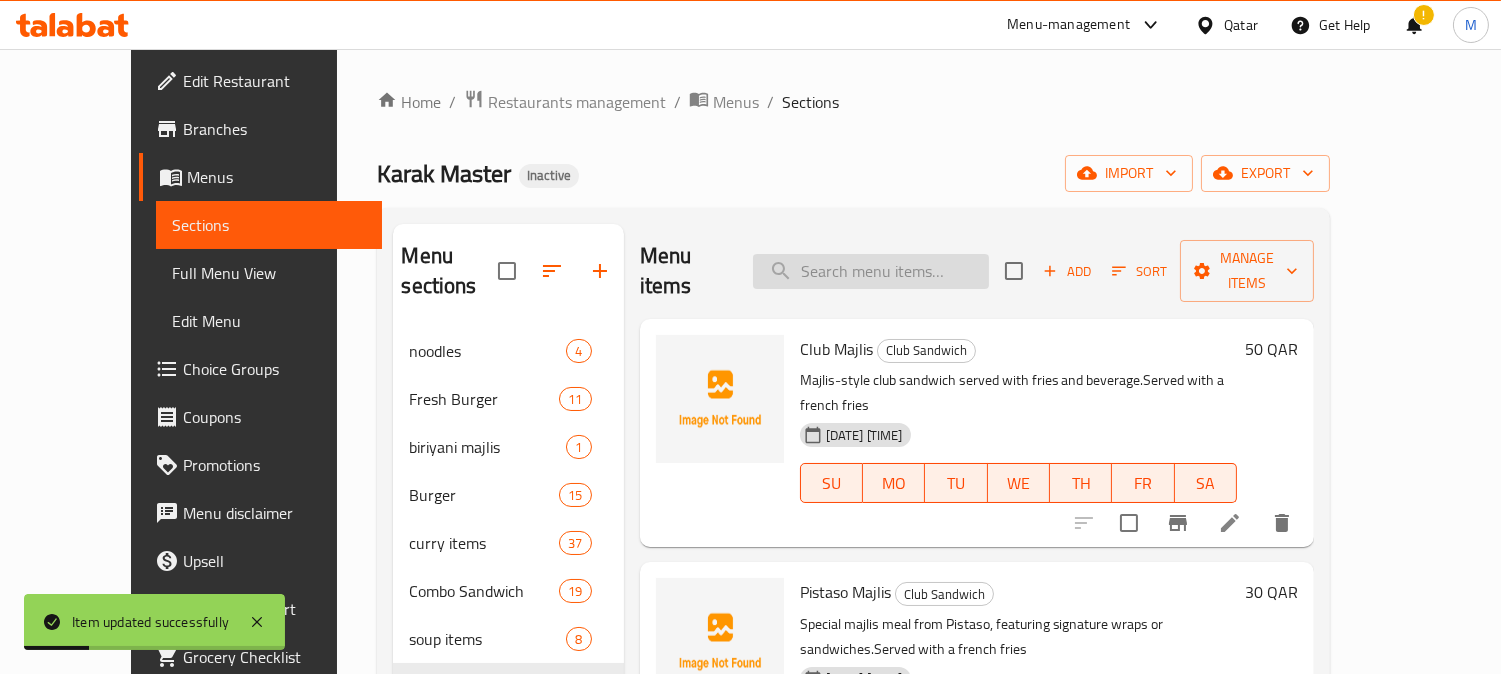 click at bounding box center (871, 271) 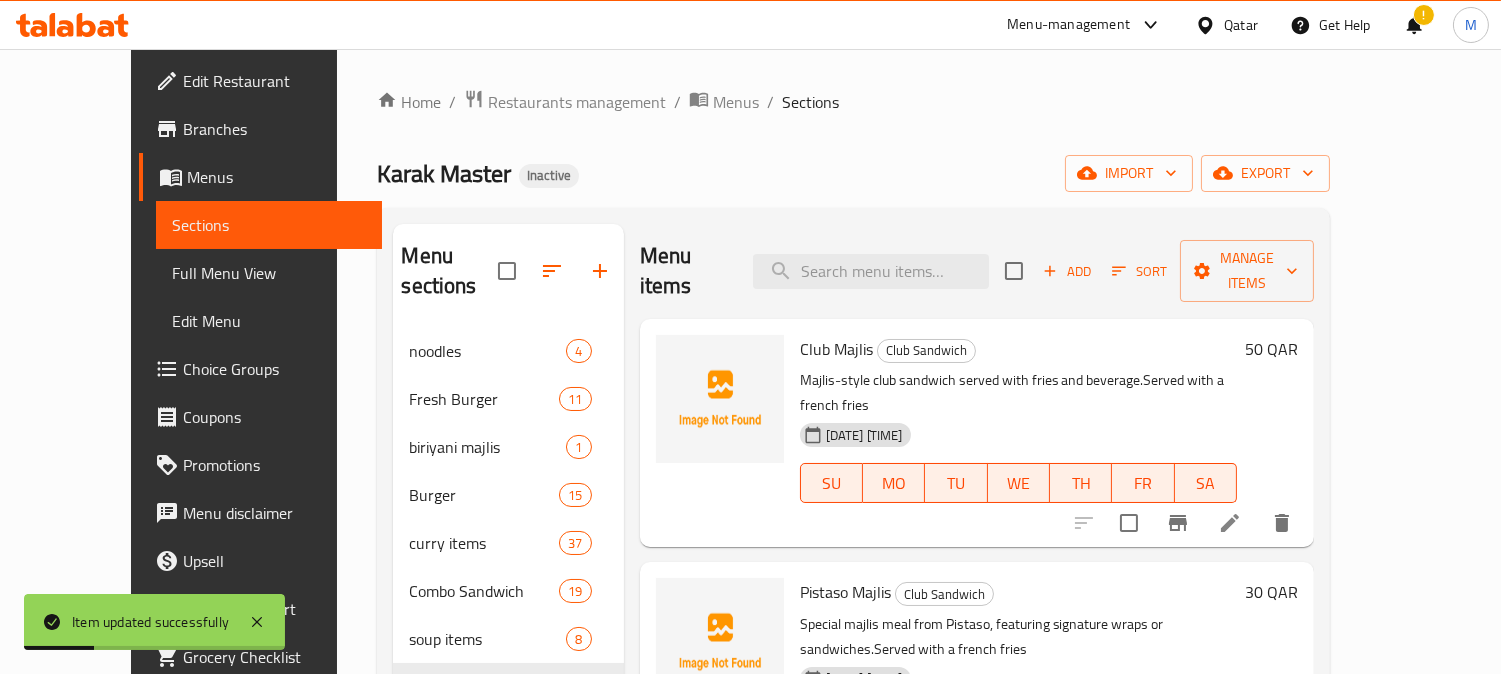 paste on "Shawarma Roll" 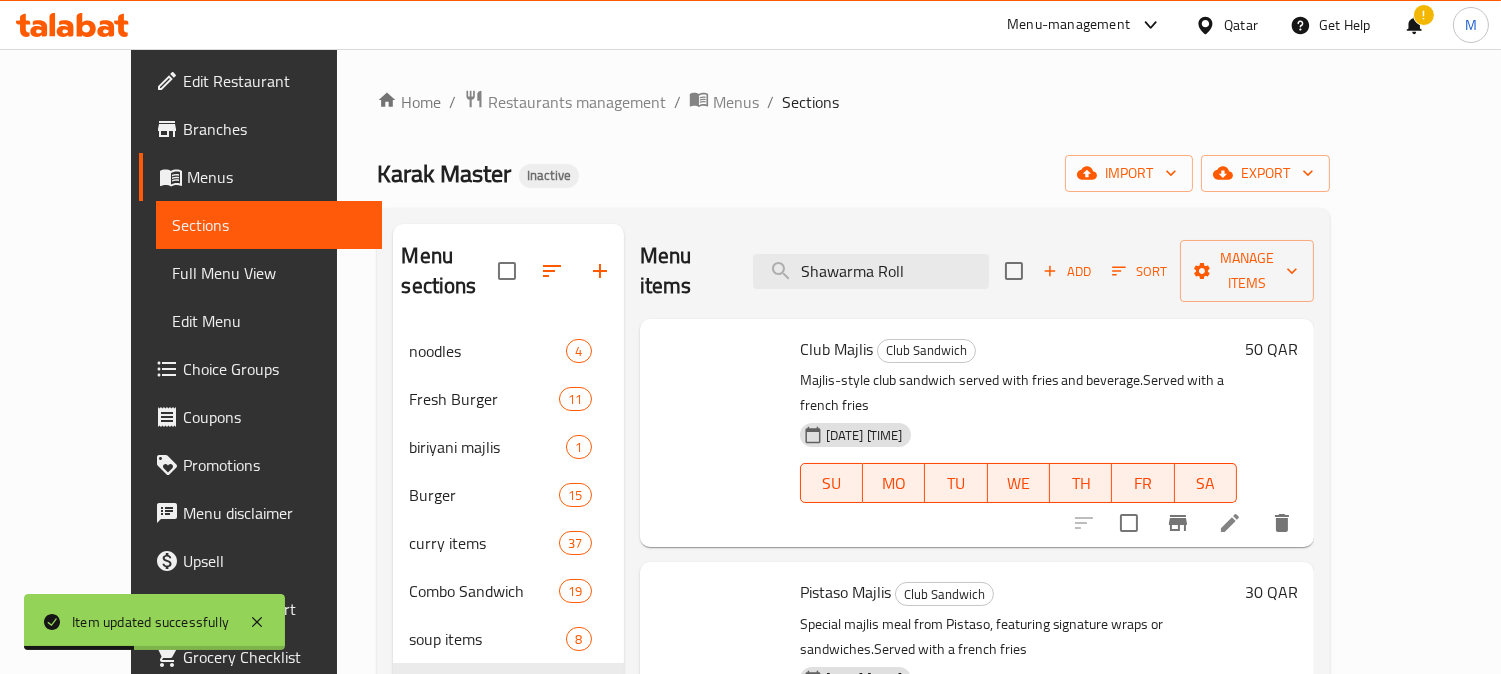 click at bounding box center (1178, 523) 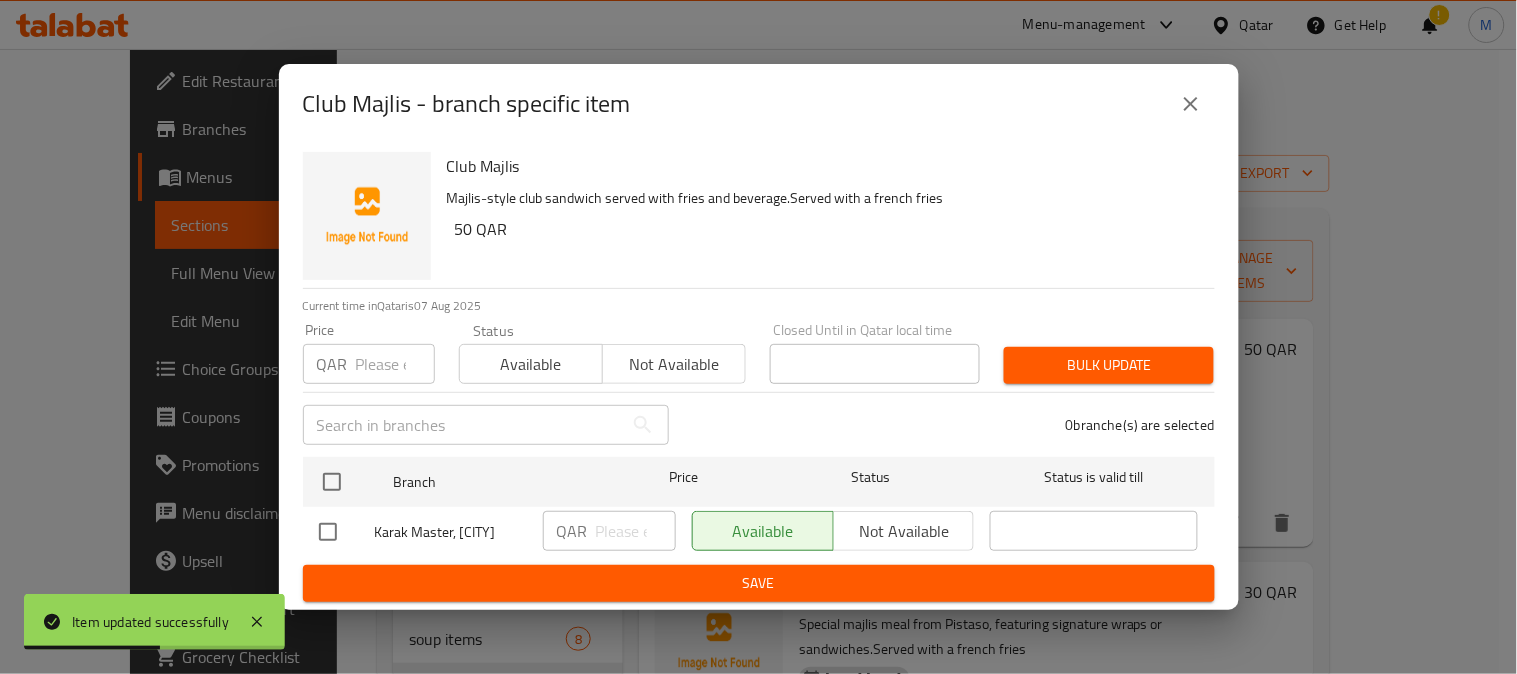 click at bounding box center [1191, 104] 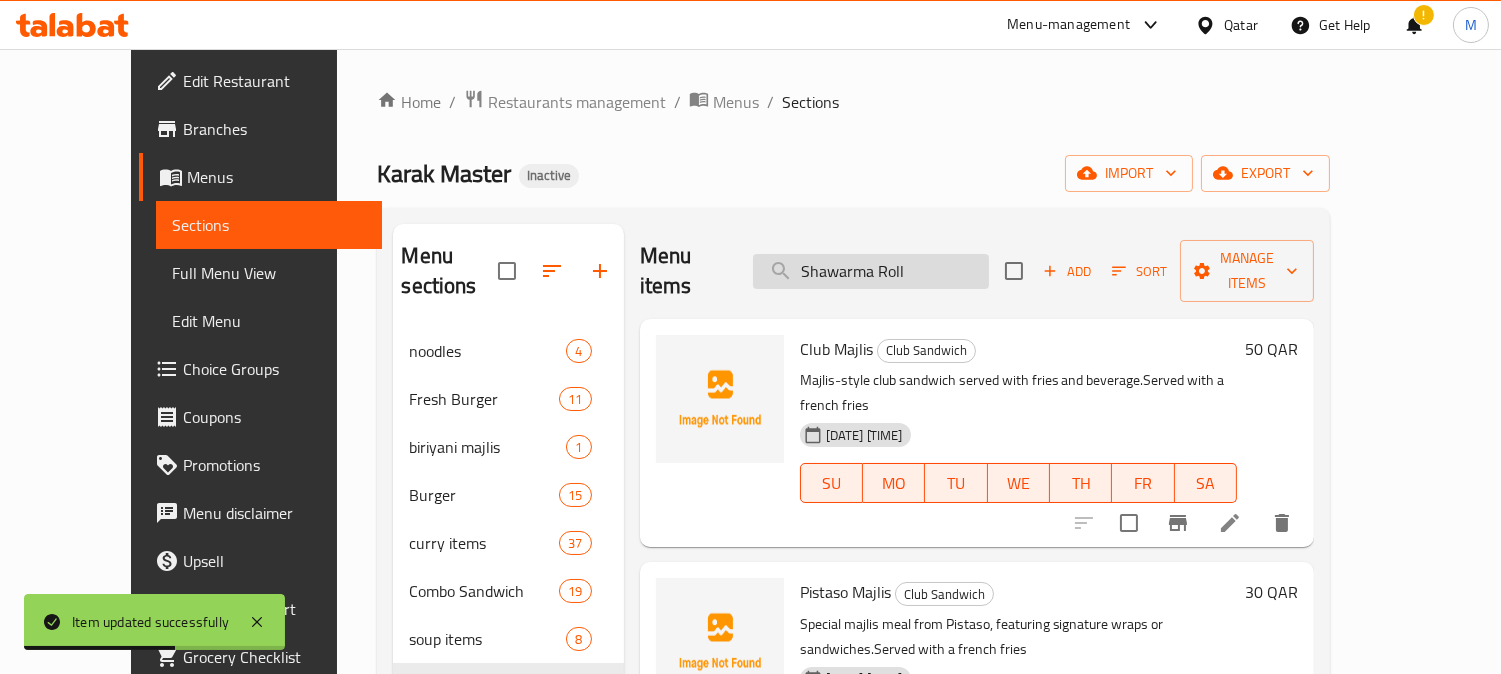 click on "Shawarma Roll" at bounding box center [871, 271] 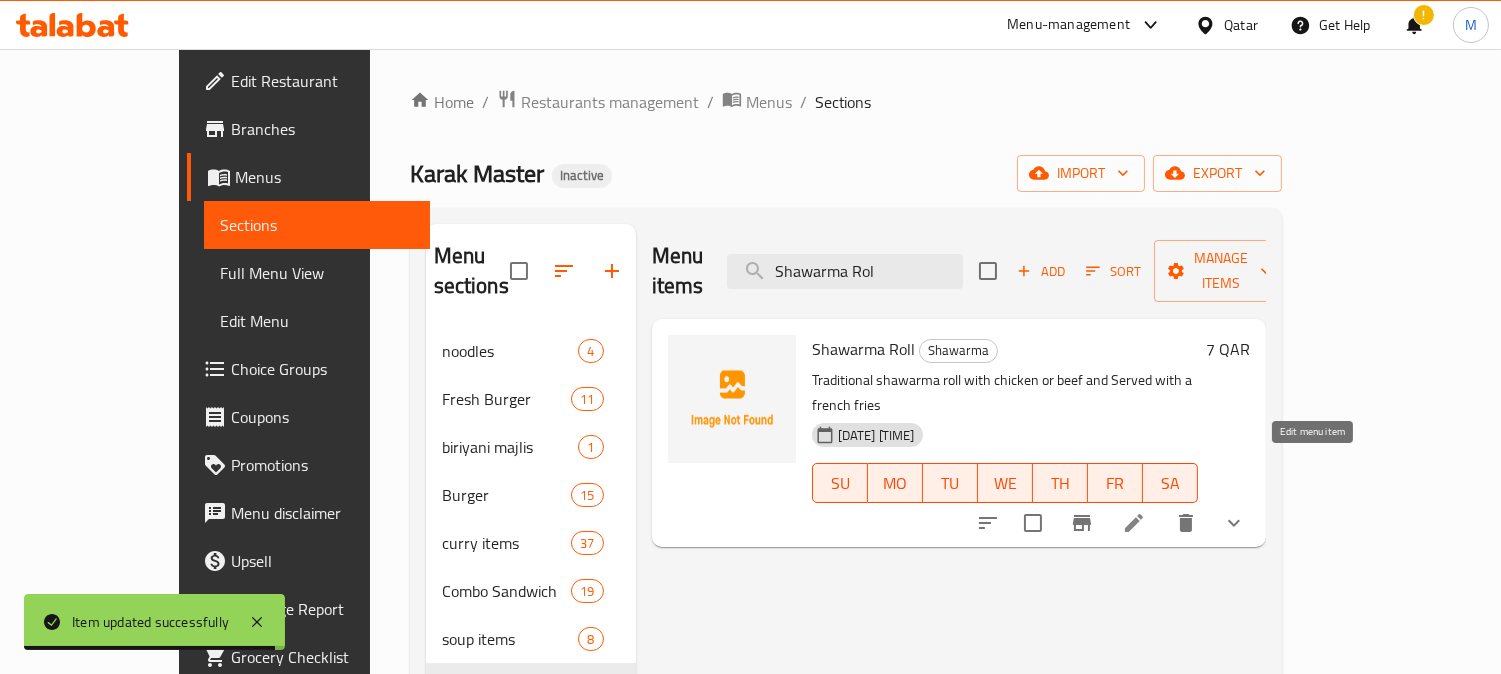 type on "Shawarma Rol" 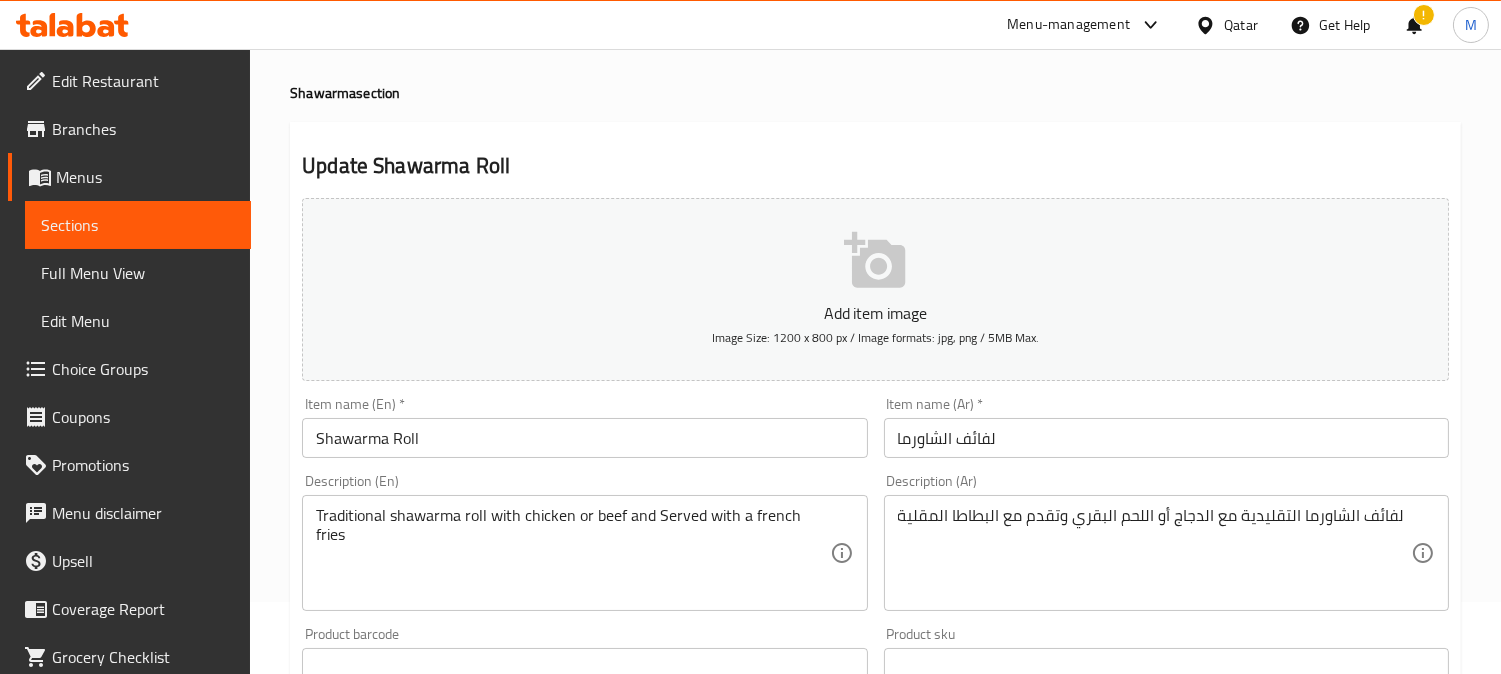 scroll, scrollTop: 111, scrollLeft: 0, axis: vertical 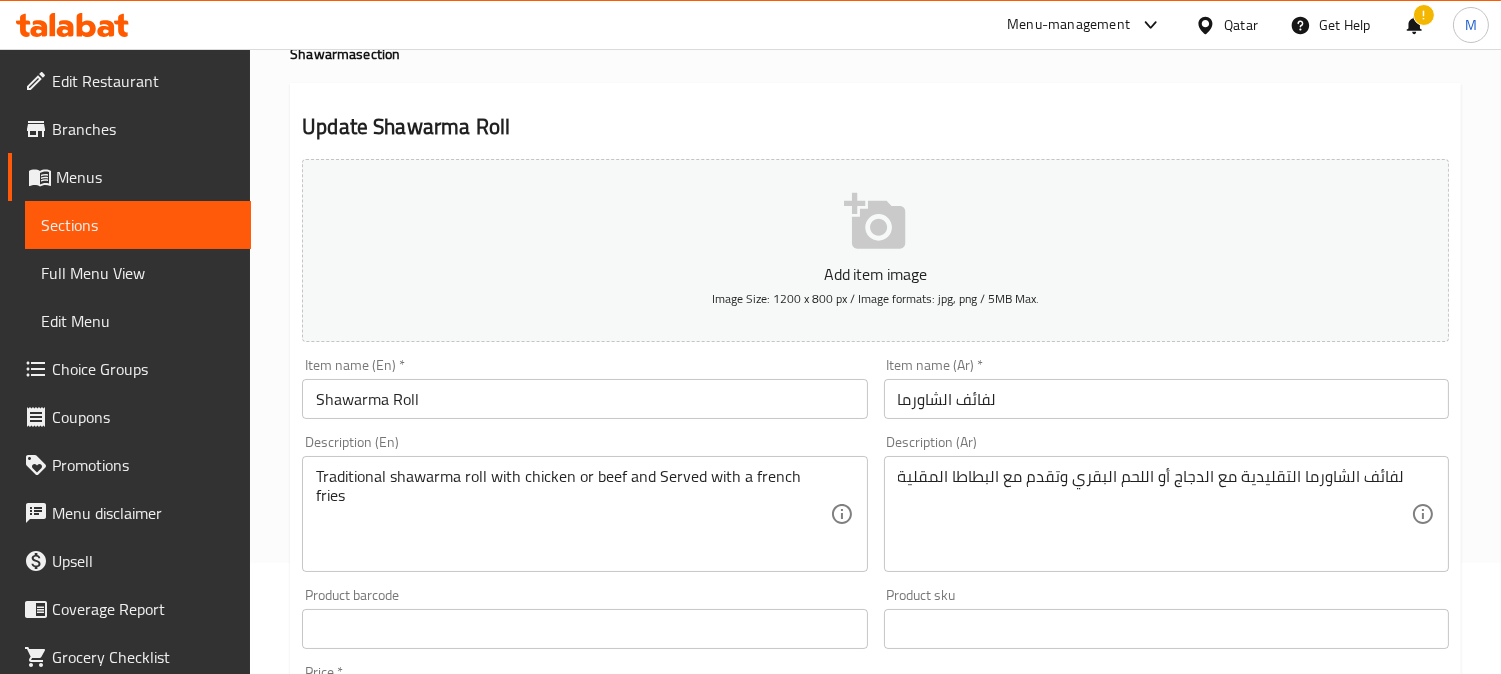 click on "لفائف الشاورما" at bounding box center (1166, 399) 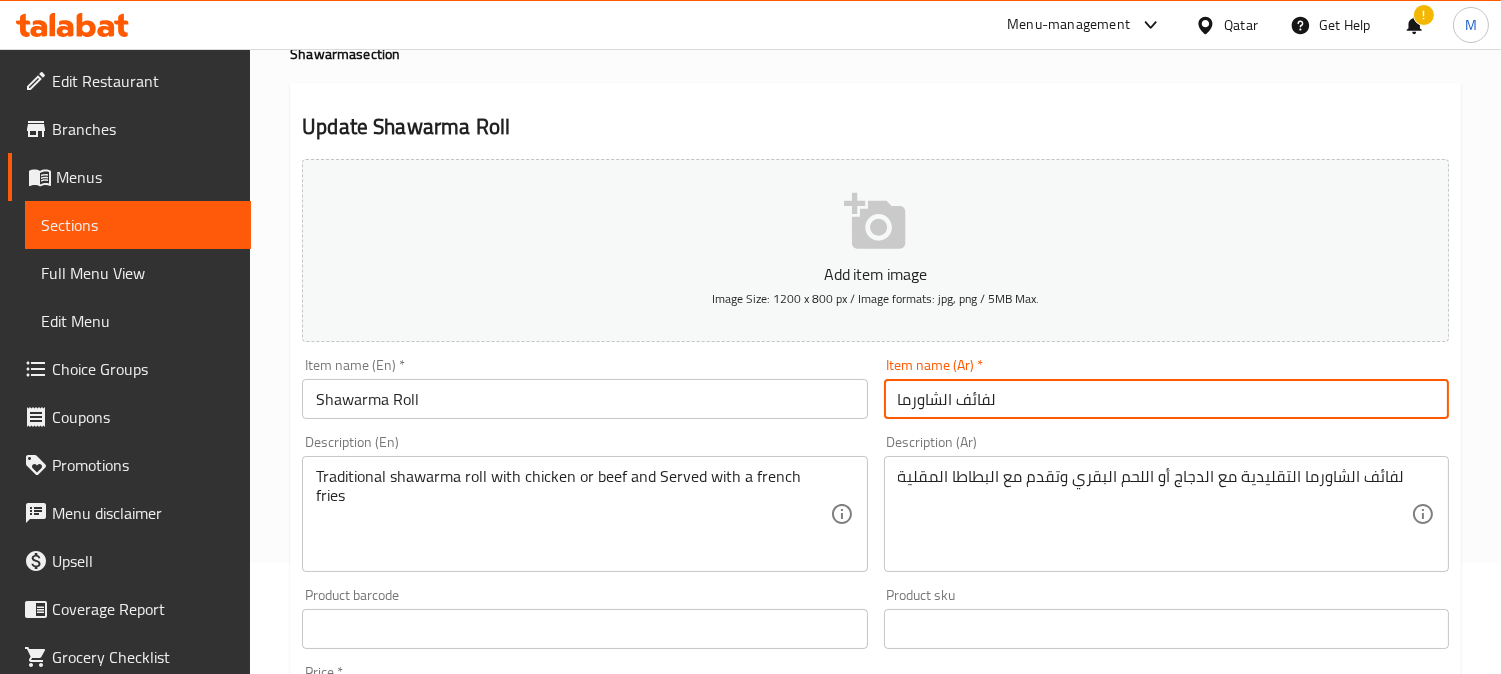 click on "لفائف الشاورما" at bounding box center (1166, 399) 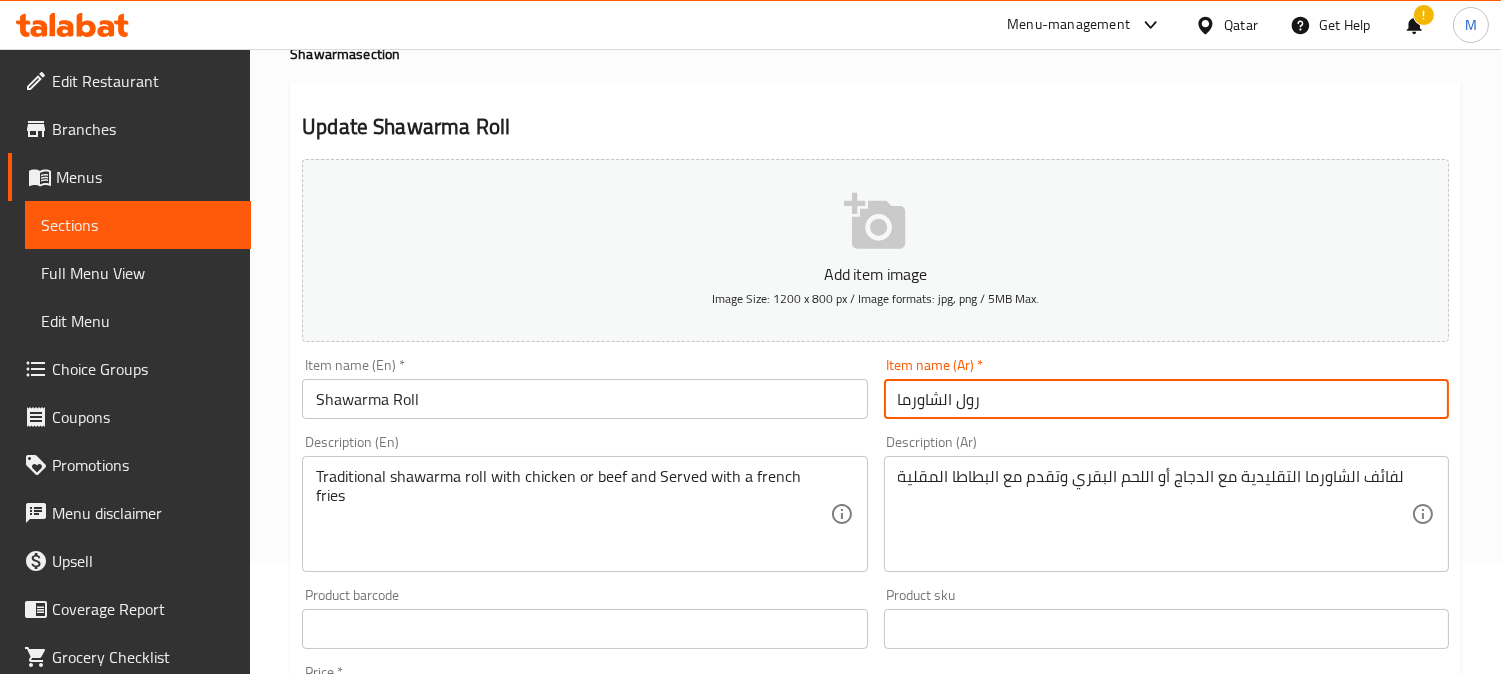 click on "رول الشاورما" at bounding box center (1166, 399) 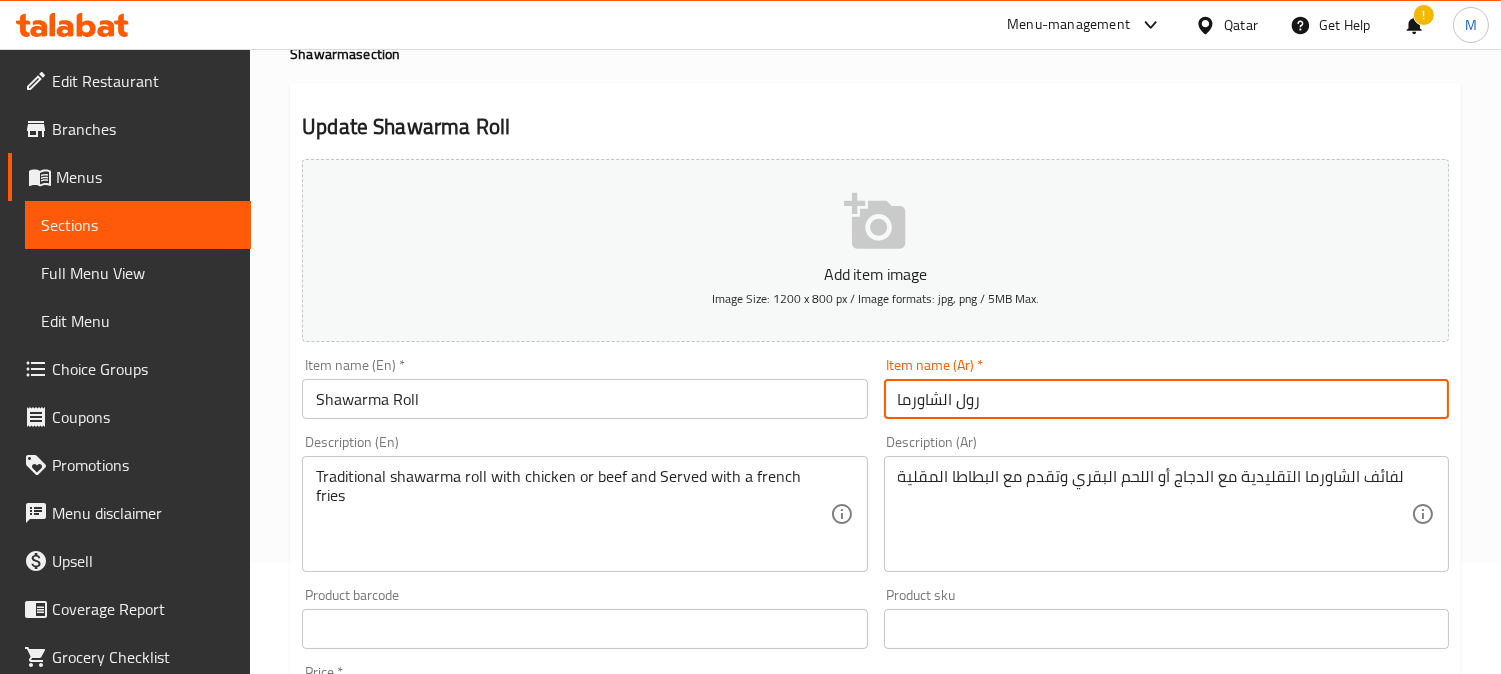 type on "رول الشاورما" 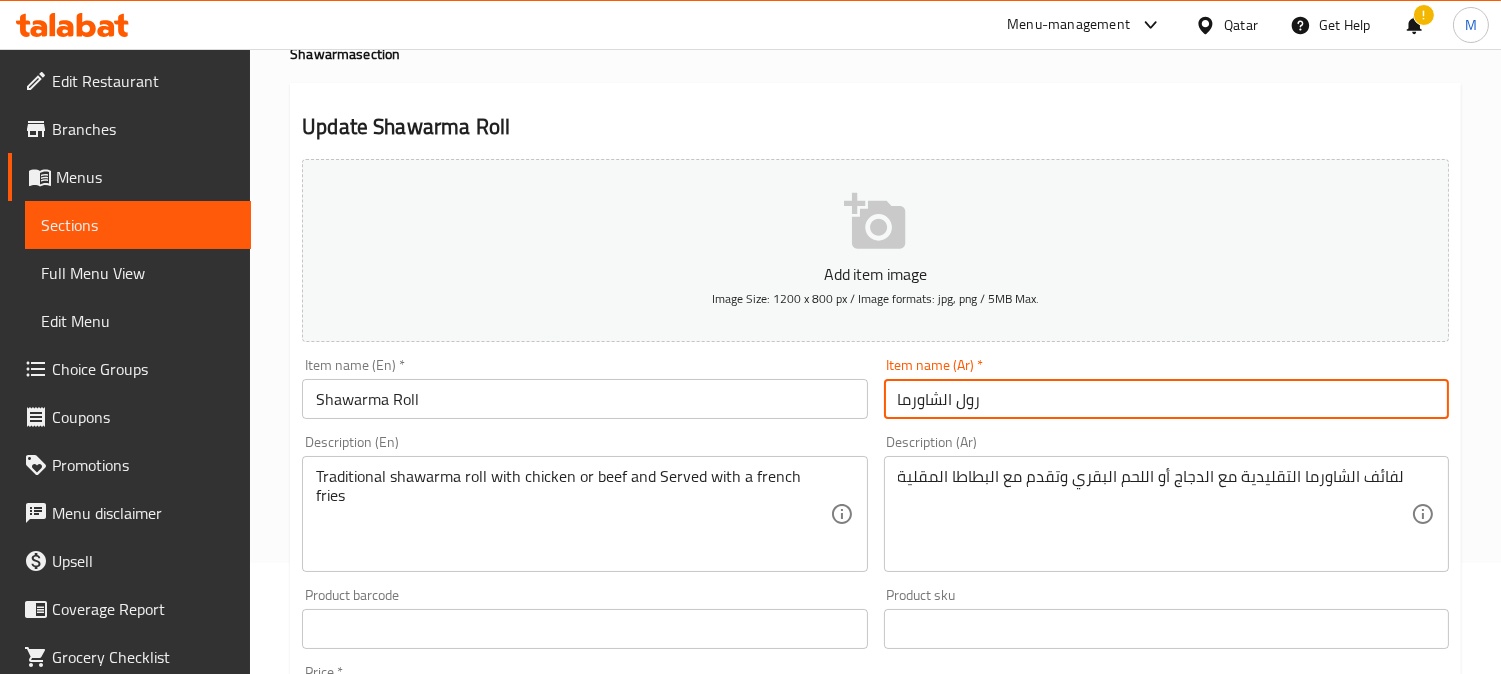 click on "لفائف الشاورما التقليدية مع الدجاج أو اللحم البقري وتقدم مع البطاطا المقلية" at bounding box center [1154, 514] 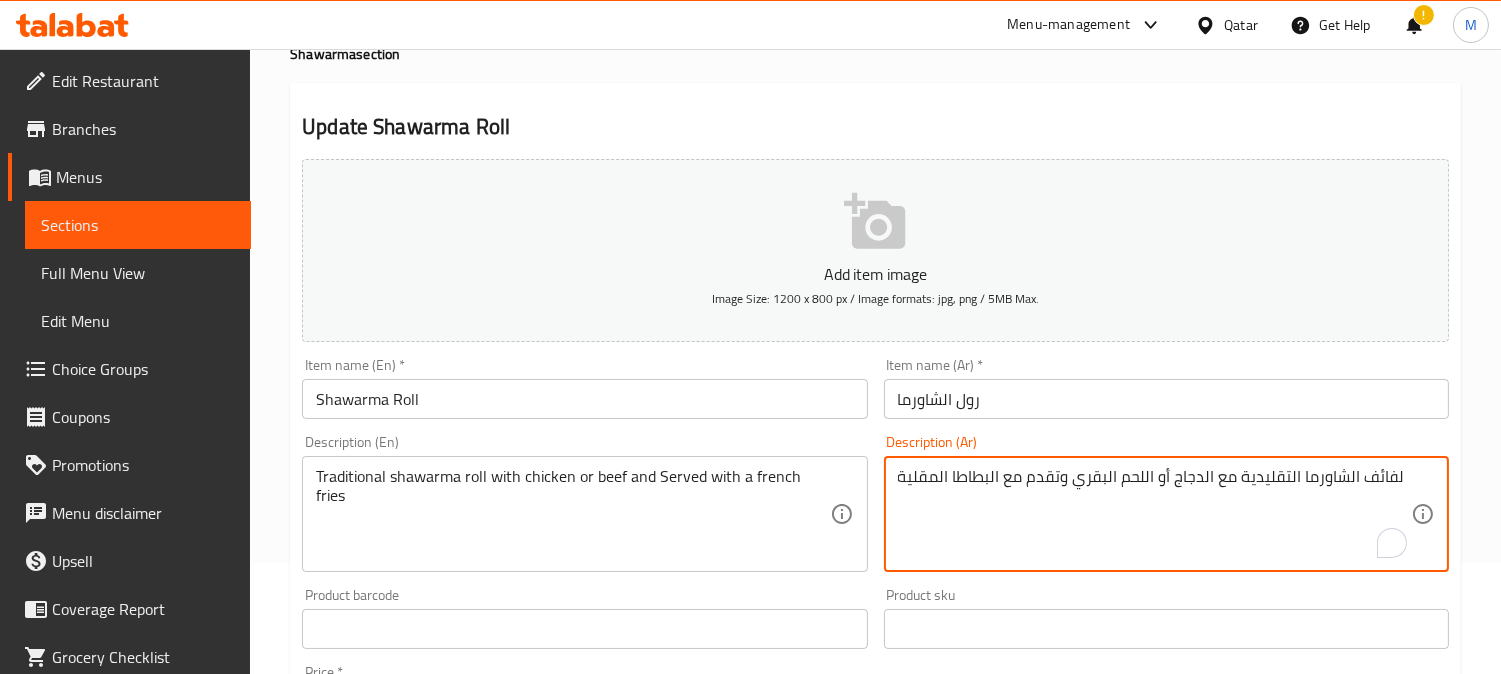 paste on "رول" 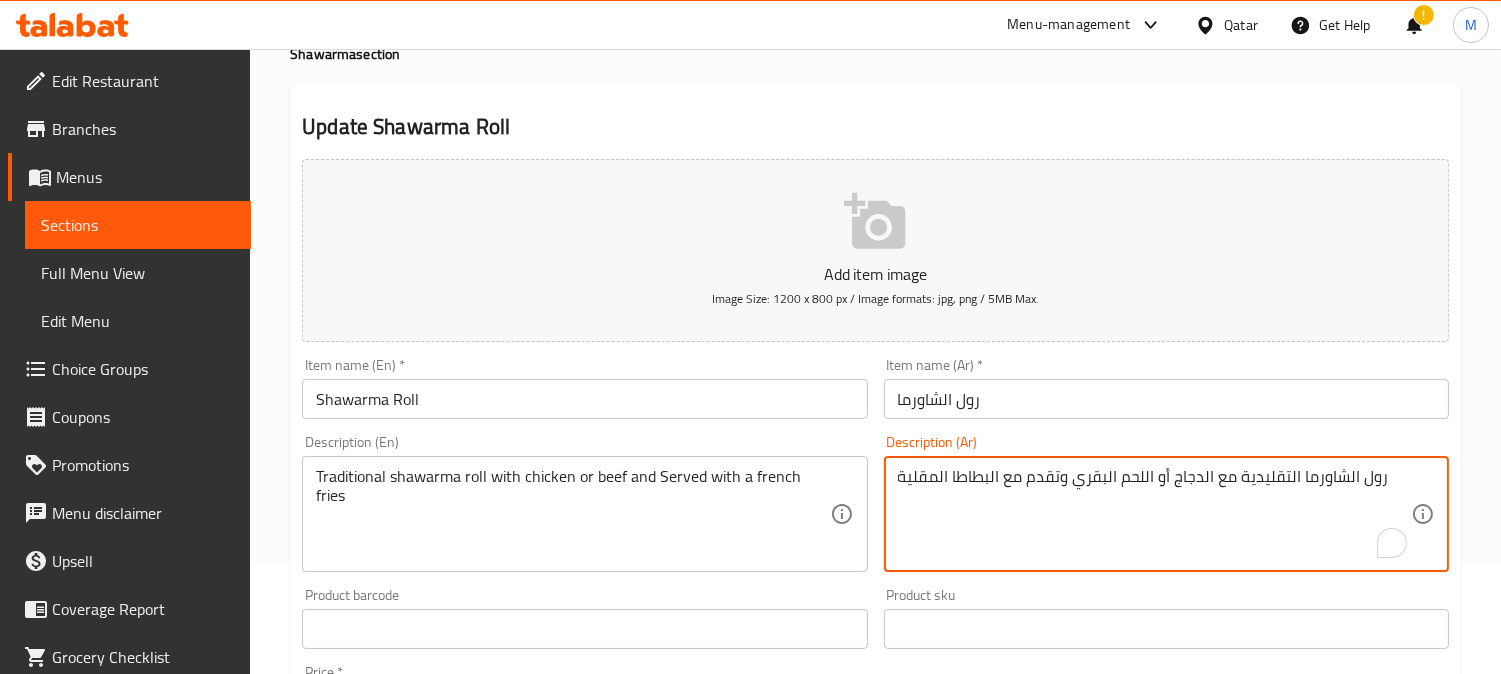type on "رول الشاورما التقليدية مع الدجاج أو اللحم البقري وتقدم مع البطاطا المقلية" 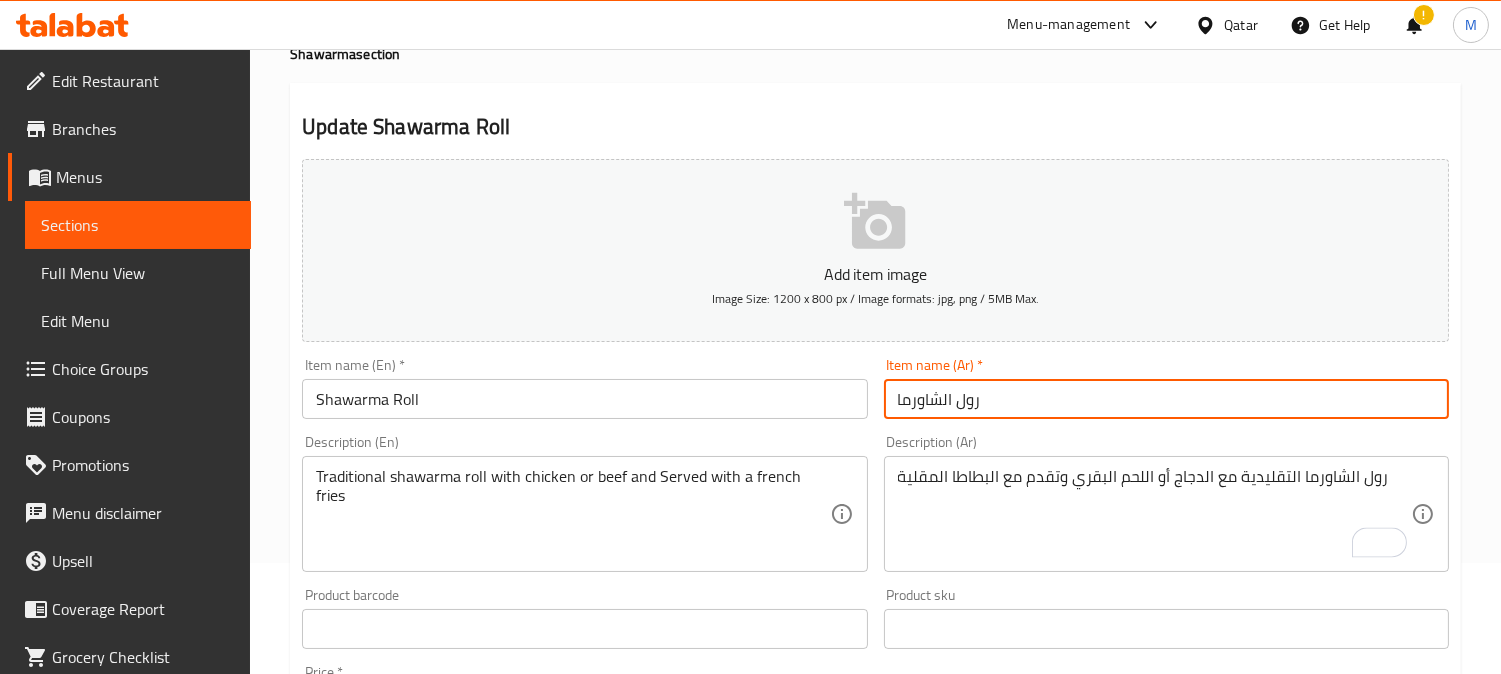 click on "Update" at bounding box center (439, 1248) 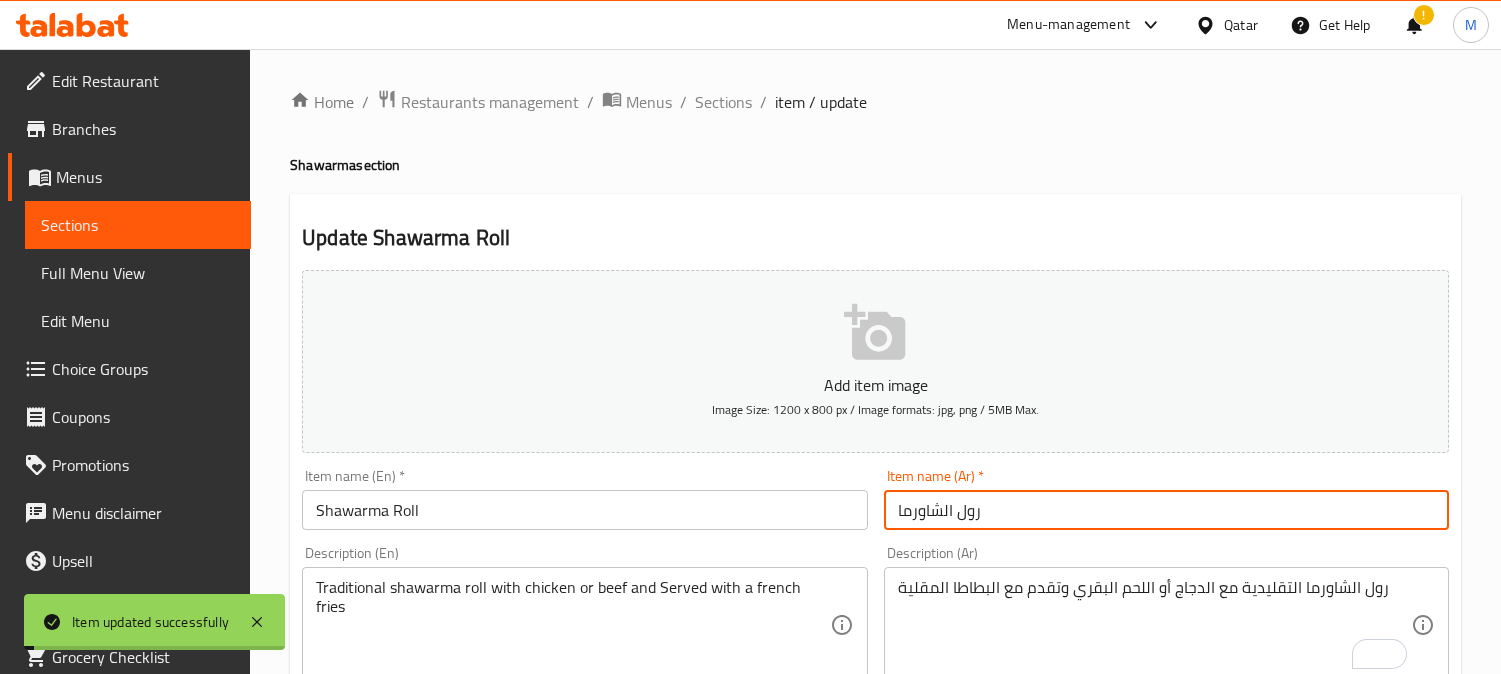 scroll, scrollTop: 111, scrollLeft: 0, axis: vertical 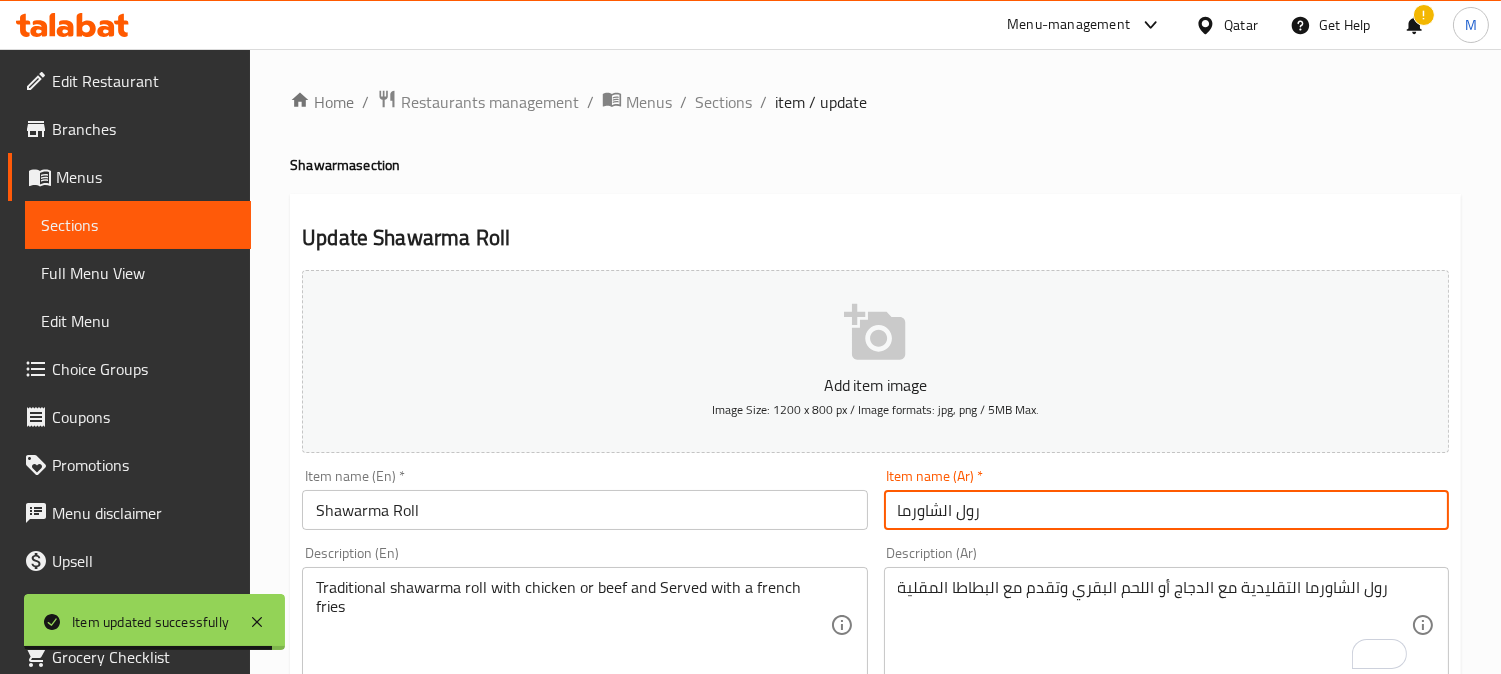 click on "Home / Restaurants management / Menus / Sections / item / update Shawarma  section Update Shawarma Roll Add item image Image Size: 1200 x 800 px / Image formats: jpg, png / 5MB Max. Item name (En)   * Shawarma Roll Item name (En)  * Item name (Ar)   * رول الشاورما Item name (Ar)  * Description (En) Traditional shawarma roll with chicken or beef and Served with a french fries Description (En) Description (Ar) رول الشاورما التقليدية مع الدجاج أو اللحم البقري وتقدم مع البطاطا المقلية Description (Ar) Product barcode Product barcode Product sku Product sku Price   * QAR 7 Price  * Price on selection Free item Start Date Start Date End Date End Date Available Days SU MO TU WE TH FR SA Available from ​ ​ Available to ​ ​ Status Active Inactive Exclude from GEM Variations & Choices Add variant Your Choice Of: إختيارك من: ​ Min: 1 ​ Max: 1 ​ beef (ID: [NUMBER]) 0 QAR Name (En) beef Name (En) Name (Ar) Name (Ar)" at bounding box center [875, 747] 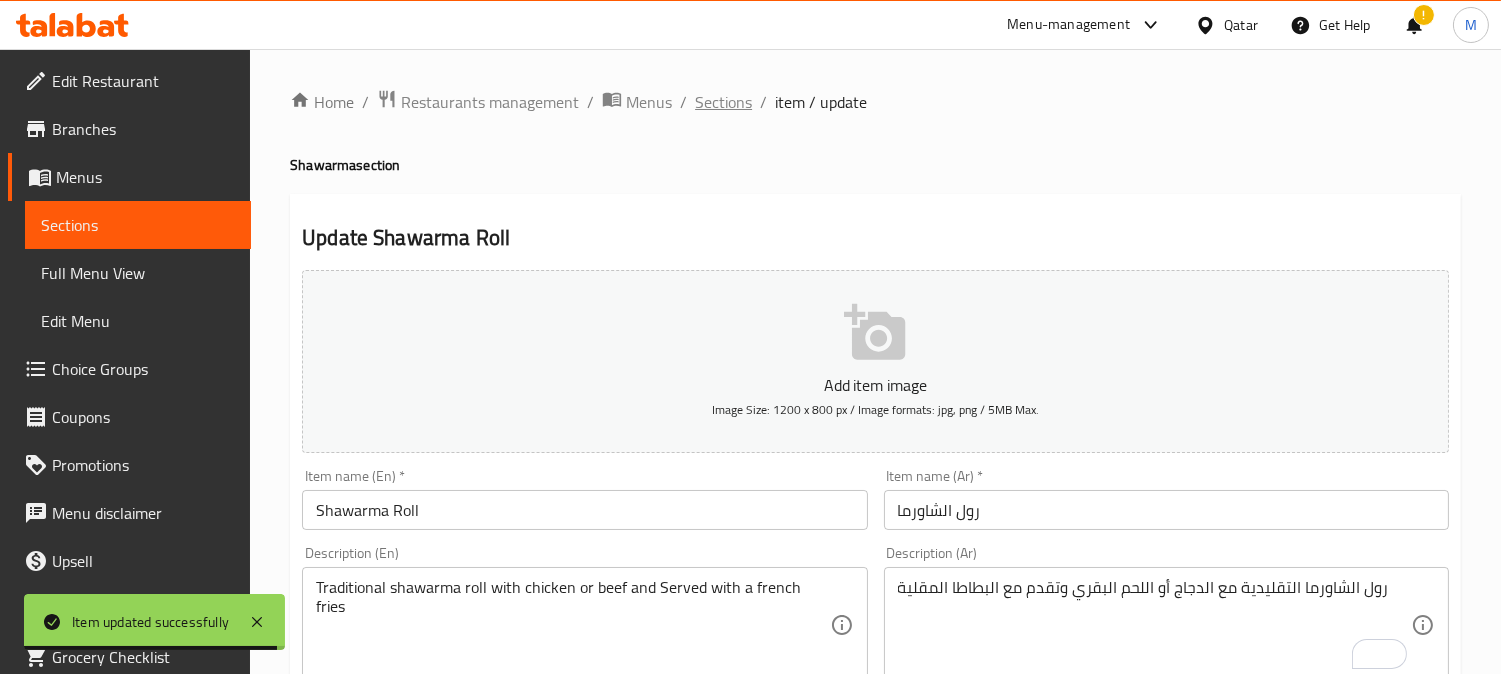 click on "Sections" at bounding box center [723, 102] 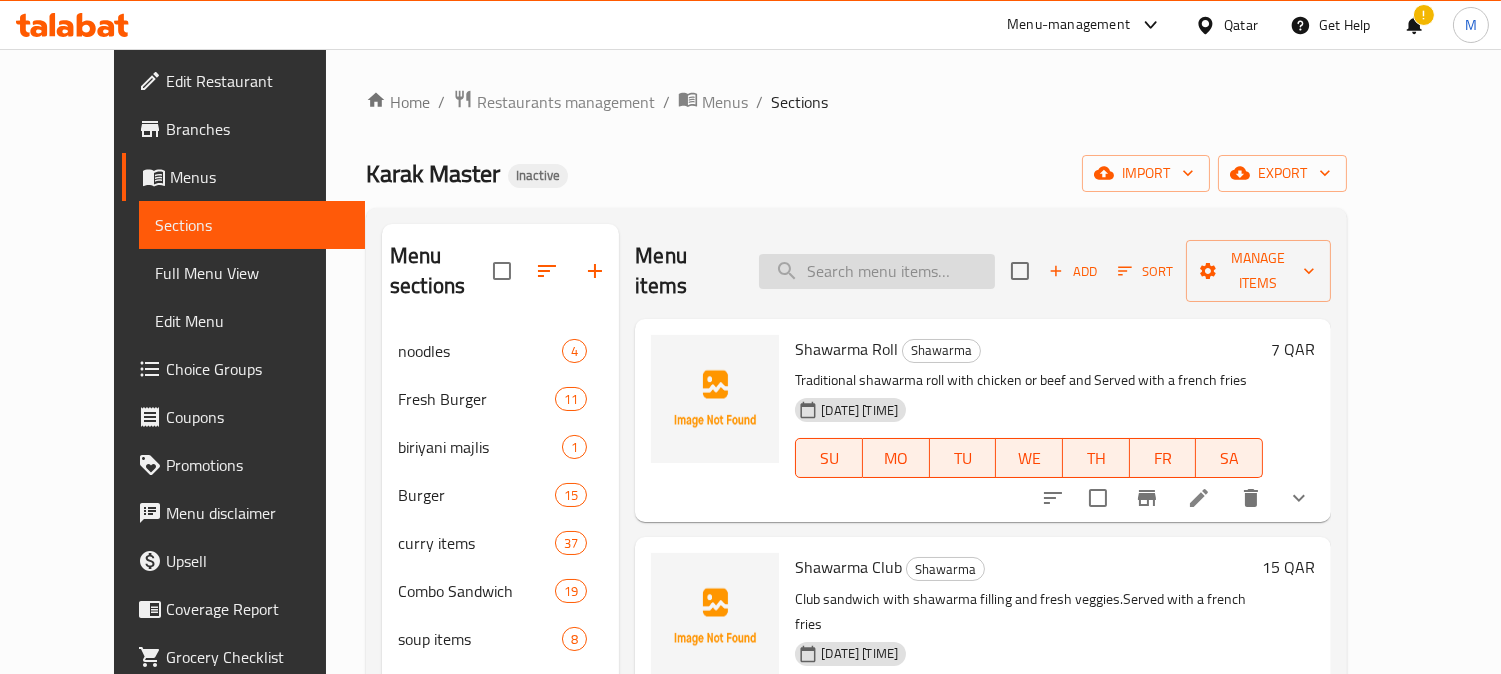 paste on "Shawarma Plate" 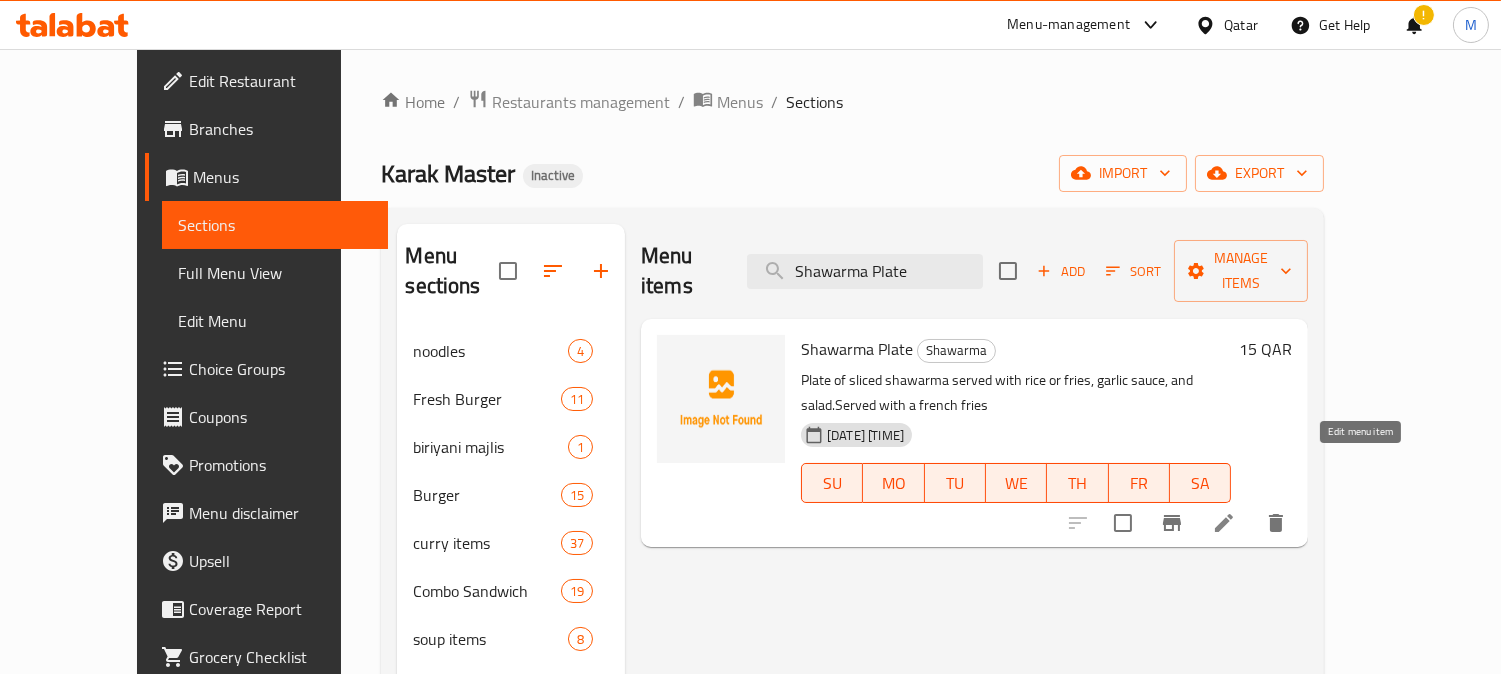 type on "Shawarma Plate" 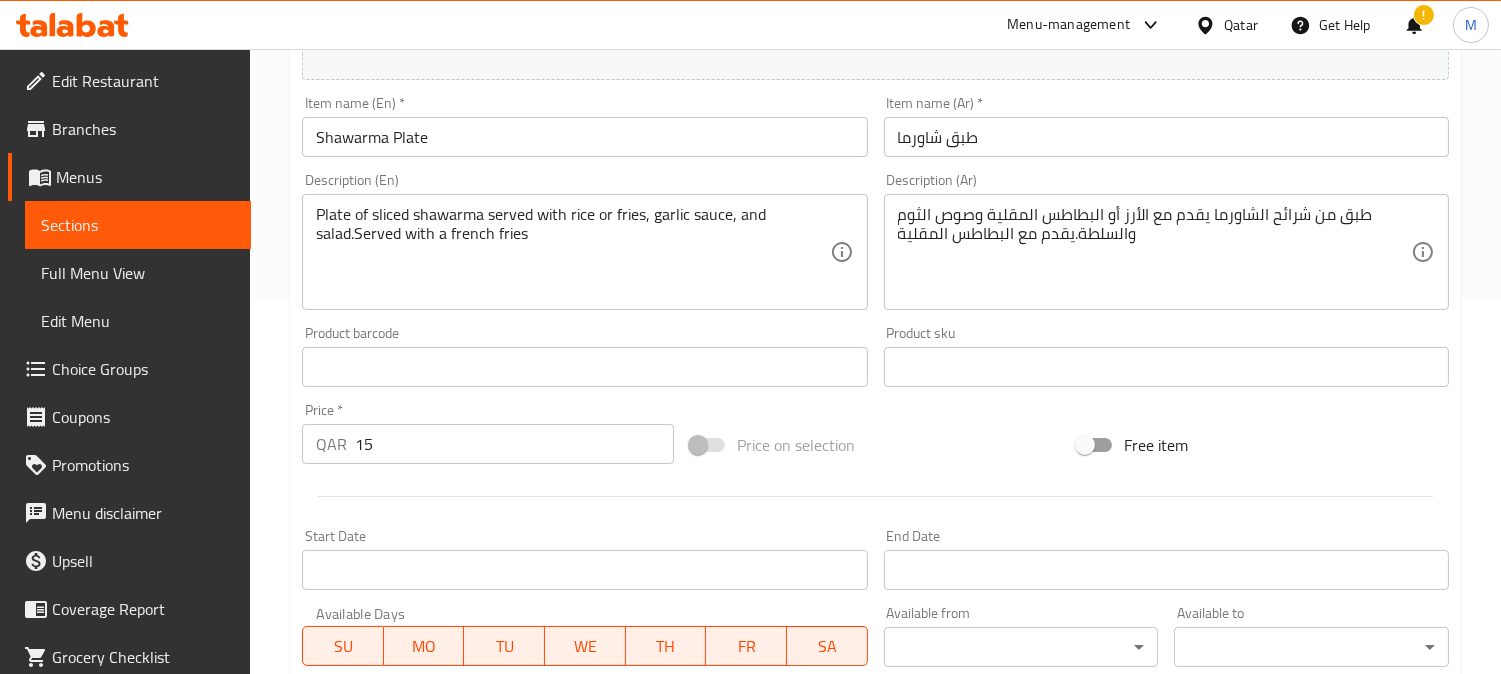 scroll, scrollTop: 735, scrollLeft: 0, axis: vertical 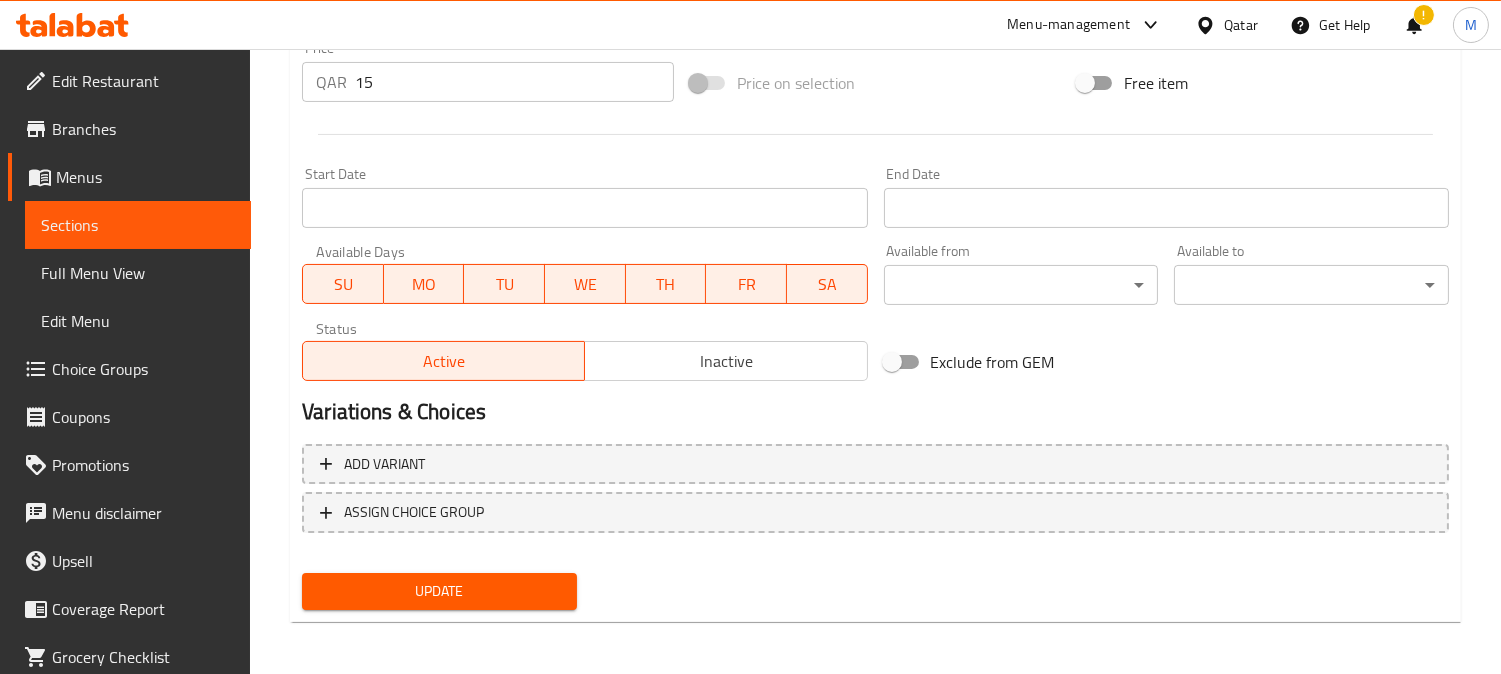 click on "Choice Groups" at bounding box center (143, 369) 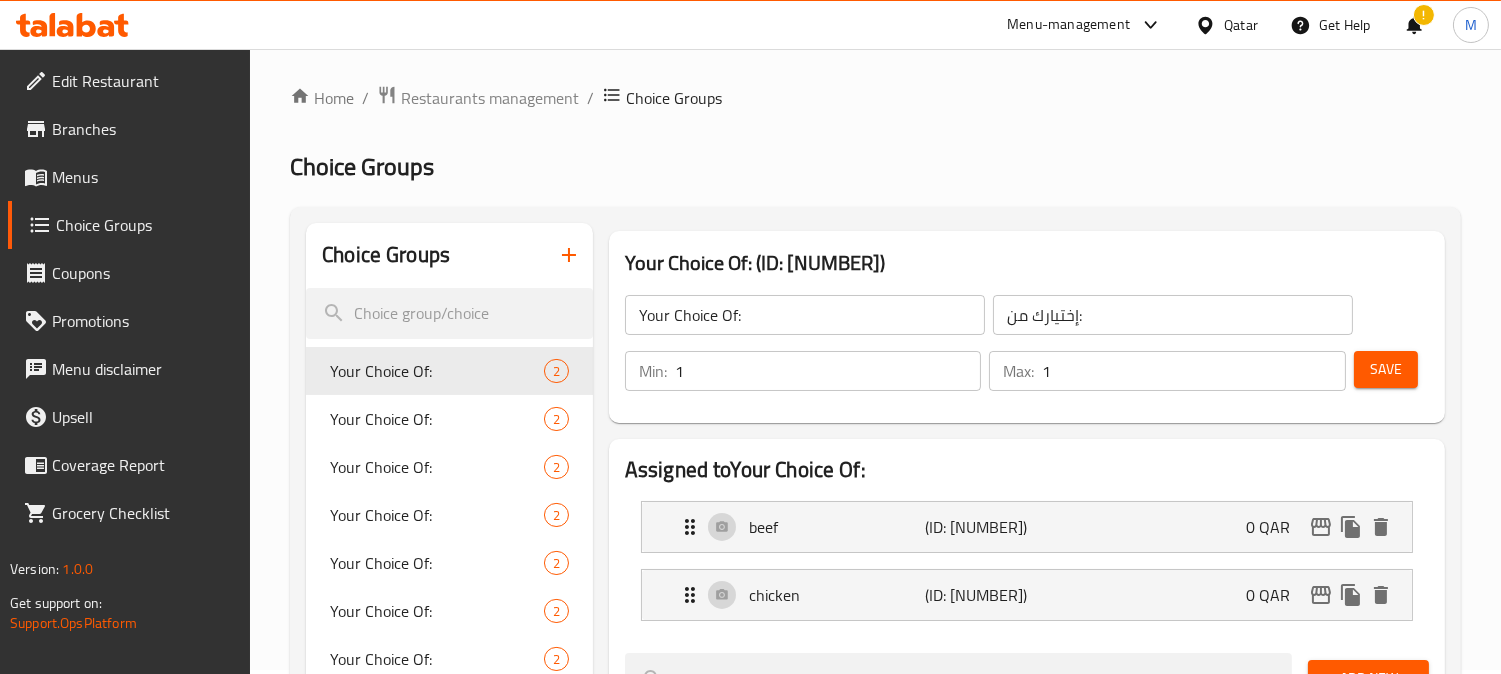 scroll, scrollTop: 0, scrollLeft: 0, axis: both 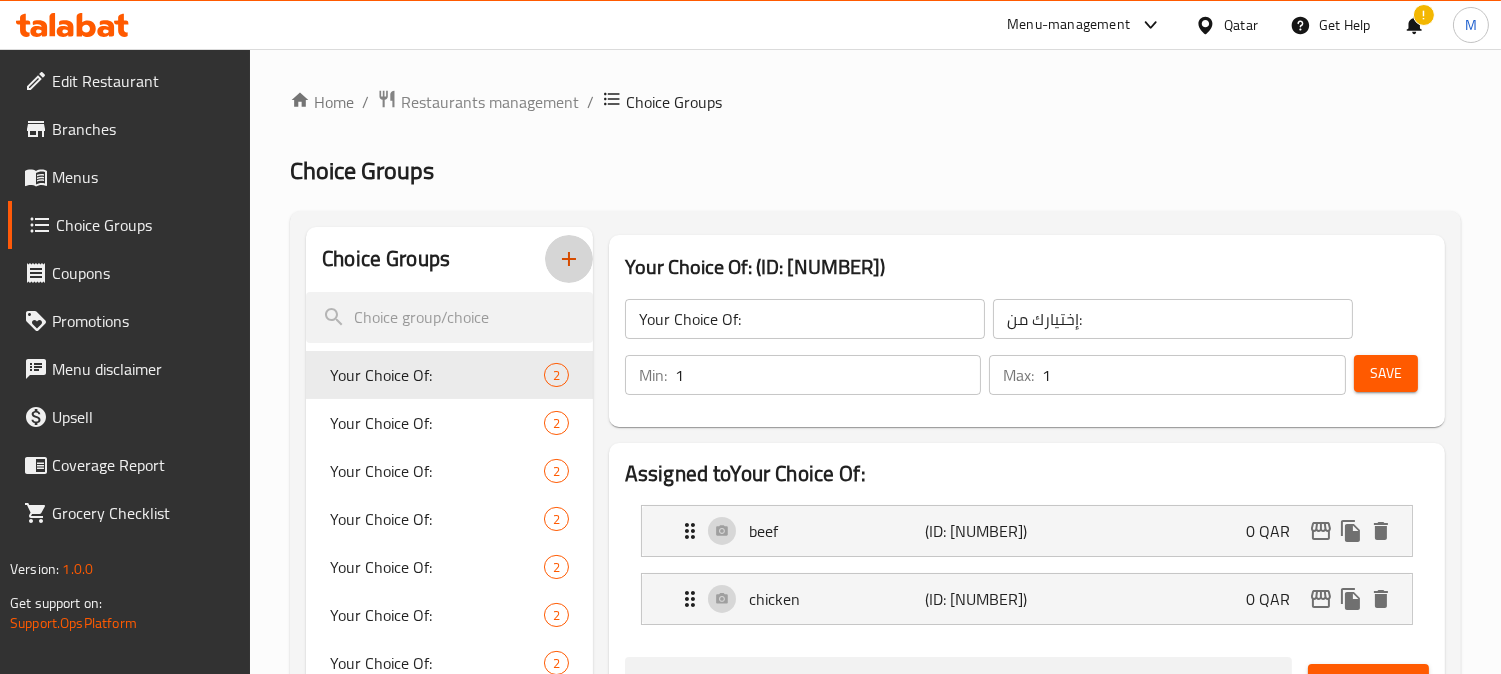 click 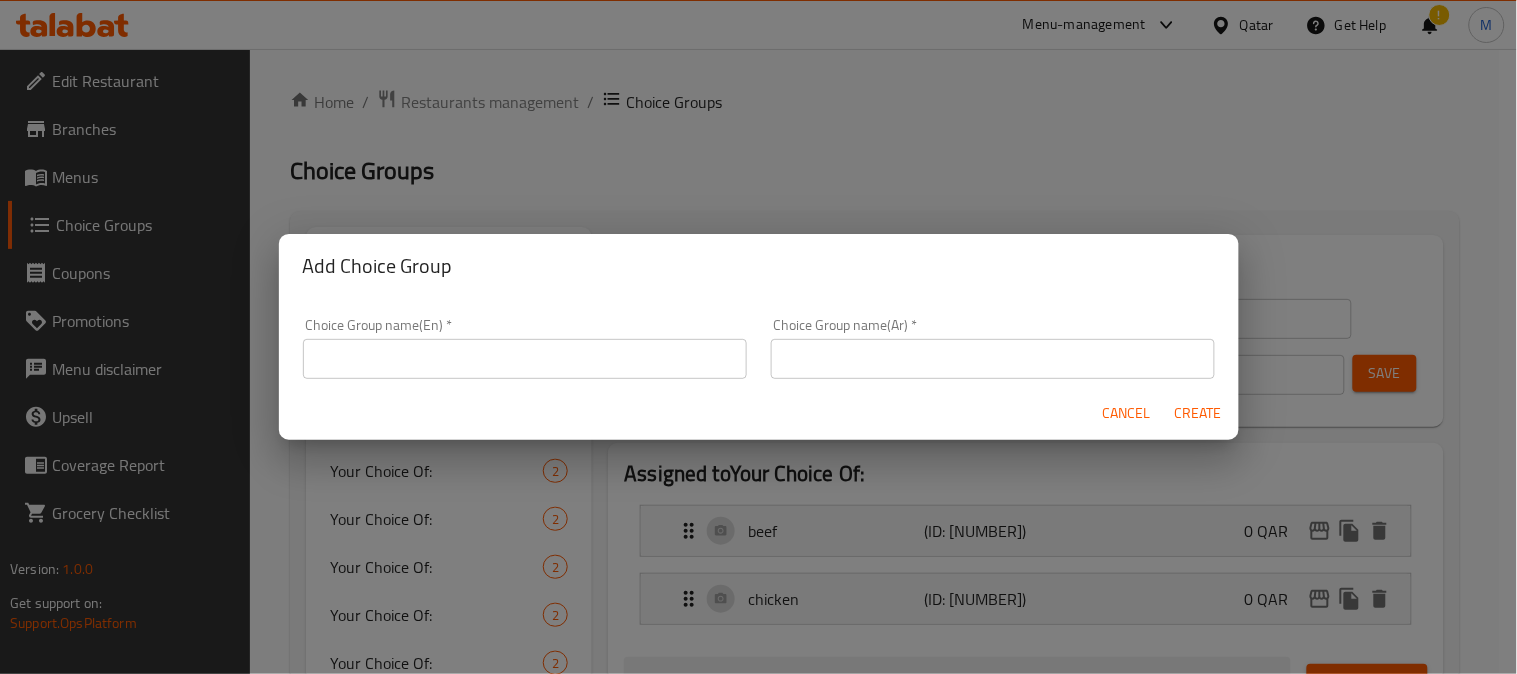 drag, startPoint x: 570, startPoint y: 355, endPoint x: 563, endPoint y: 368, distance: 14.764823 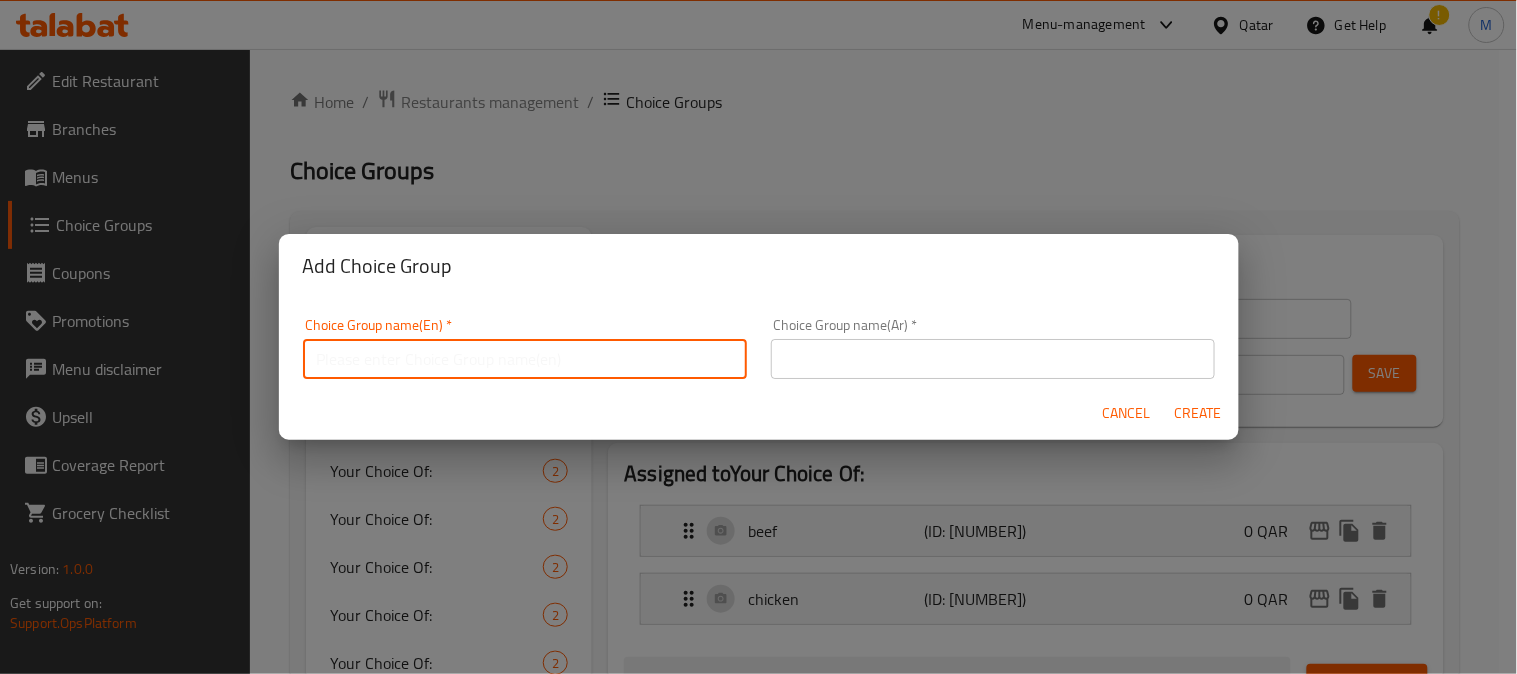 type on "your choice of" 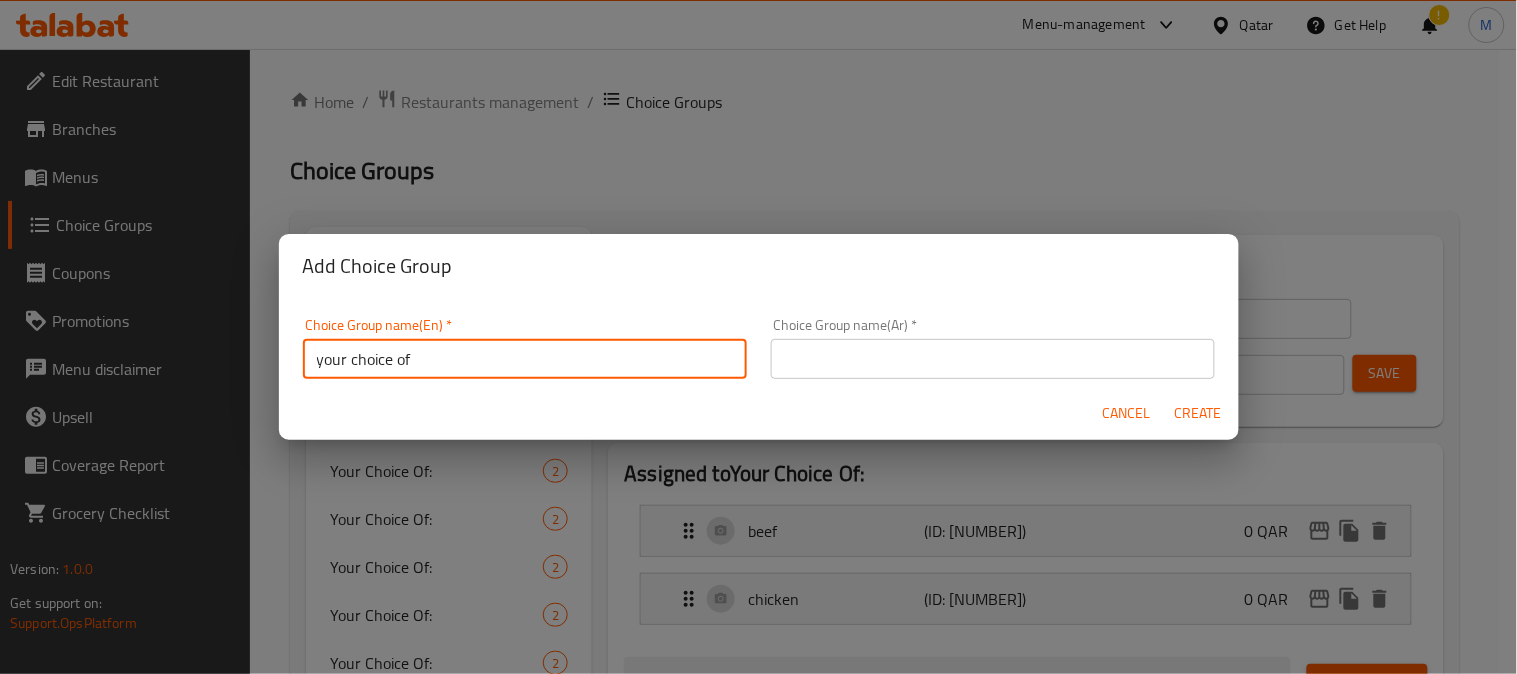 click at bounding box center (993, 359) 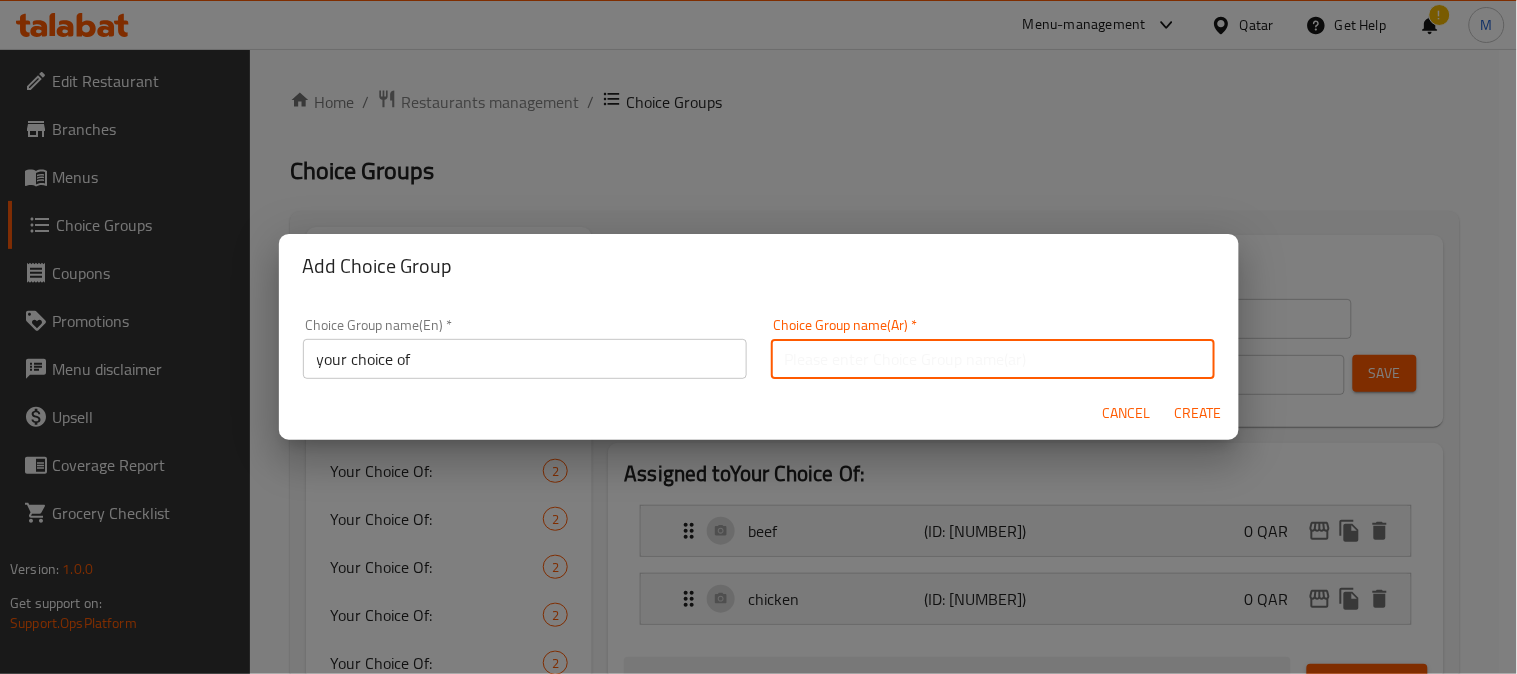 type on "إختيارك من" 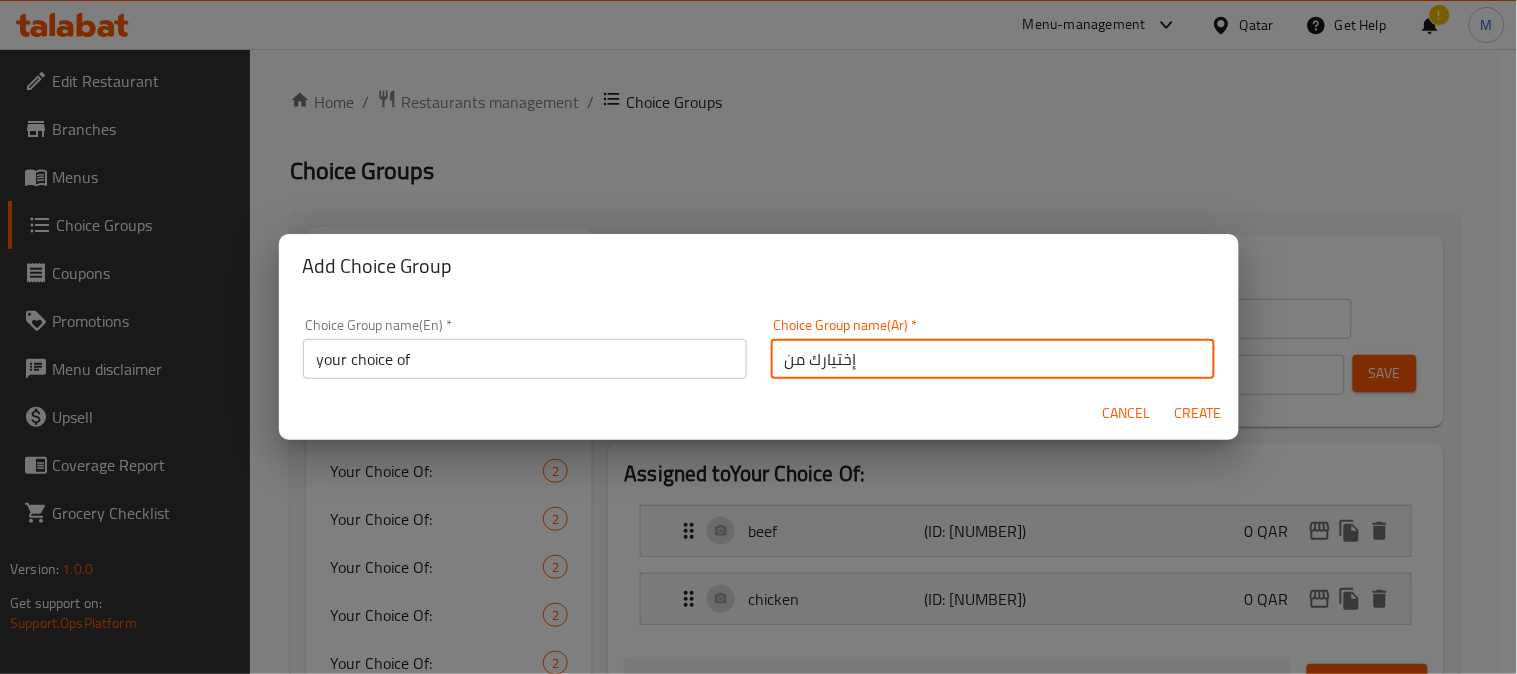click on "Create" at bounding box center [1199, 413] 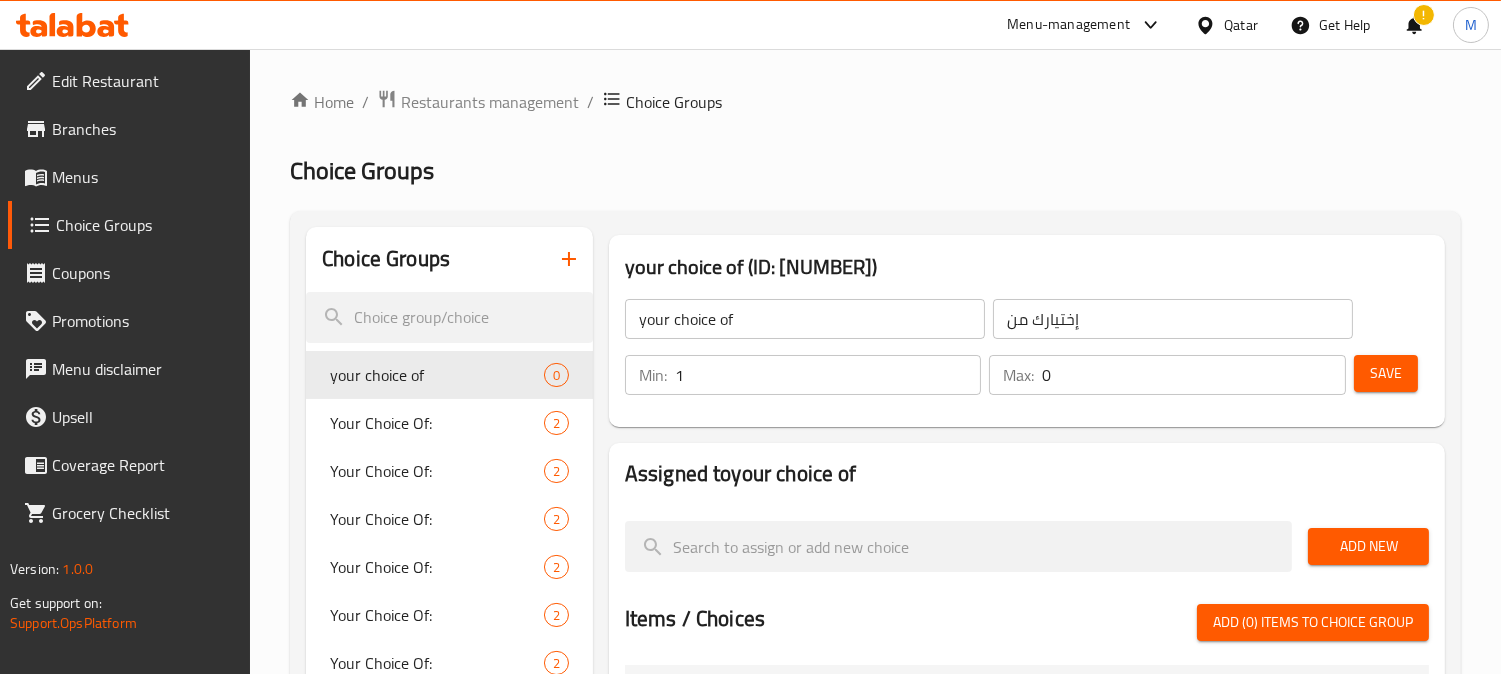 type on "1" 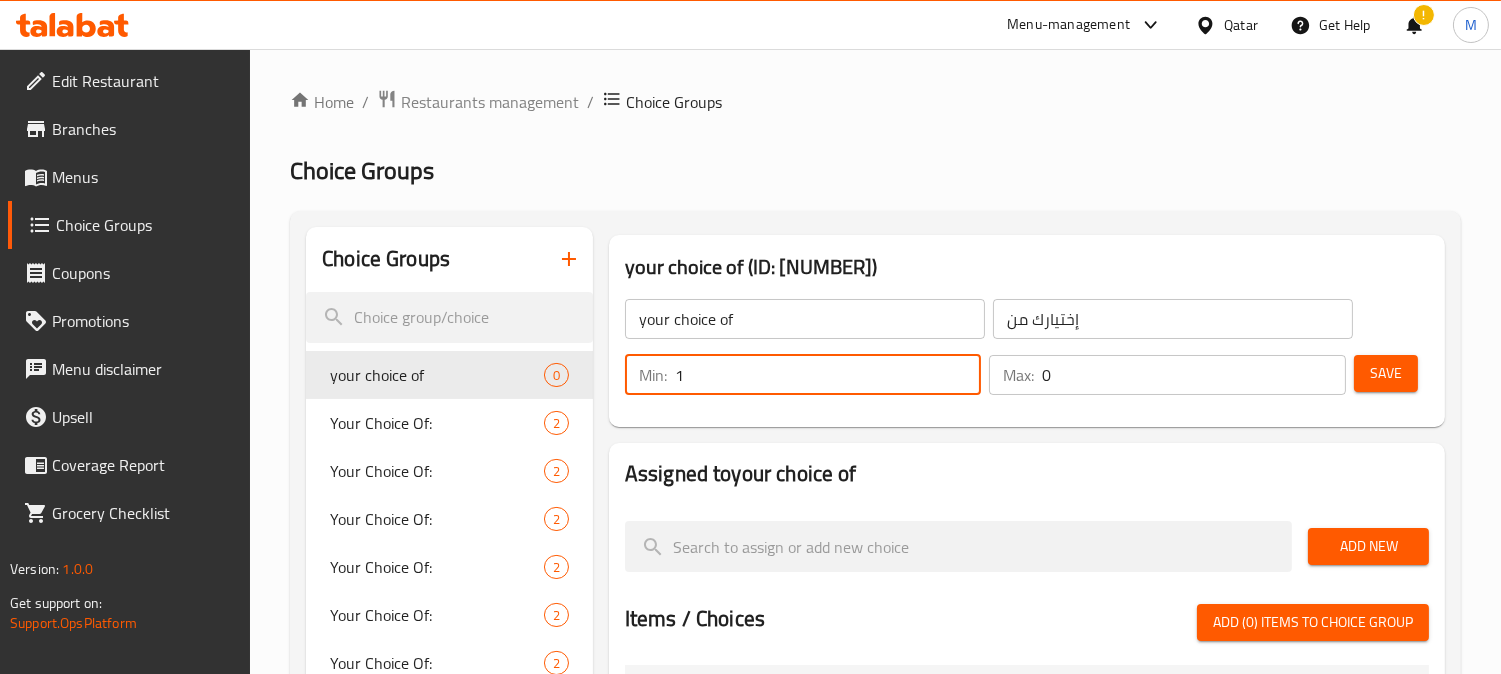 type on "1" 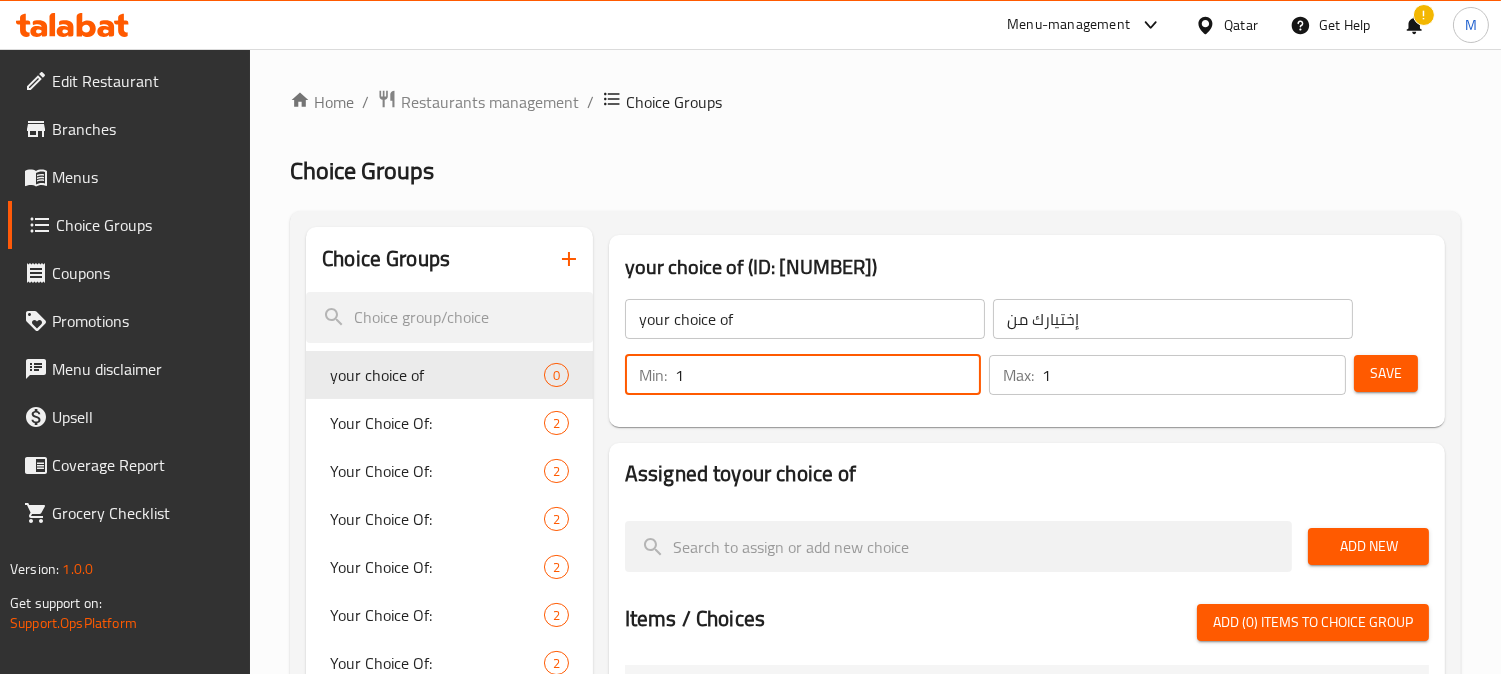 click on "1" at bounding box center [1194, 375] 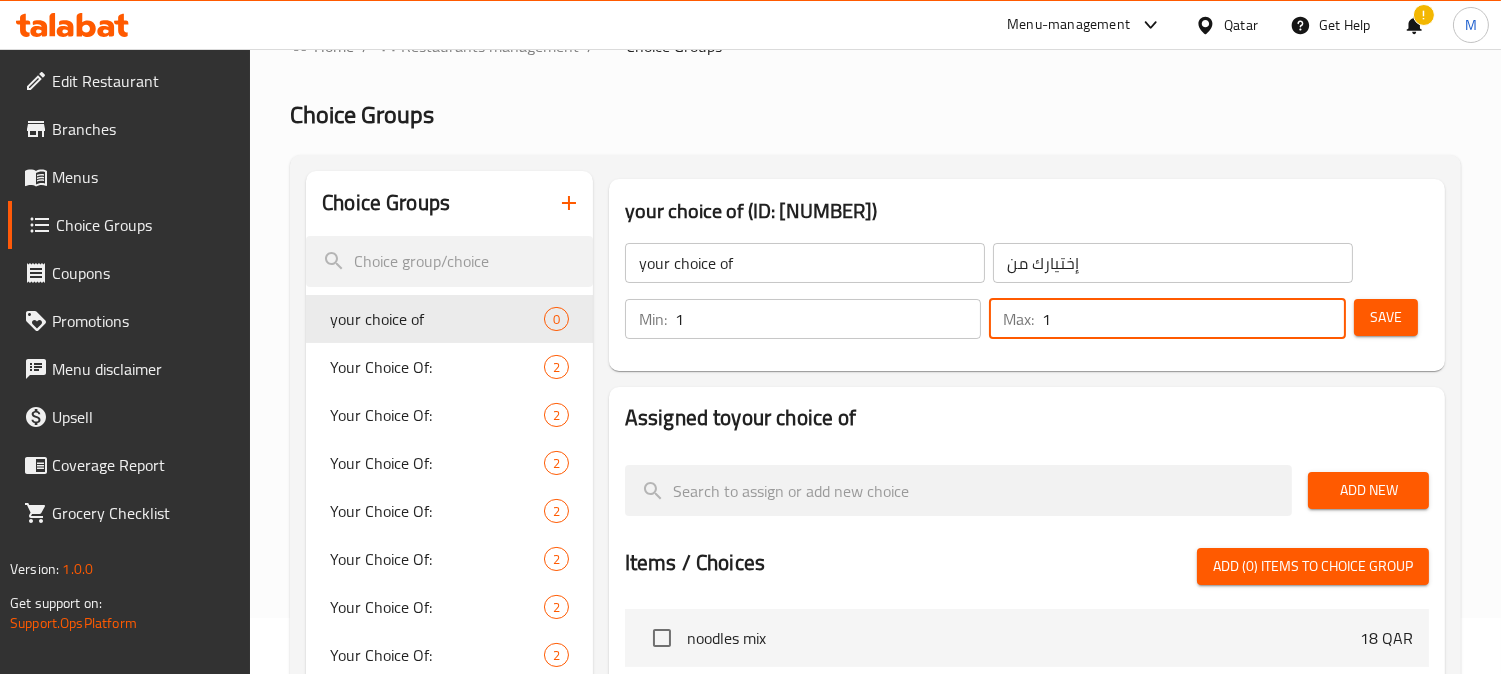scroll, scrollTop: 111, scrollLeft: 0, axis: vertical 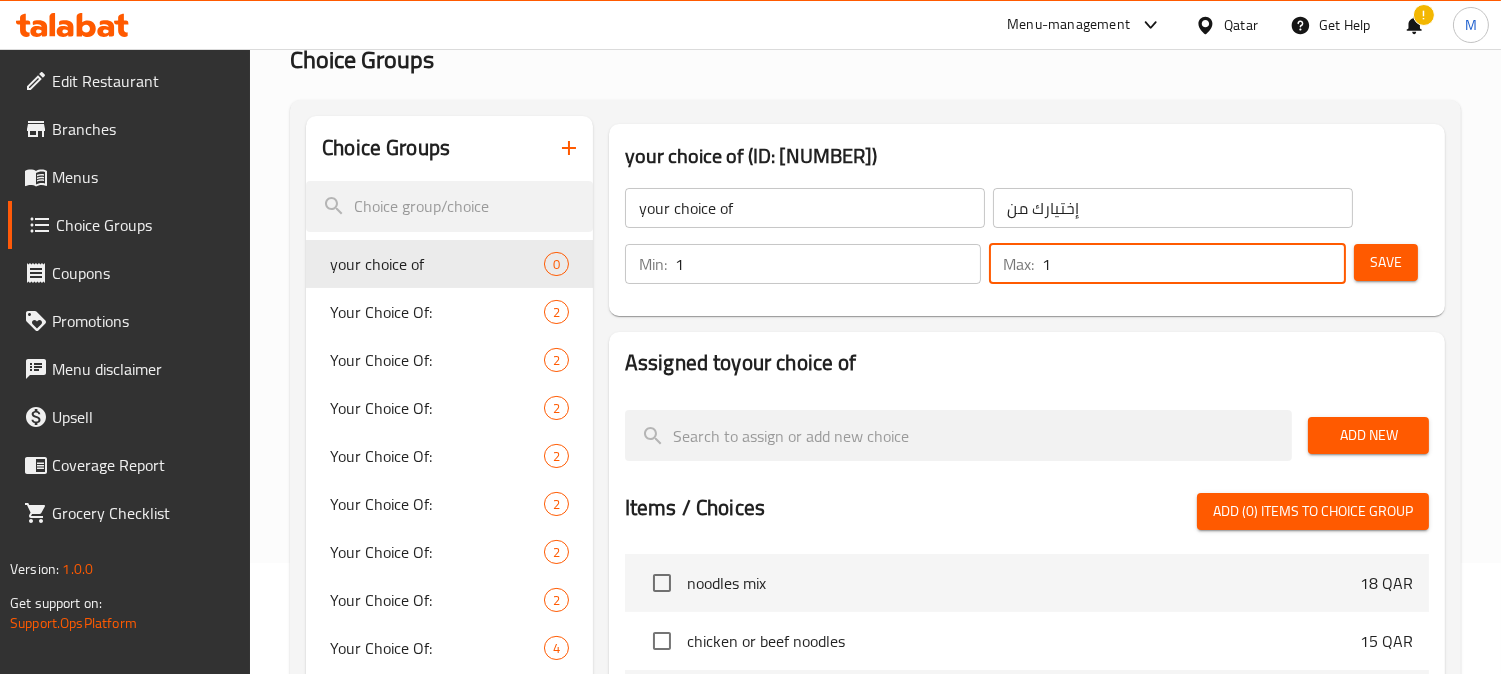 click on "Add New" at bounding box center (1368, 435) 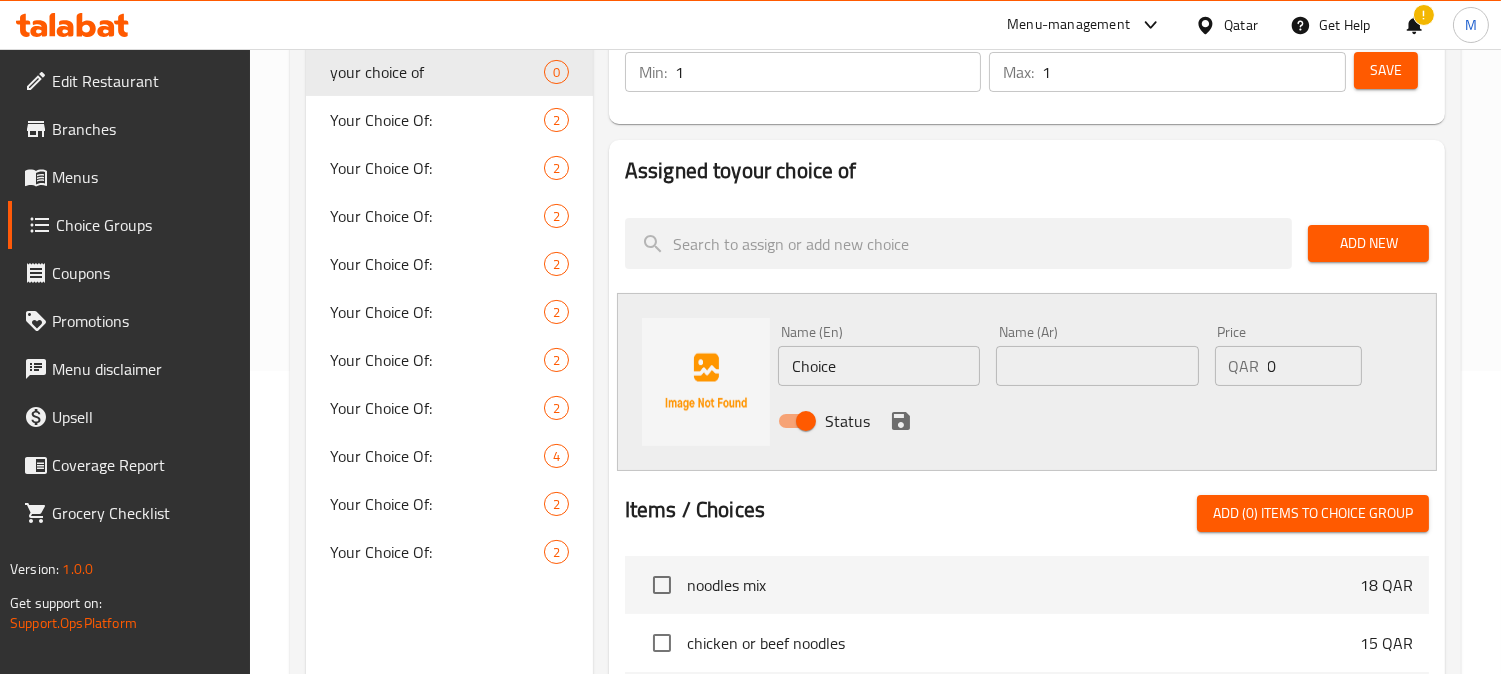 scroll, scrollTop: 444, scrollLeft: 0, axis: vertical 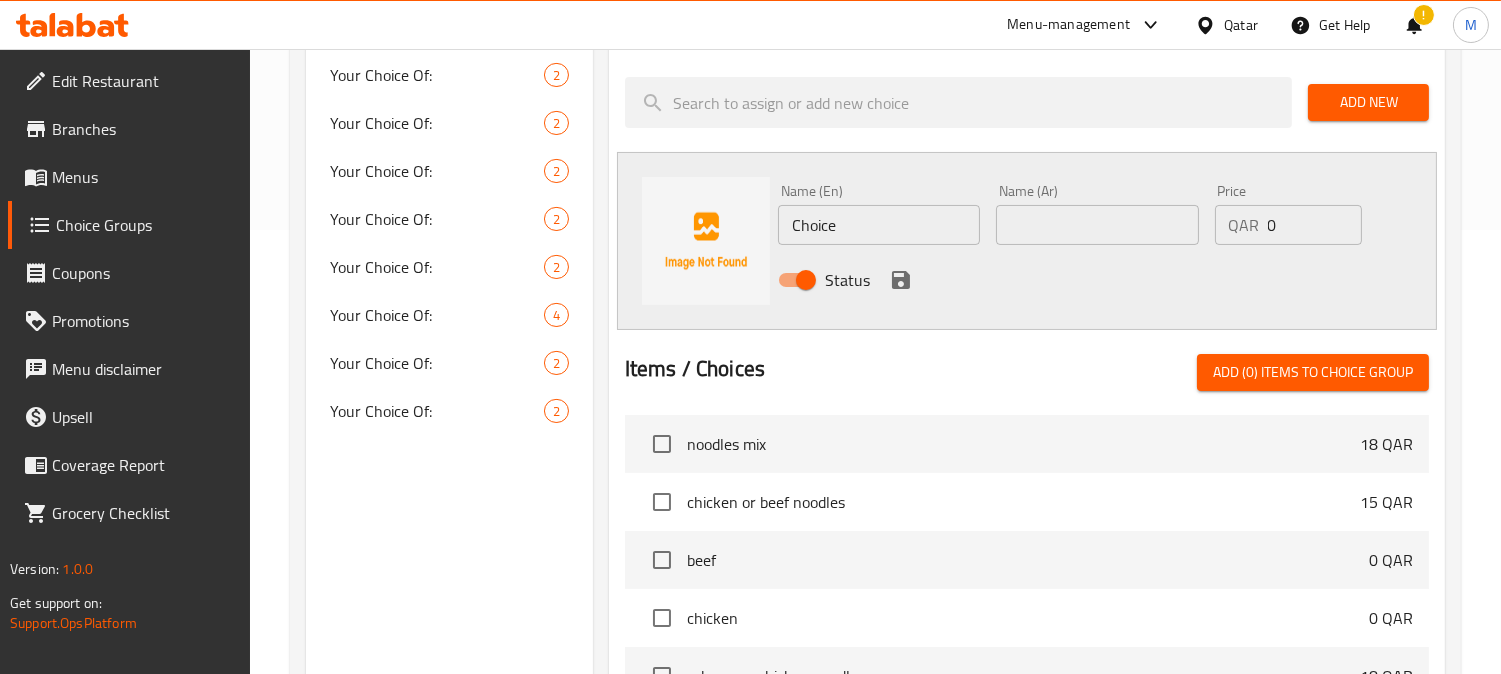 click on "Choice" at bounding box center (879, 225) 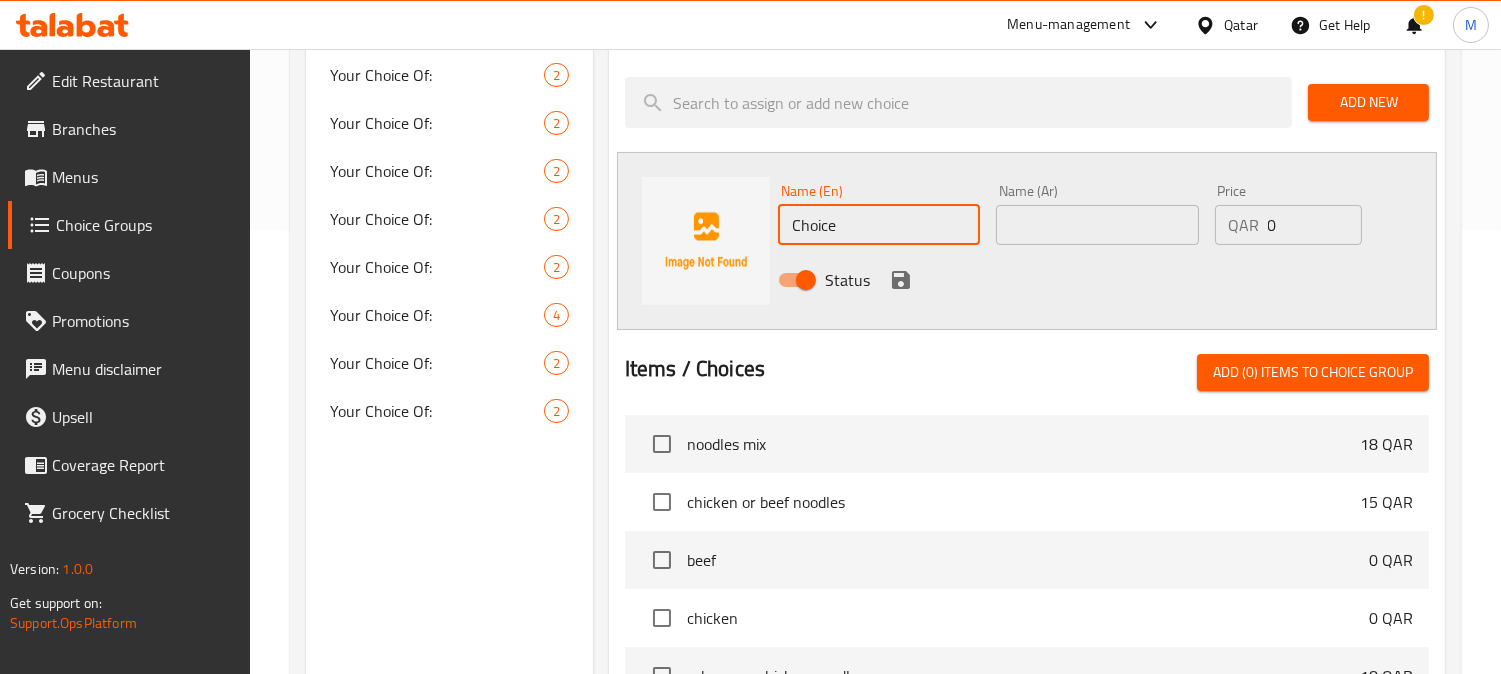 click on "Choice" at bounding box center (879, 225) 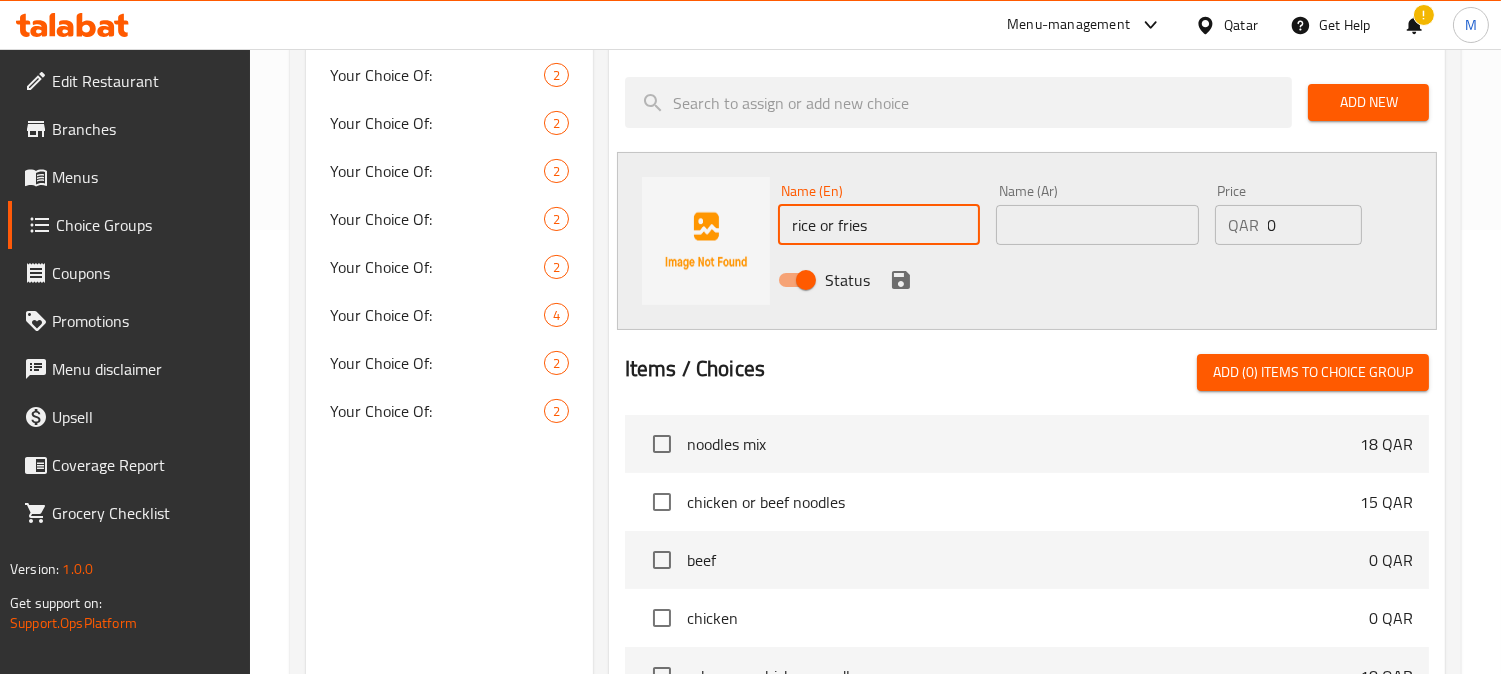 type on "rice or fries" 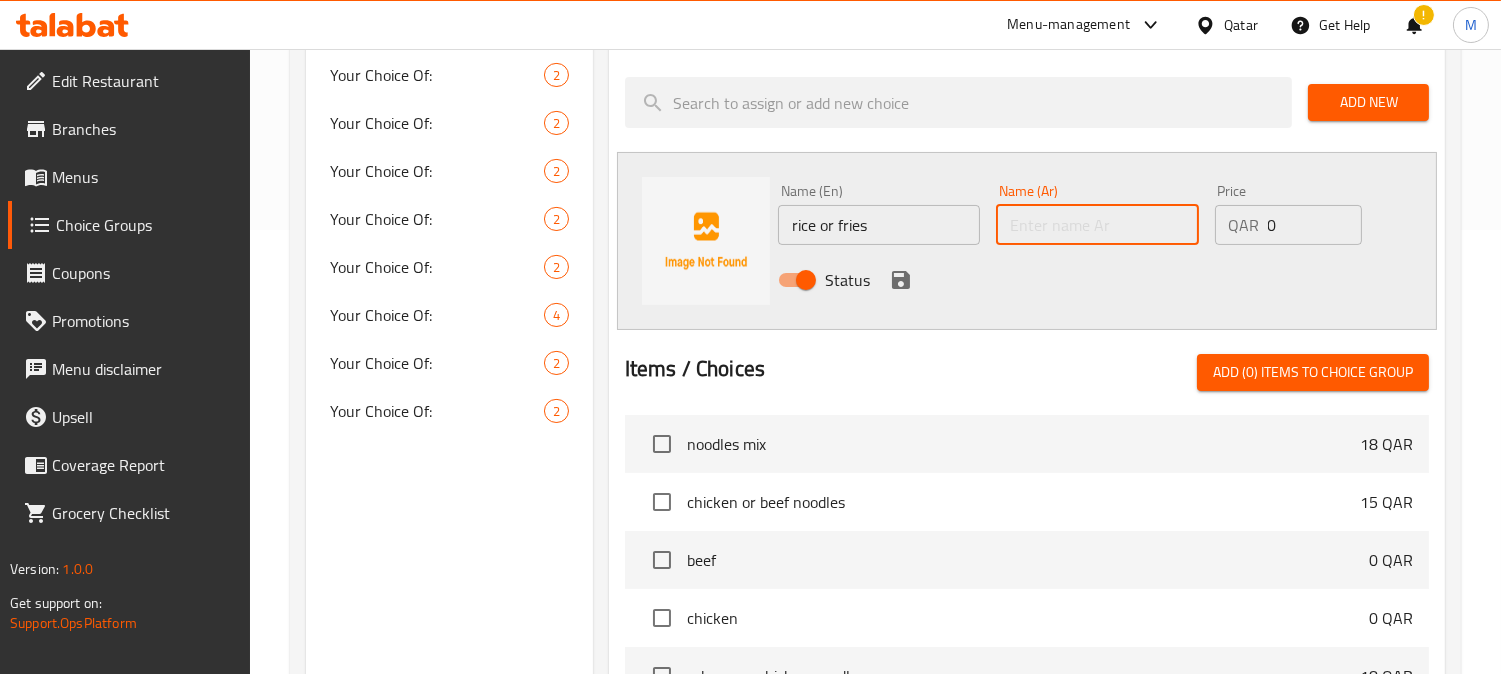 type on "h" 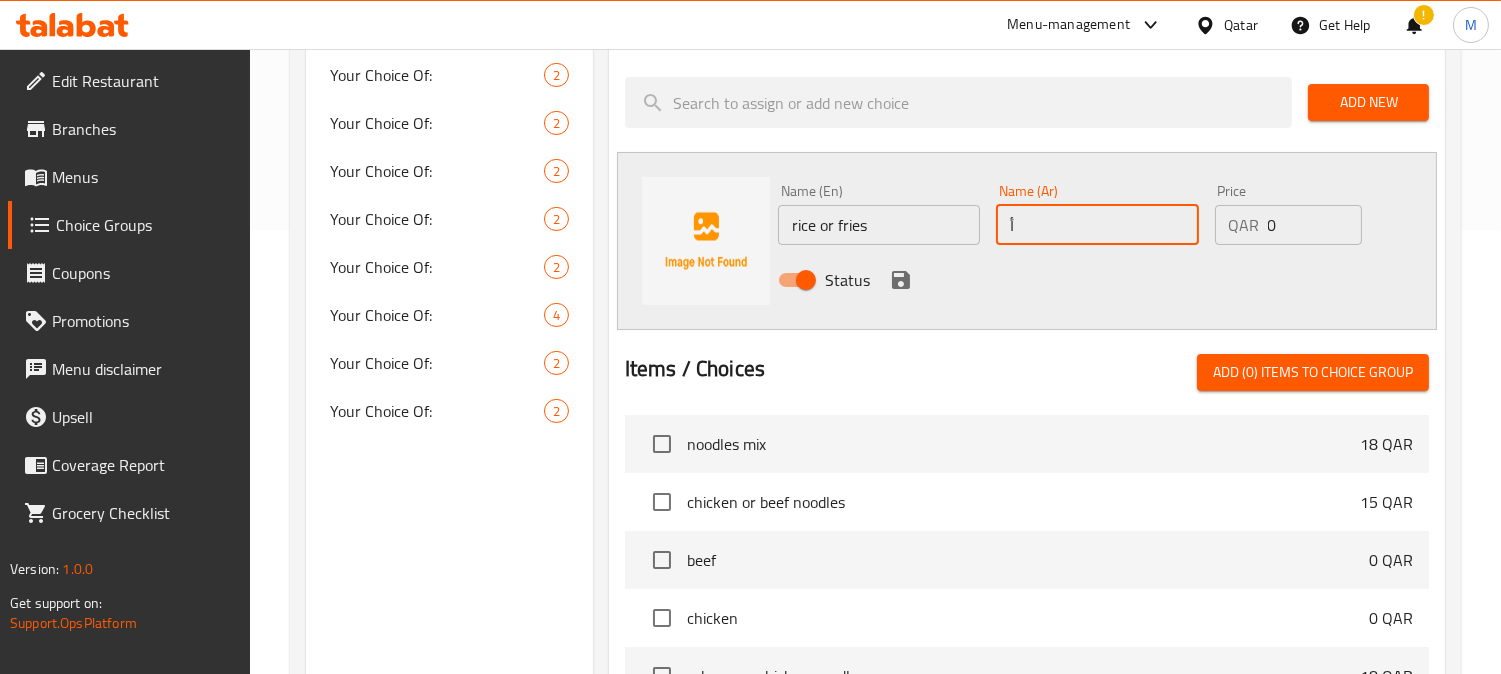 type on "أرز" 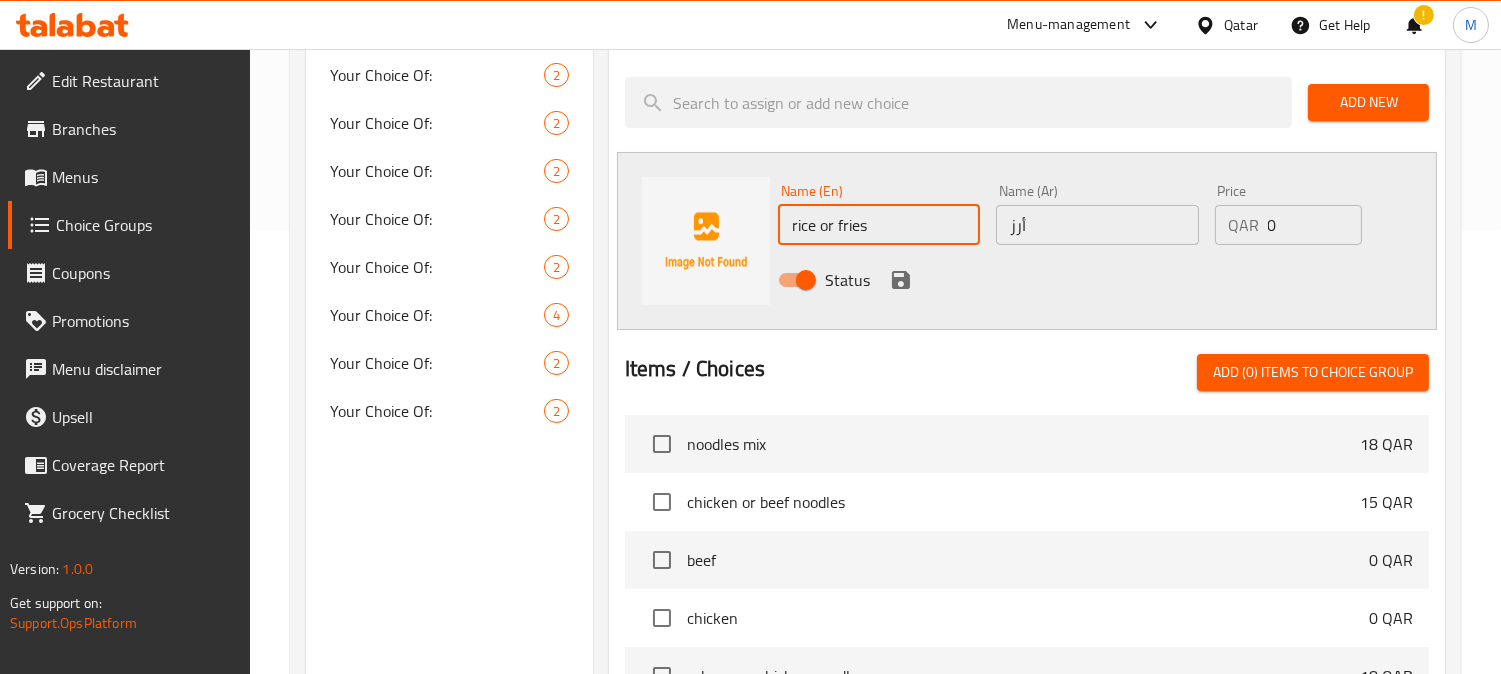 click on "rice or fries" at bounding box center (879, 225) 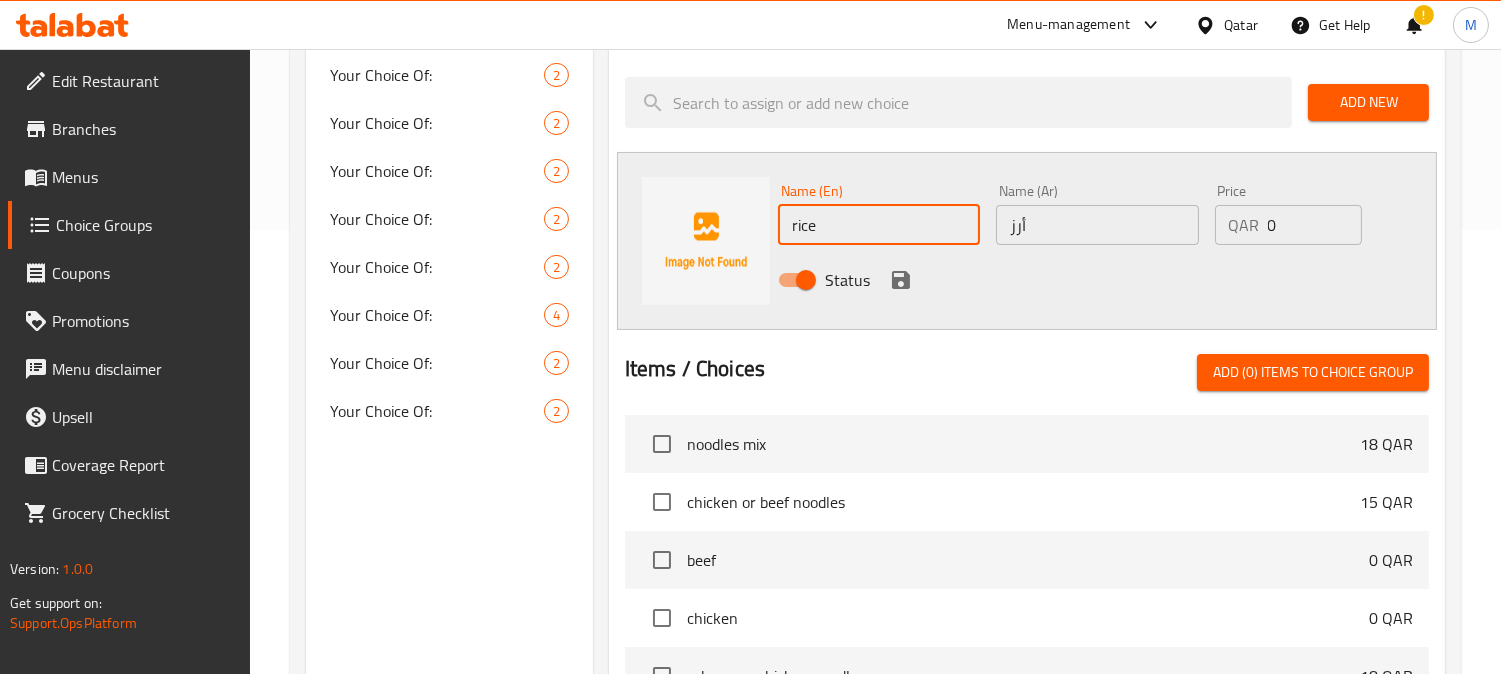 type on "rice" 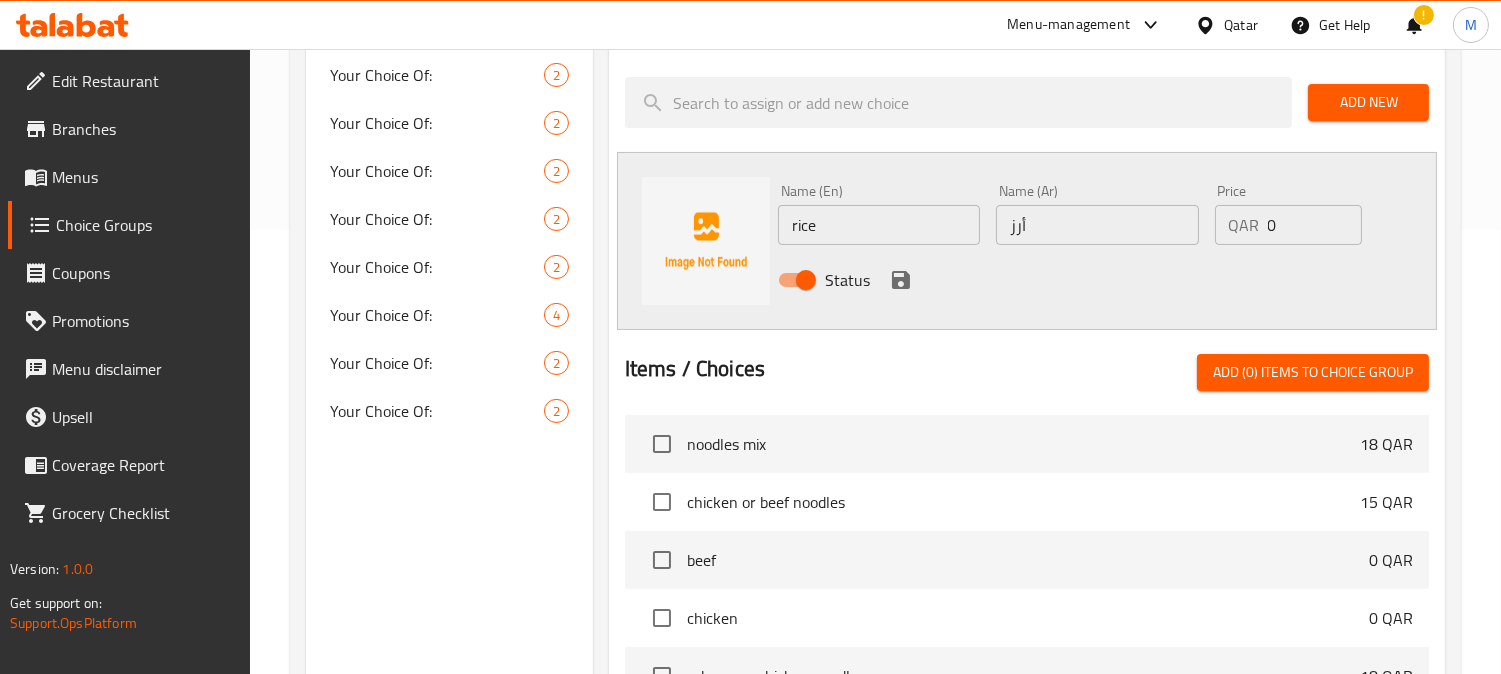 click on "Name (En) rice Name (En) Name (Ar) أرز Name (Ar) Price QAR 0 Price Status" at bounding box center (1027, 241) 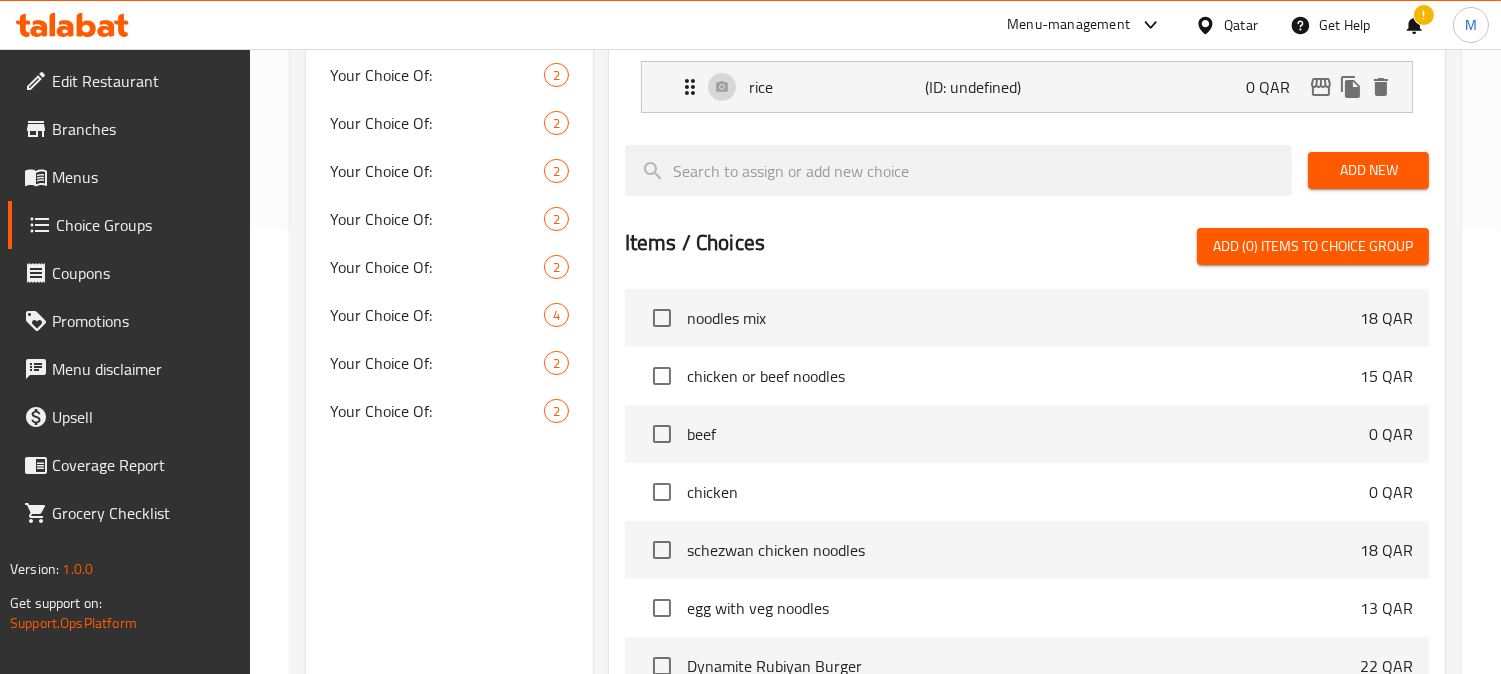 click on "Add New" at bounding box center [1368, 170] 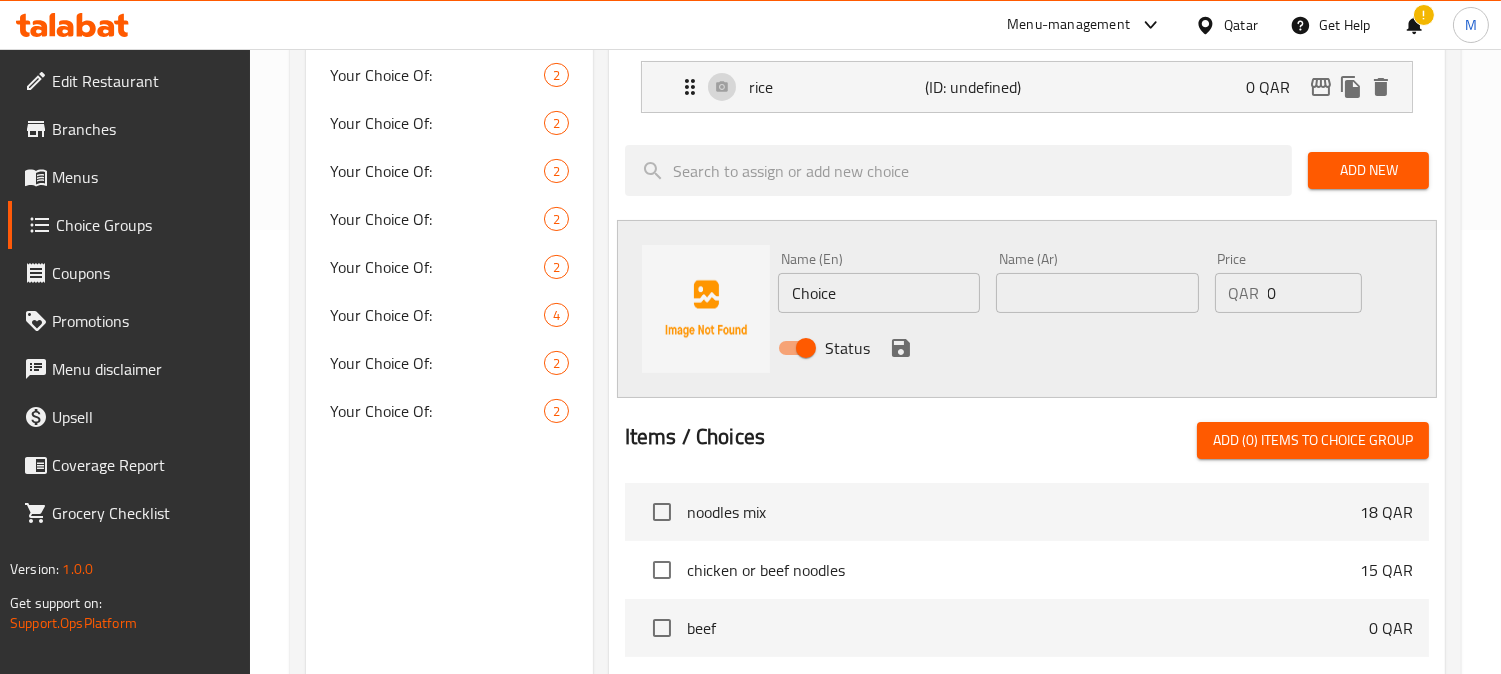 click on "Choice" at bounding box center [879, 293] 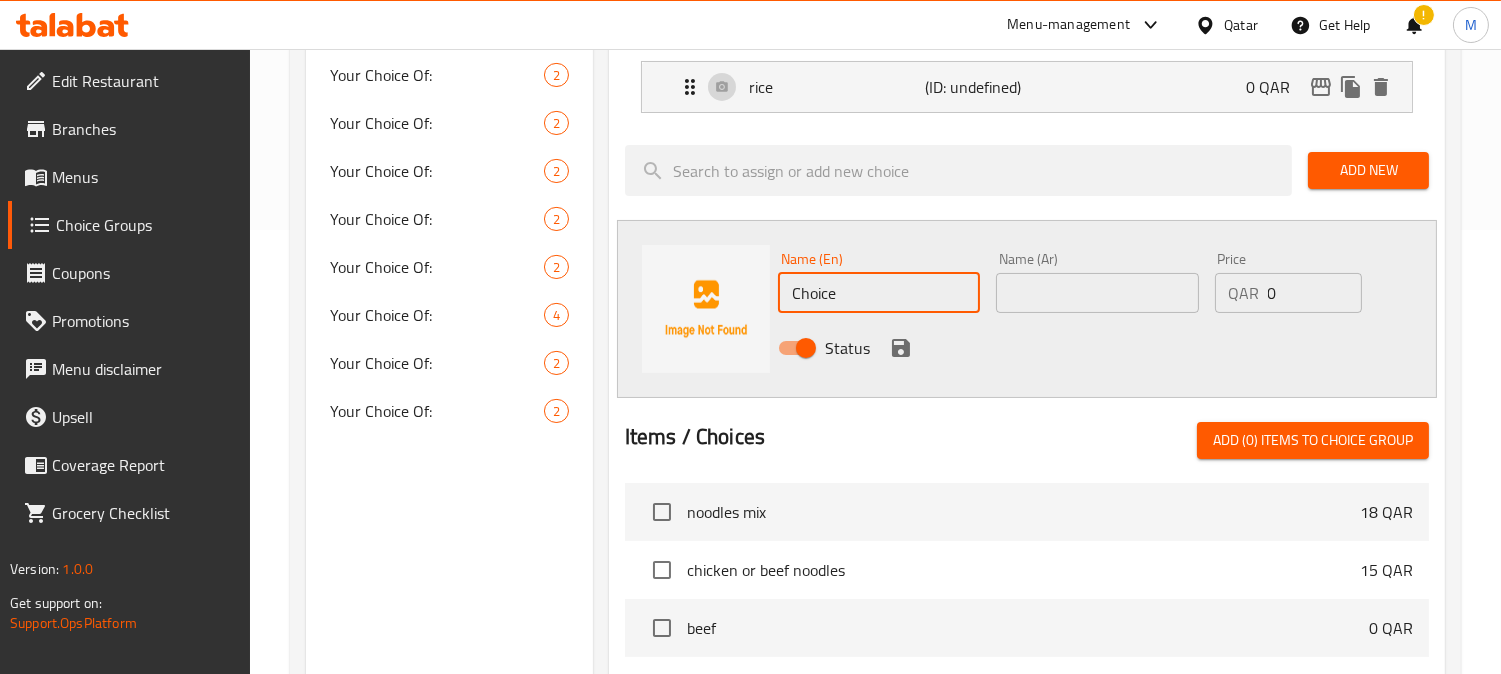 click on "Choice" at bounding box center (879, 293) 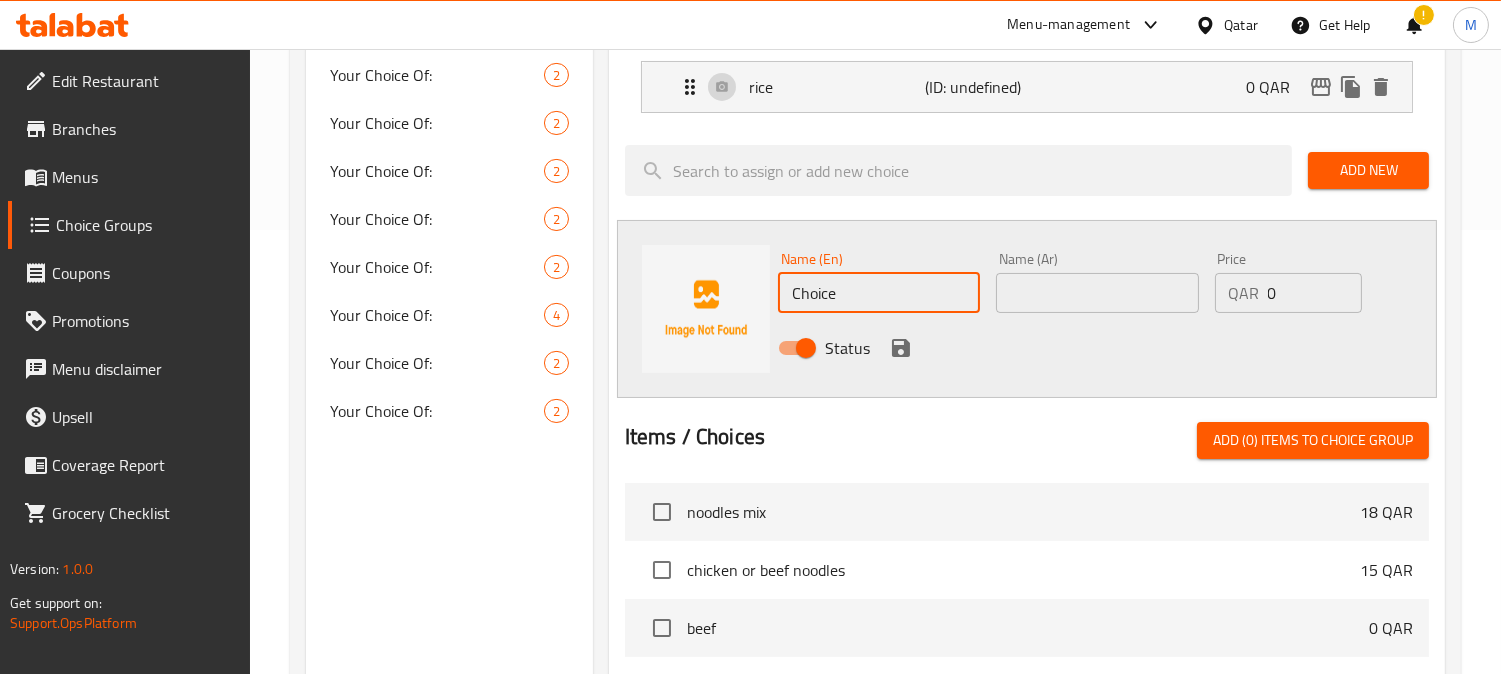 paste on "fries" 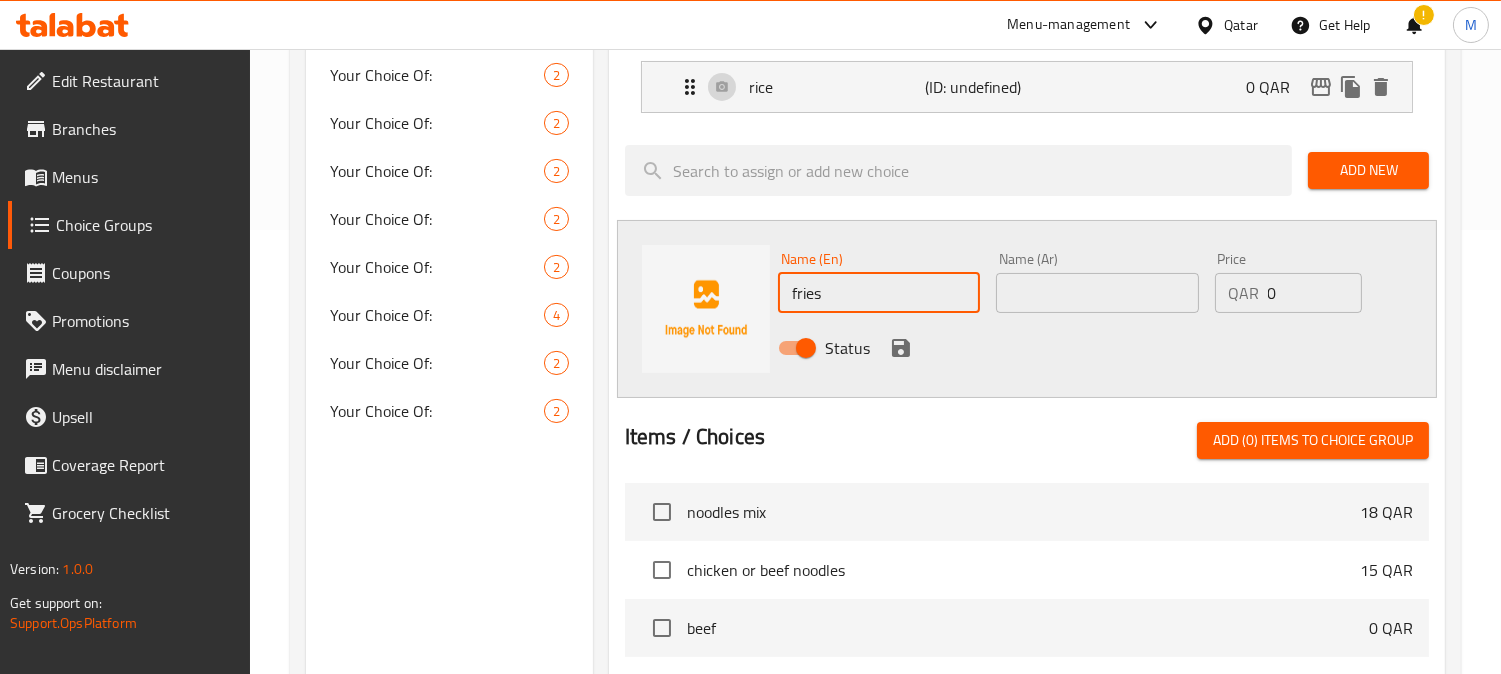 type on "fries" 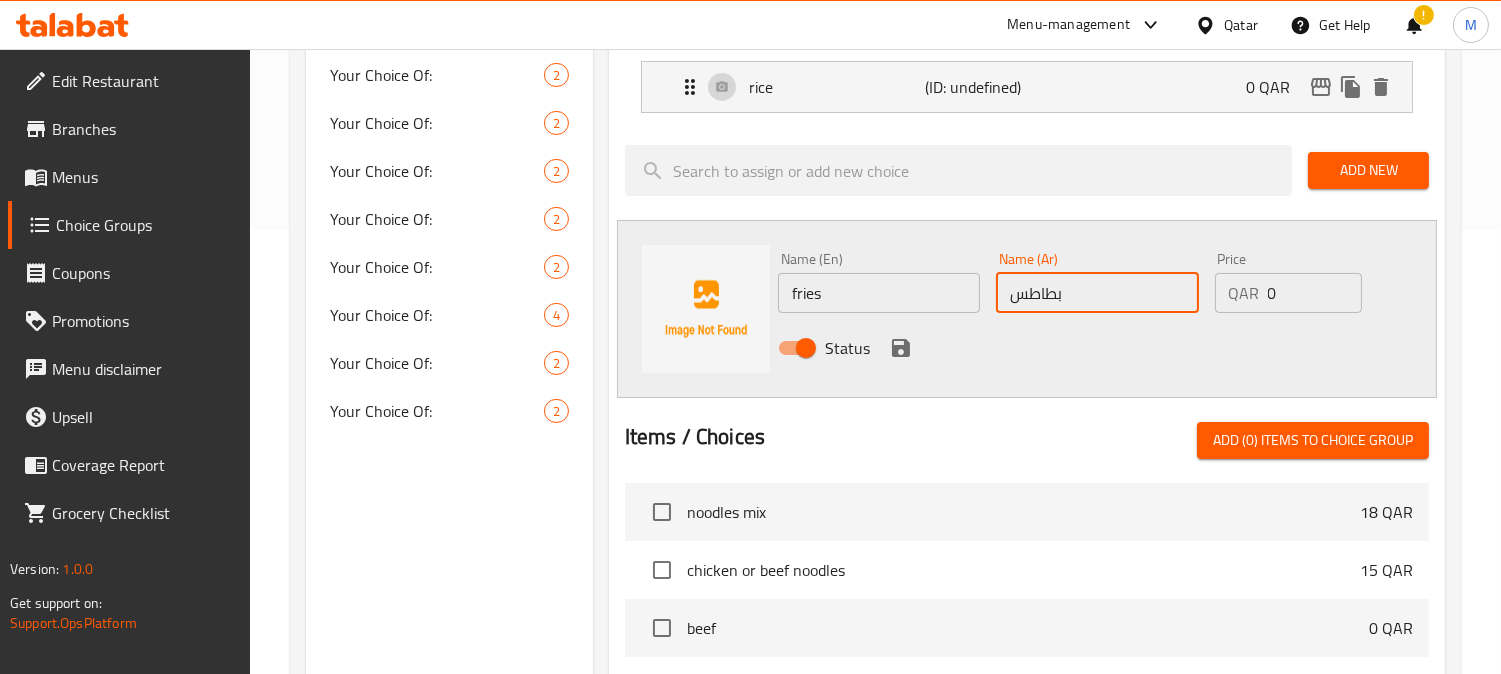 type on "بطاطس مقلية" 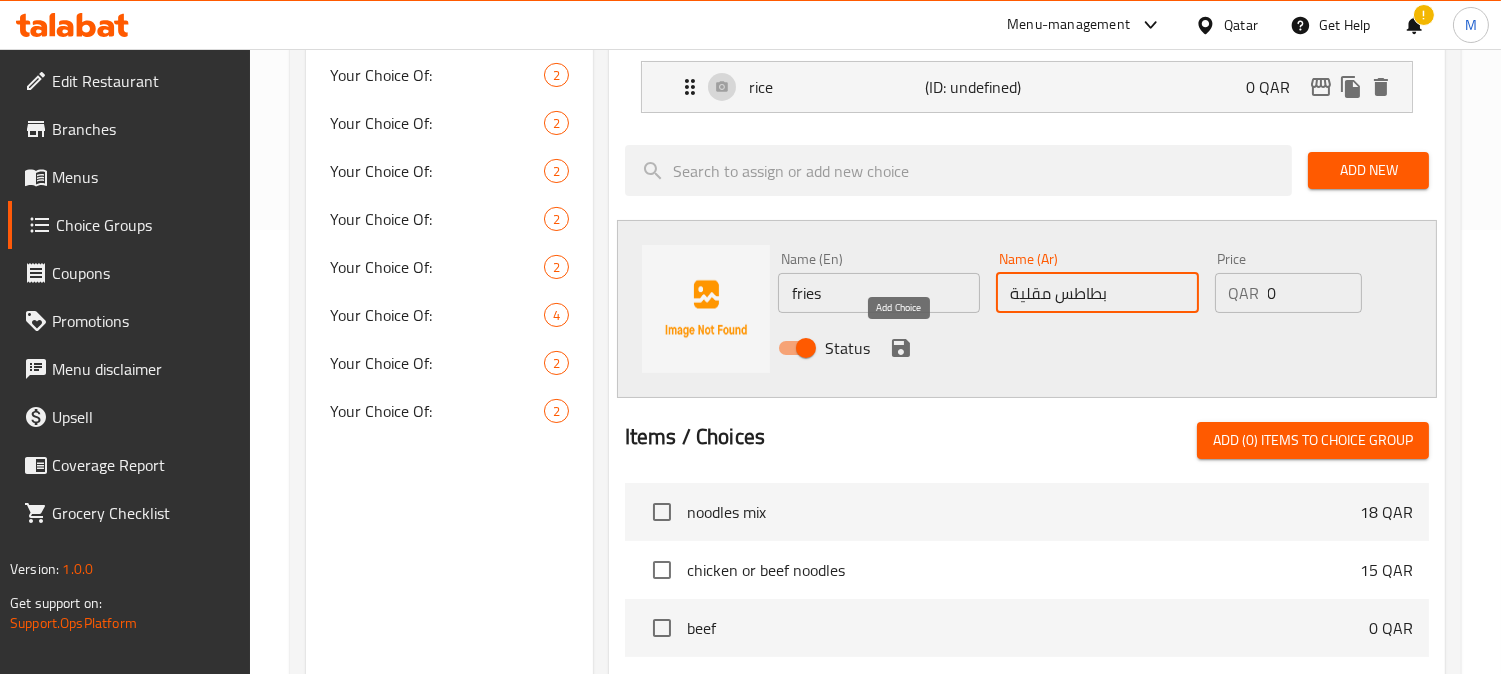 click 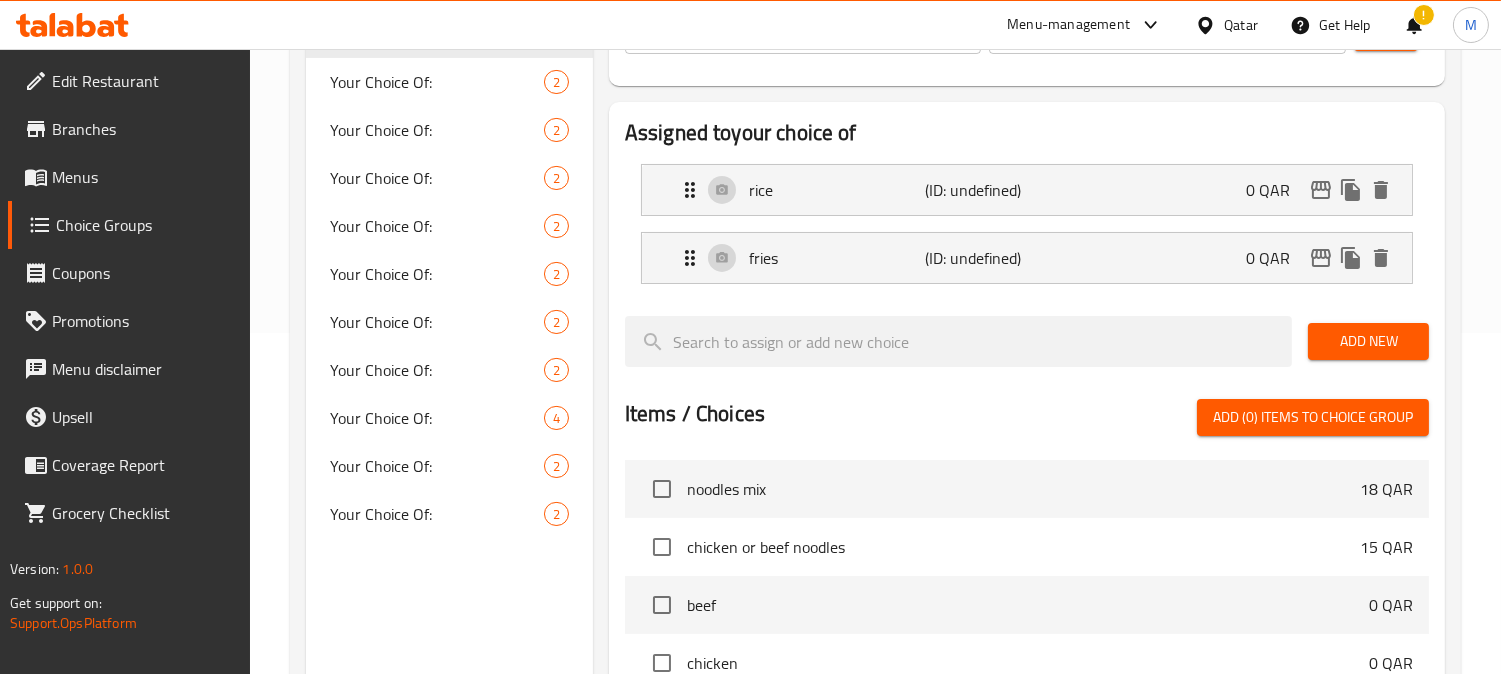 scroll, scrollTop: 222, scrollLeft: 0, axis: vertical 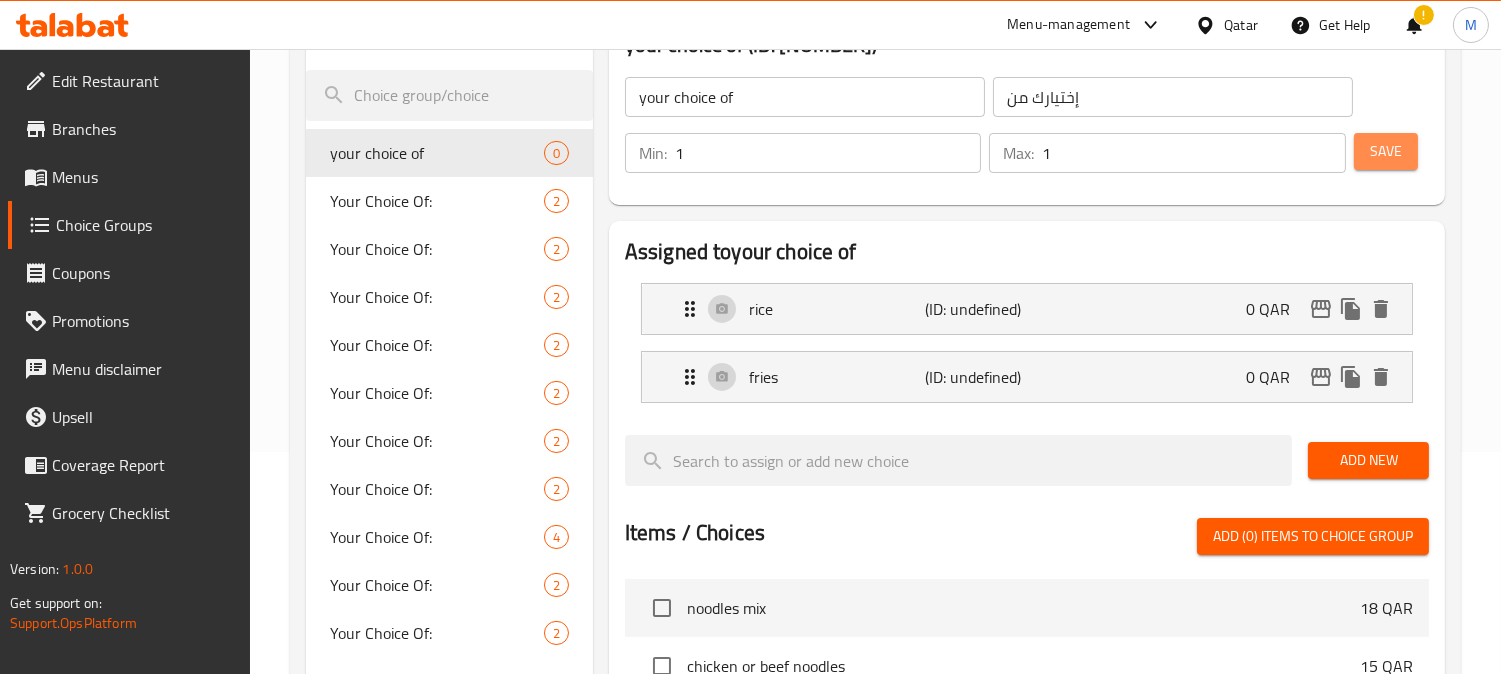click on "Save" at bounding box center [1386, 151] 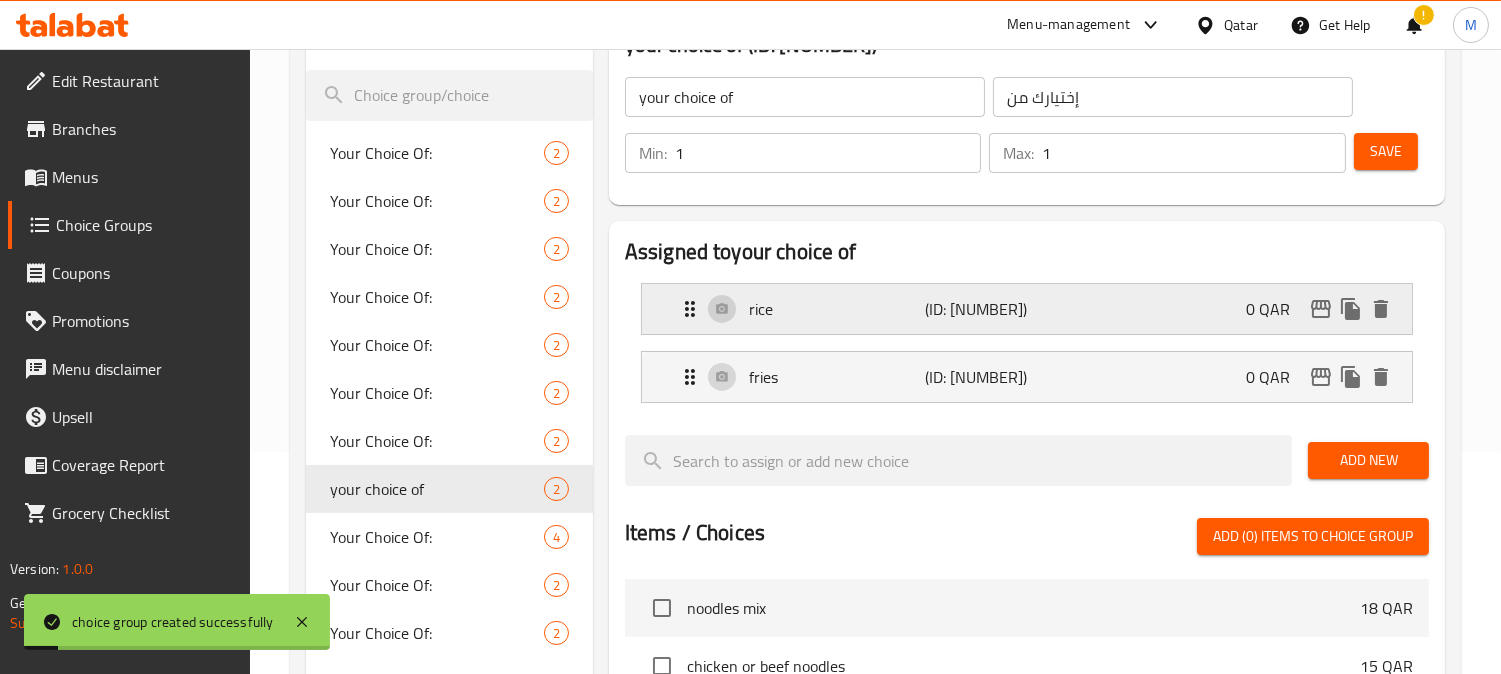 click on "rice" at bounding box center (837, 309) 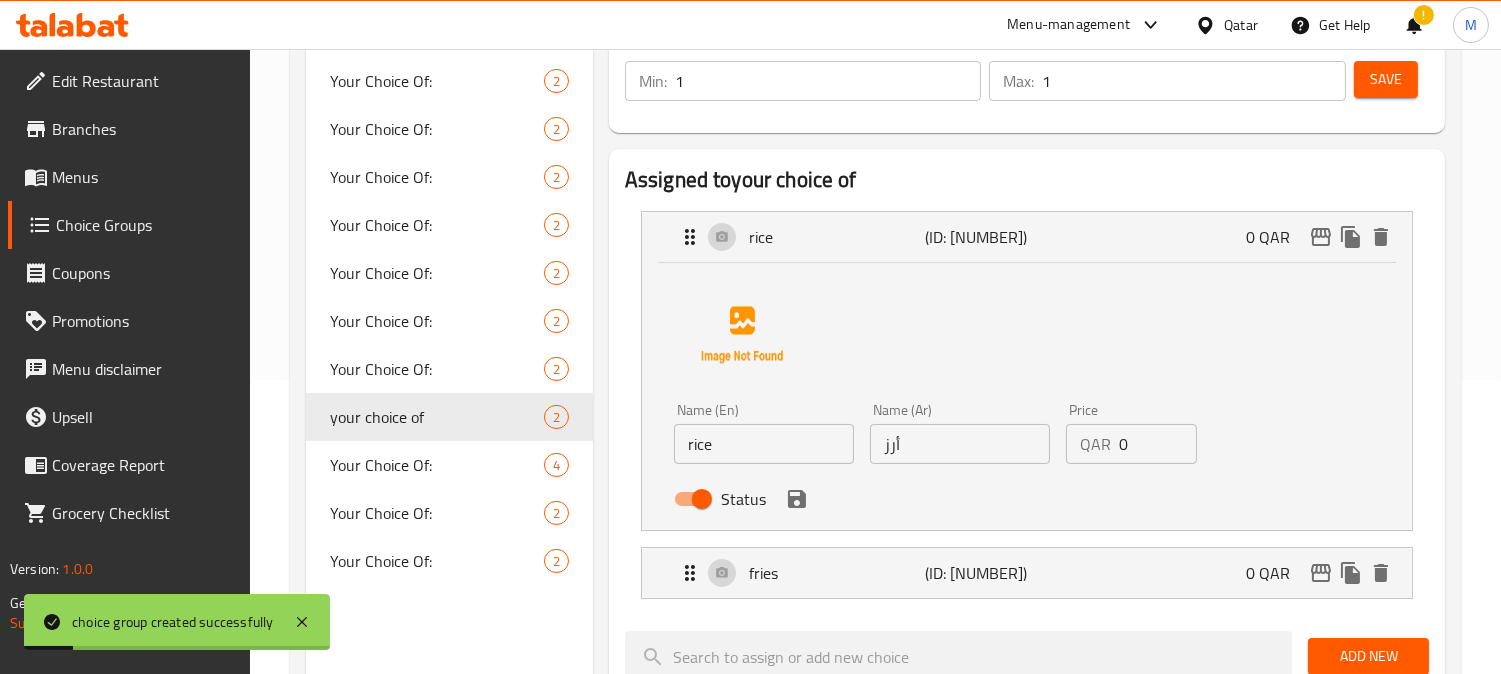 scroll, scrollTop: 333, scrollLeft: 0, axis: vertical 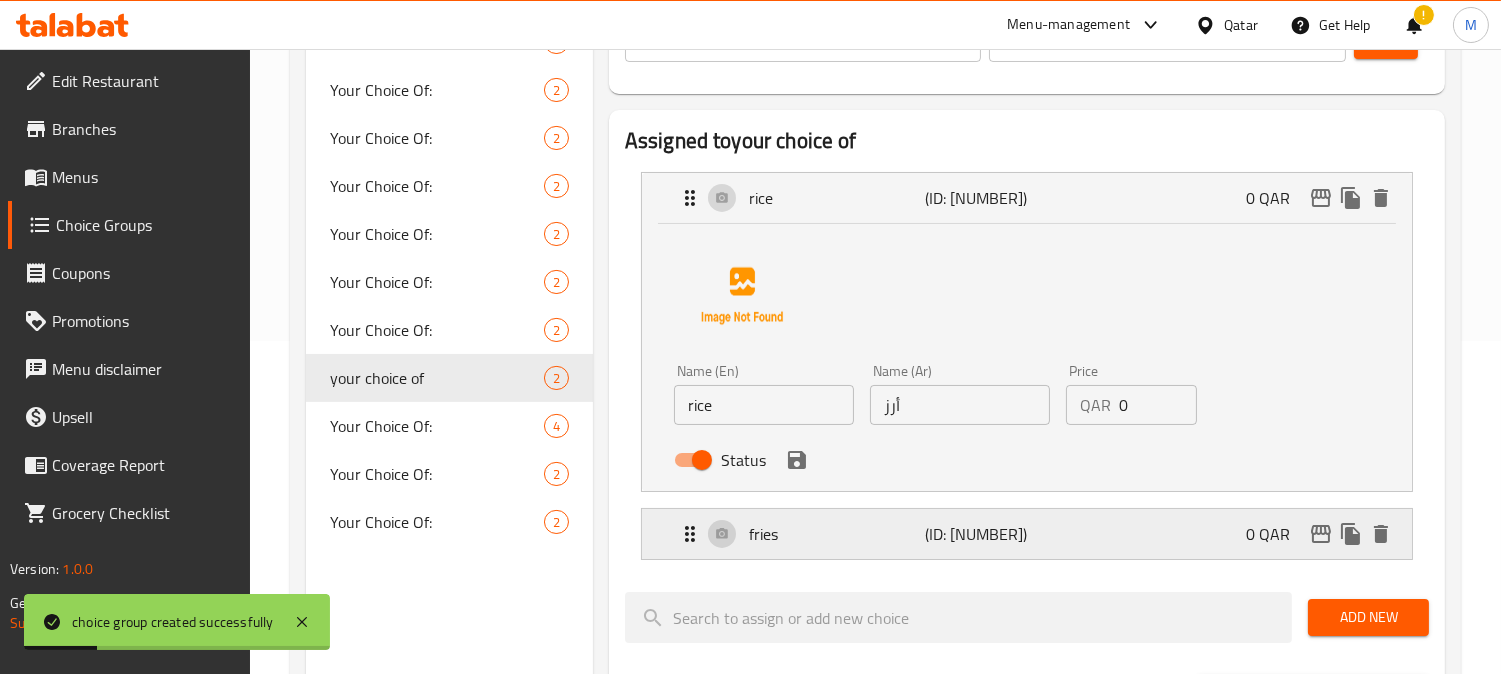 click on "fries" at bounding box center (837, 534) 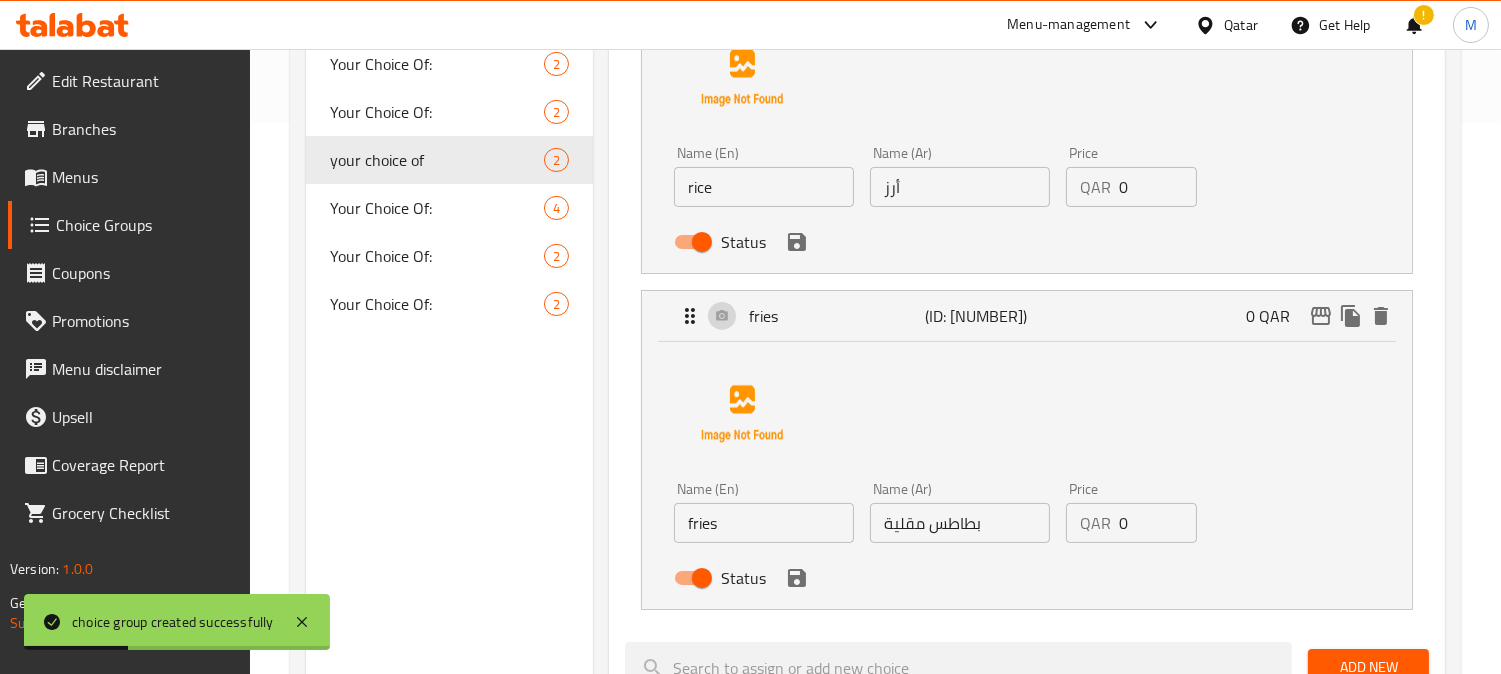scroll, scrollTop: 666, scrollLeft: 0, axis: vertical 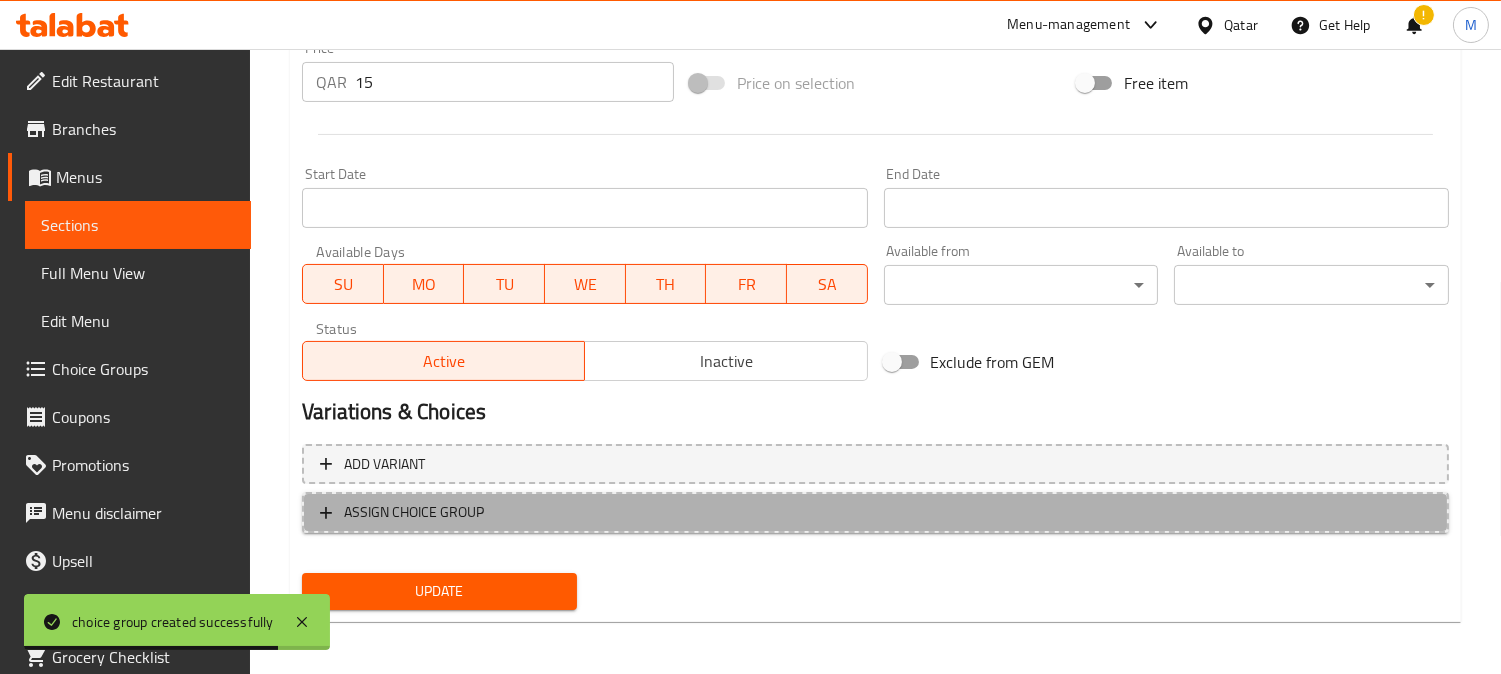 click on "ASSIGN CHOICE GROUP" at bounding box center [875, 512] 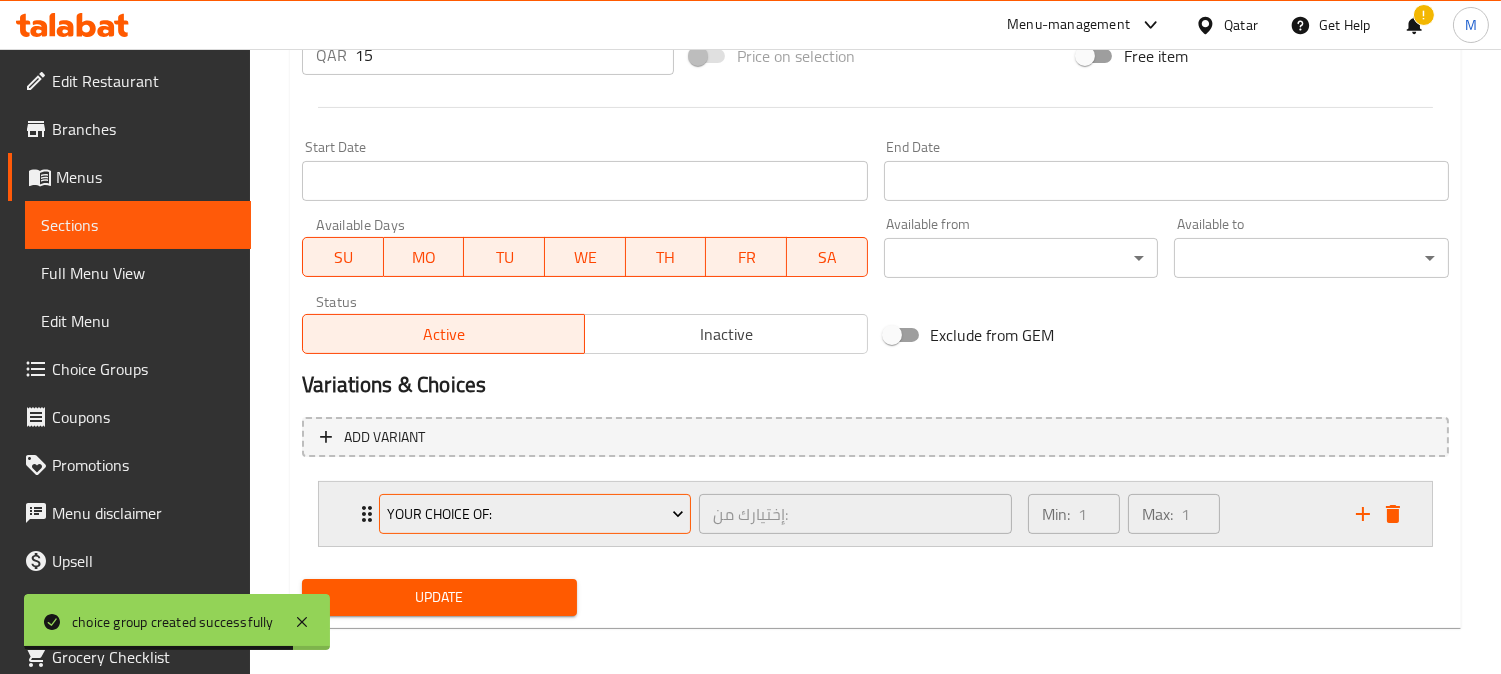 scroll, scrollTop: 770, scrollLeft: 0, axis: vertical 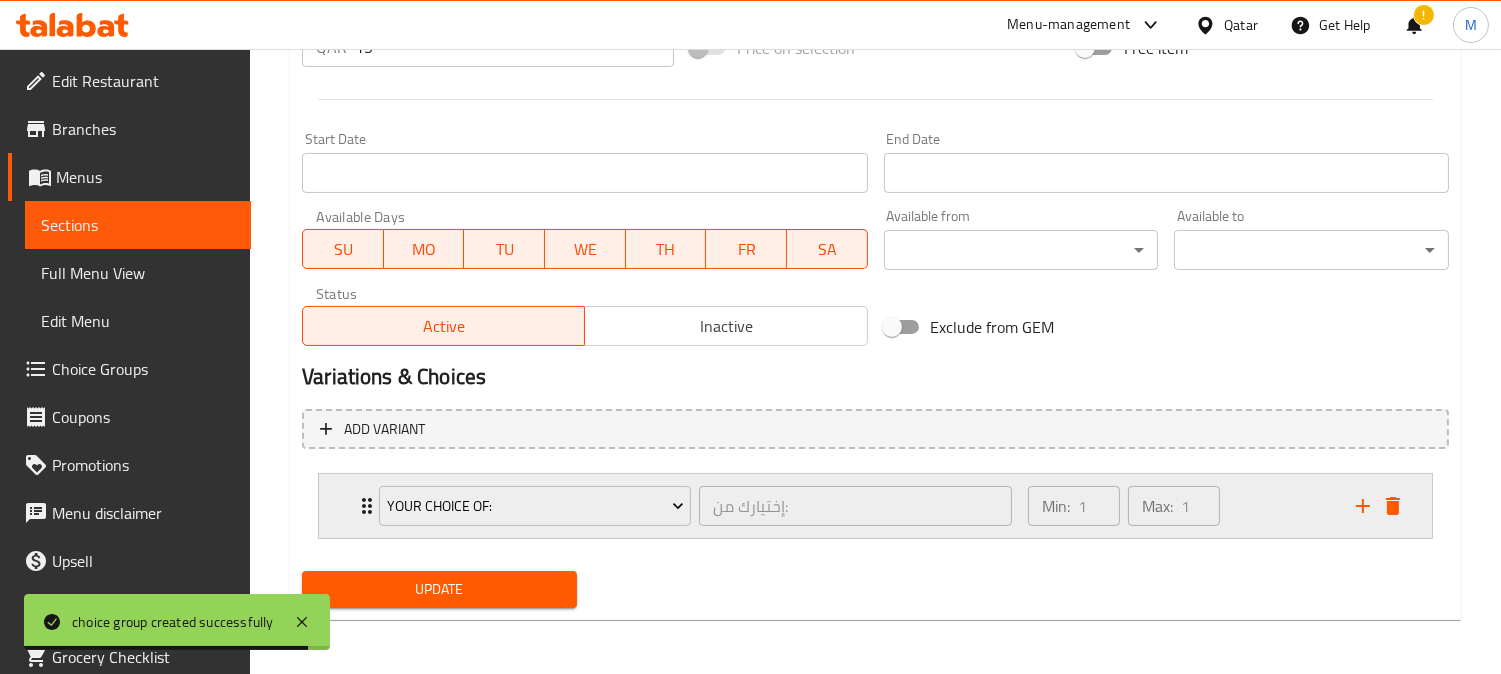 click on "Your Choice Of: إختيارك من: ​" at bounding box center [695, 506] 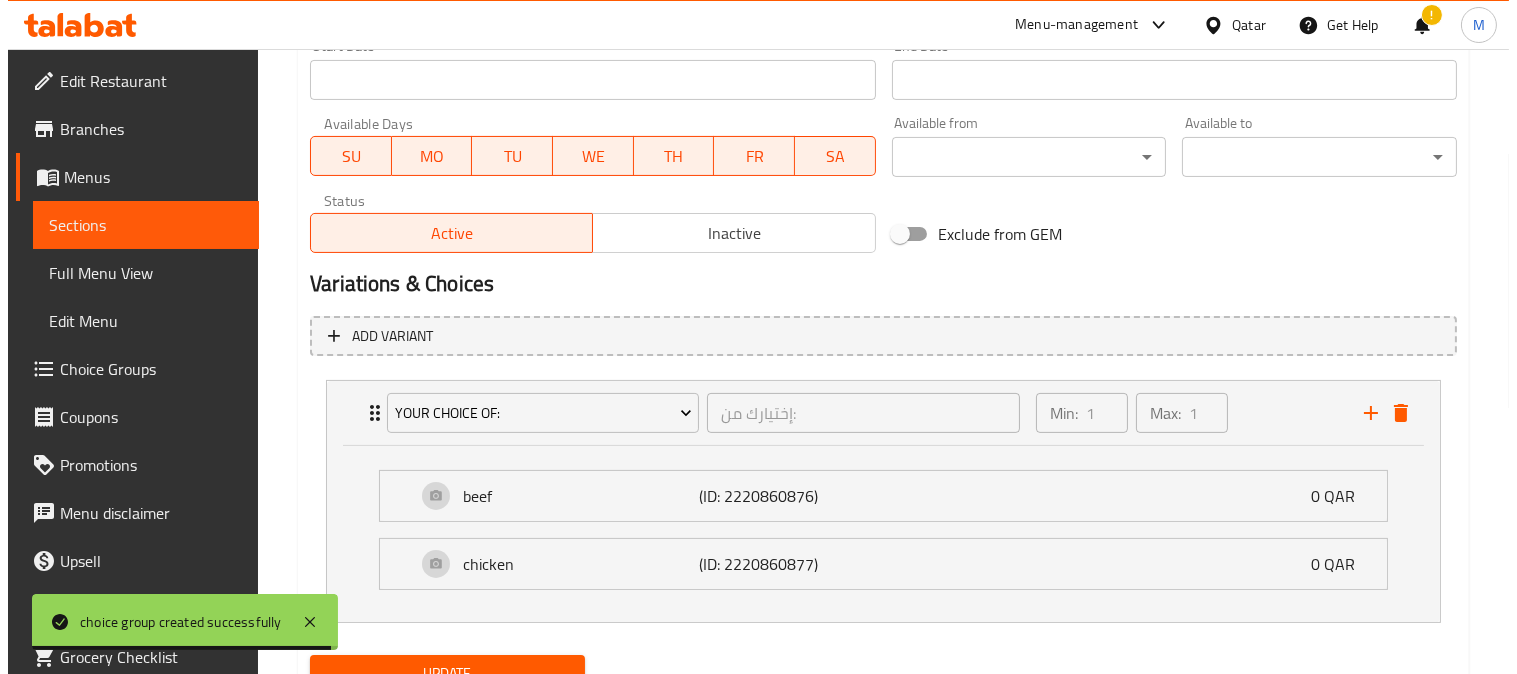 scroll, scrollTop: 947, scrollLeft: 0, axis: vertical 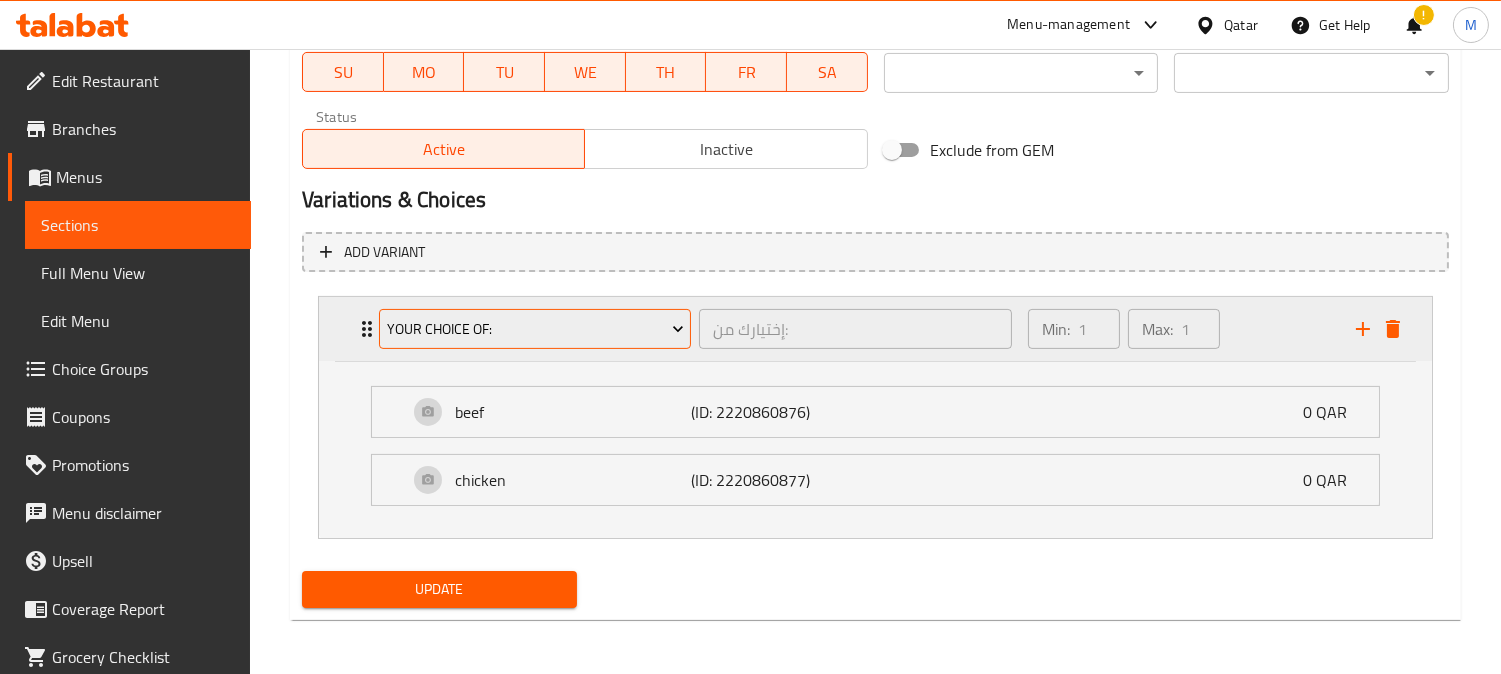 click on "Your Choice Of:" at bounding box center (535, 329) 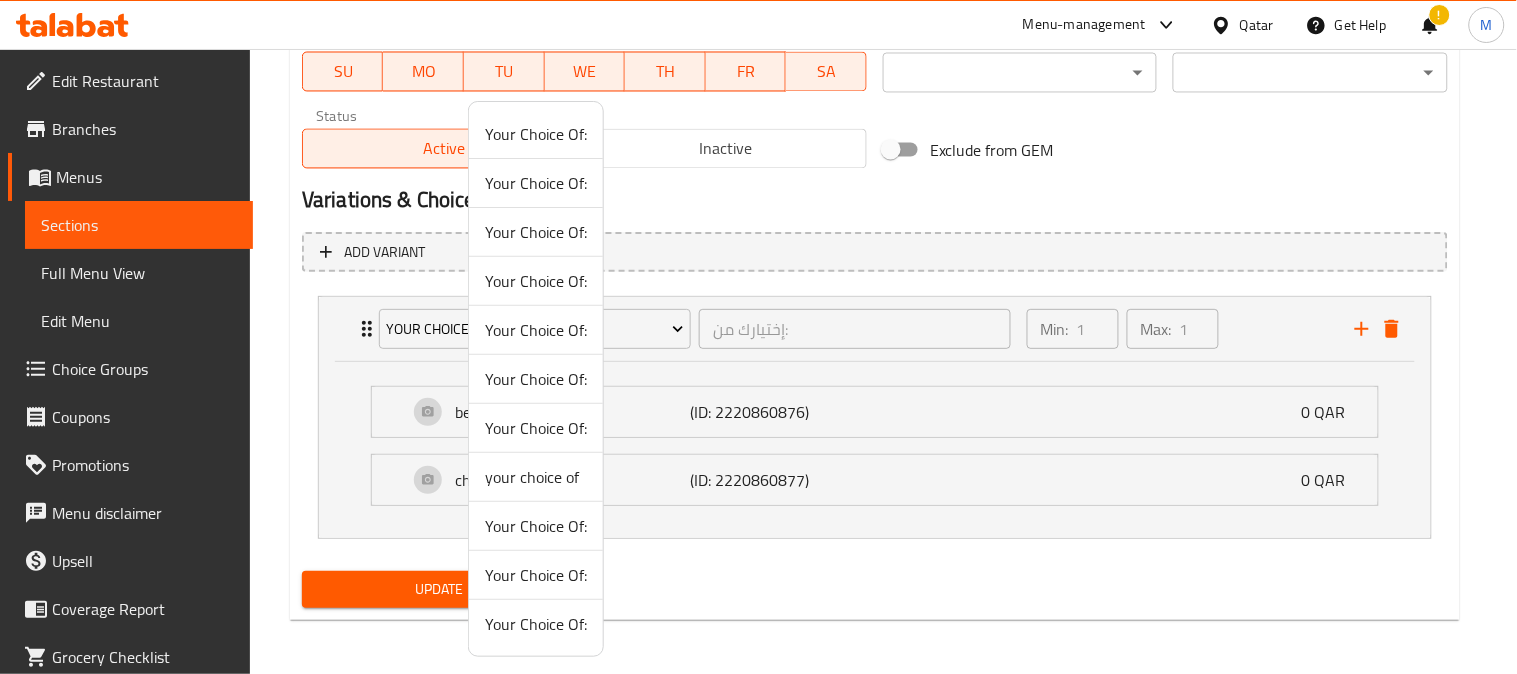 click on "your choice of" at bounding box center (536, 477) 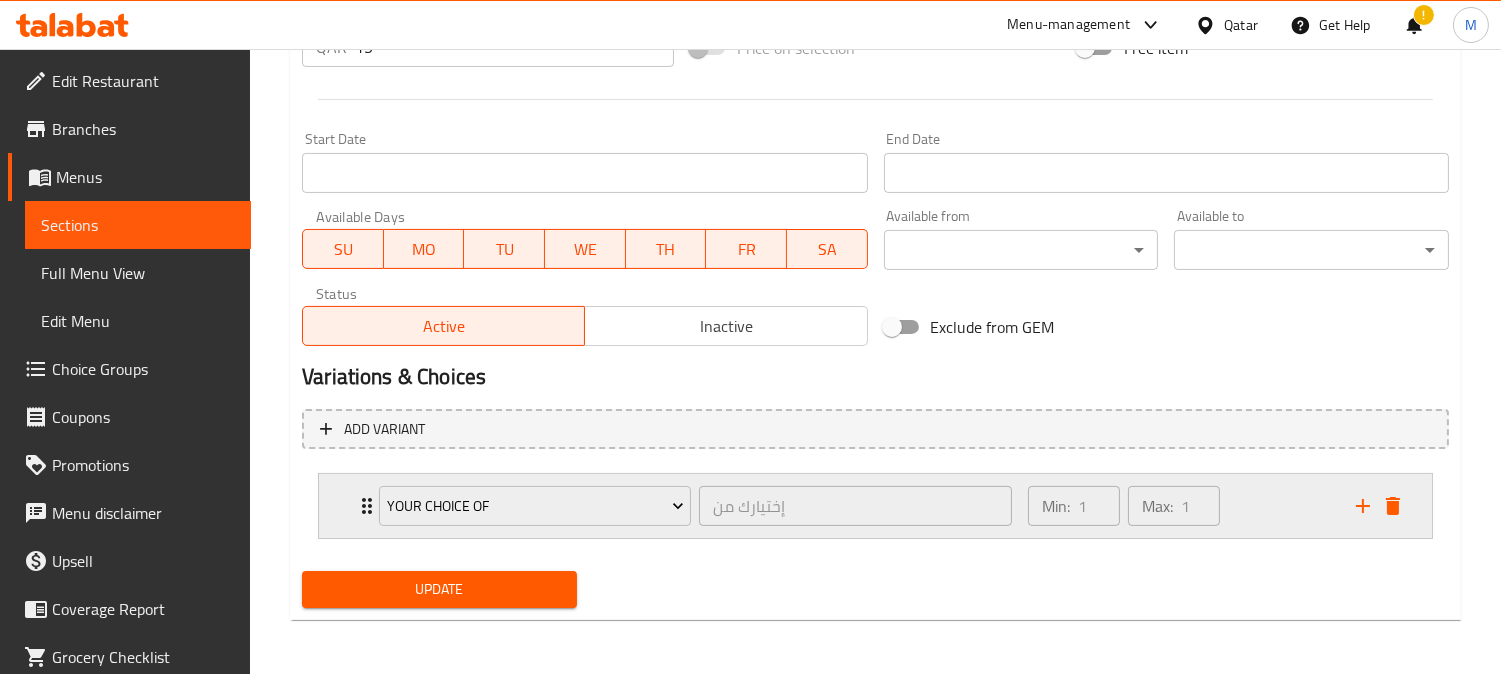 click 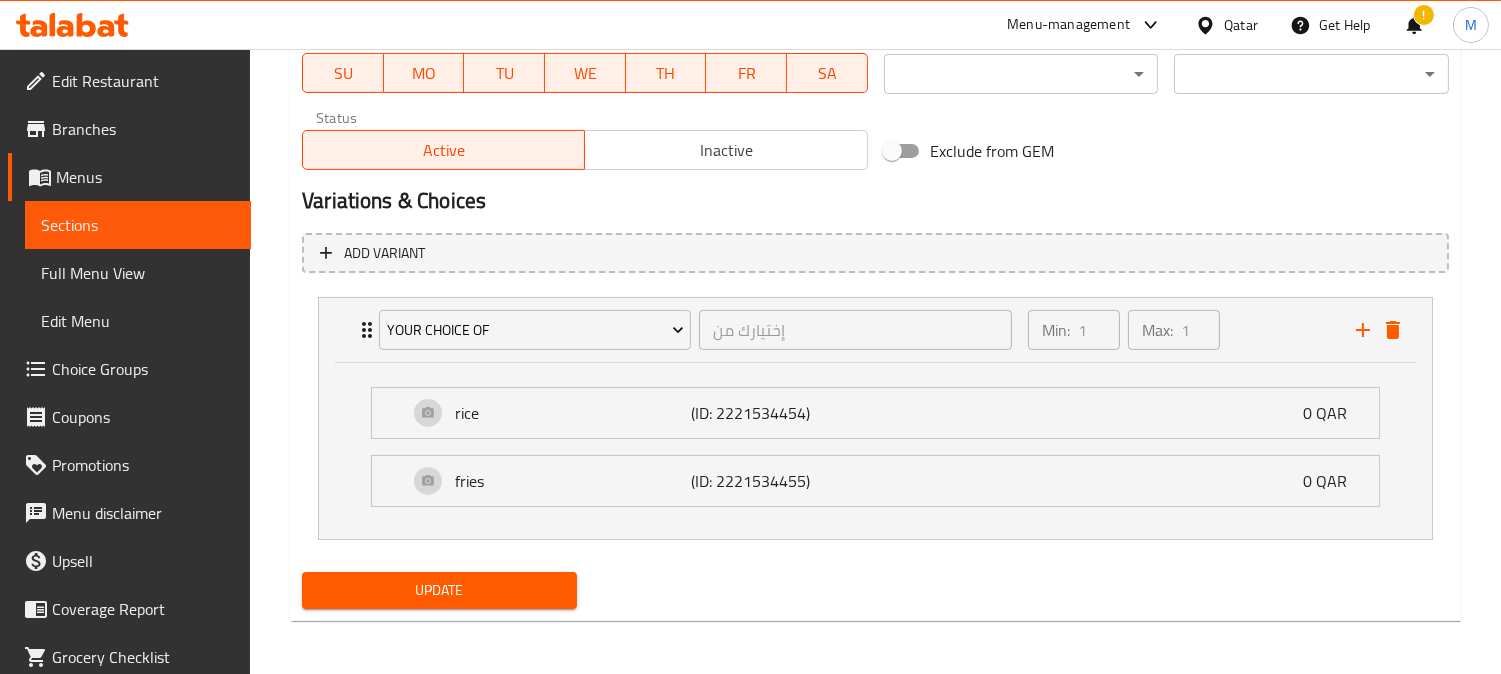 scroll, scrollTop: 947, scrollLeft: 0, axis: vertical 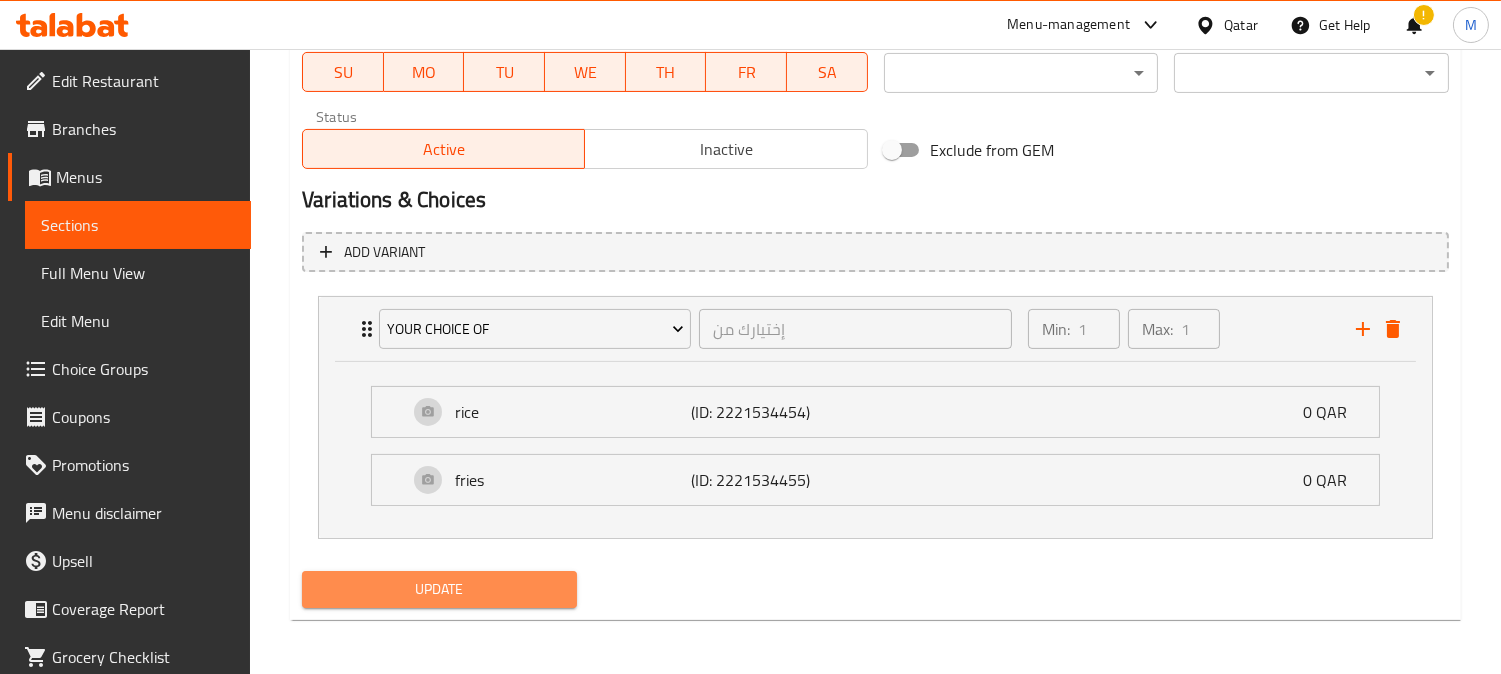 click on "Update" at bounding box center (439, 589) 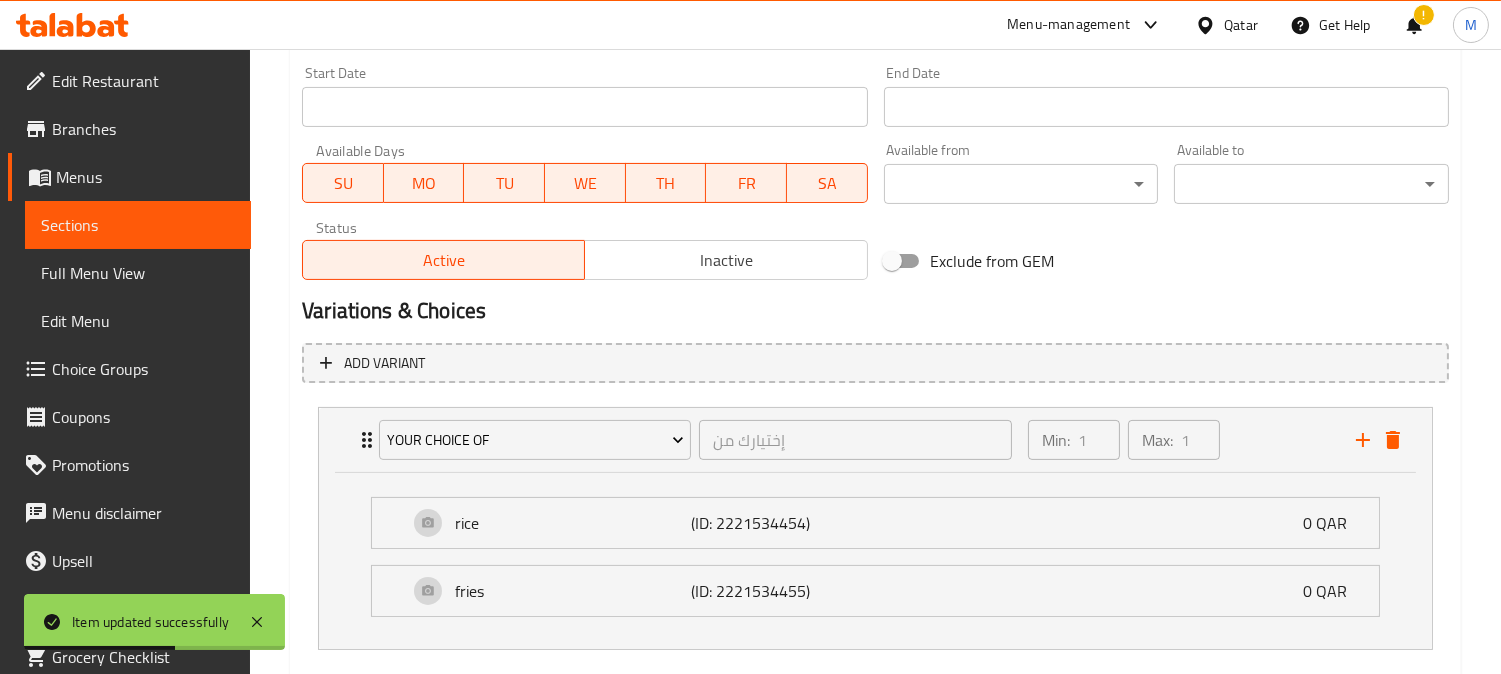 scroll, scrollTop: 947, scrollLeft: 0, axis: vertical 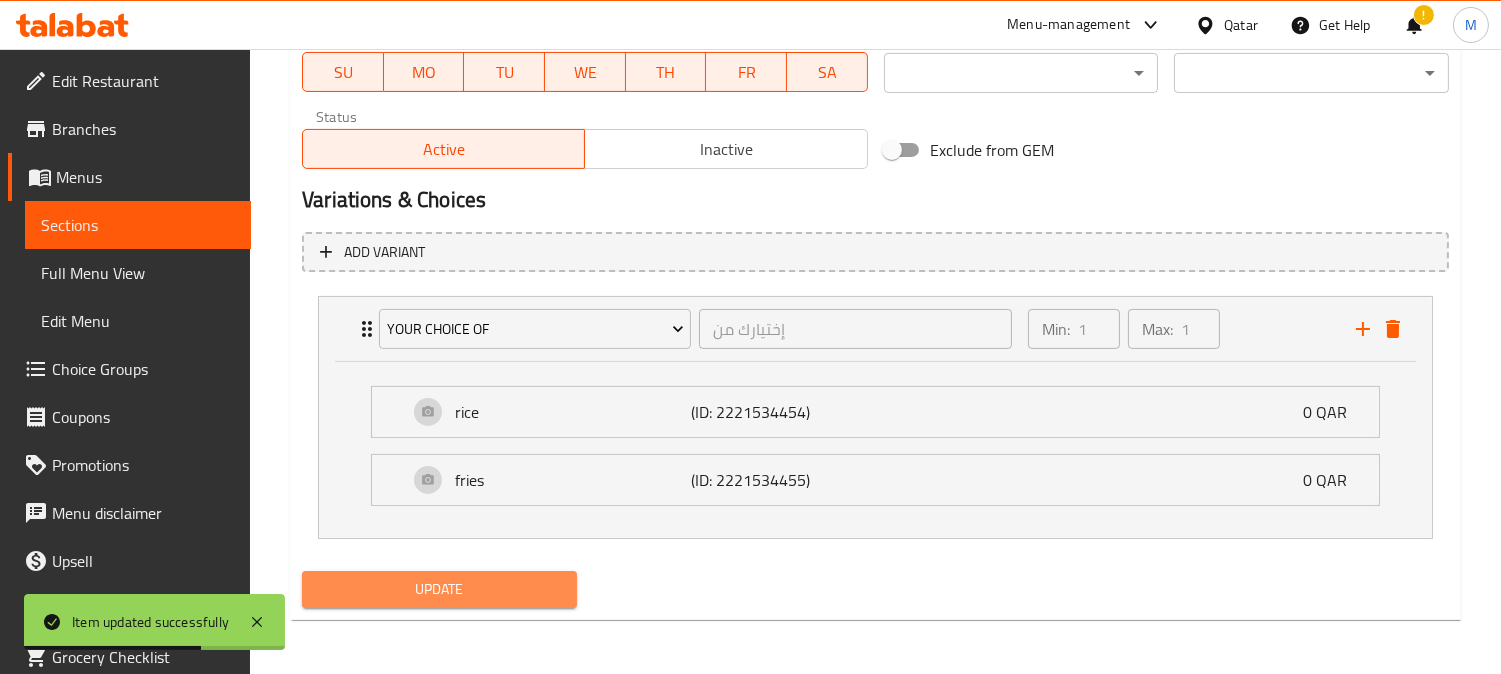 click on "Update" at bounding box center [439, 589] 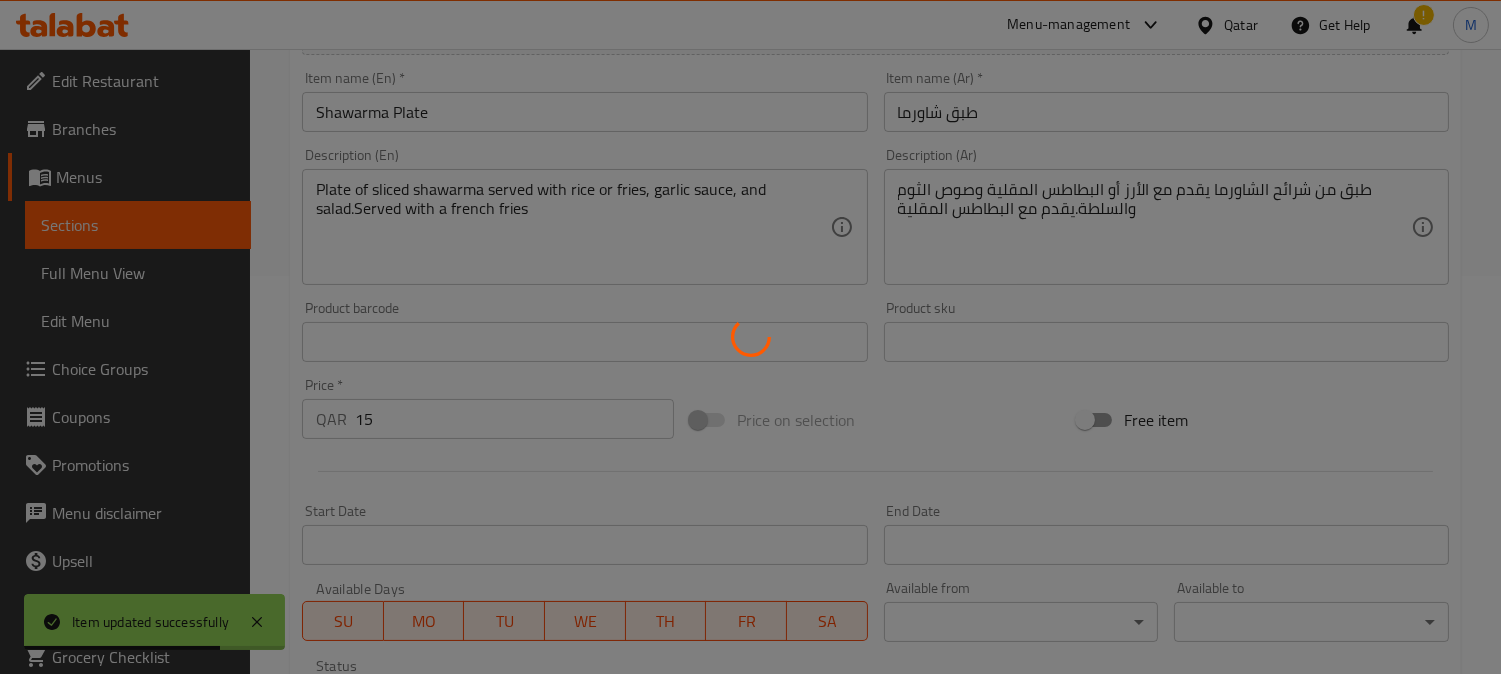 scroll, scrollTop: 392, scrollLeft: 0, axis: vertical 